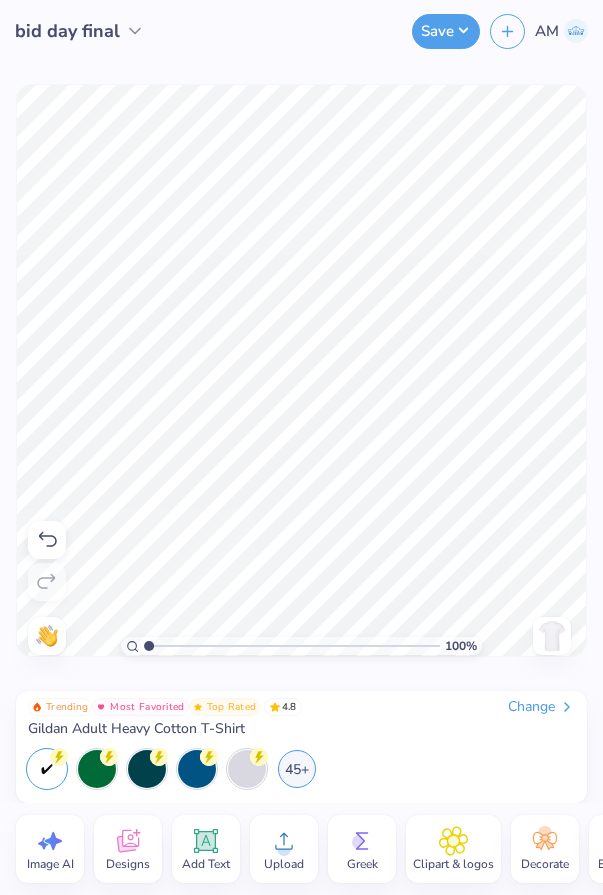scroll, scrollTop: 0, scrollLeft: 0, axis: both 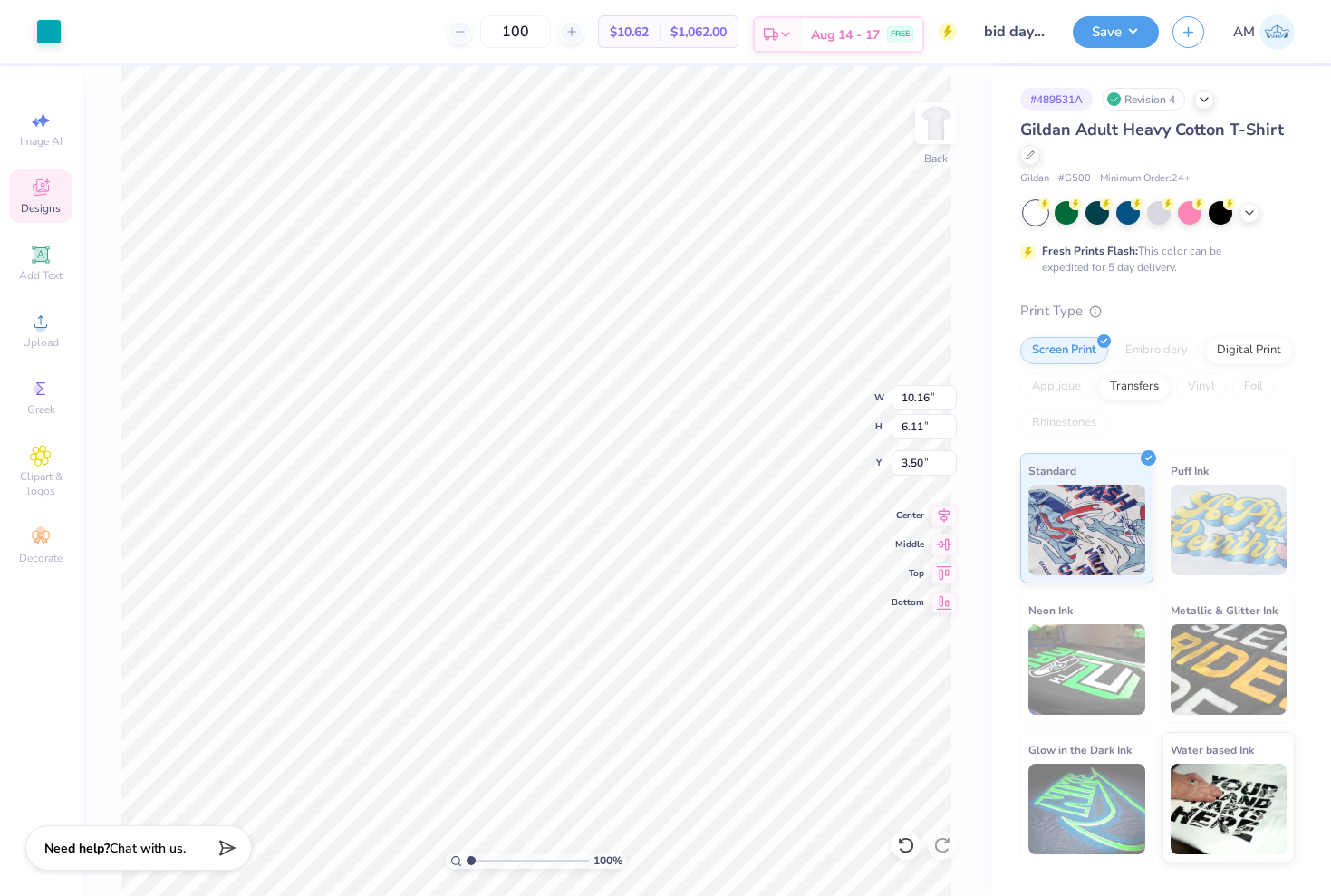 type on "3.54" 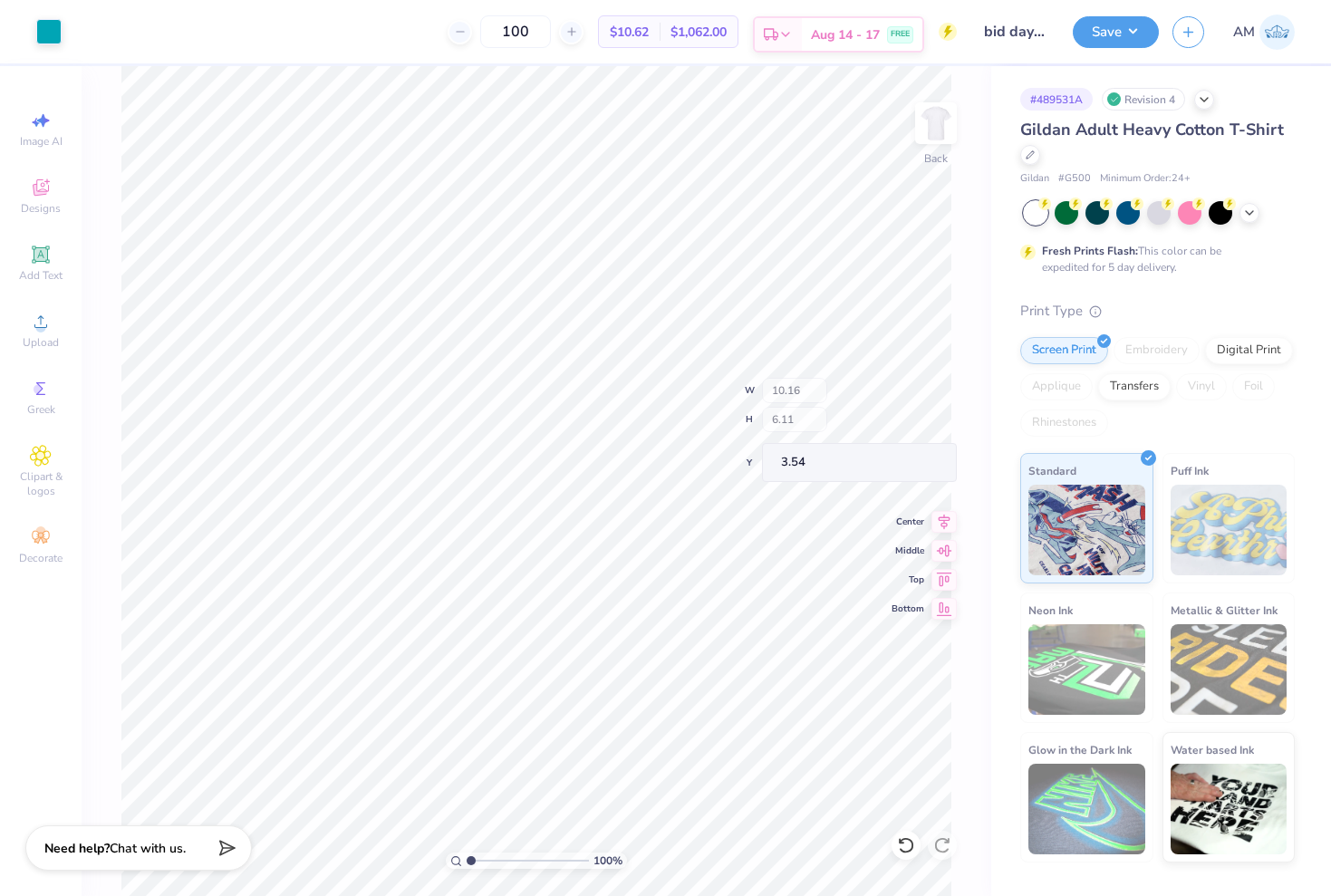 type on "0.81" 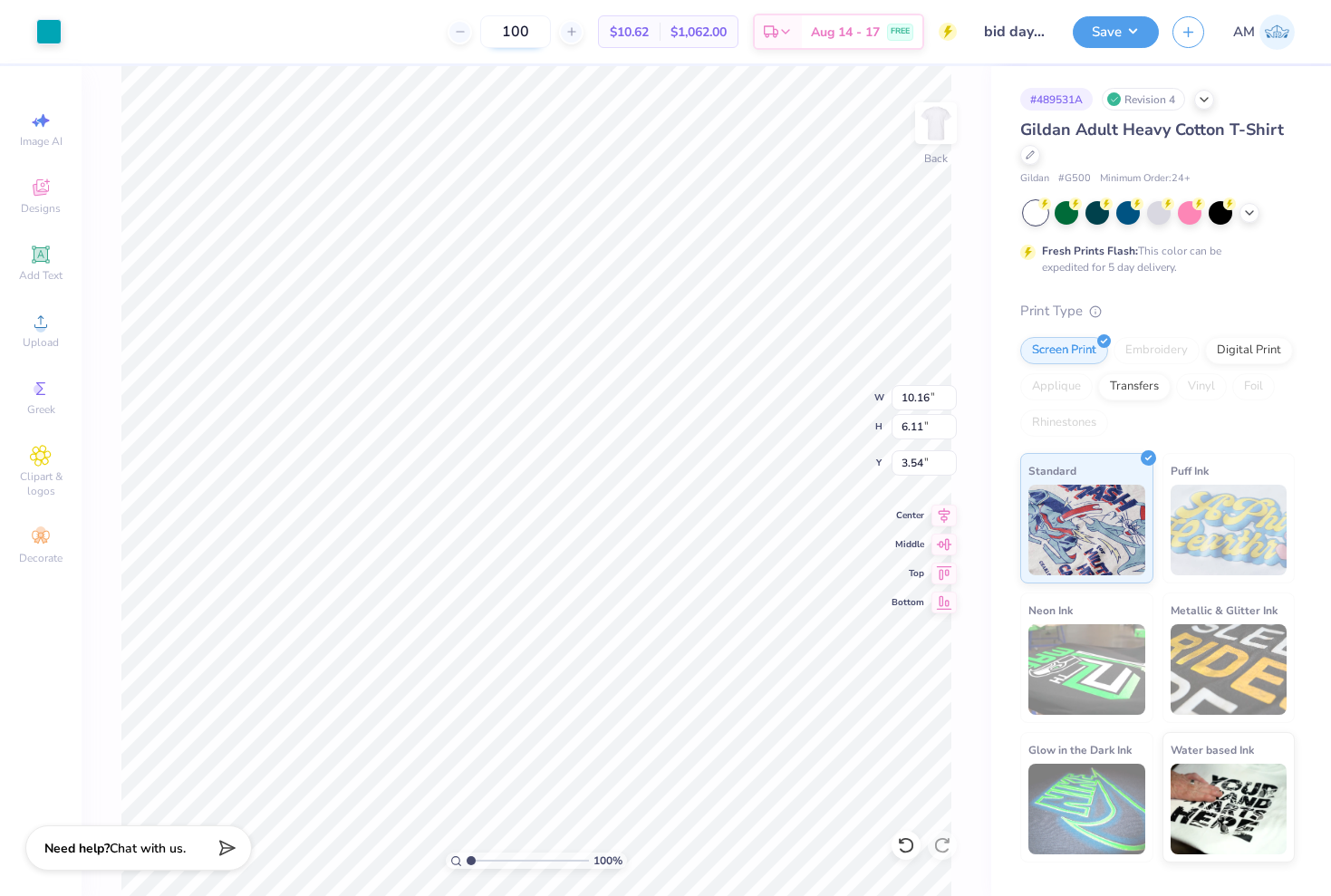type on "3.39" 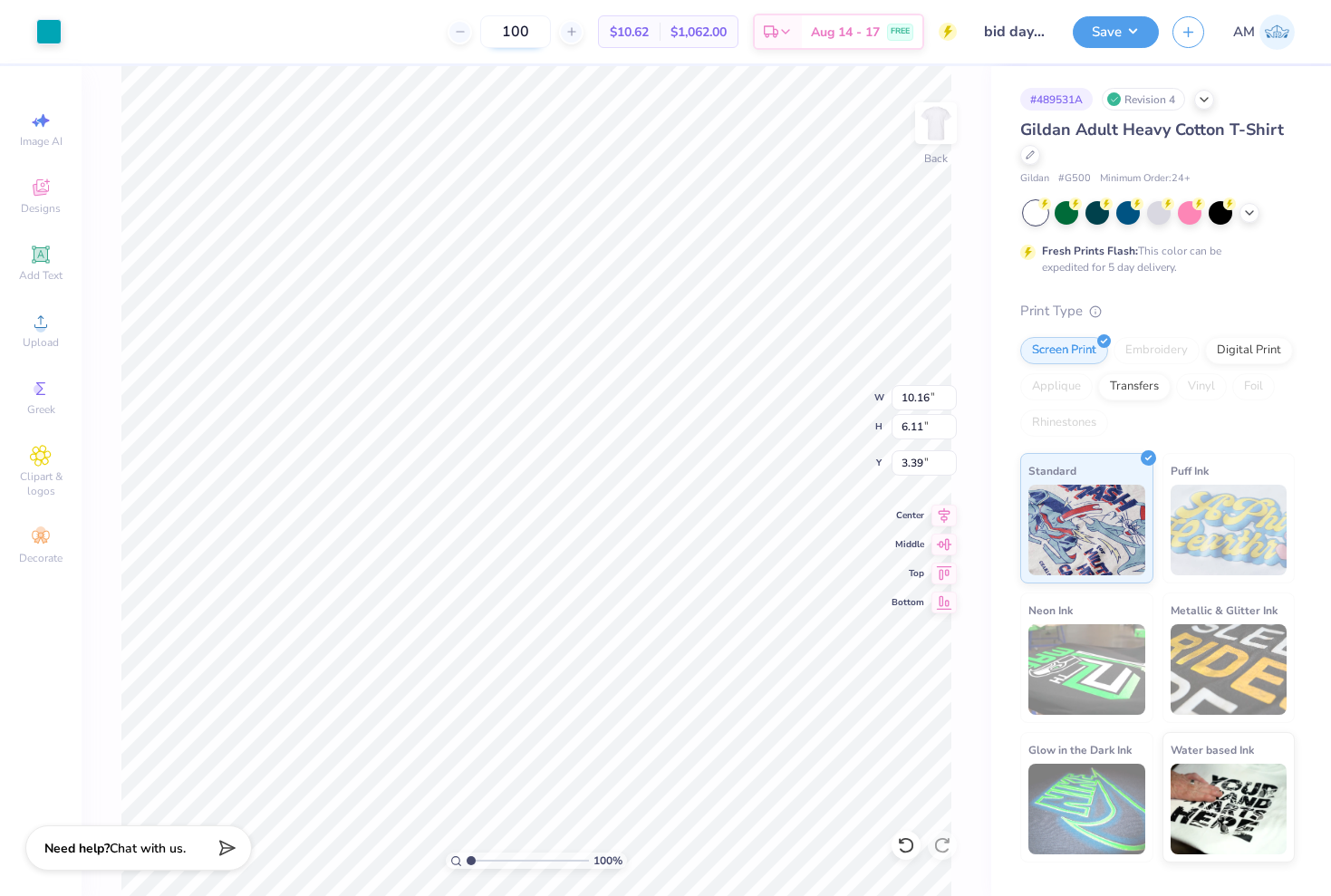 type on "11.20" 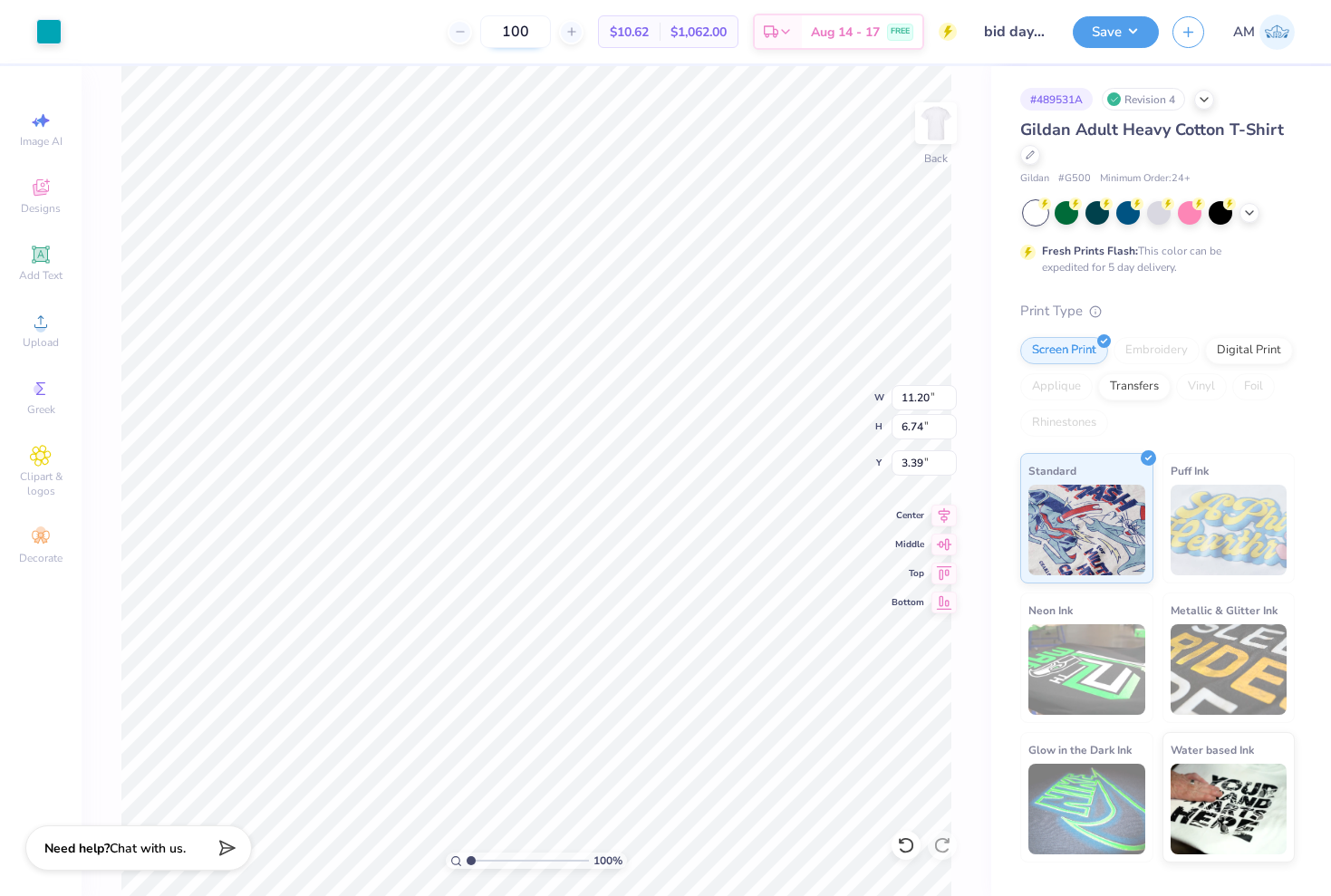 type on "3.22" 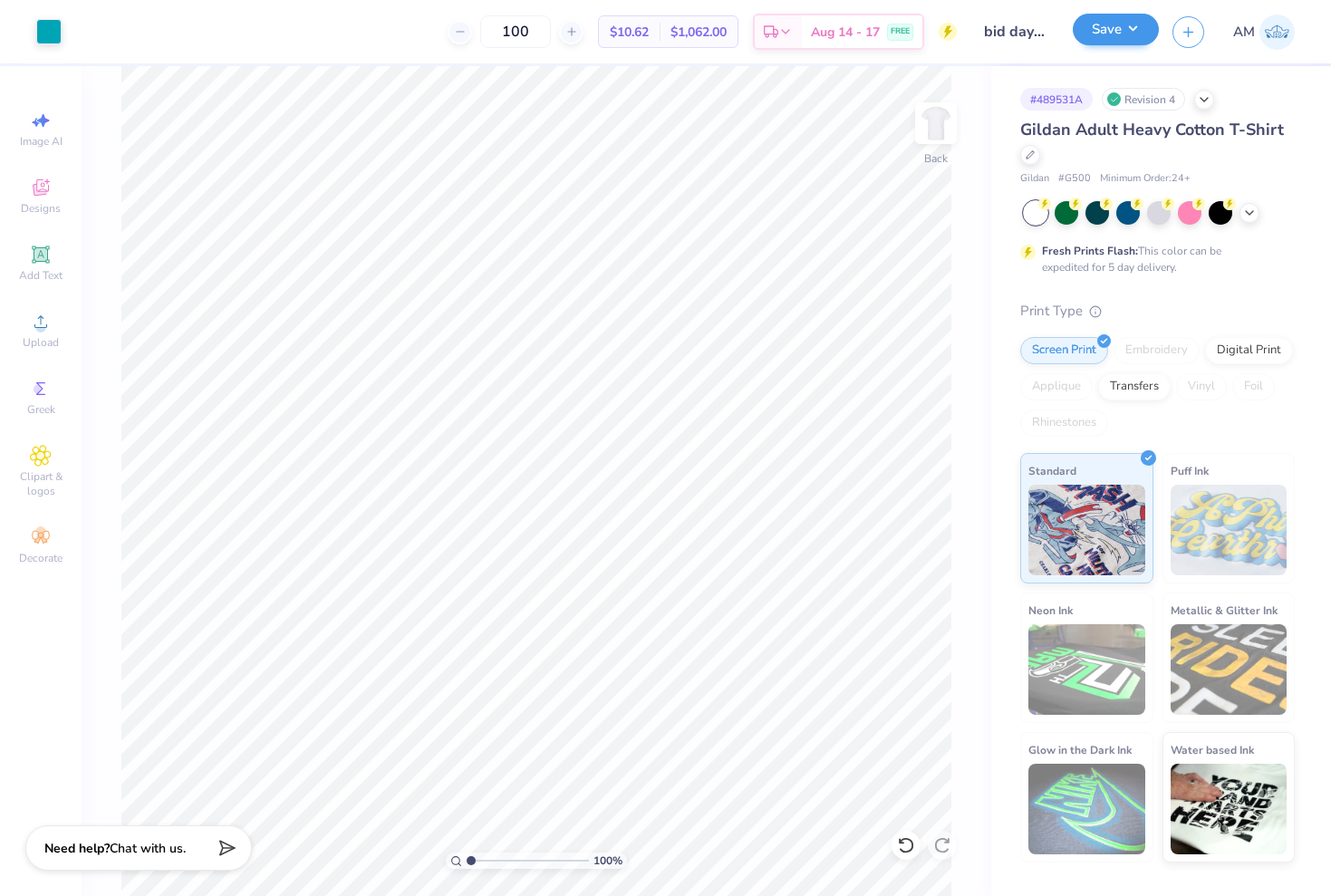 click on "Save" at bounding box center (1115, 29) 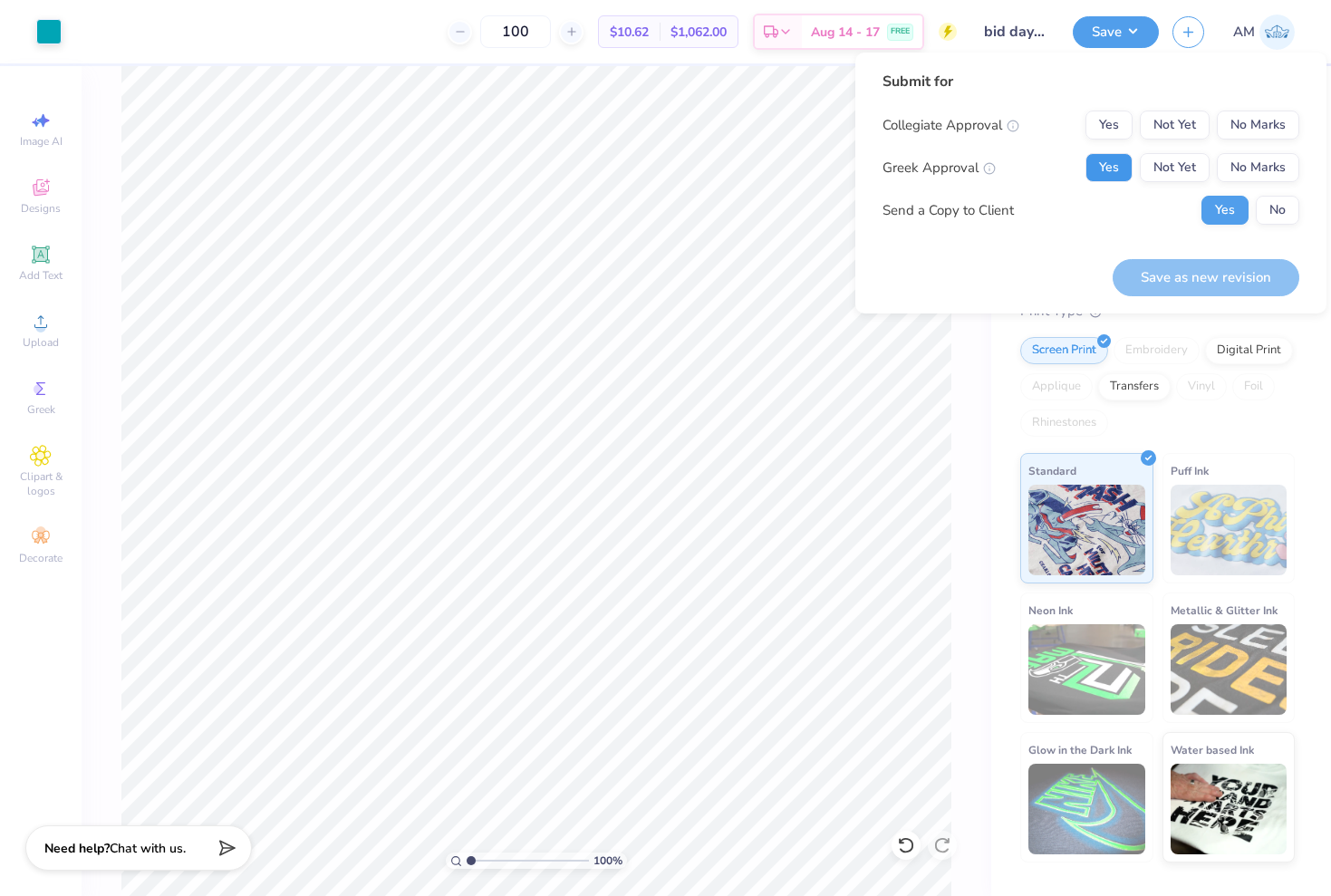 click on "Yes" at bounding box center (1109, 168) 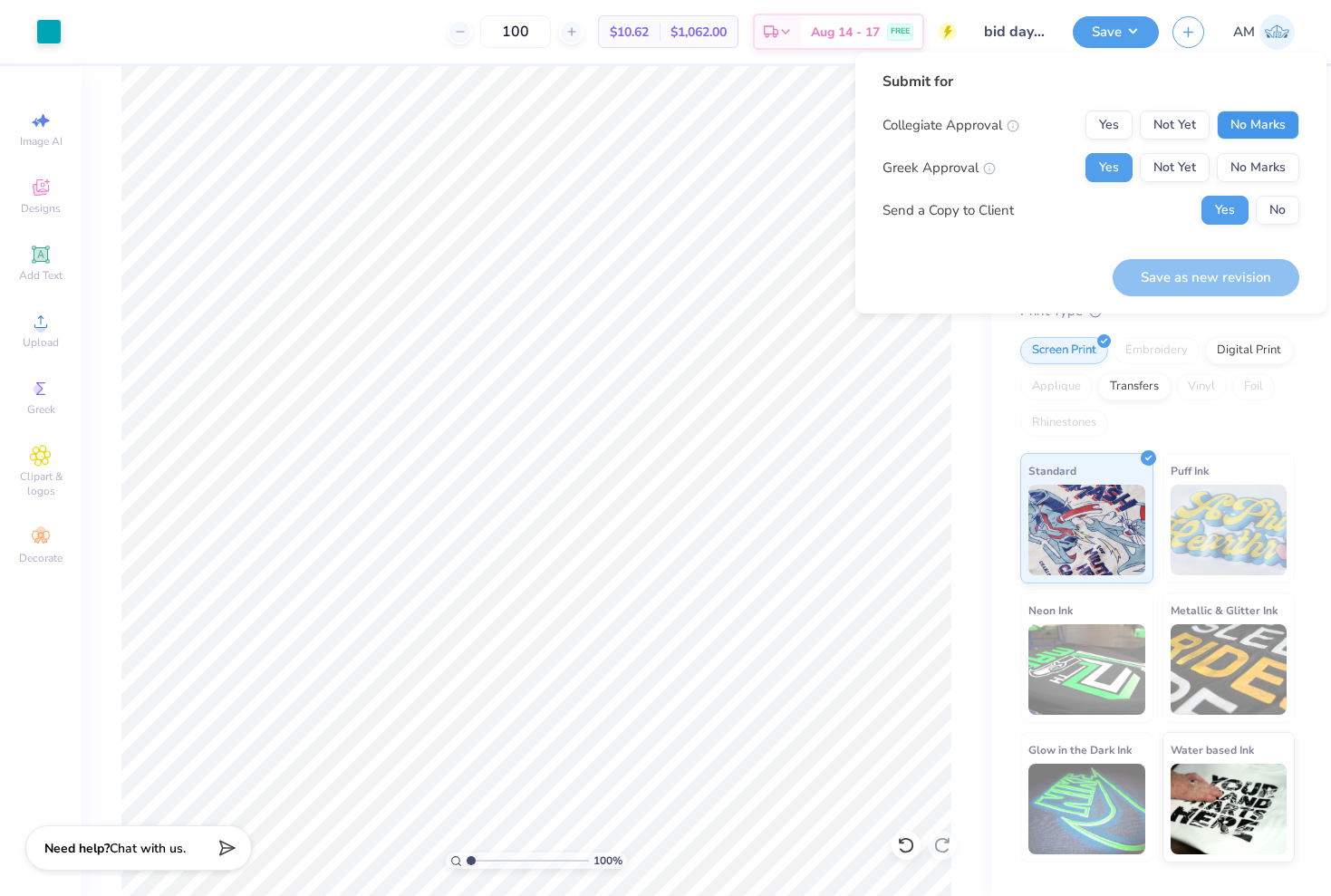 click on "No Marks" at bounding box center [1258, 125] 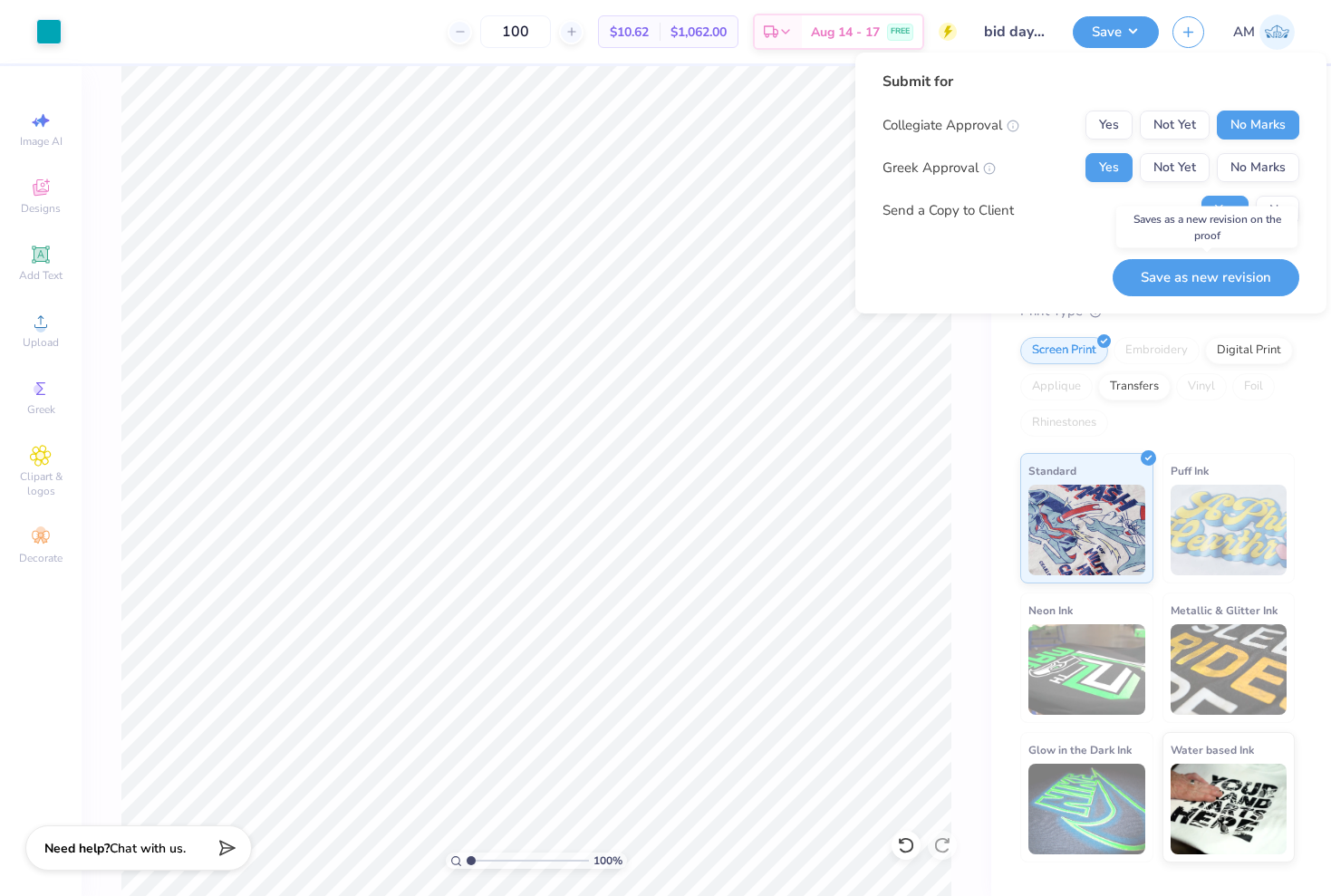click on "Save as new revision" at bounding box center (1206, 277) 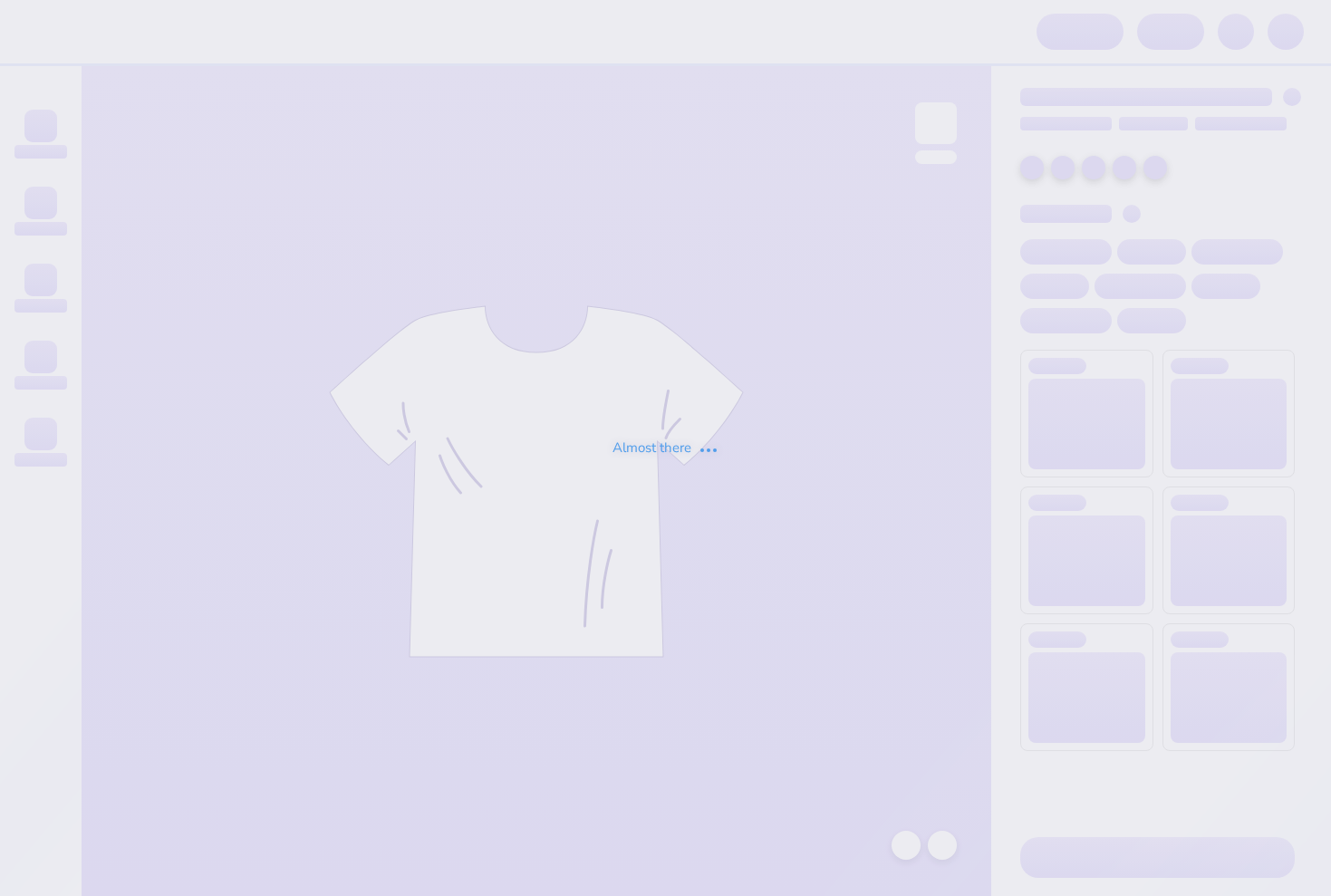 scroll, scrollTop: 0, scrollLeft: 0, axis: both 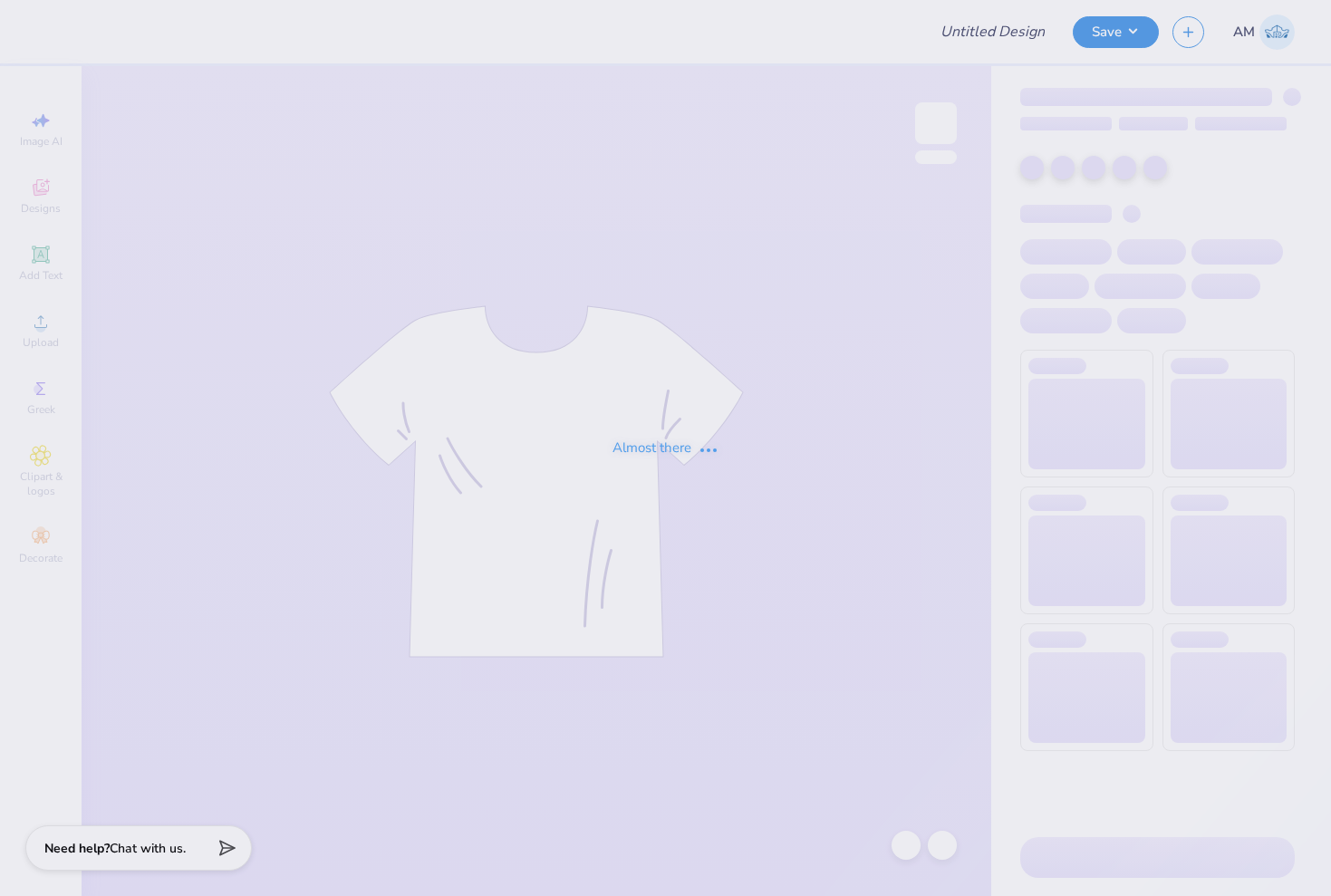type on "bid day final" 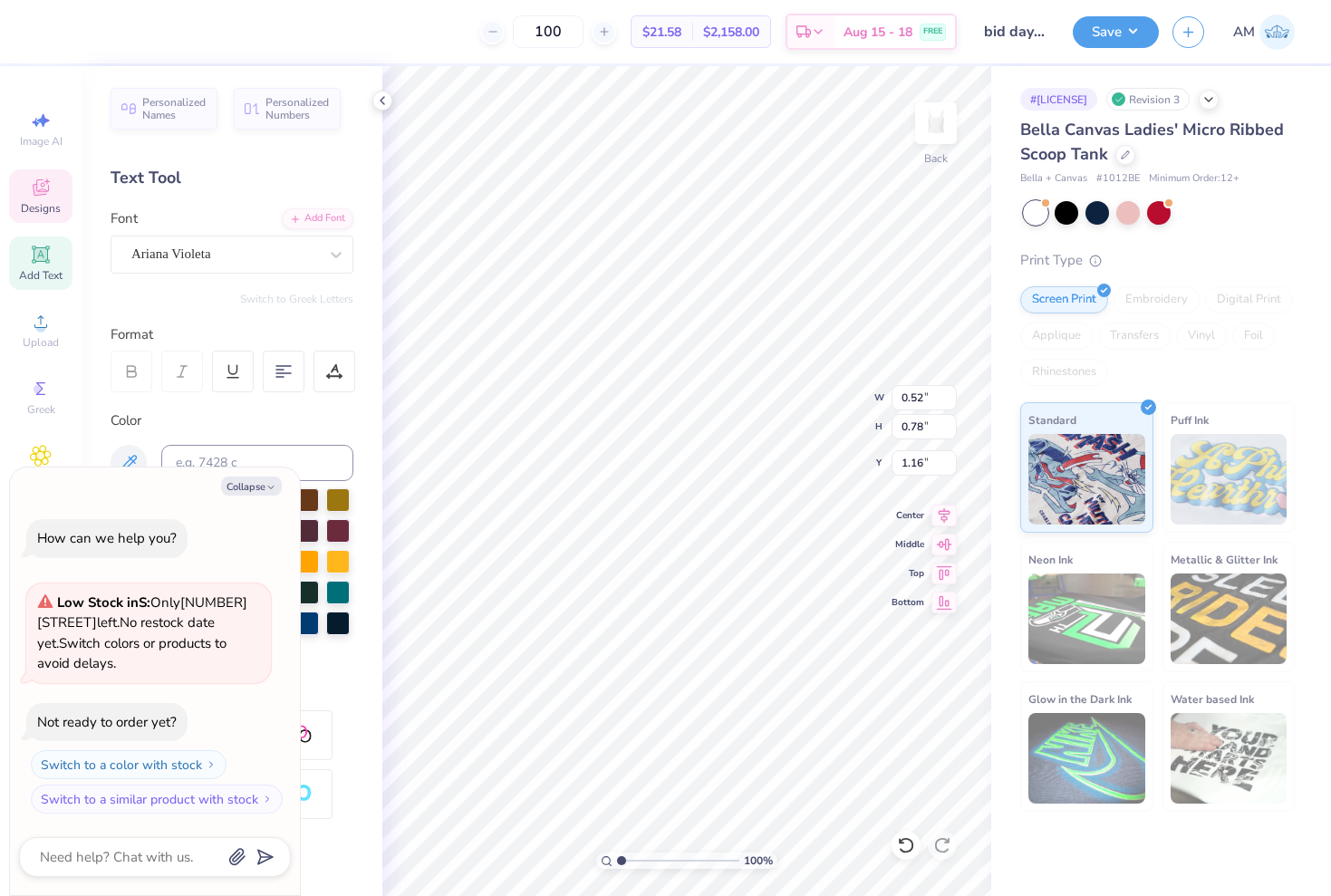 type on "x" 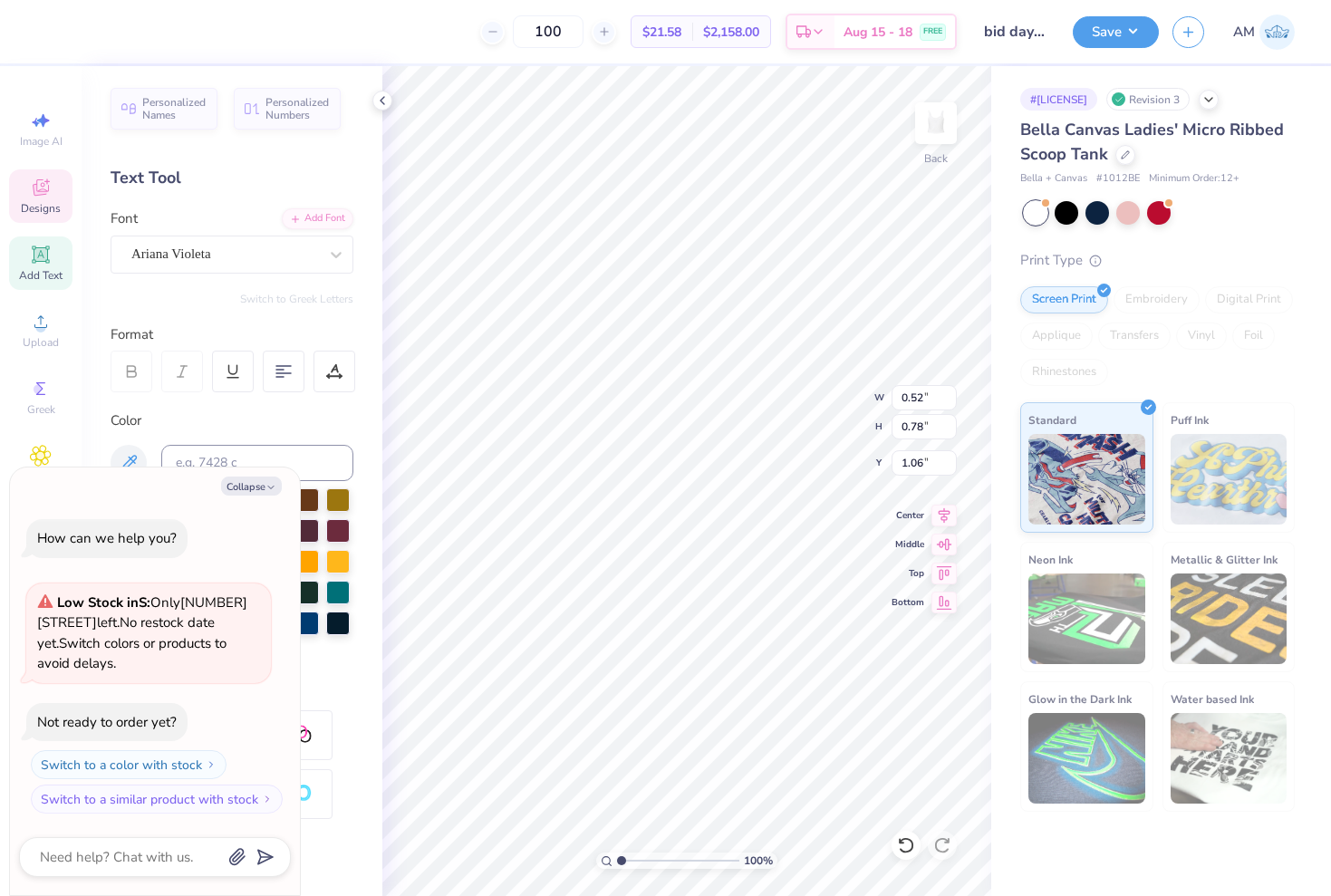 type on "x" 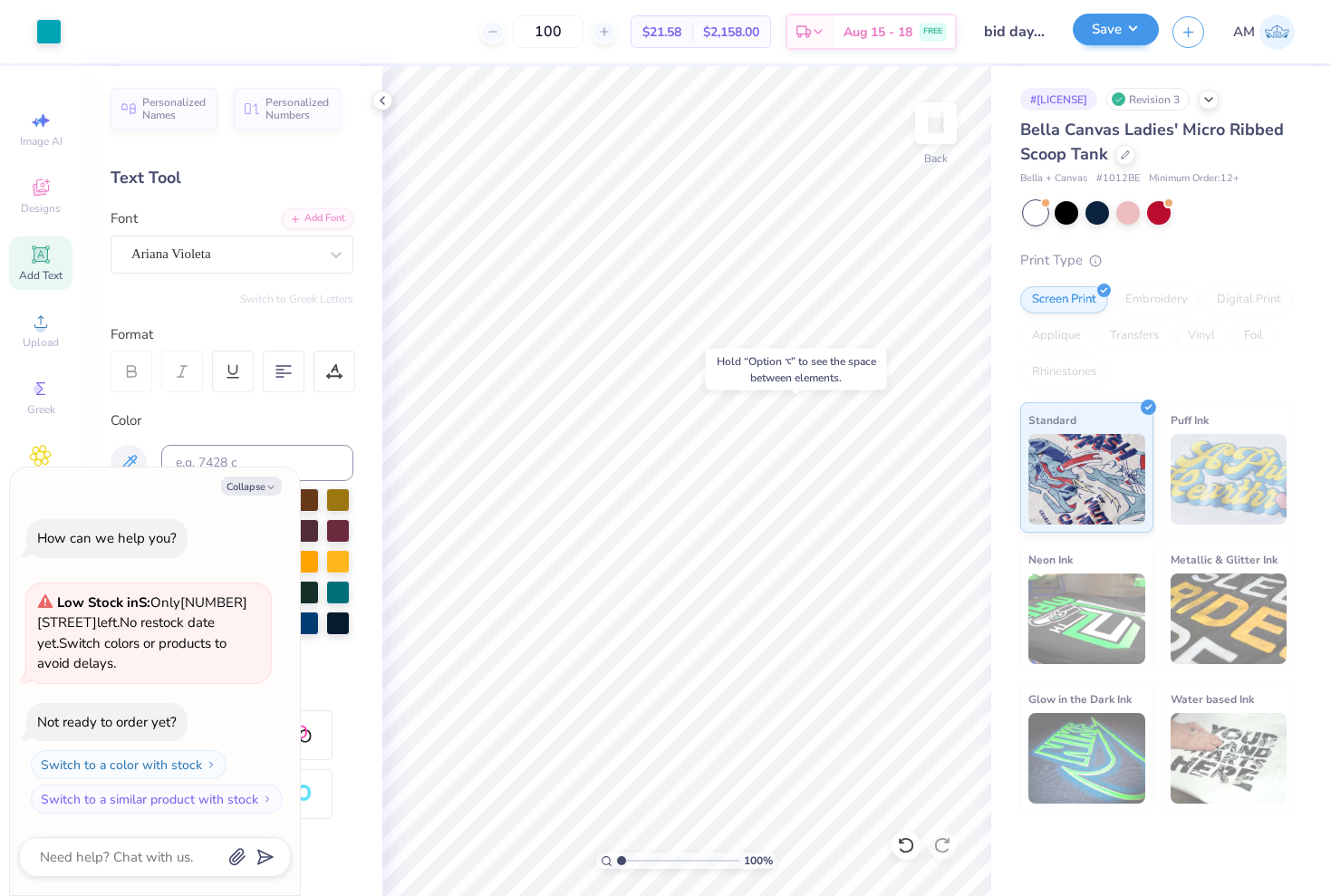 click on "Save" at bounding box center [1115, 29] 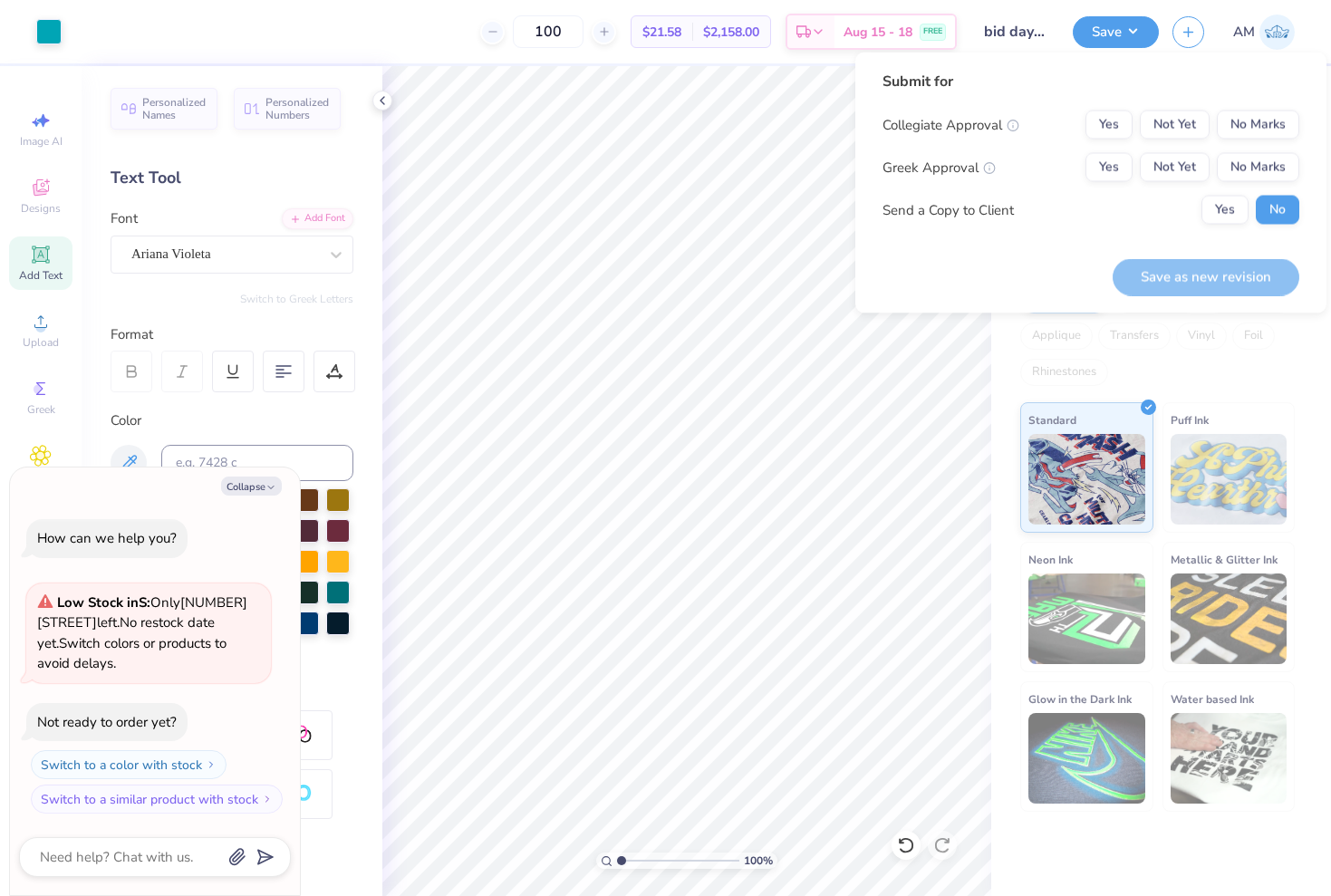 click on "Yes Not Yet No Marks" at bounding box center (1192, 168) 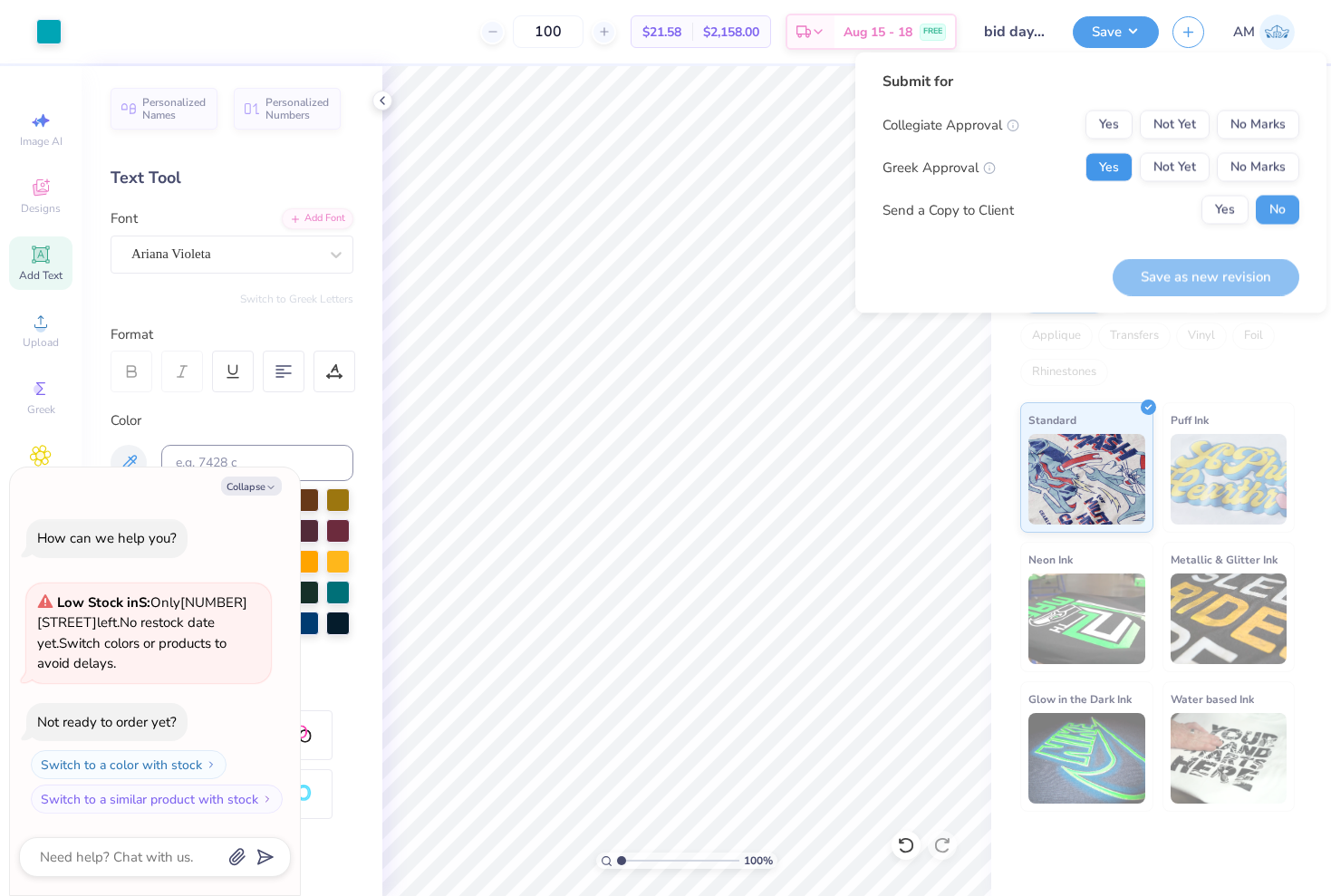 click on "Yes" at bounding box center [1109, 168] 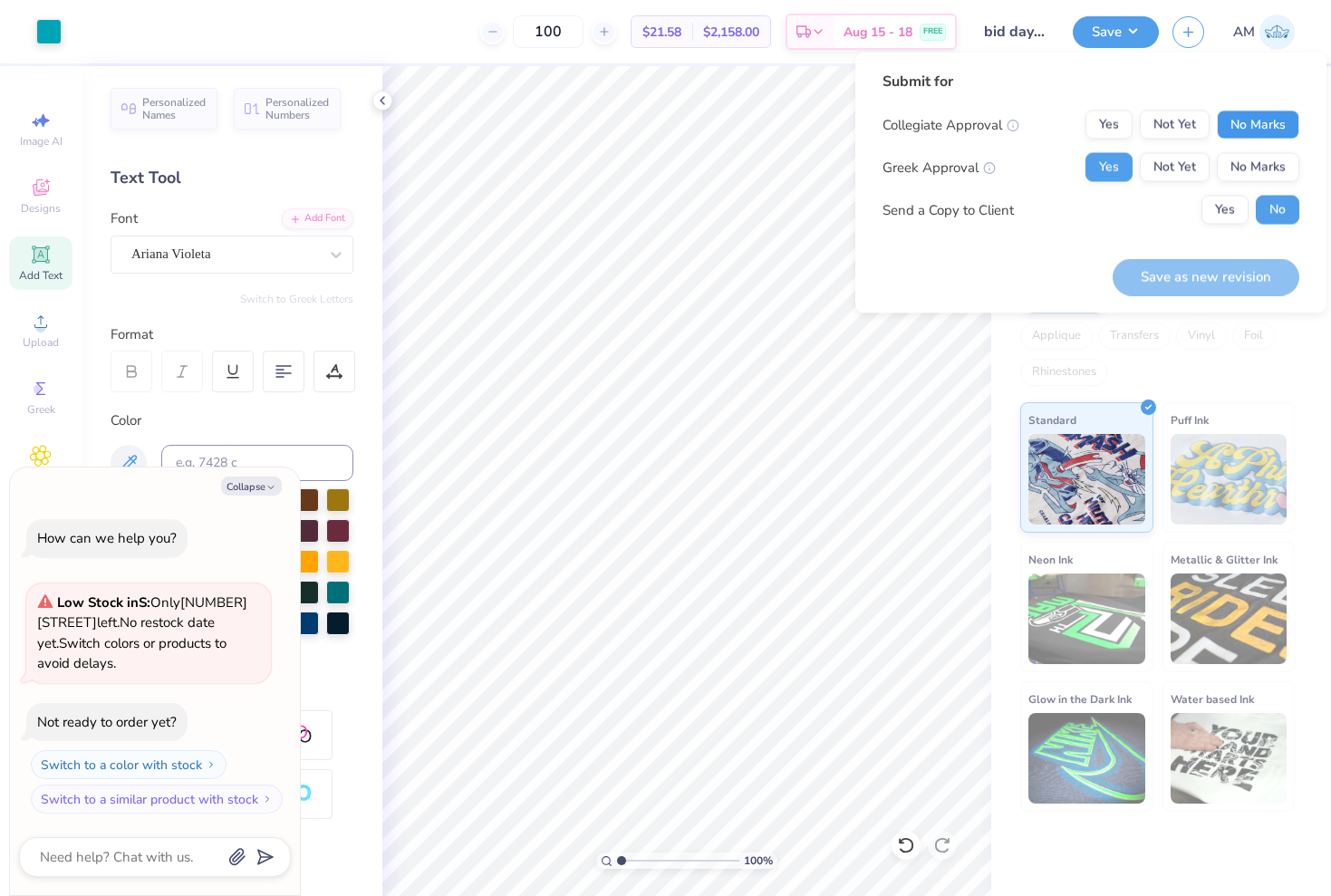 click on "No Marks" at bounding box center [1258, 125] 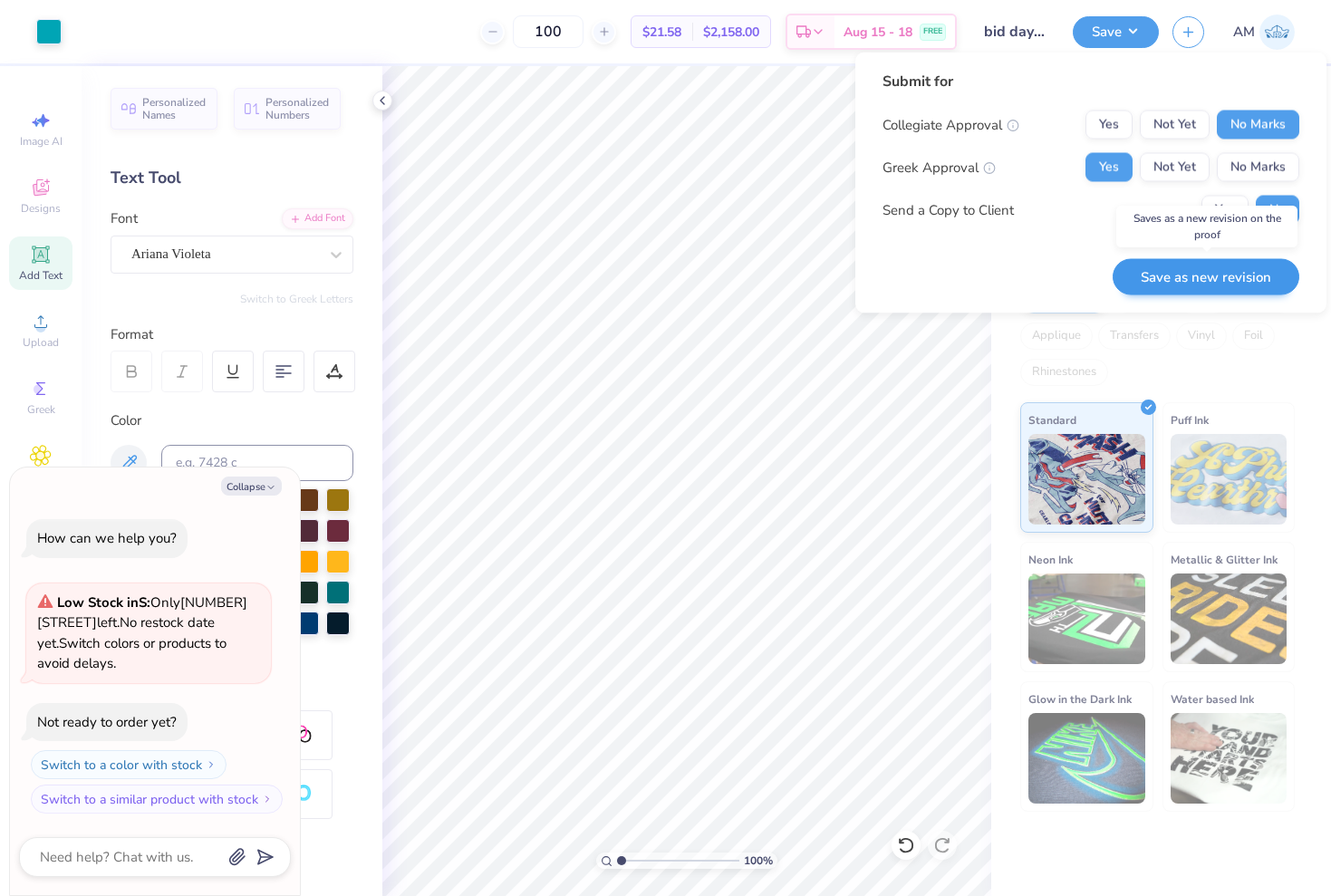 click on "Save as new revision" at bounding box center [1206, 276] 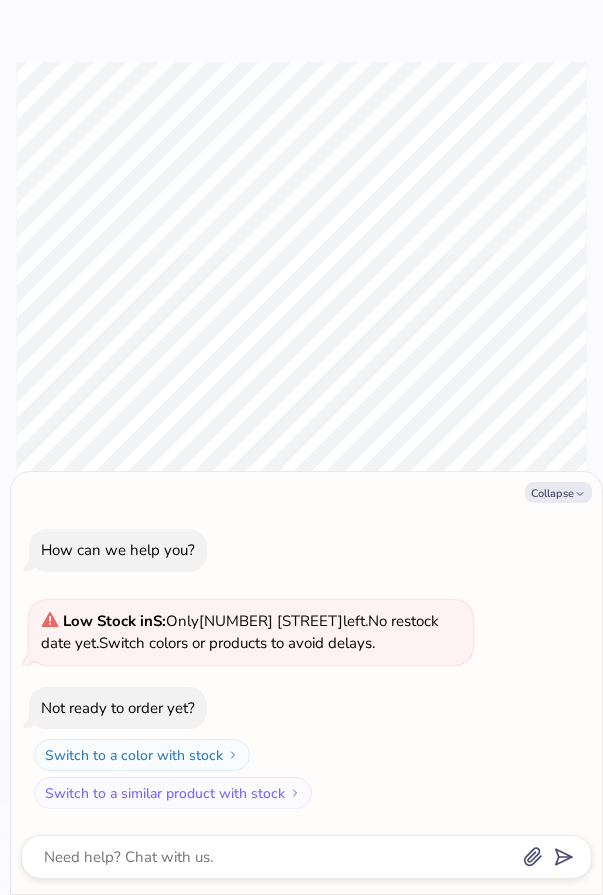 type on "x" 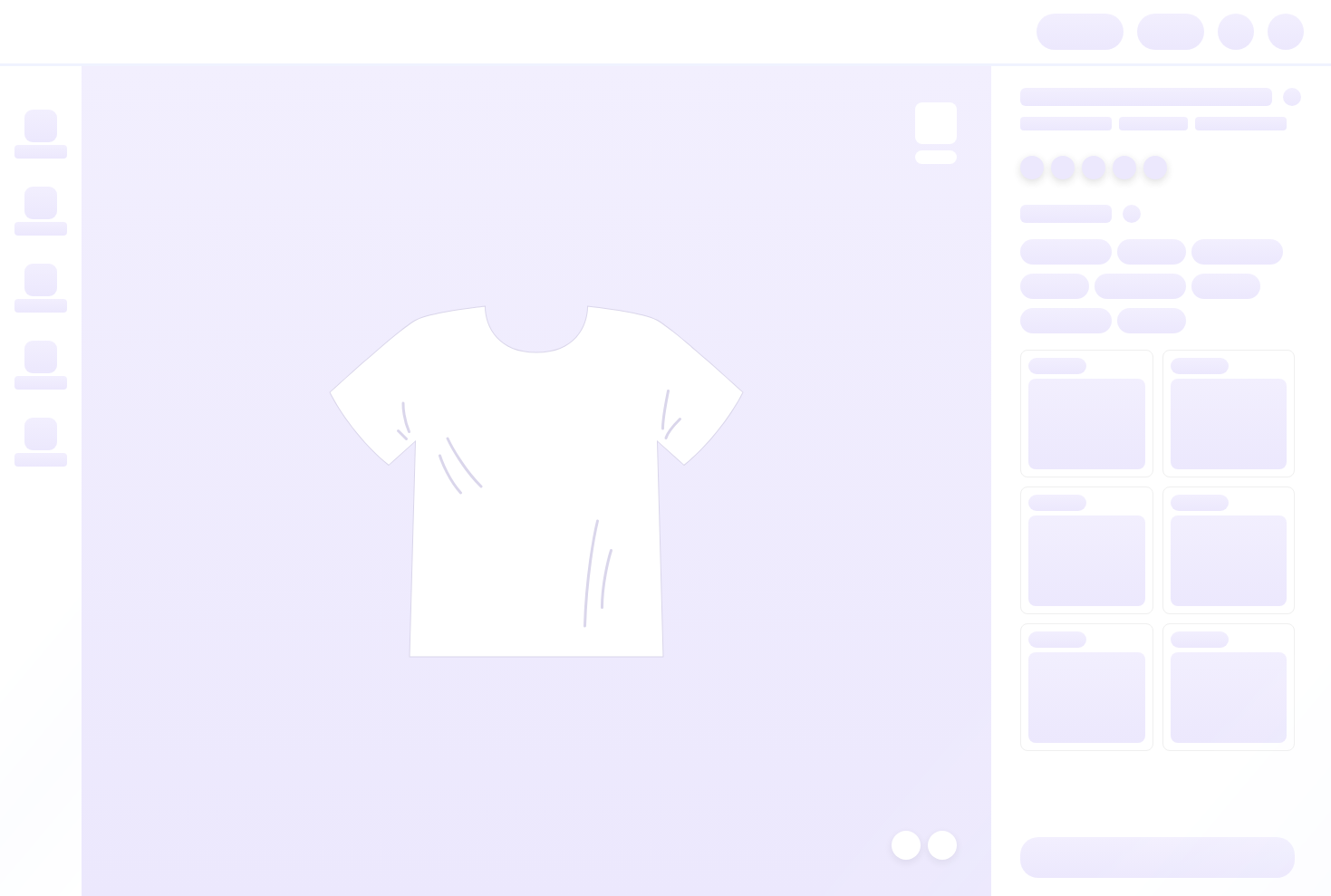scroll, scrollTop: 0, scrollLeft: 0, axis: both 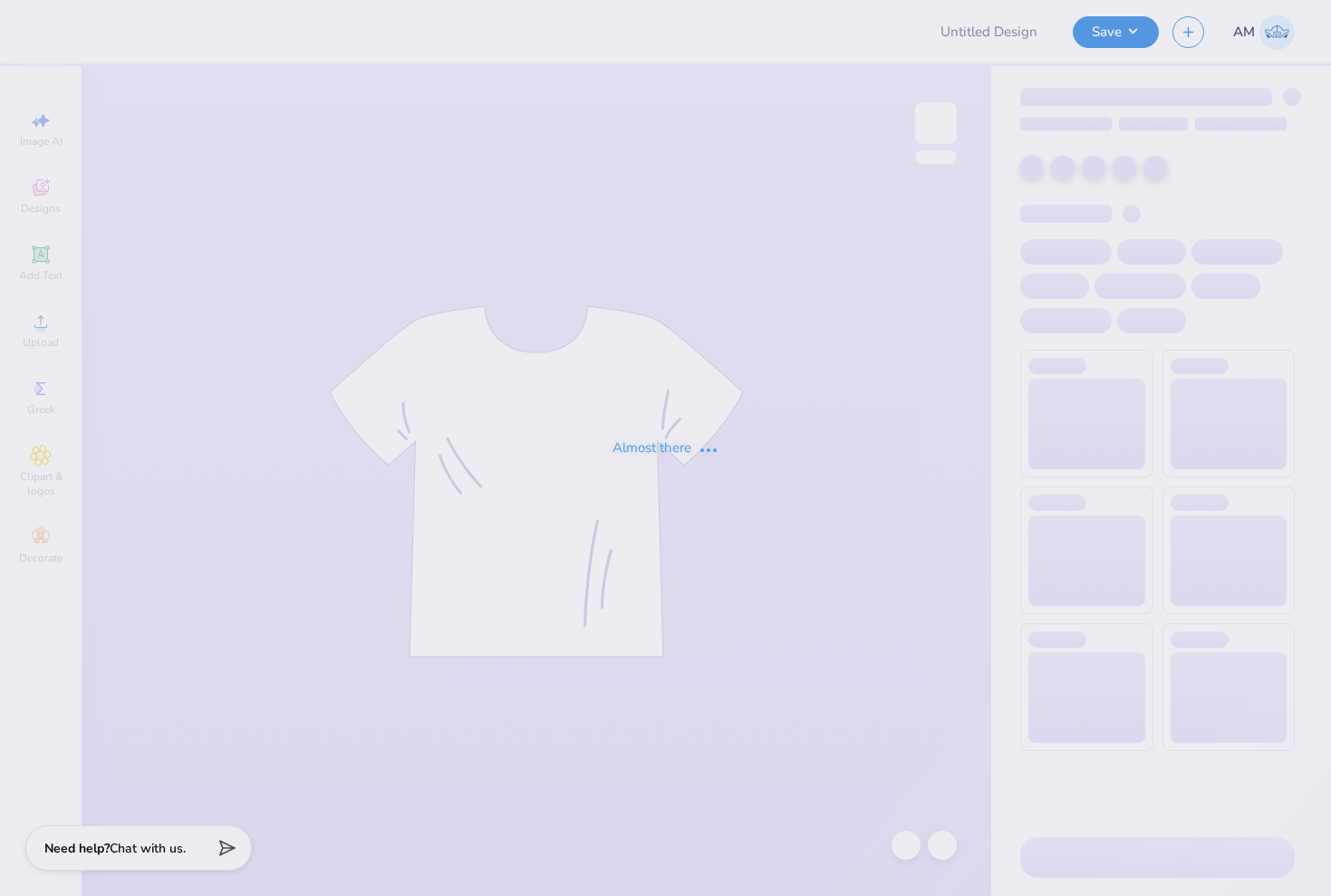 type on "bid day final" 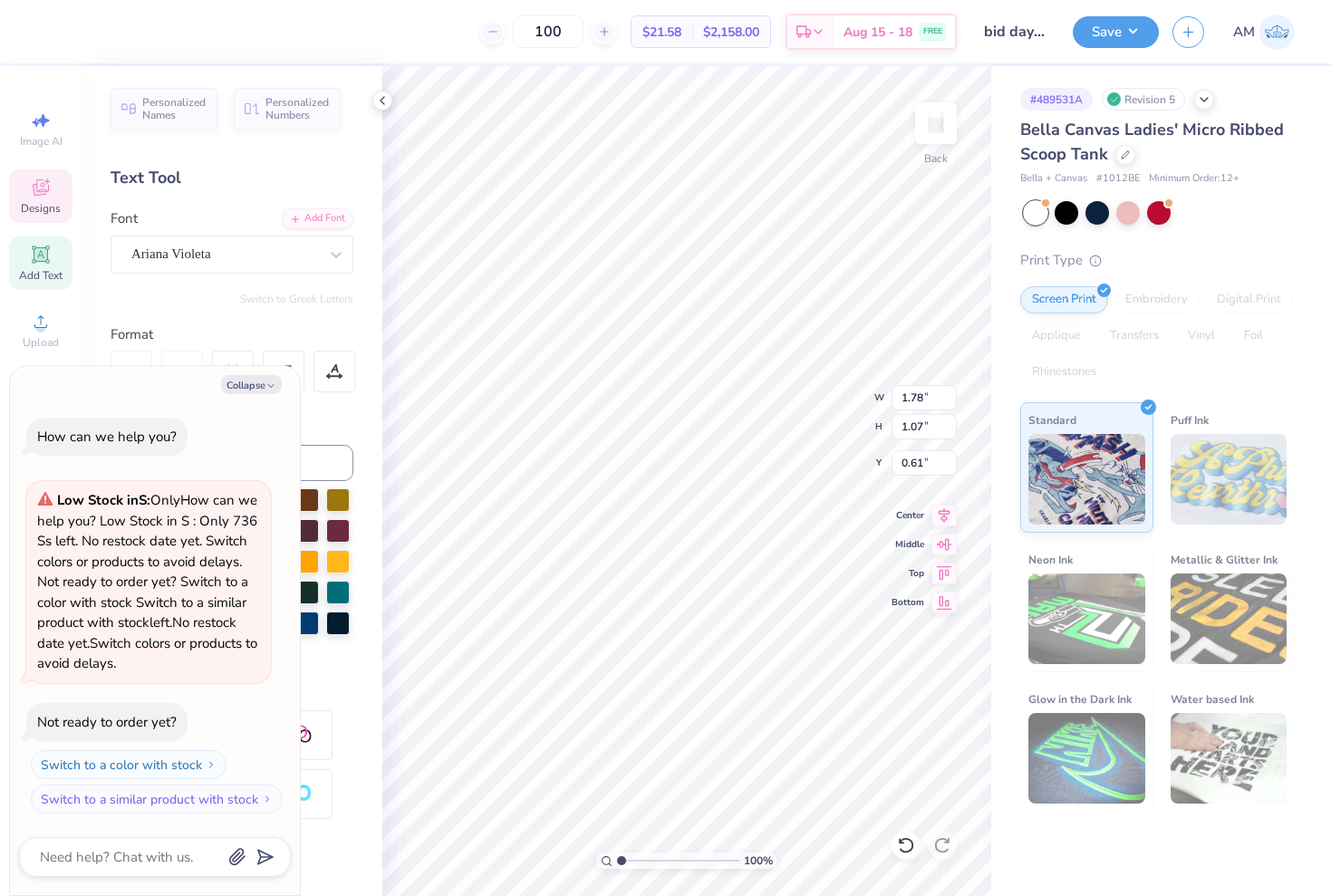 type on "x" 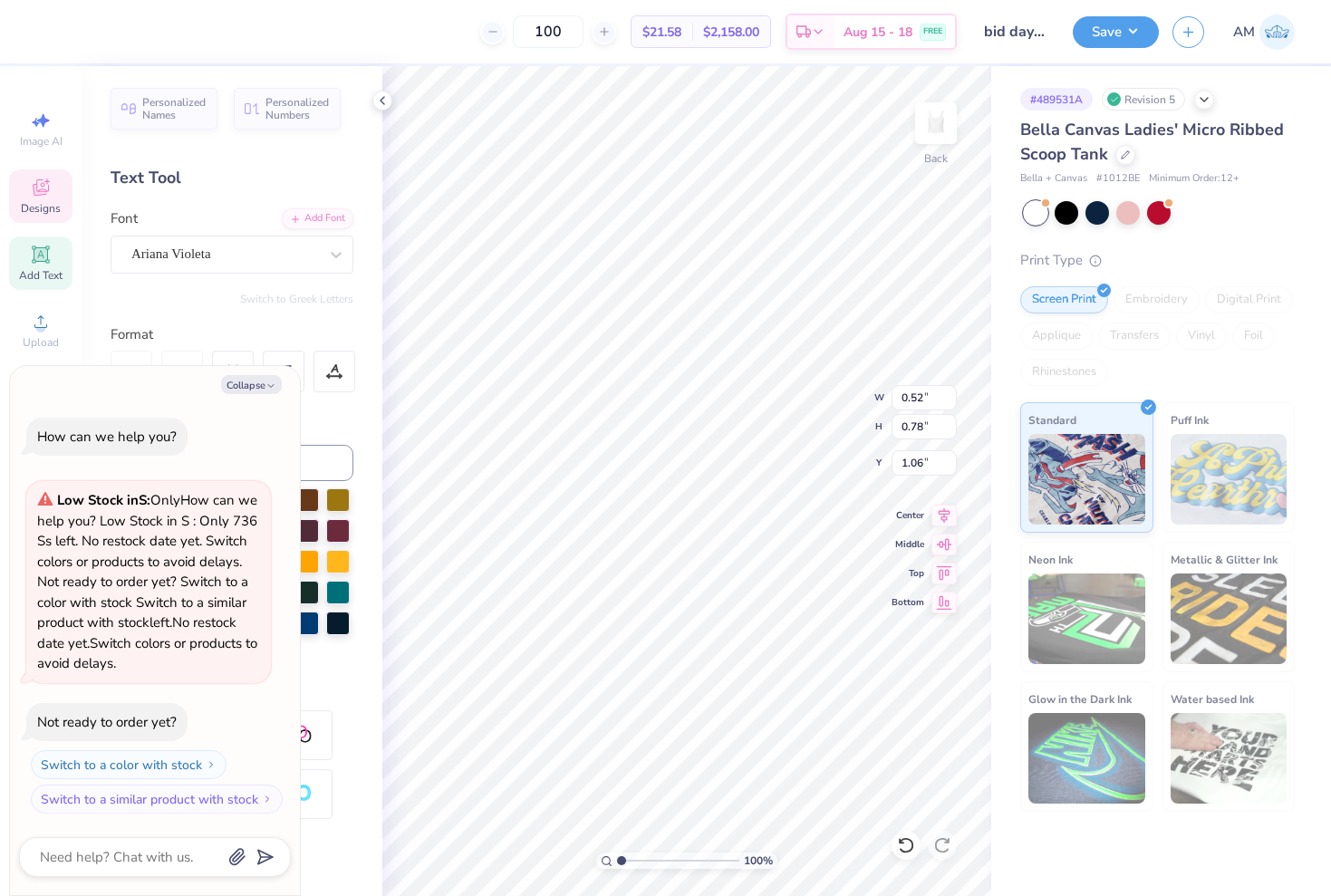 type on "0.52" 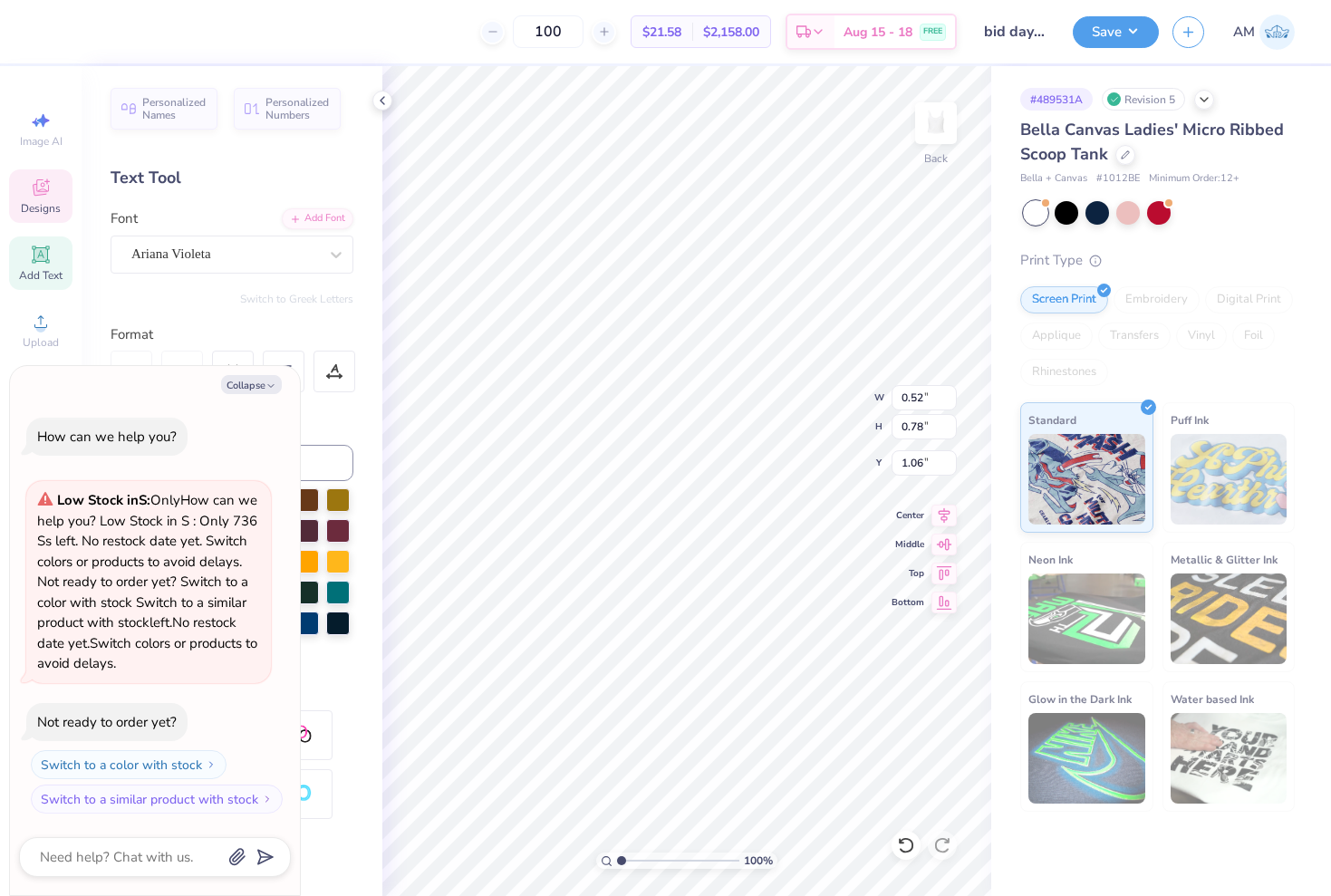 type on "x" 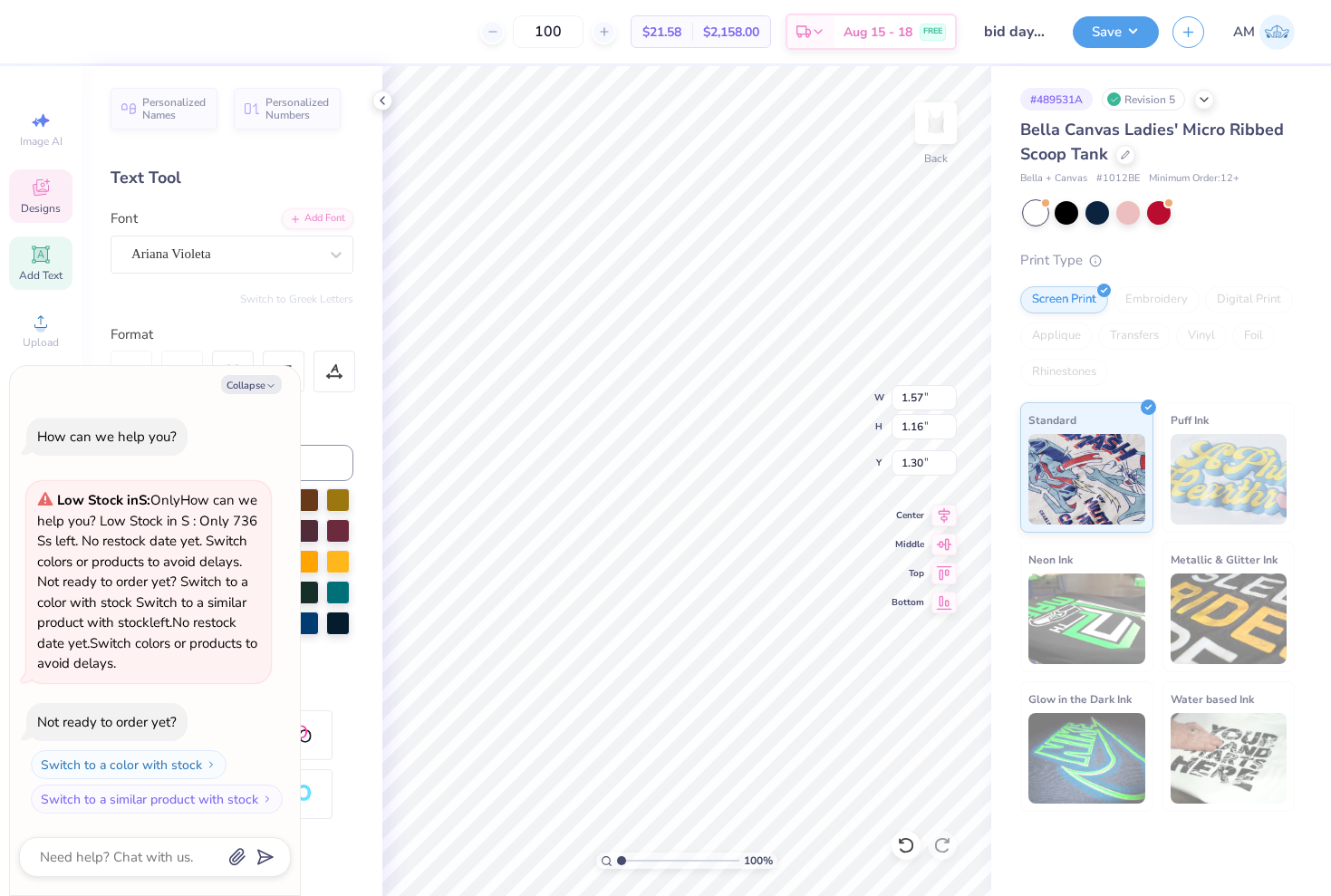 type on "x" 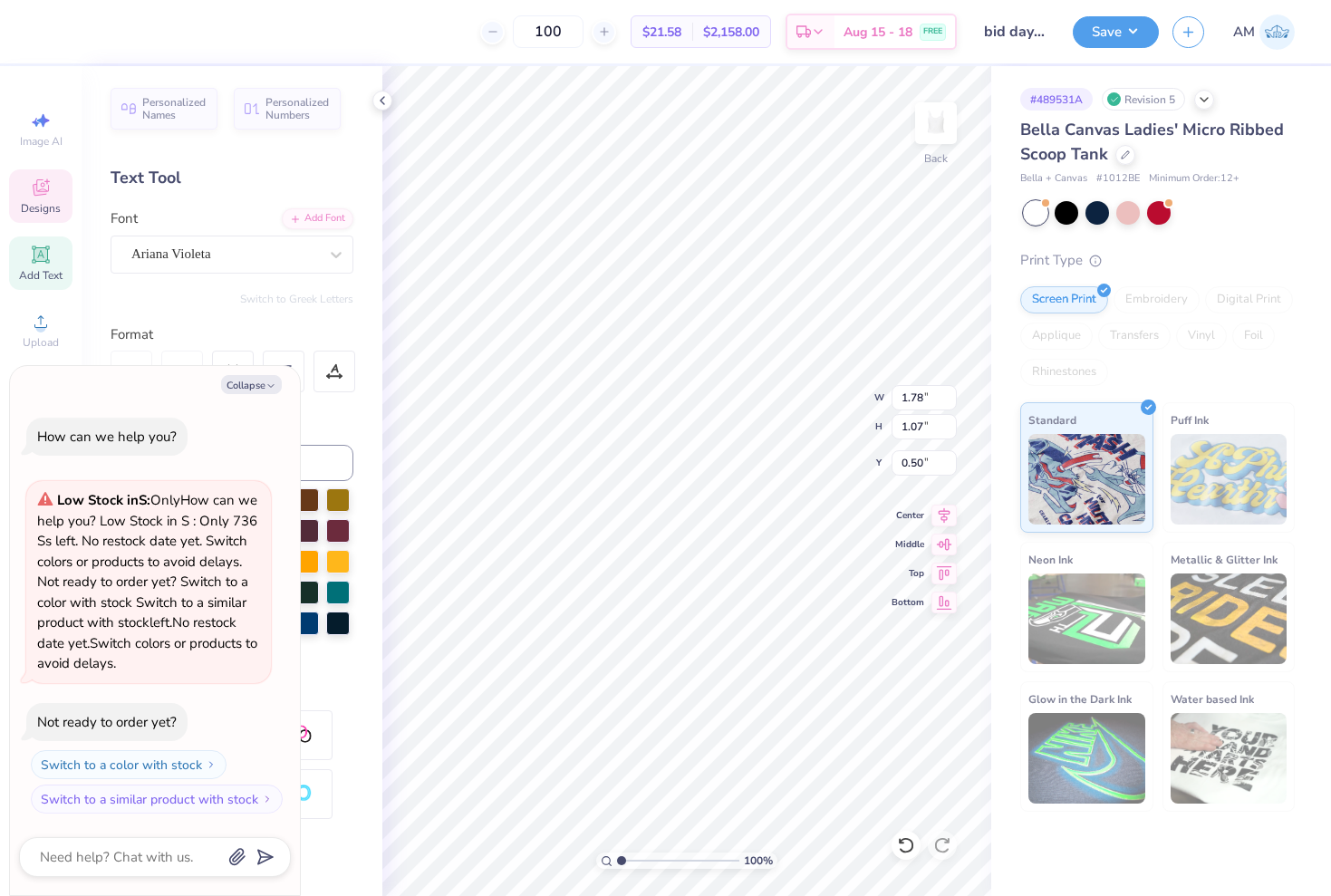 type on "1.78" 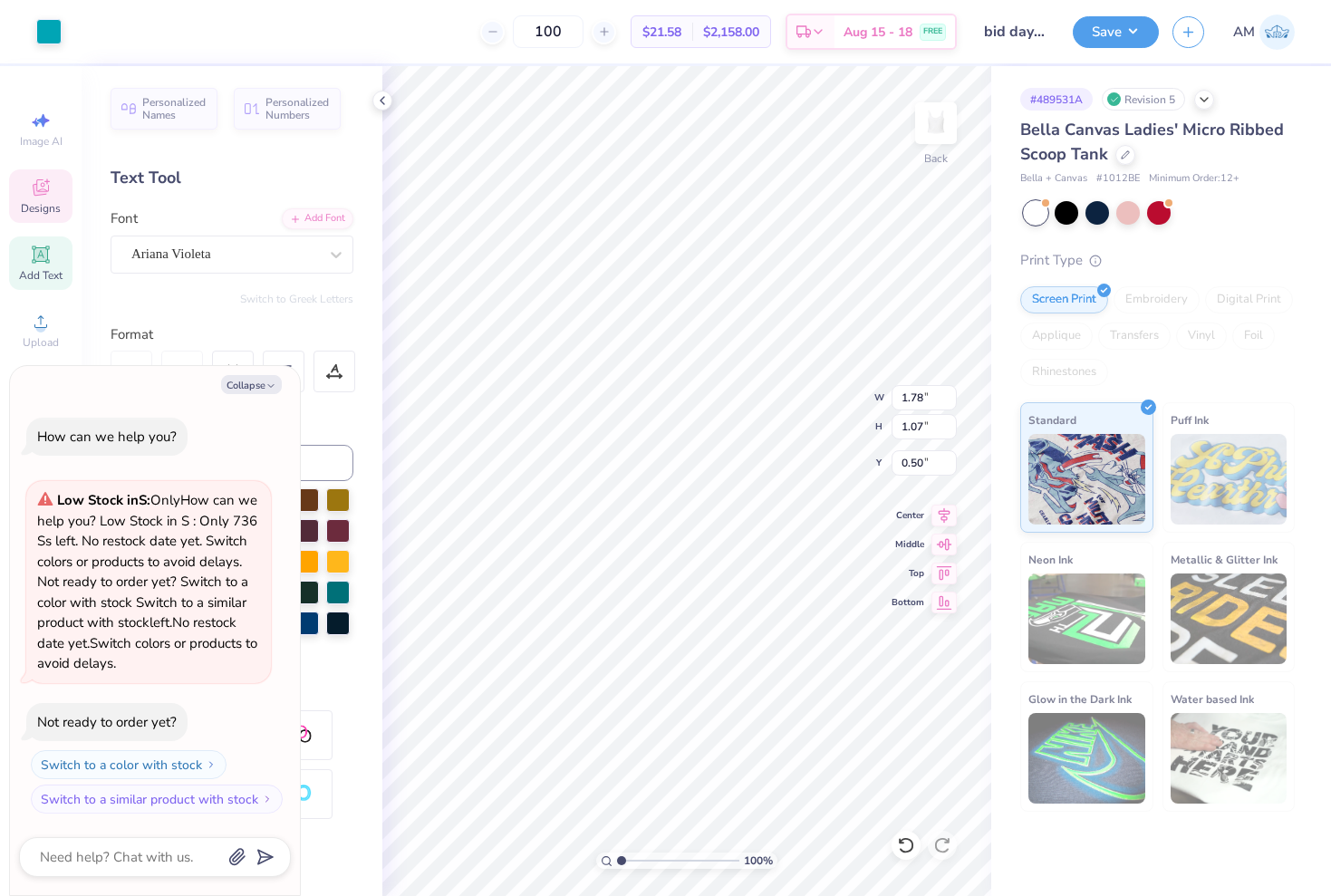 type on "7.04" 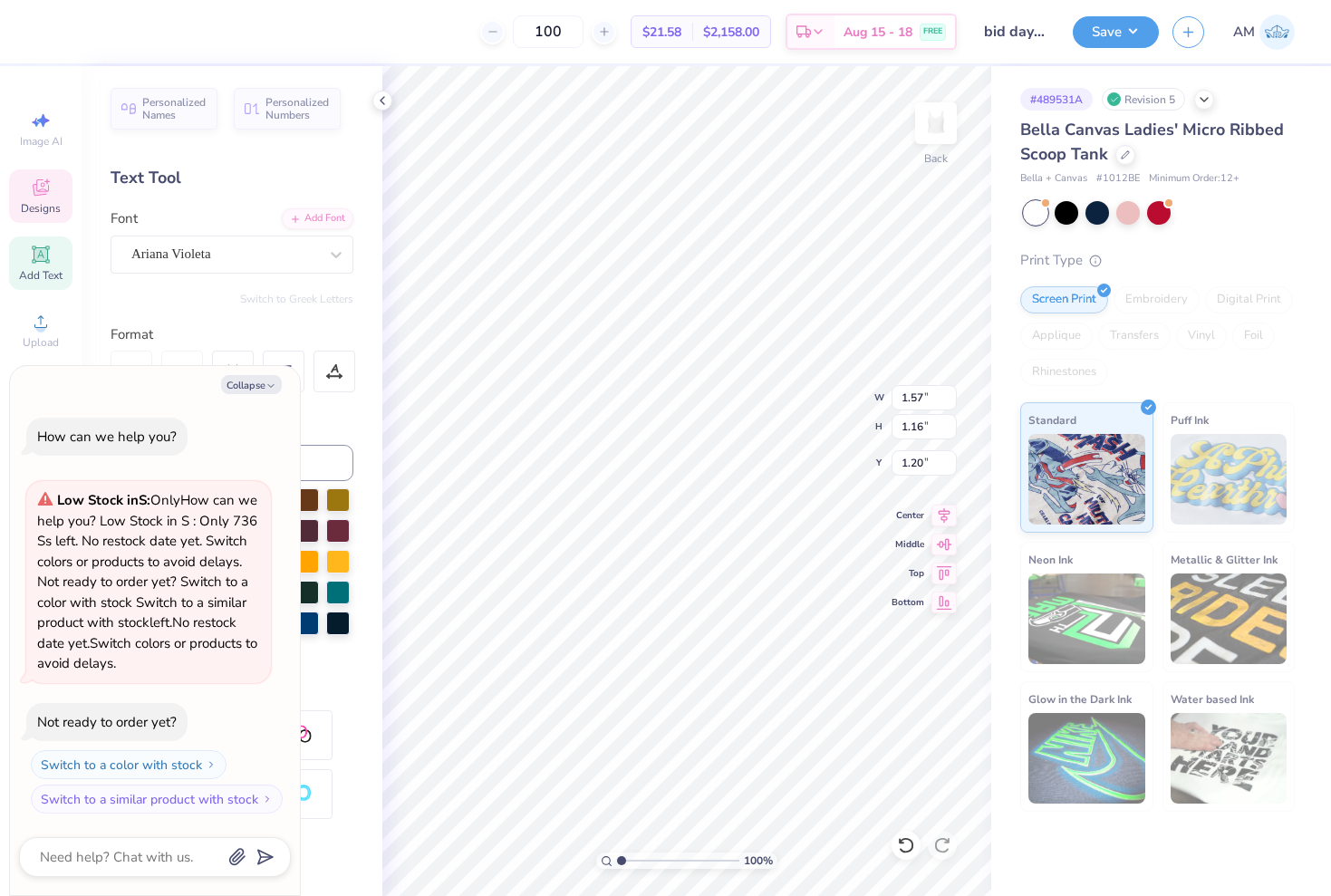 type on "x" 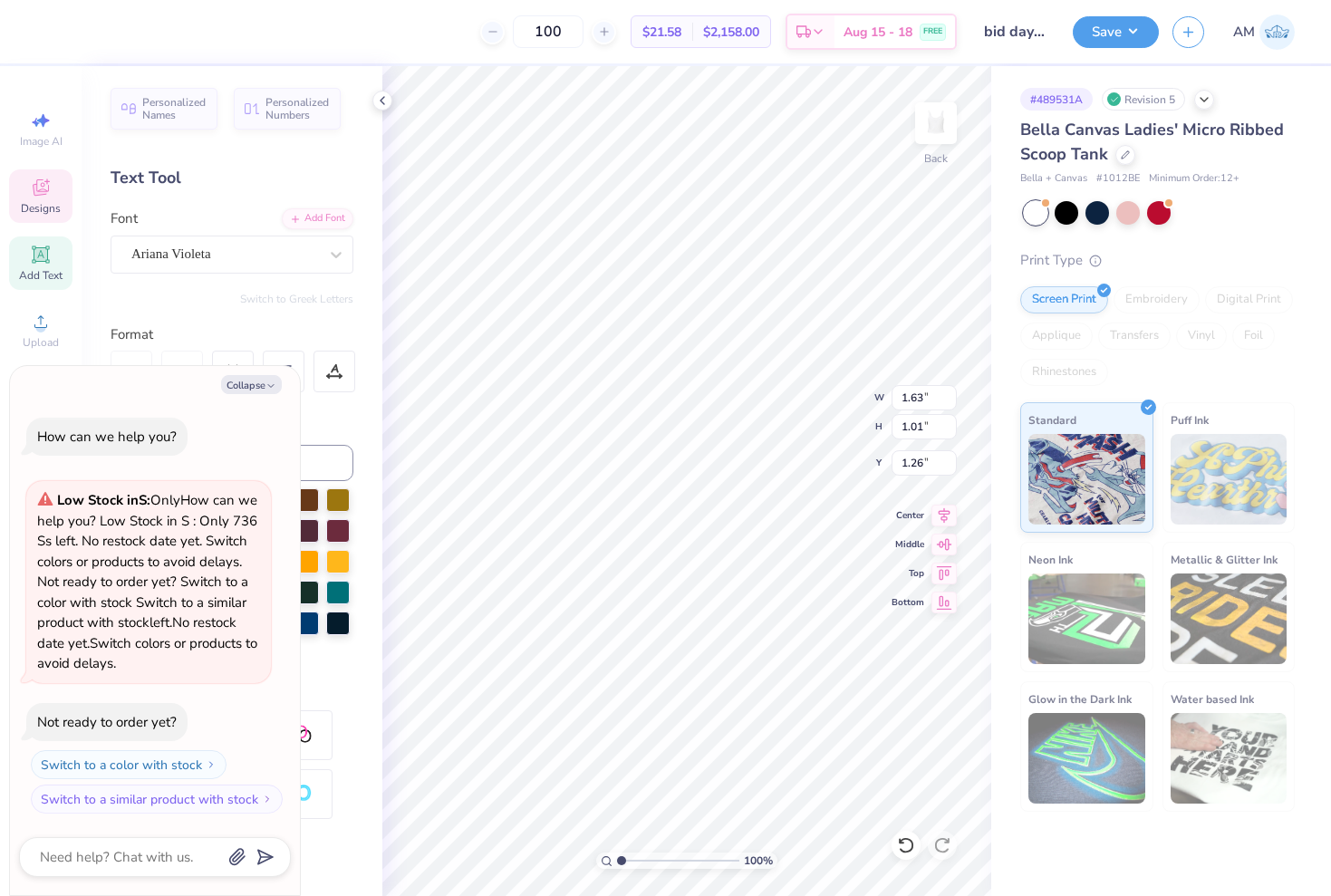type on "x" 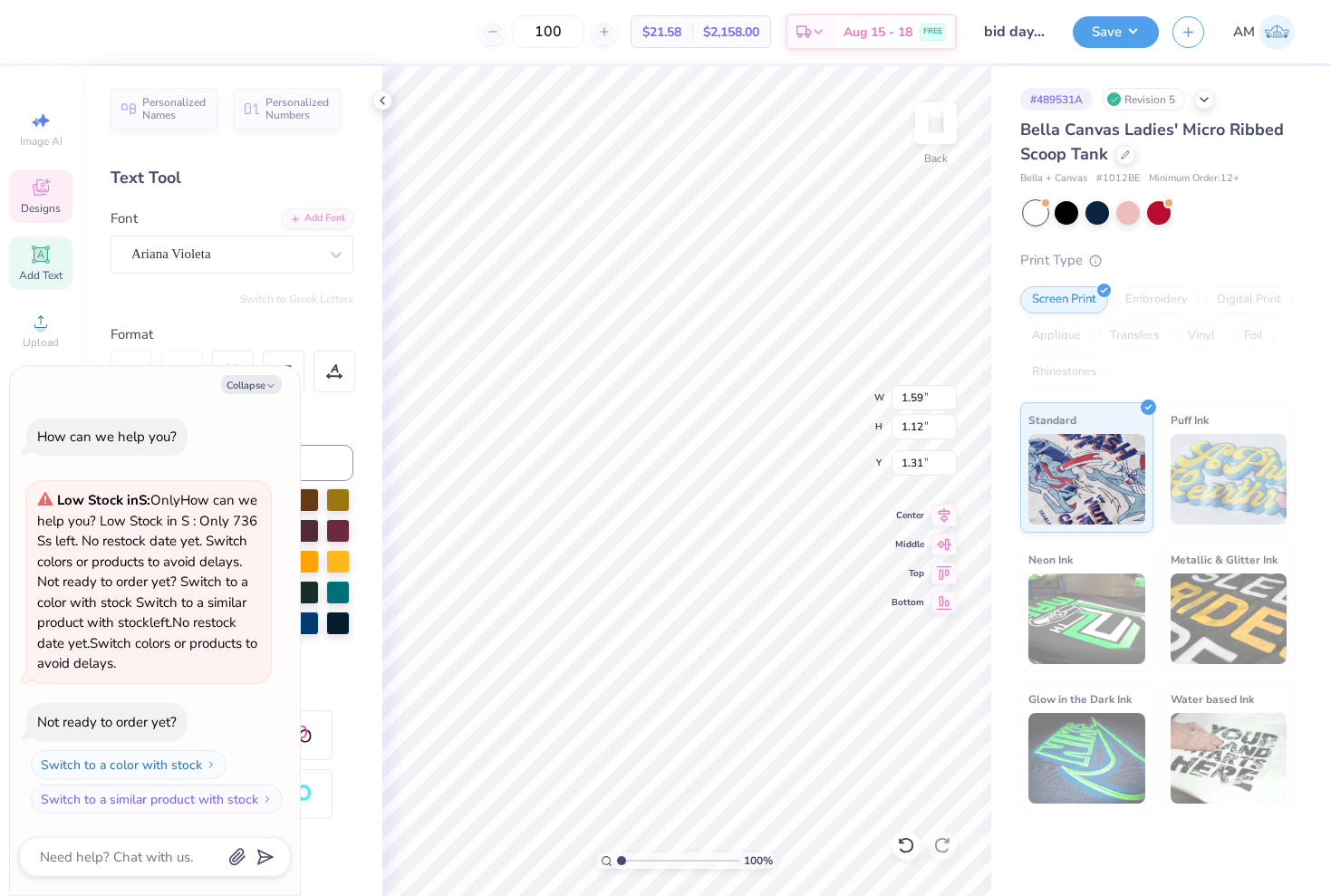 type on "x" 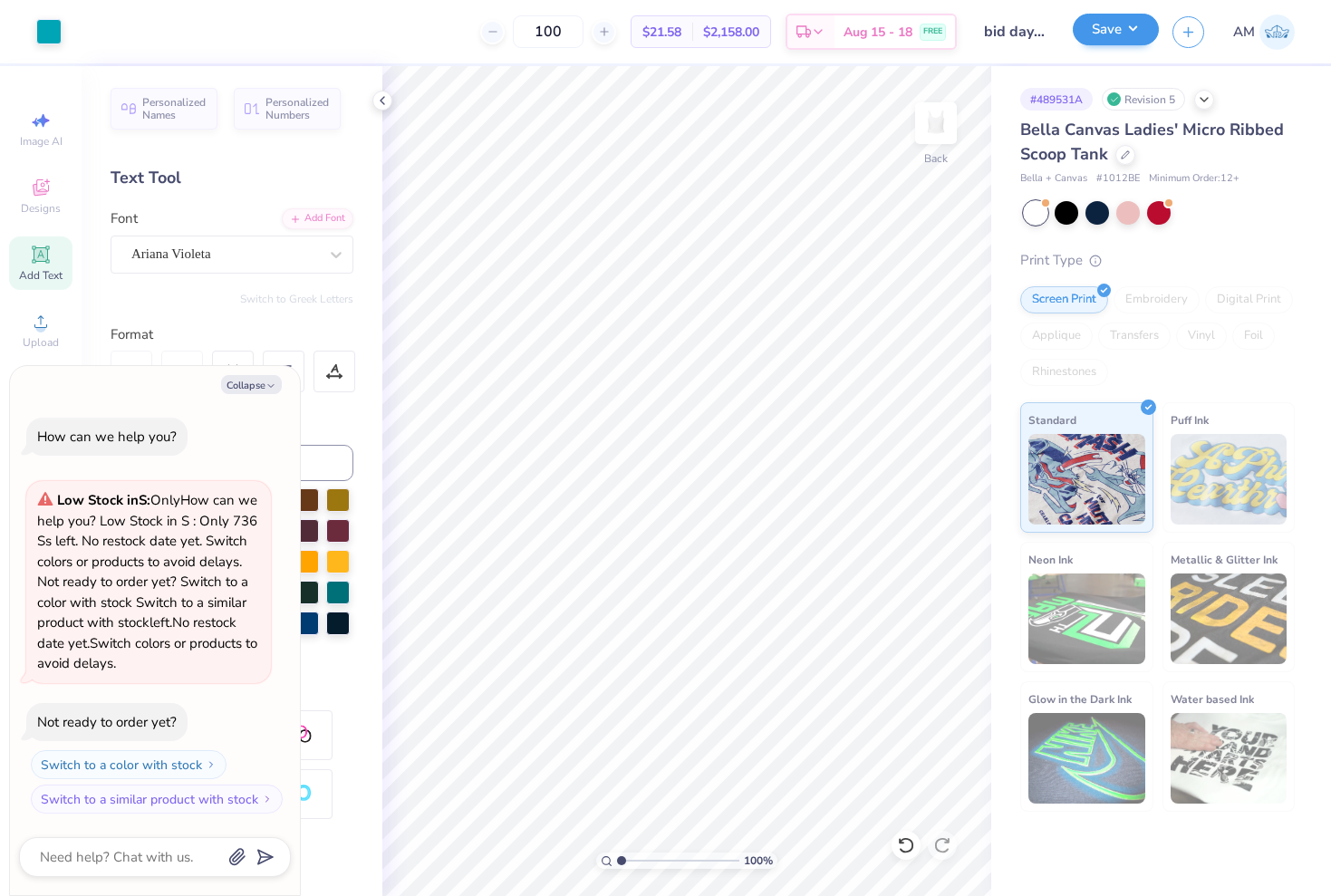 click on "Save" at bounding box center [1115, 29] 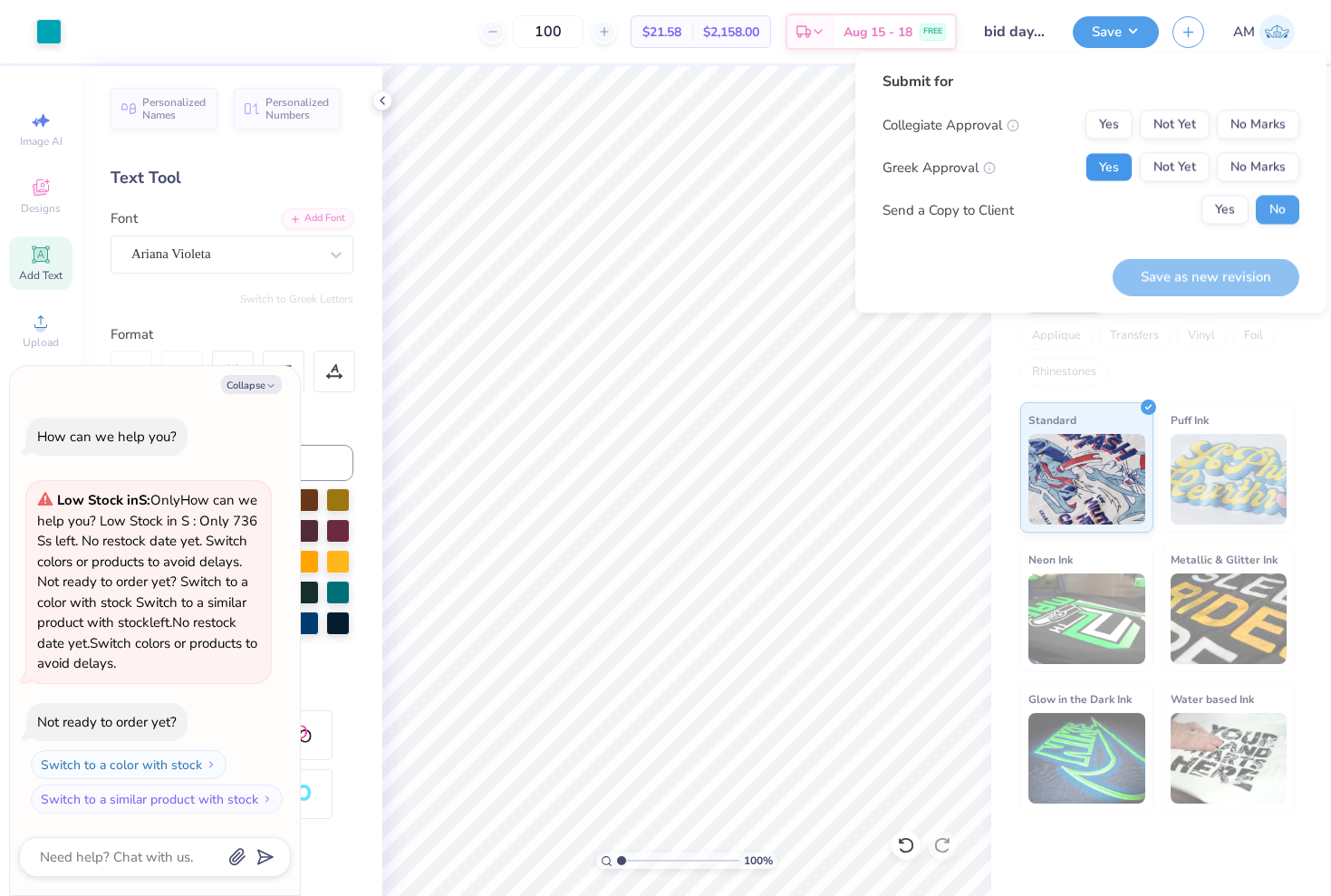 click on "Yes" at bounding box center (1109, 168) 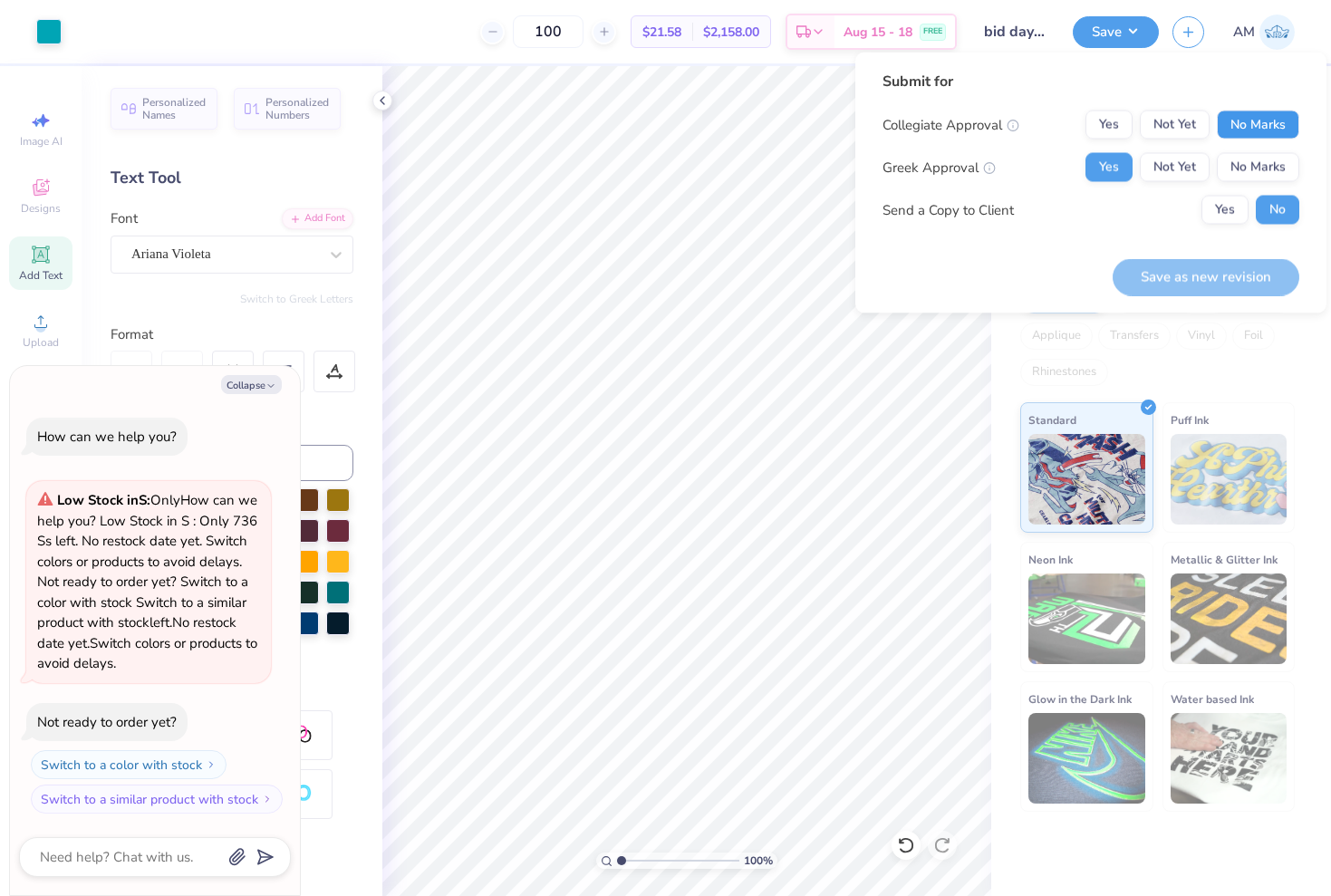 click on "No Marks" at bounding box center (1258, 125) 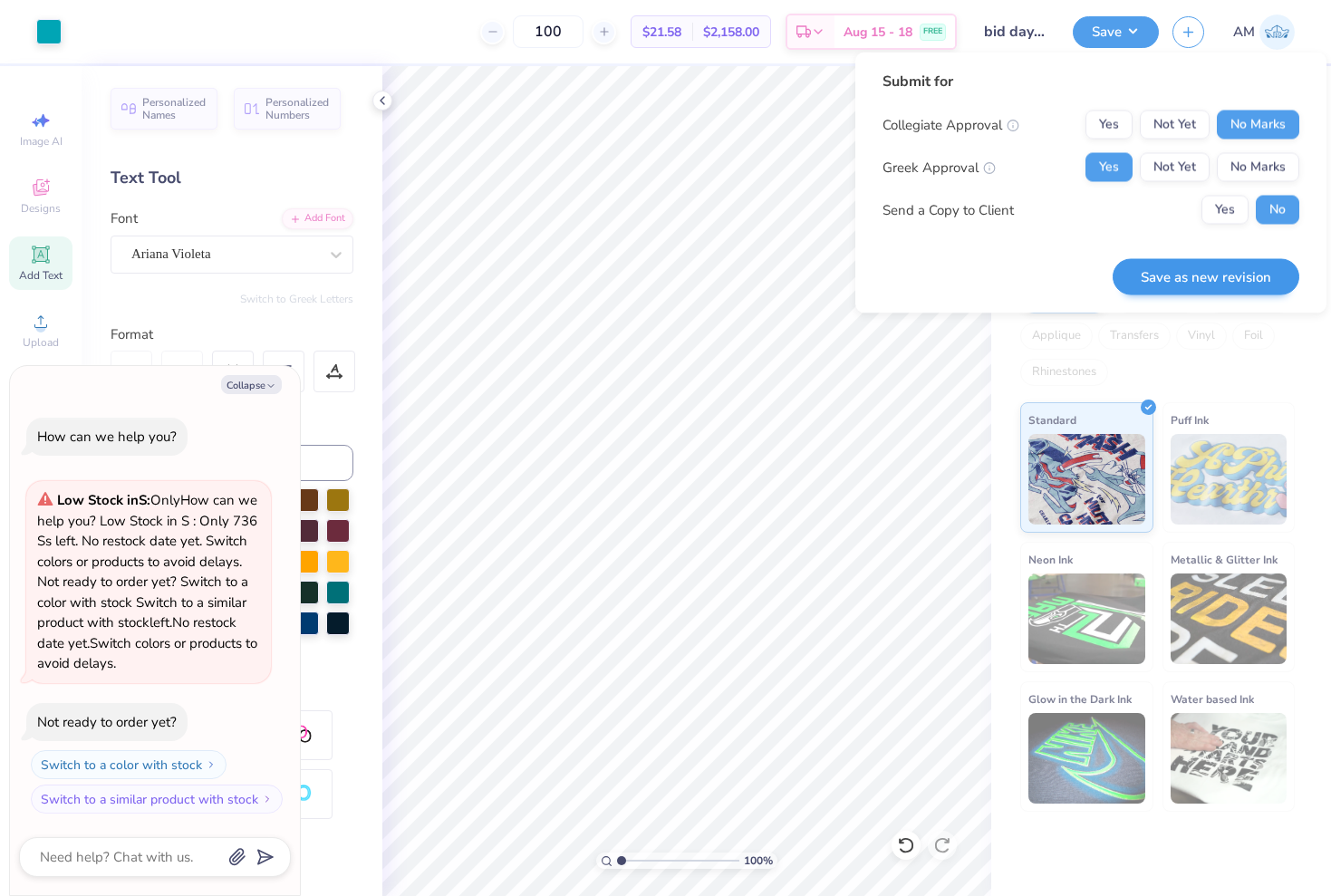 click on "Save as new revision" at bounding box center (1206, 276) 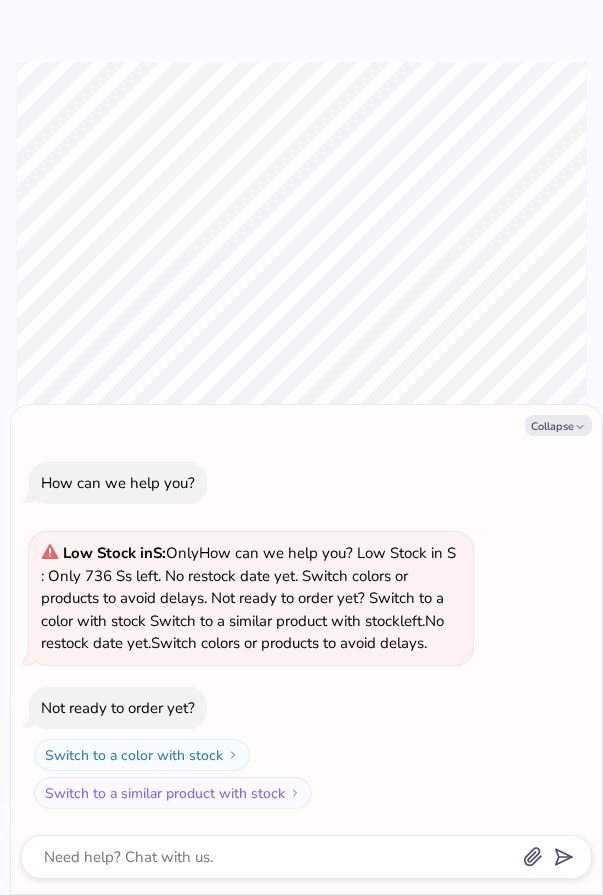 type on "x" 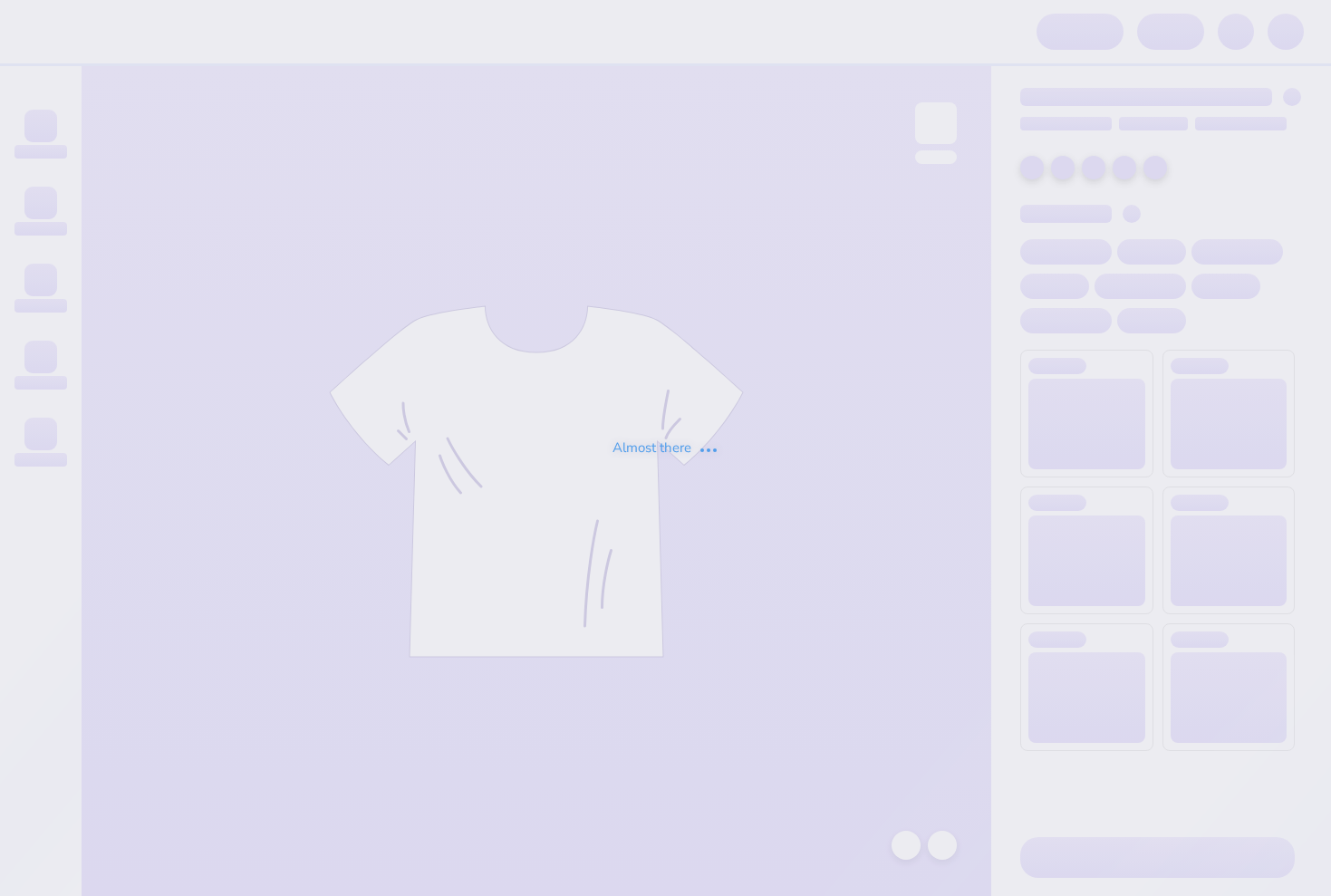 scroll, scrollTop: 0, scrollLeft: 0, axis: both 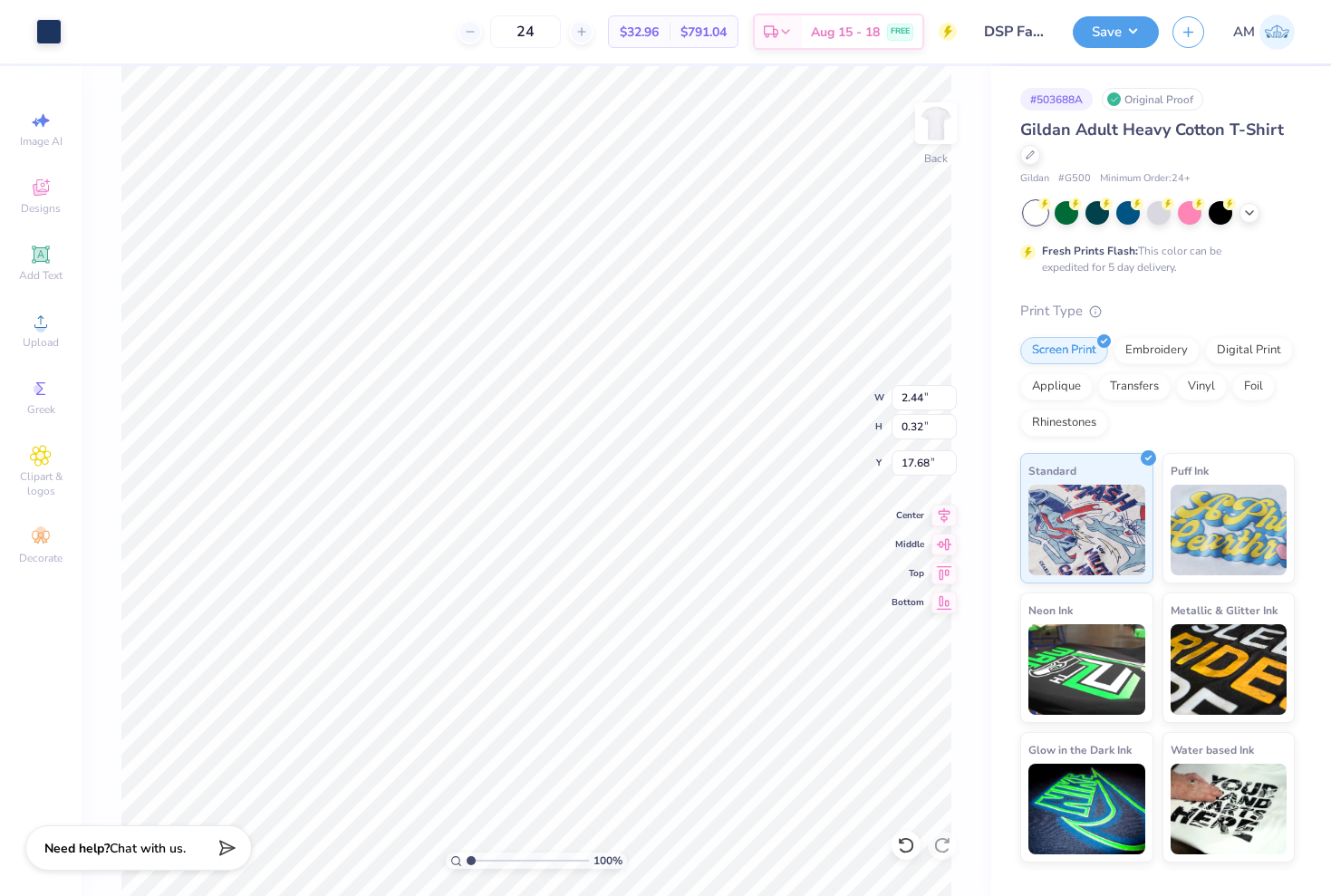 type on "2.99" 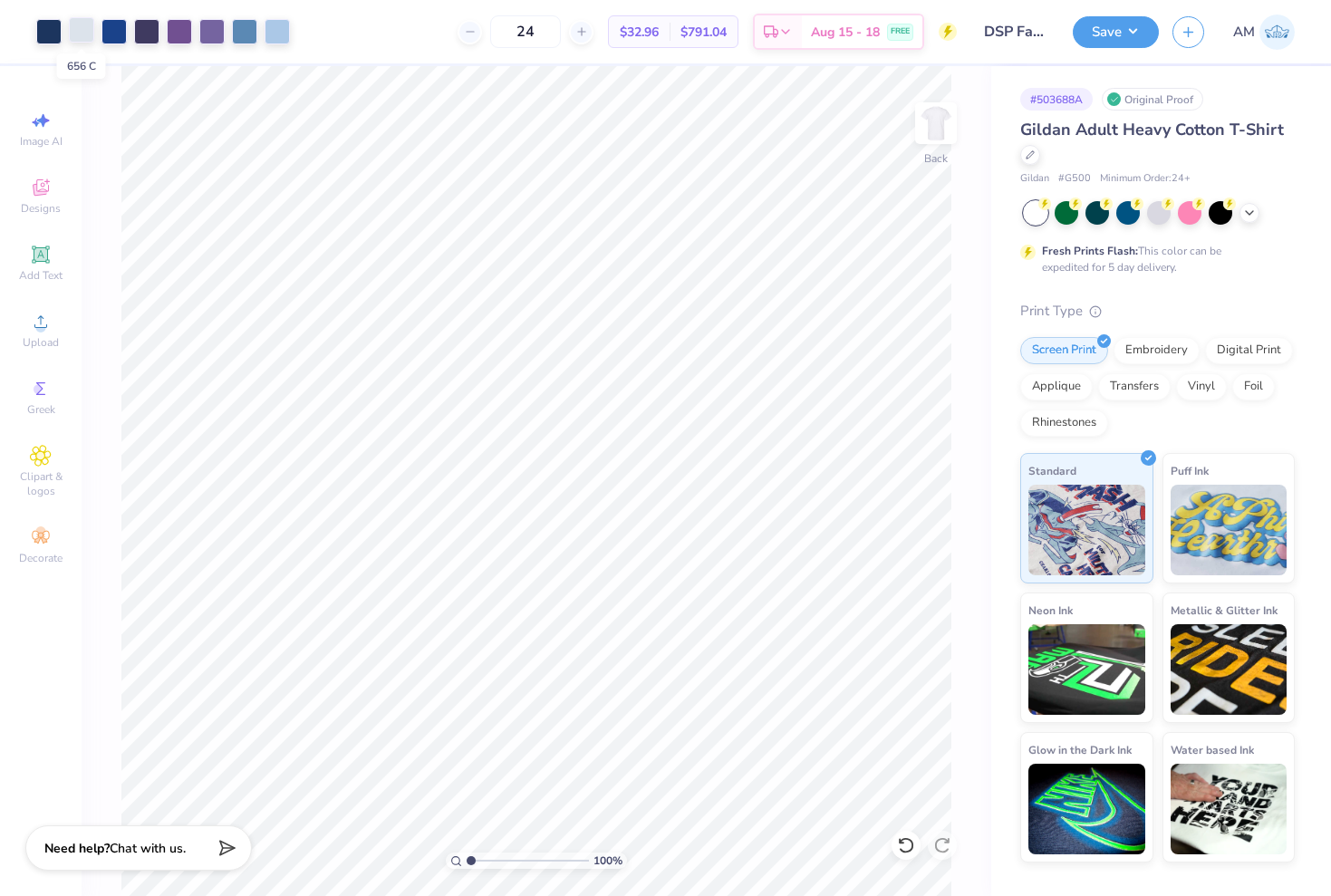 click at bounding box center (82, 30) 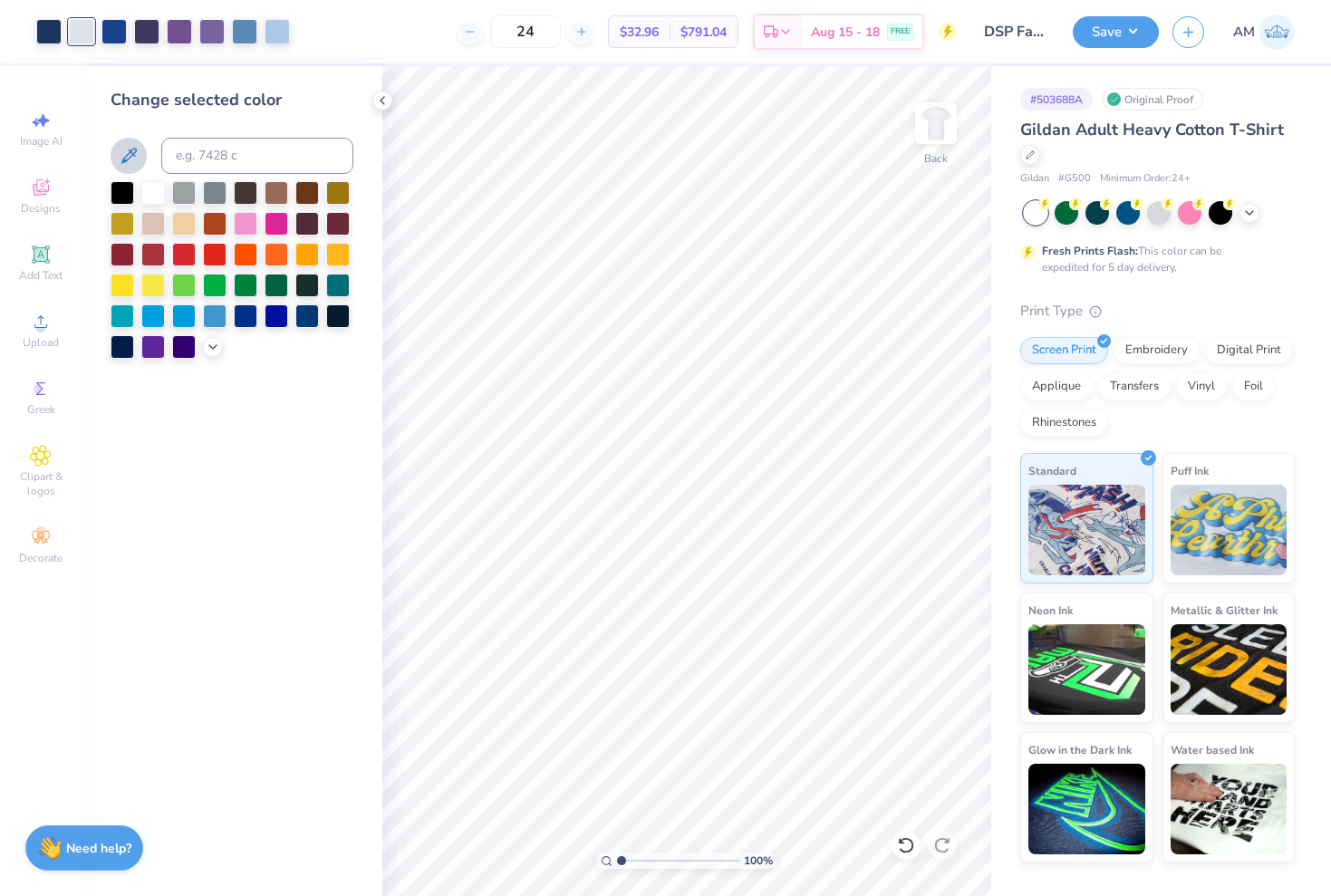 click 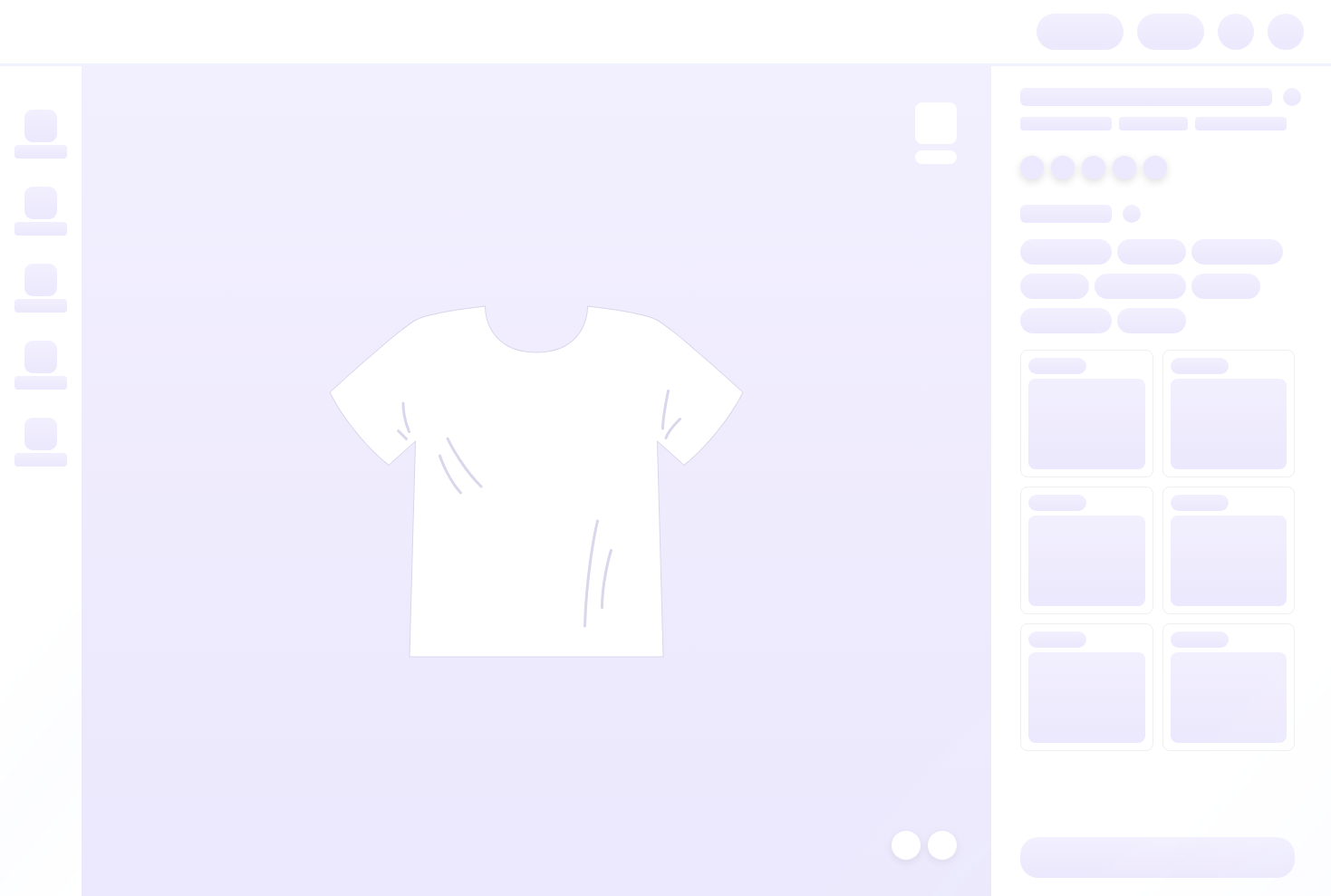scroll, scrollTop: 0, scrollLeft: 0, axis: both 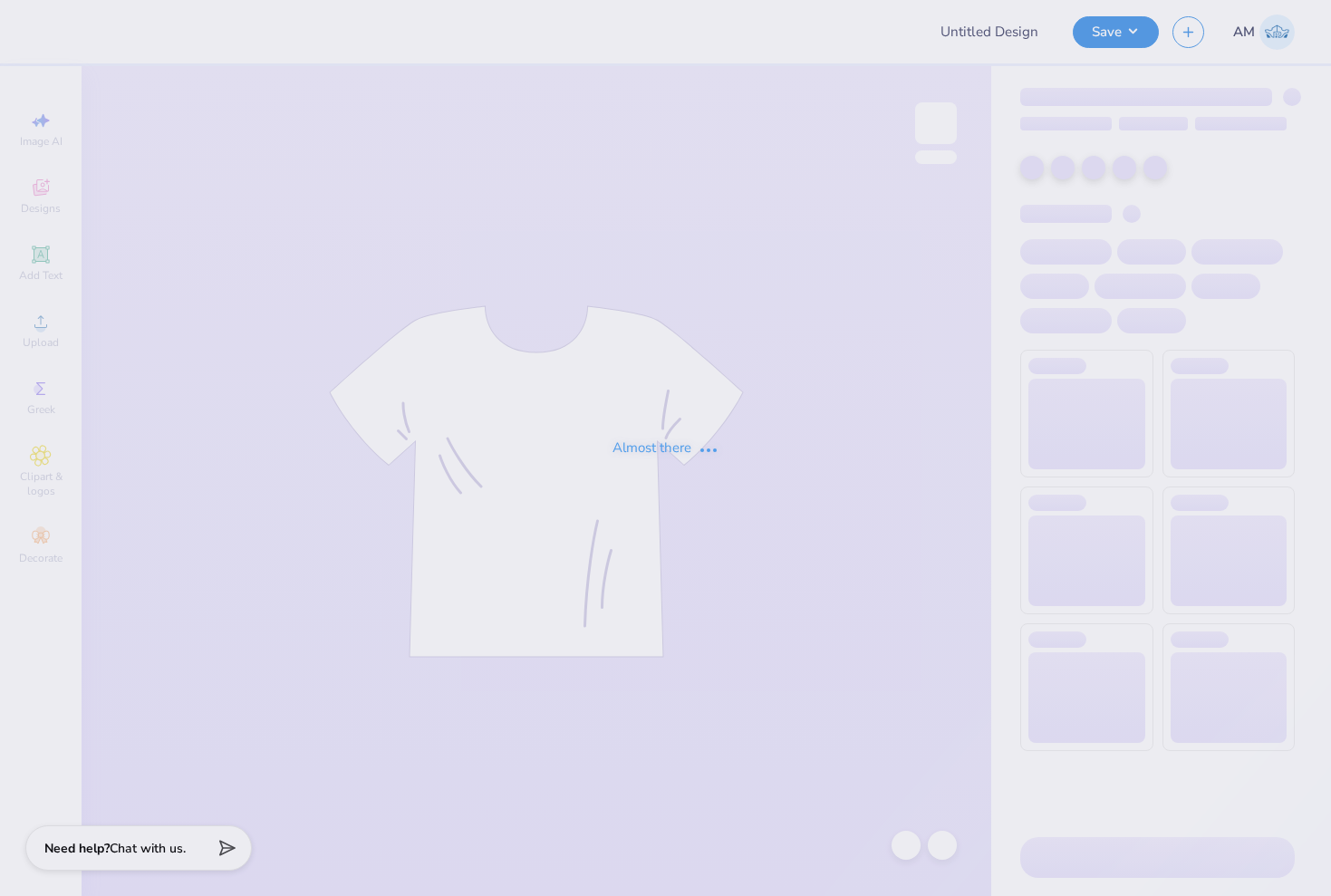 type on "DSP Fall Rush 25" 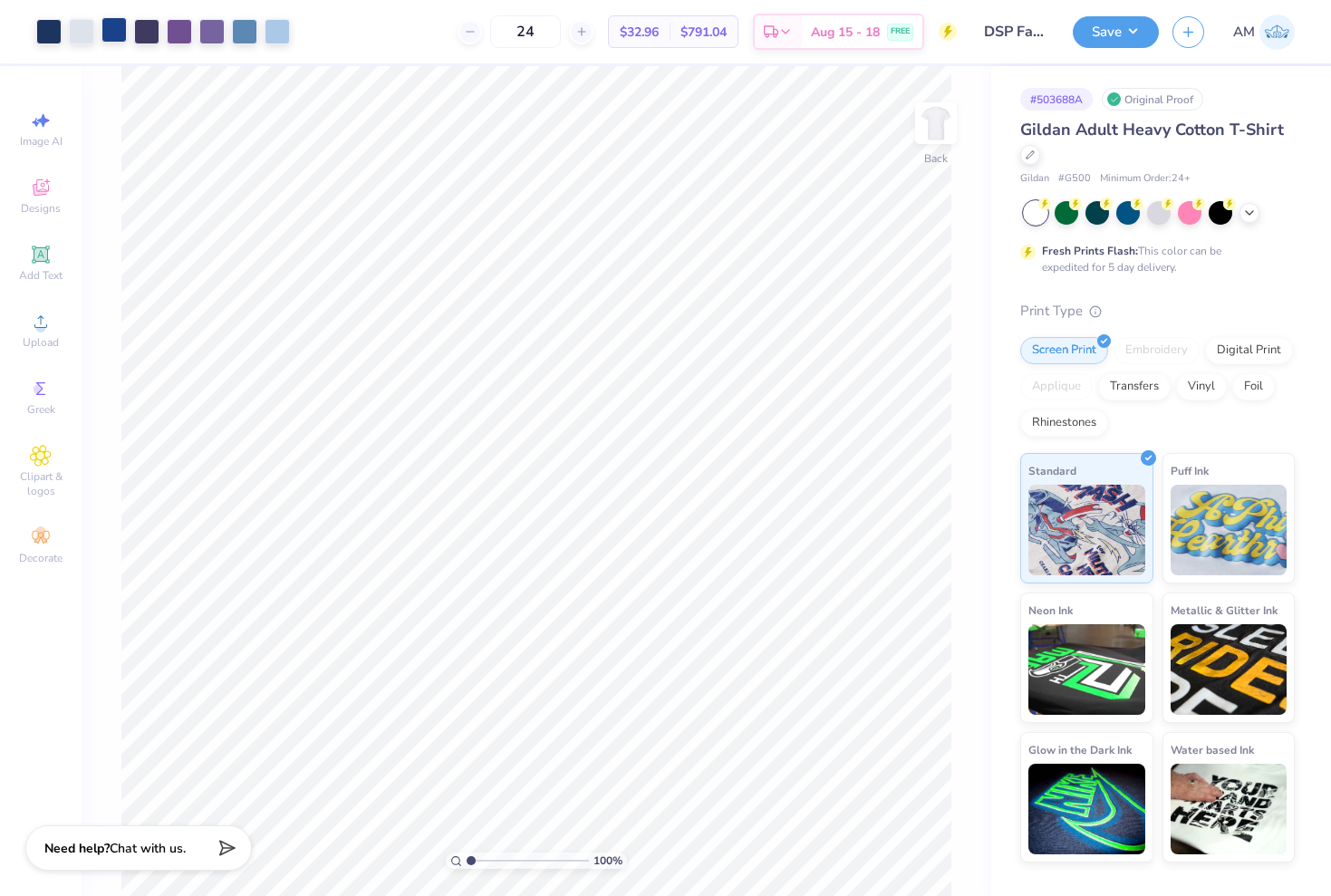 click at bounding box center (114, 30) 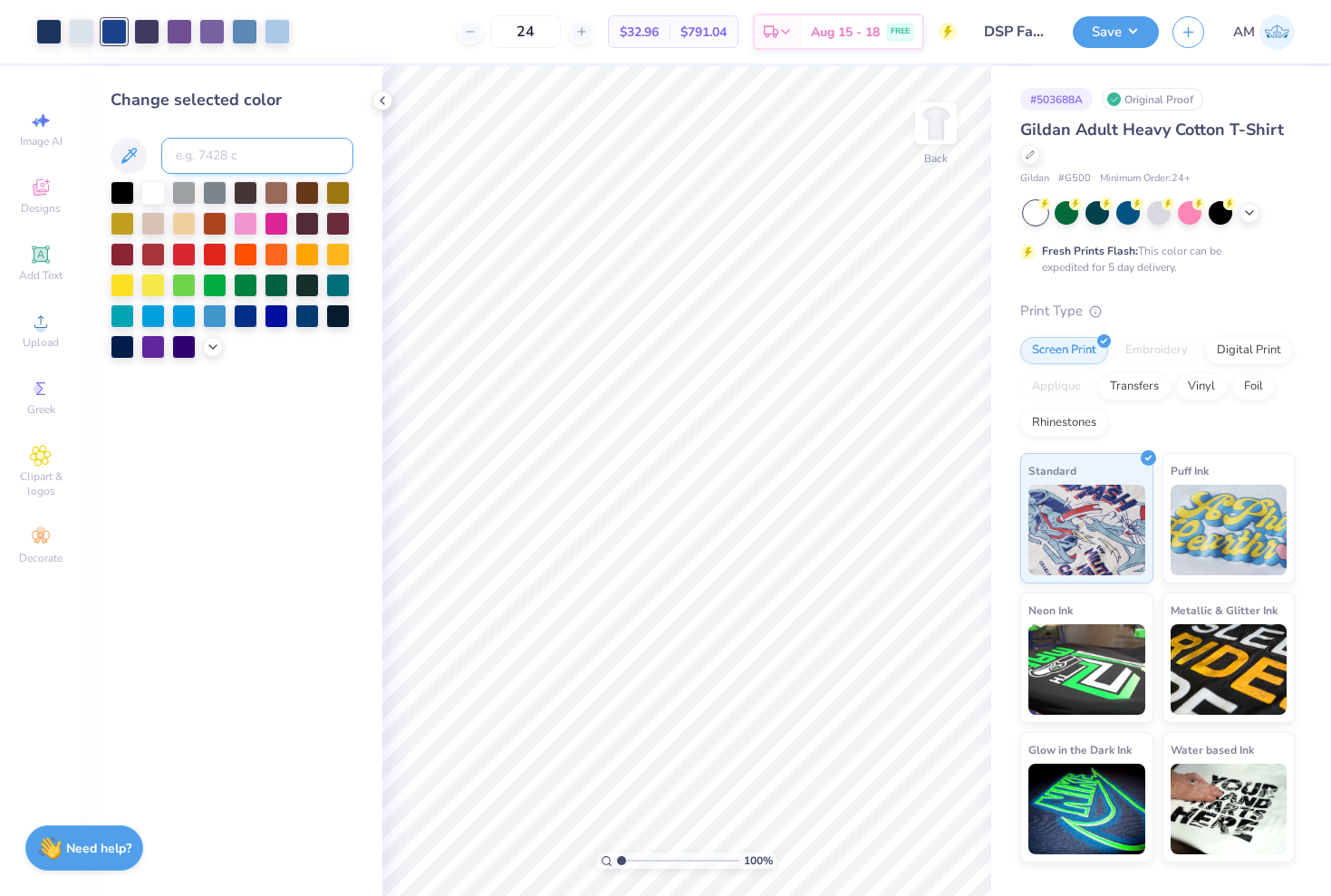 click at bounding box center [257, 156] 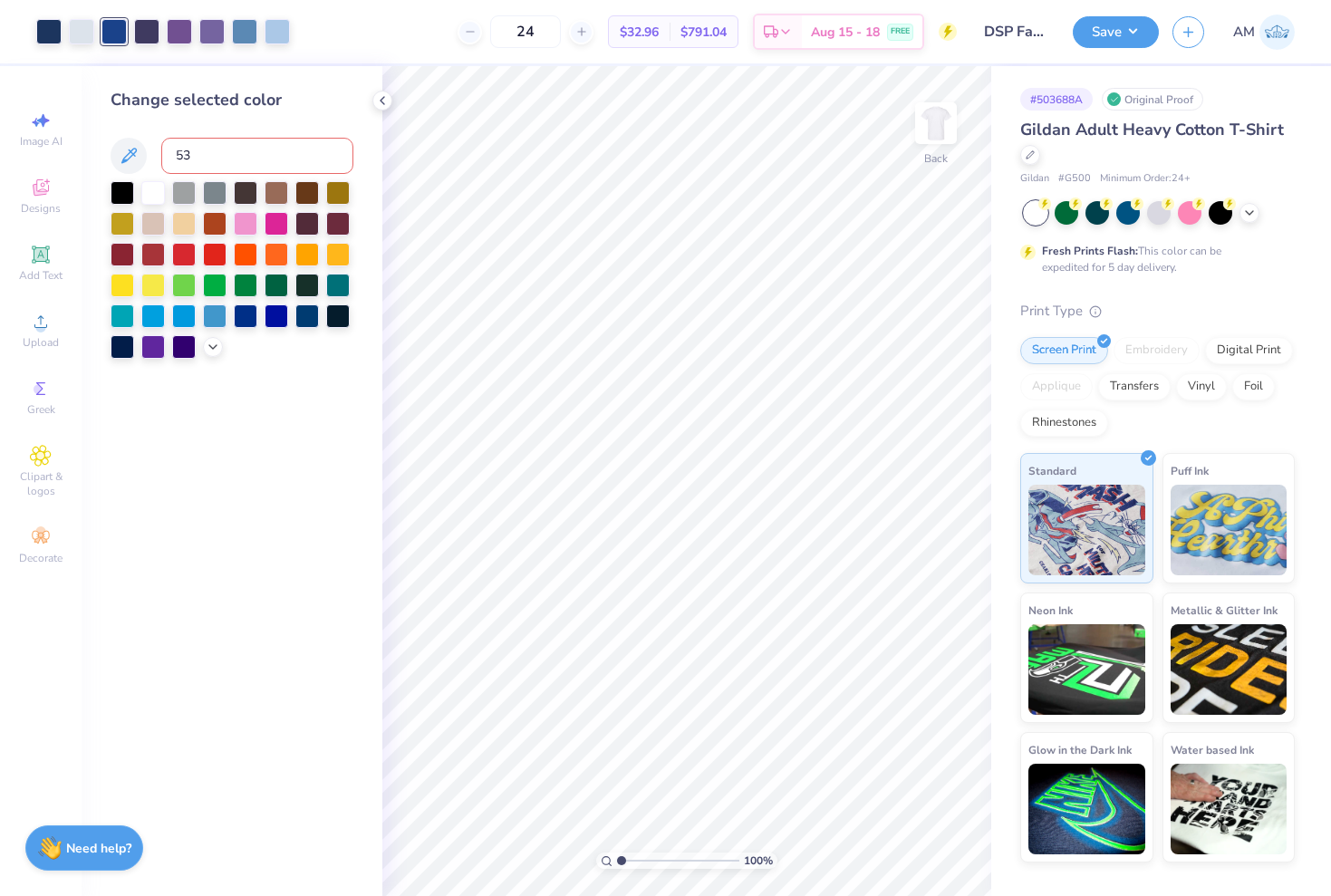 type on "534" 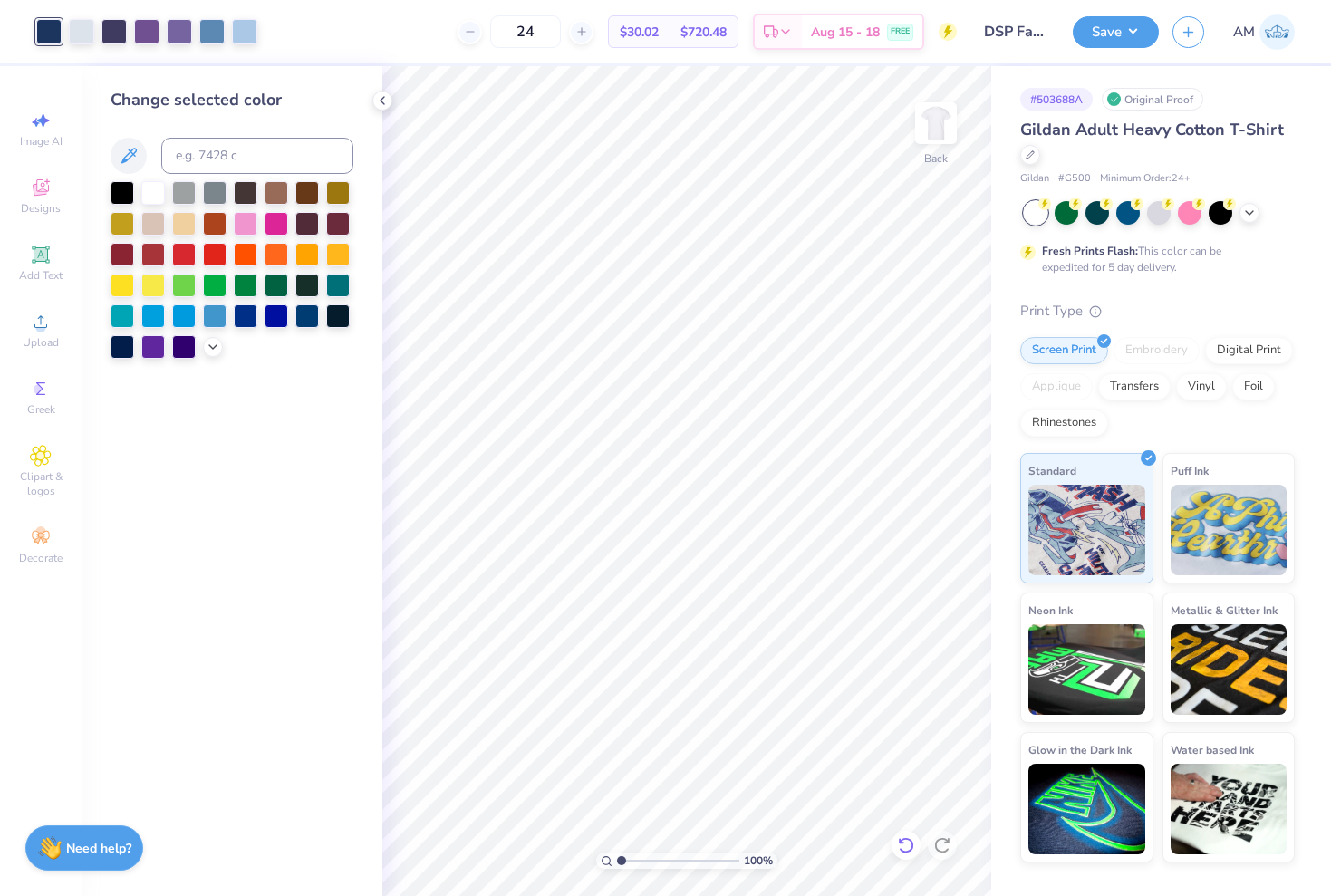 click 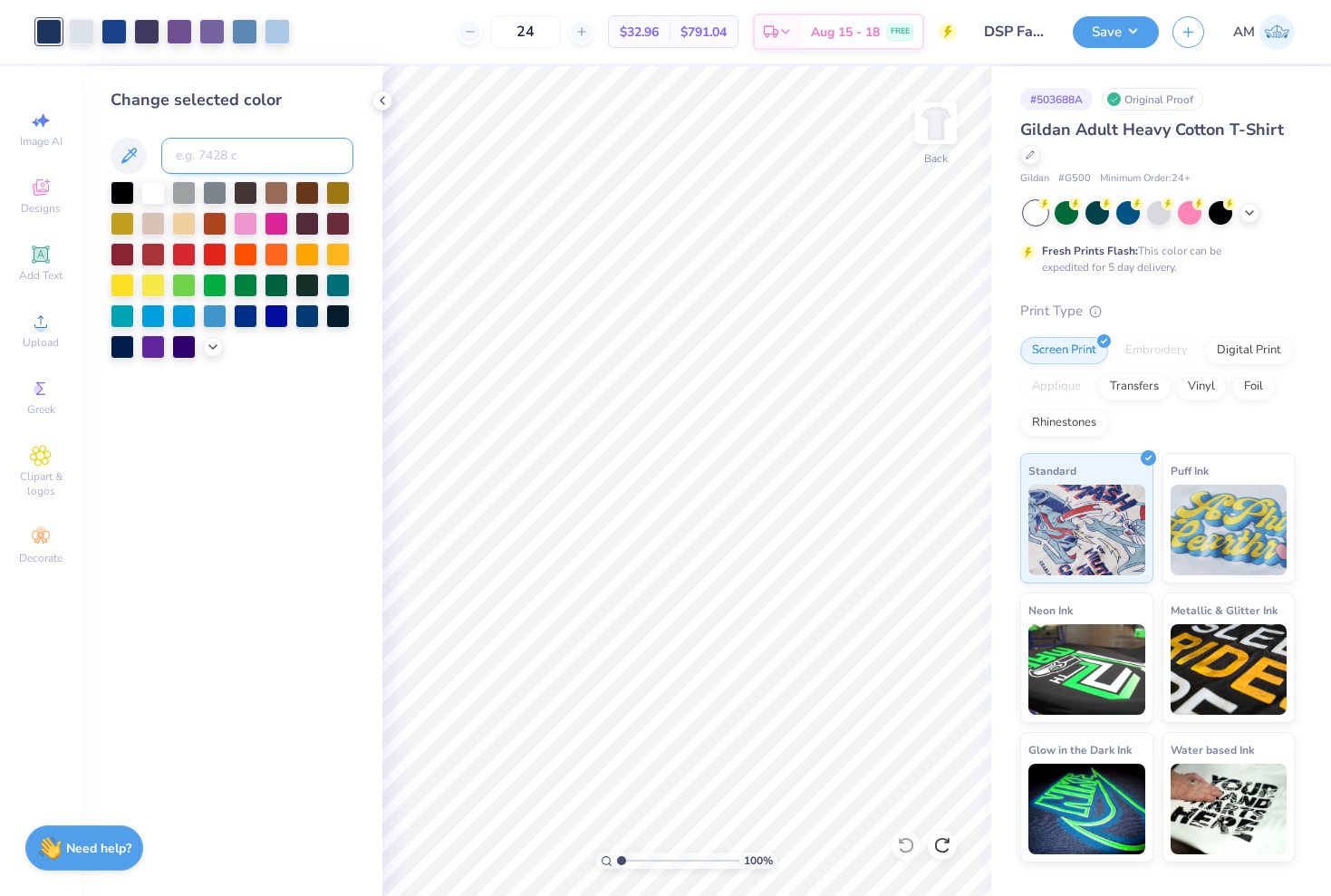 click at bounding box center [257, 156] 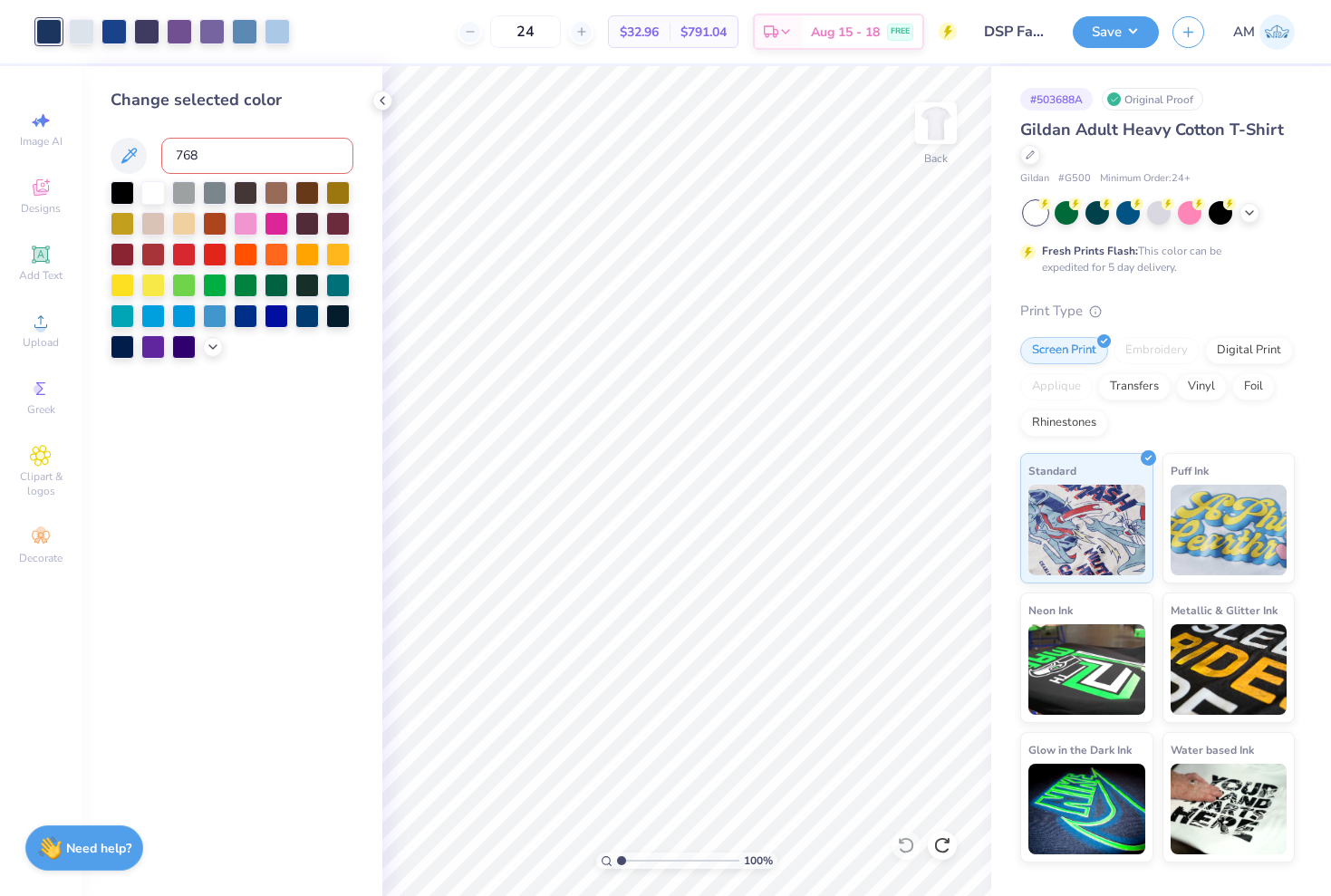 type on "7687" 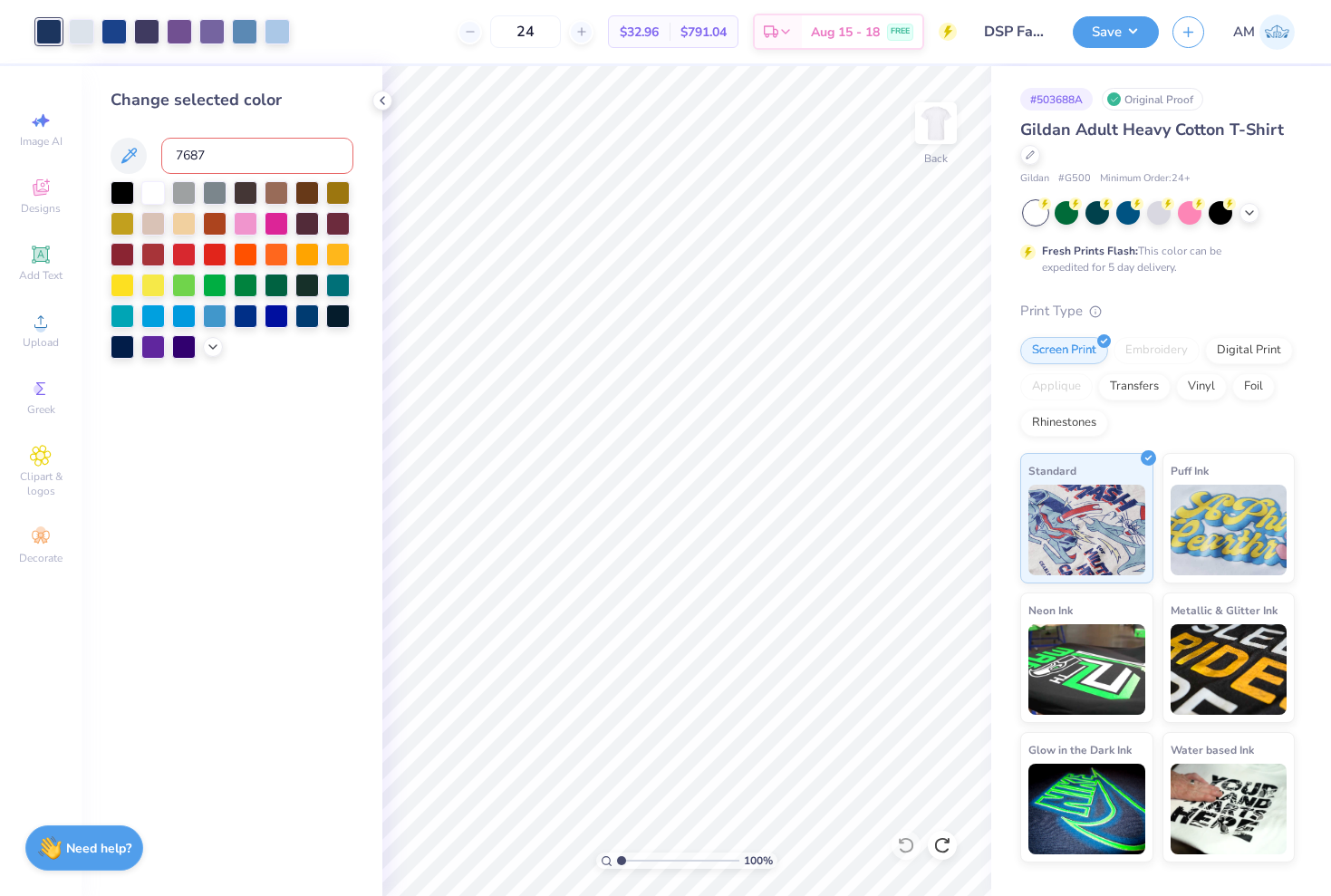 type 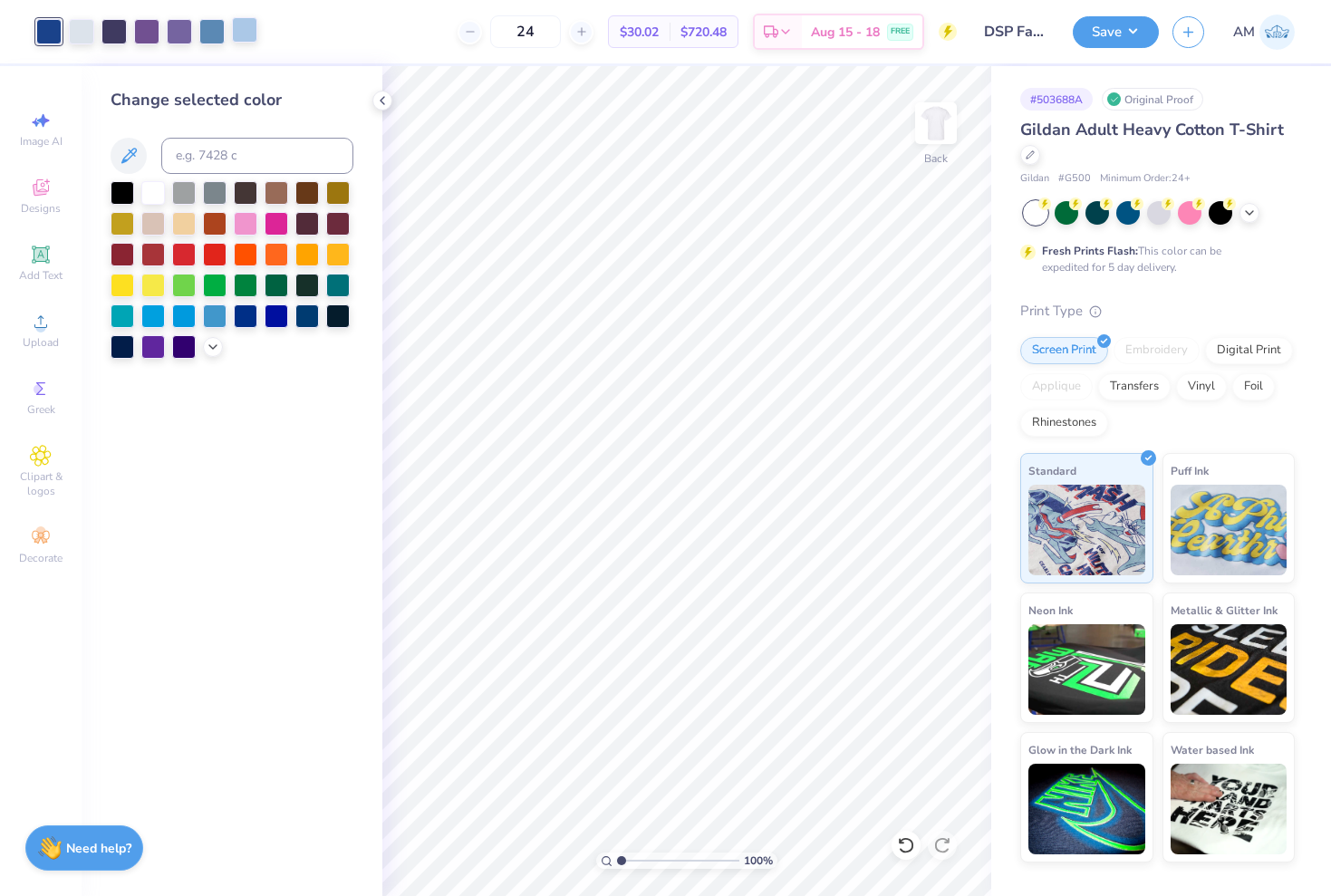 click at bounding box center (245, 30) 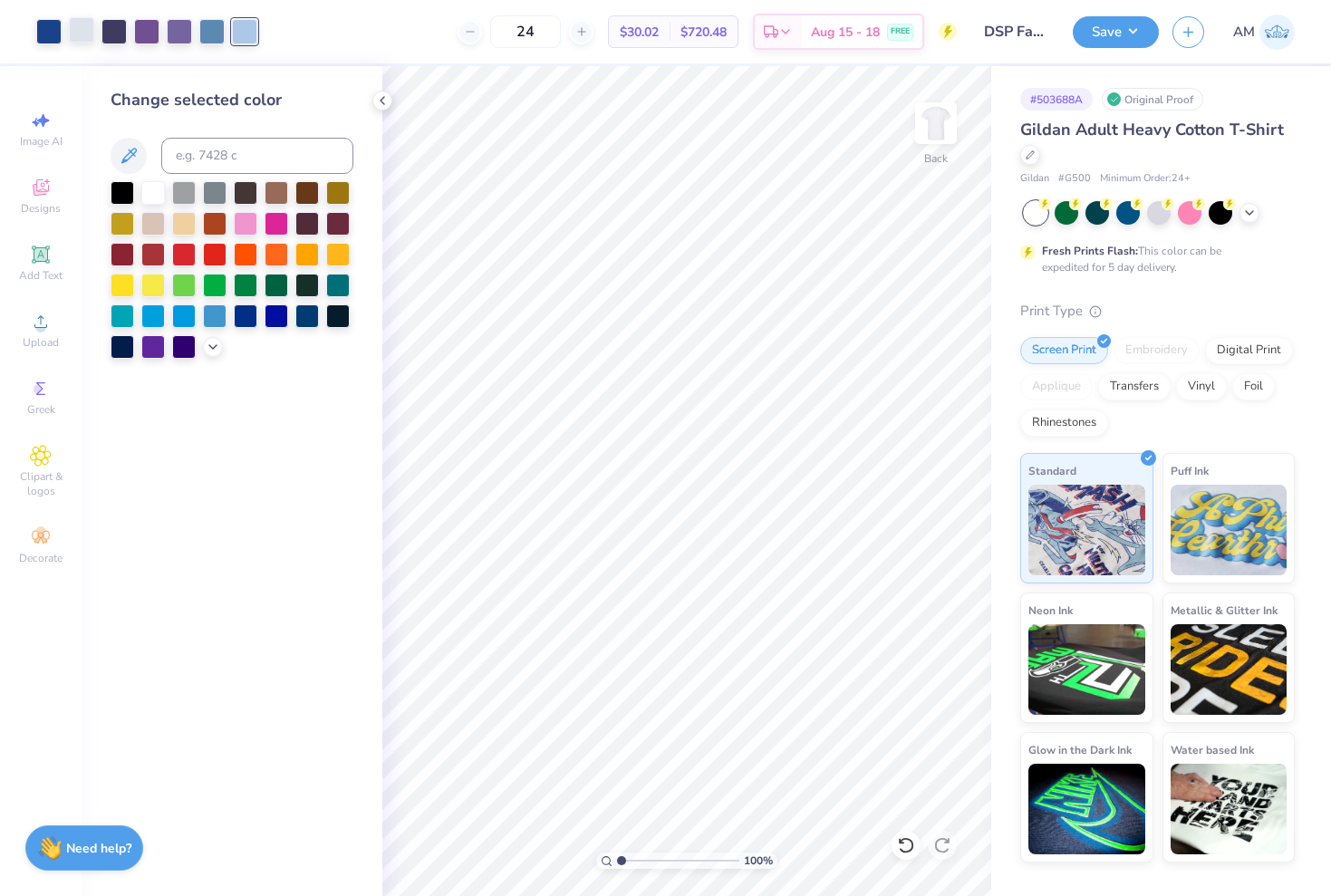 click at bounding box center [82, 30] 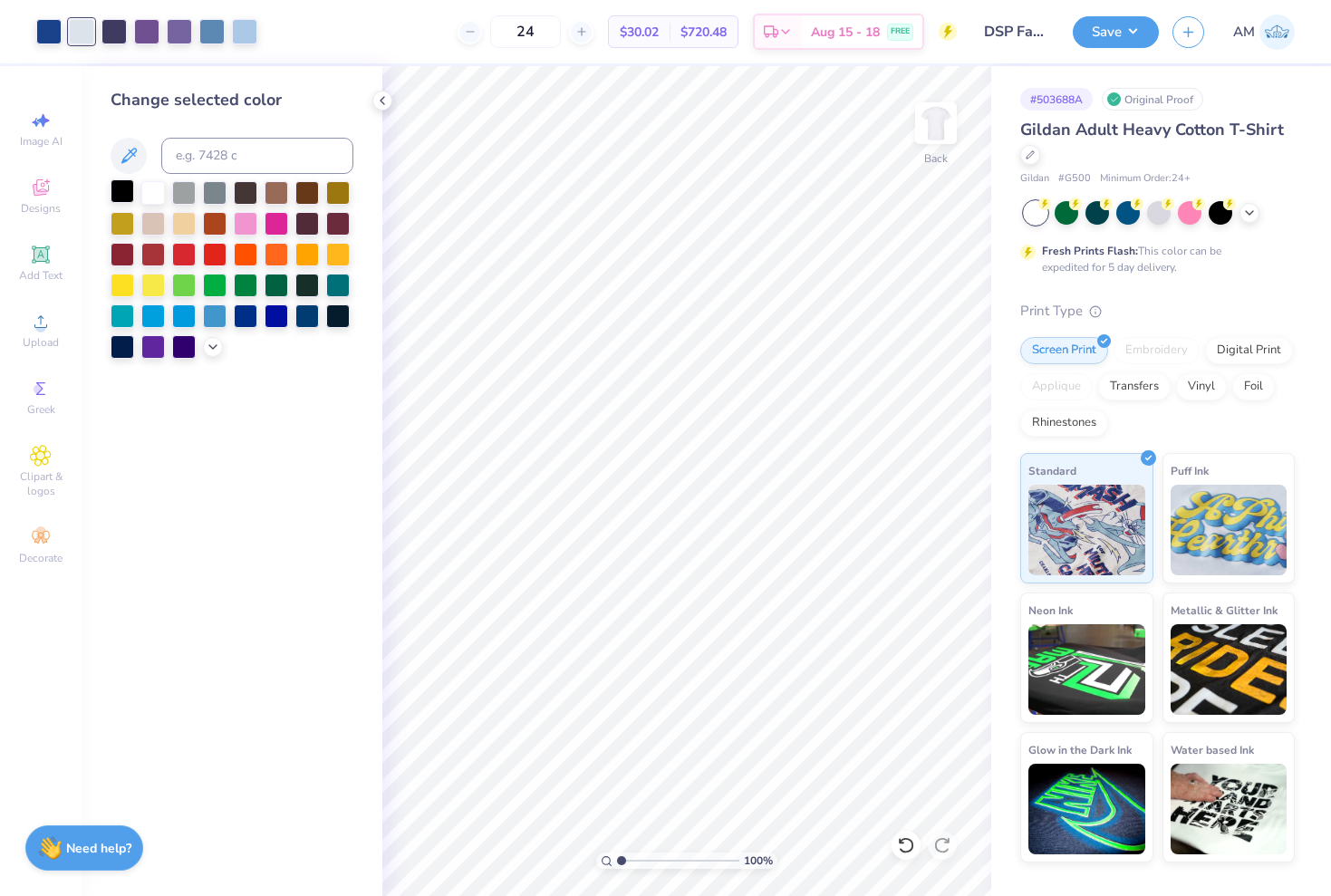 click at bounding box center [122, 191] 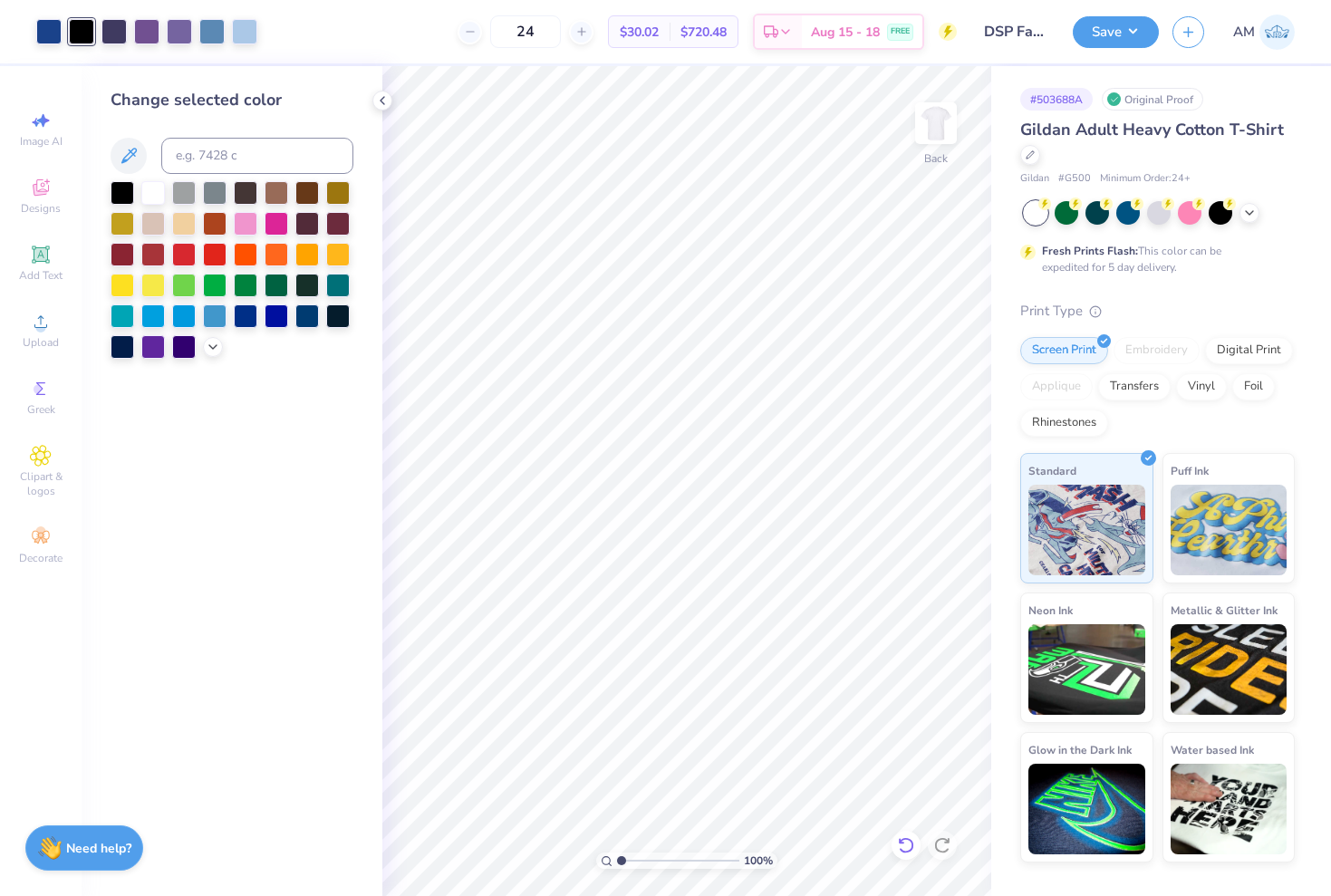 click 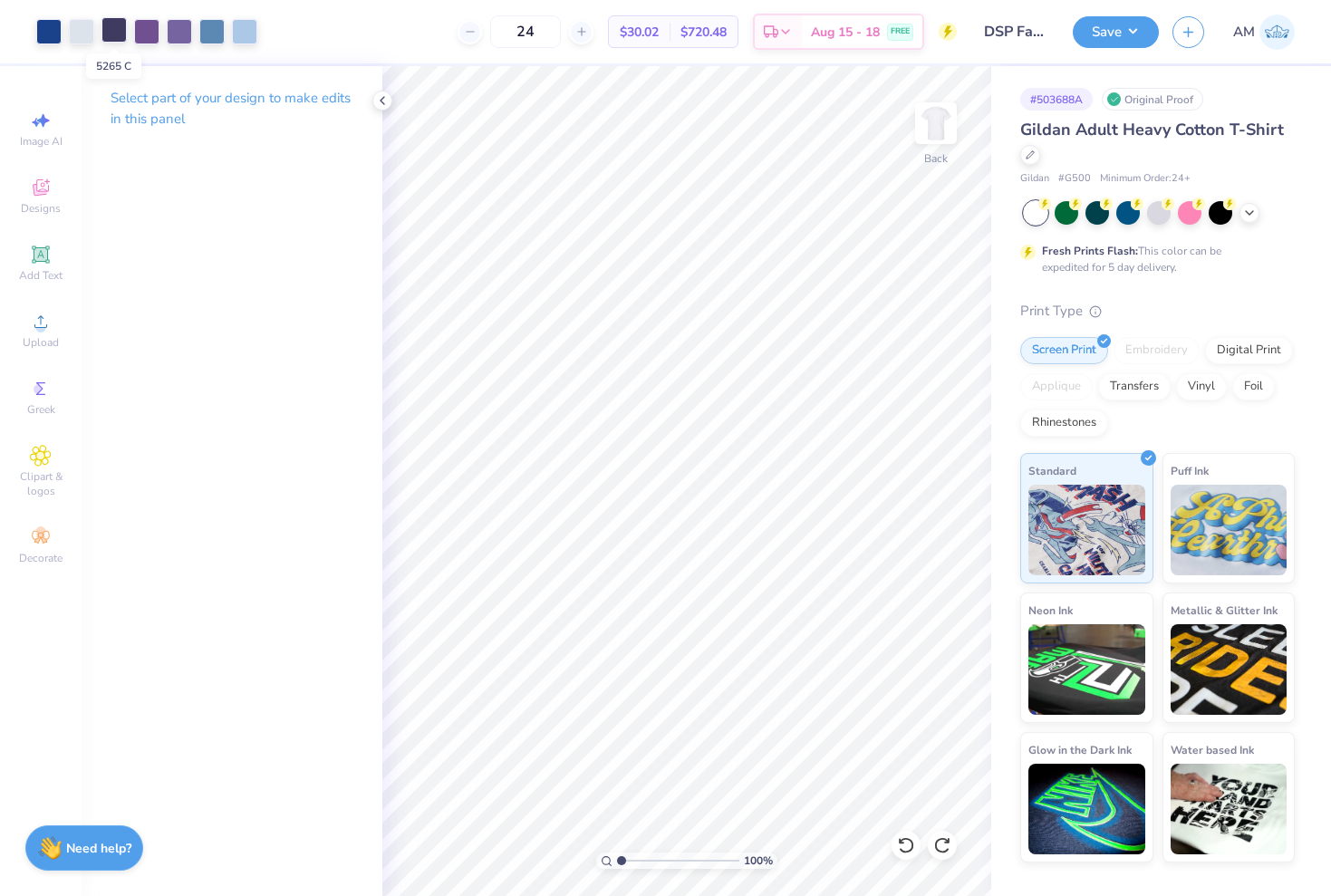 click at bounding box center (114, 30) 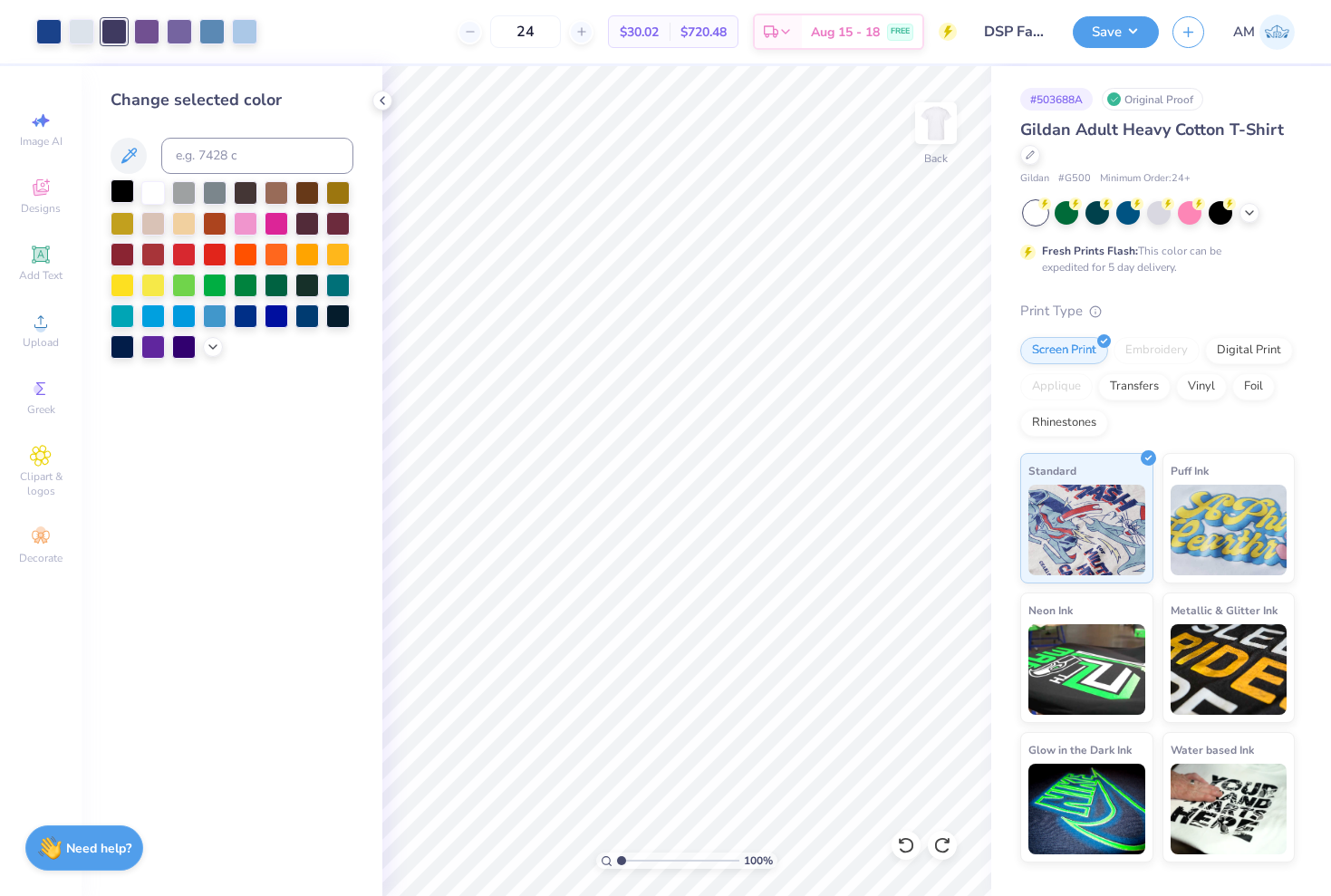 click at bounding box center [122, 191] 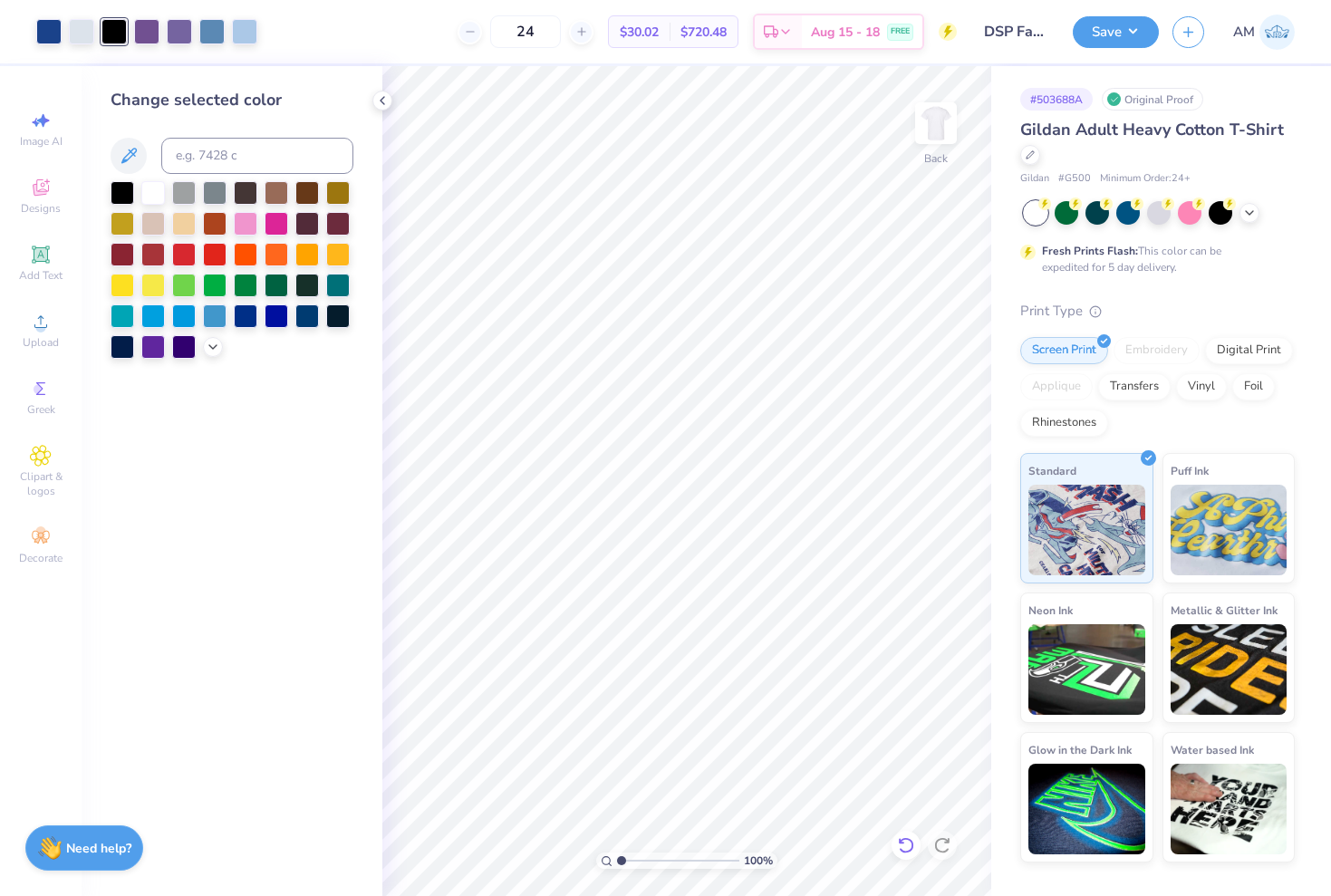 click 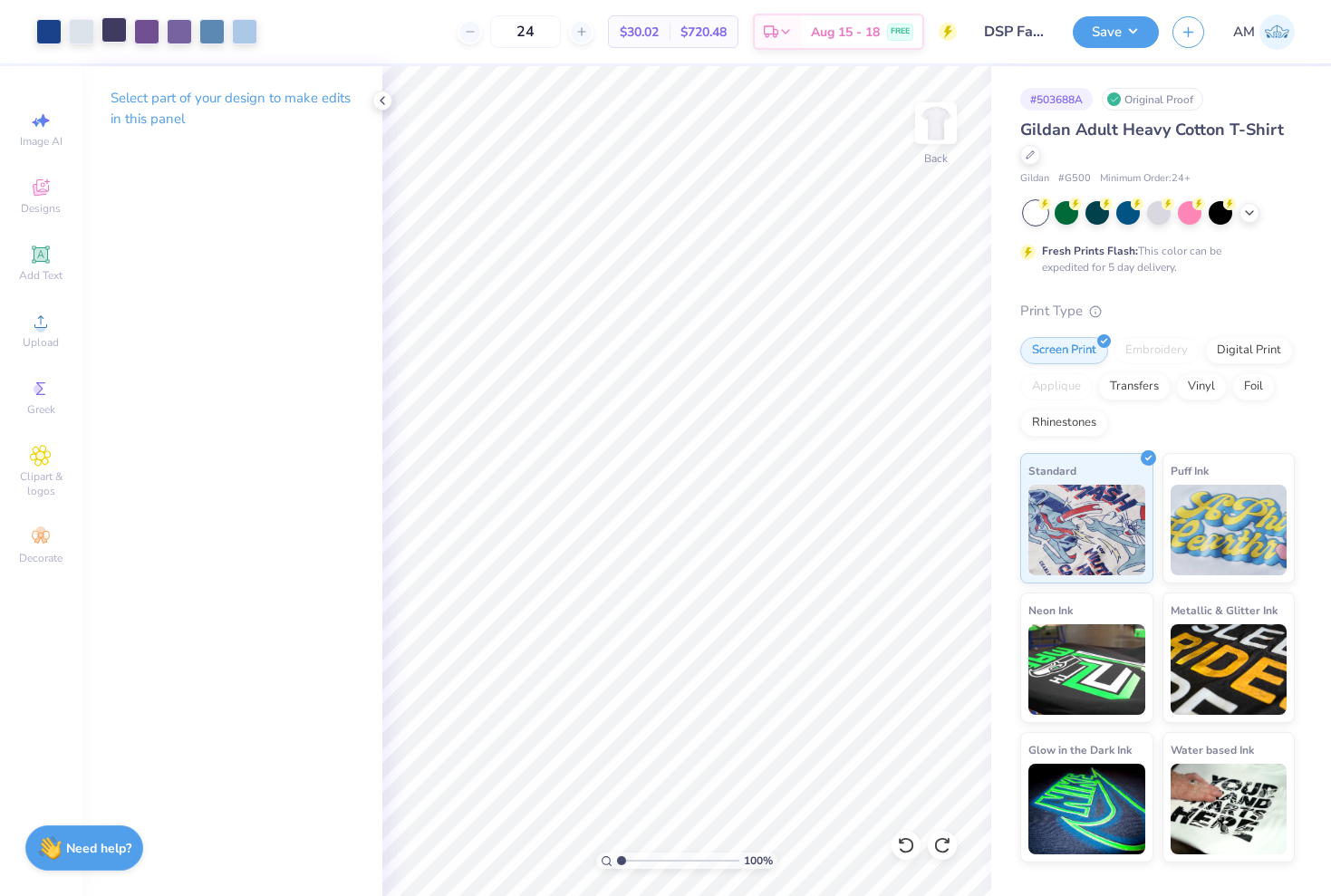 click at bounding box center [114, 30] 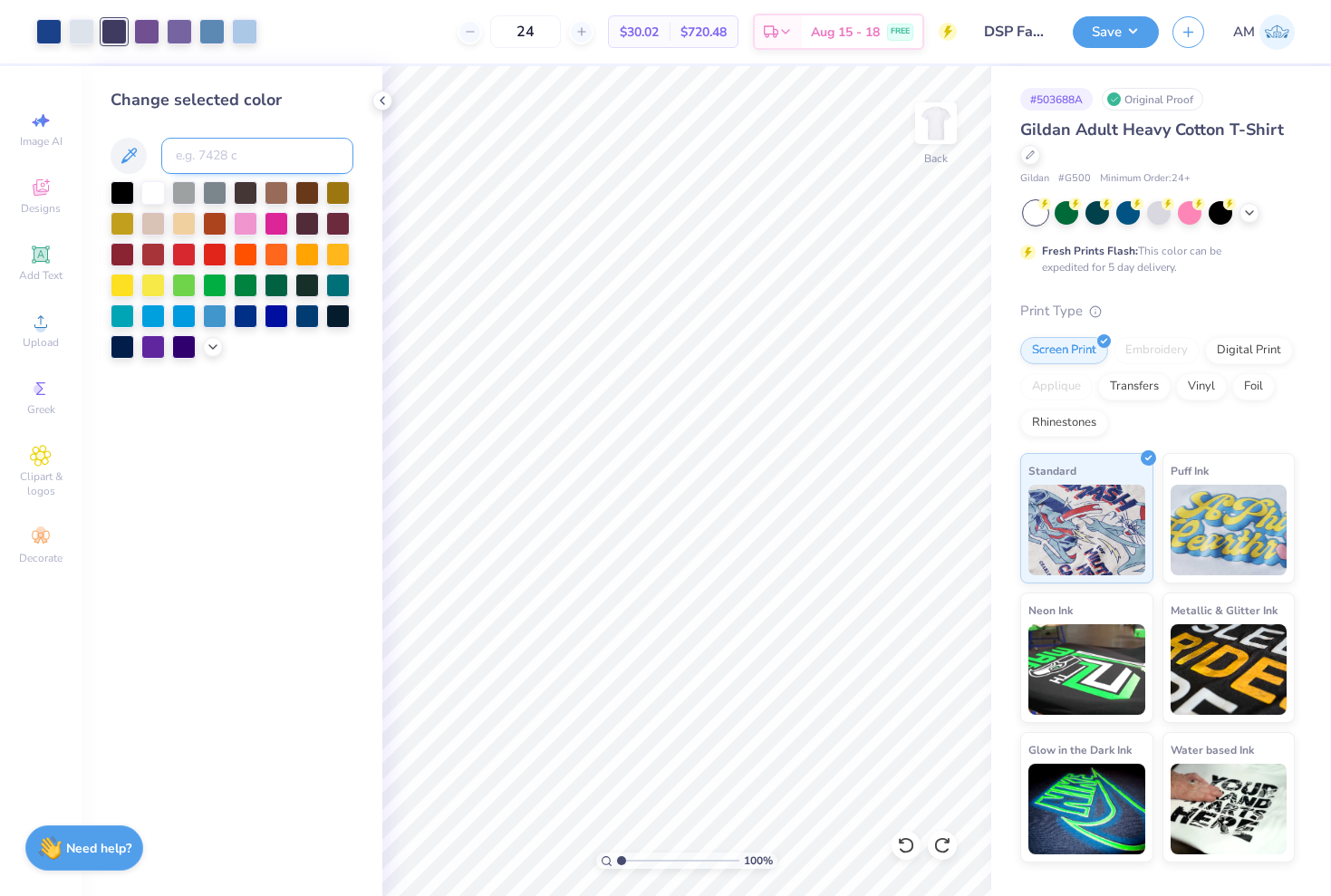 click at bounding box center [257, 156] 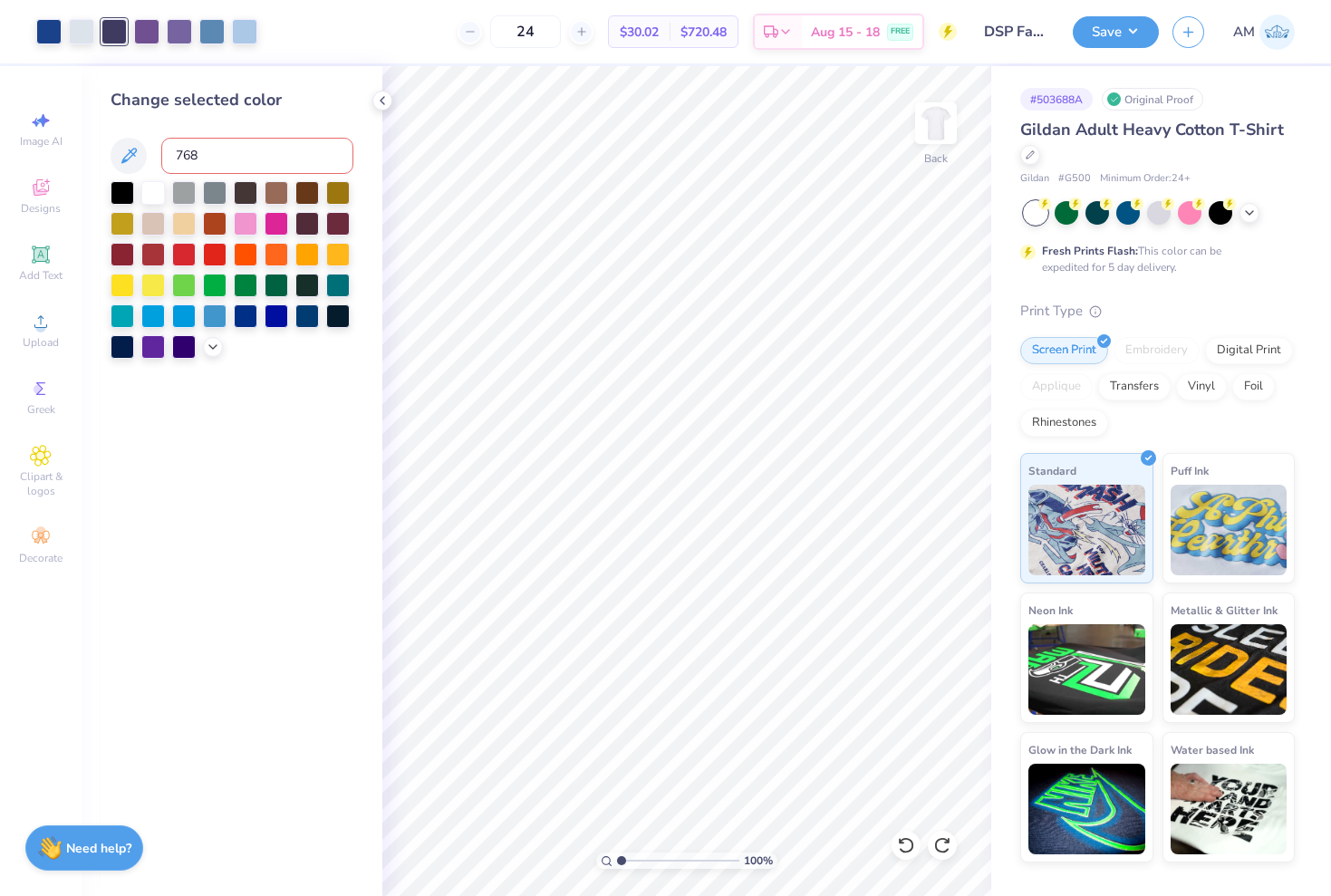 type on "7687" 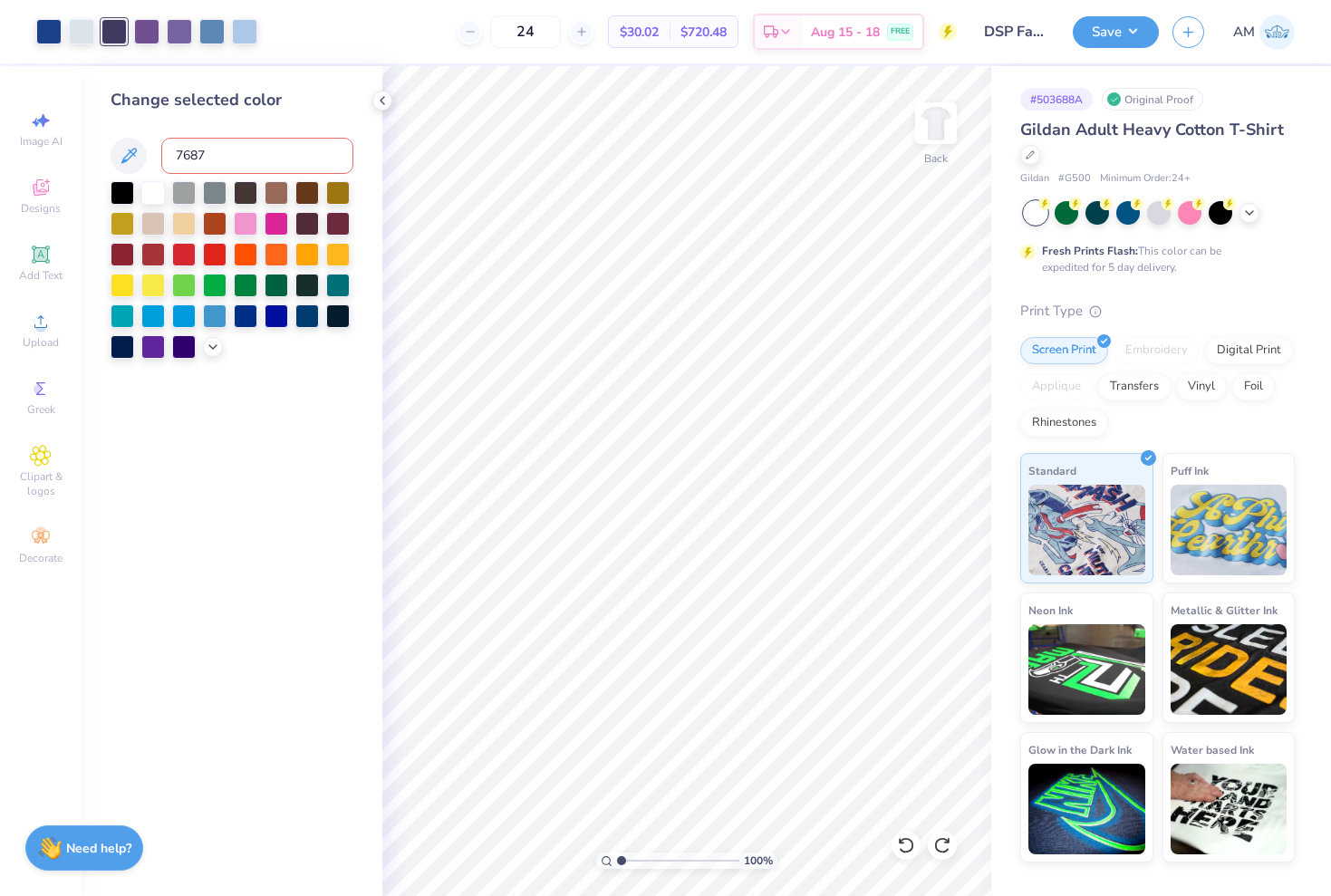 type 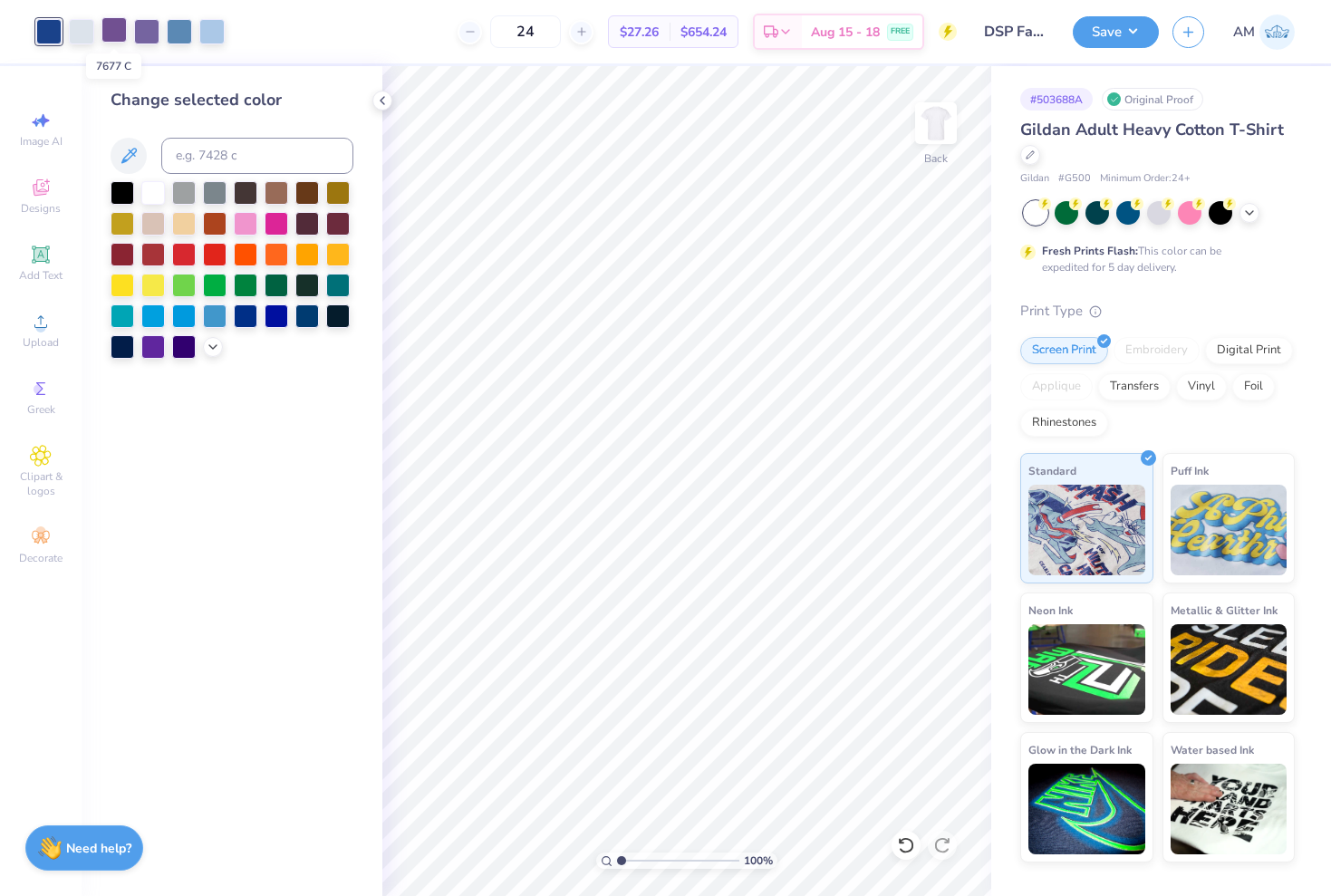 click at bounding box center [114, 30] 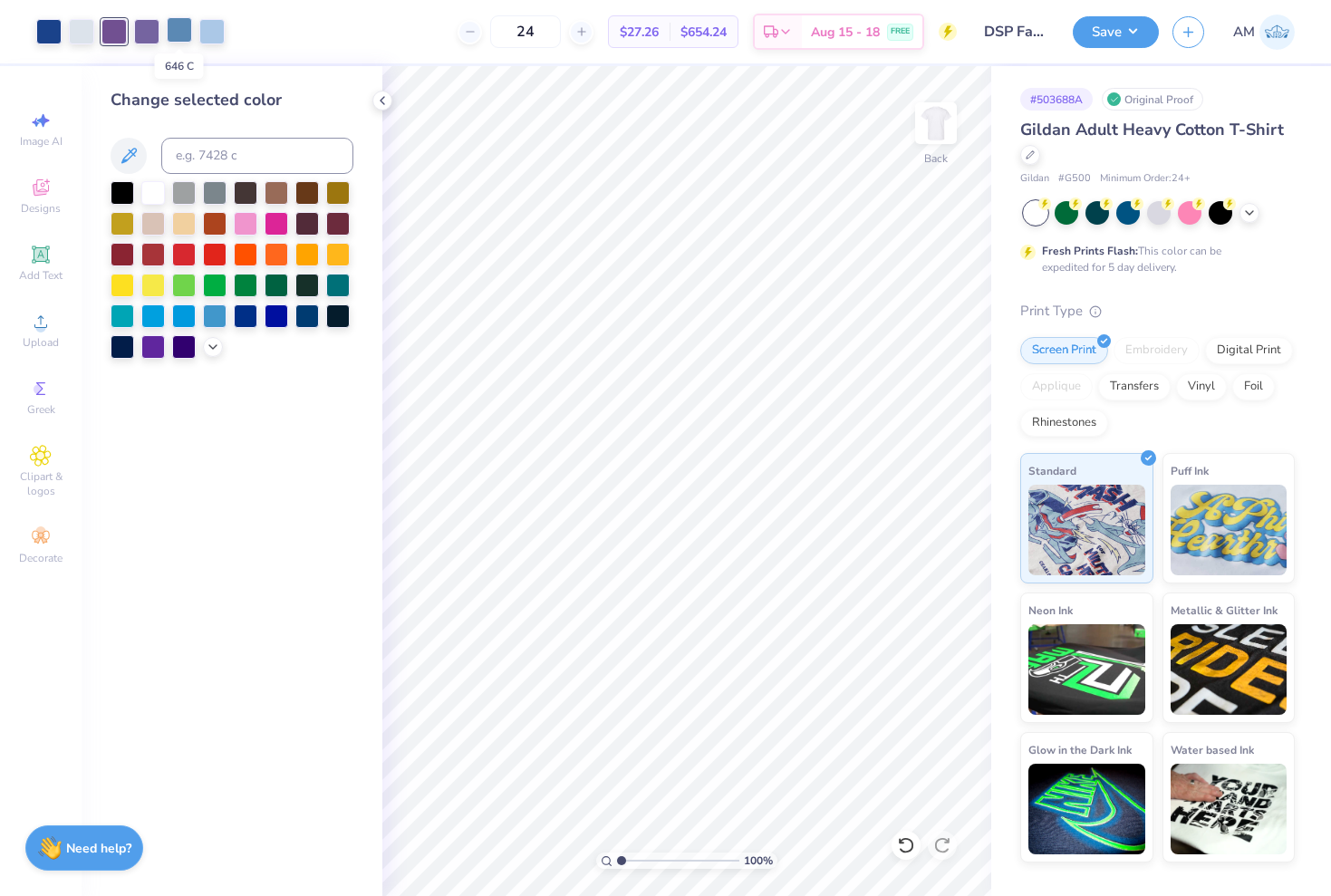 click at bounding box center (179, 30) 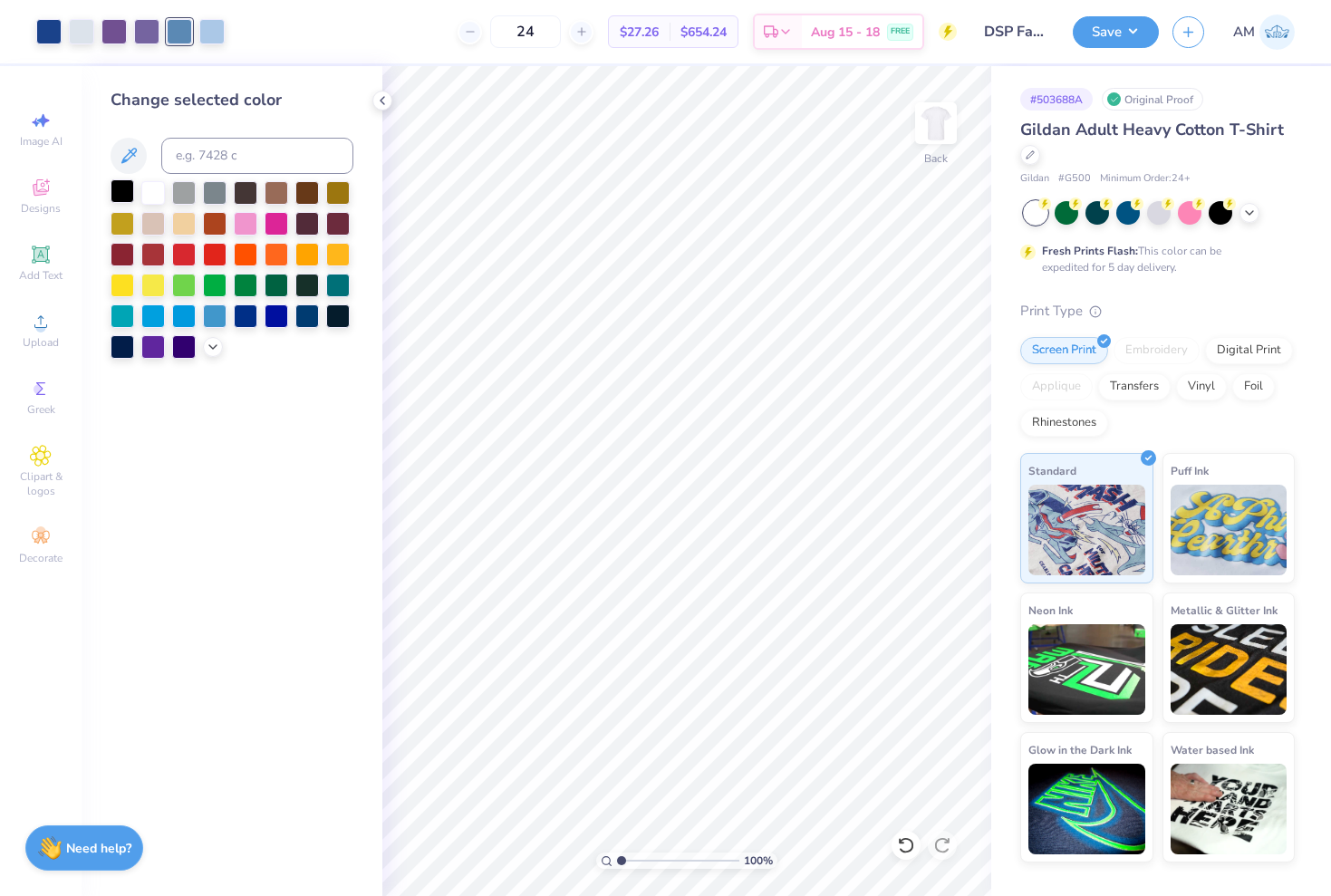 click at bounding box center (122, 191) 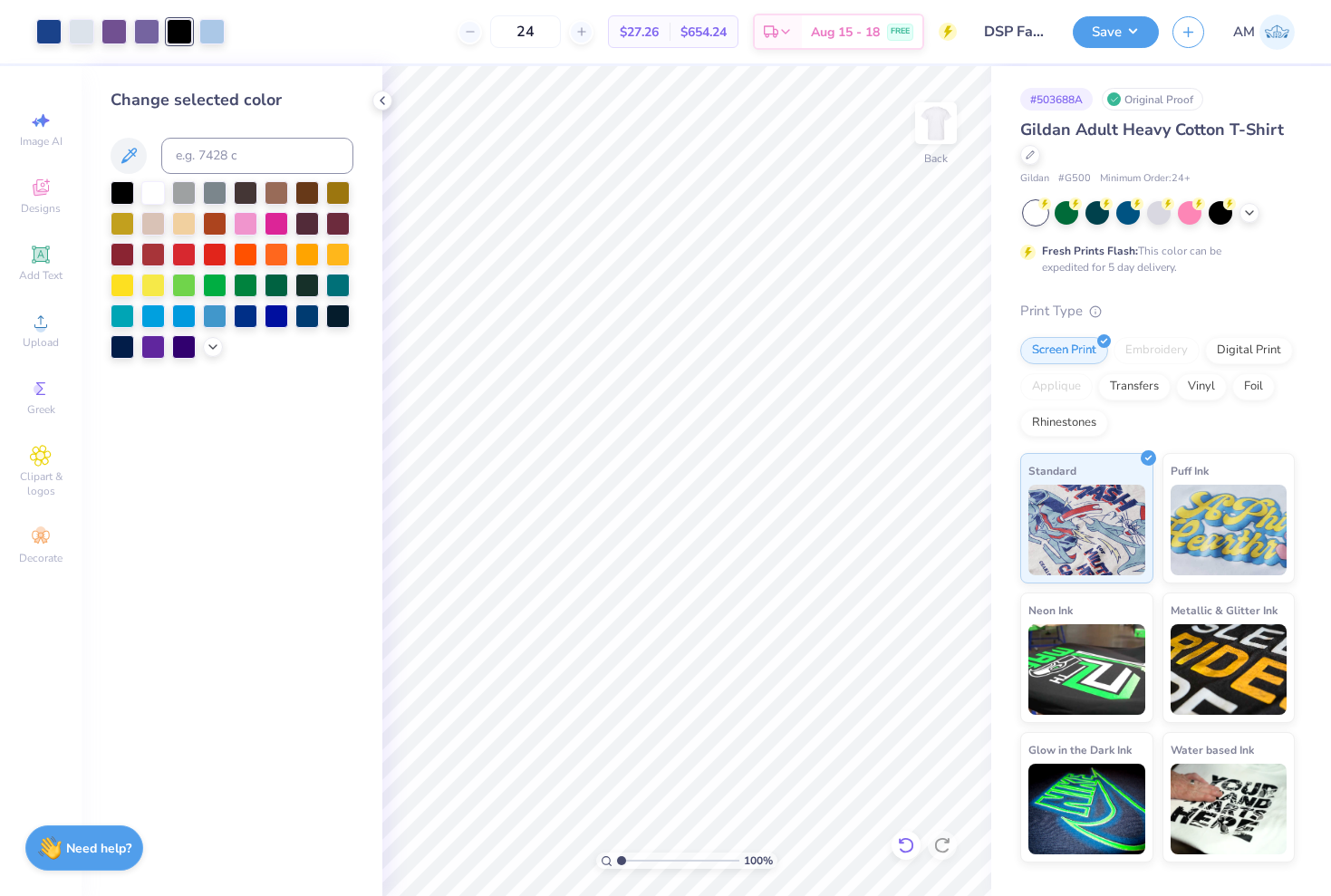 click 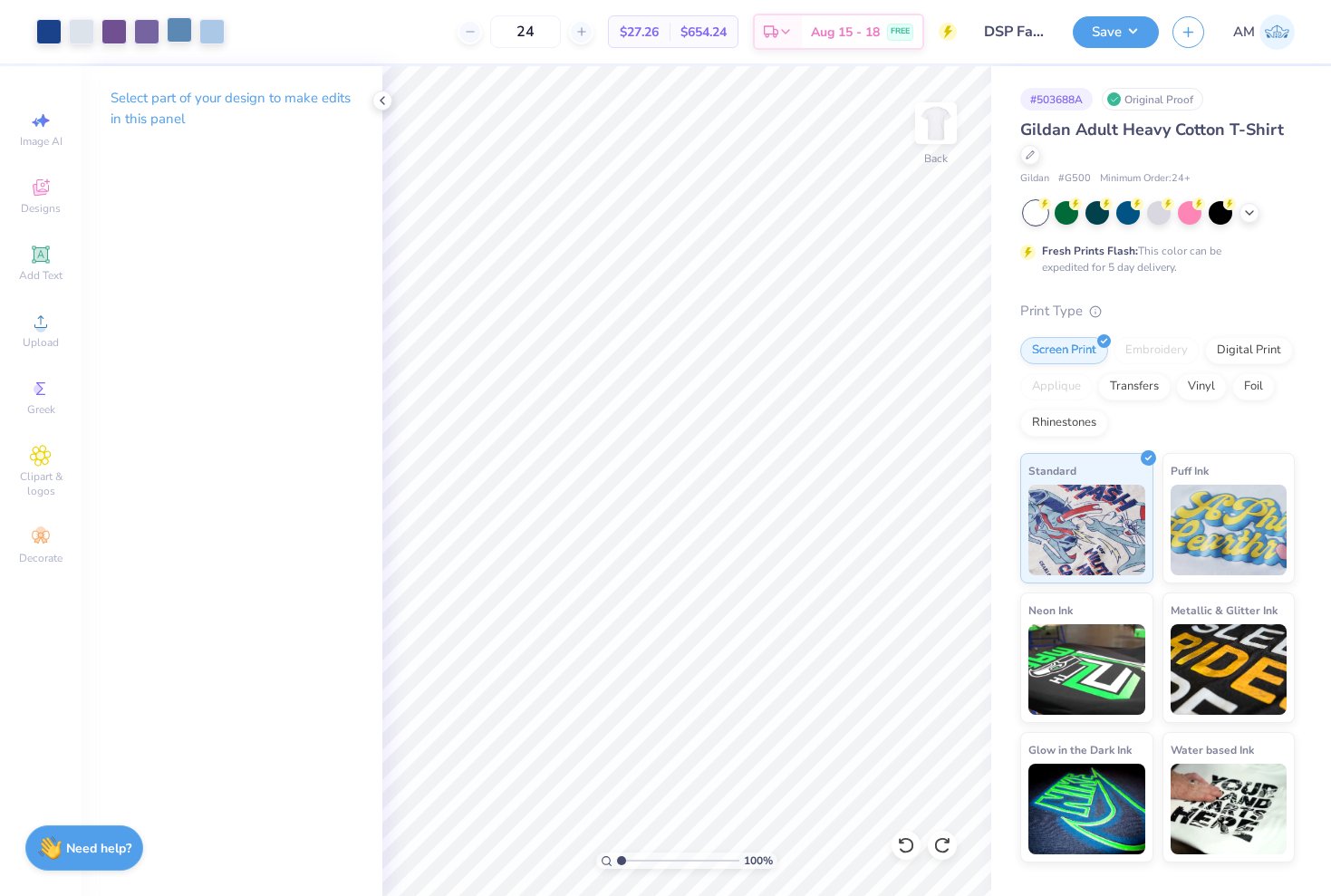 click at bounding box center [179, 30] 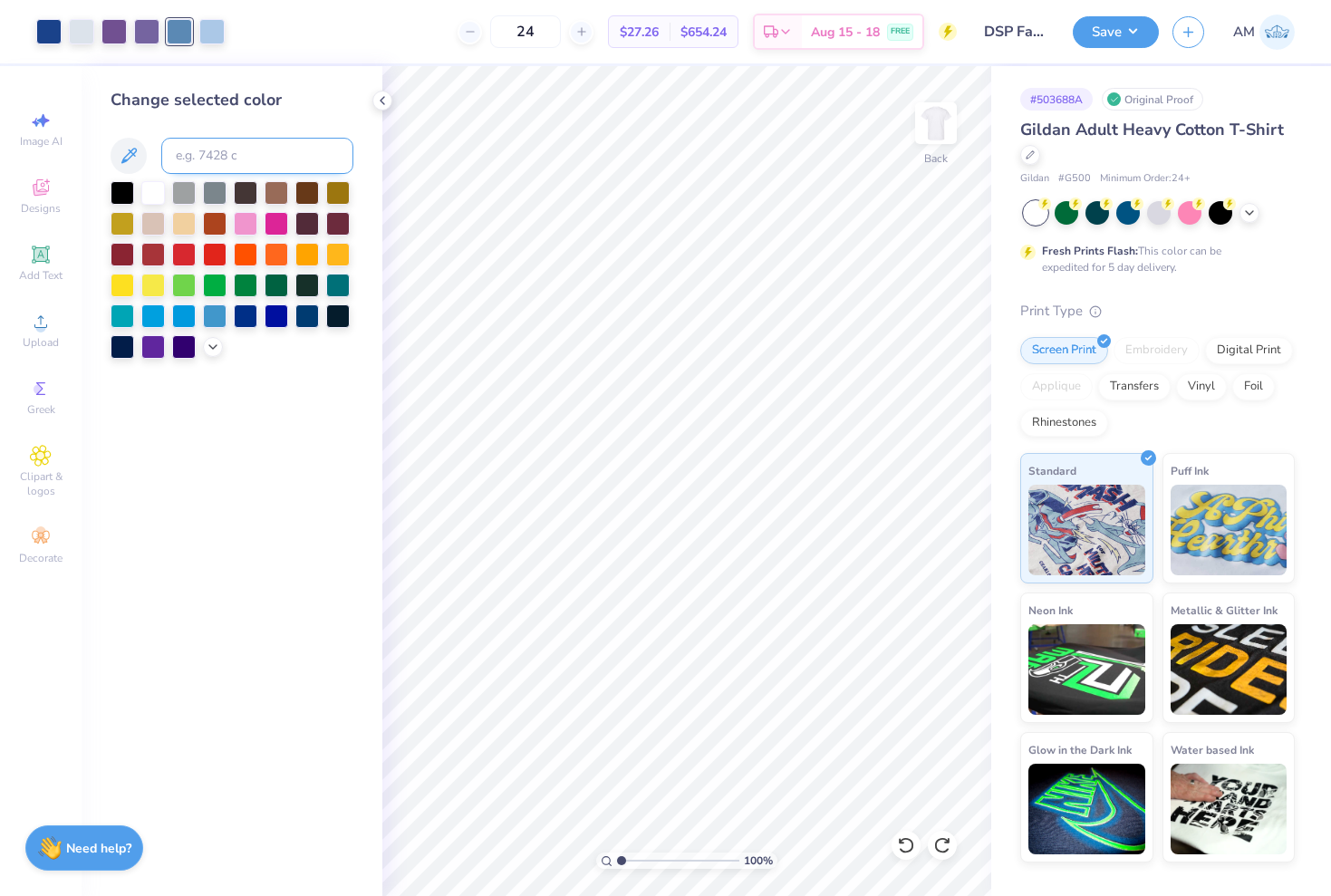 click at bounding box center [257, 156] 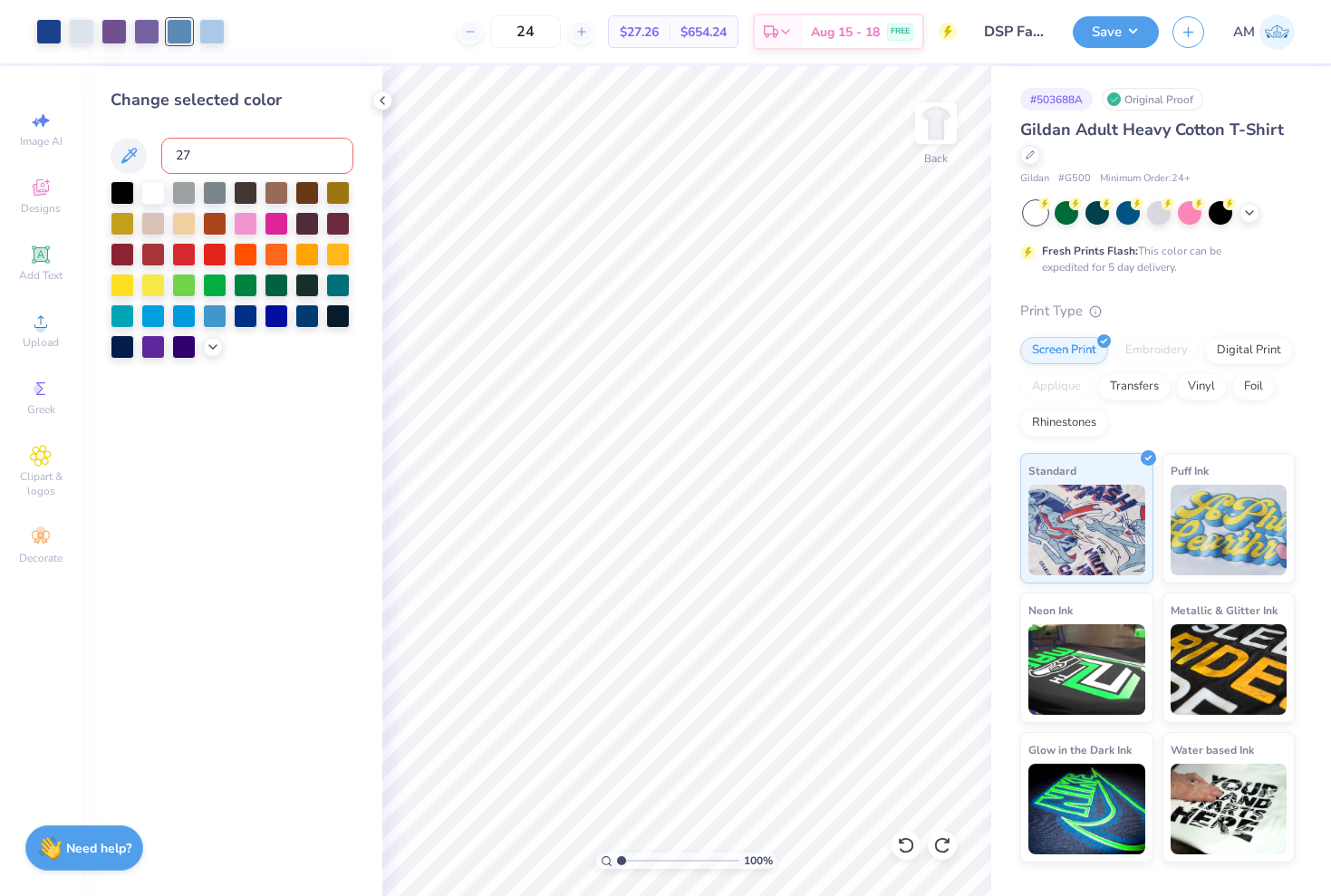 type on "277" 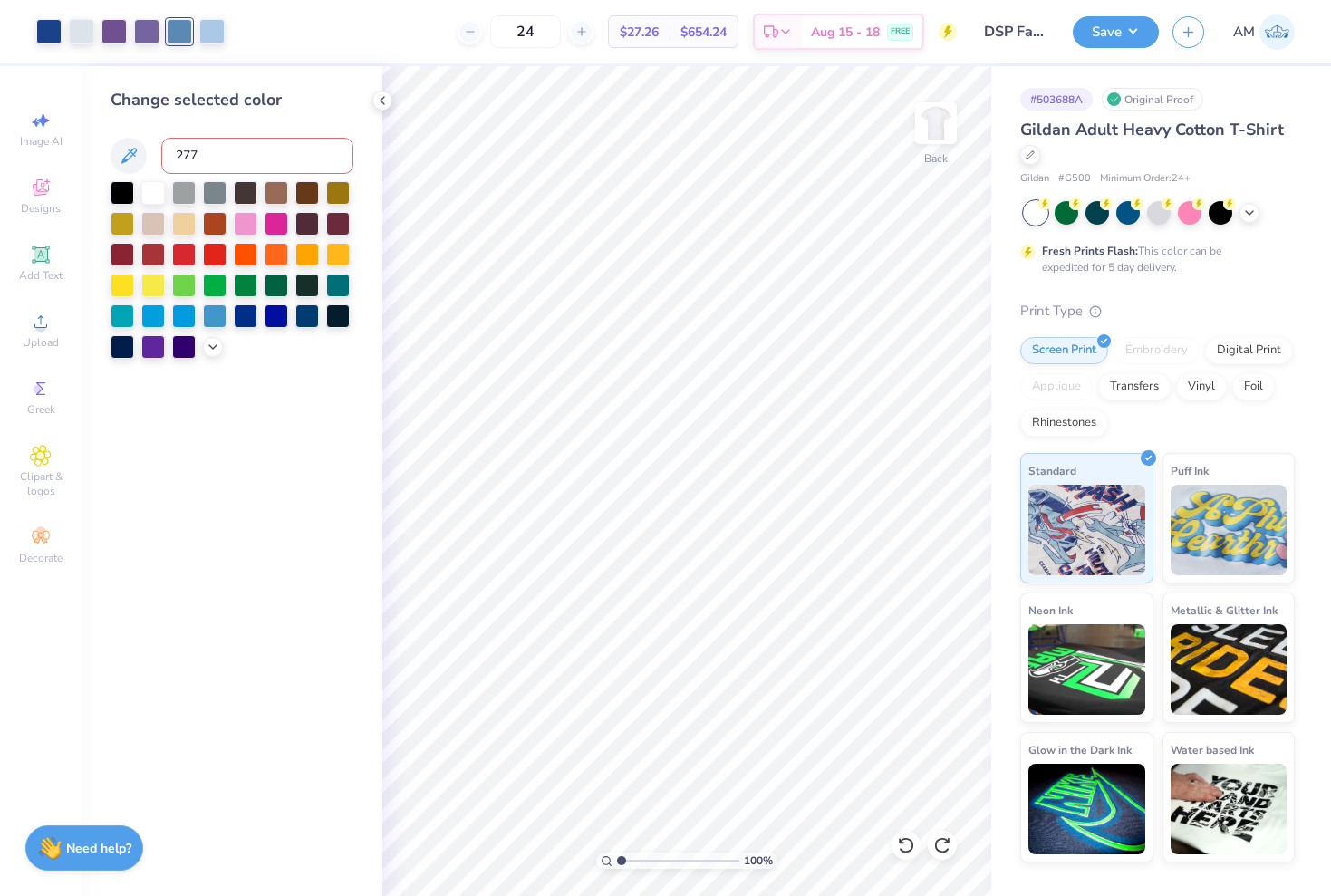 type 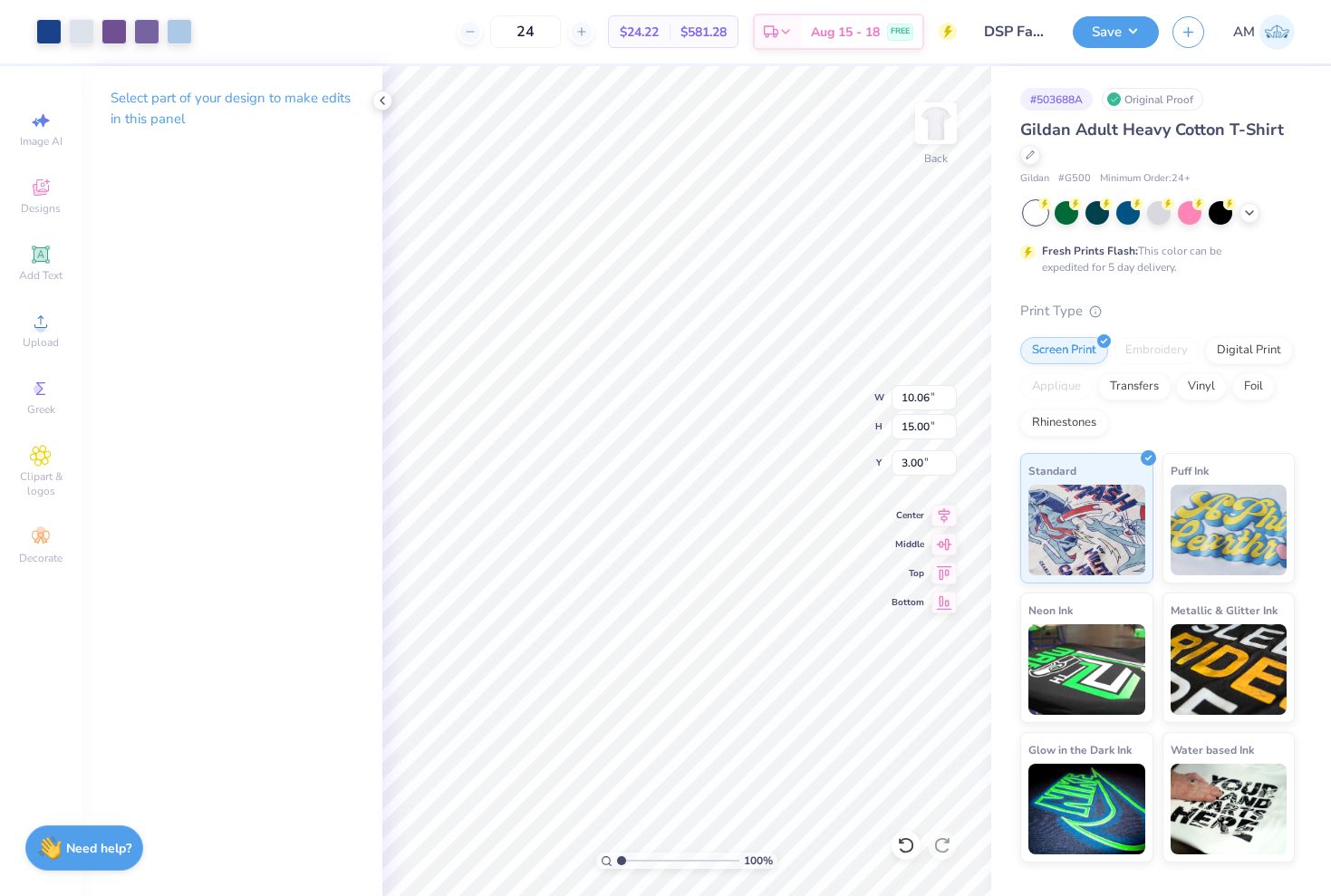 type on "9.00" 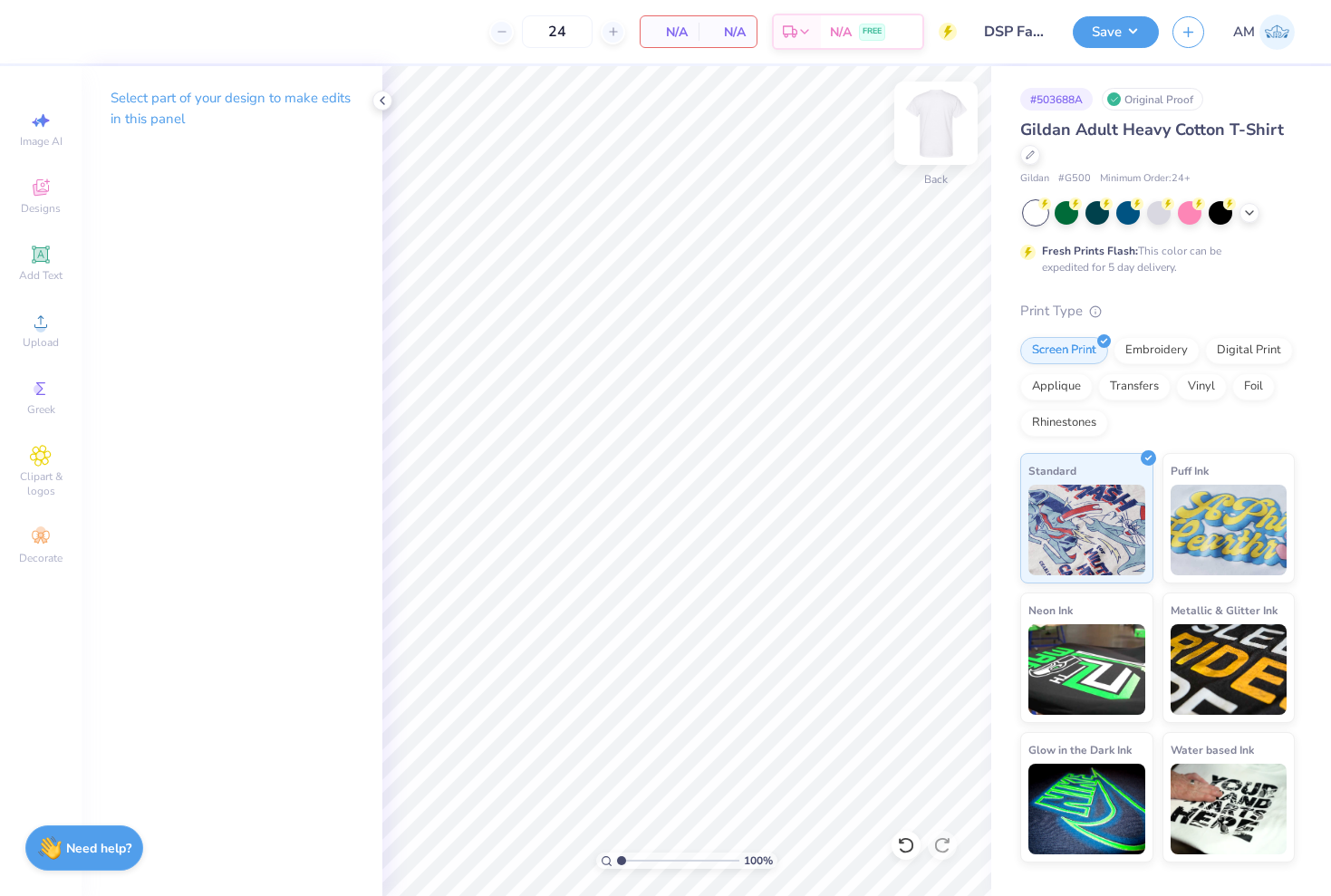 click at bounding box center [936, 123] 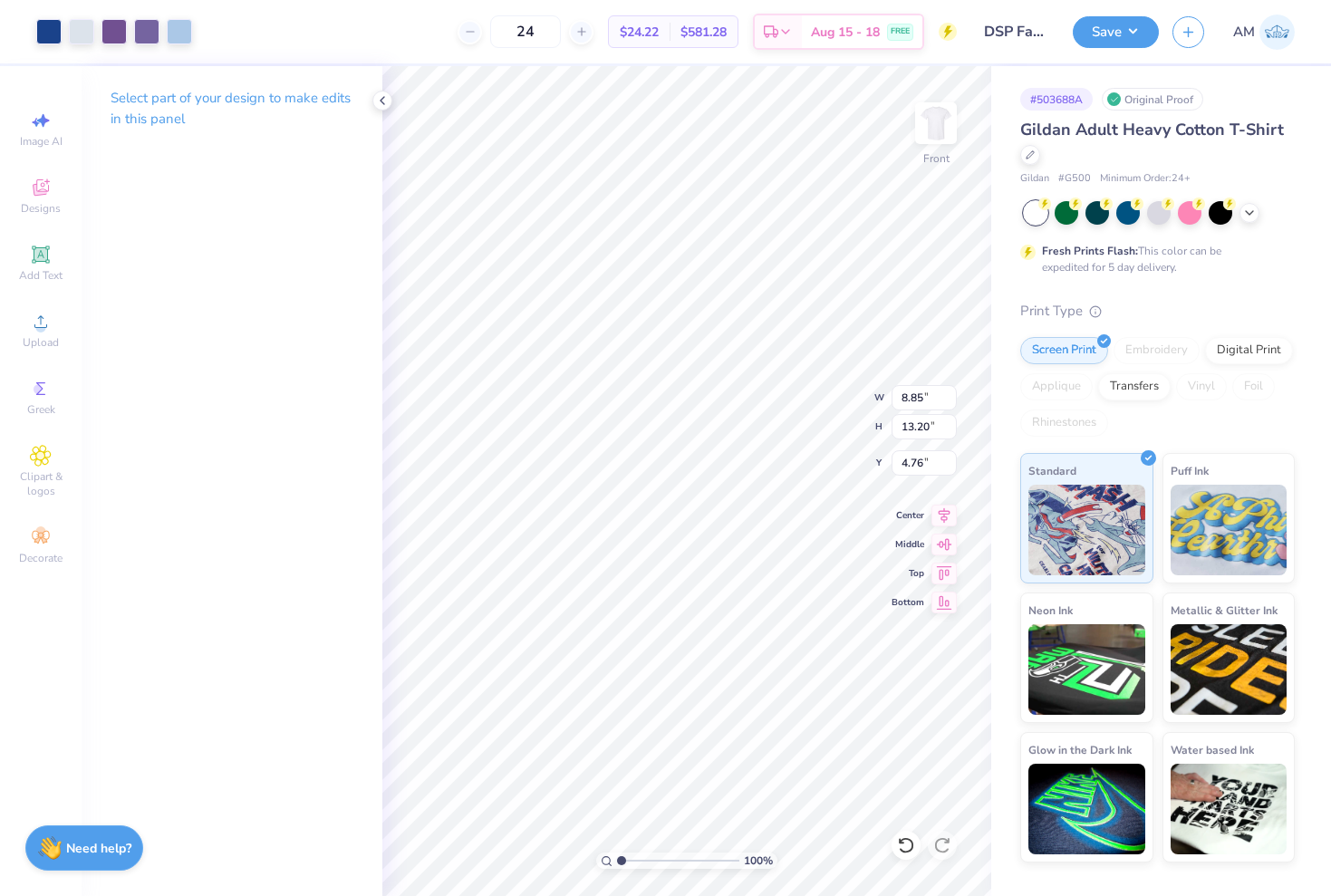 type on "11.55" 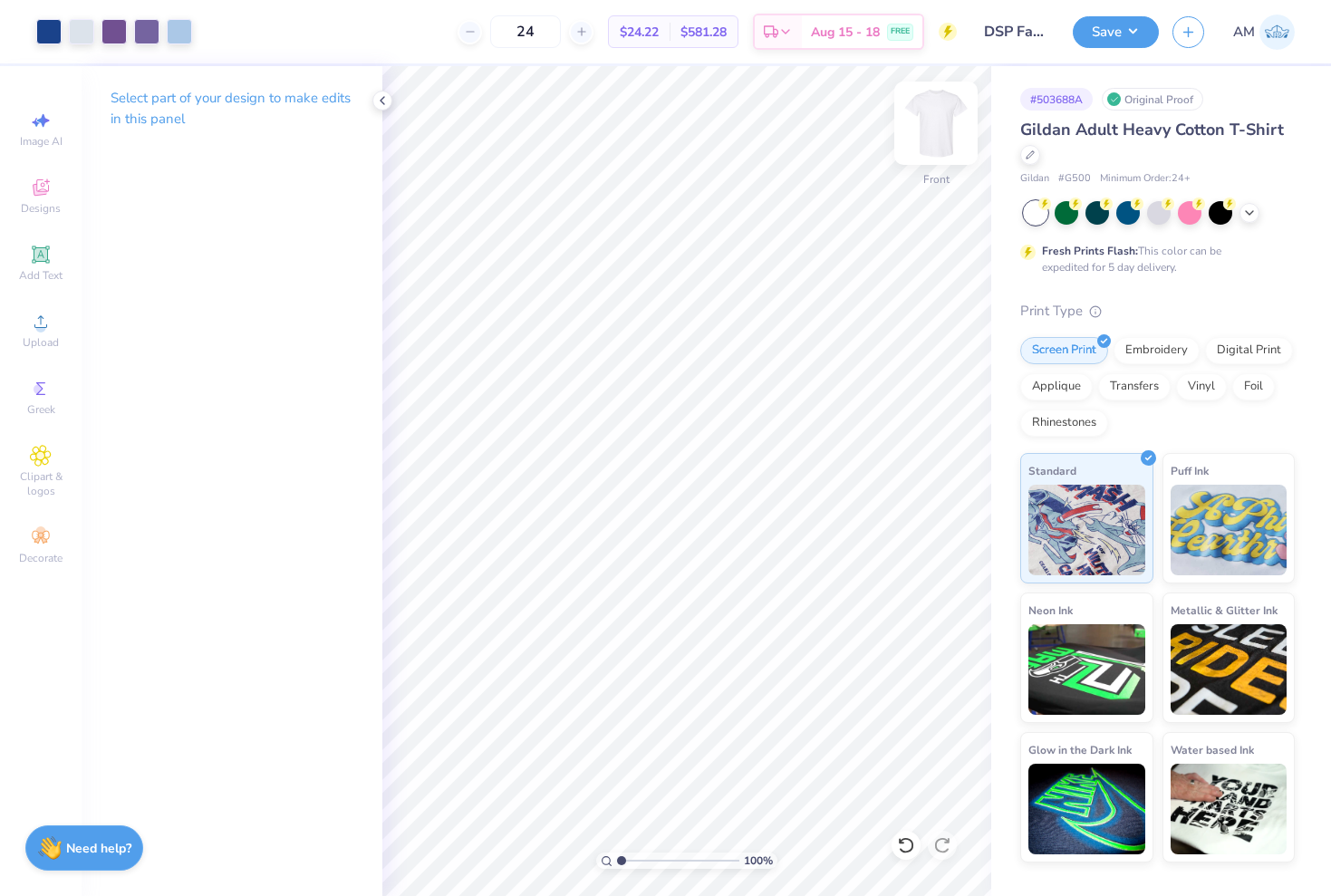 click at bounding box center [936, 123] 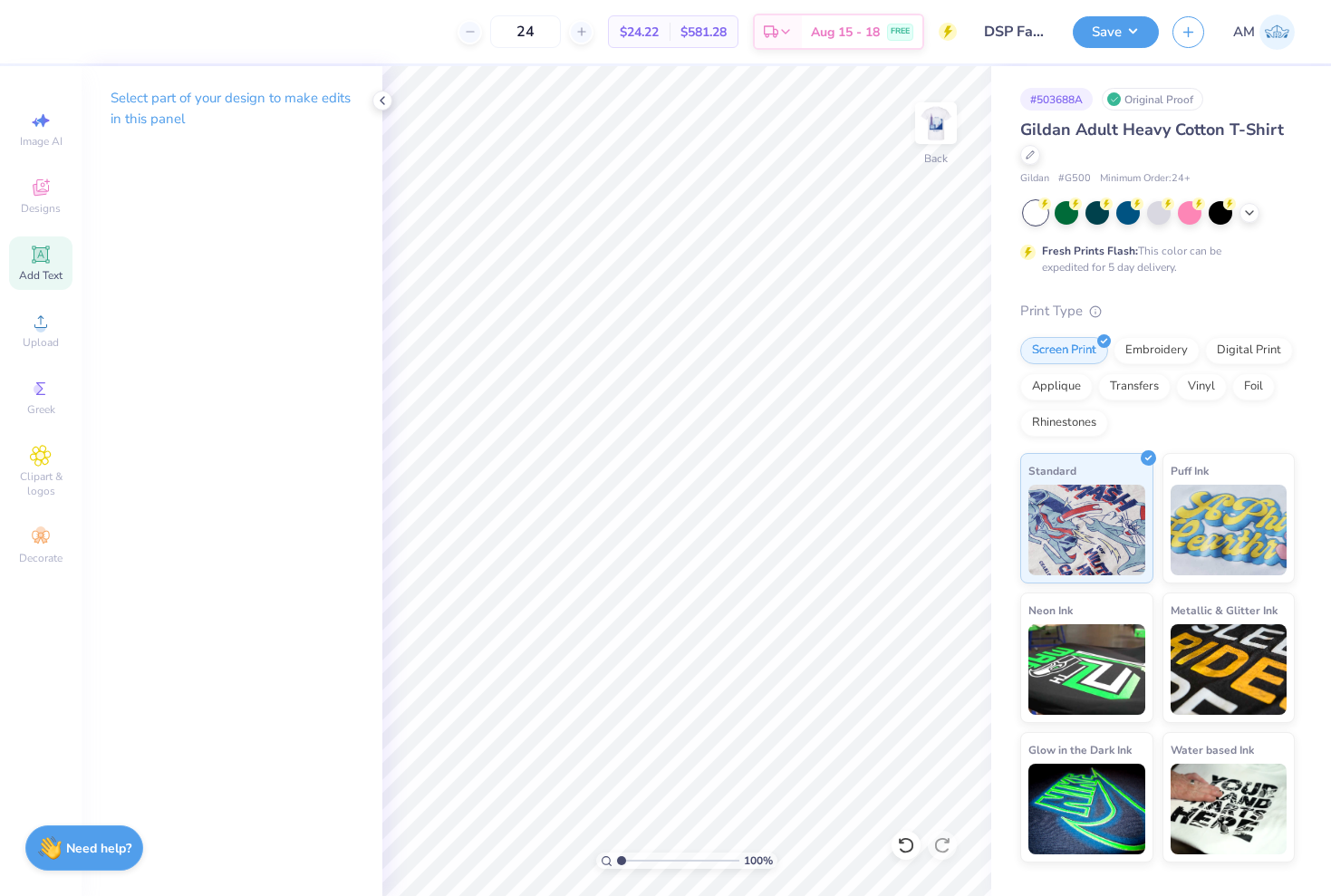 click 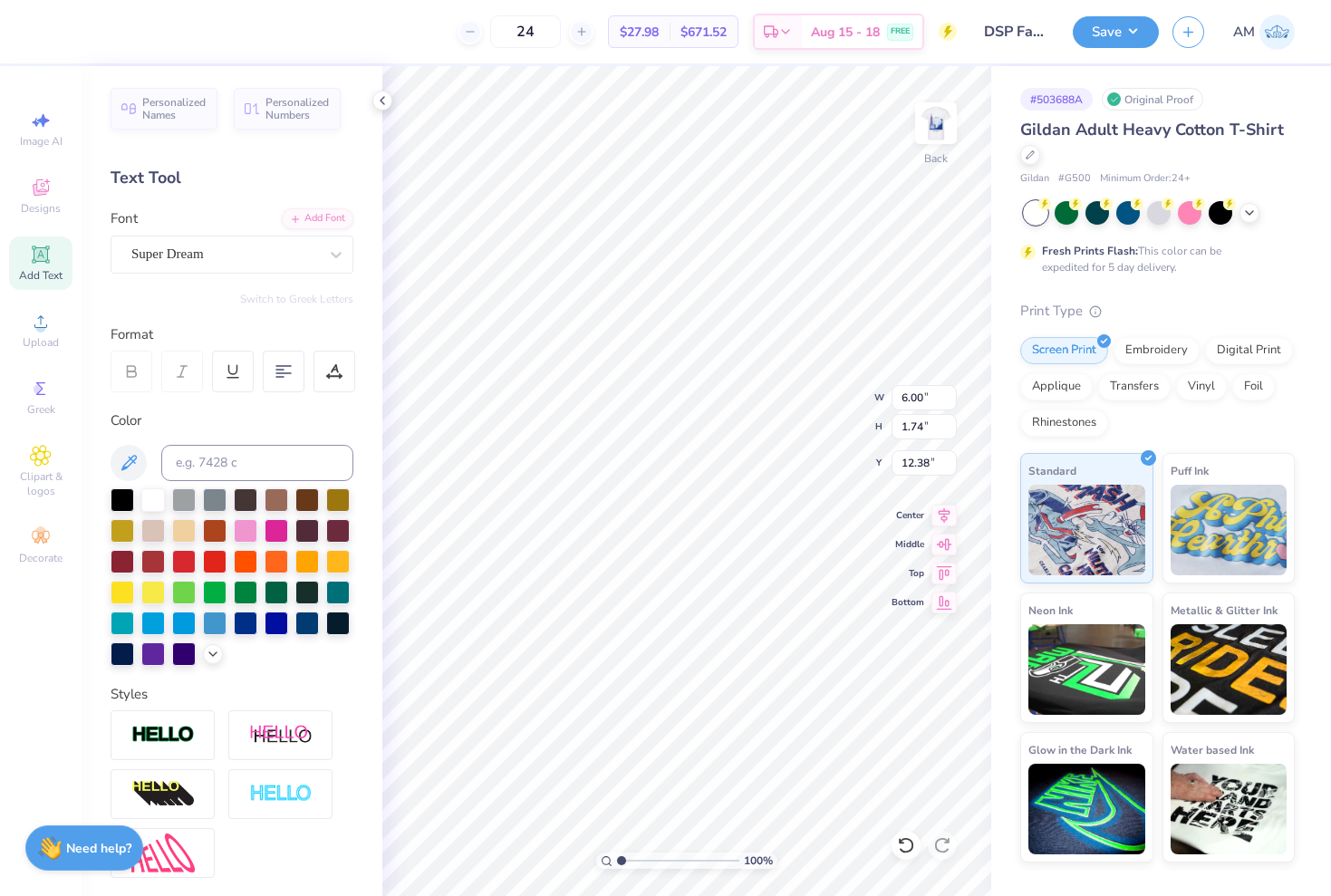 scroll, scrollTop: 0, scrollLeft: 0, axis: both 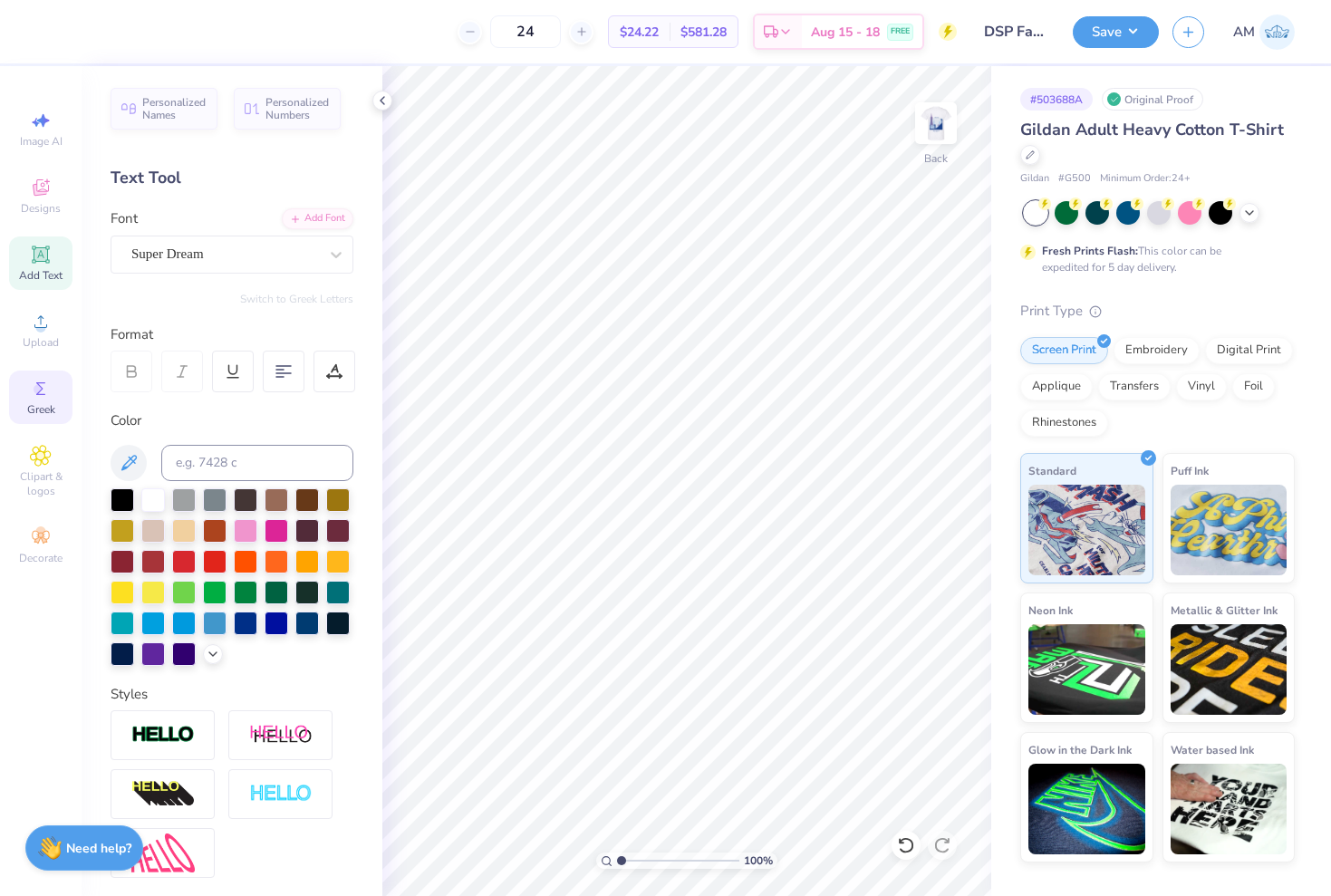 click on "Greek" at bounding box center [41, 409] 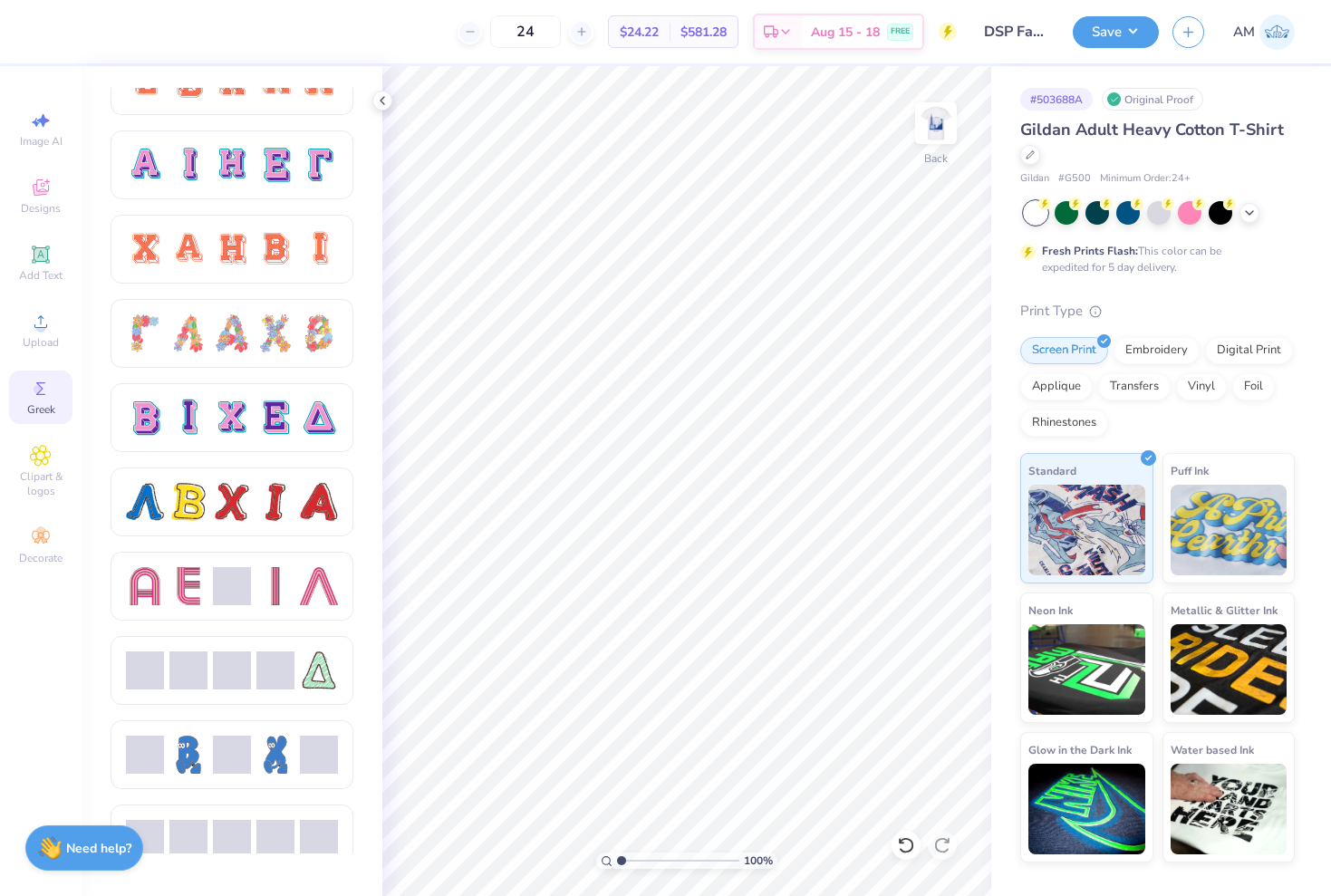 scroll, scrollTop: 1229, scrollLeft: 0, axis: vertical 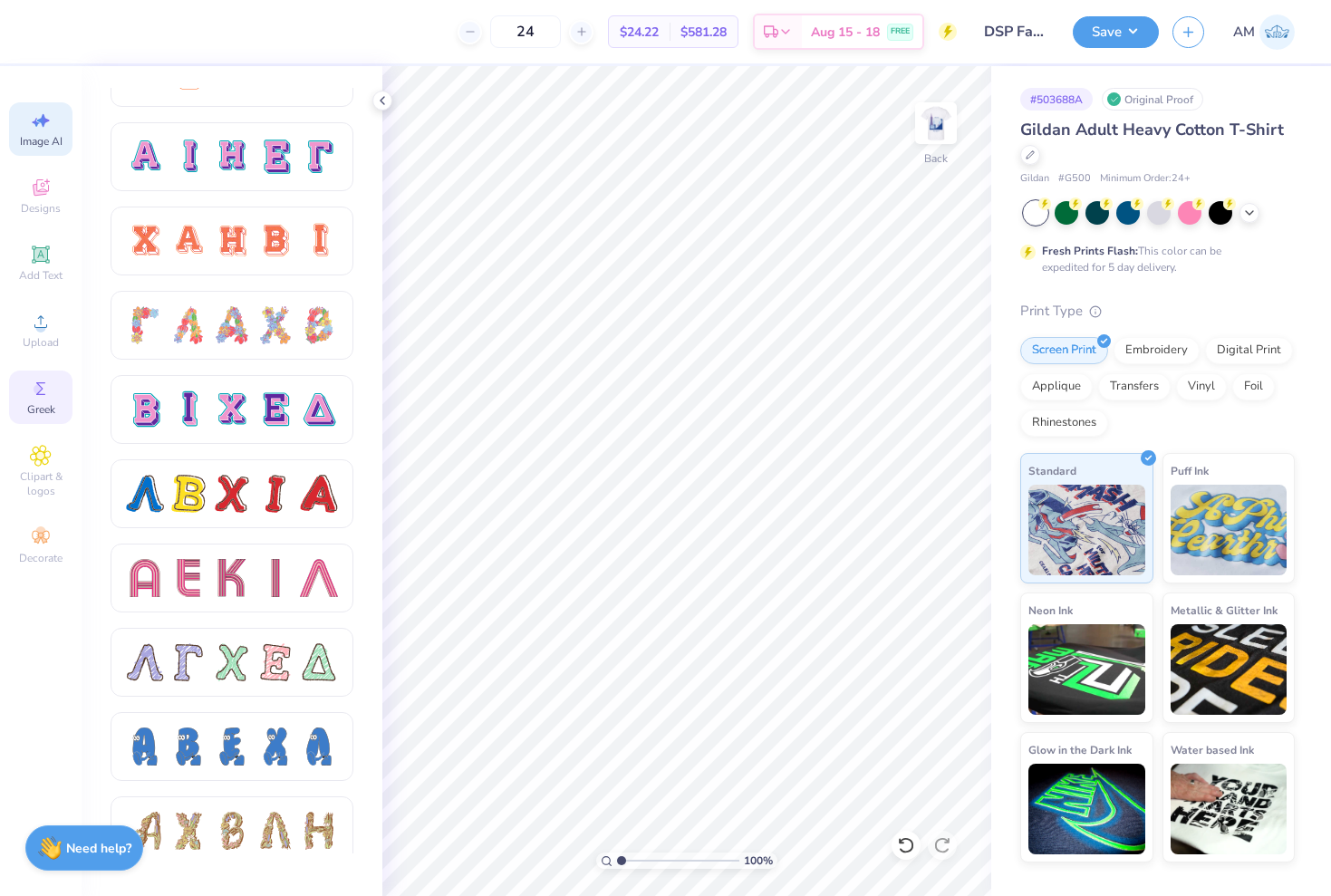click 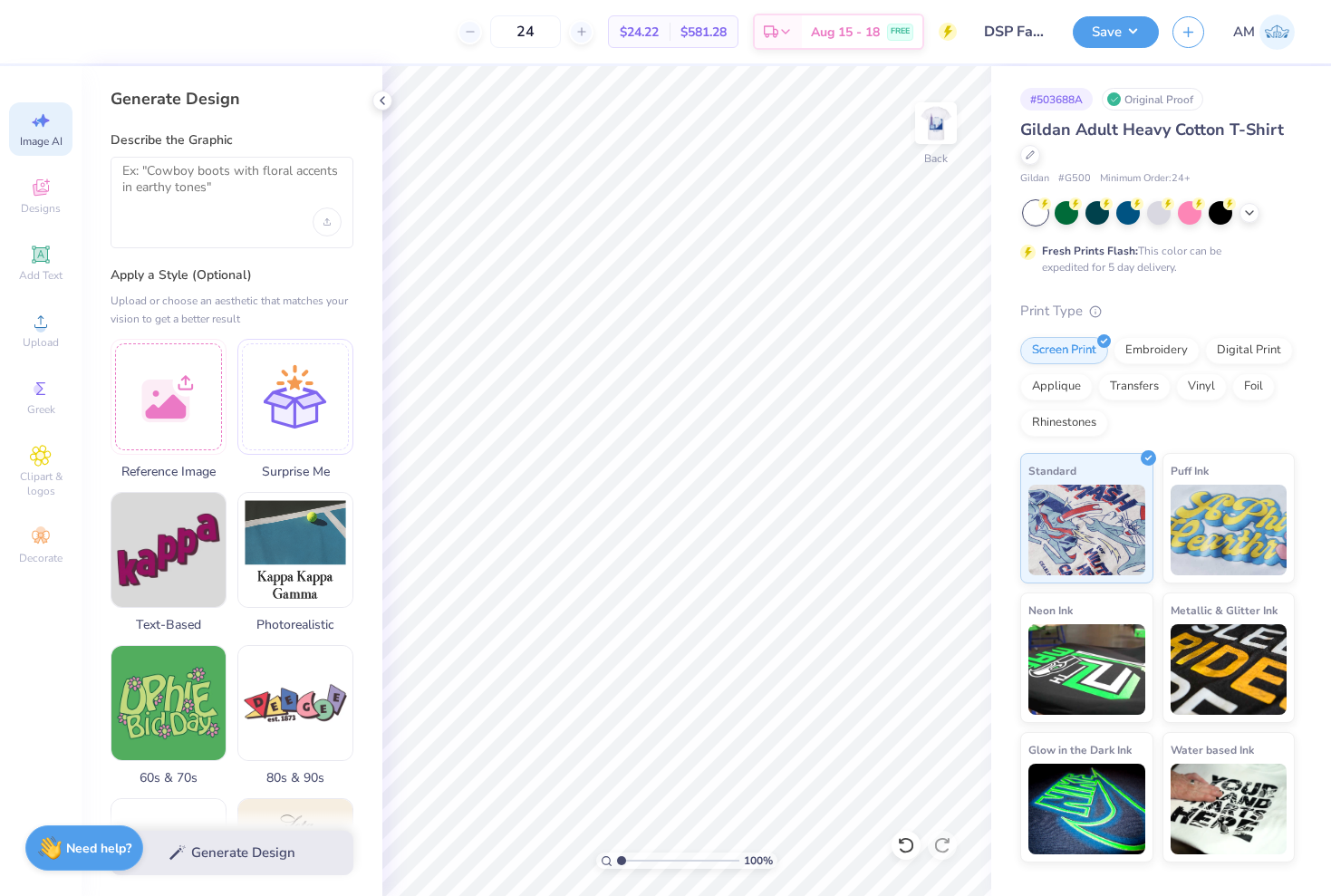 click at bounding box center (232, 202) 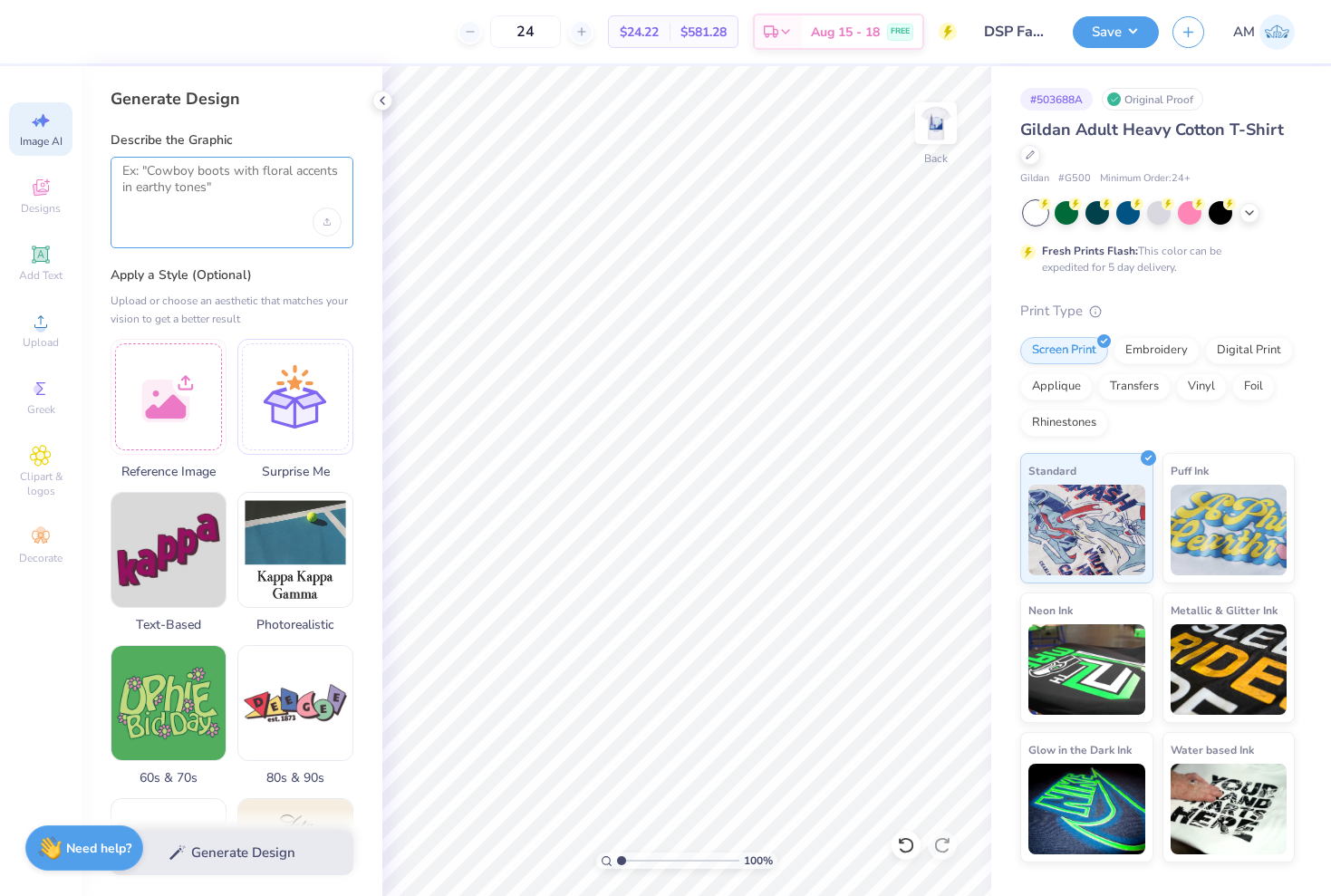 click at bounding box center [232, 186] 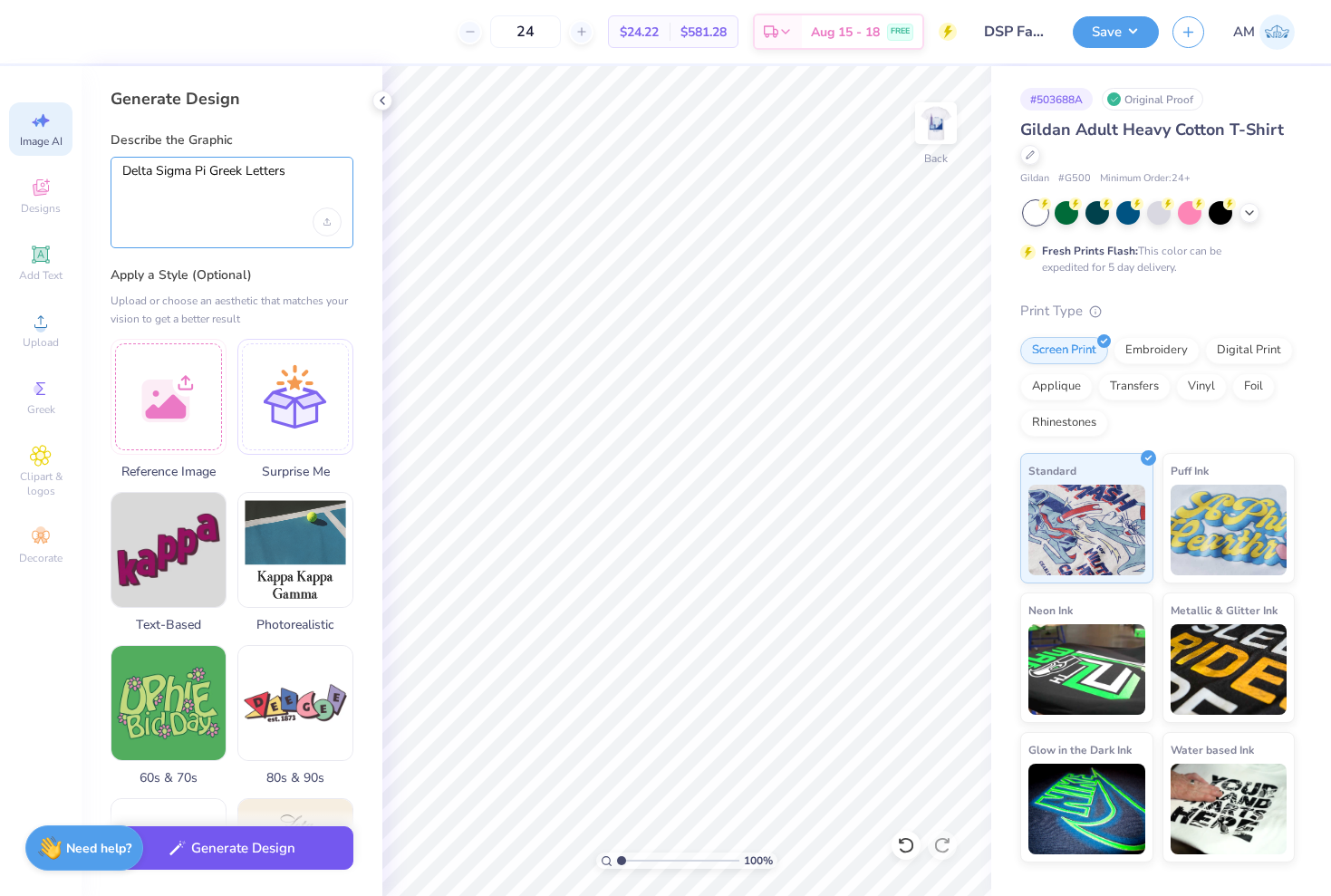 type on "Delta Sigma Pi Greek Letters" 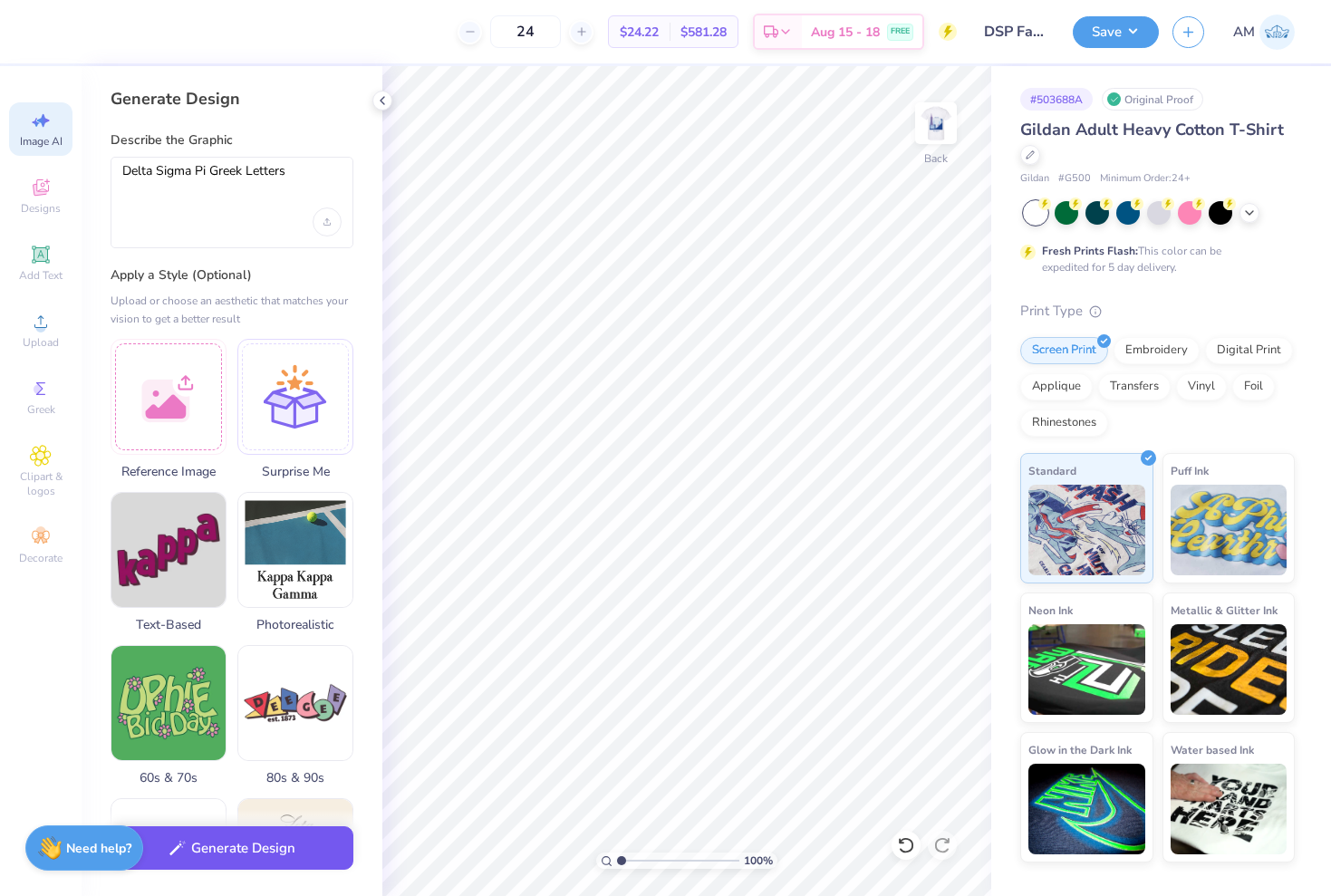 click on "Generate Design" at bounding box center [232, 848] 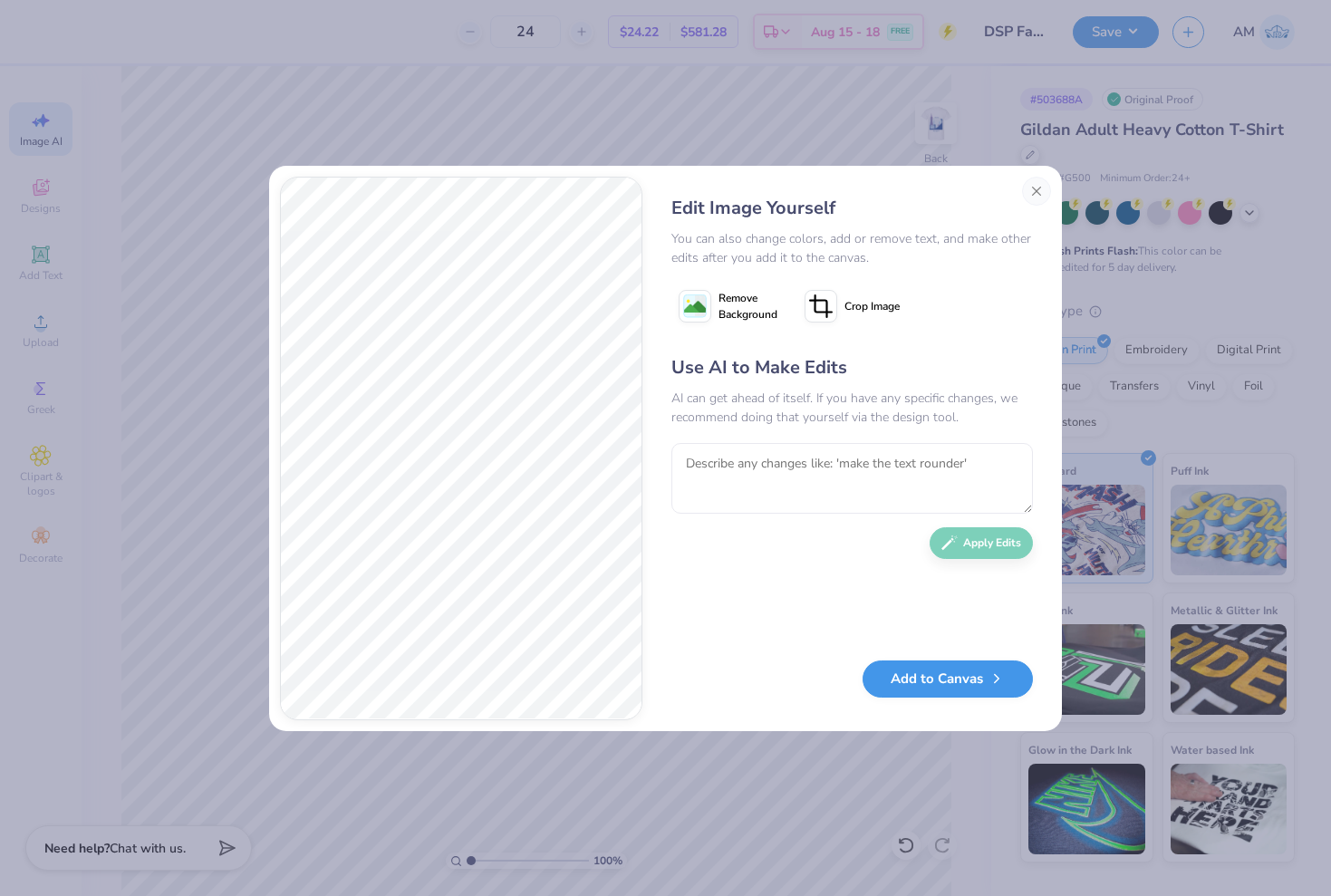 click on "Add to Canvas" at bounding box center (948, 679) 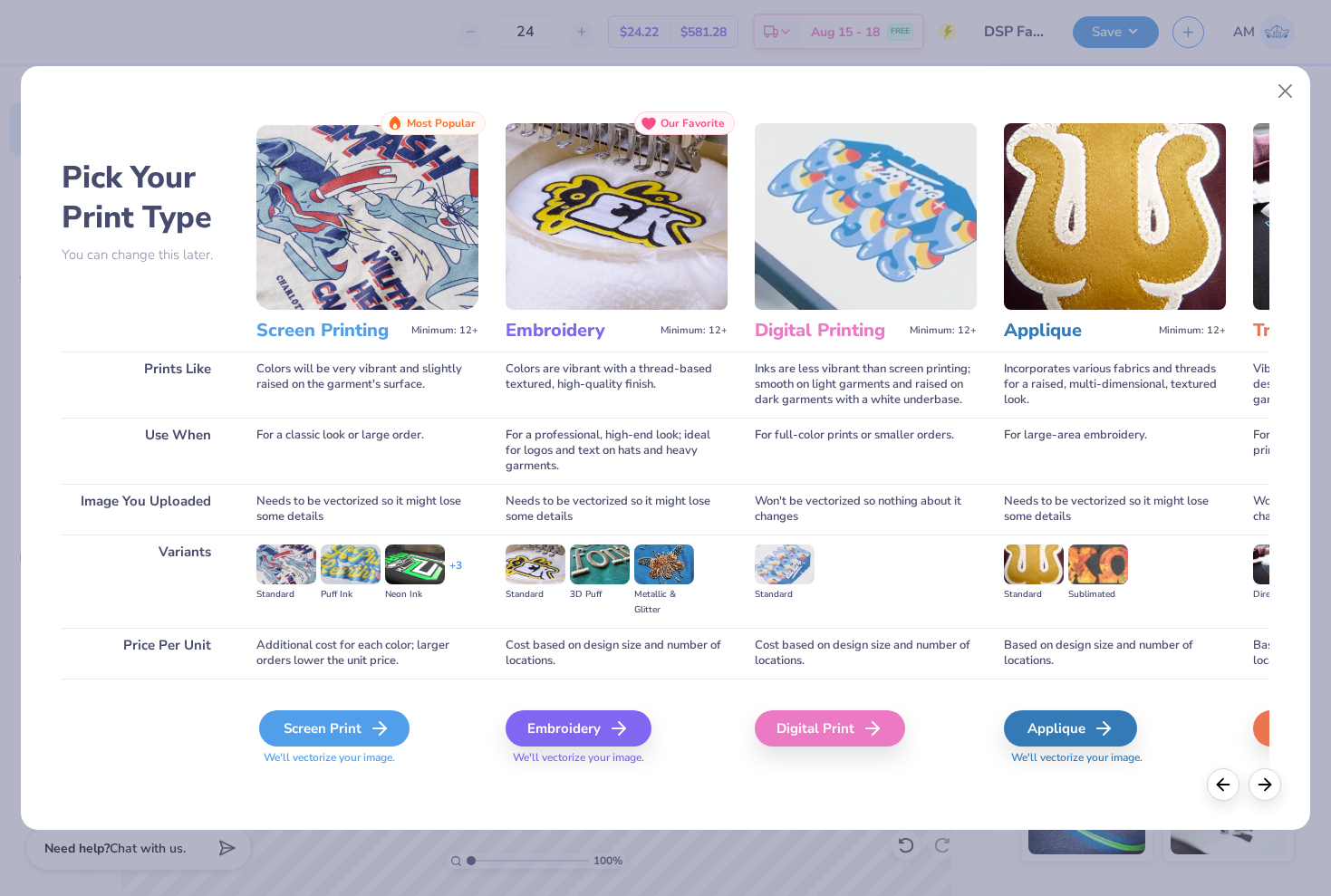 click on "Screen Print" at bounding box center (334, 728) 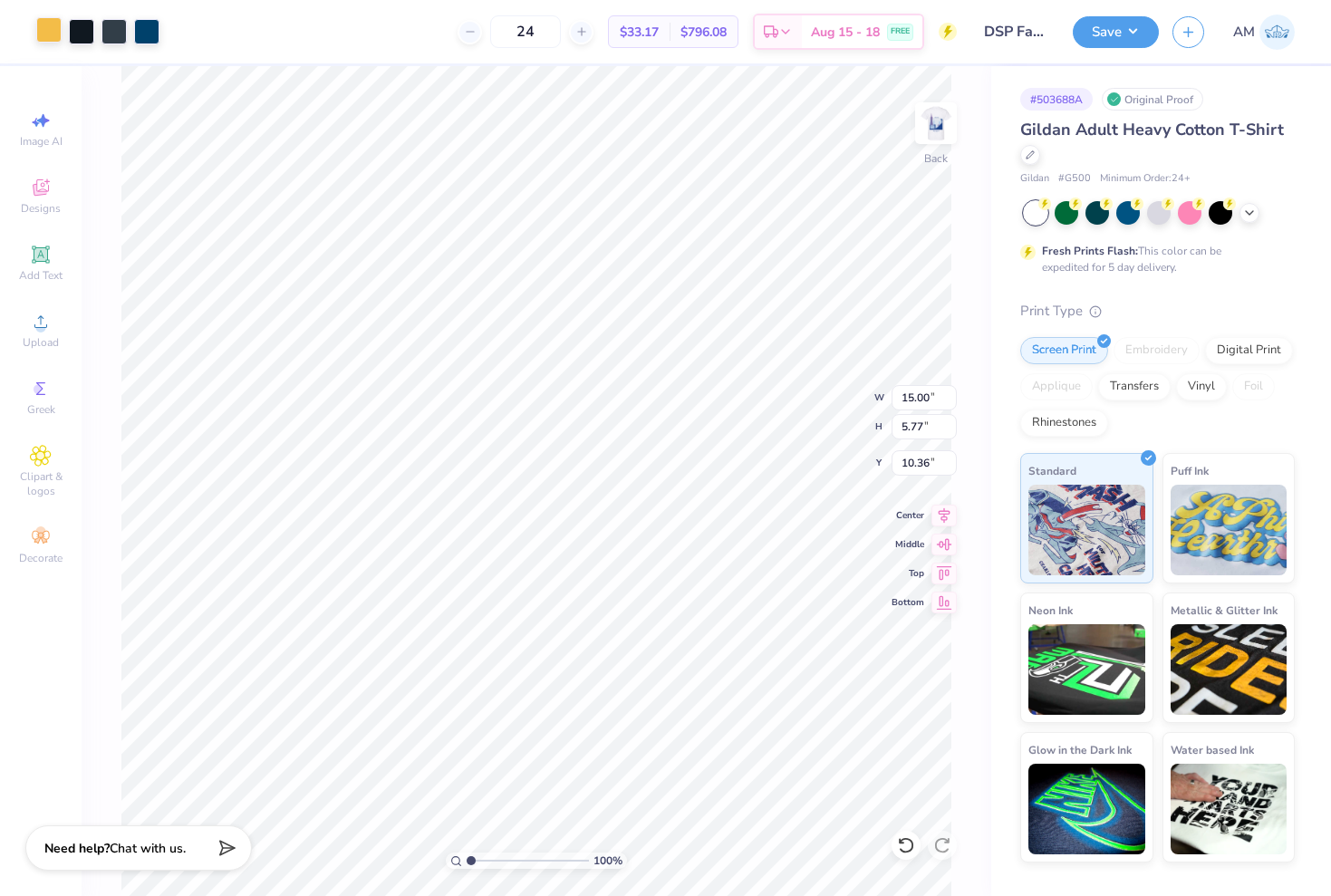 click at bounding box center (49, 30) 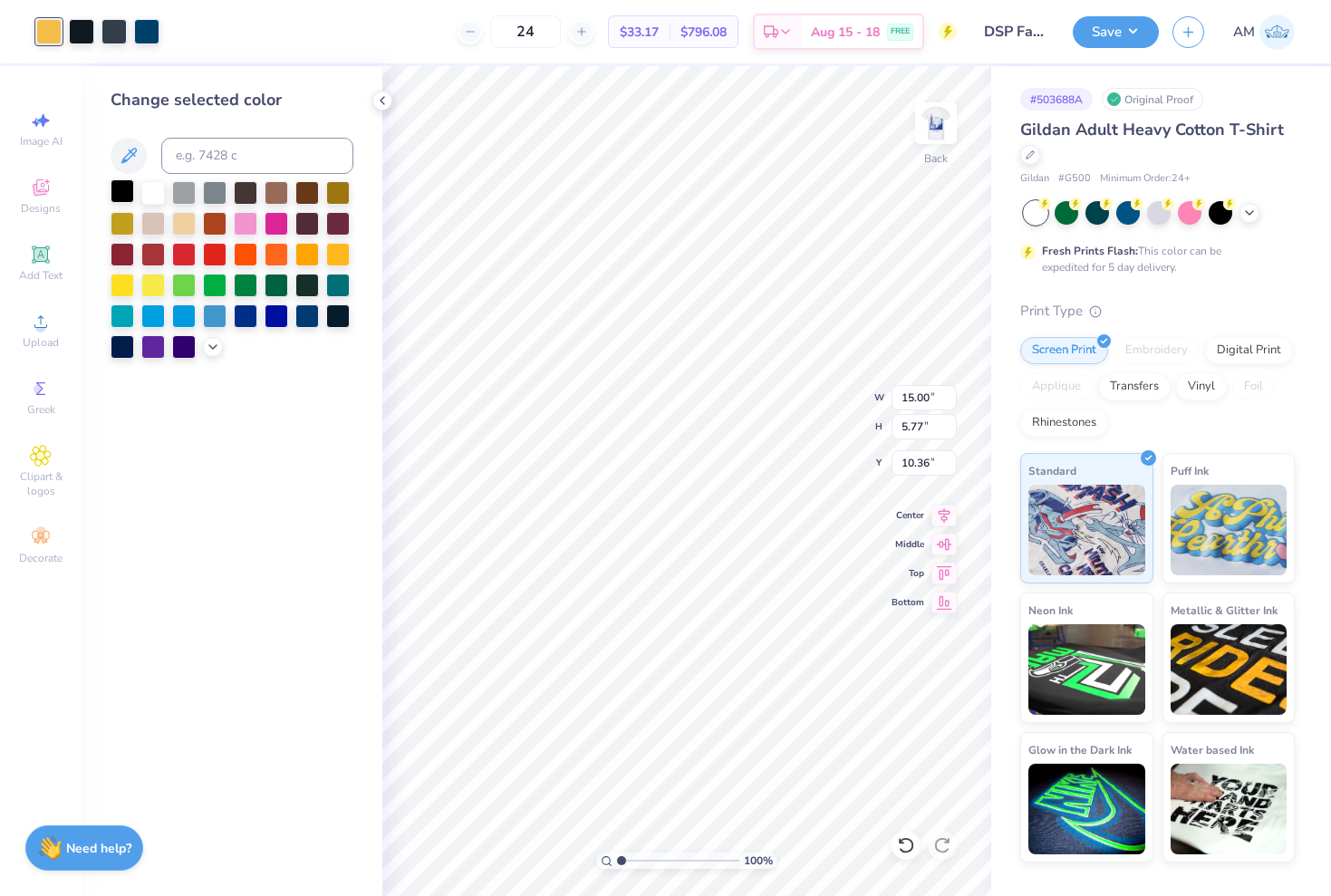 click at bounding box center [122, 191] 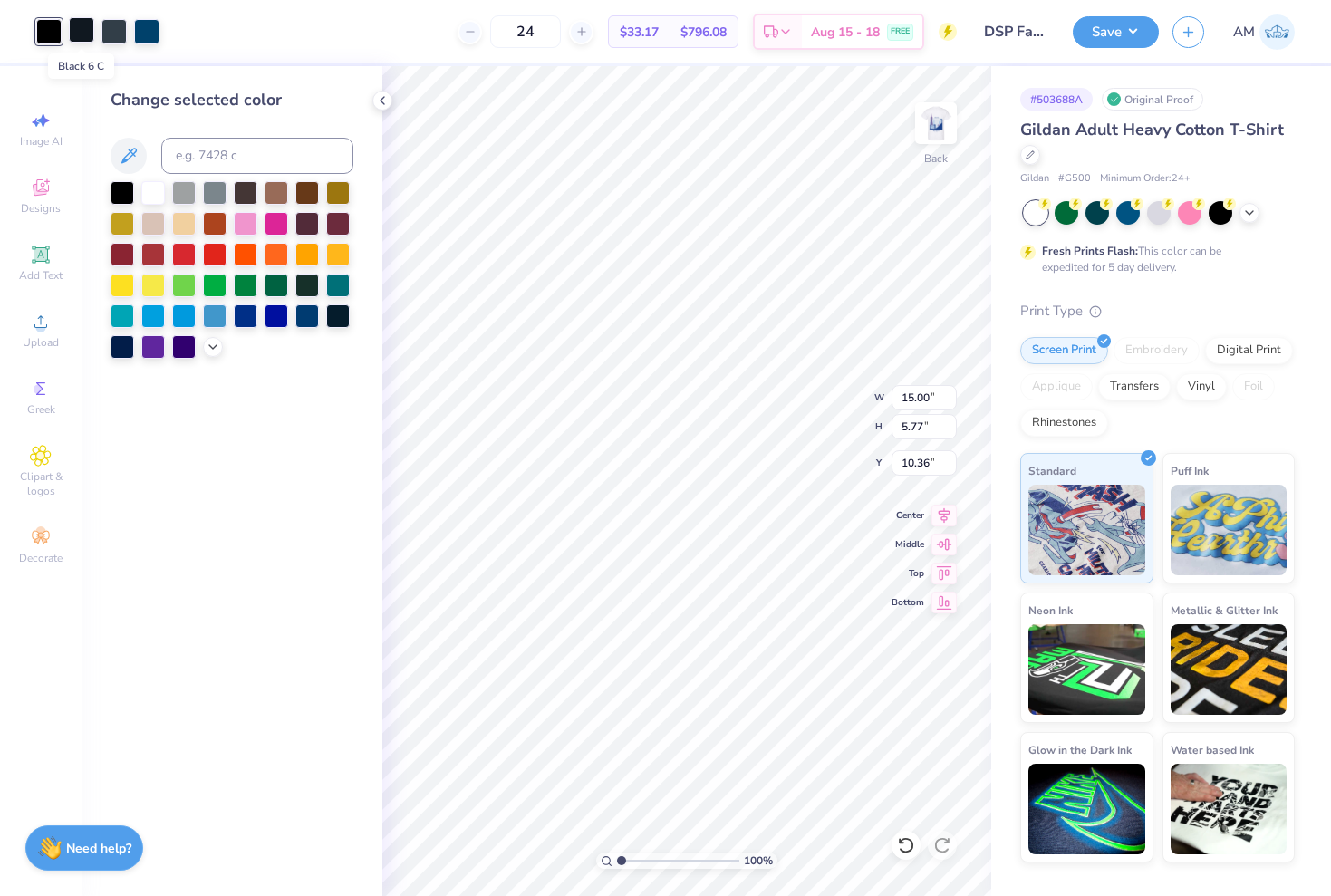 click at bounding box center (82, 30) 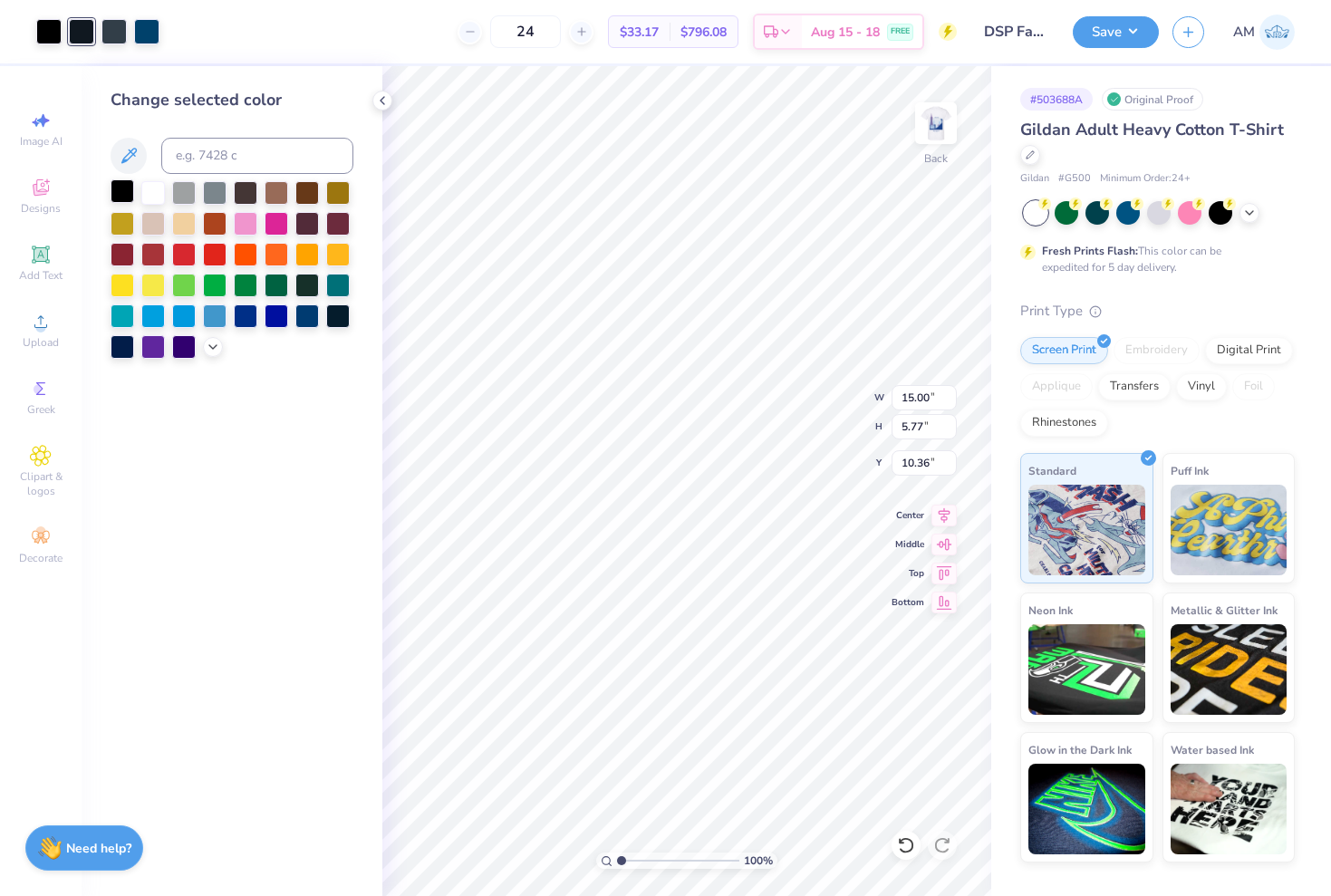 click at bounding box center [122, 191] 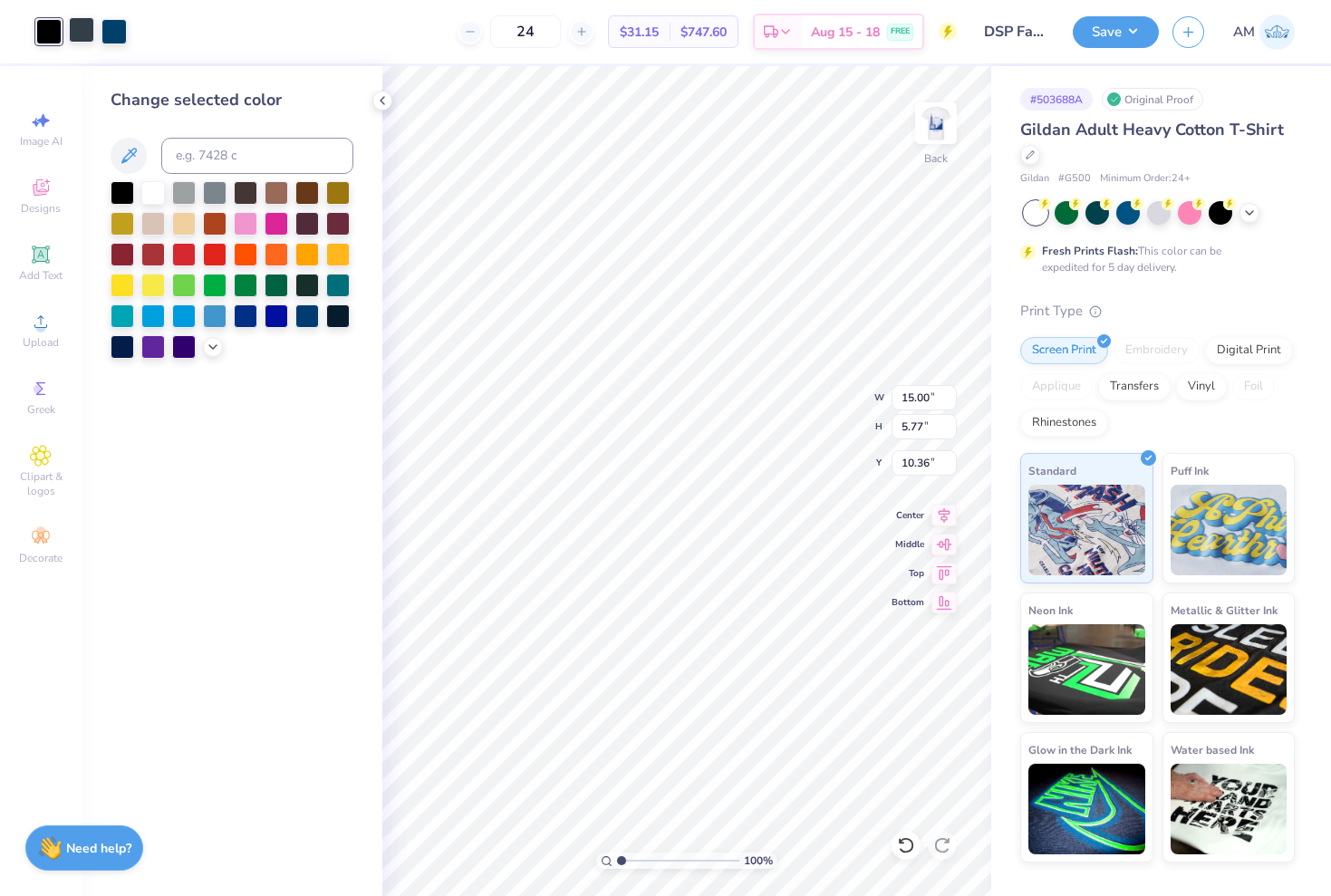 click at bounding box center (82, 30) 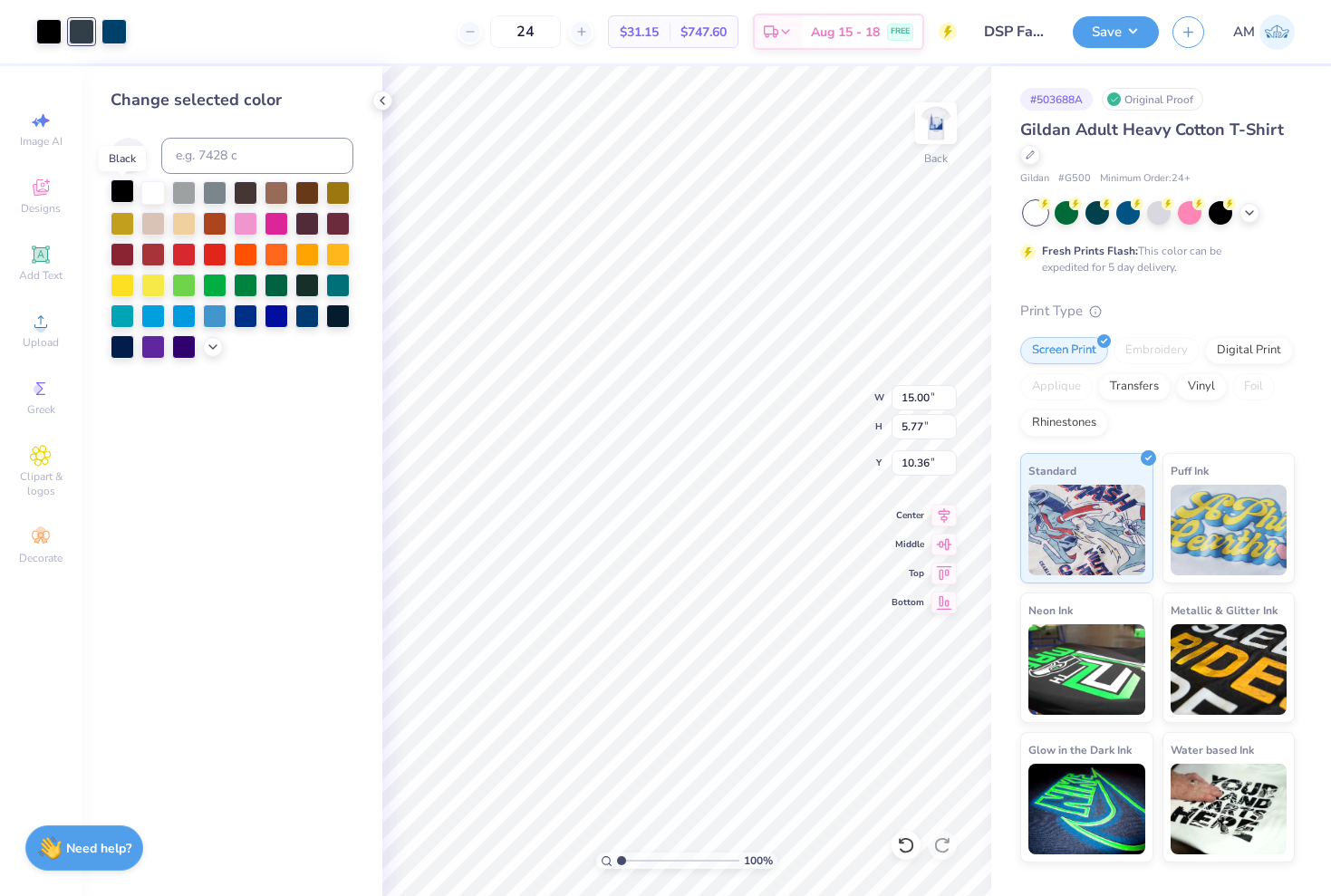 click at bounding box center (122, 191) 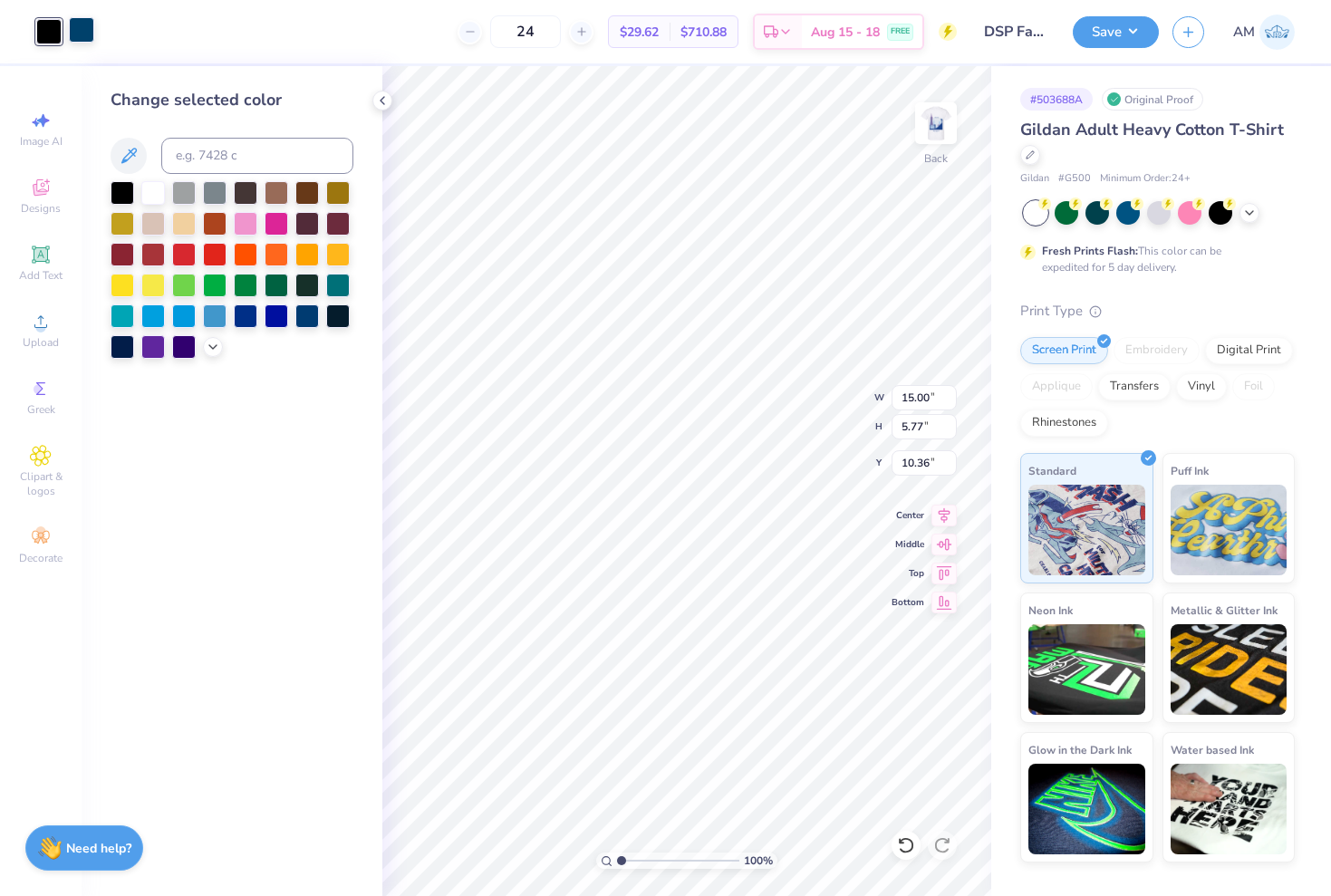 click at bounding box center (82, 30) 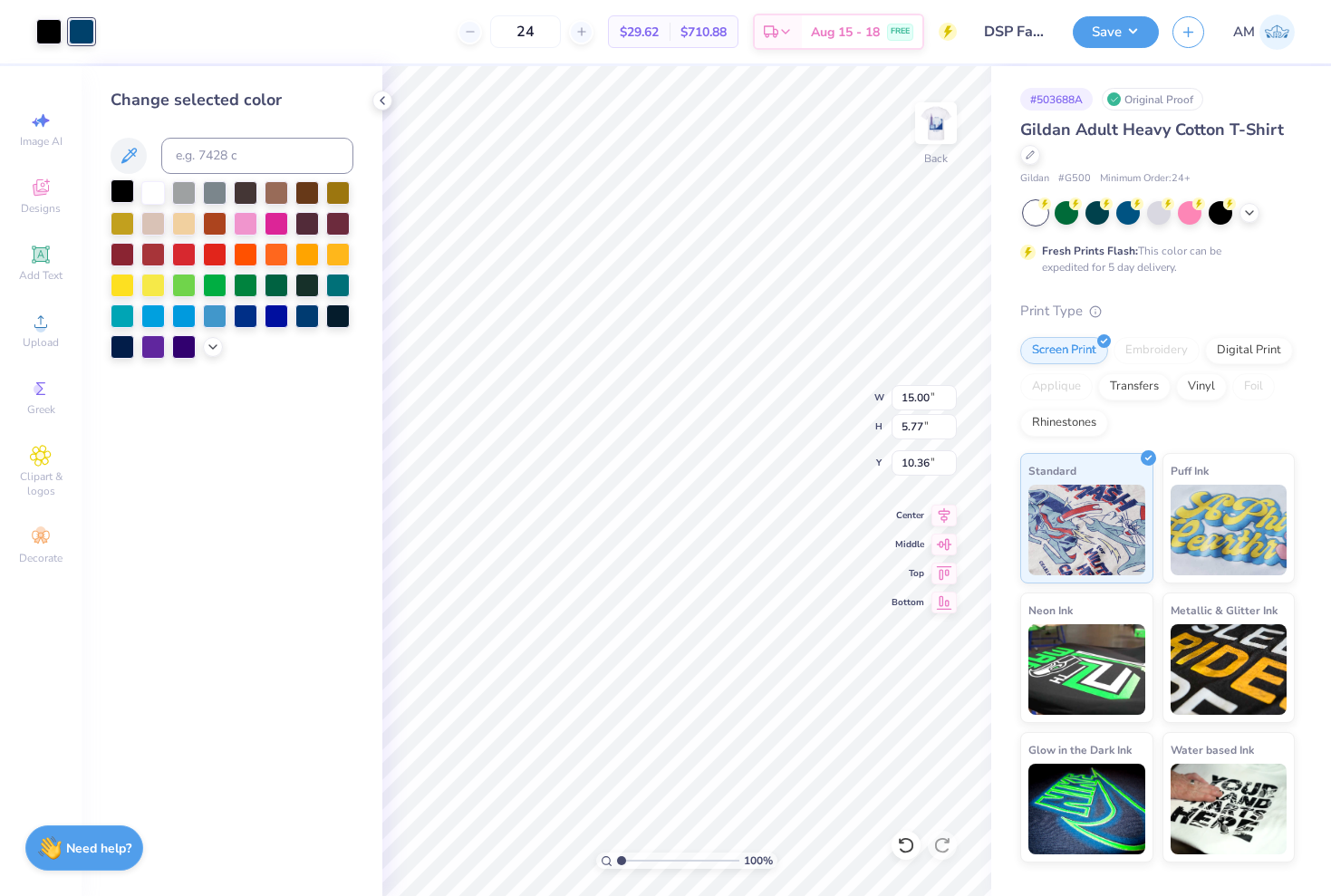 click at bounding box center (122, 191) 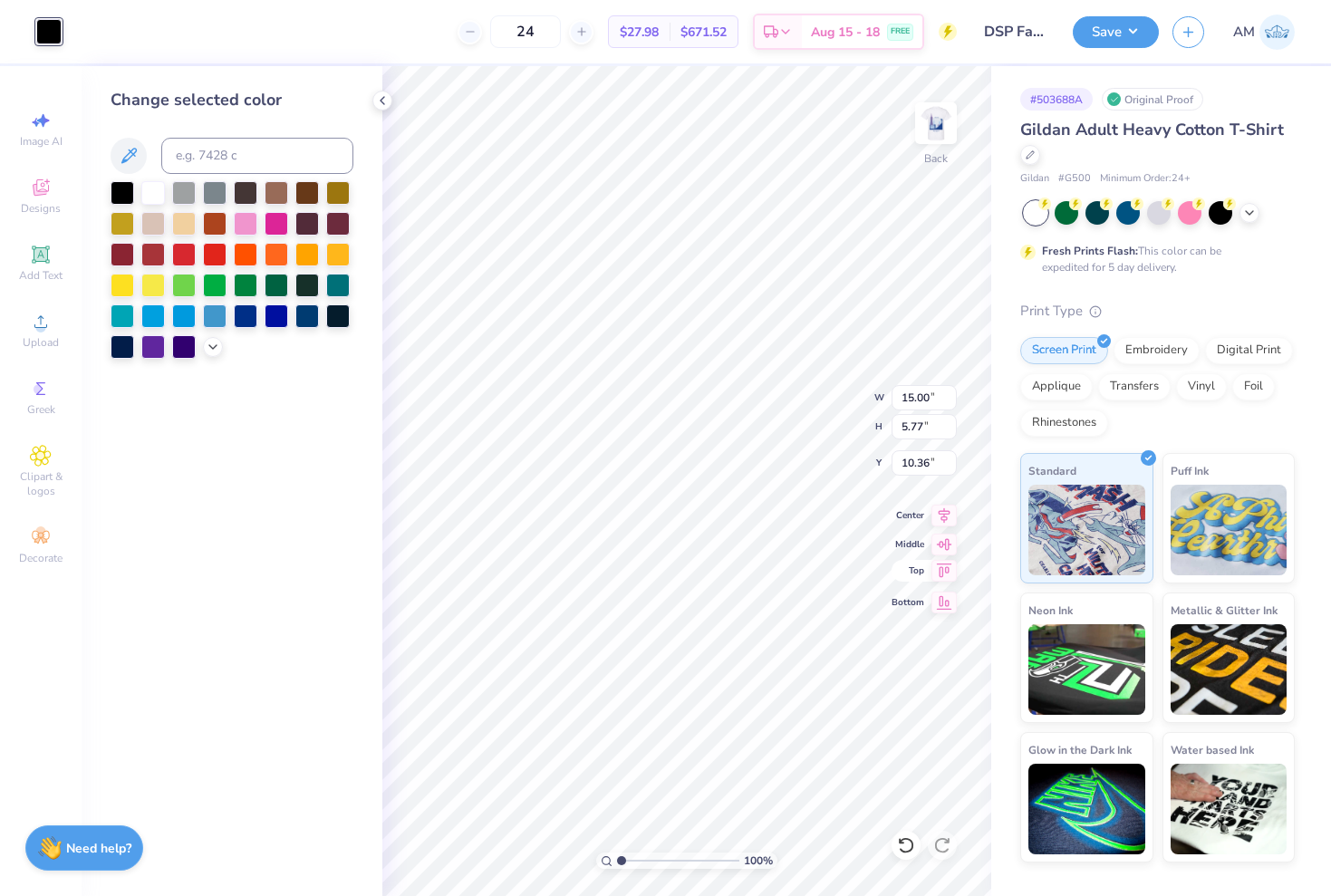 type on "5.34" 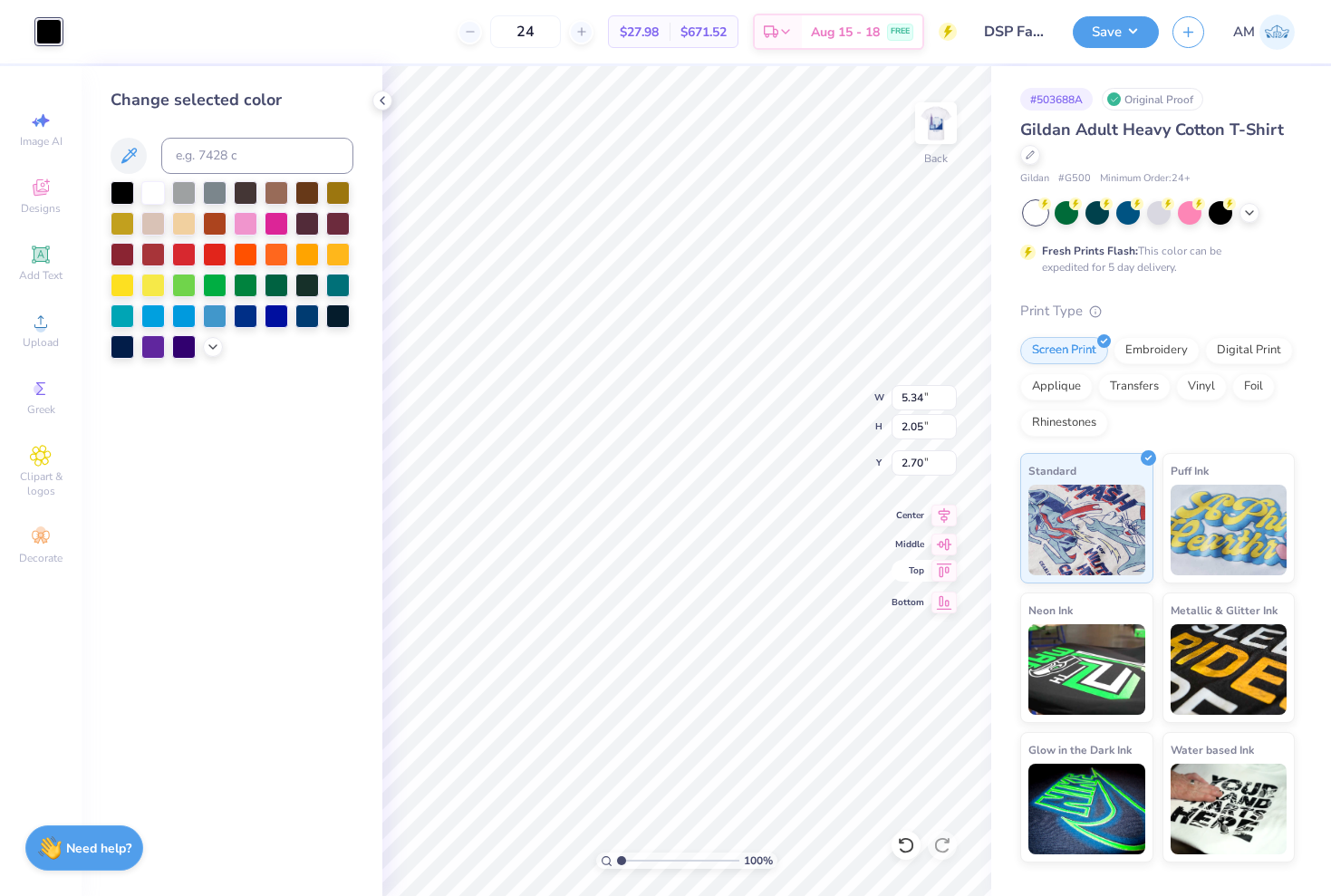 type on "2.81" 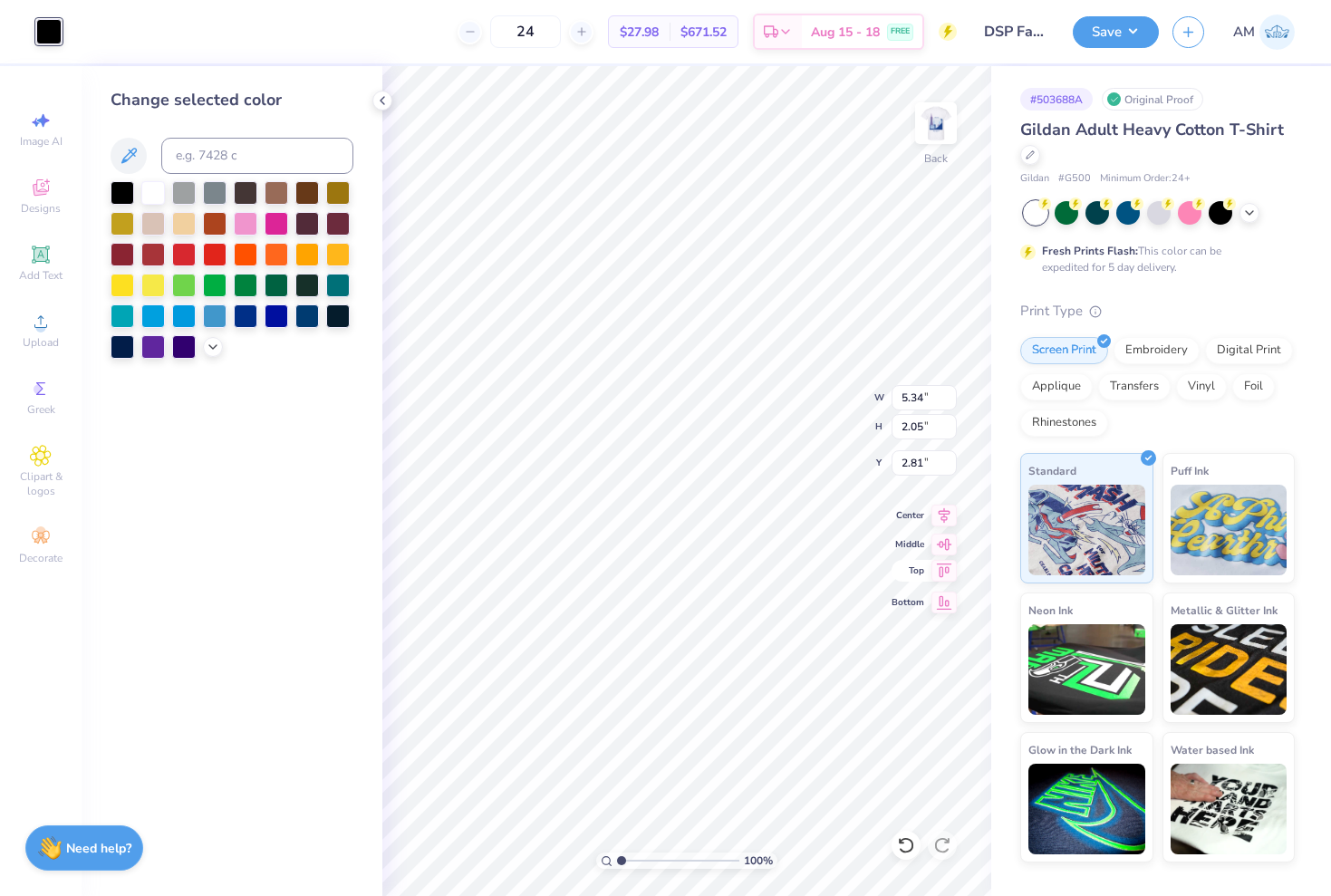 type on "4.52" 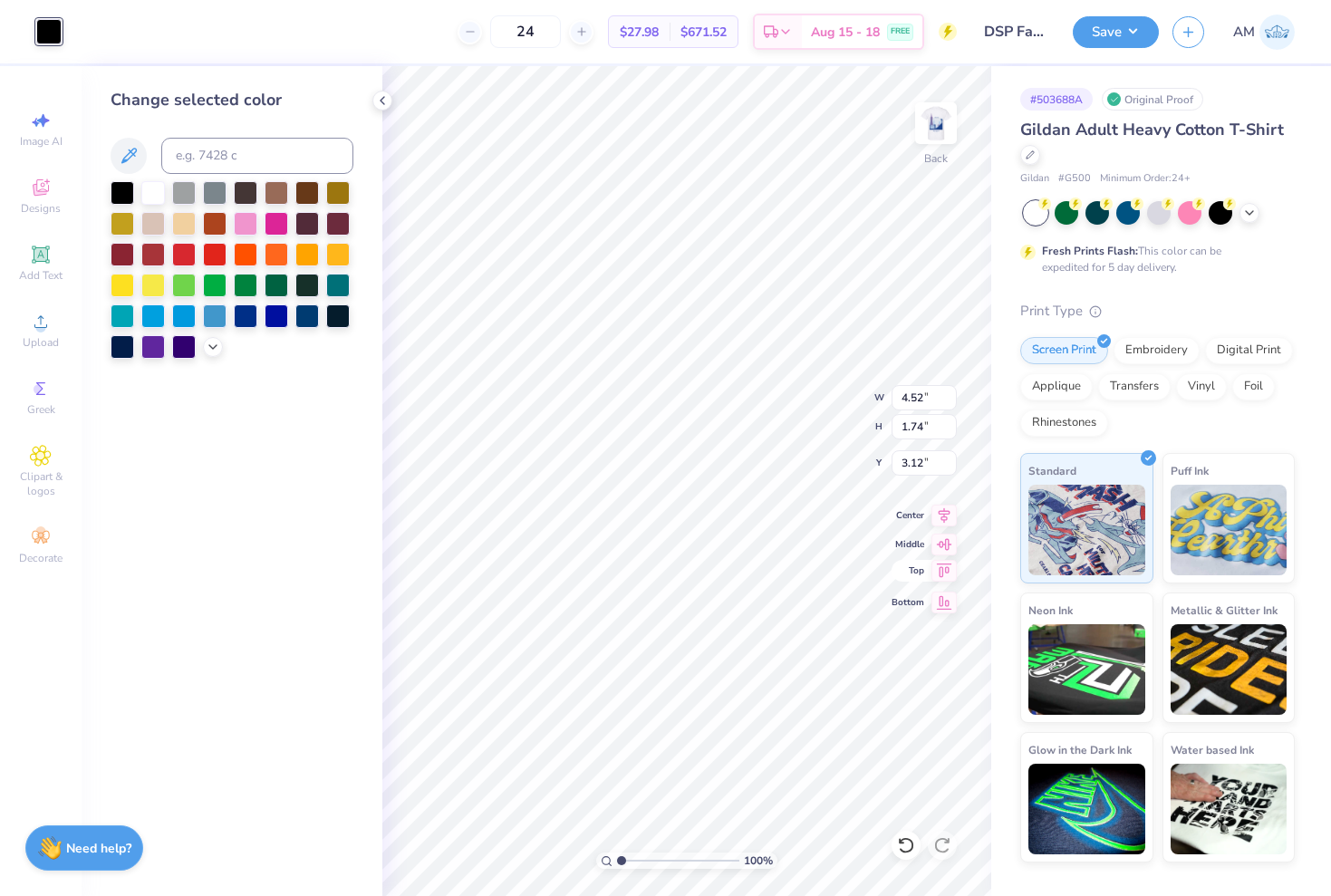 type on "2.77" 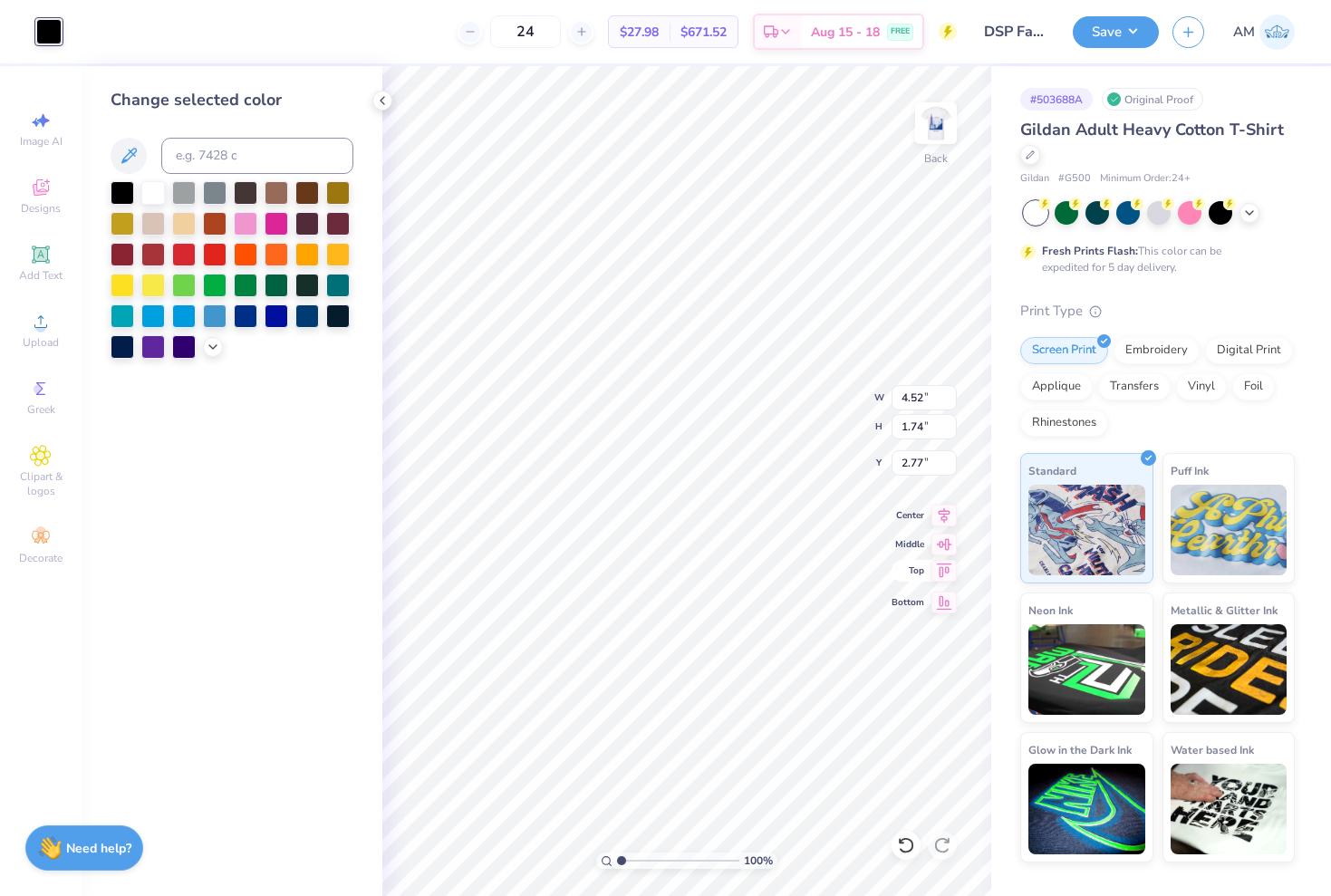 type on "3.94" 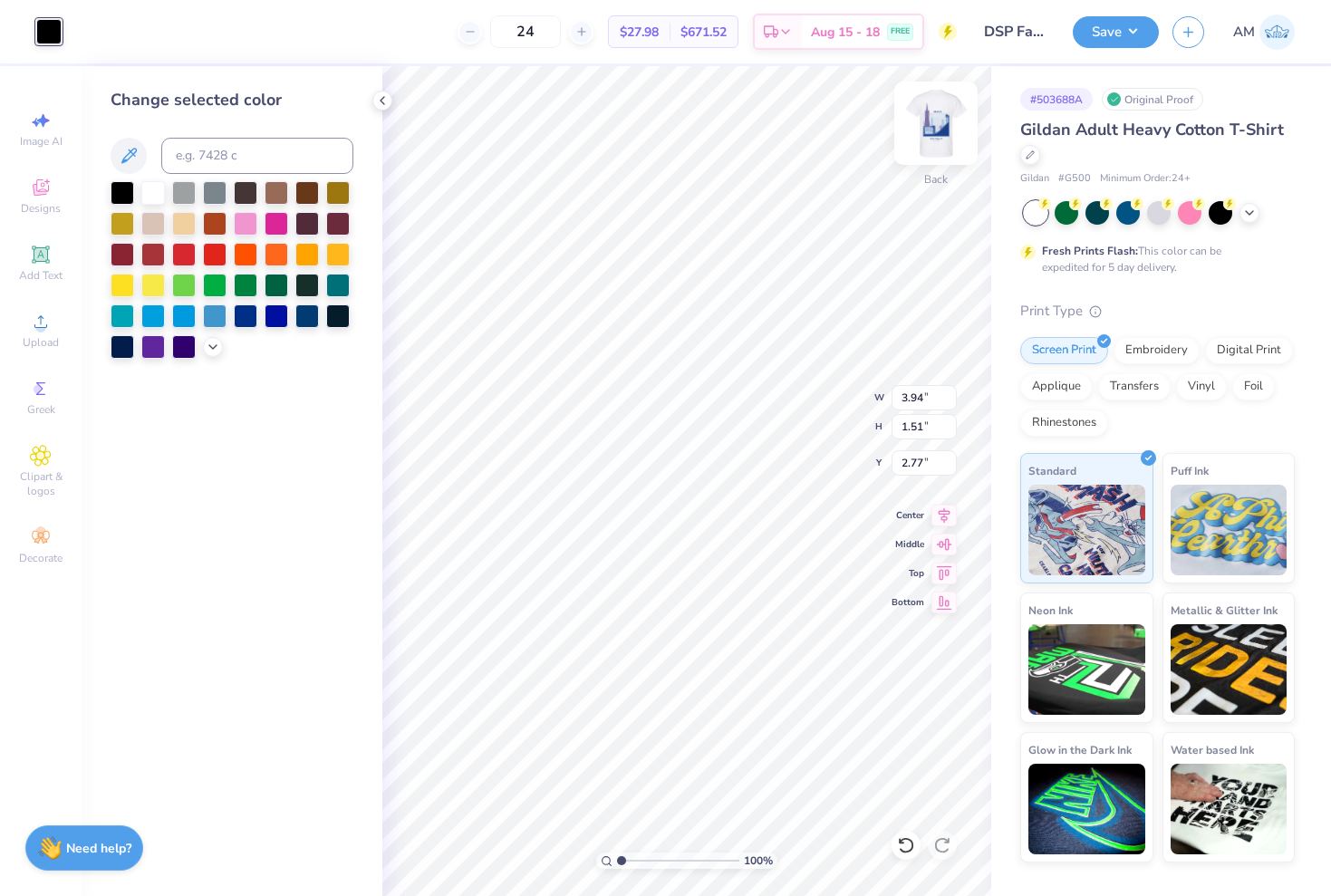 click at bounding box center (936, 123) 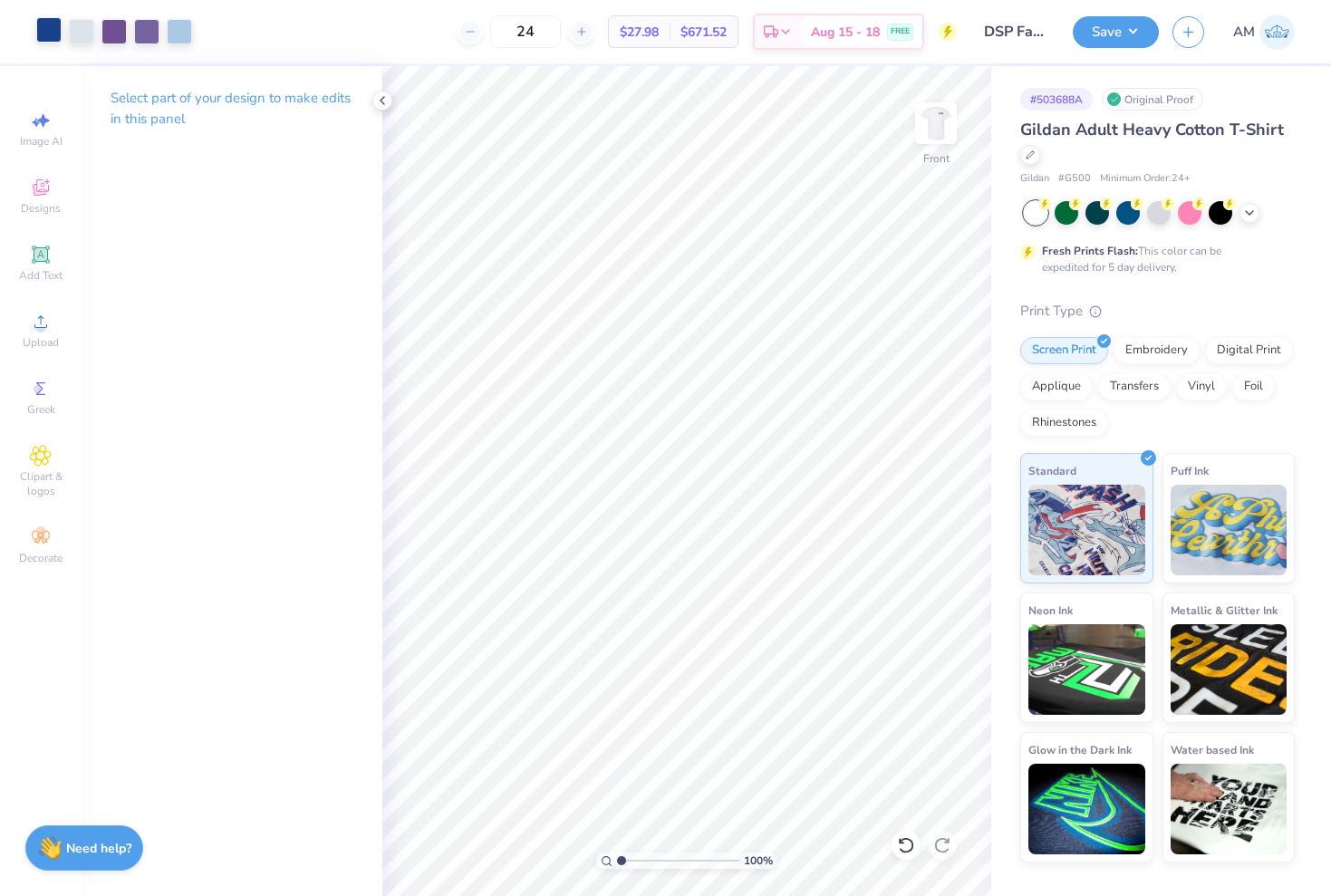 click at bounding box center [49, 30] 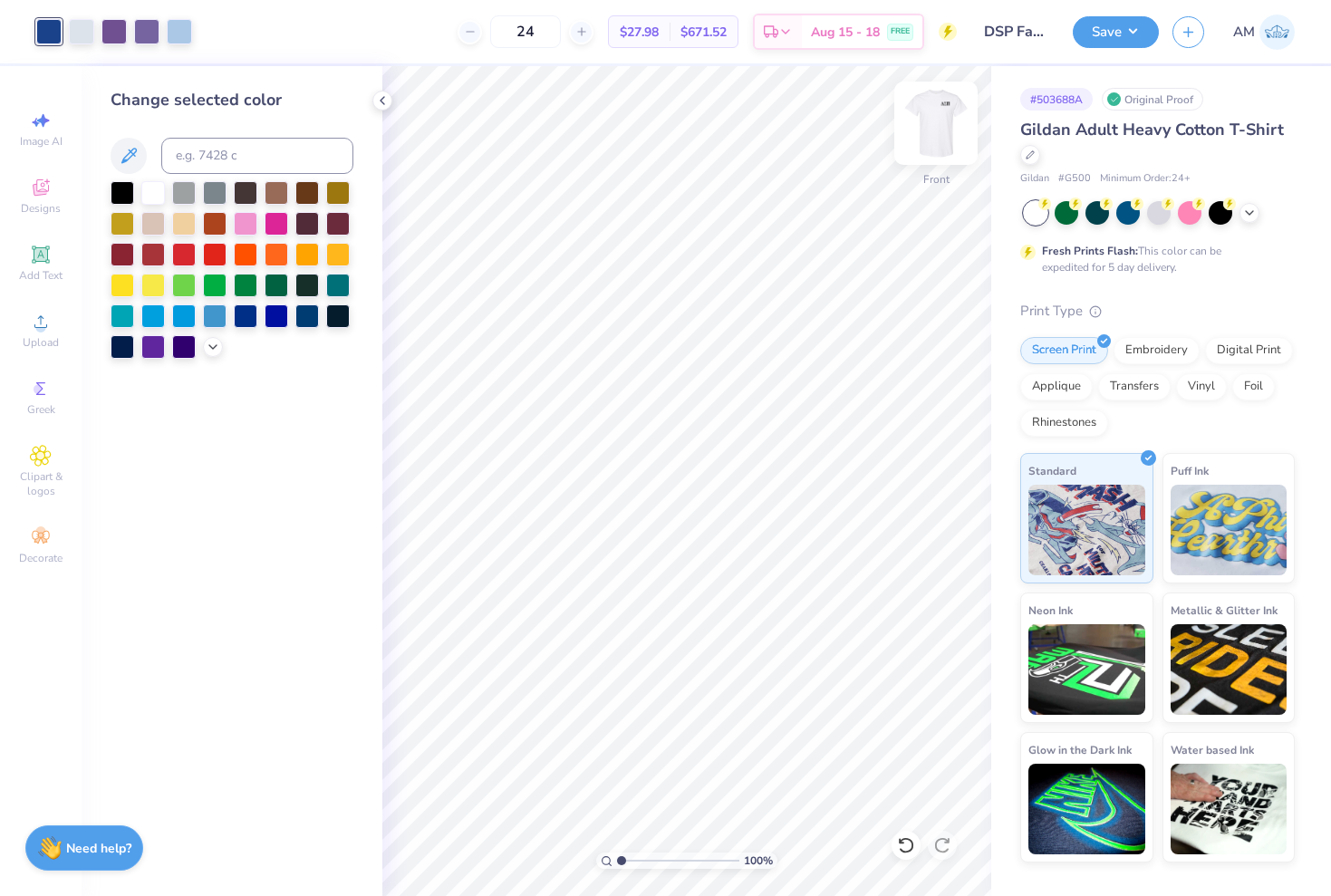 click at bounding box center (936, 123) 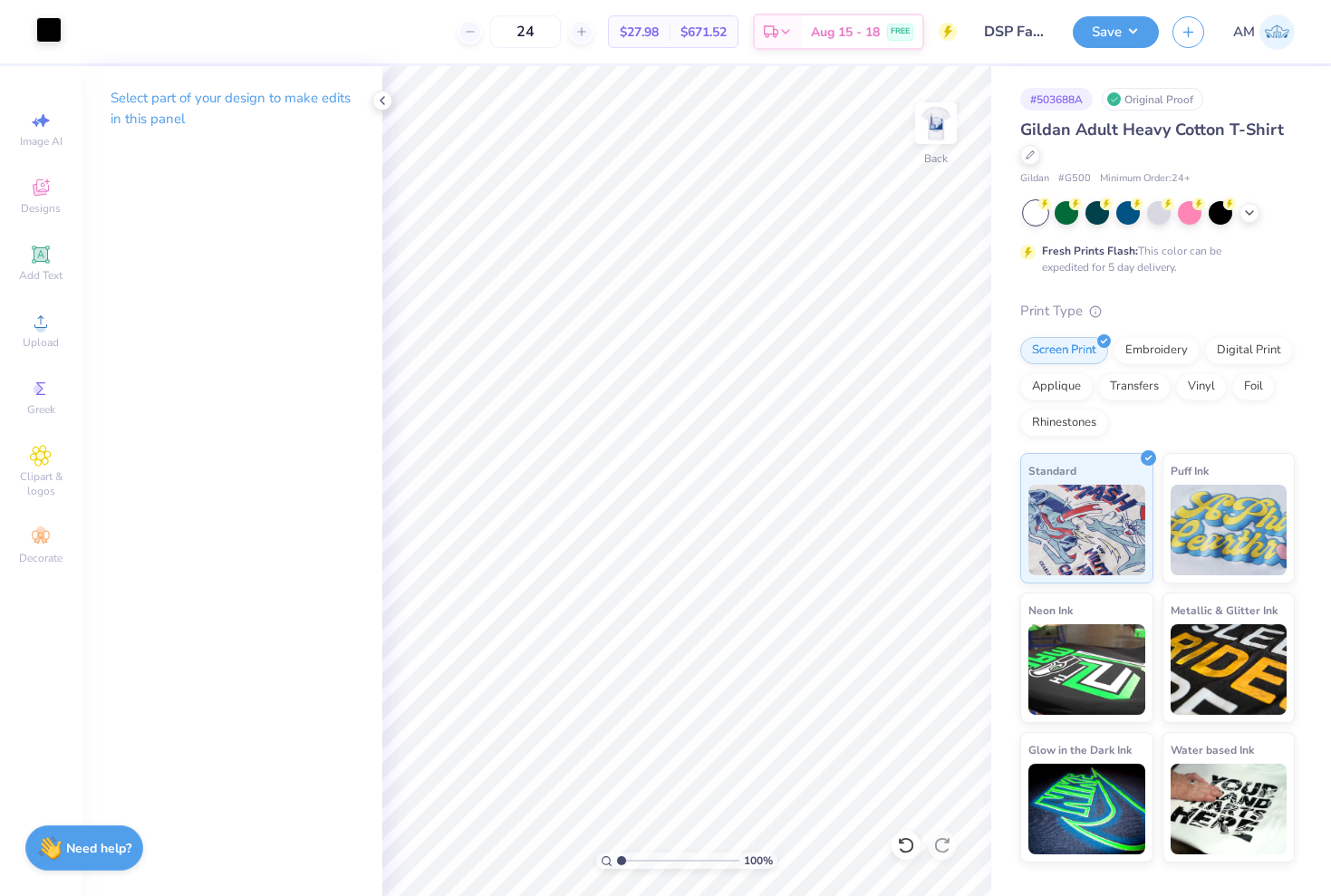 click at bounding box center [49, 30] 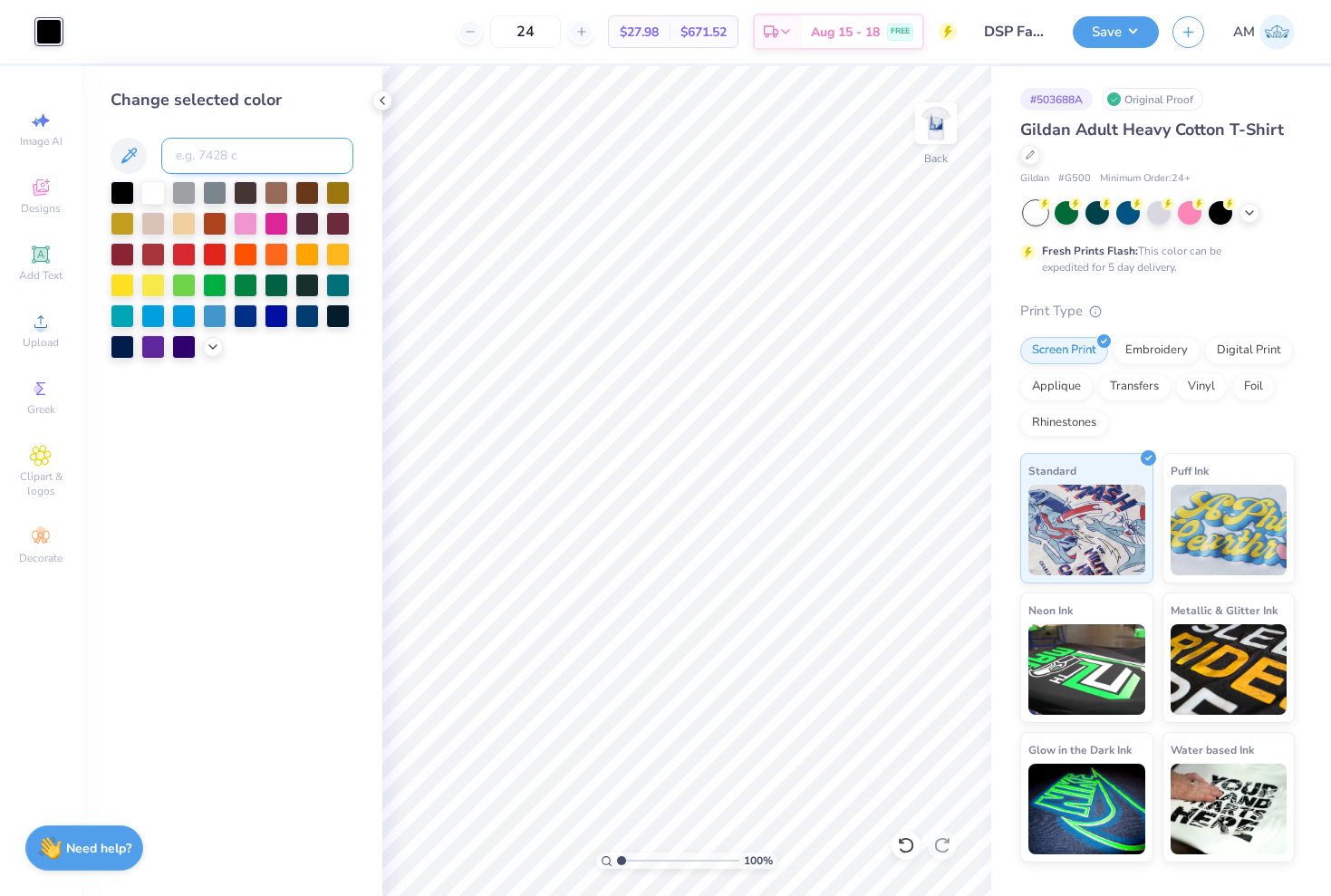 click at bounding box center (257, 156) 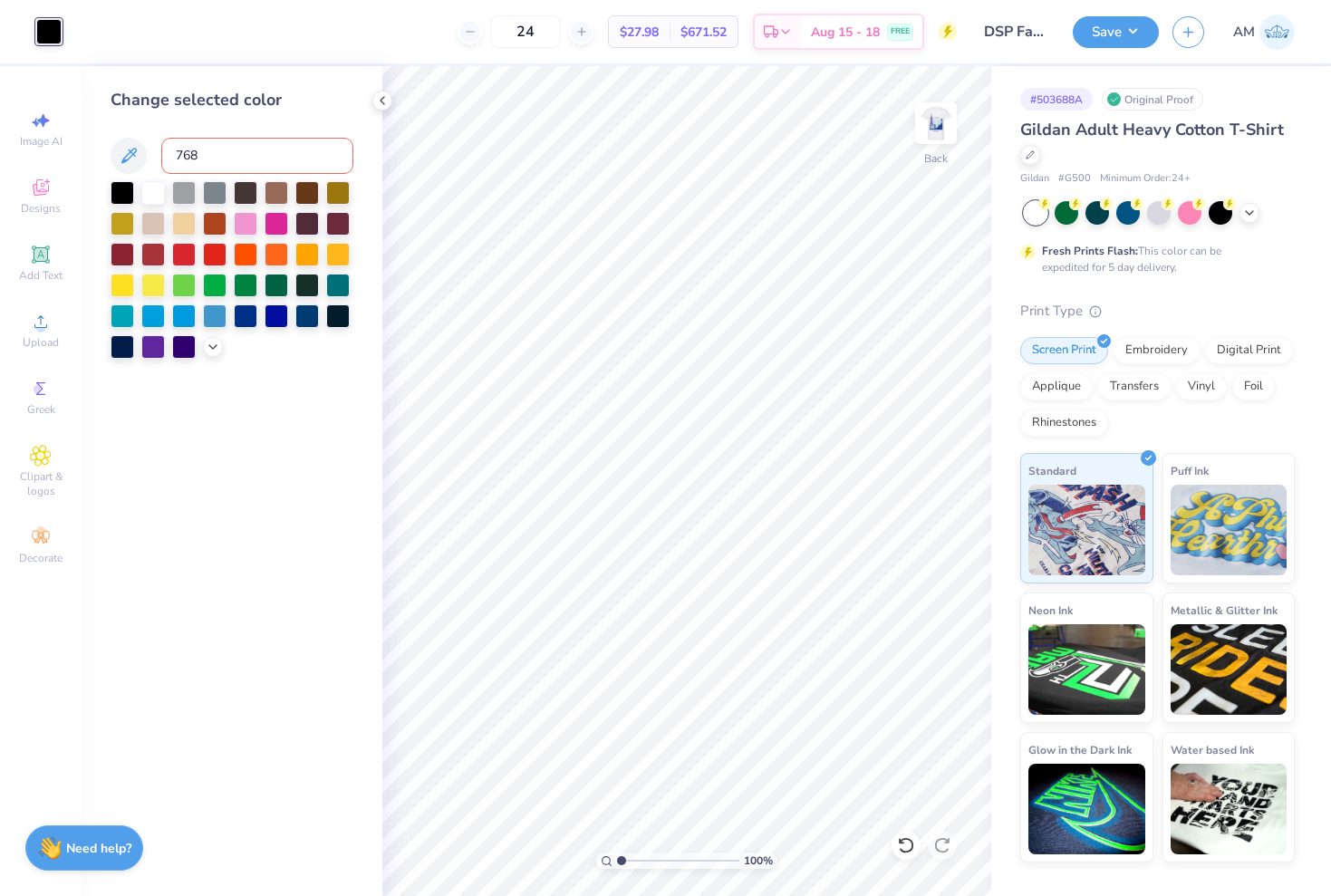 type on "7687" 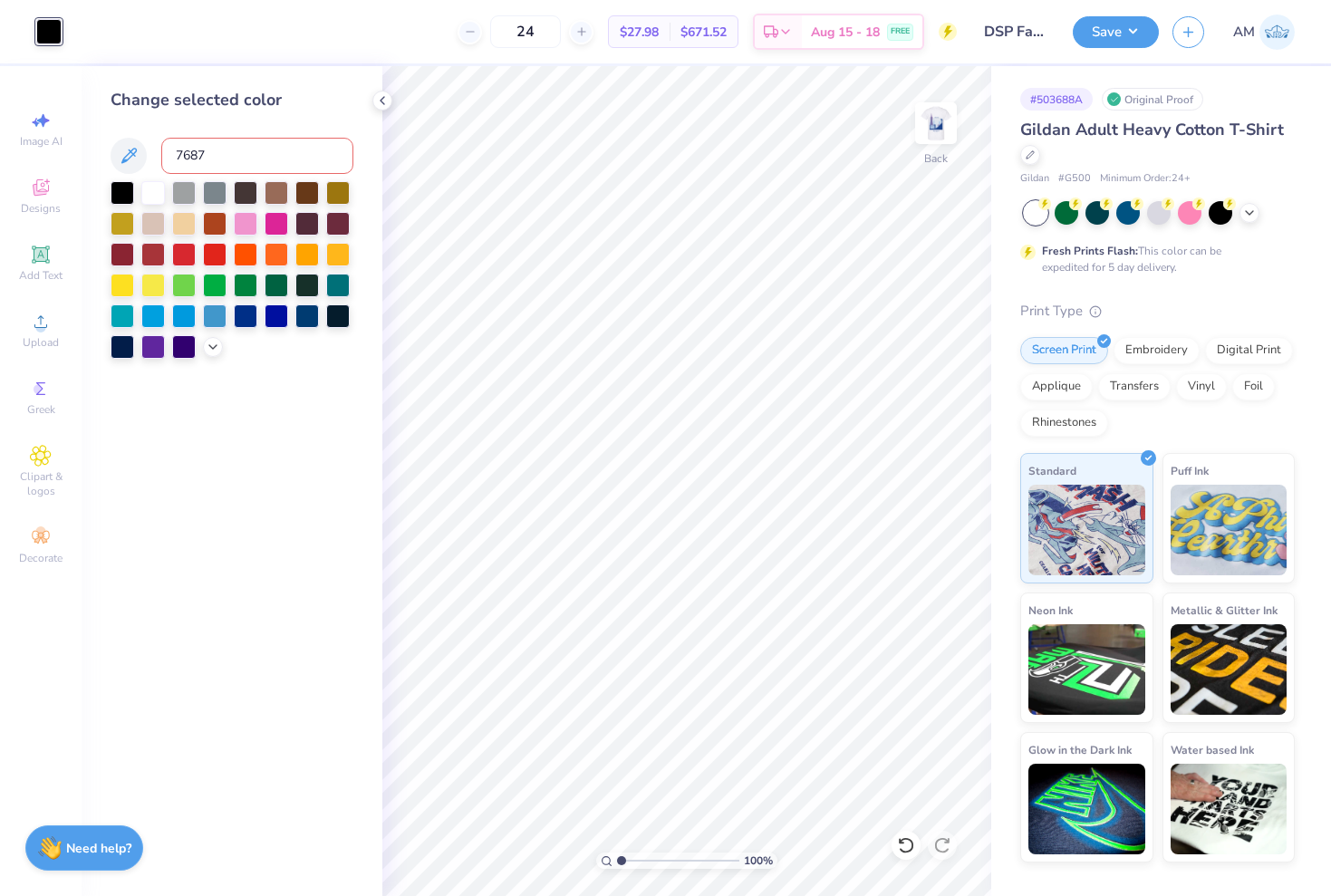 type 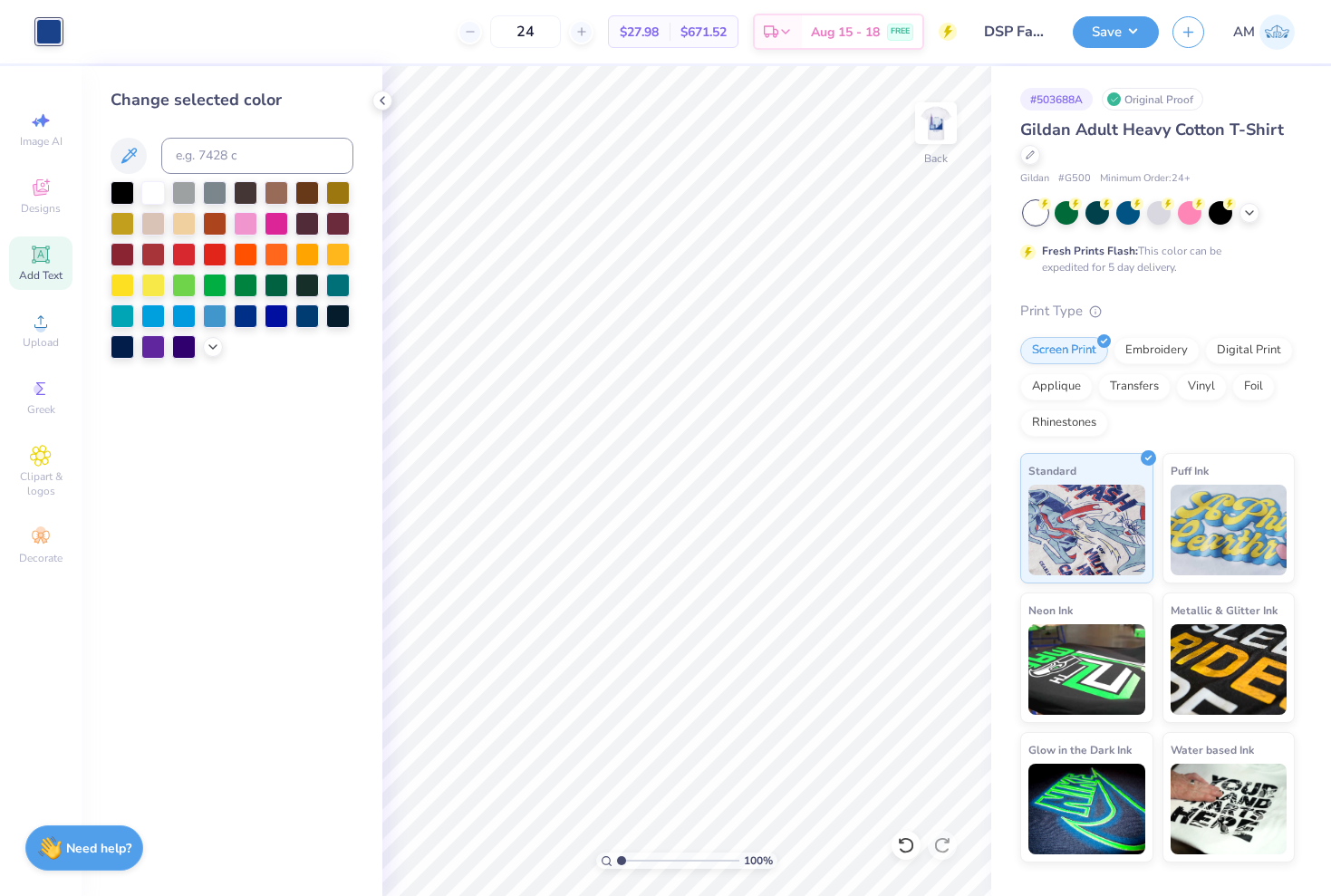 click 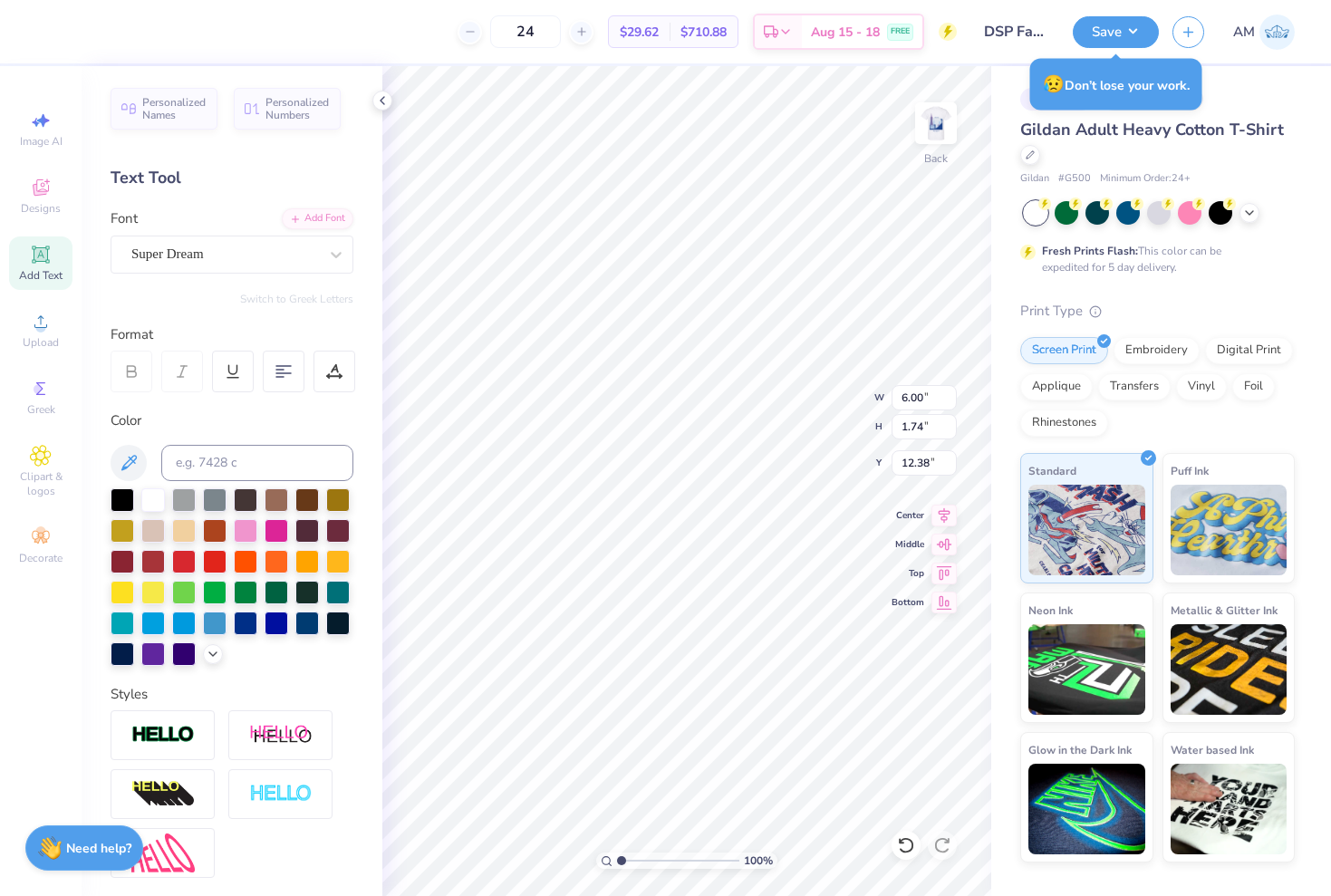 scroll, scrollTop: 0, scrollLeft: 5, axis: horizontal 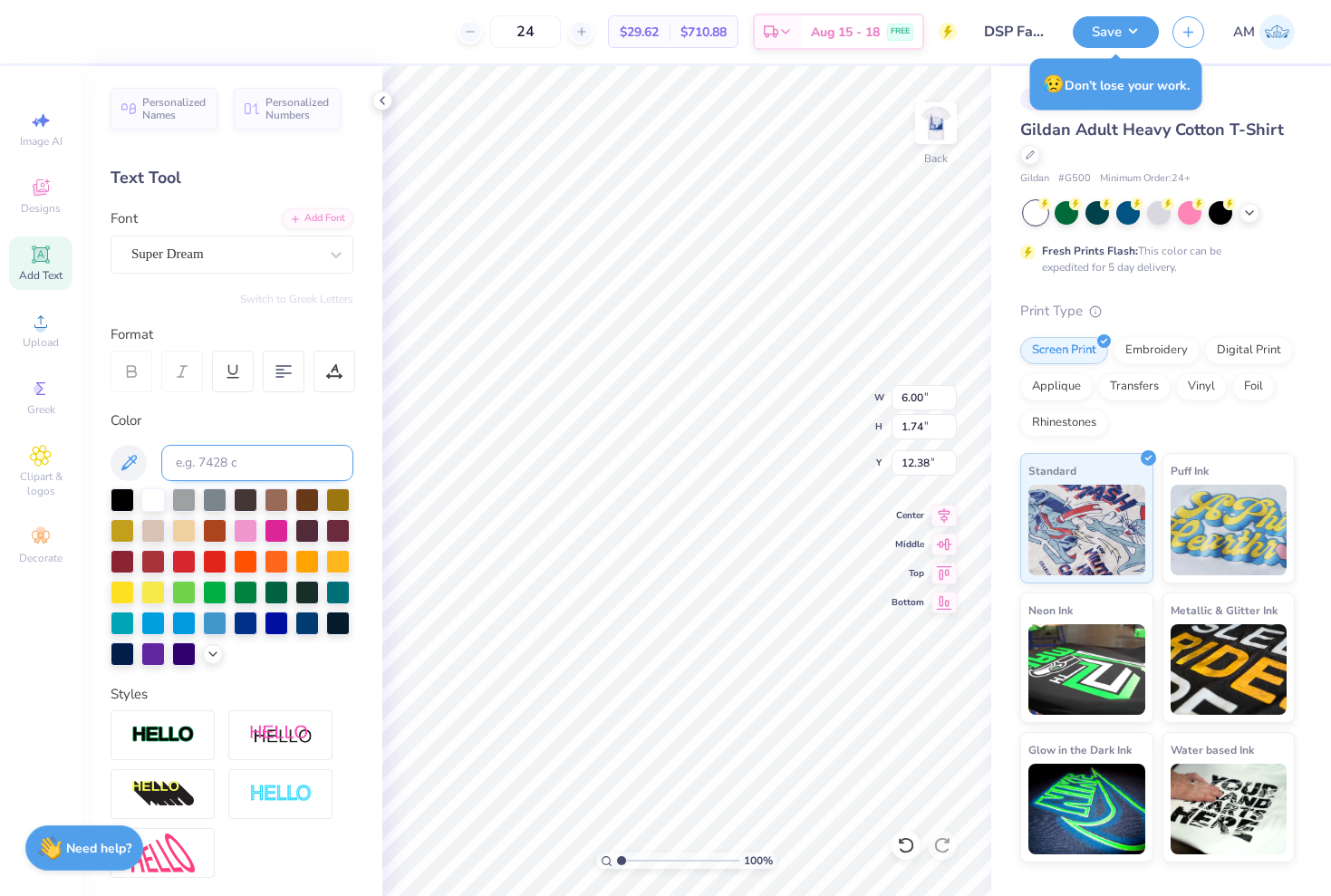 type on "Fall Recruitment" 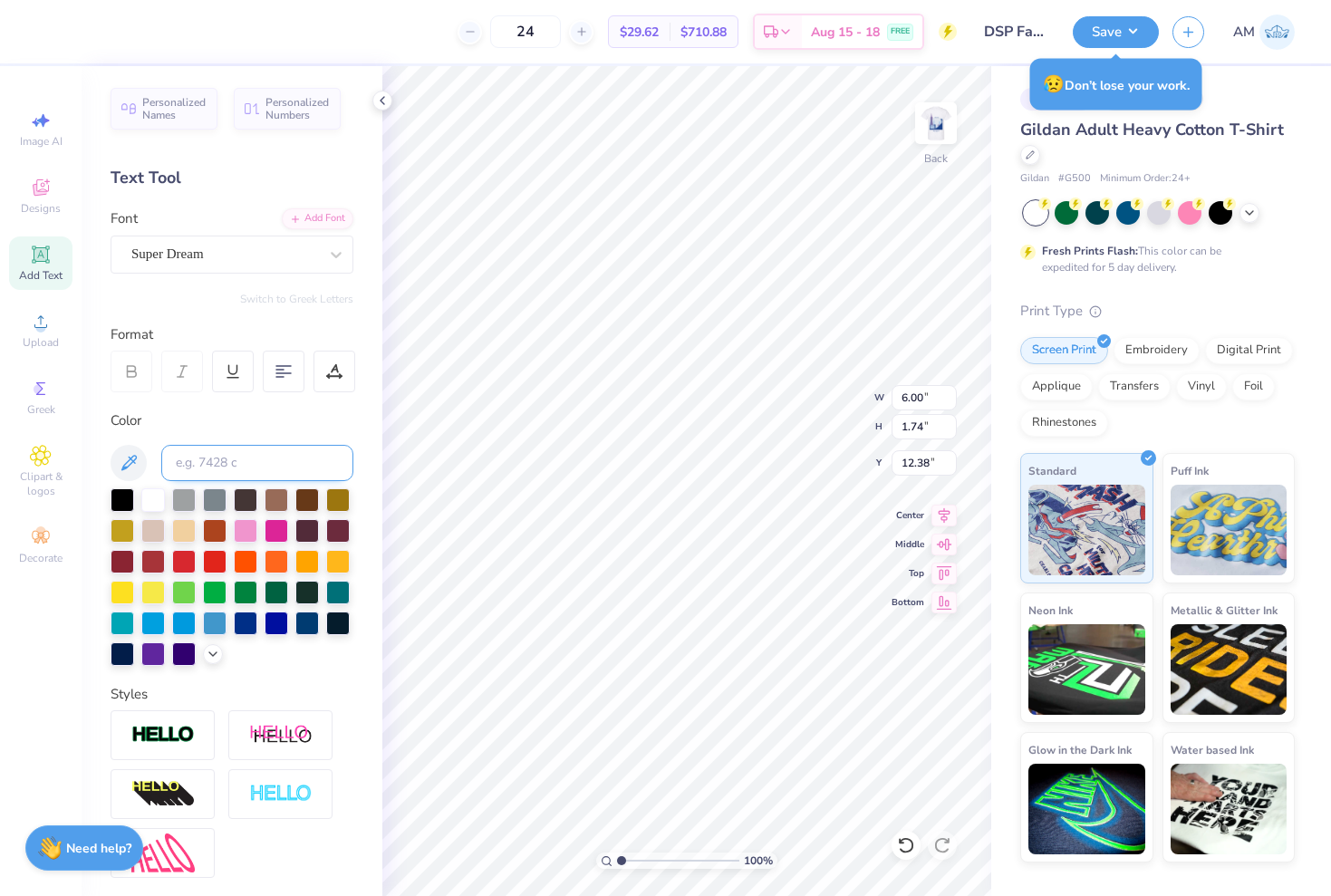click at bounding box center [257, 463] 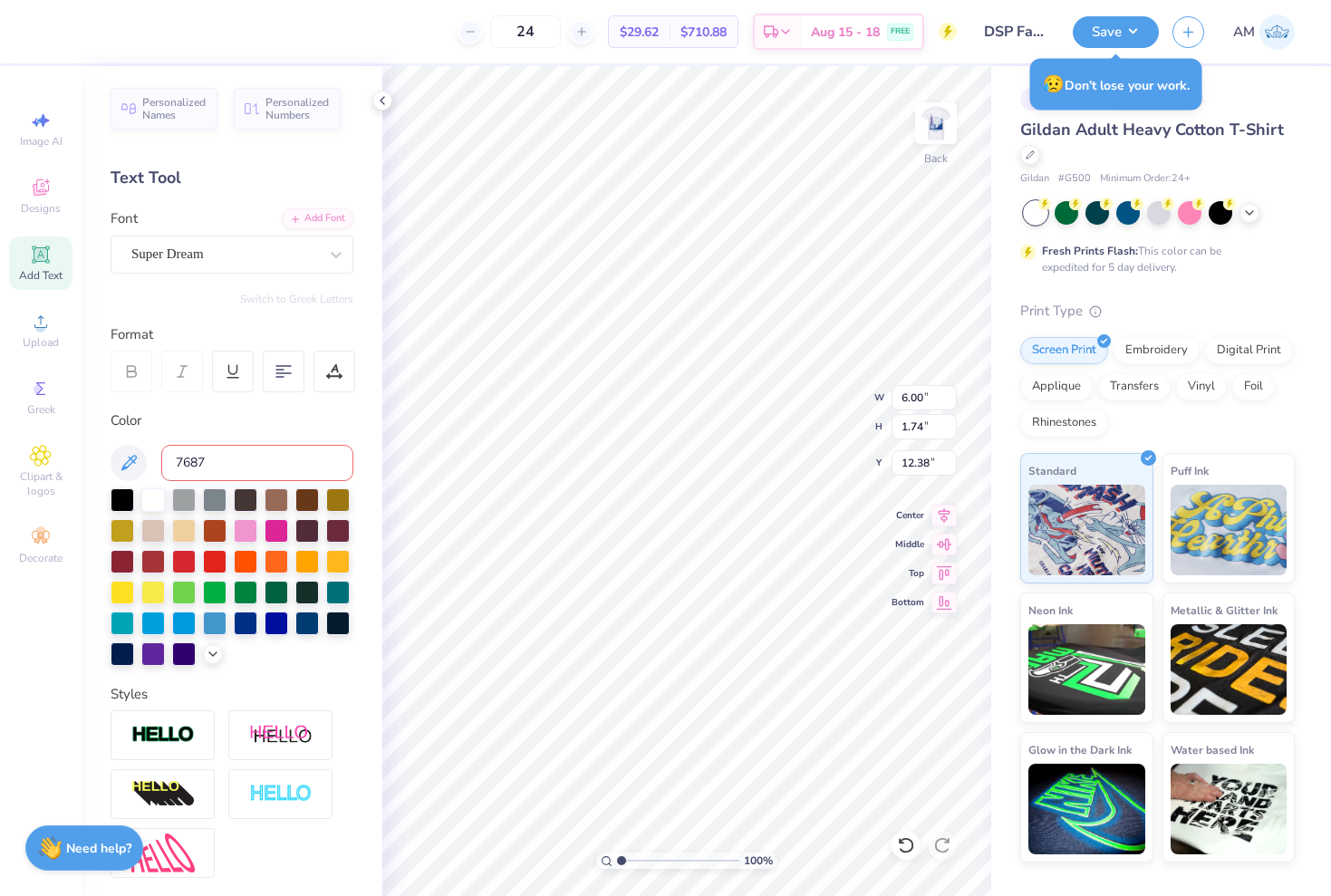 type on "7687c" 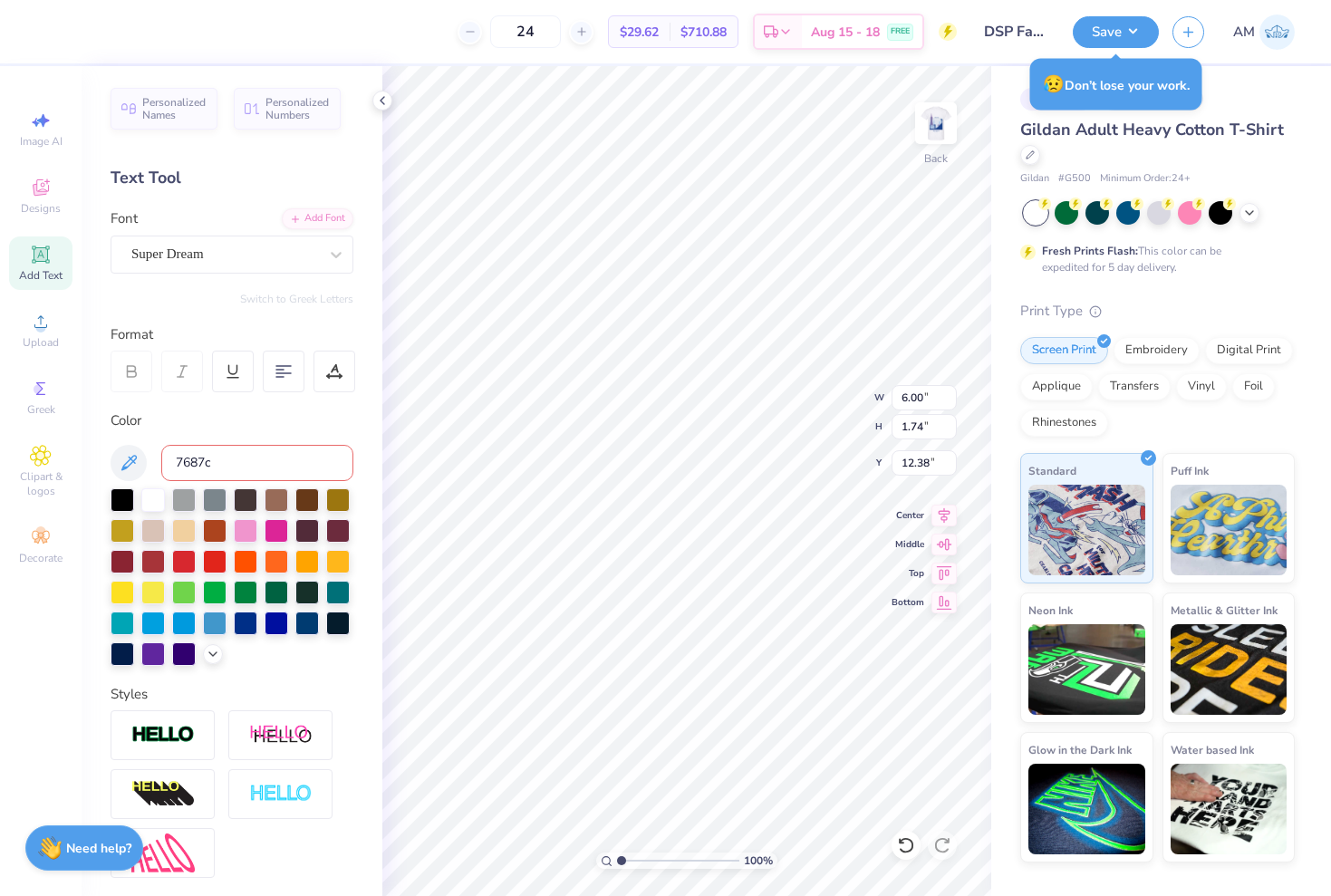 type 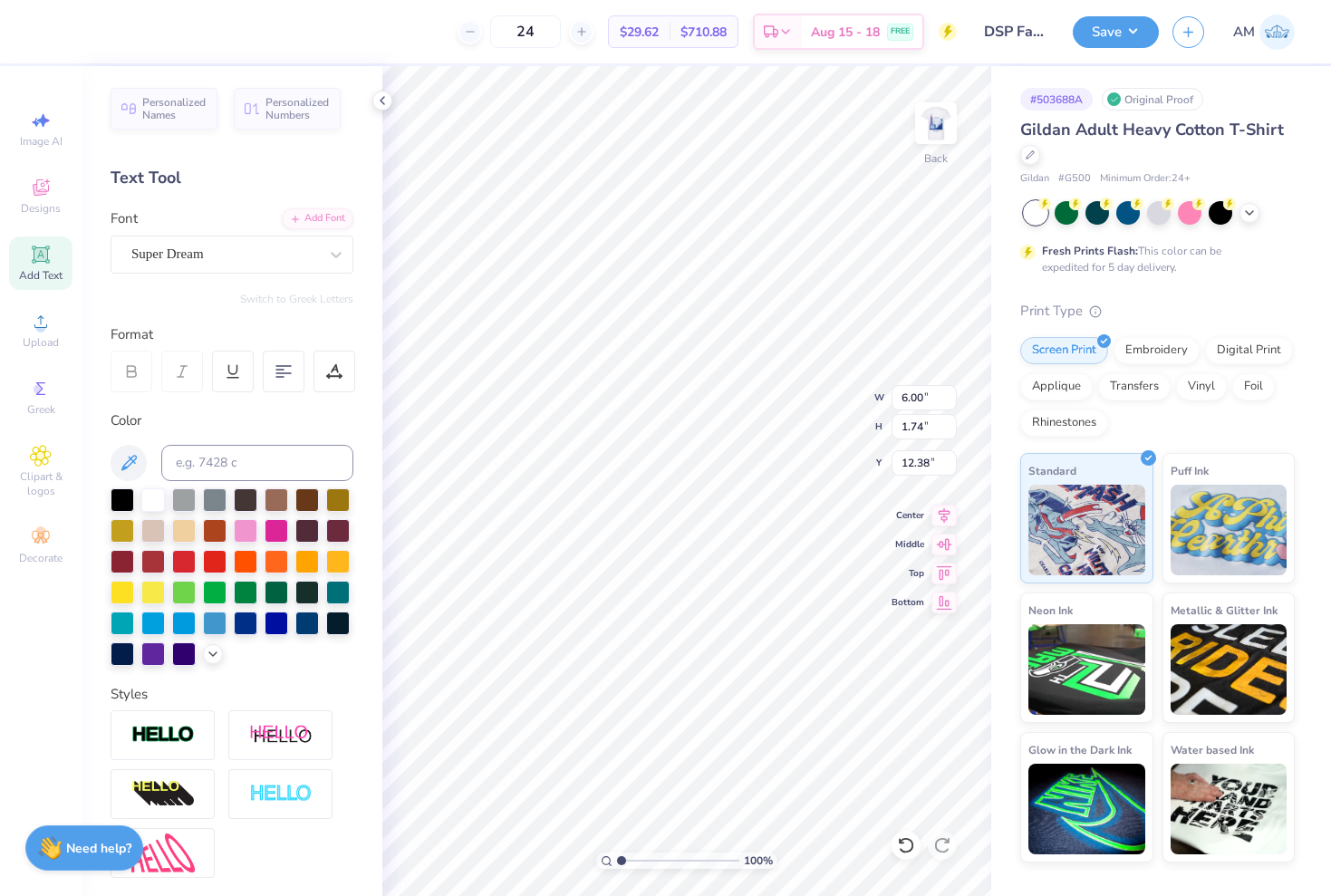 click on "Font Super Dream" at bounding box center [232, 241] 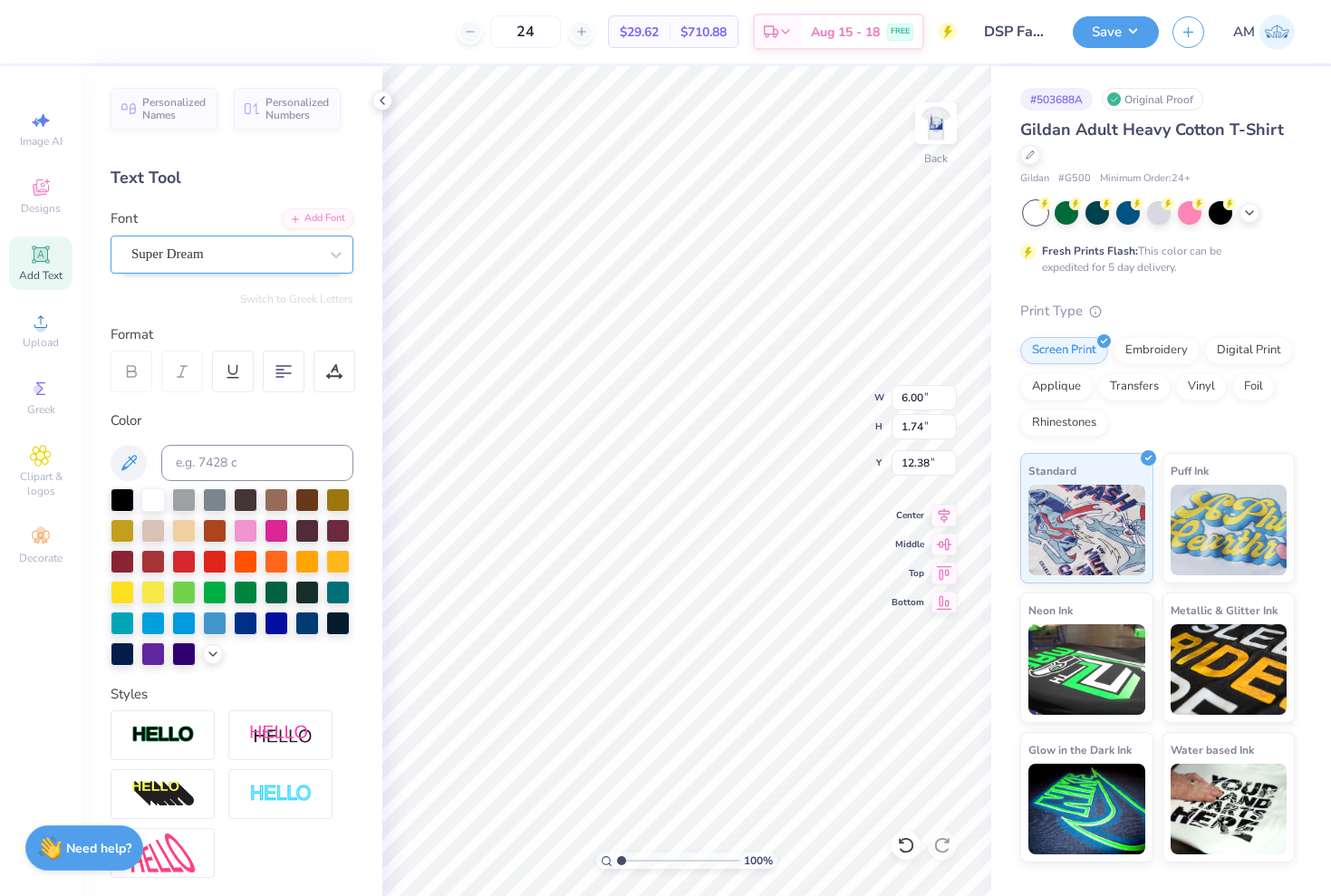 click on "Super Dream" at bounding box center [168, 254] 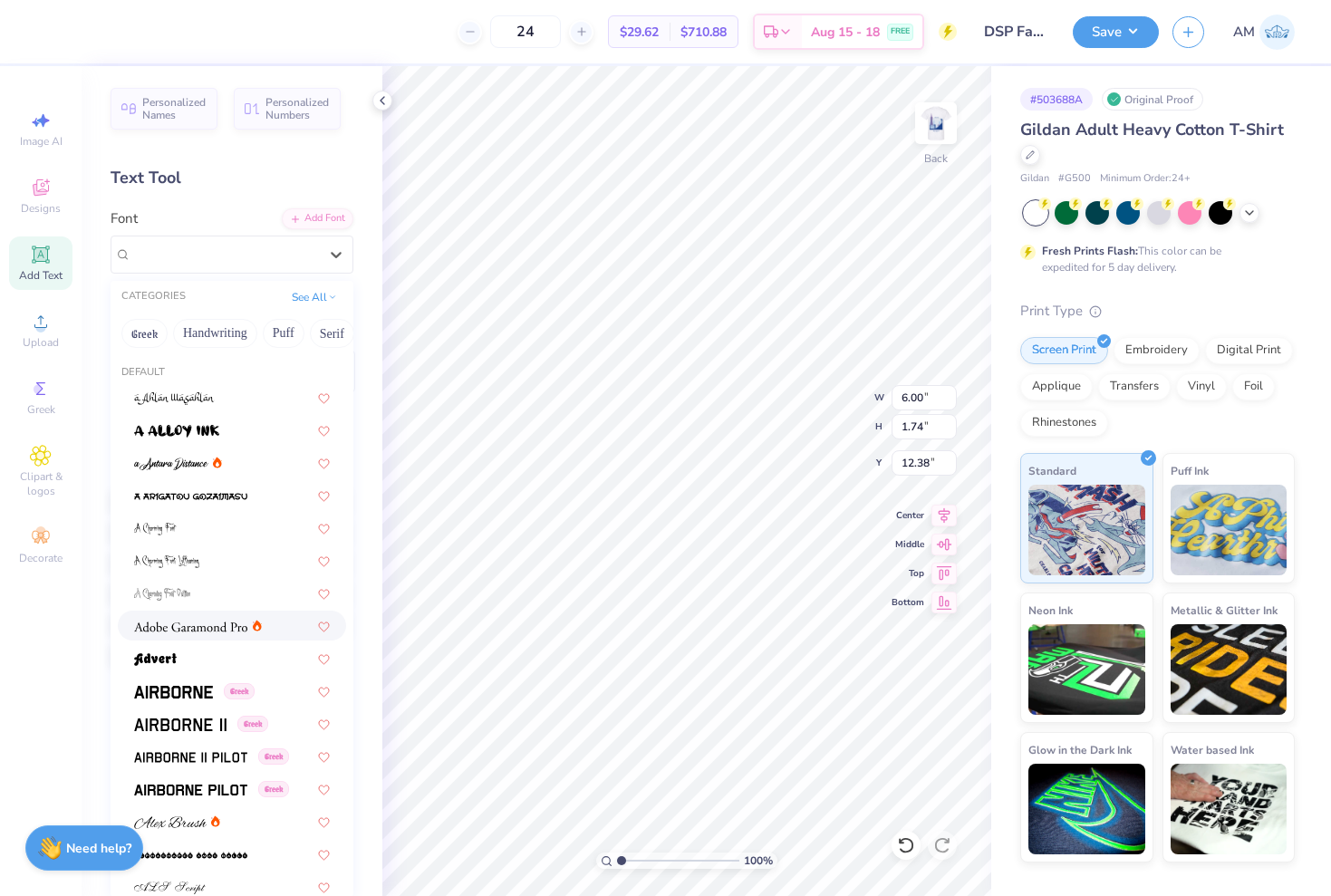 click at bounding box center [190, 627] 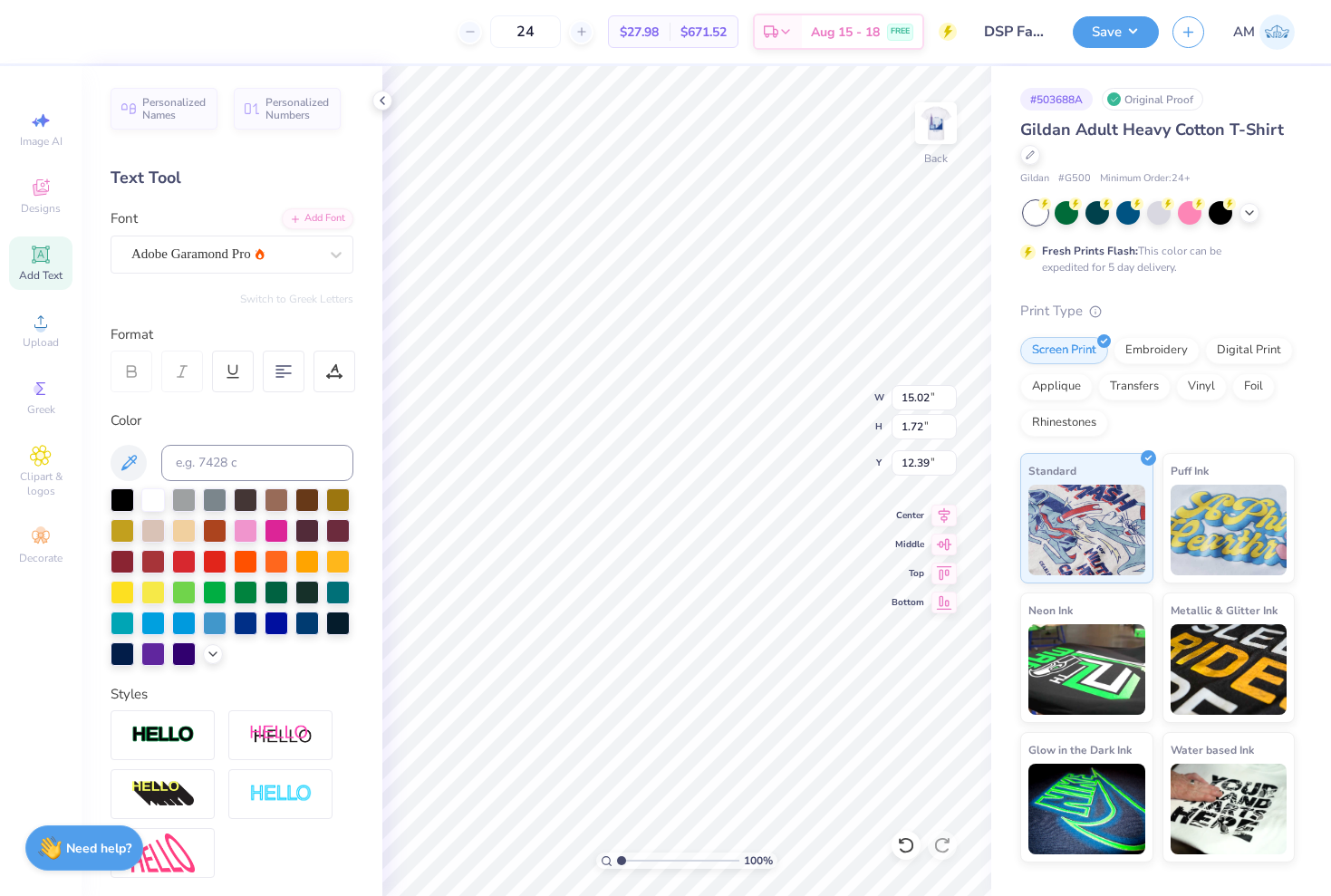 type on "11.79" 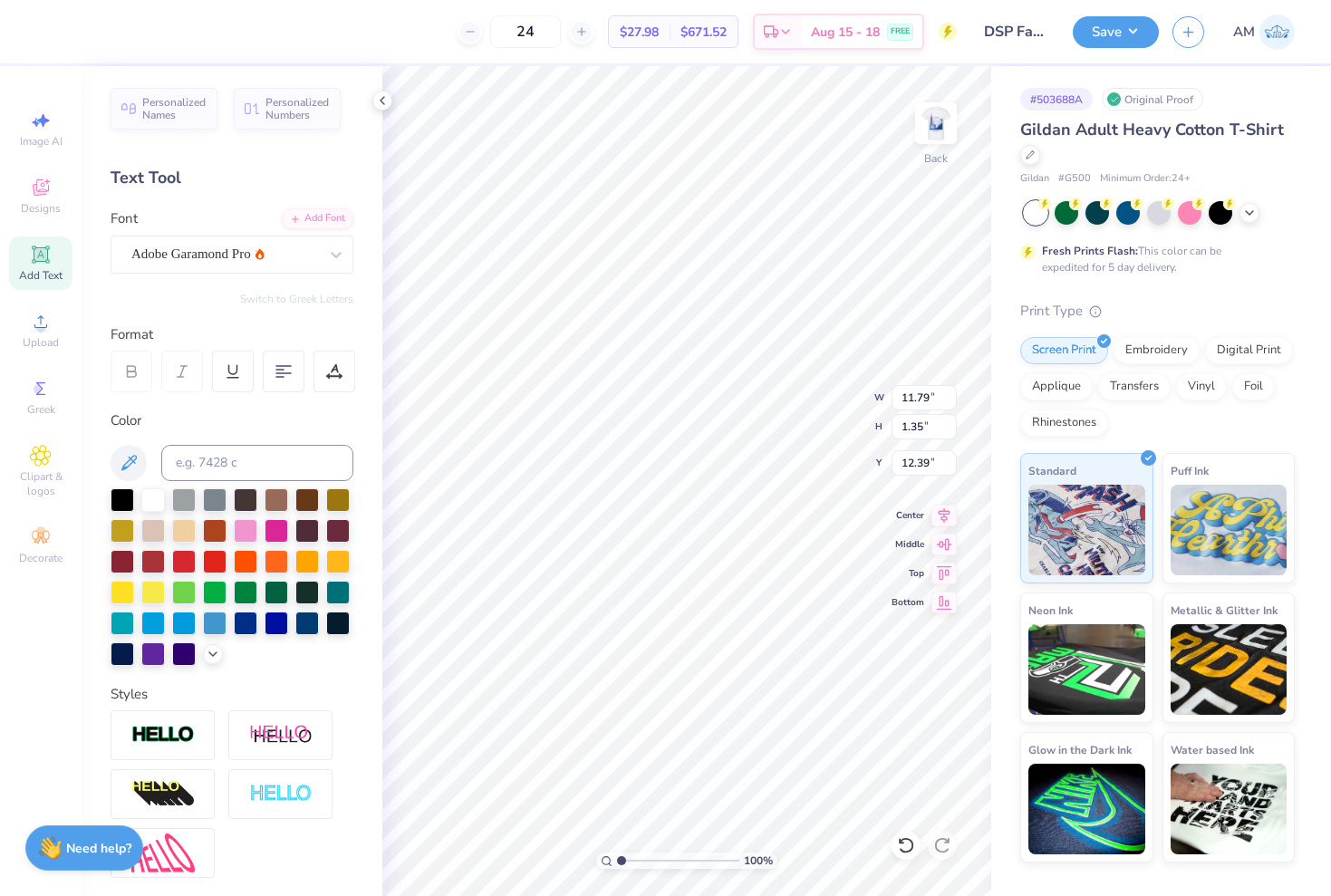 type on "6.61" 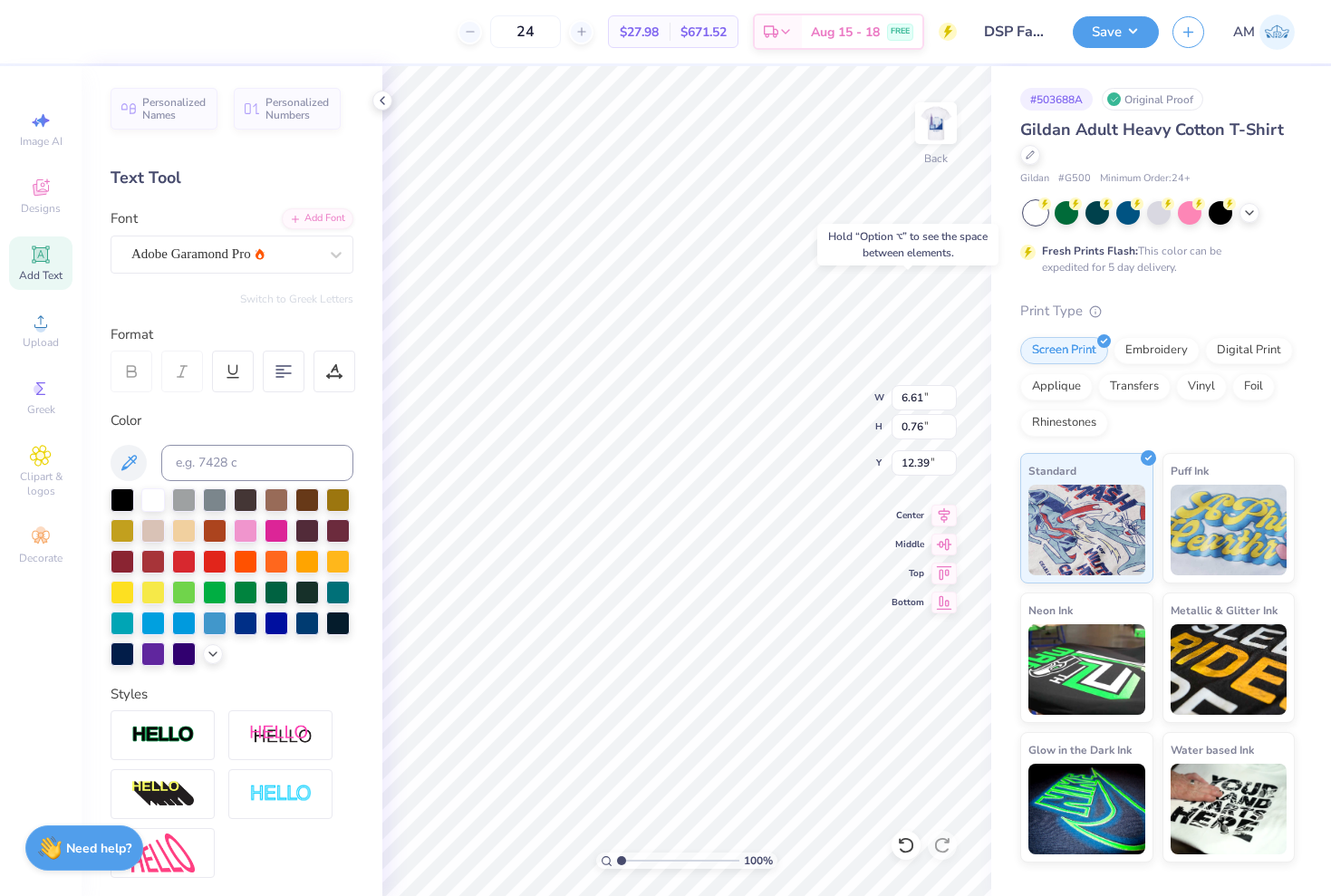 type on "4.69" 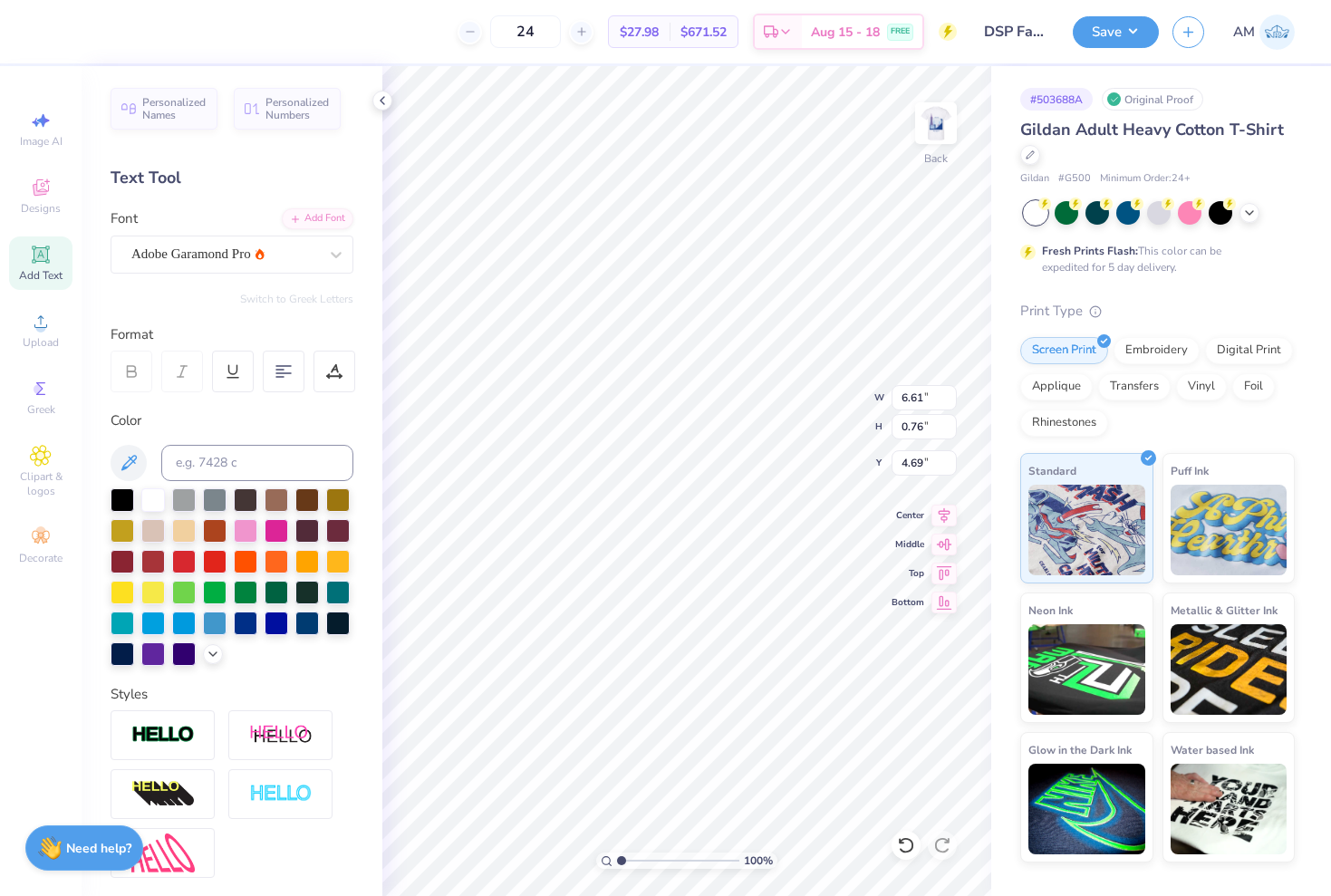 type on "5.03" 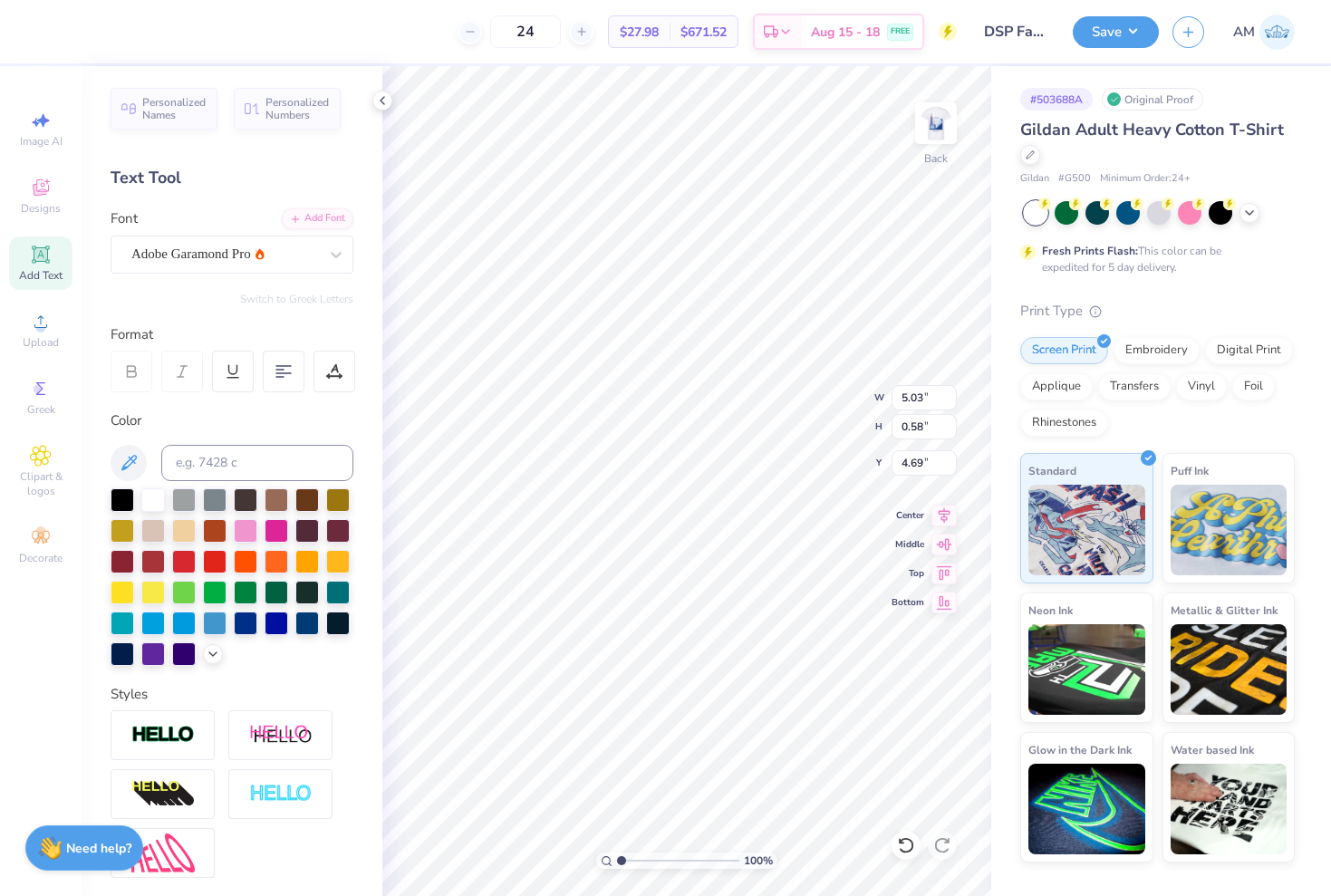 type on "3.94" 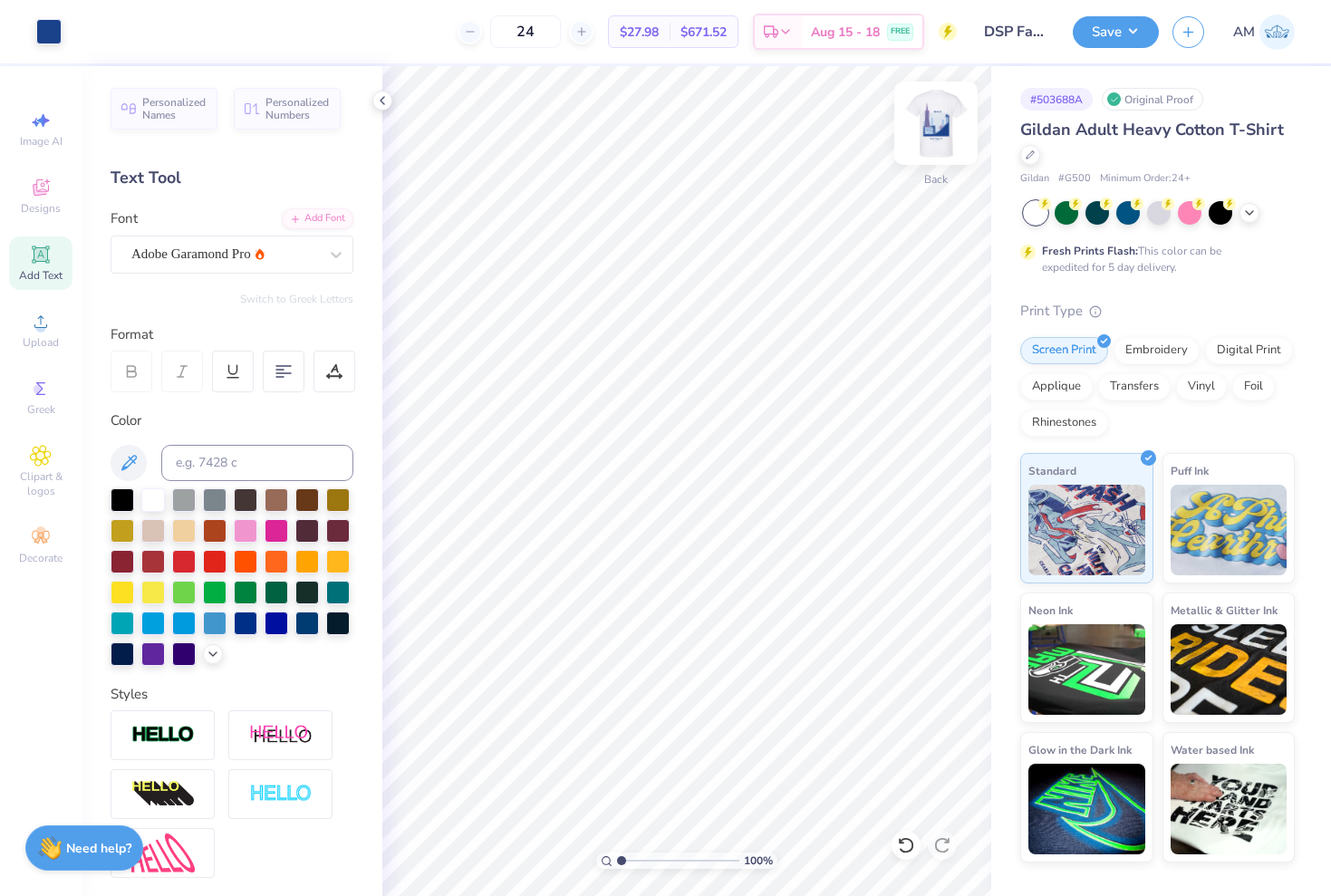click at bounding box center (936, 123) 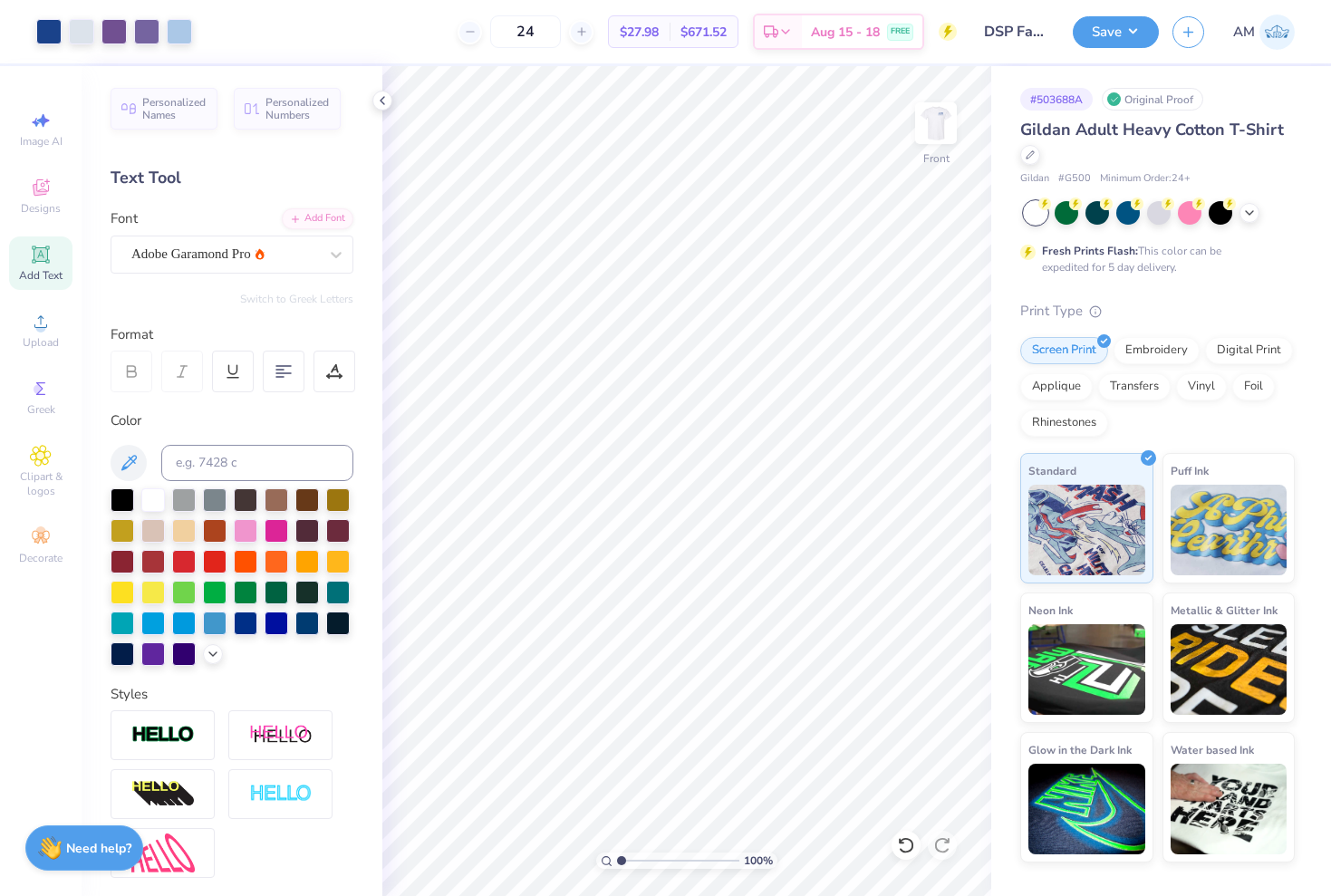 click at bounding box center (936, 123) 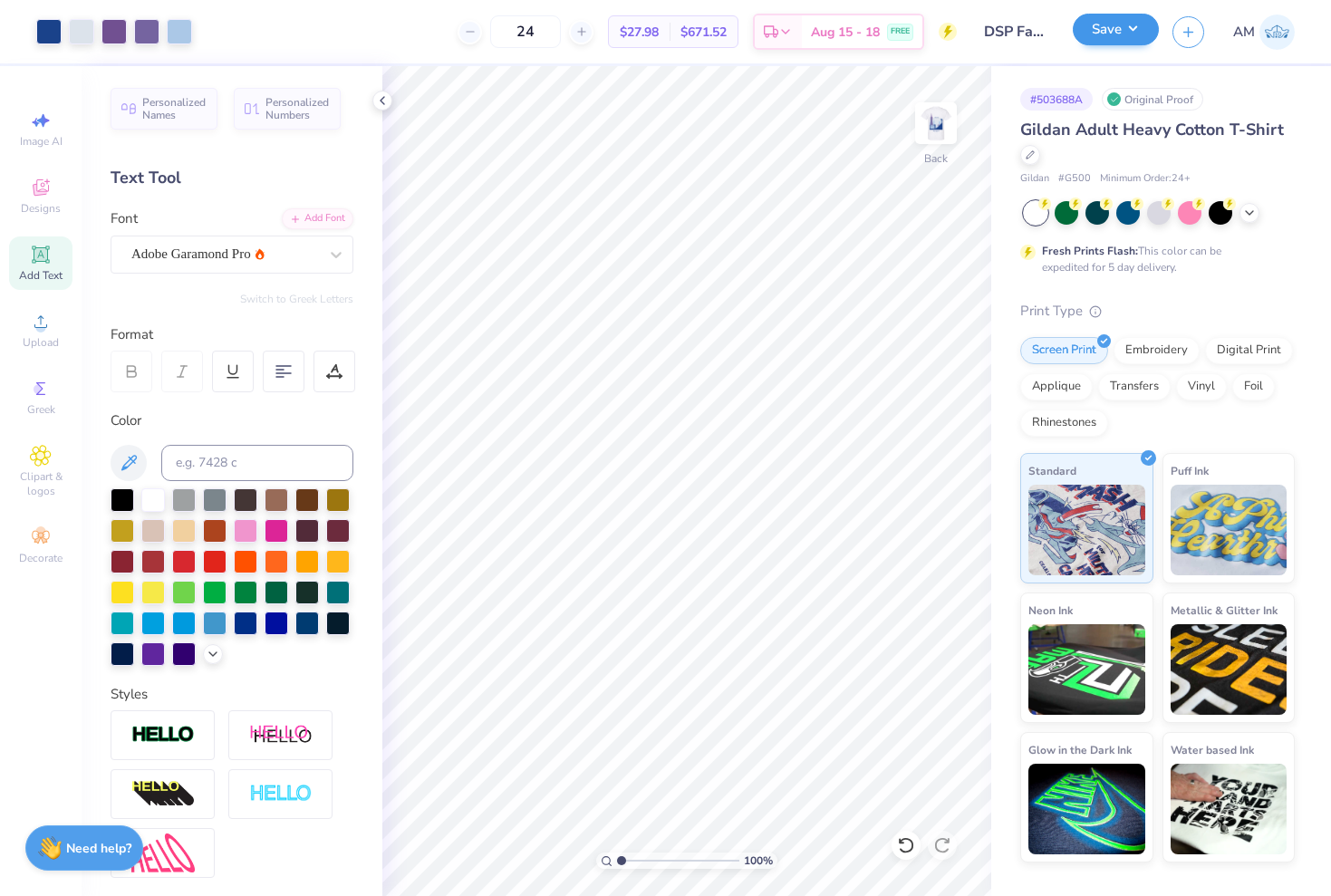 click on "Save" at bounding box center (1115, 29) 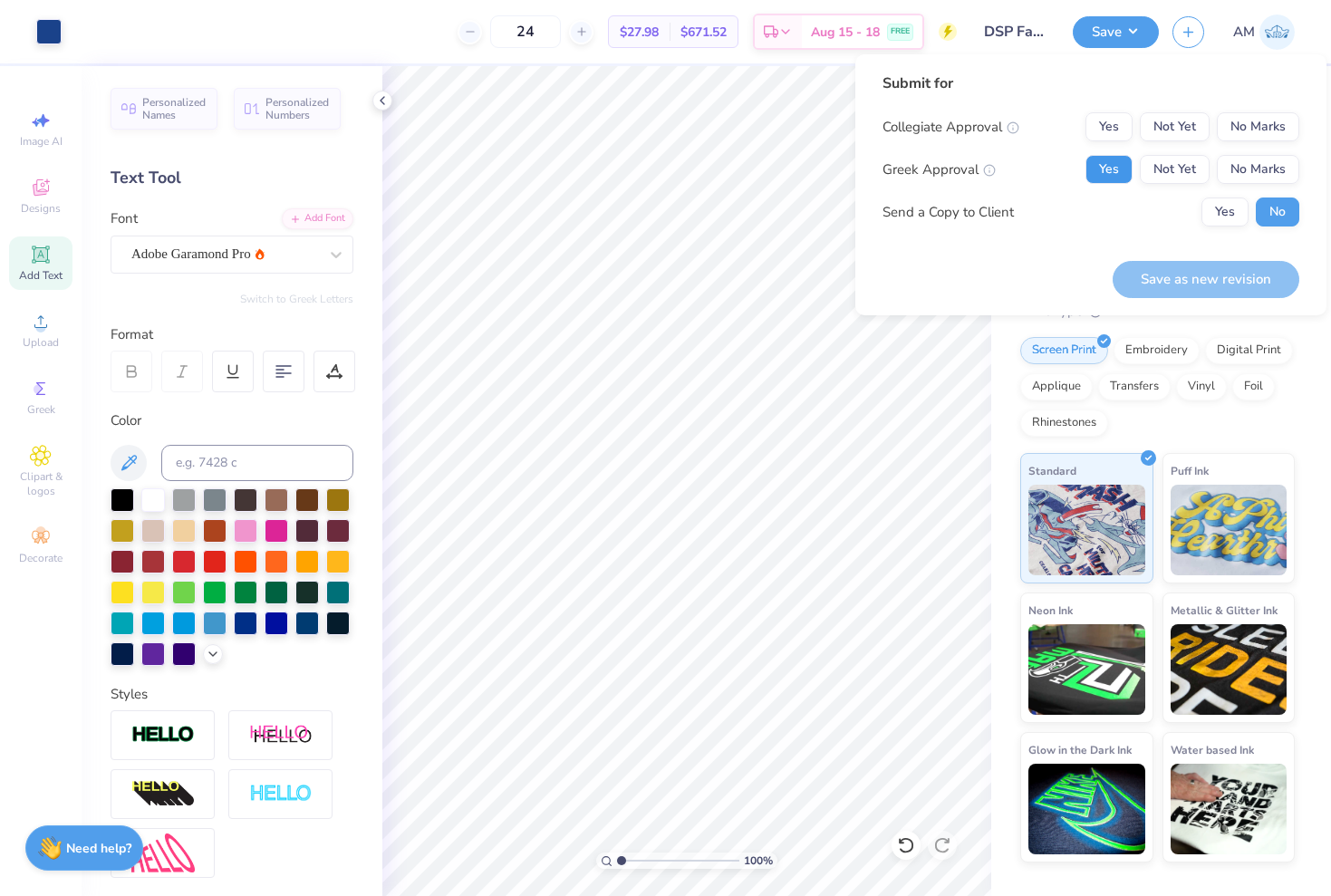 click on "Yes" at bounding box center [1109, 169] 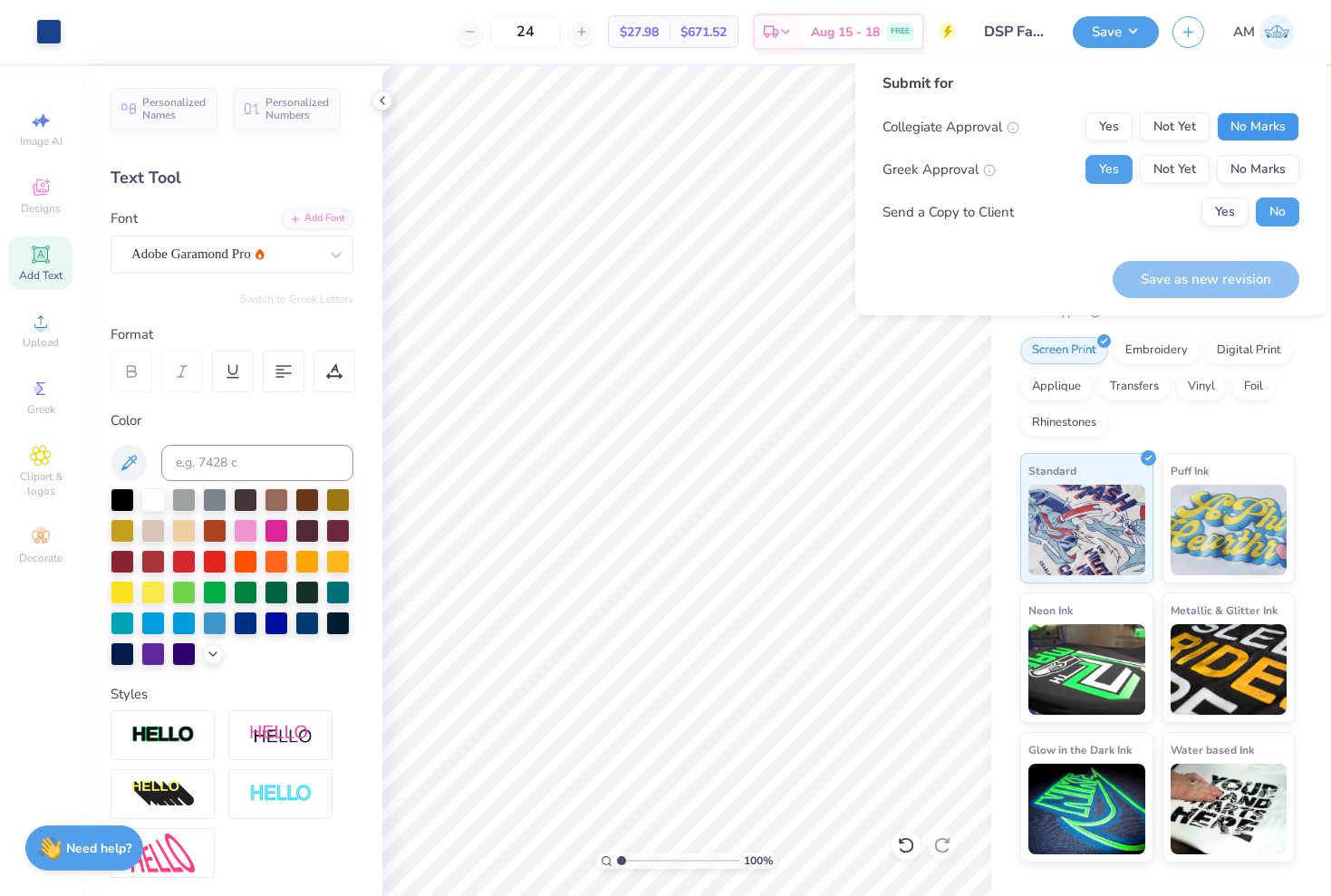 click on "No Marks" at bounding box center (1258, 127) 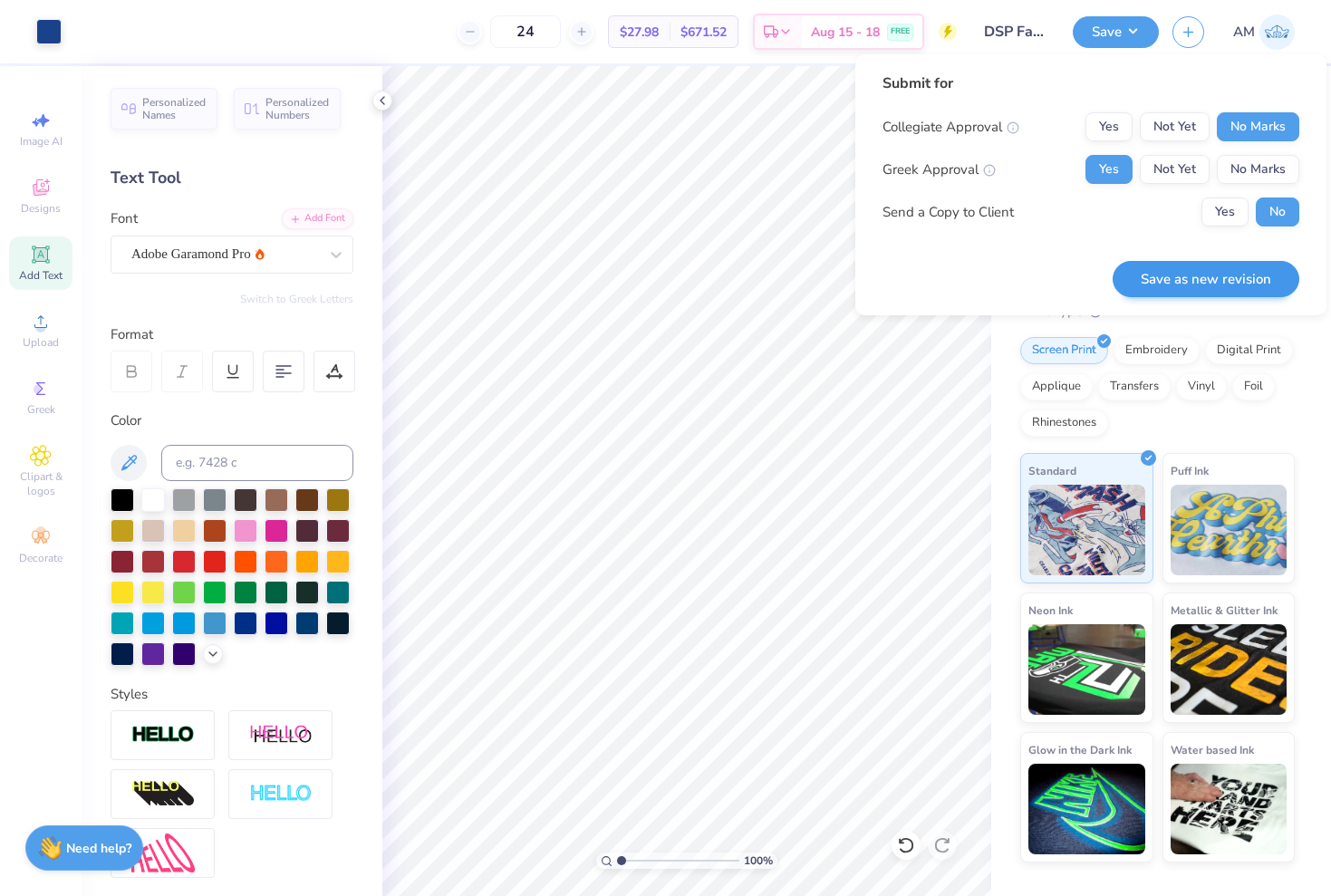 click on "Save as new revision" at bounding box center [1206, 279] 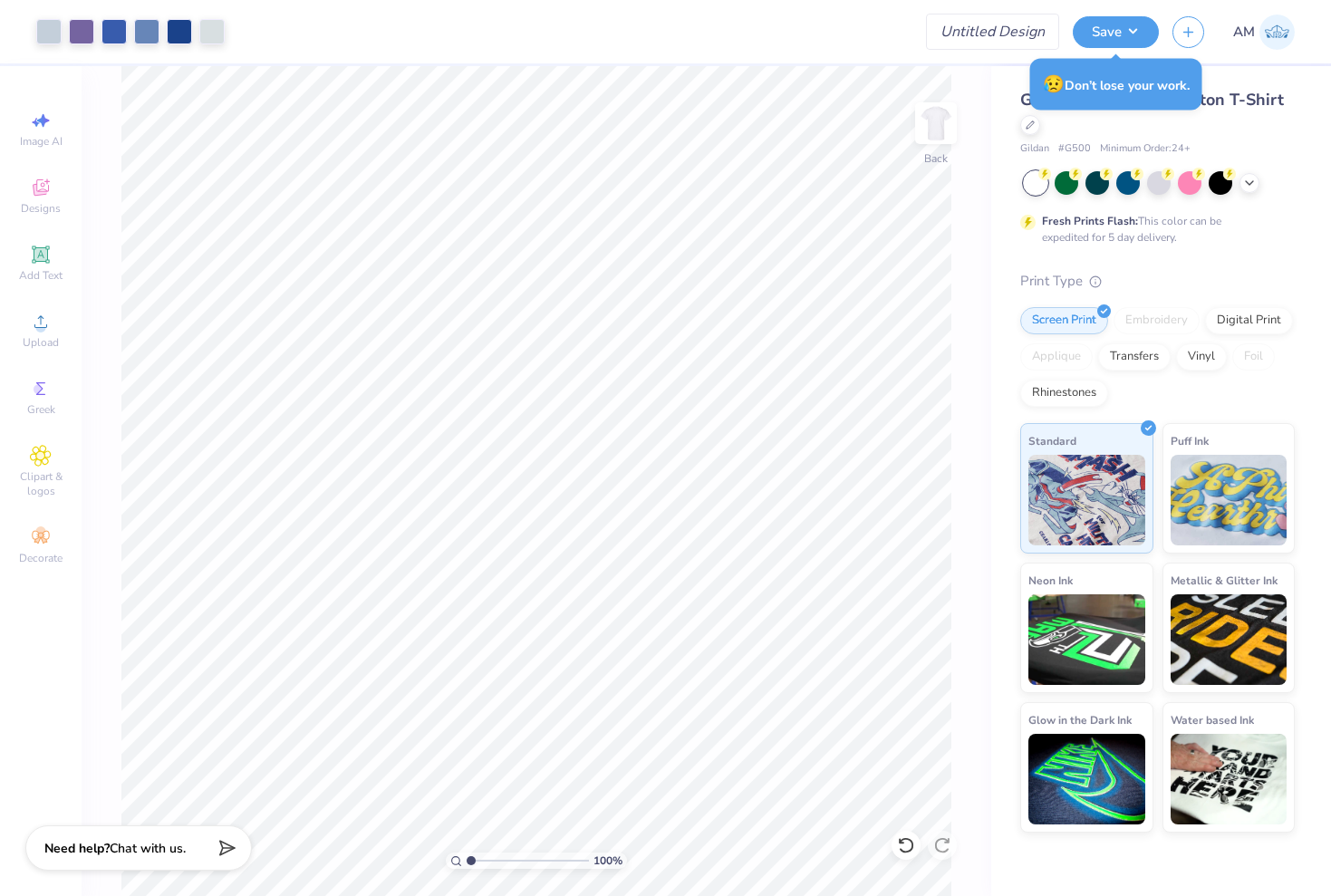scroll, scrollTop: 0, scrollLeft: 0, axis: both 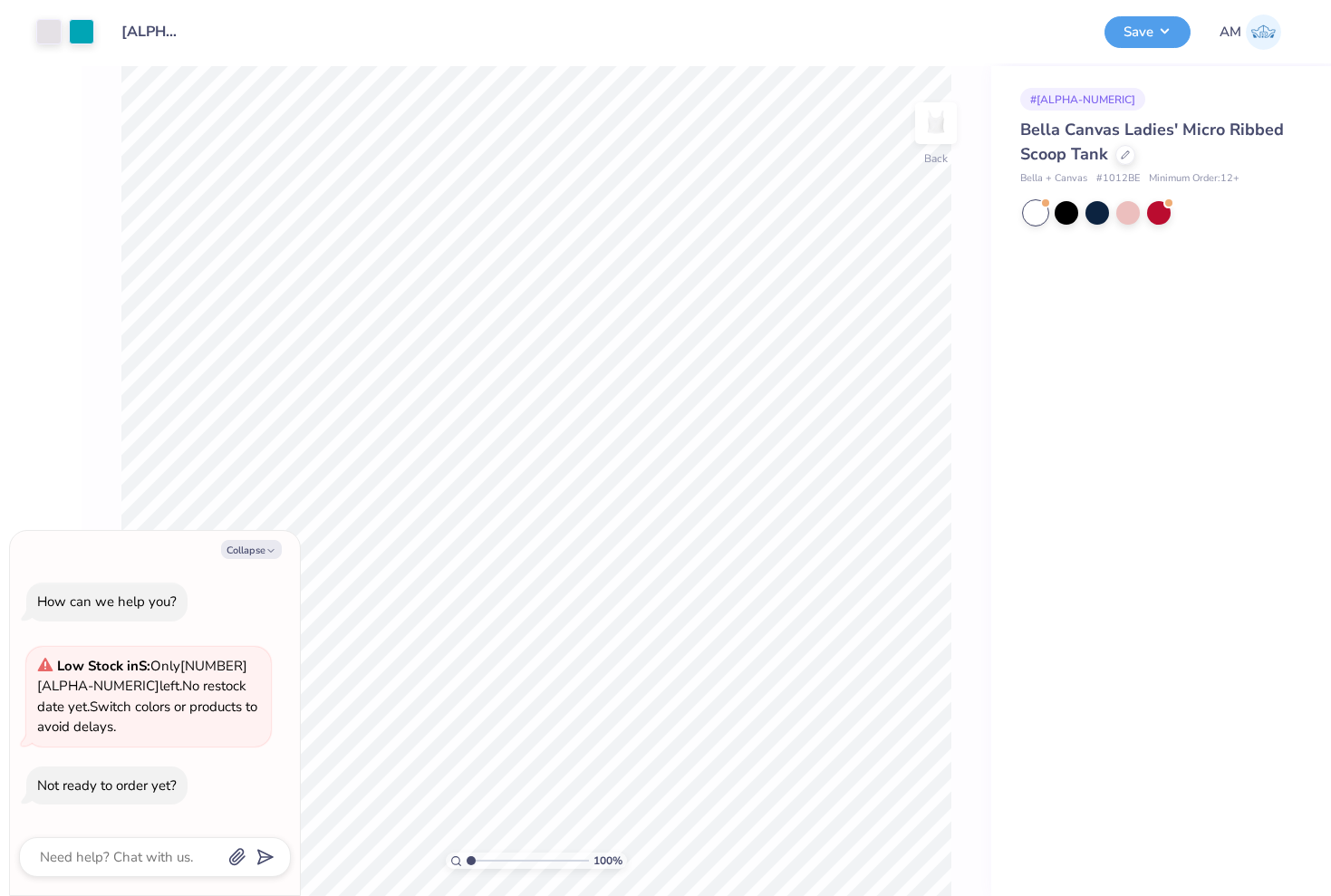type on "x" 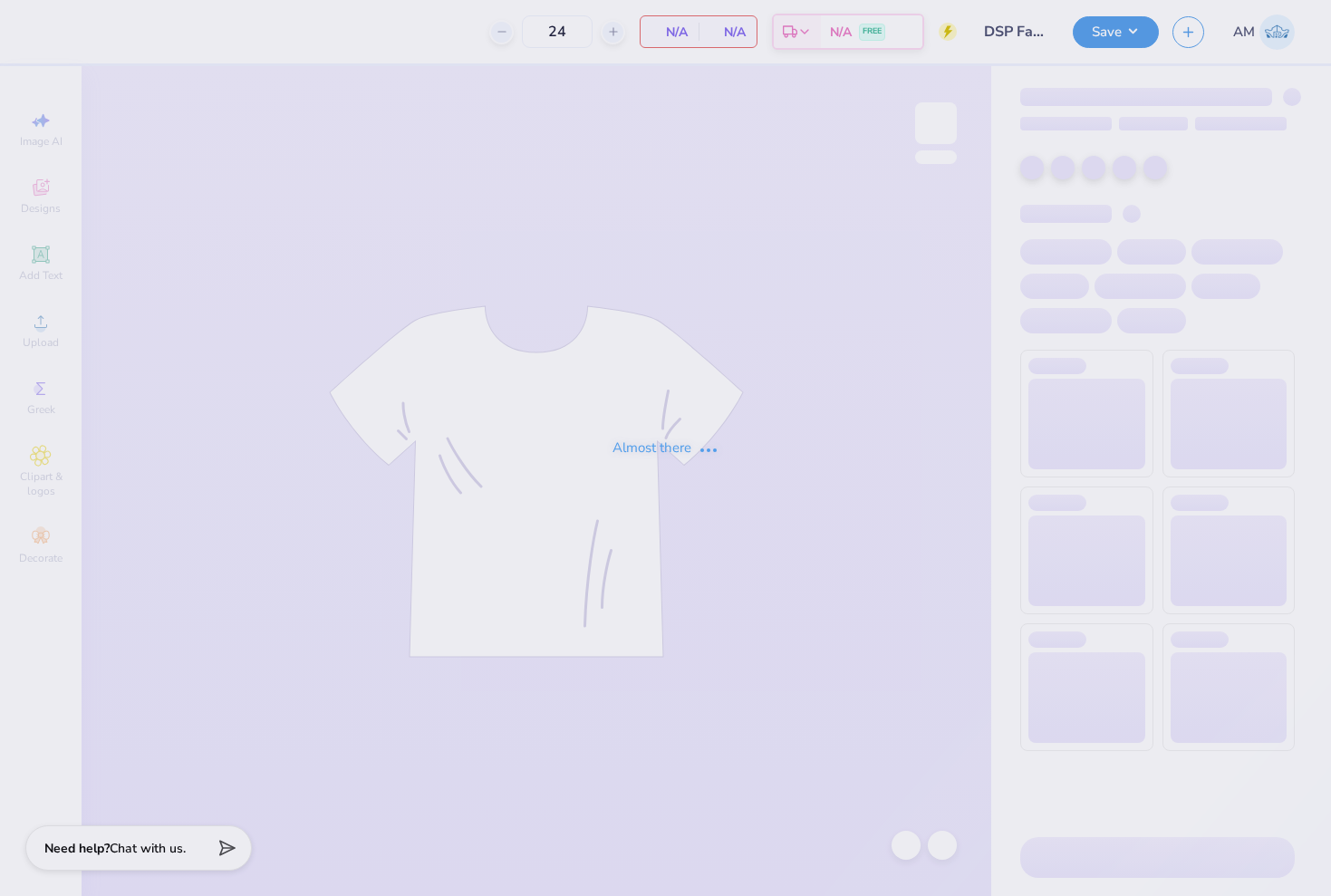 scroll, scrollTop: 0, scrollLeft: 0, axis: both 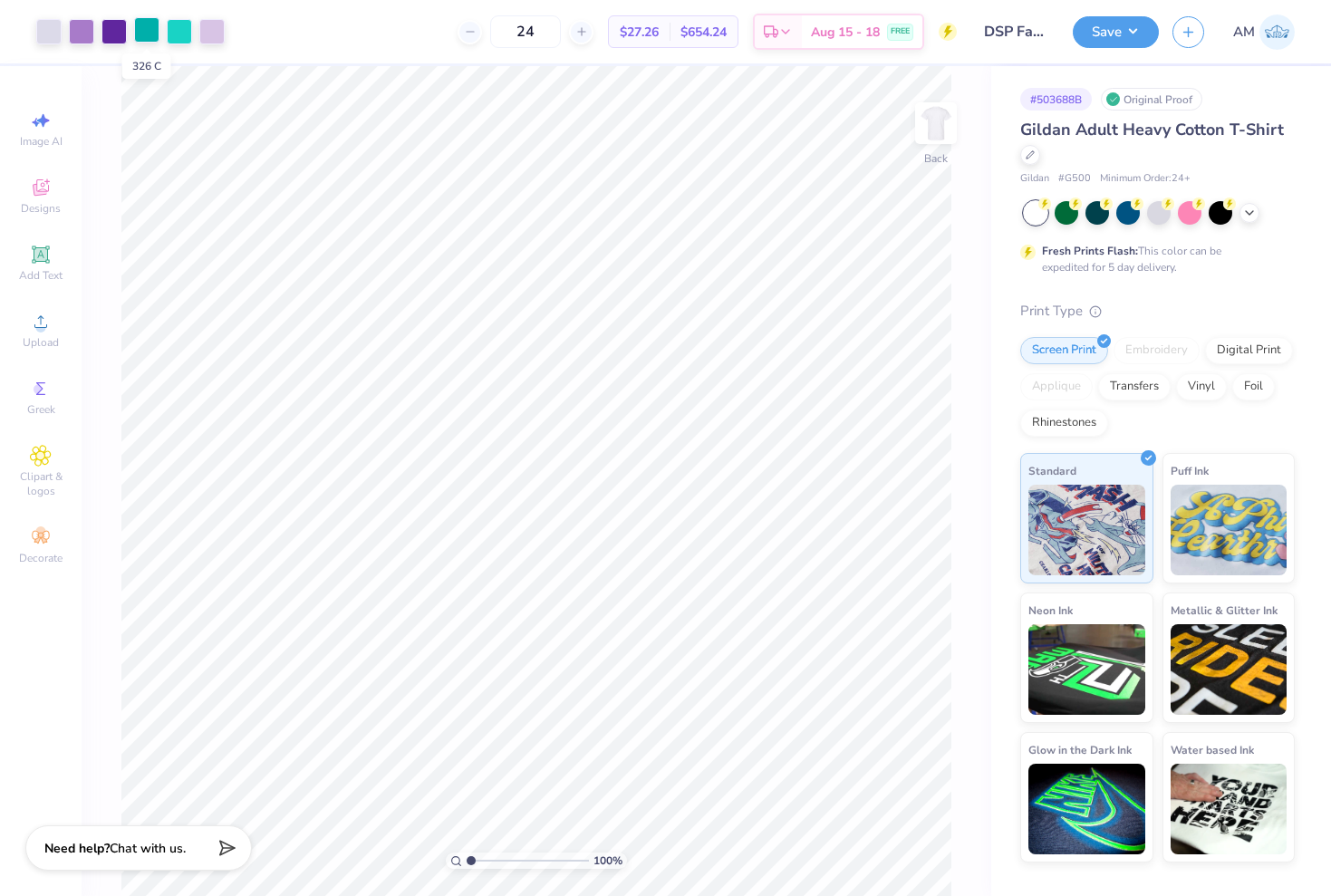 click at bounding box center [147, 30] 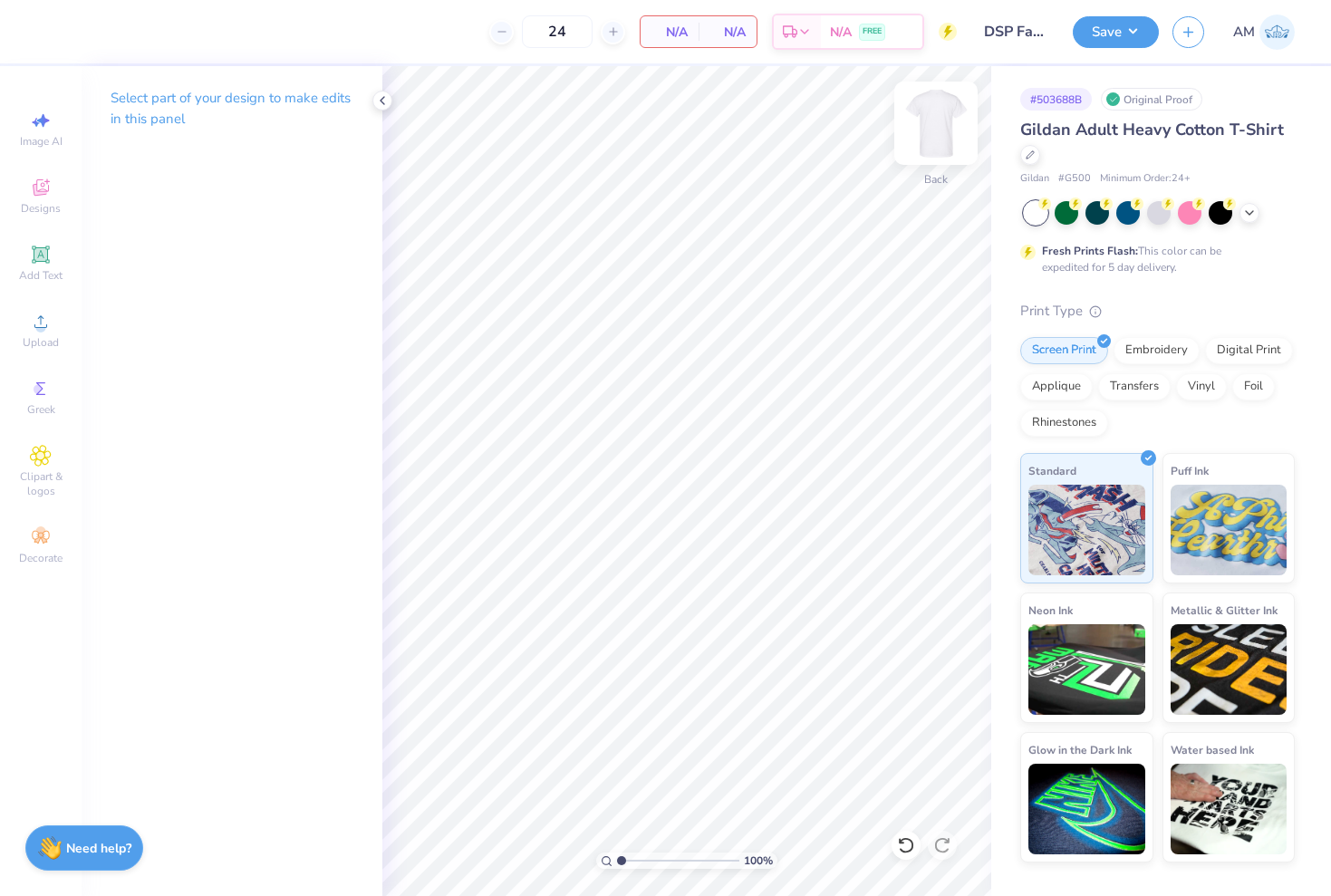 click at bounding box center (936, 123) 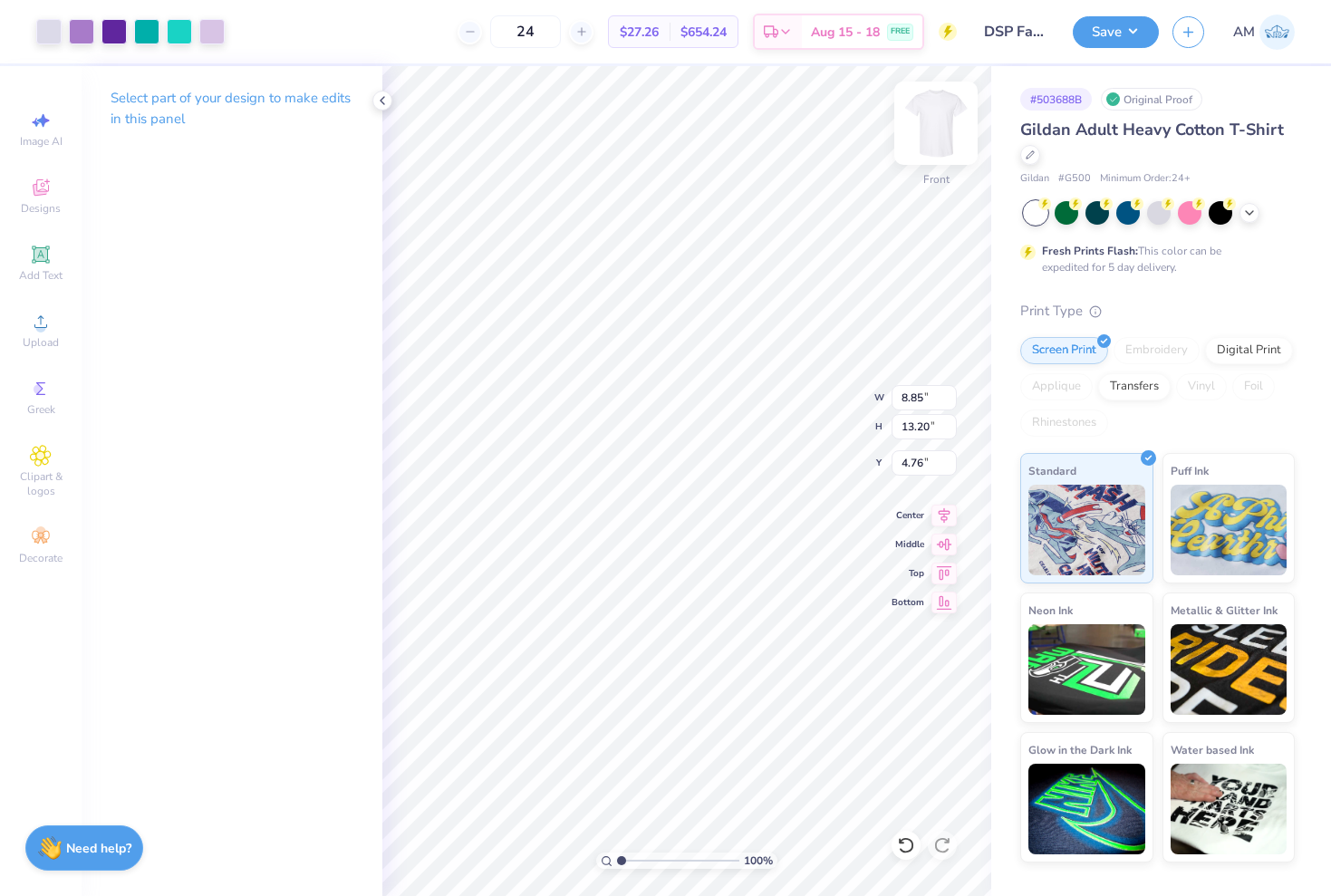 type on "11.13" 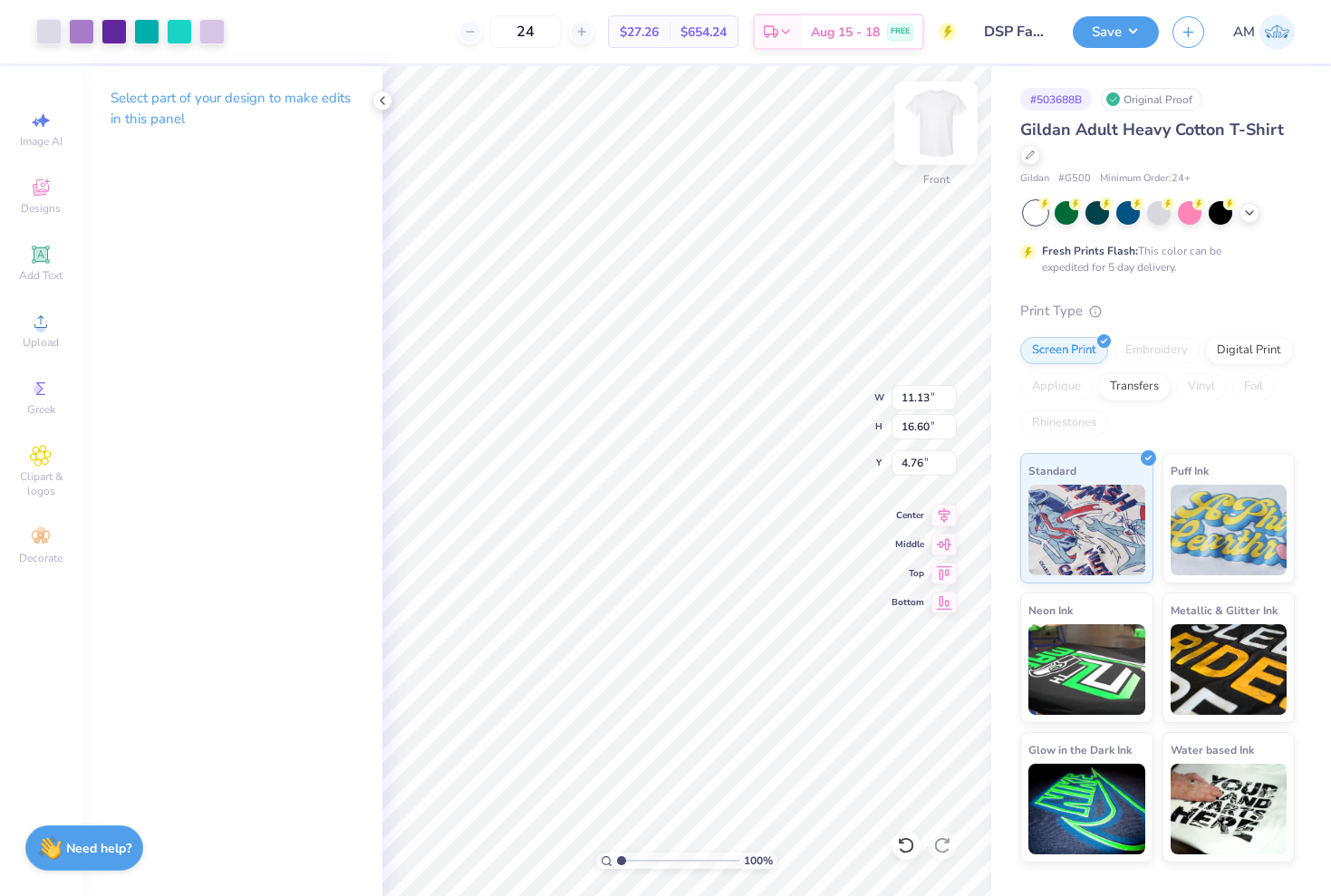 type on "5.29" 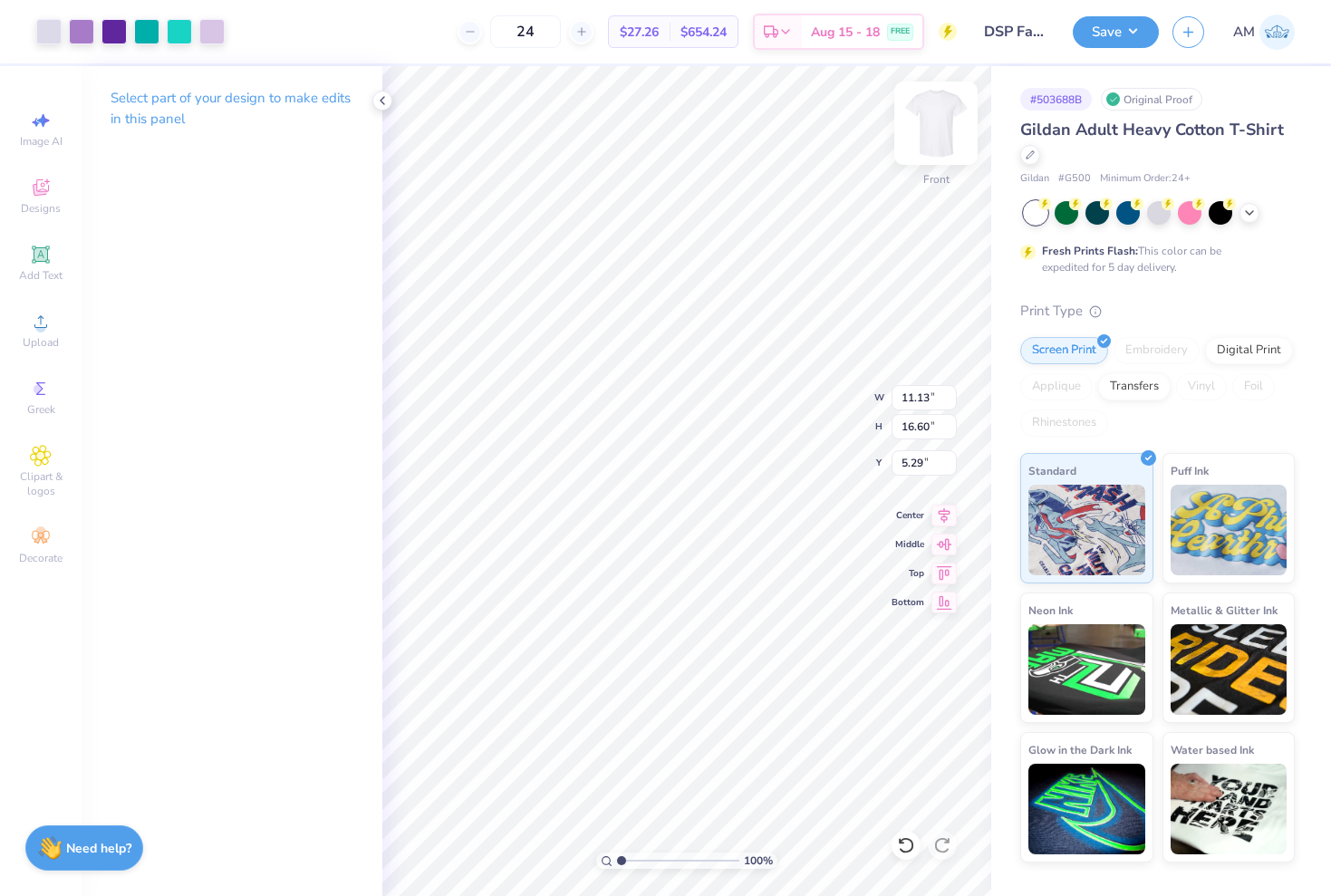 type on "4.65" 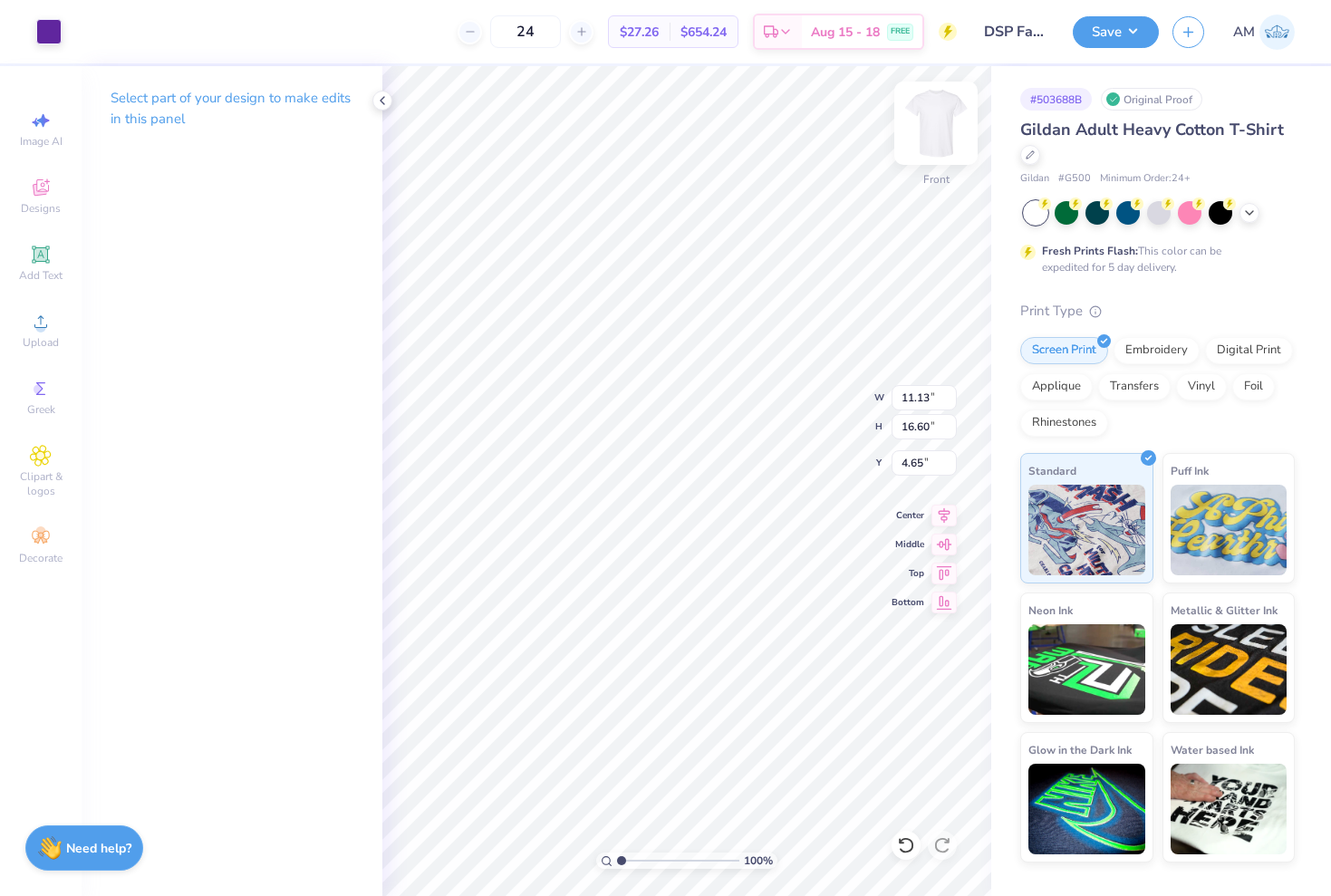 type on "0.42" 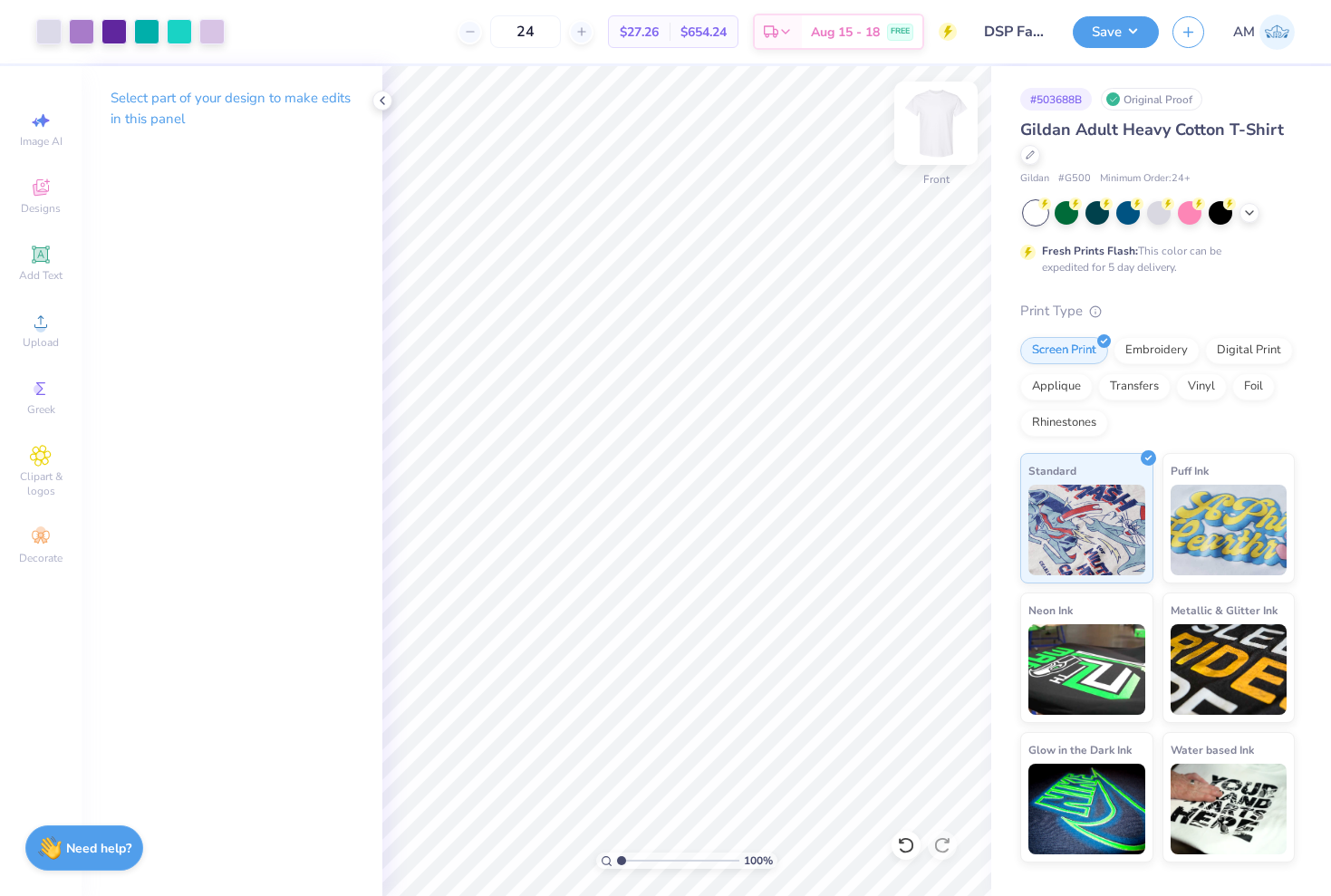 click at bounding box center [936, 123] 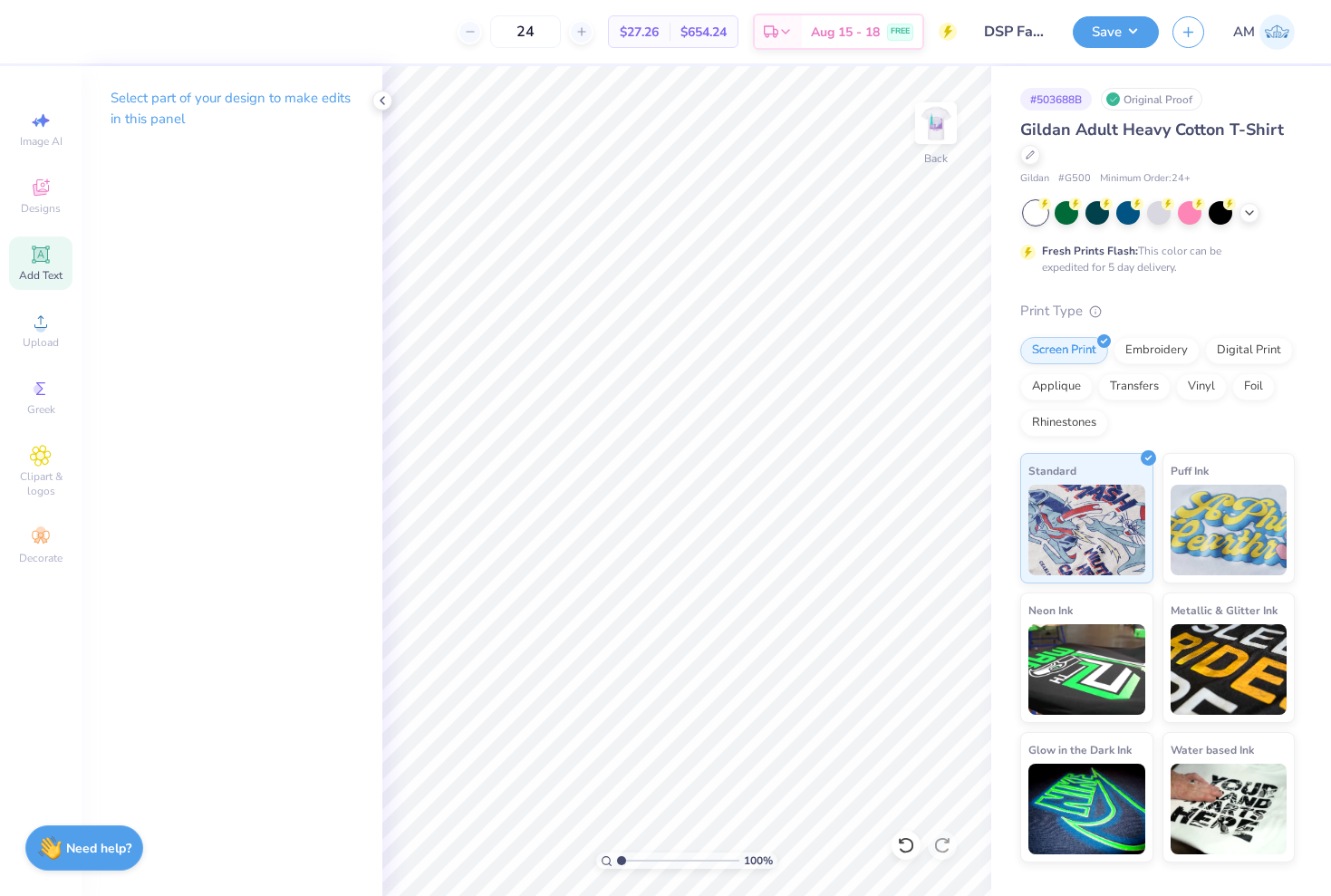 click on "Add Text" at bounding box center [41, 263] 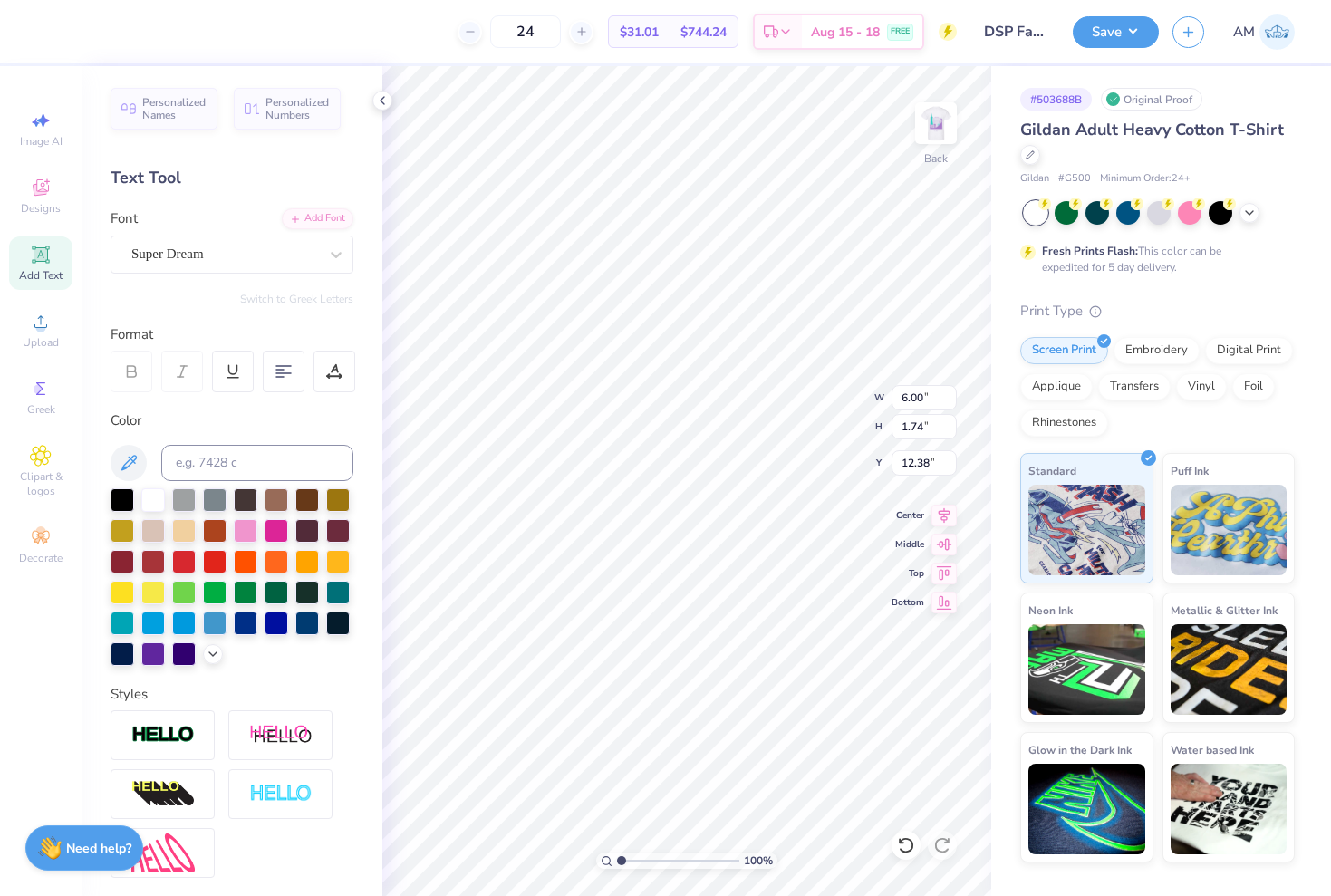 type on "Delta Sigma Pi" 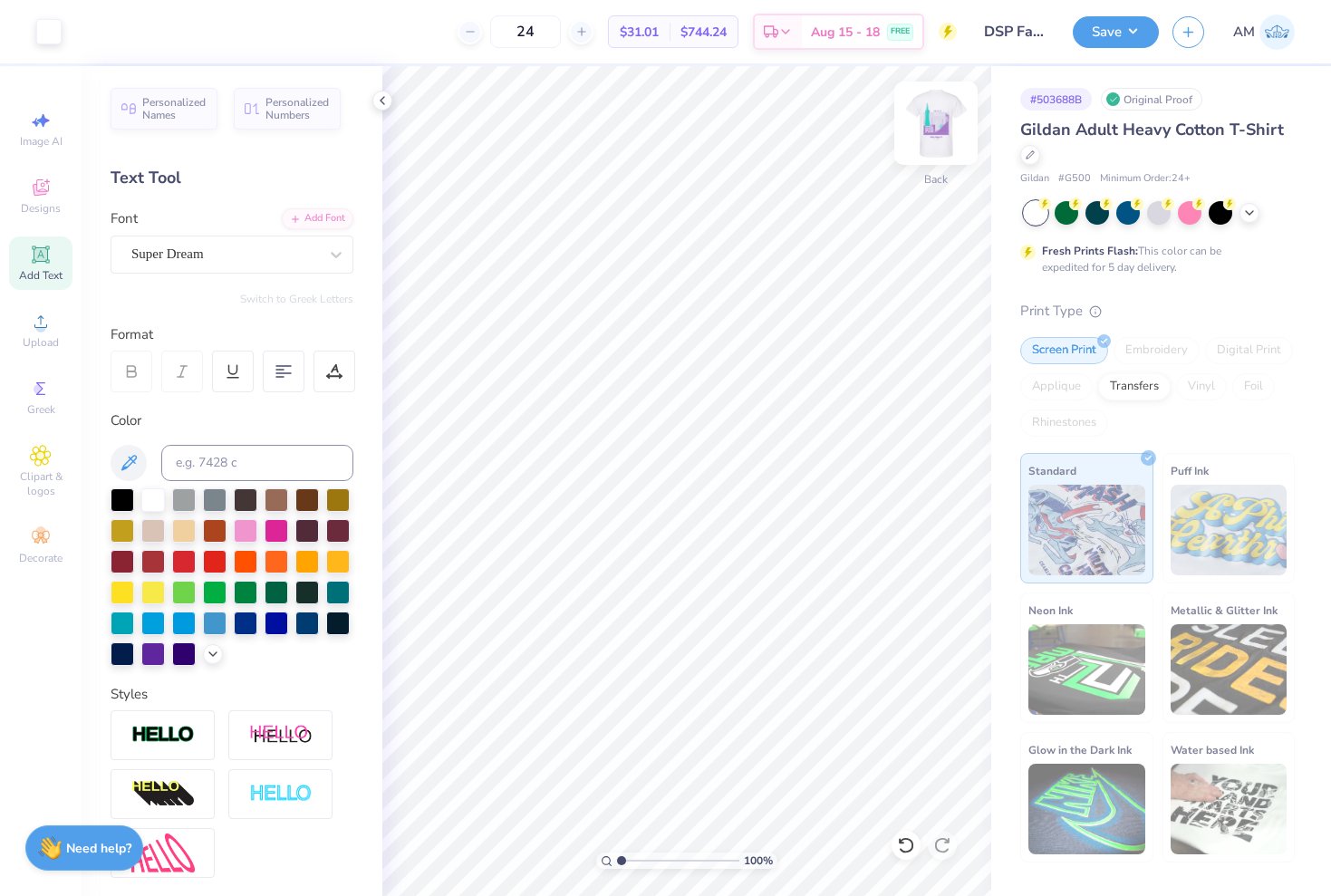 click at bounding box center (936, 123) 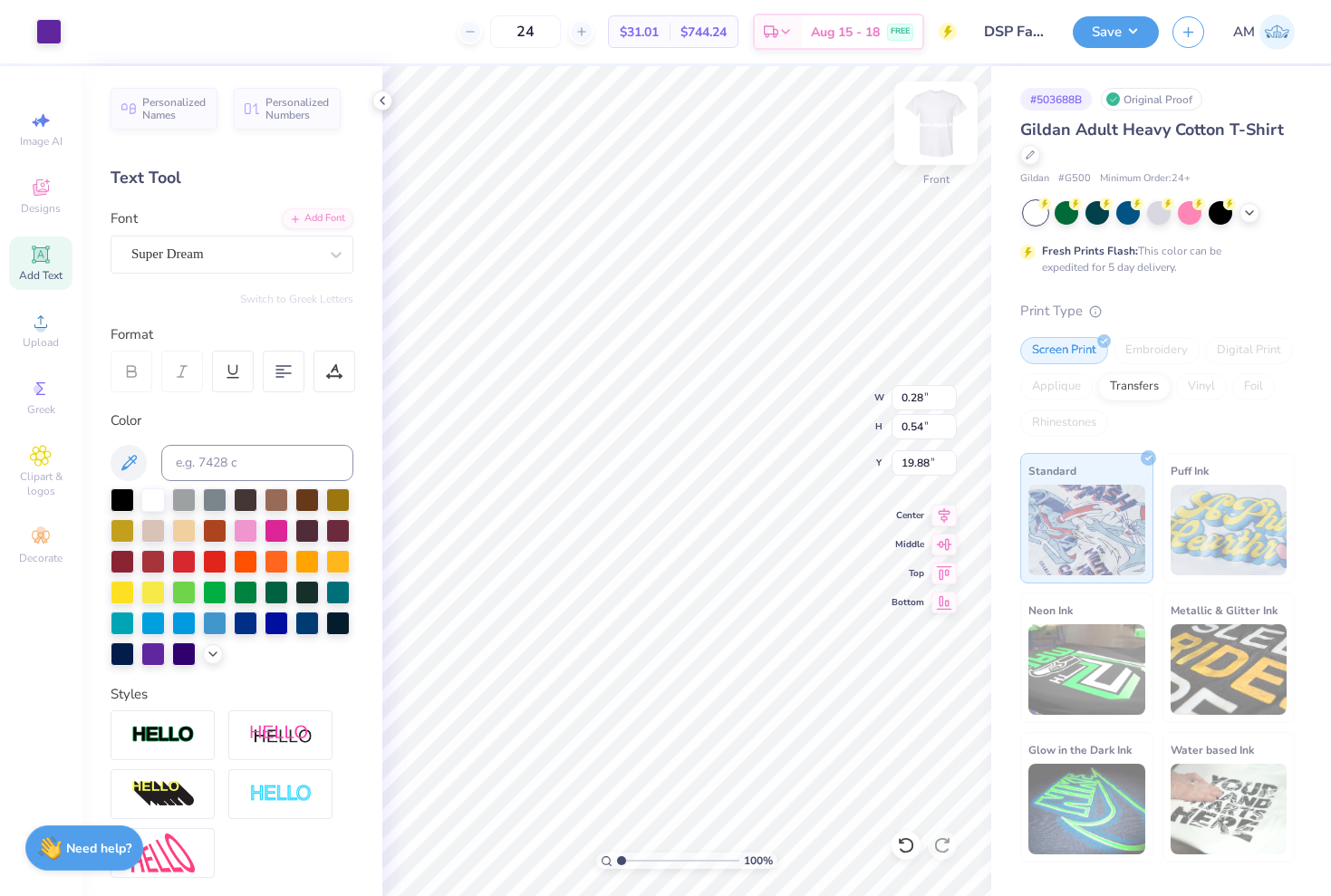click at bounding box center (936, 123) 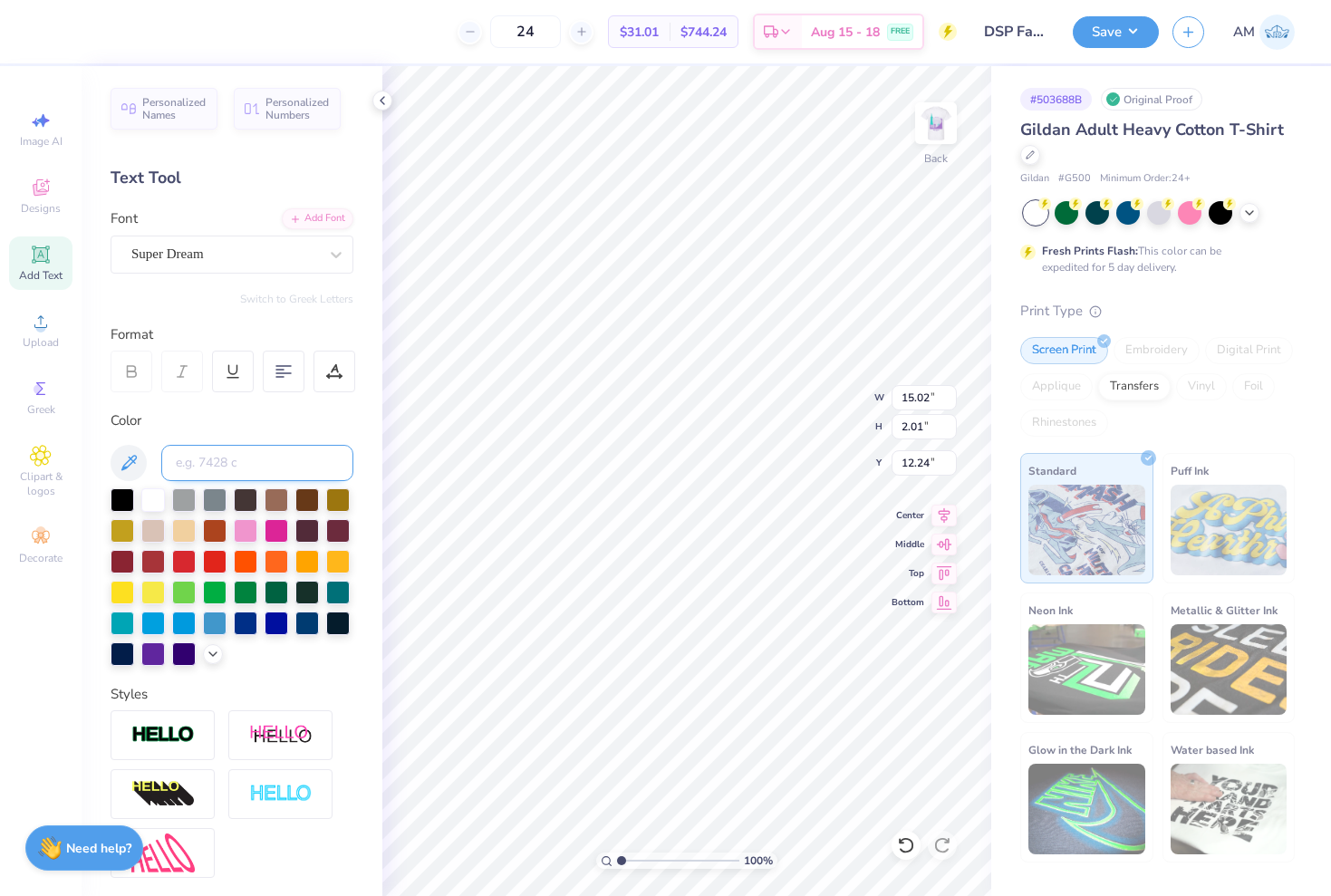 click at bounding box center (257, 463) 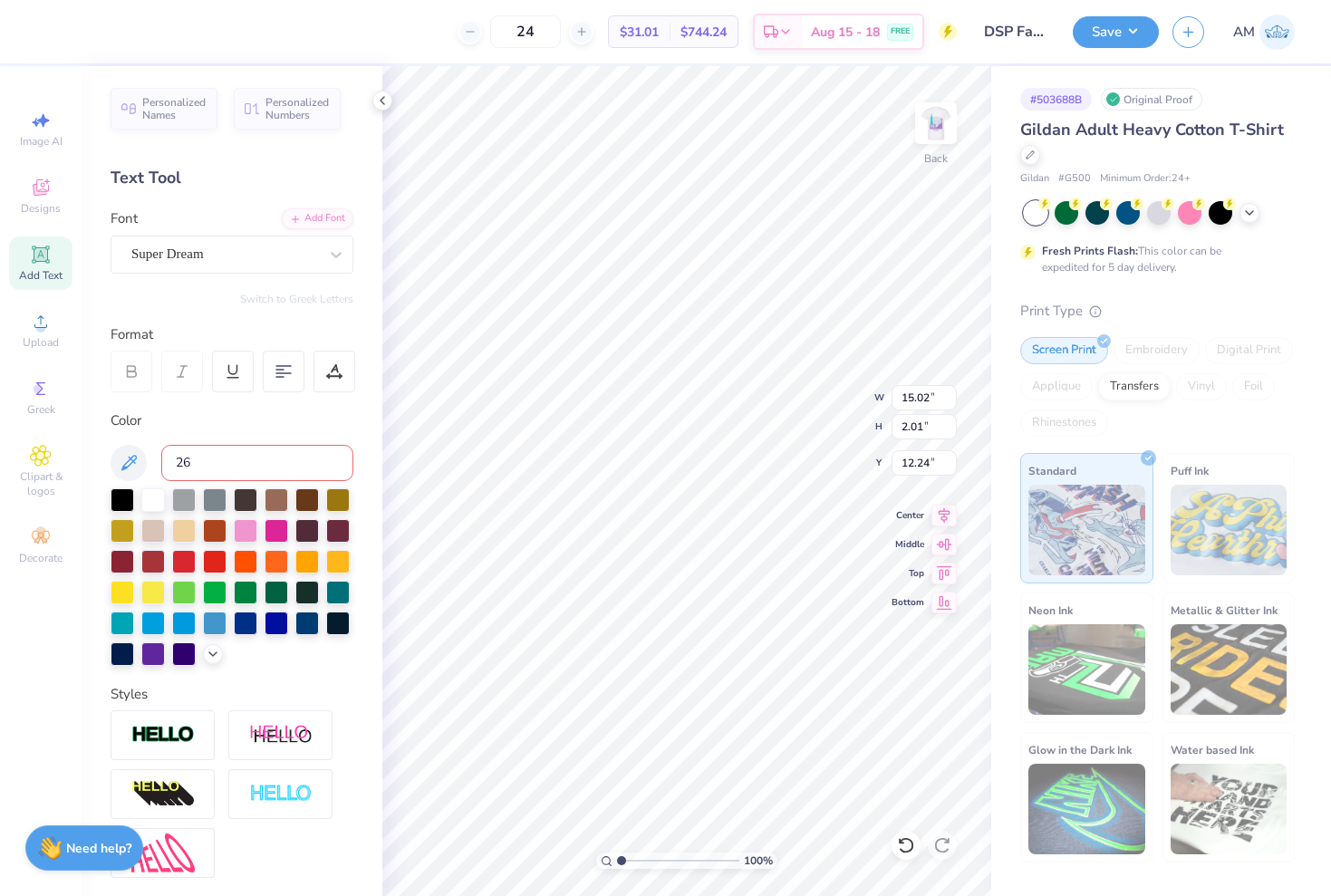 type on "267" 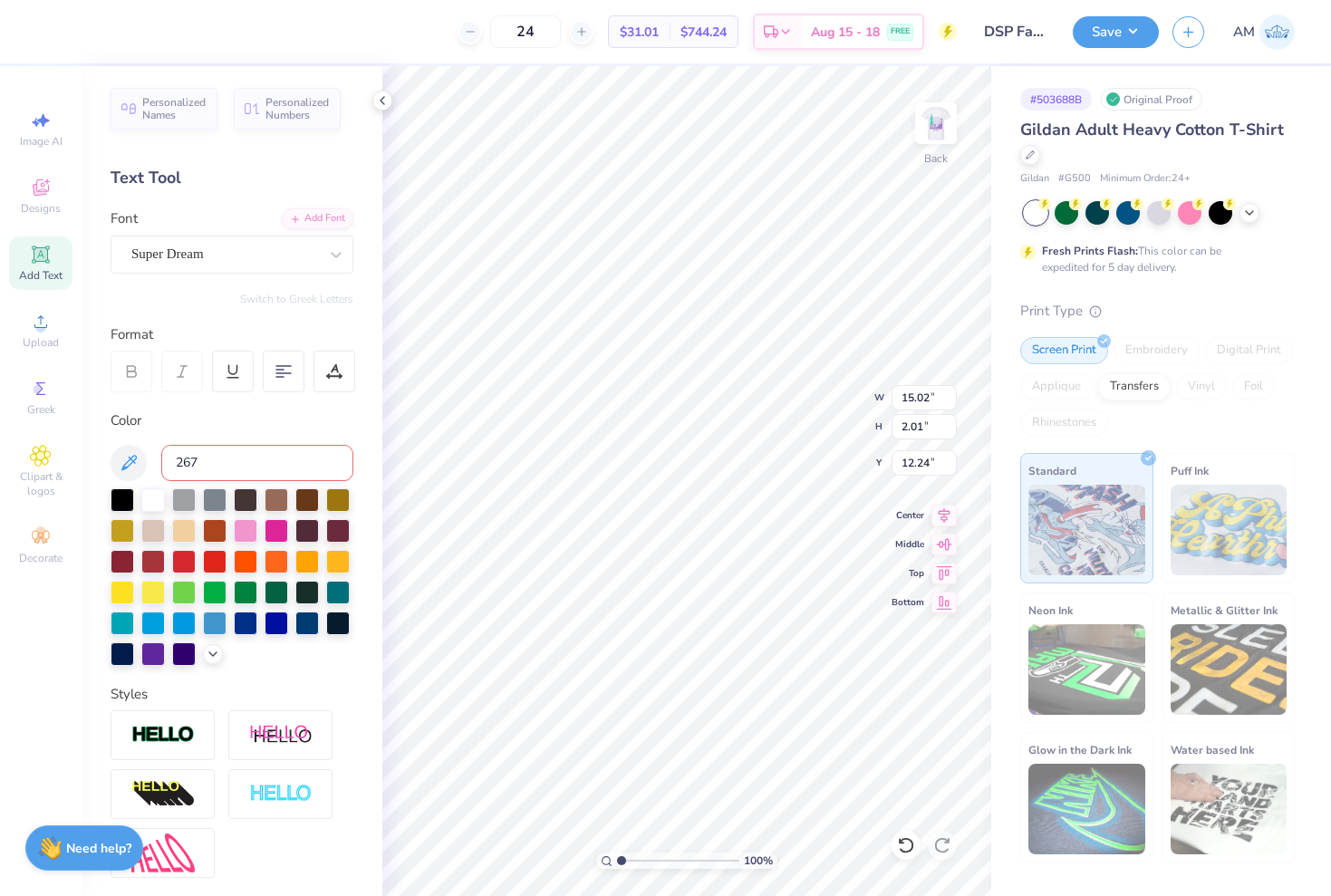 type 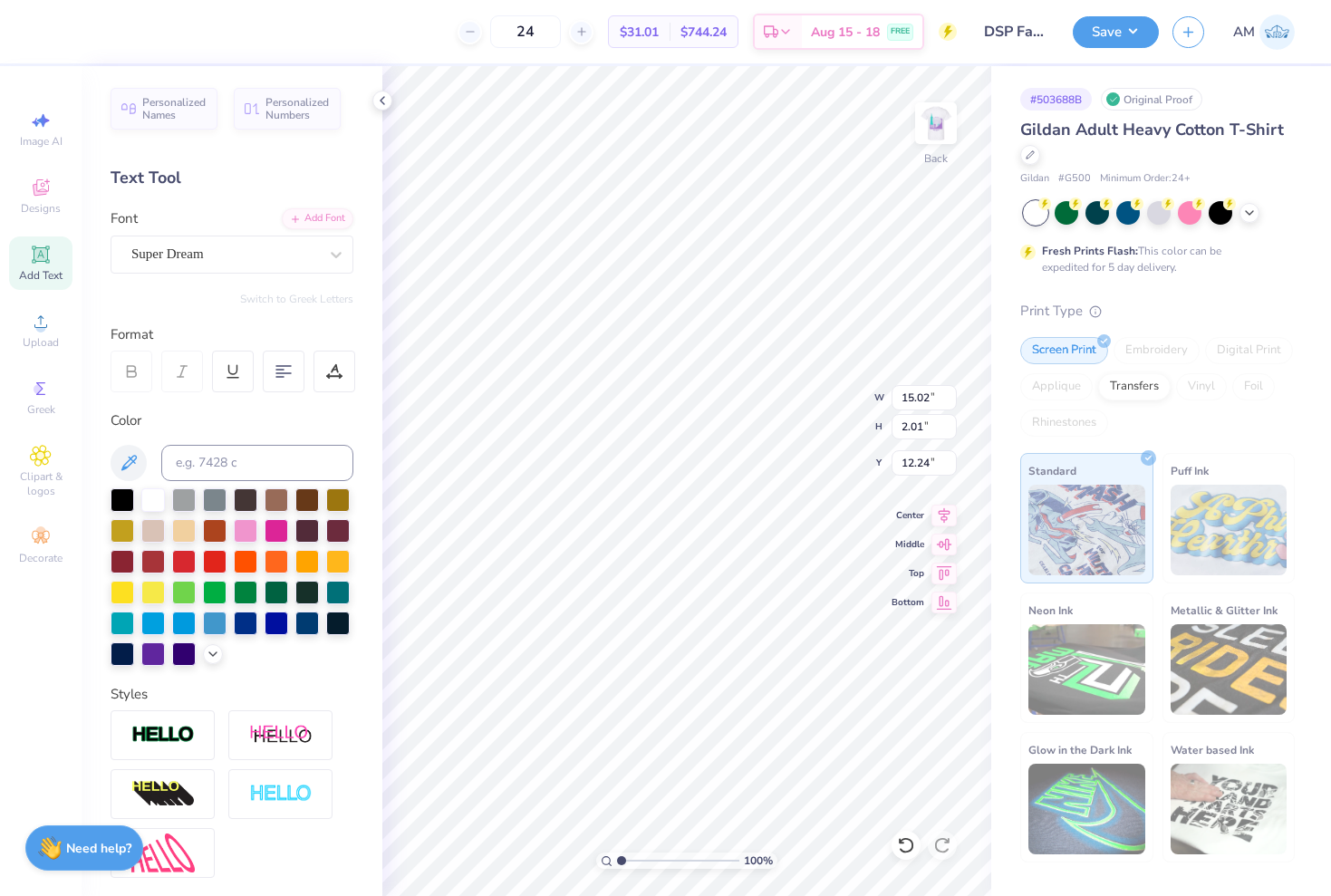 click on "Personalized Names Personalized Numbers Text Tool  Add Font Font Super Dream Switch to Greek Letters Format Color Styles Text Shape" at bounding box center [232, 481] 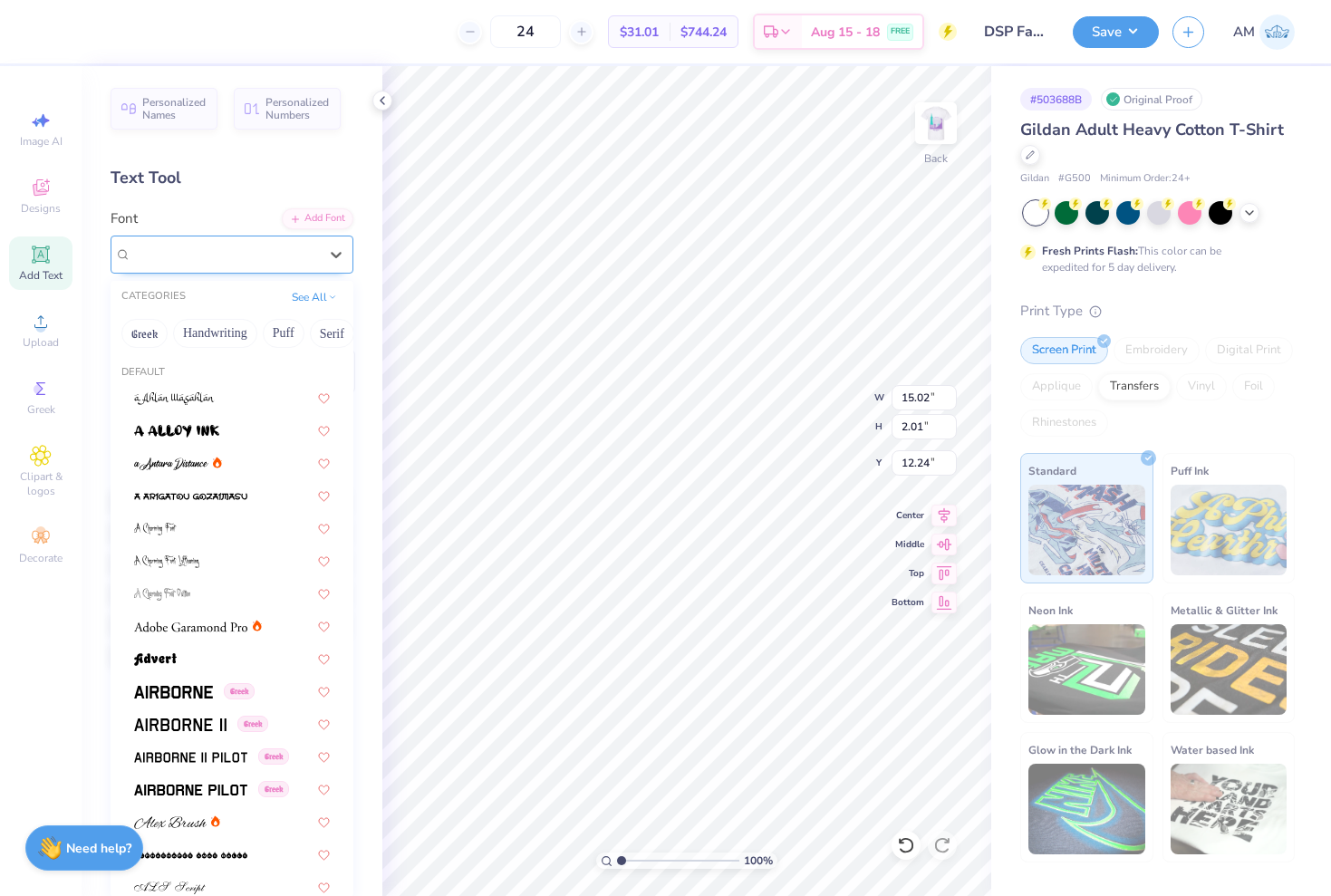 click on "Super Dream" at bounding box center [168, 254] 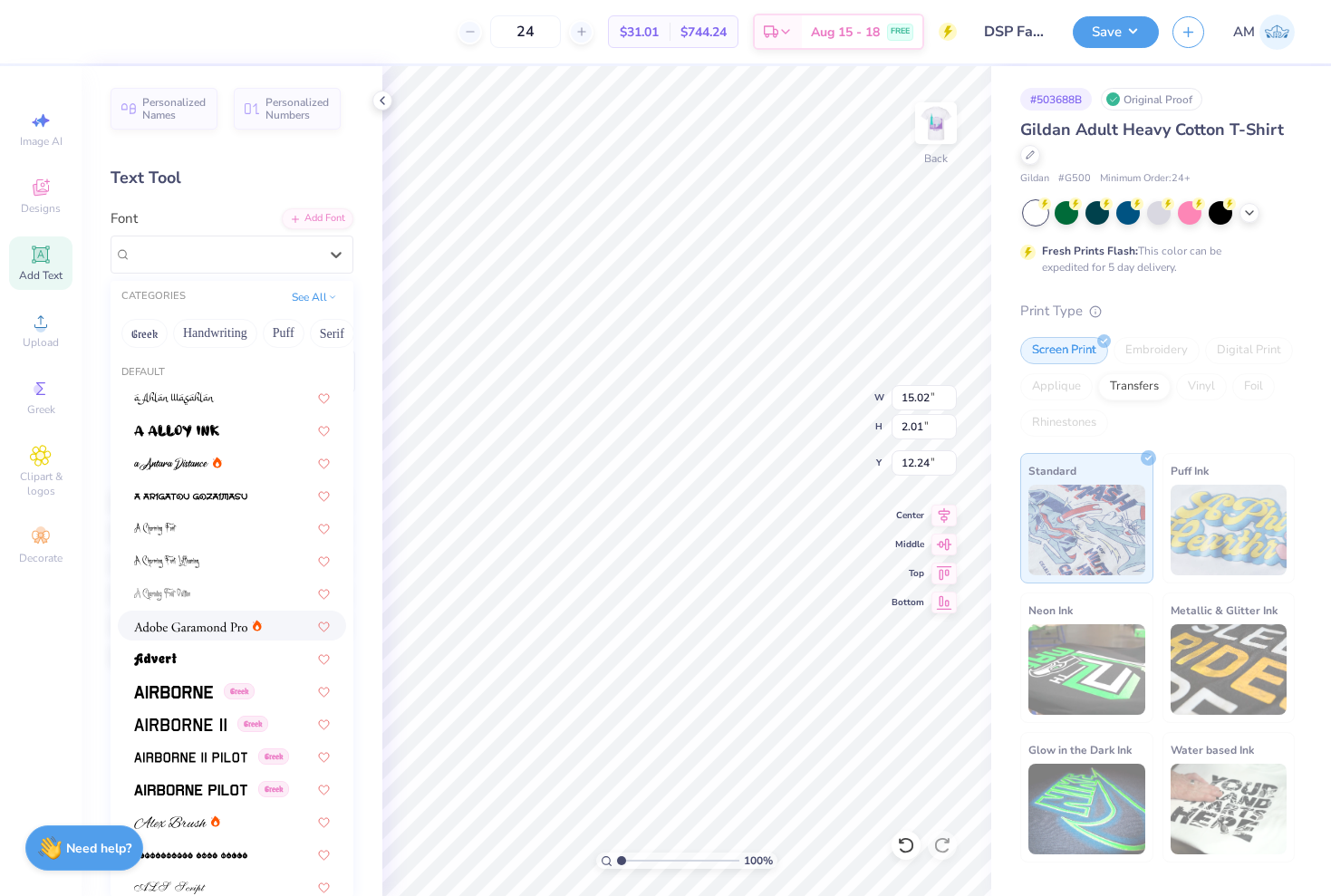click at bounding box center (190, 625) 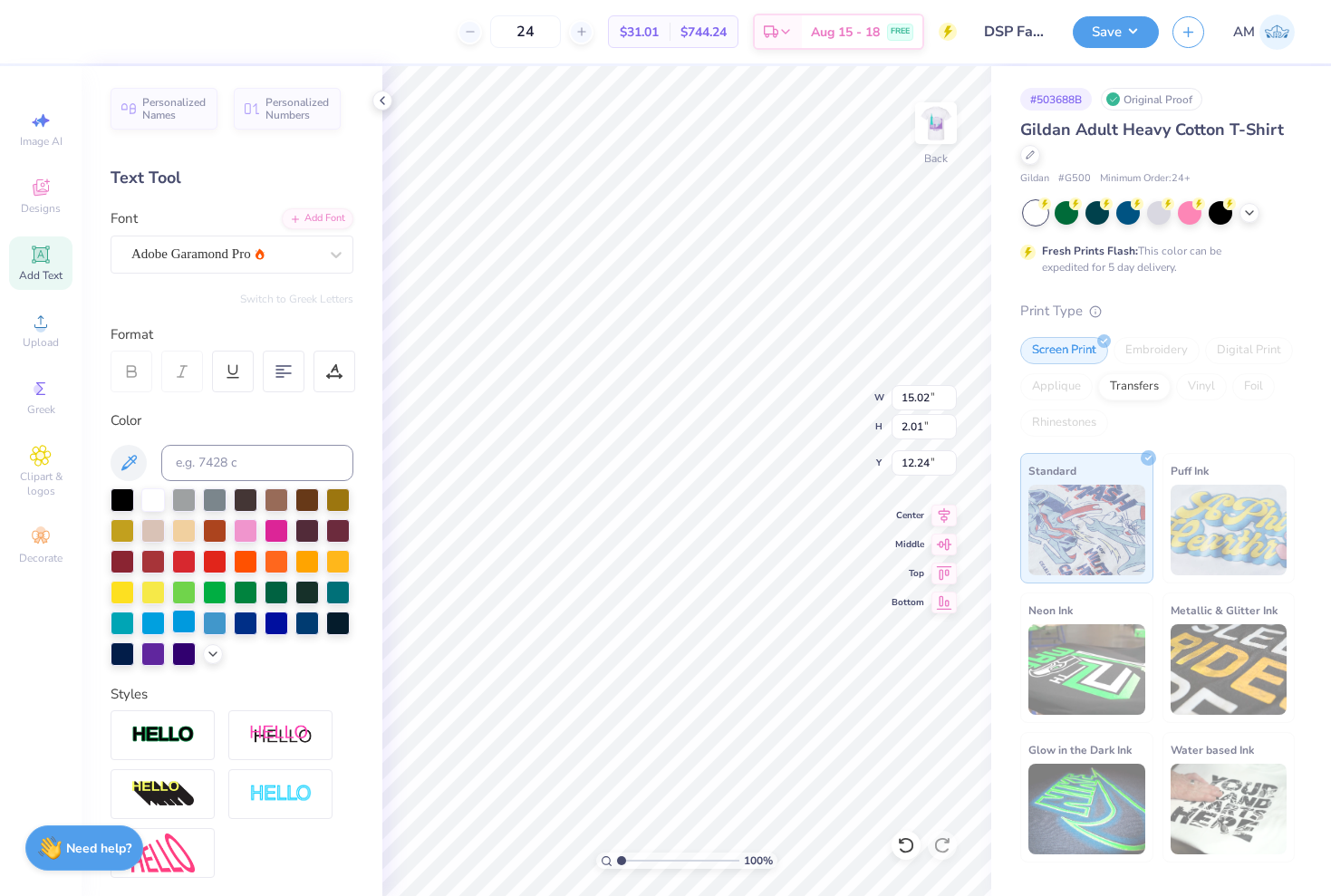 type on "13.02" 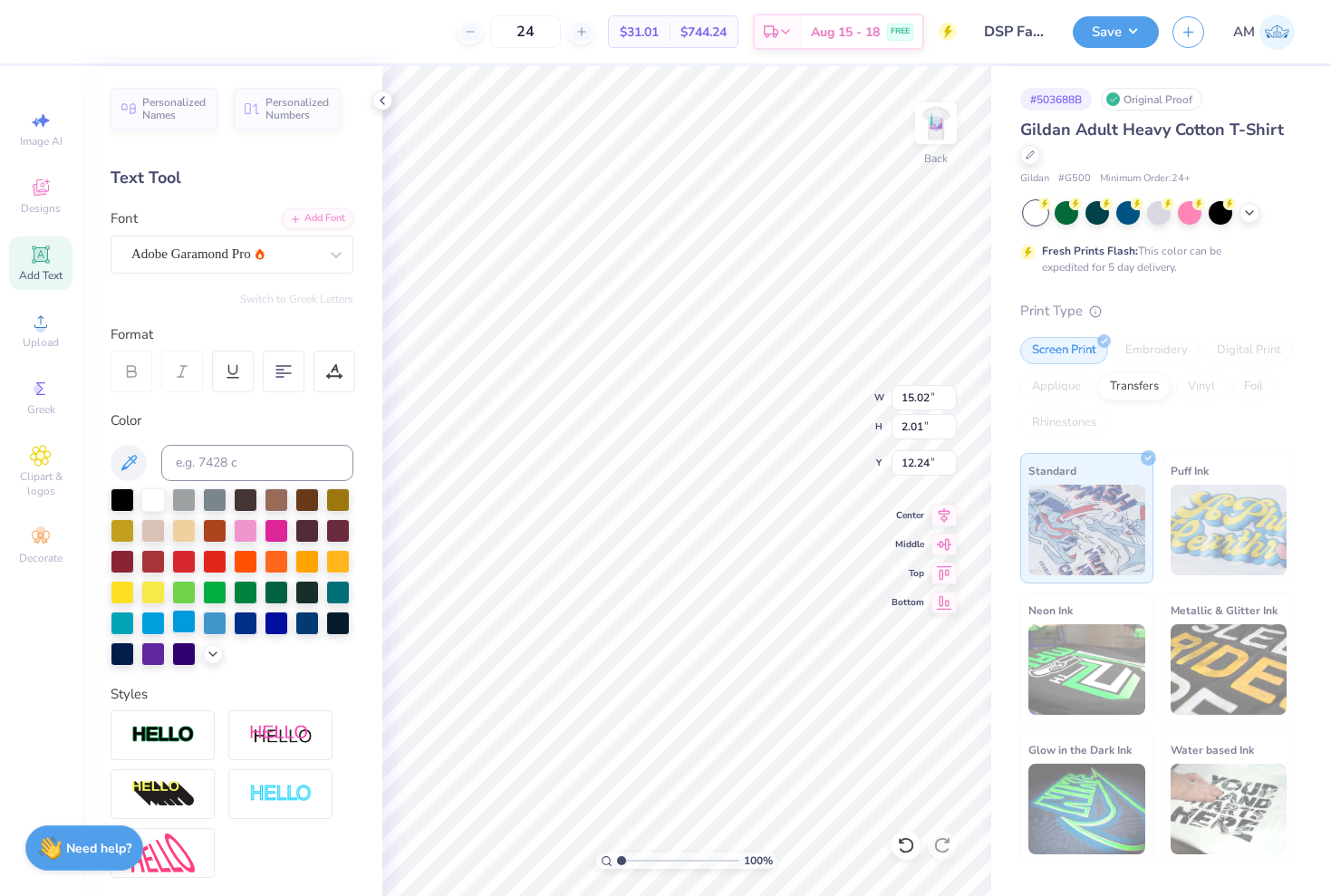 type on "2.24" 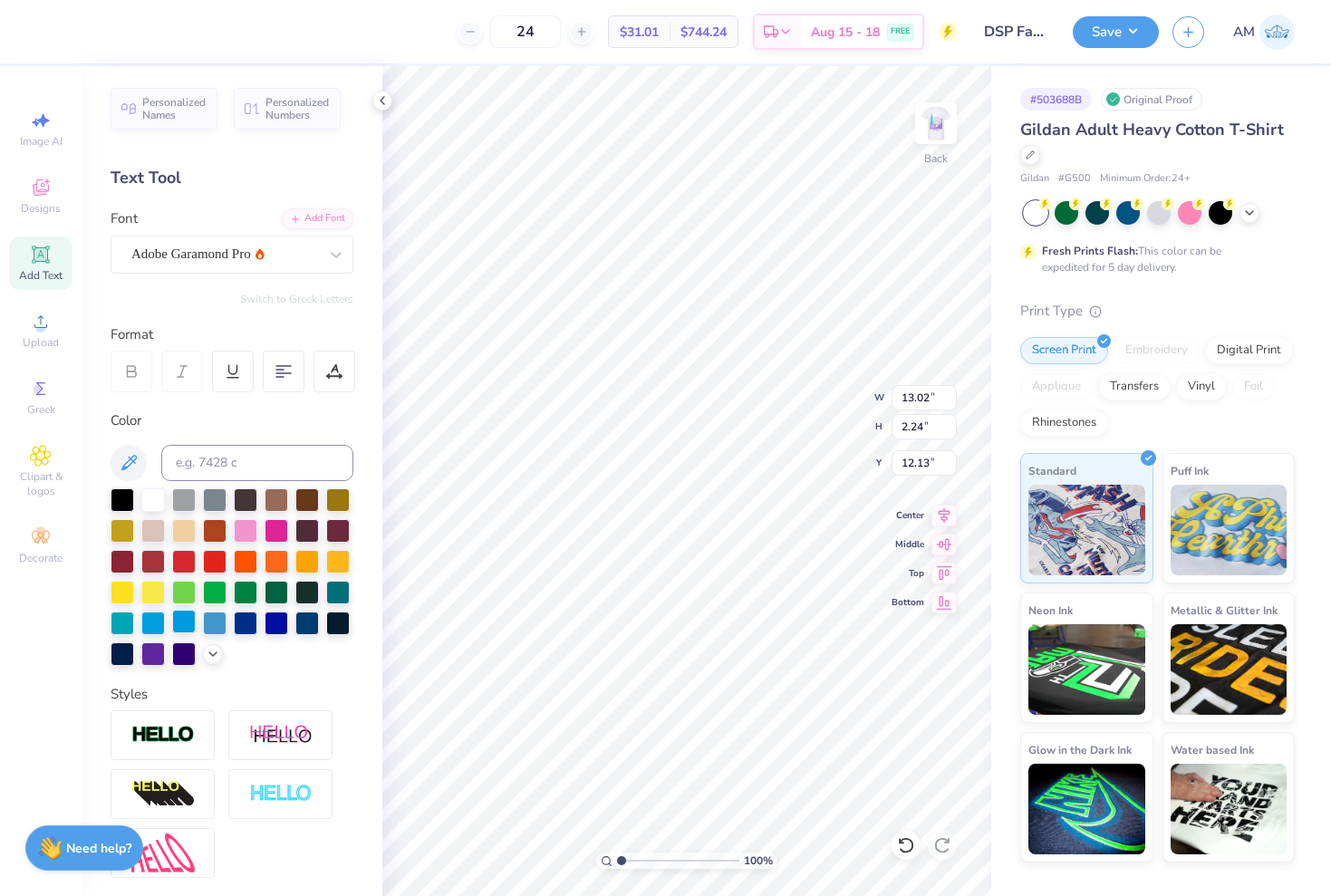 type on "2.79" 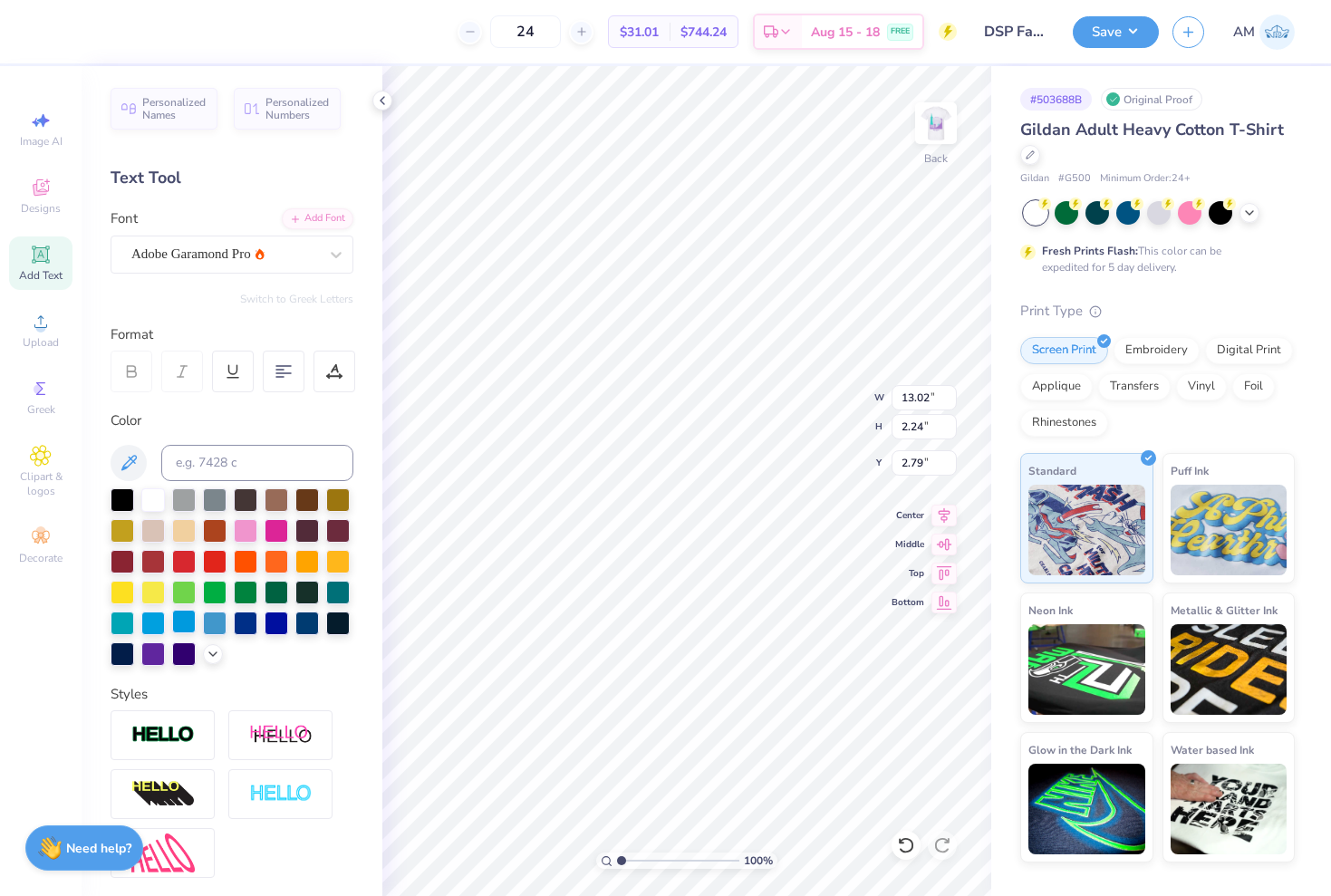 type on "6.81" 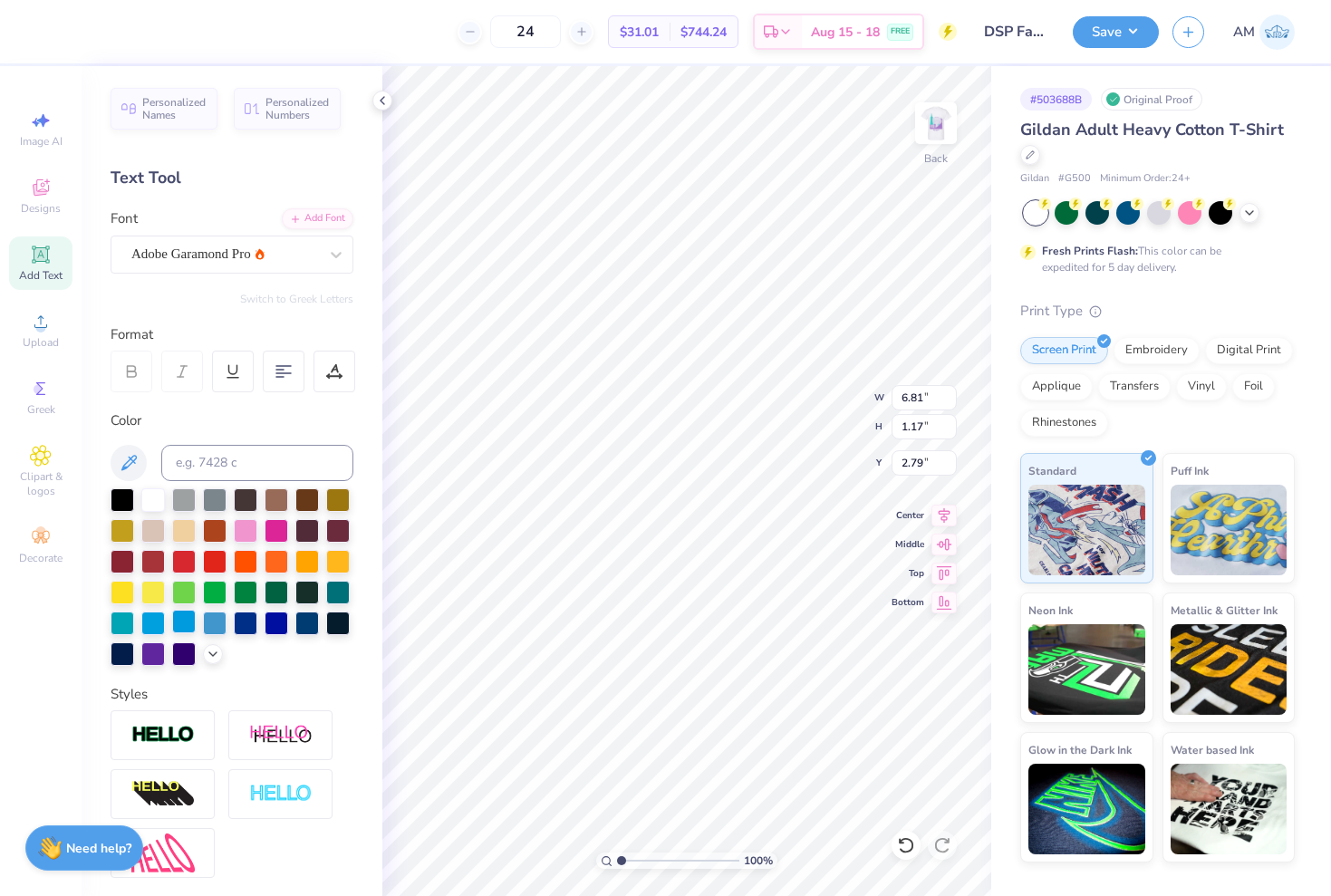 type on "3.47" 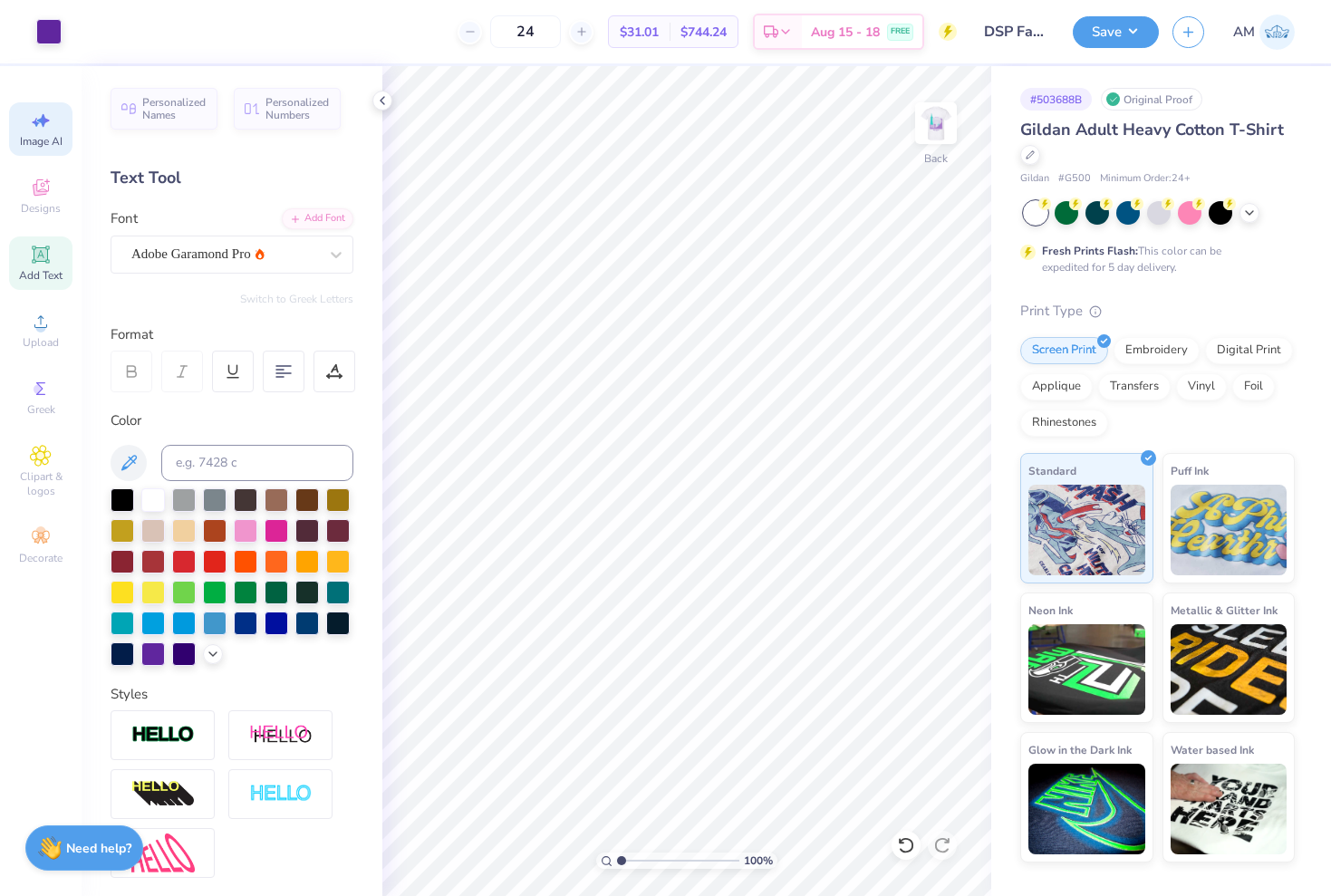 click 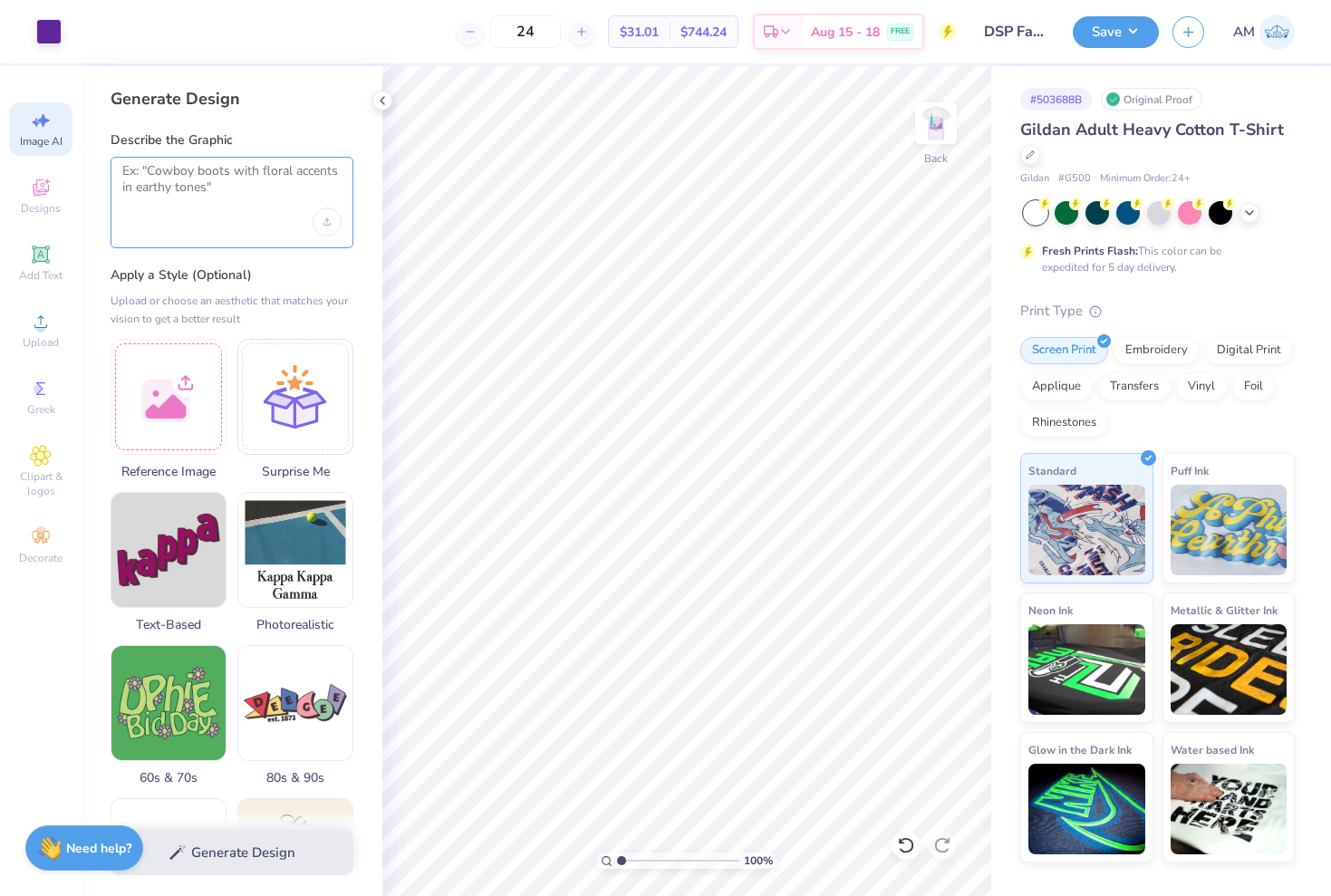 click at bounding box center [232, 186] 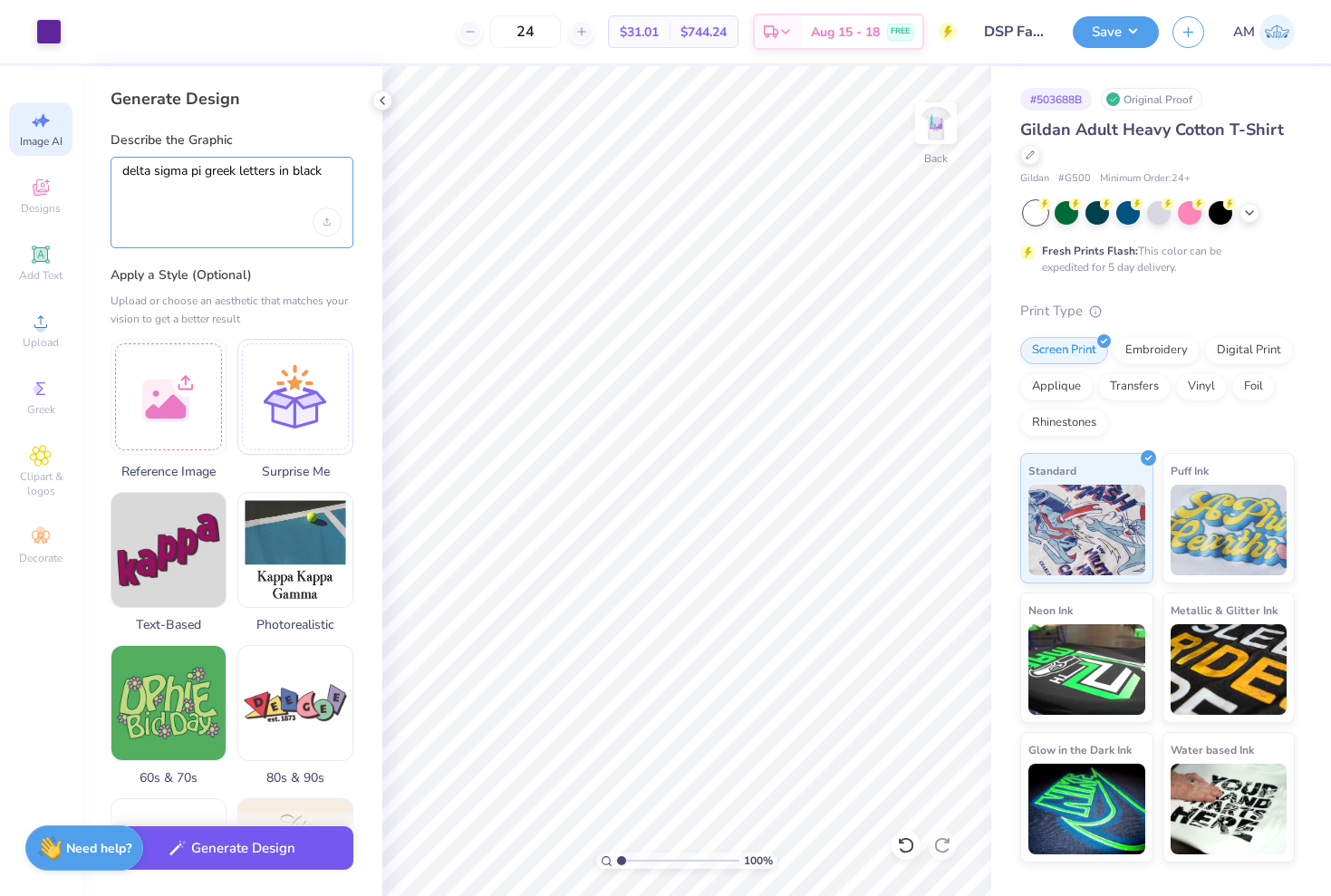 type on "delta sigma pi greek letters in black" 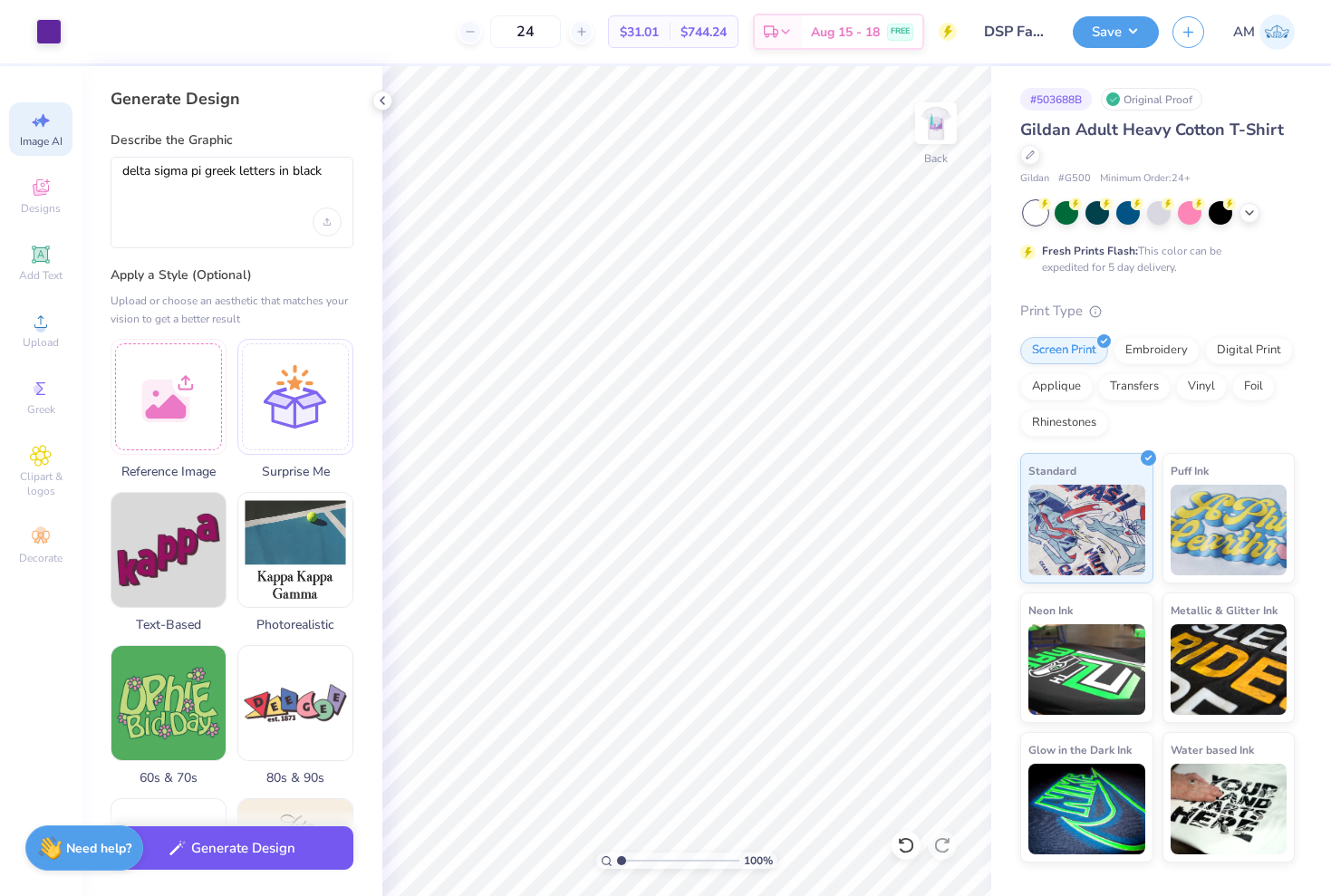 click on "Generate Design" at bounding box center (232, 848) 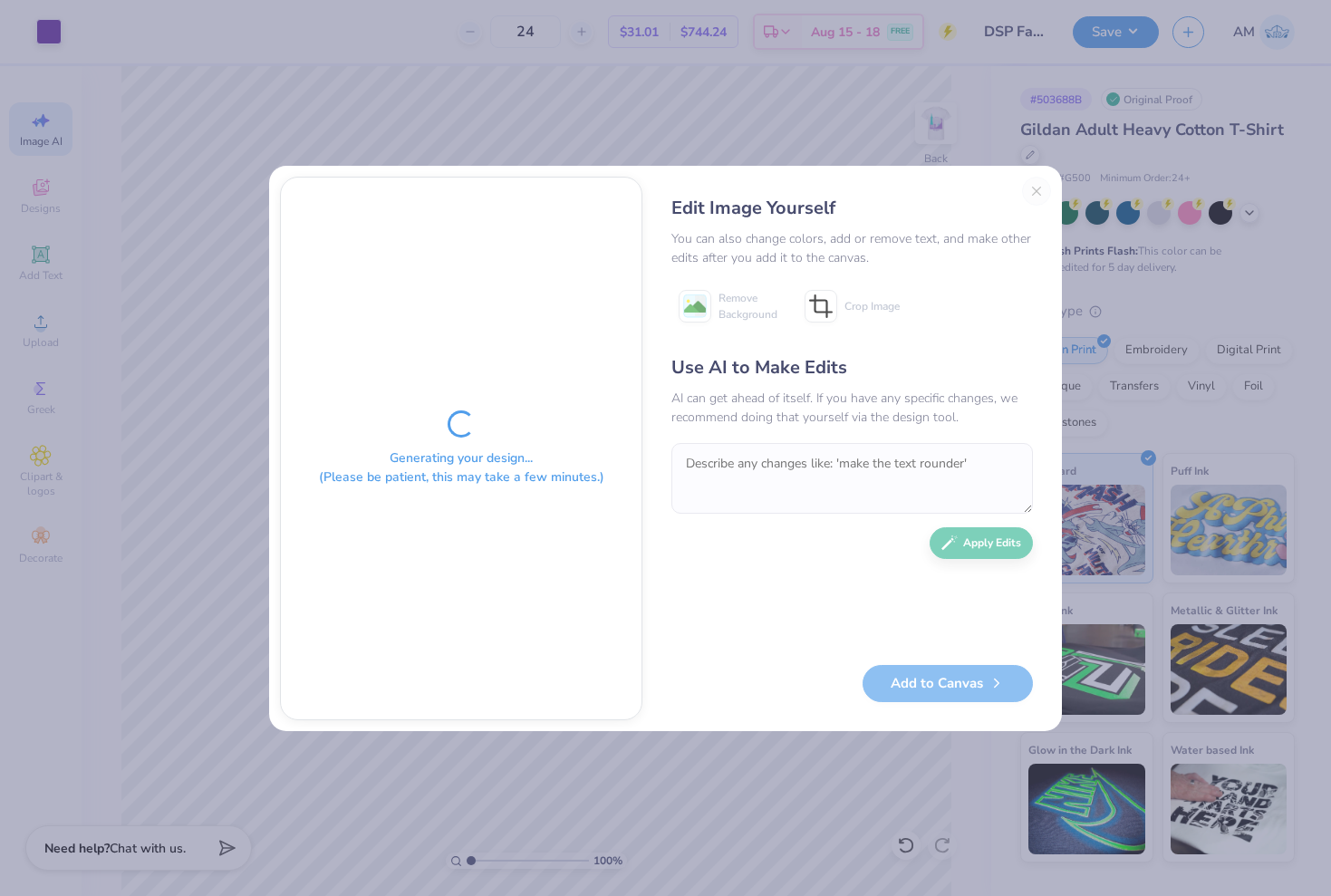 click on "Add to Canvas" at bounding box center [852, 683] 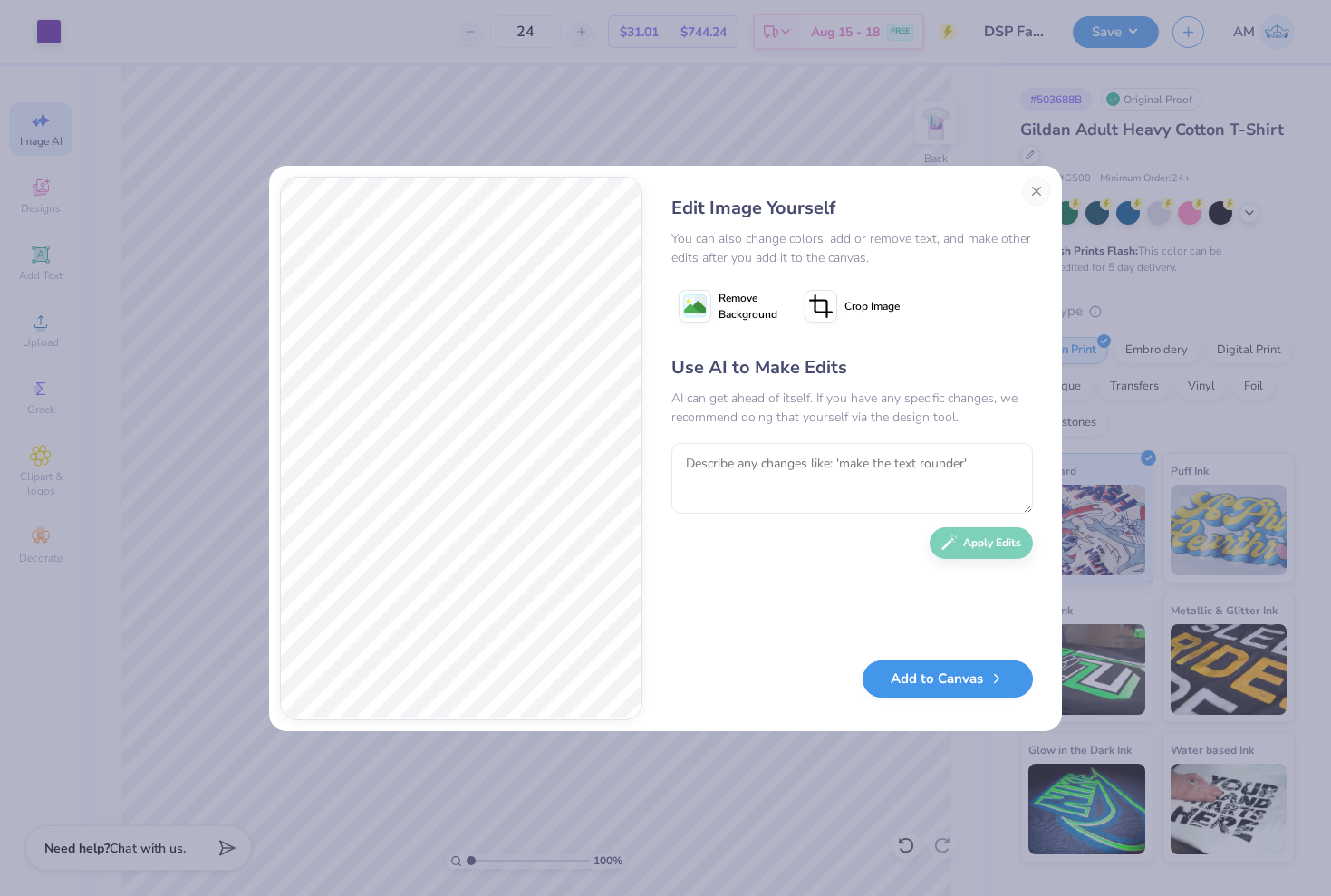 click on "Add to Canvas" at bounding box center [948, 679] 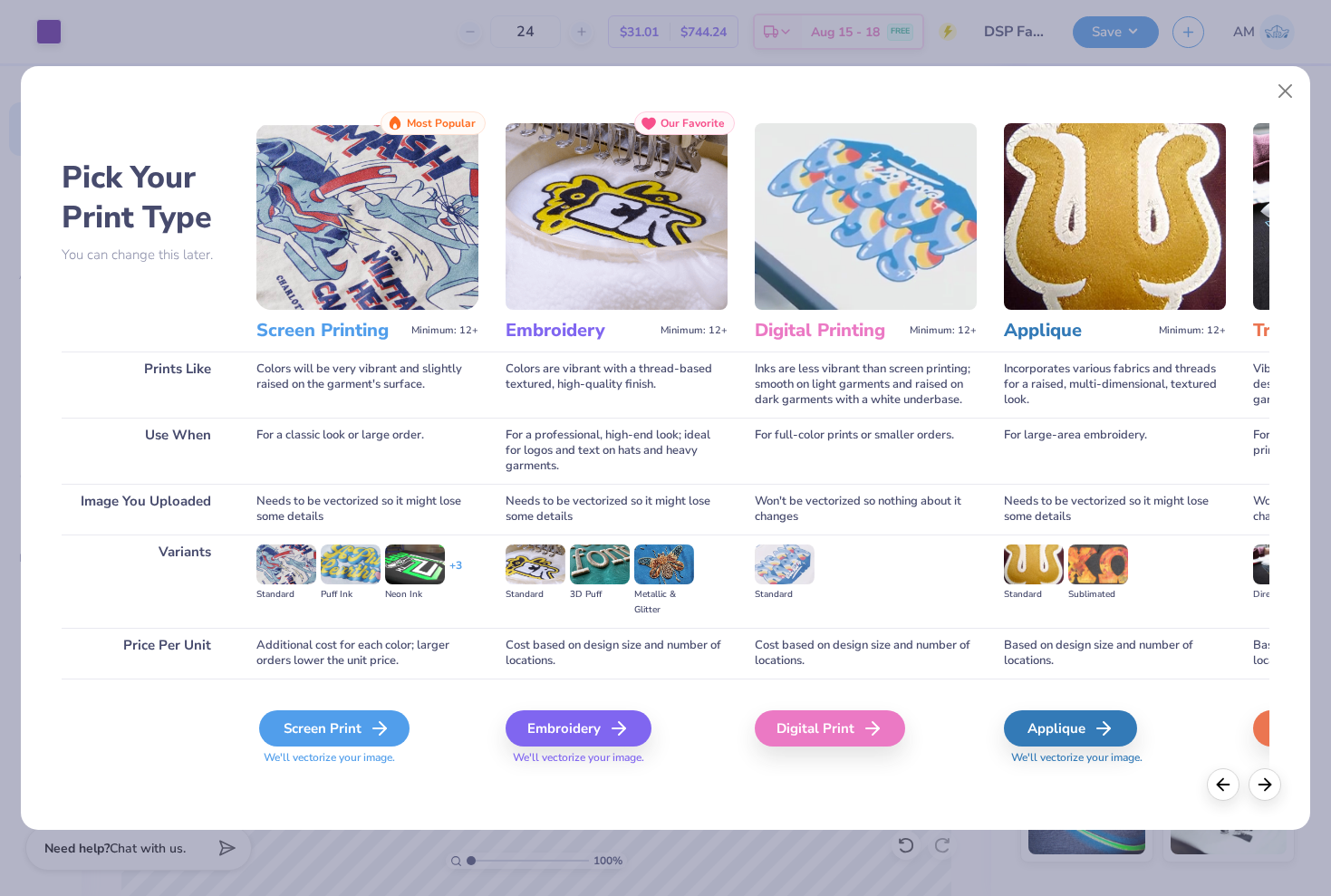 click 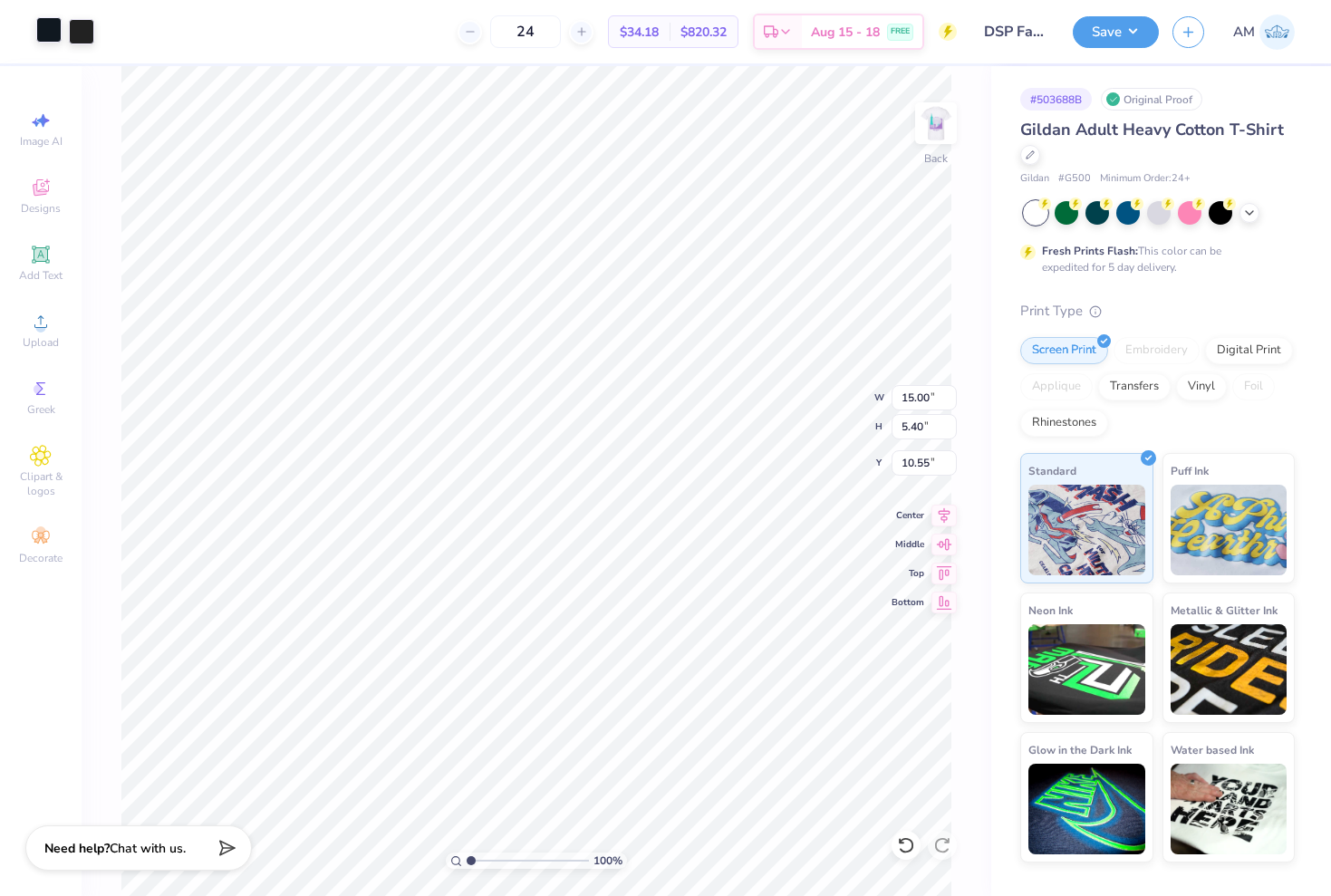 click at bounding box center (49, 30) 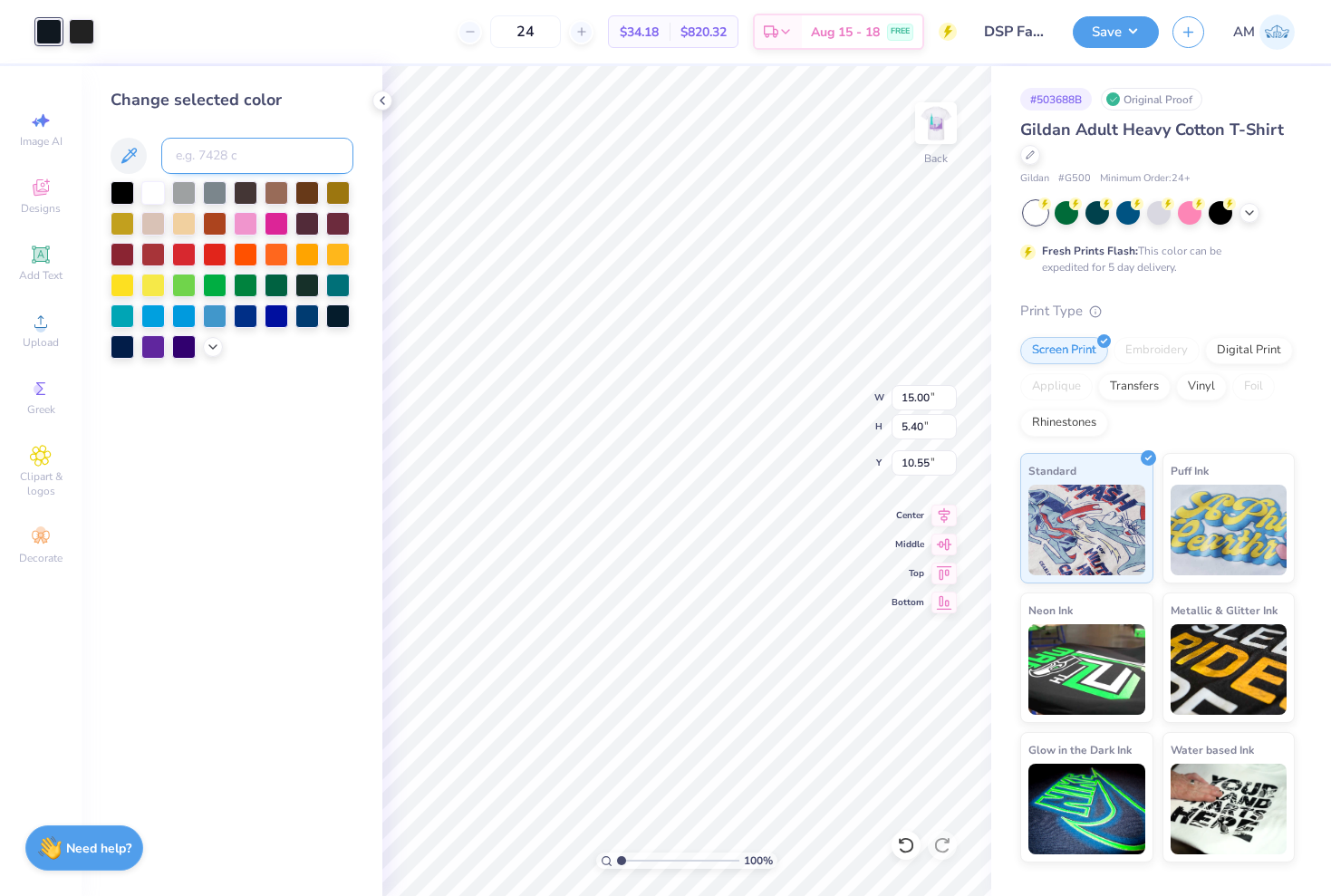 click at bounding box center [257, 156] 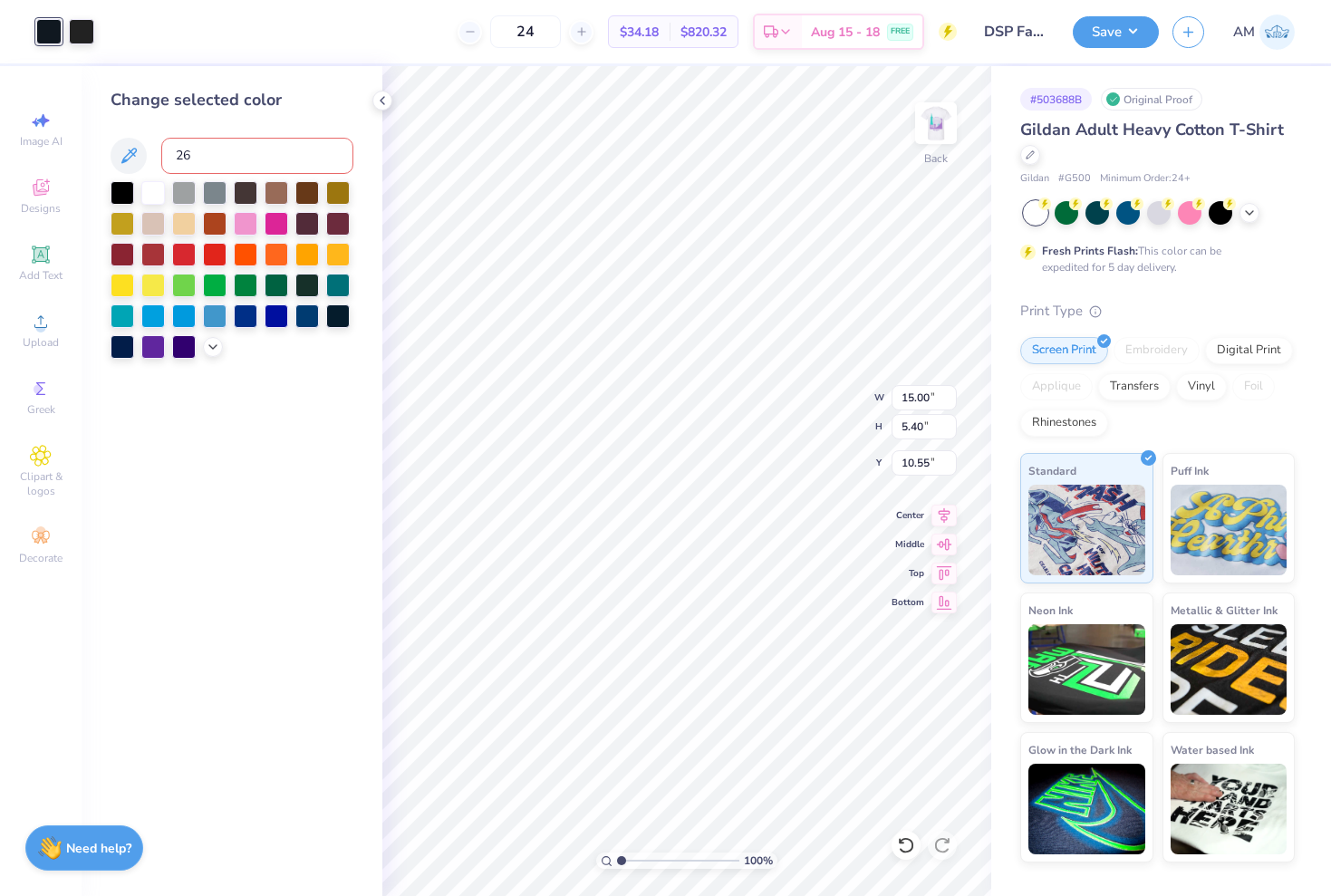 type on "267" 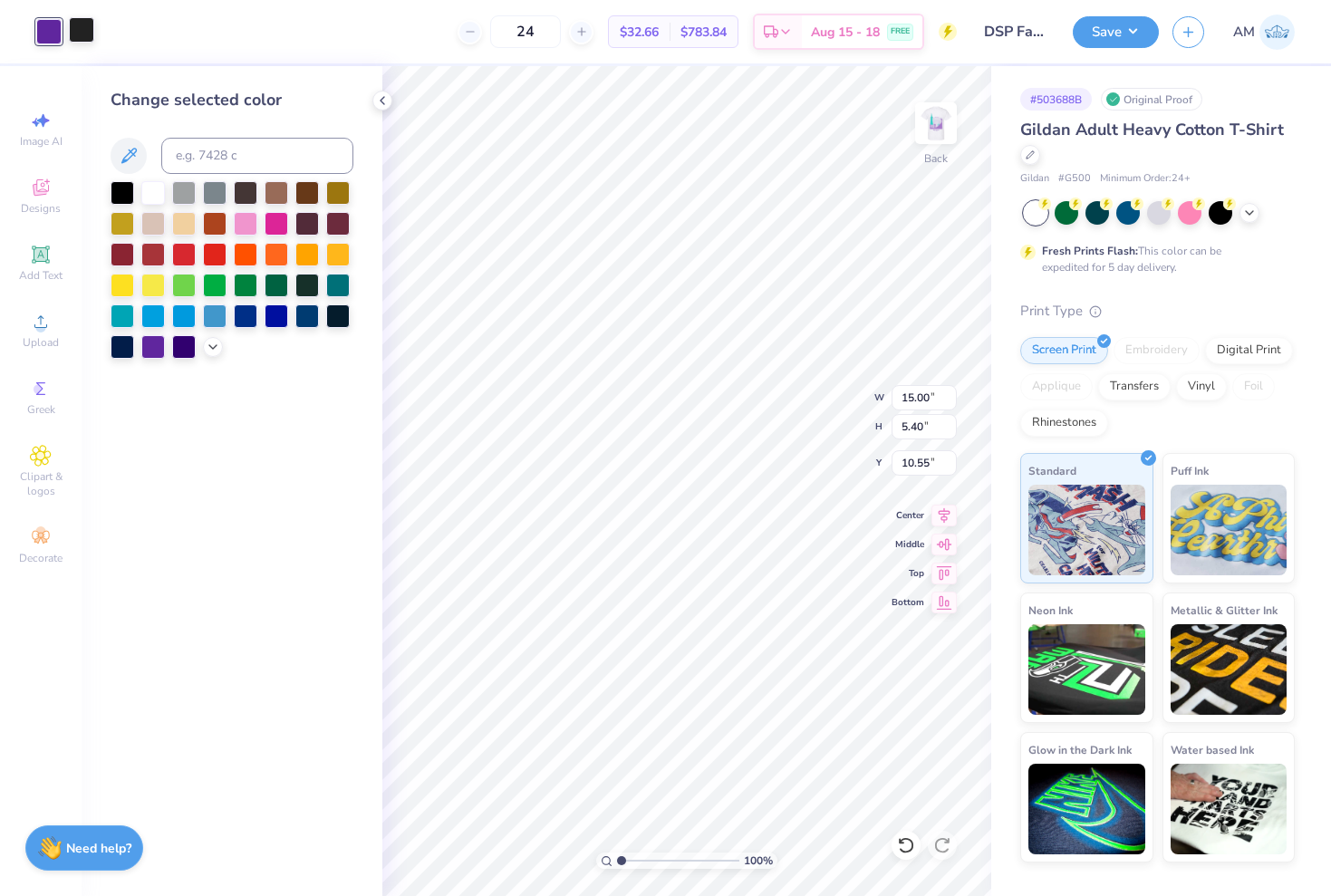 click at bounding box center [82, 30] 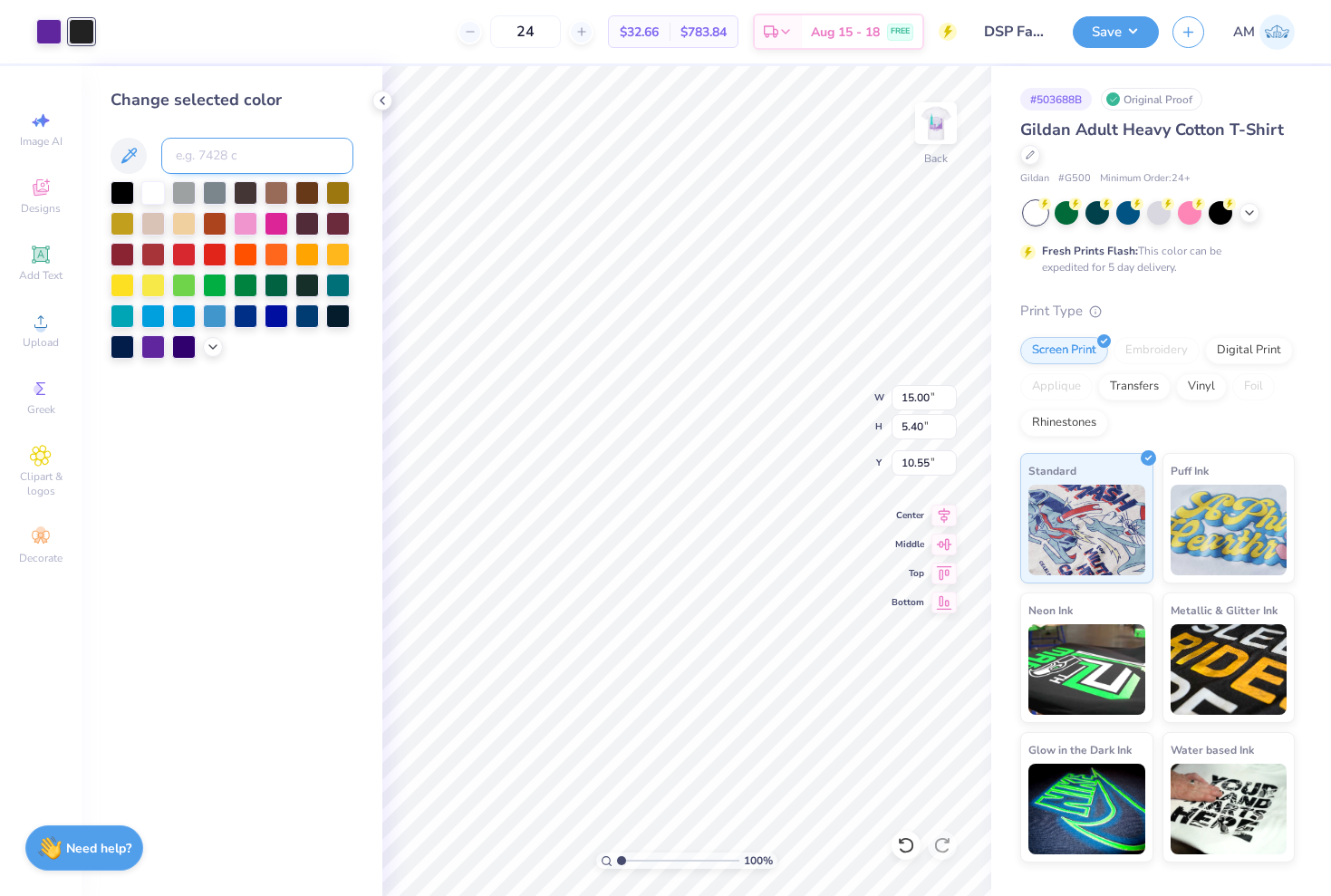 click at bounding box center (257, 156) 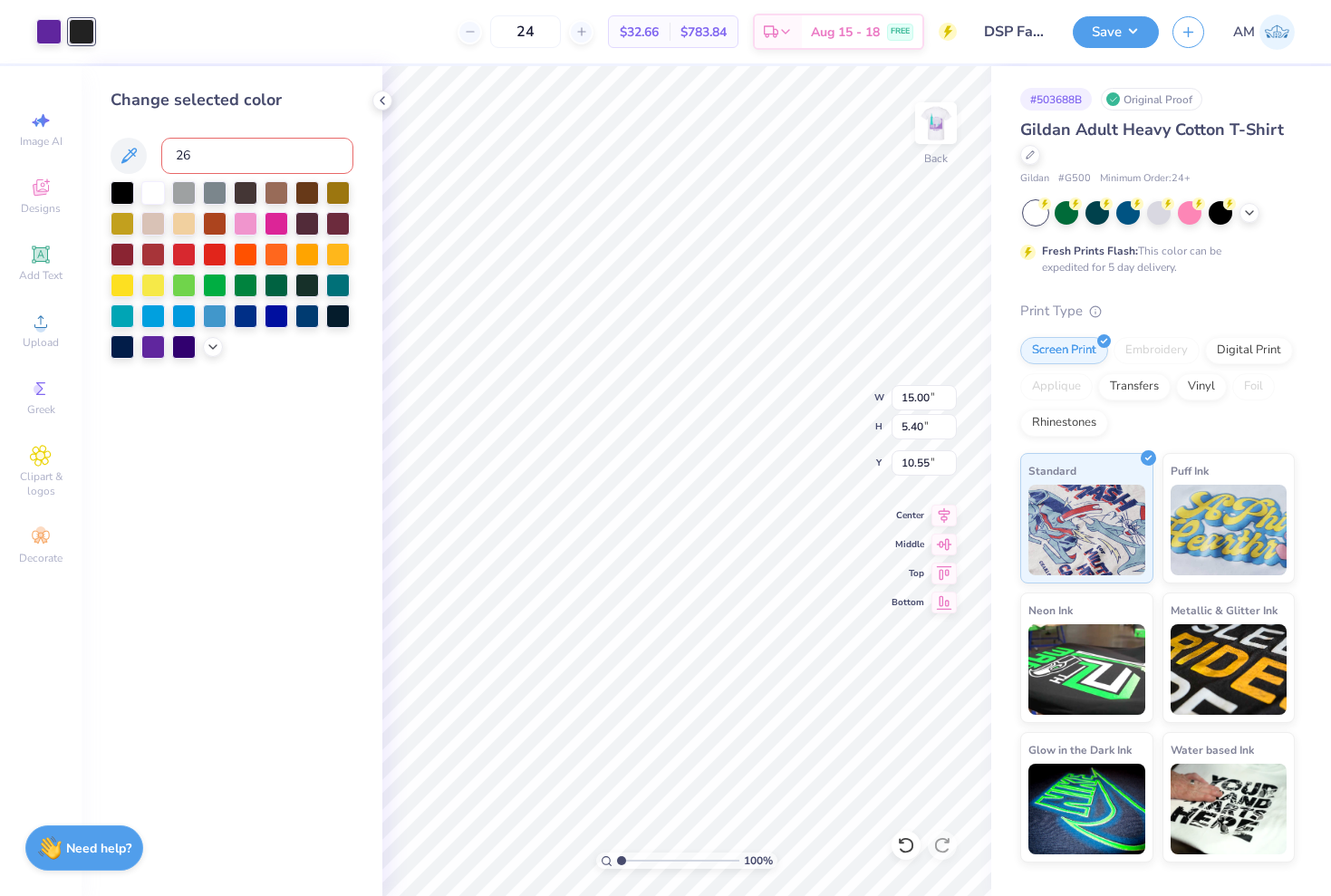 type on "267" 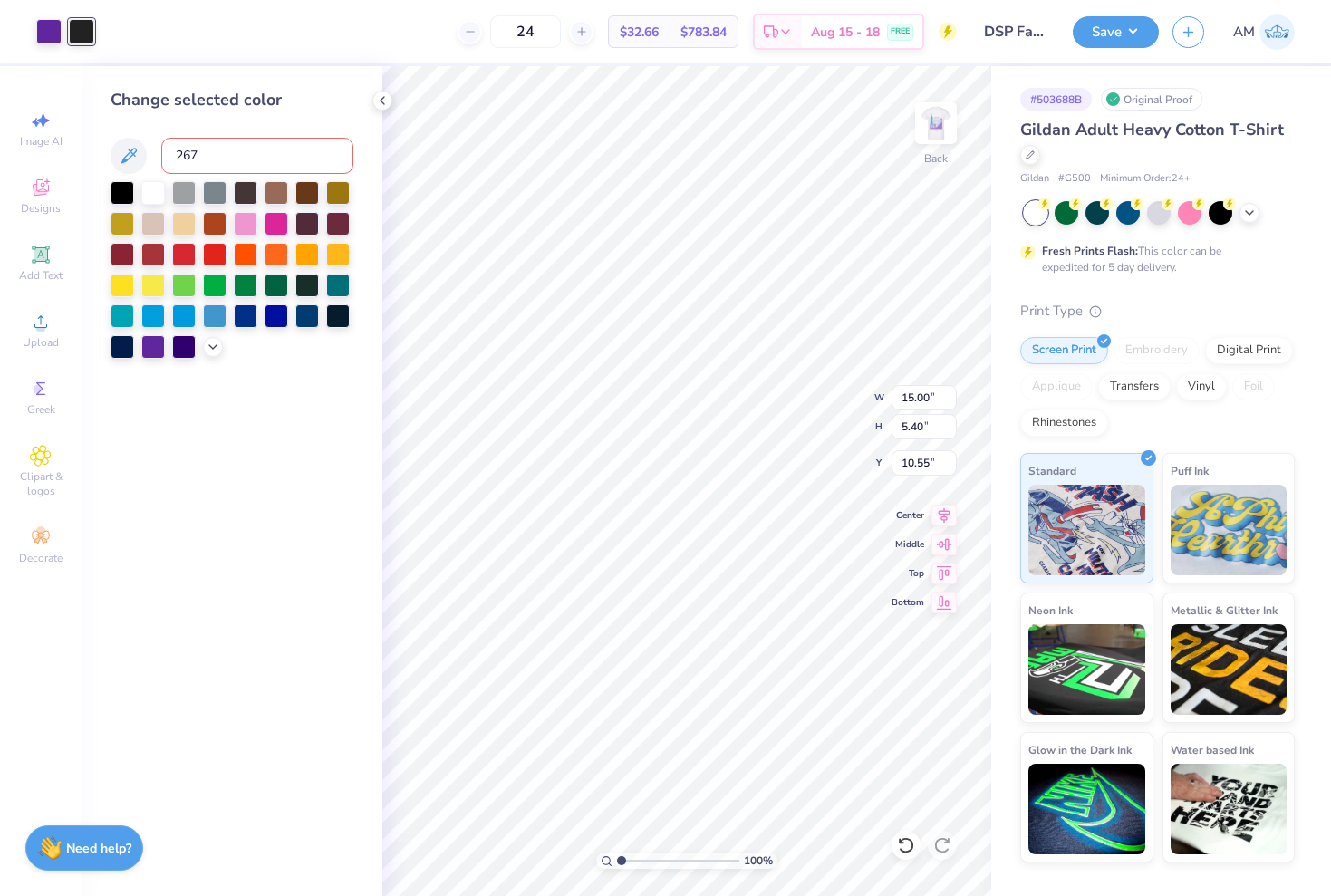 type 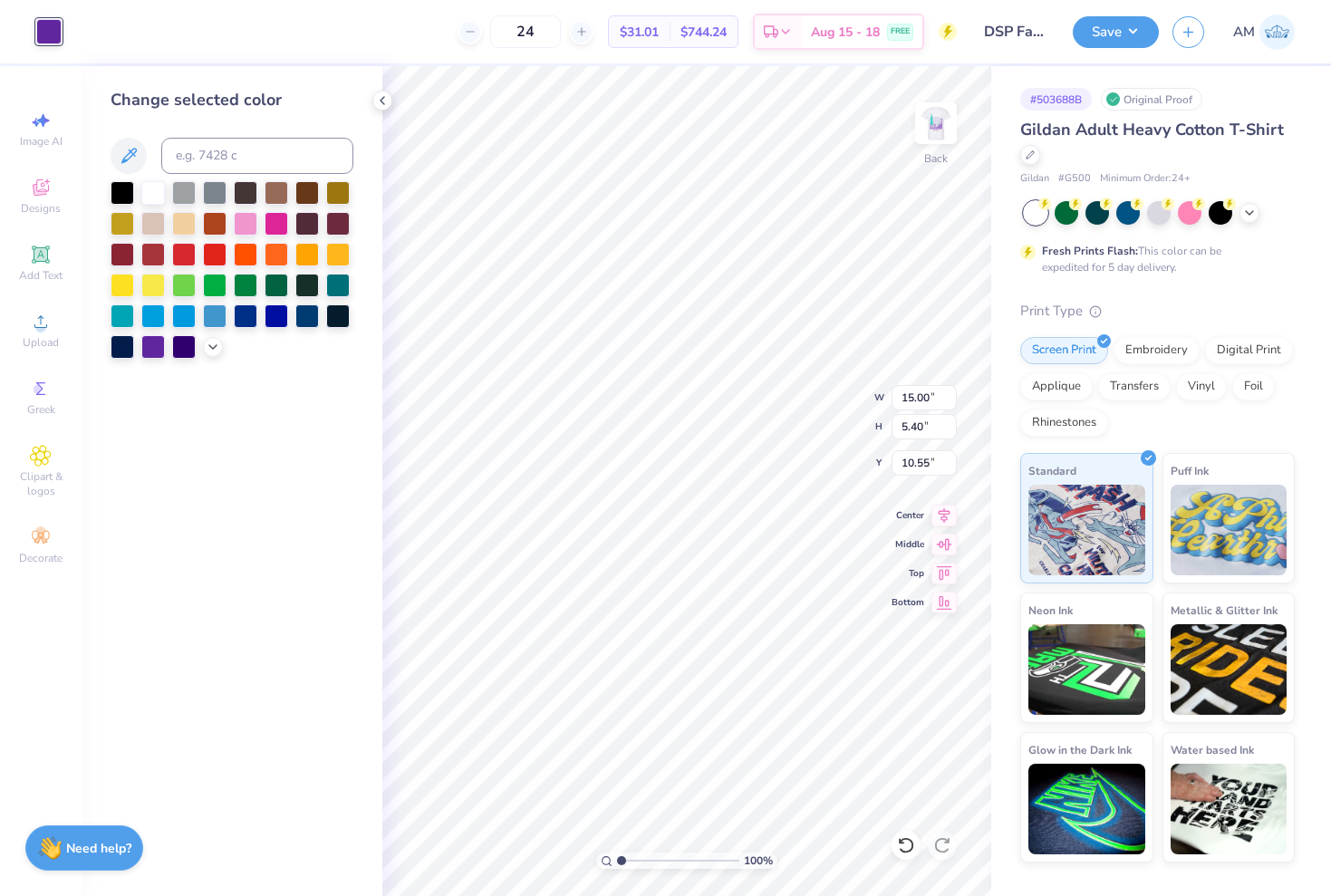 type on "6.10" 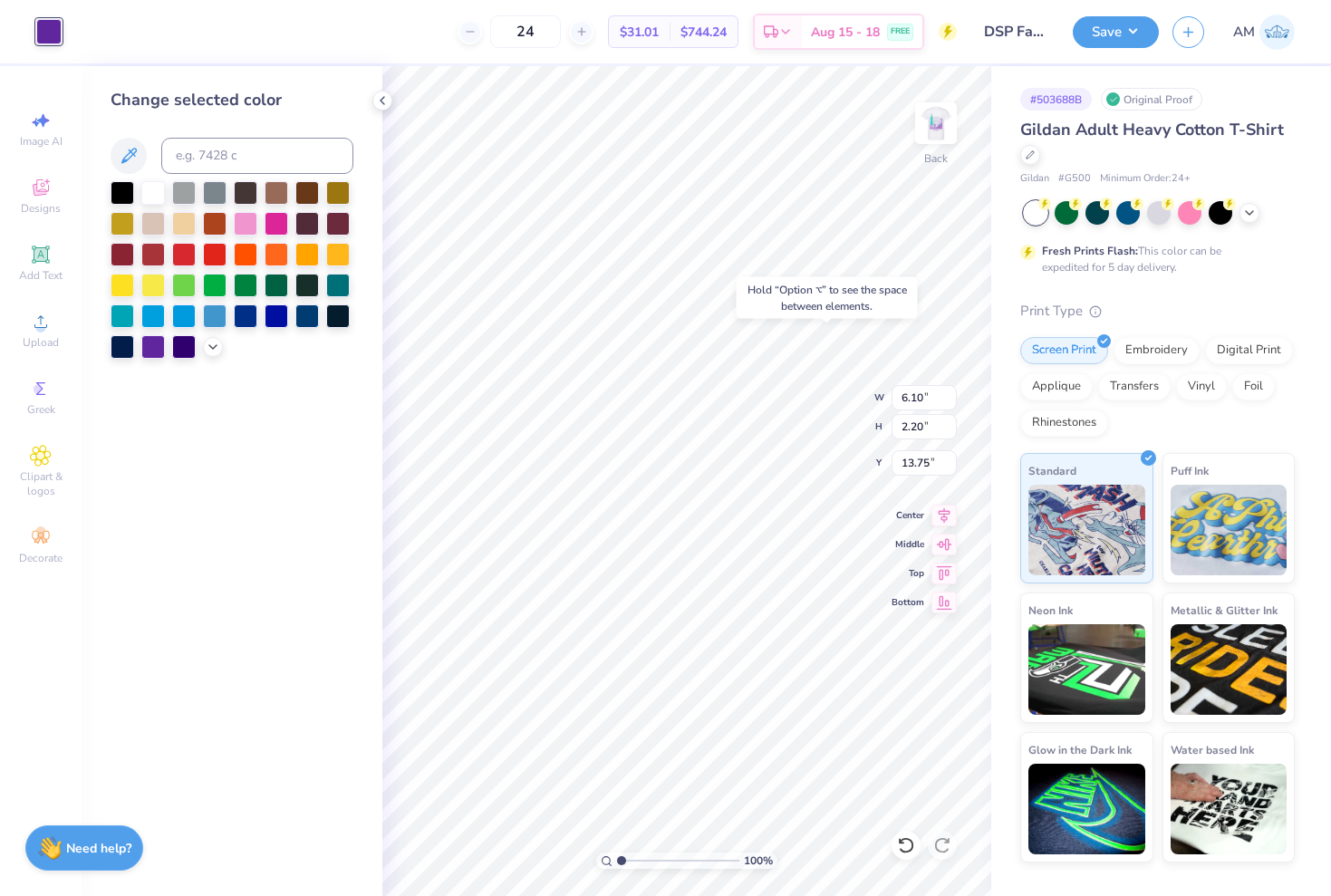 type on "6.77" 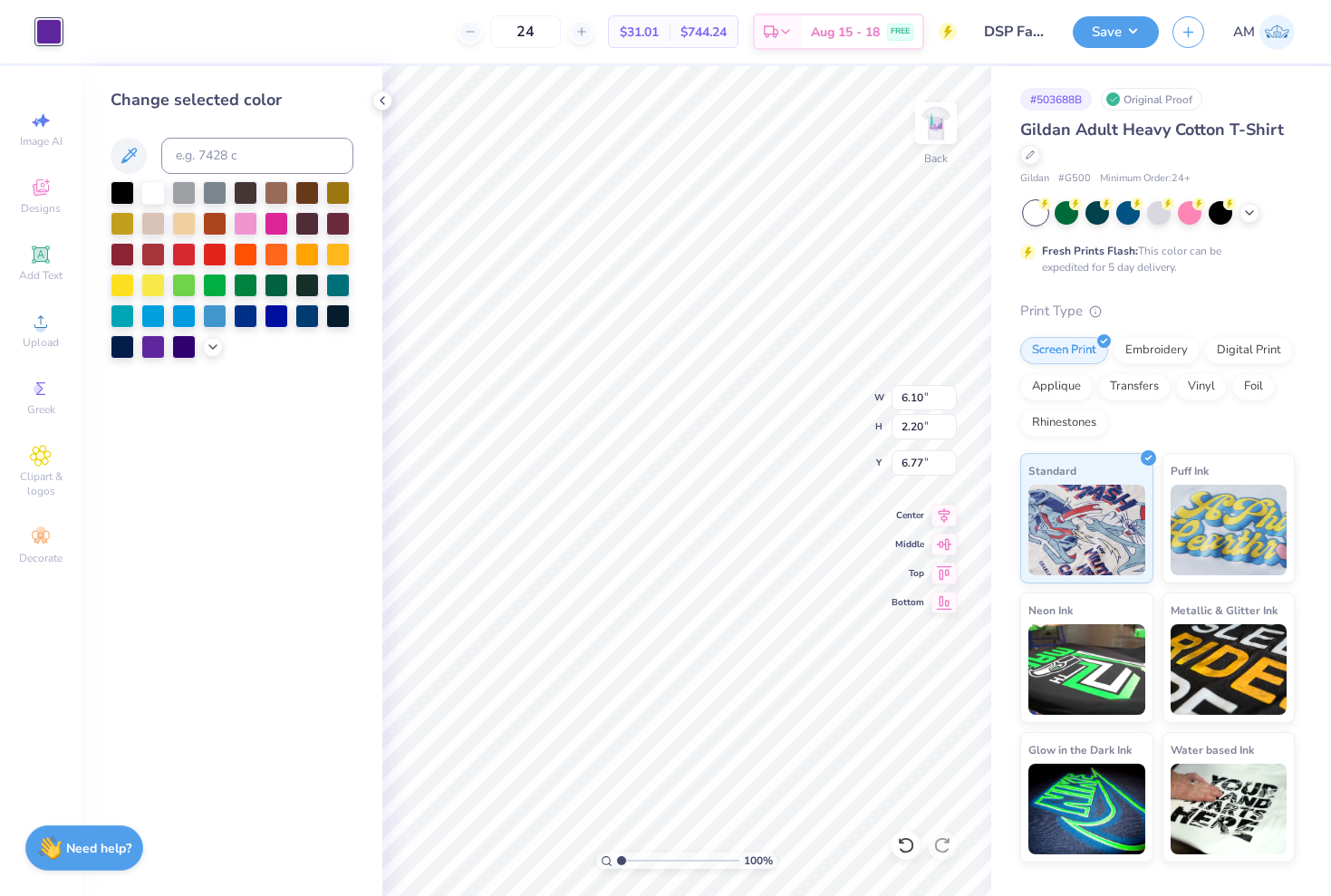 type on "4.86" 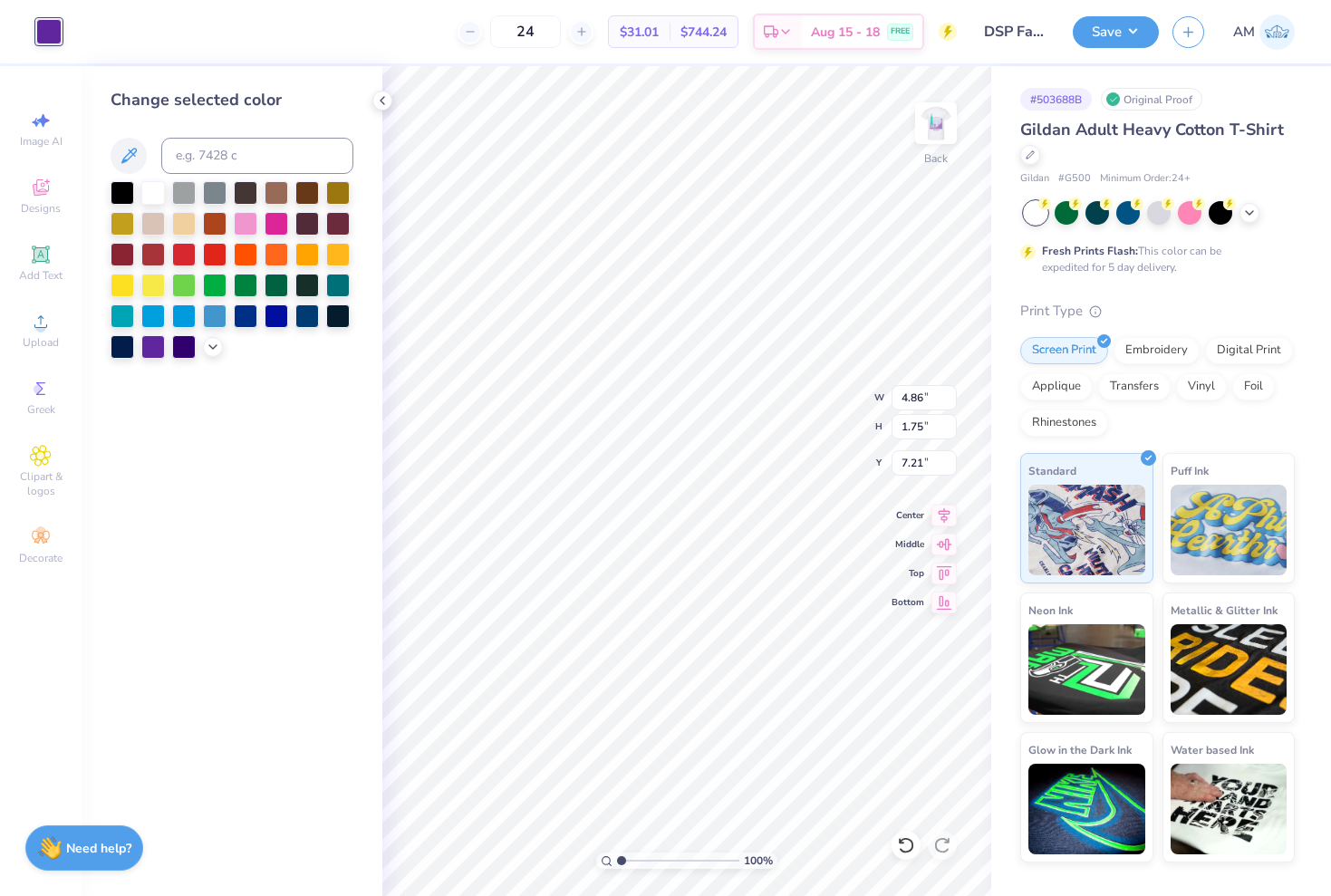 type on "6.81" 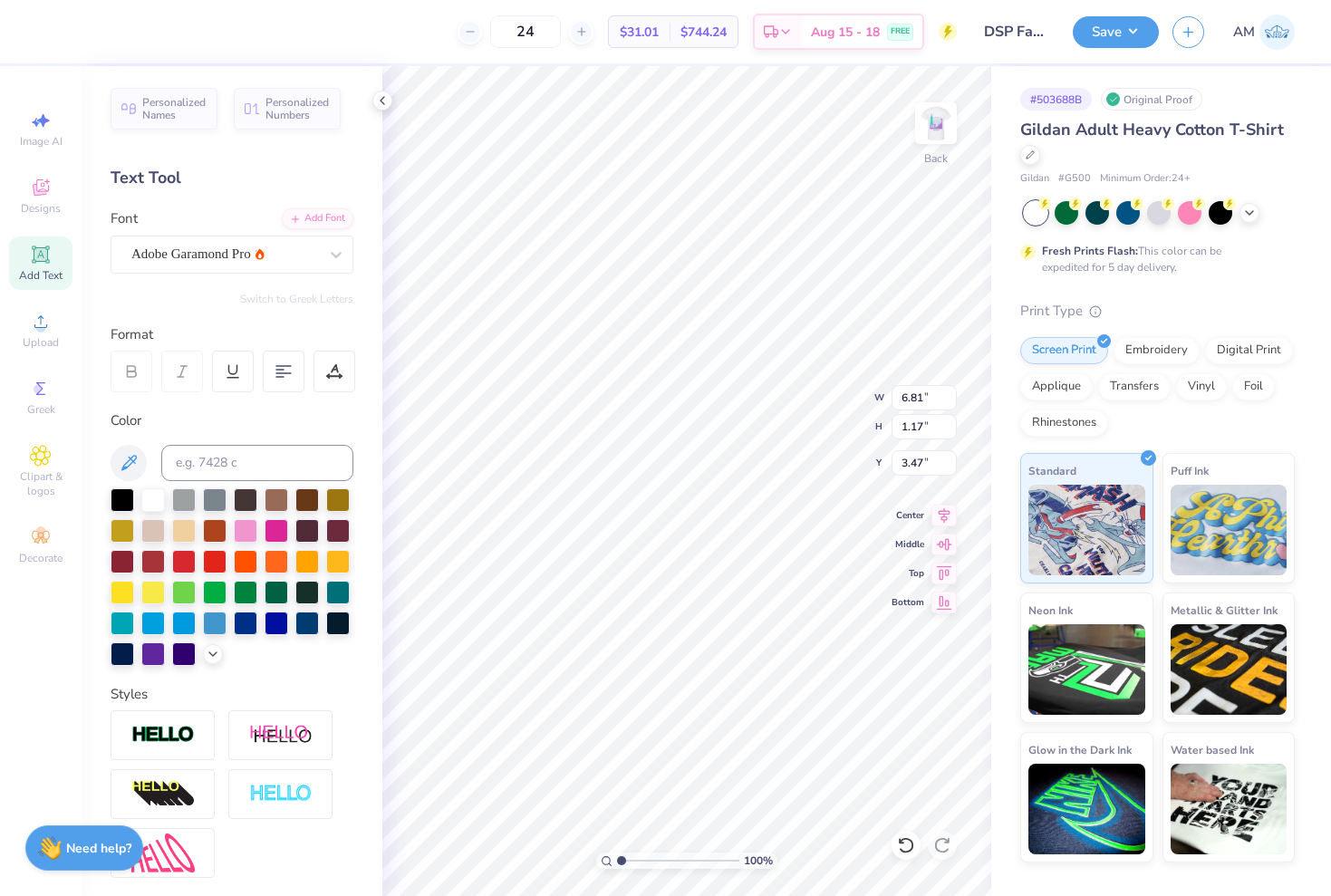 type on "5.06" 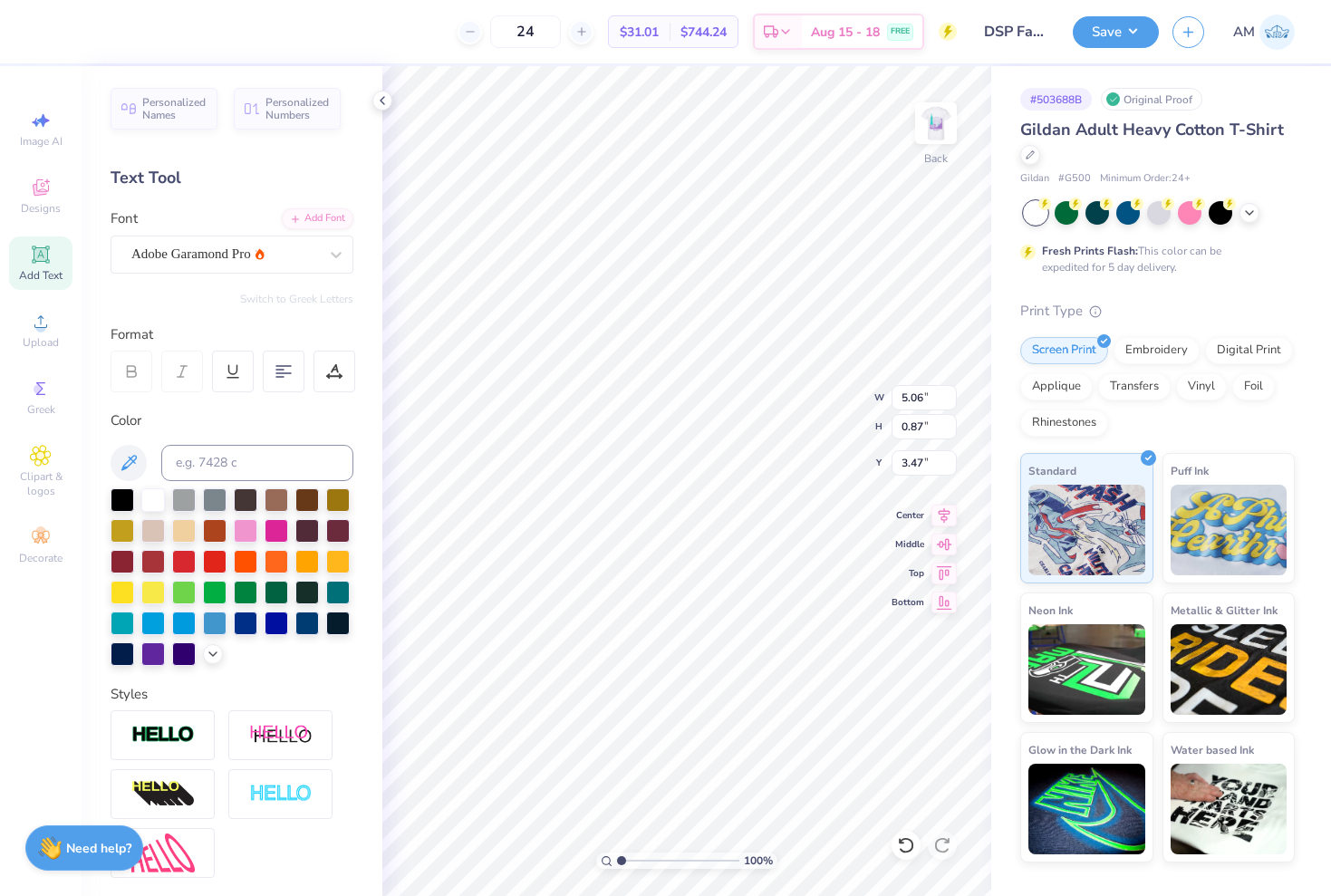 type on "6.34" 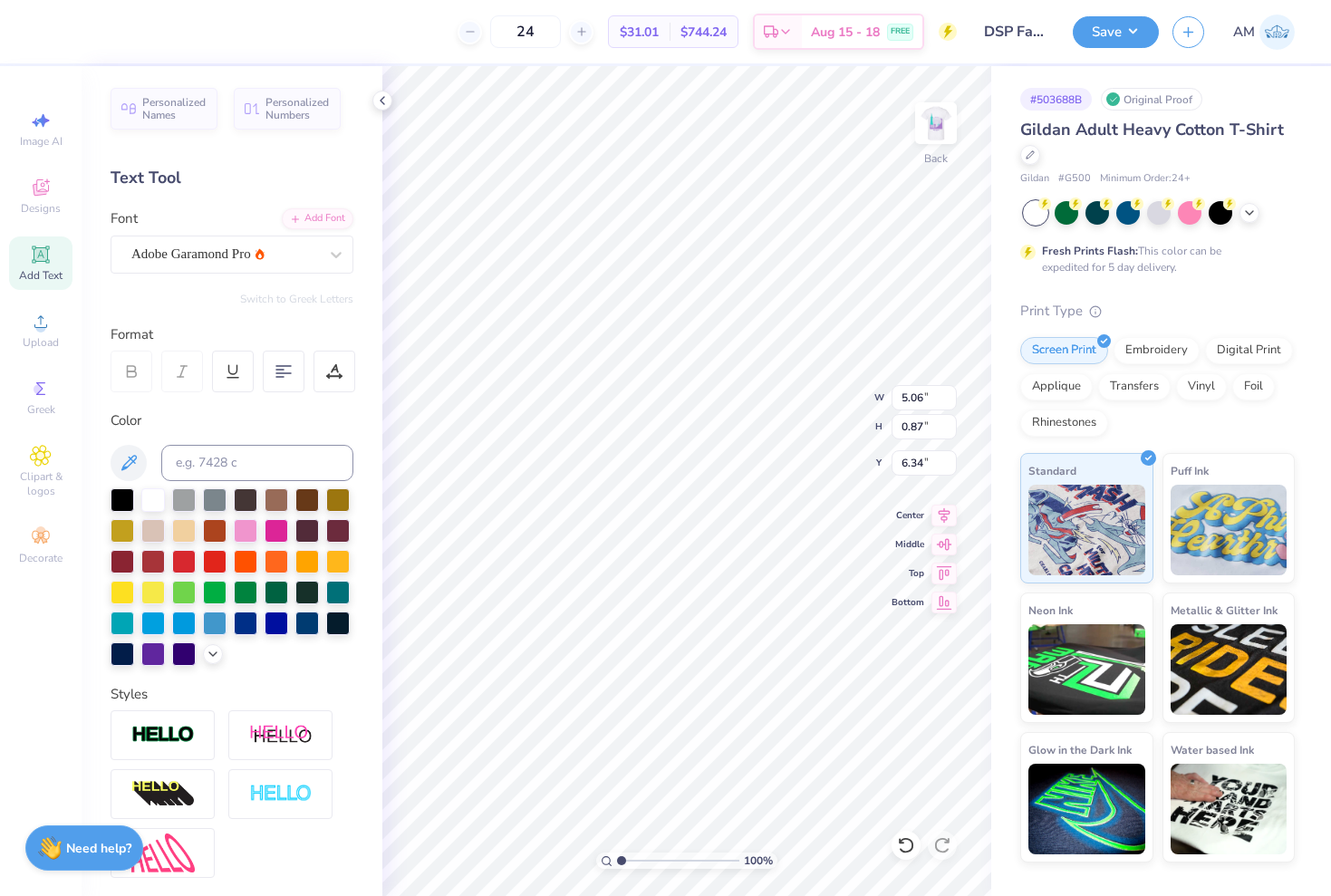 type on "4.86" 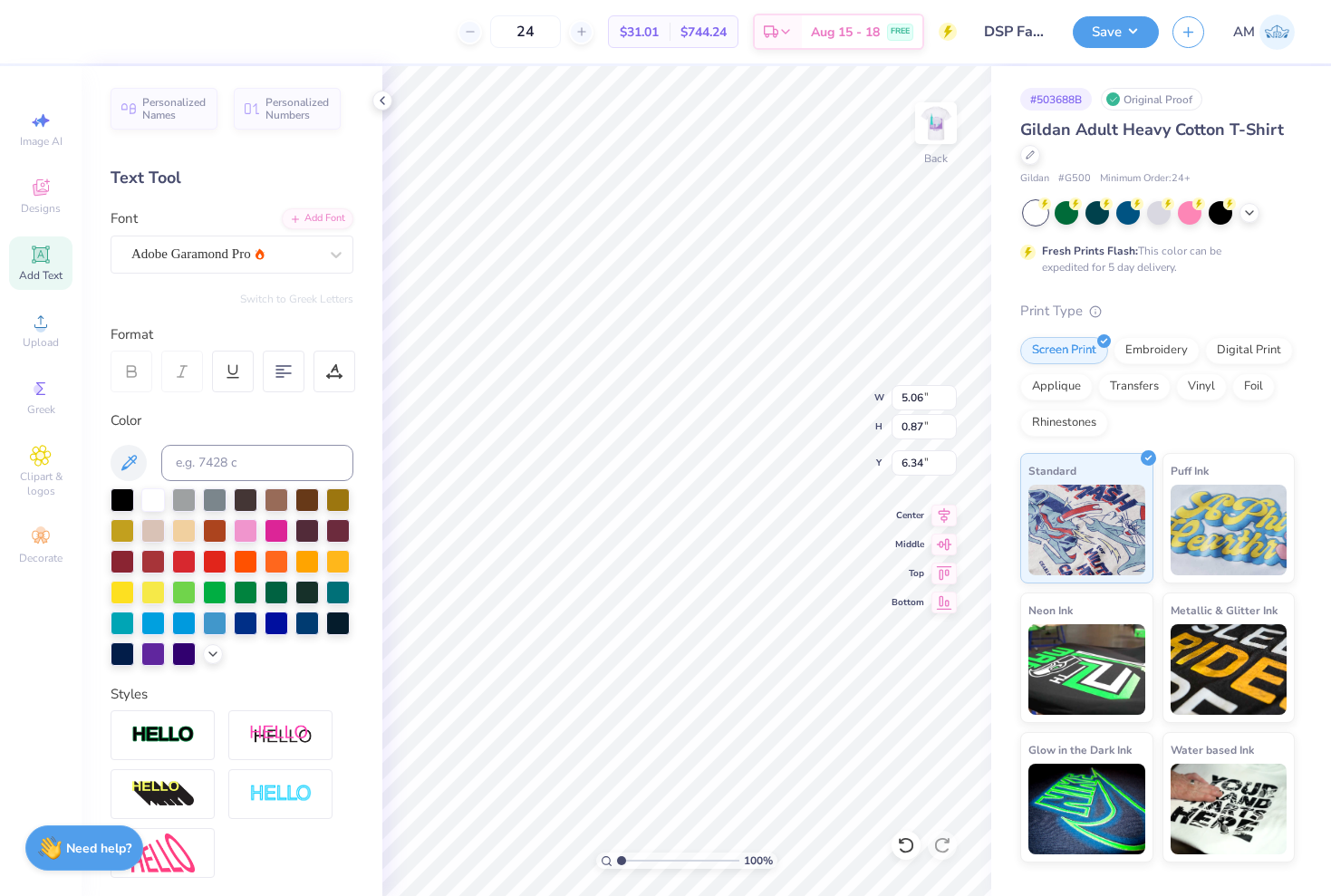 type on "1.75" 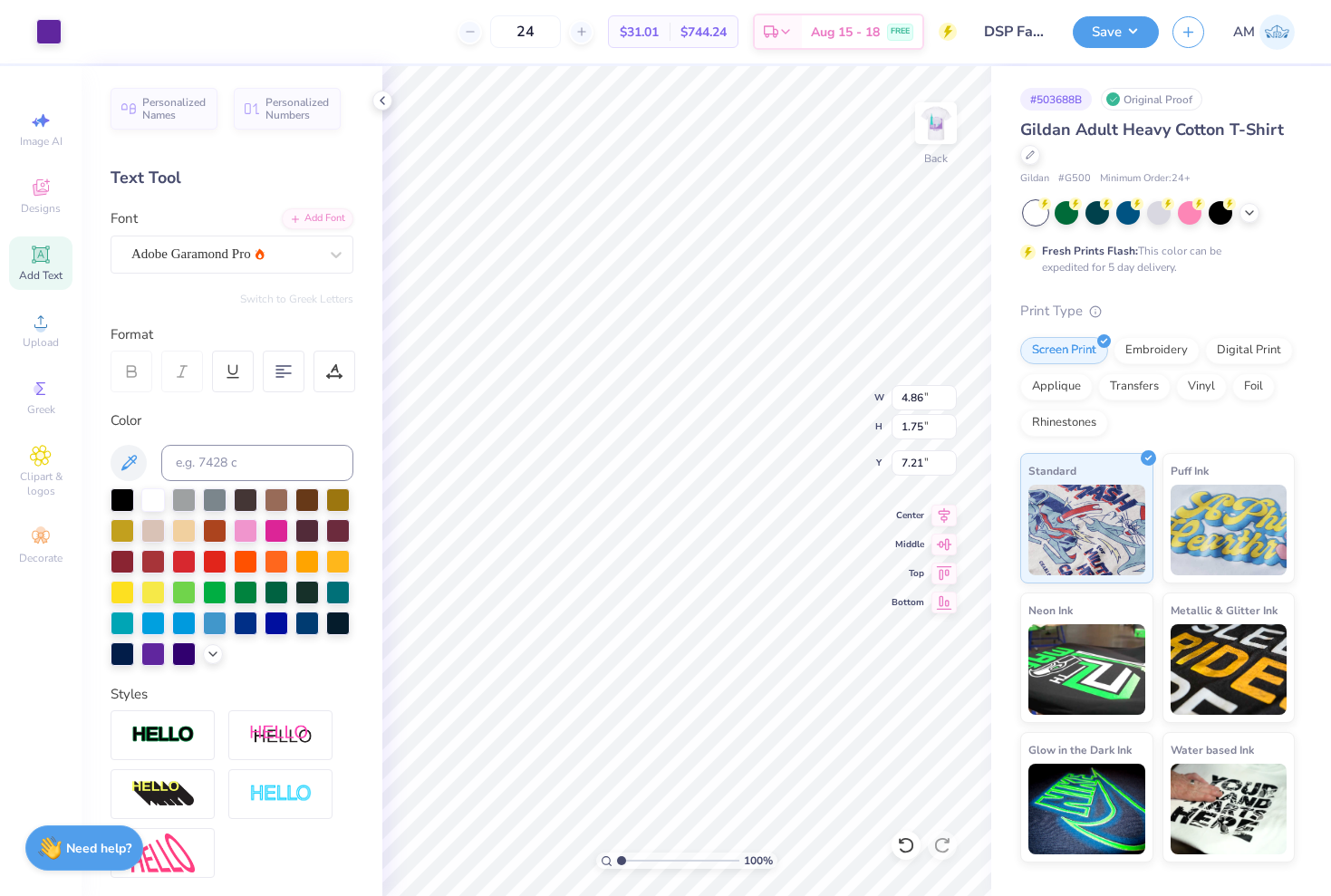 type on "3.00" 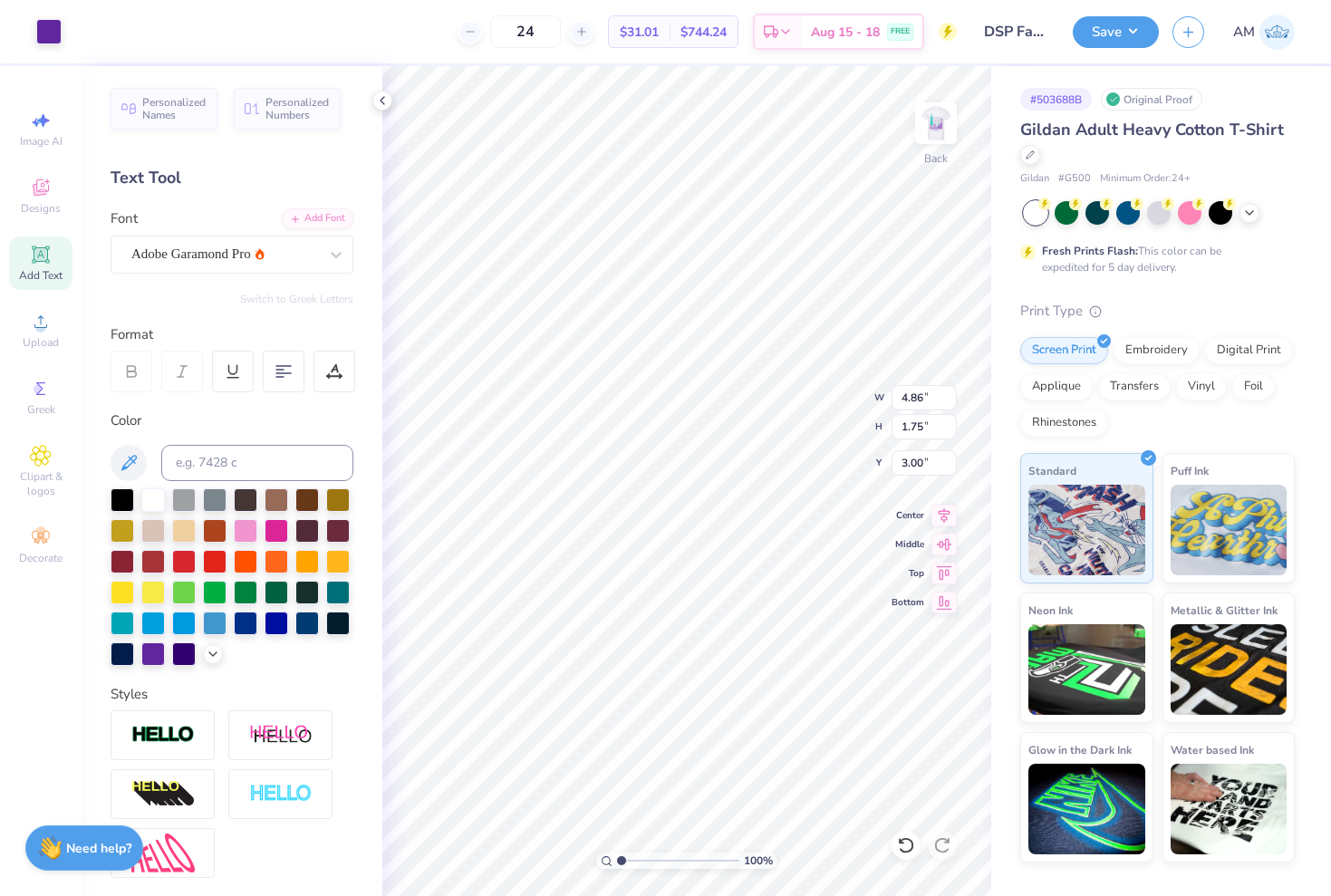 type on "5.06" 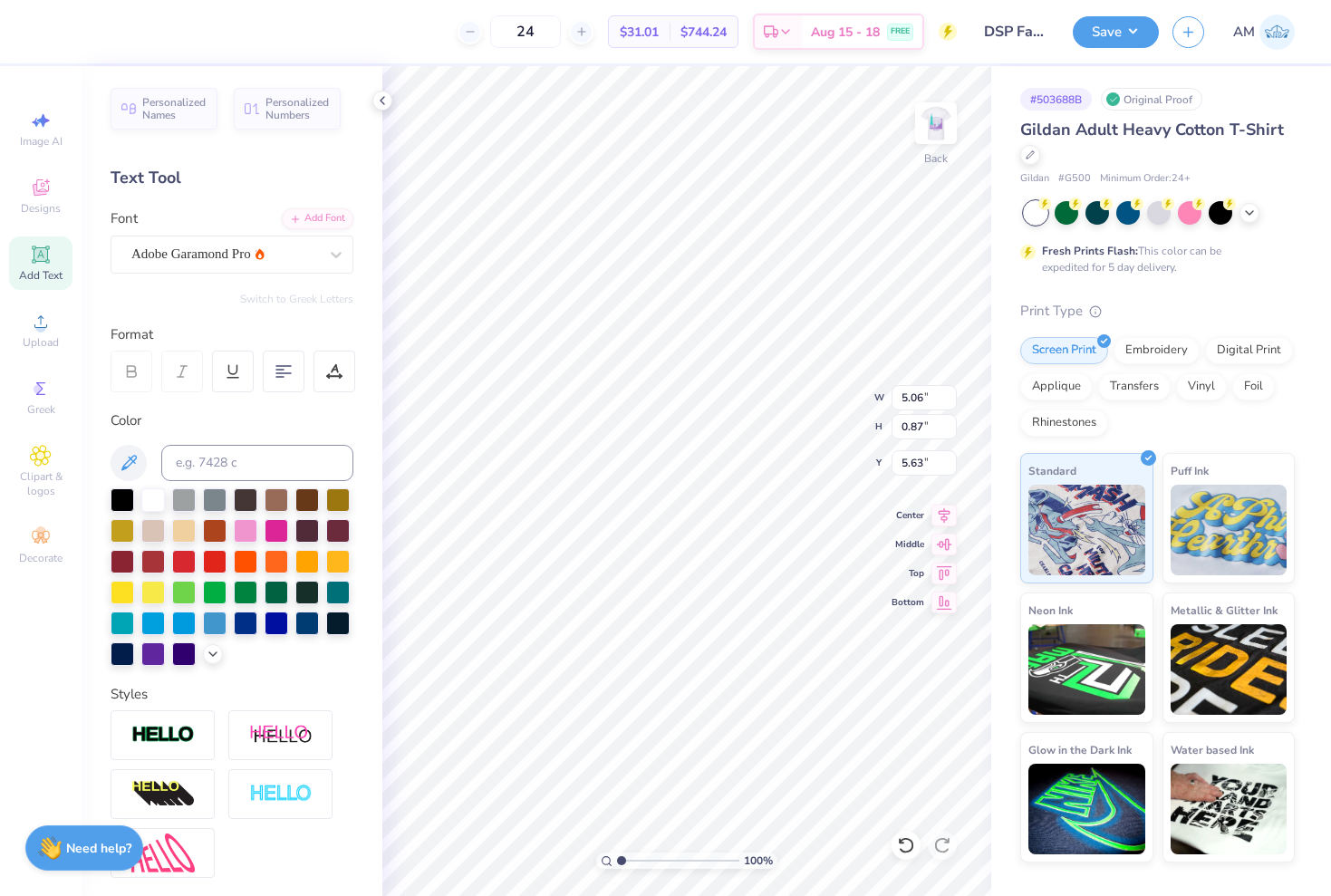 type on "5.56" 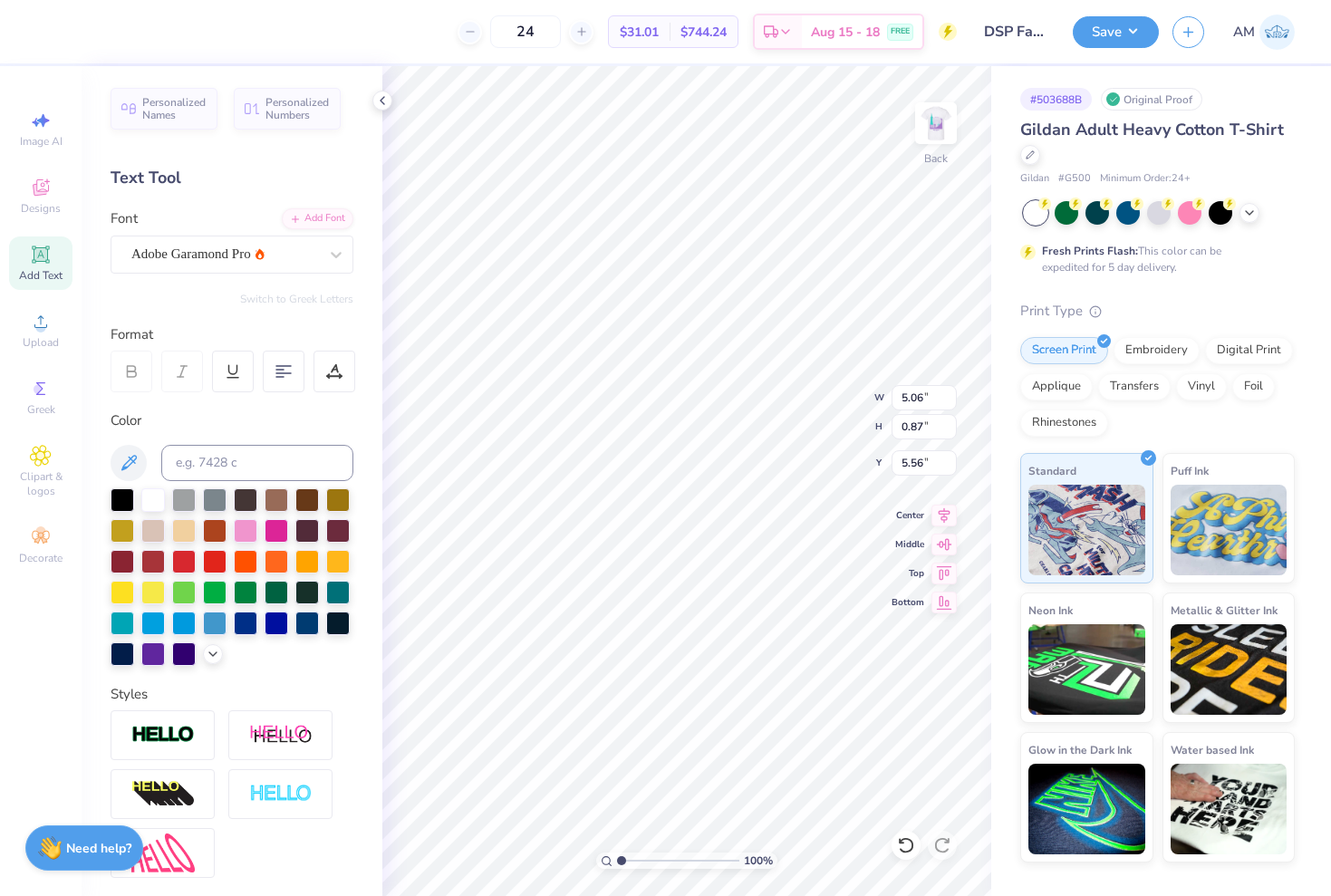 scroll, scrollTop: 0, scrollLeft: 2, axis: horizontal 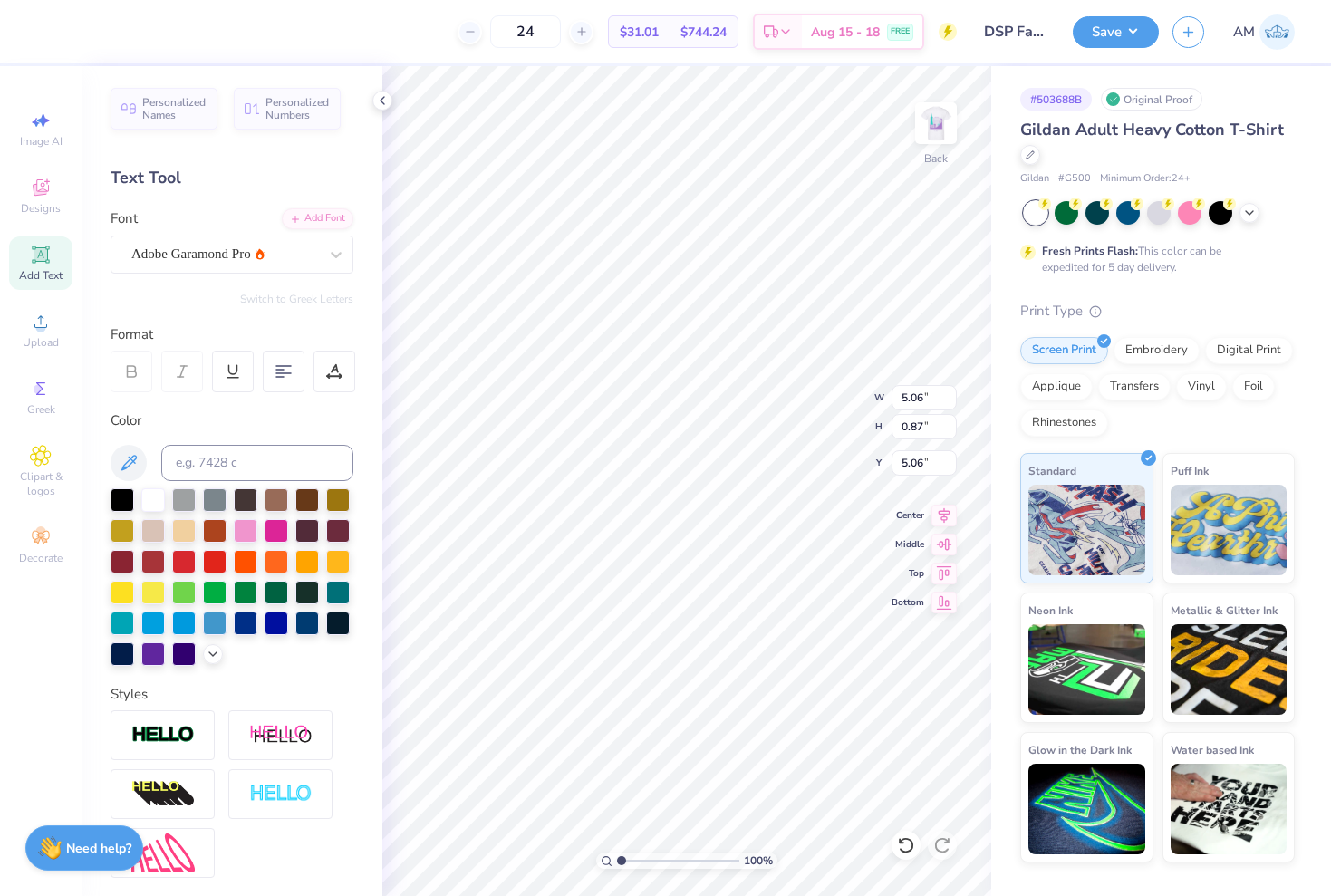 type on "3.90" 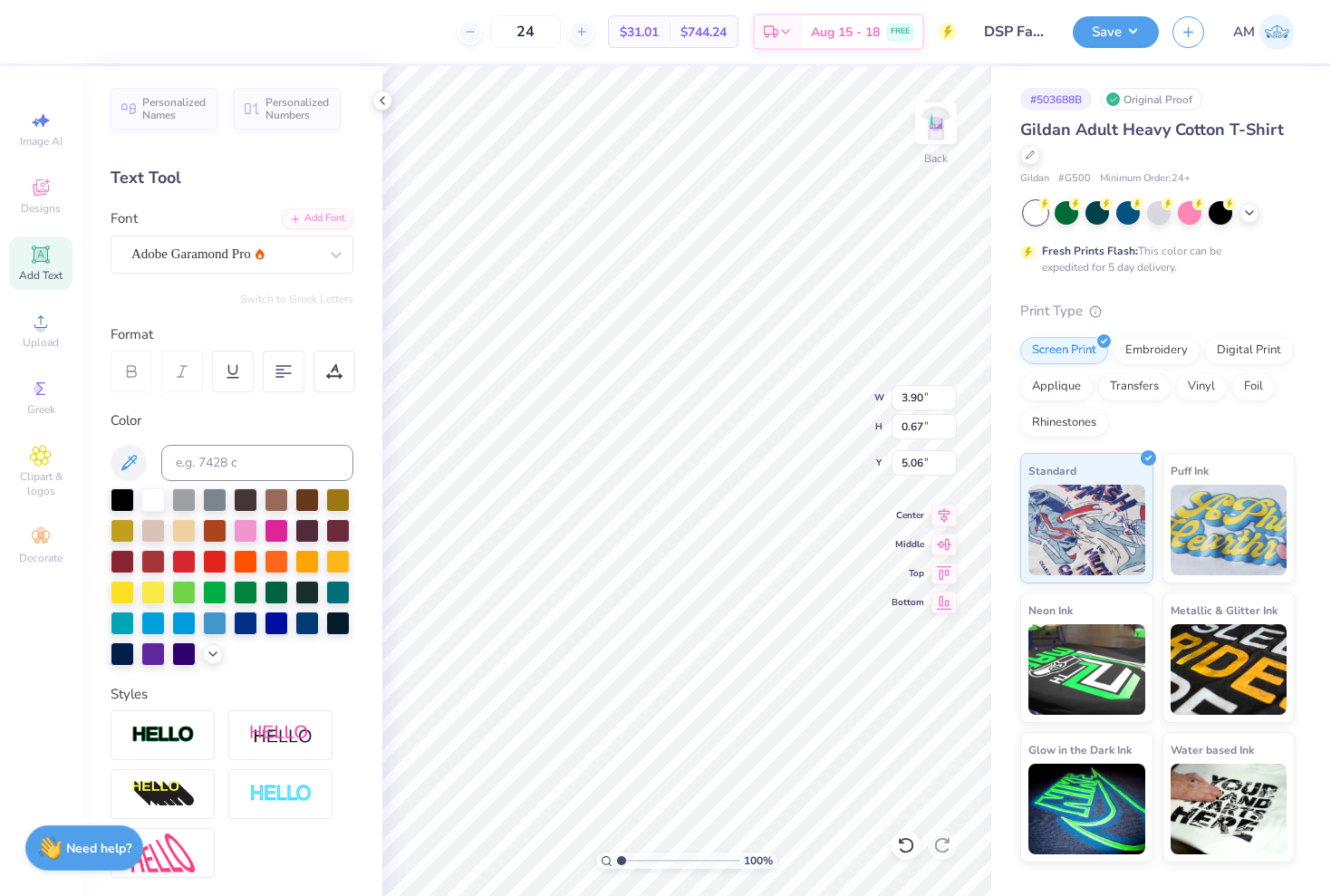 type on "4.09" 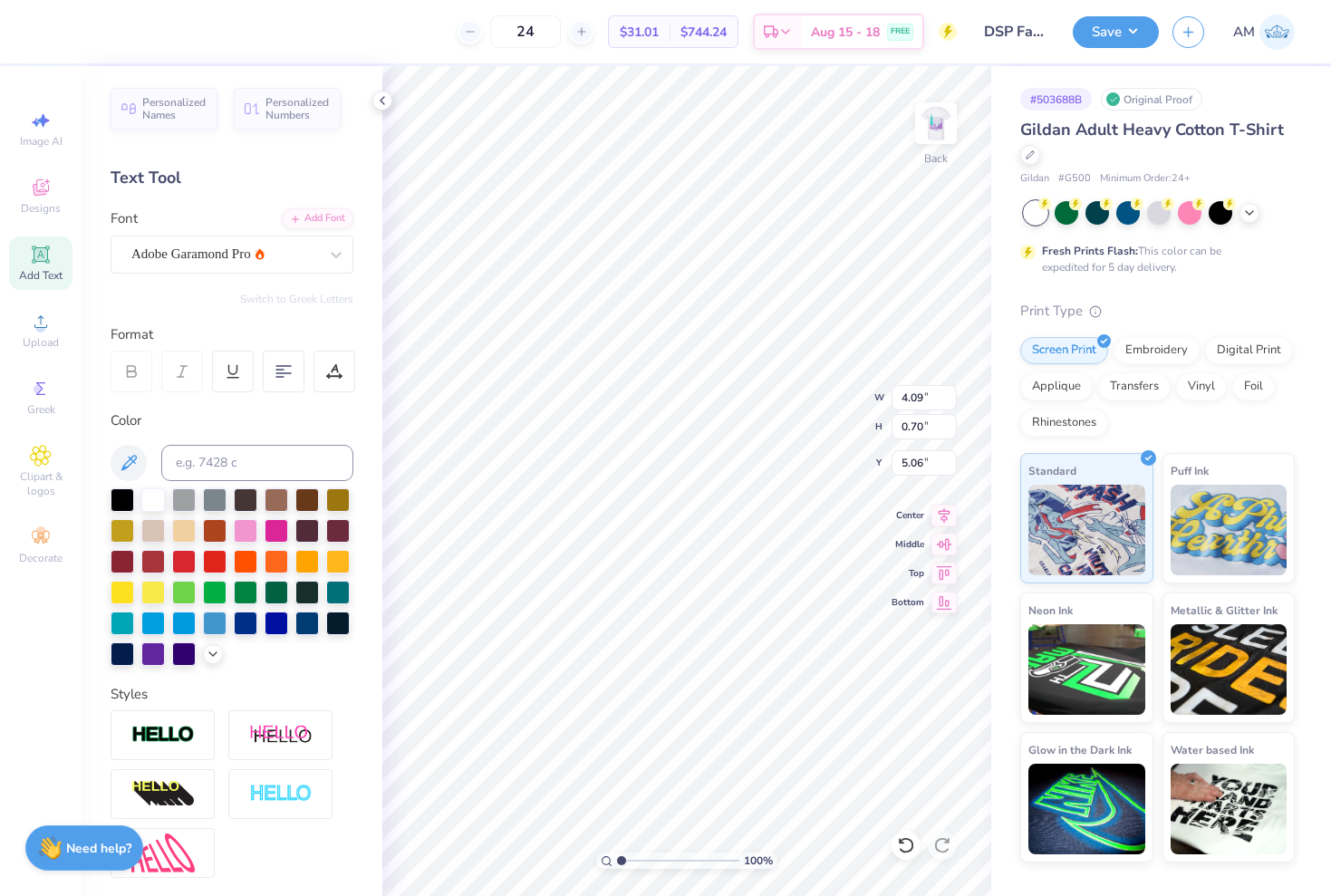 type on "4.99" 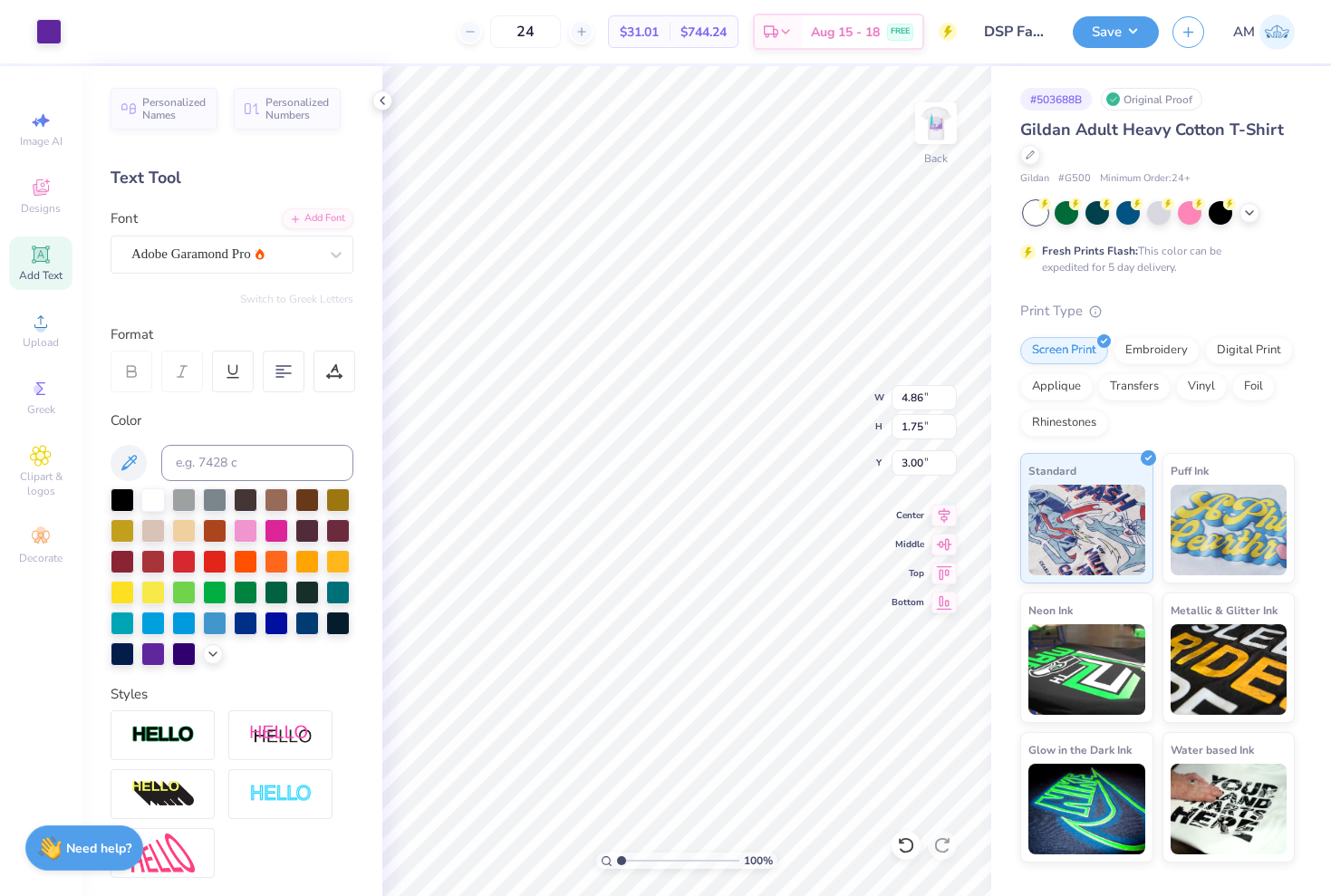 type on "5.10" 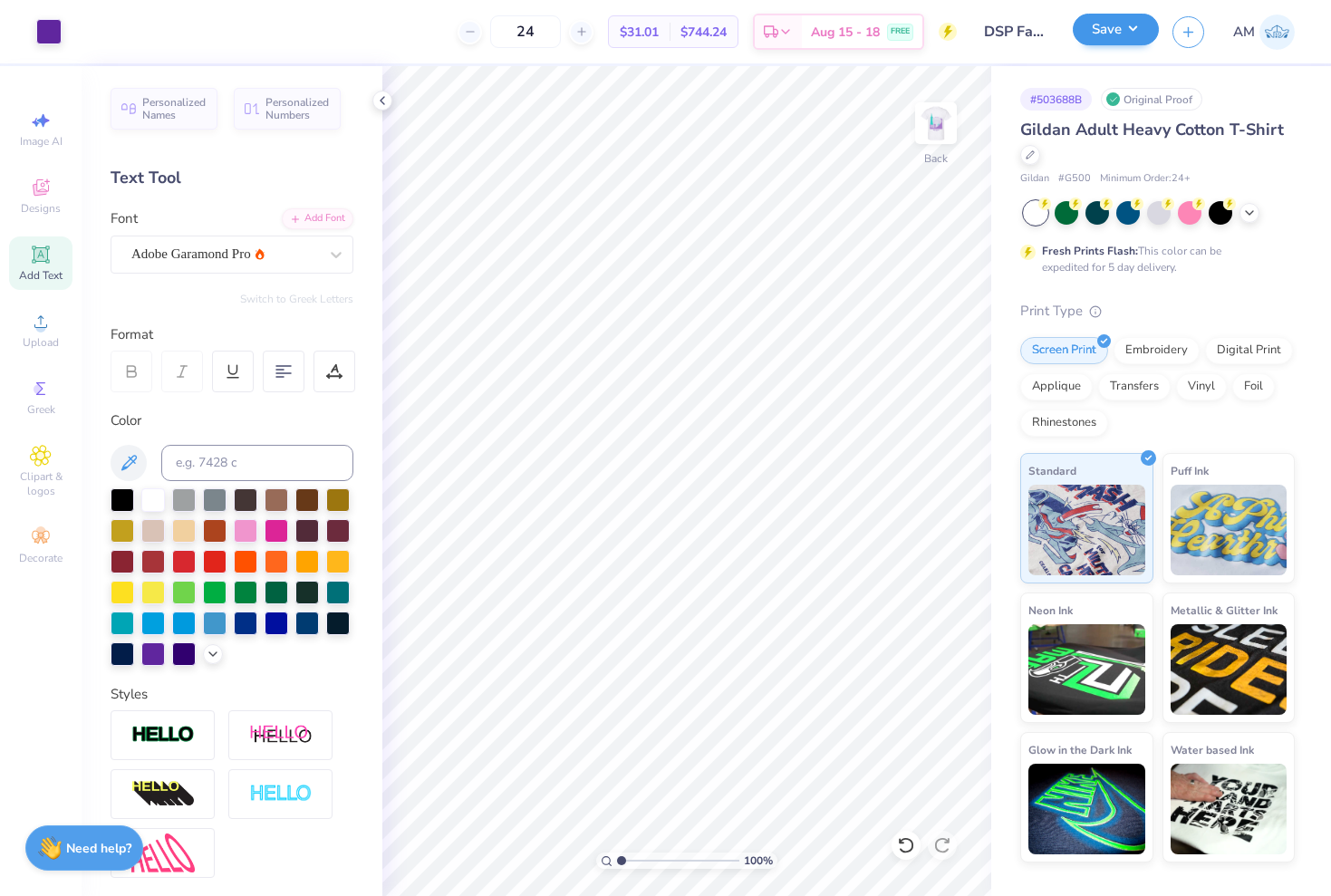 click on "Save" at bounding box center (1115, 29) 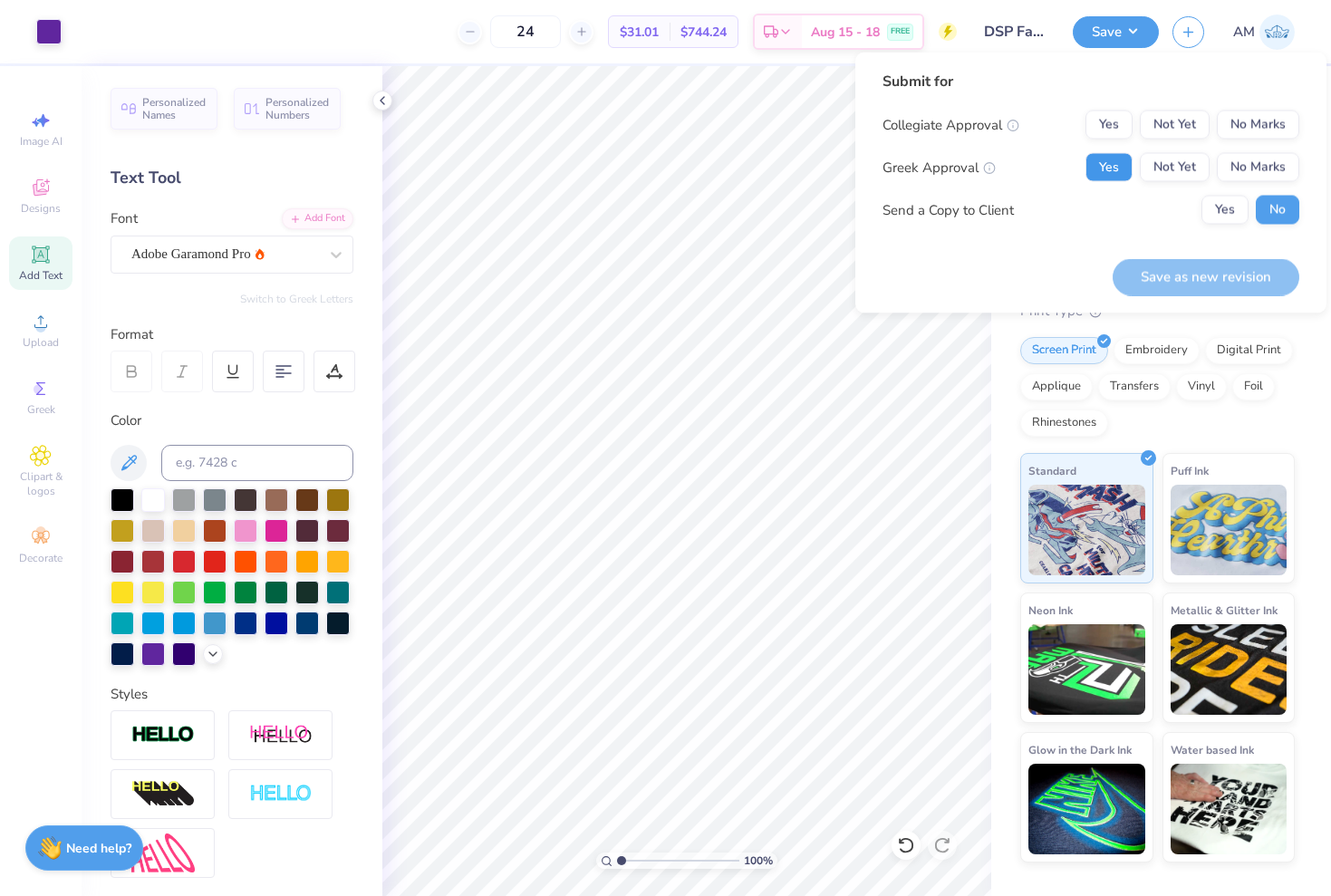 click on "Yes" at bounding box center [1109, 168] 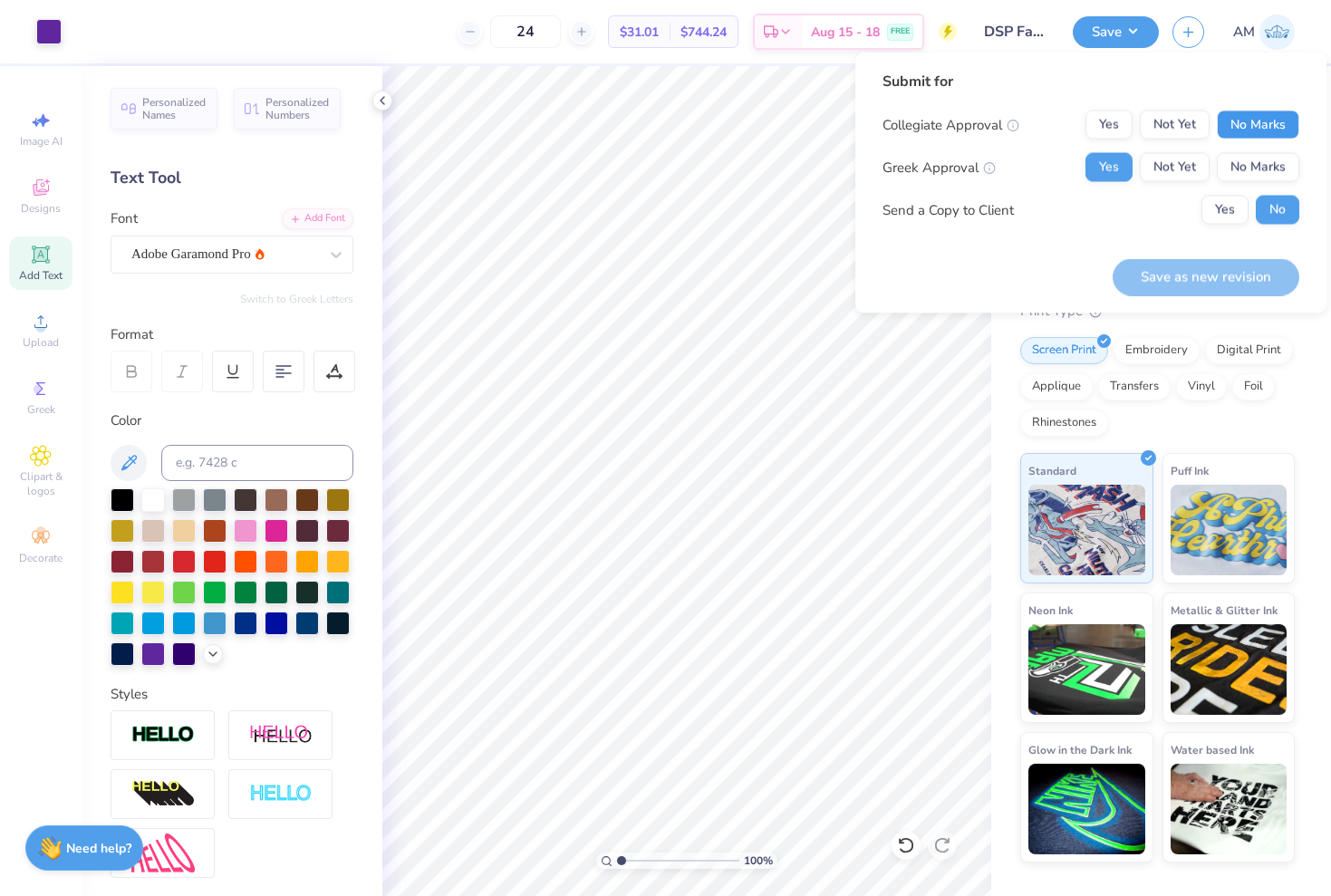 click on "No Marks" at bounding box center (1258, 125) 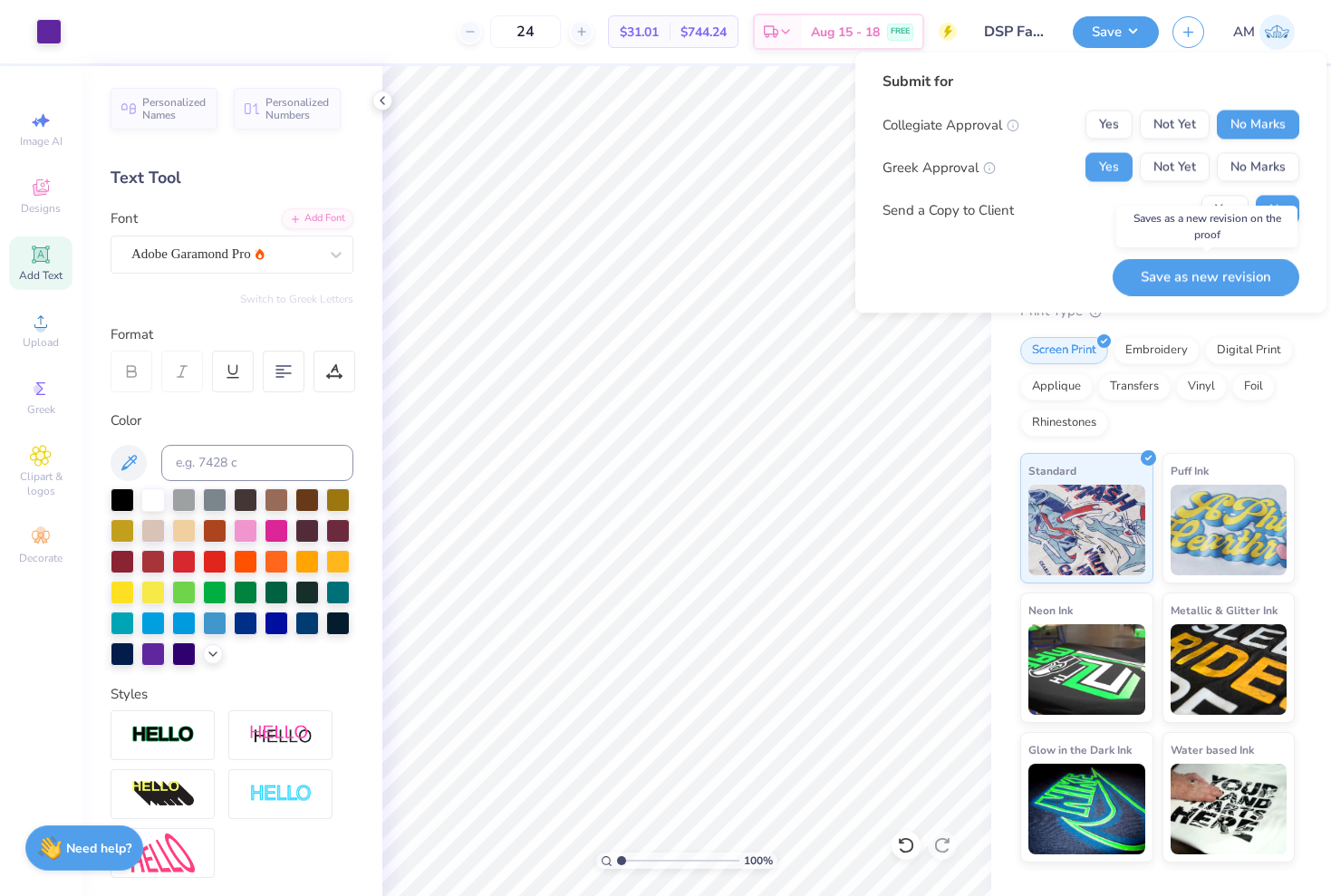 click on "Save as new revision" at bounding box center [1206, 276] 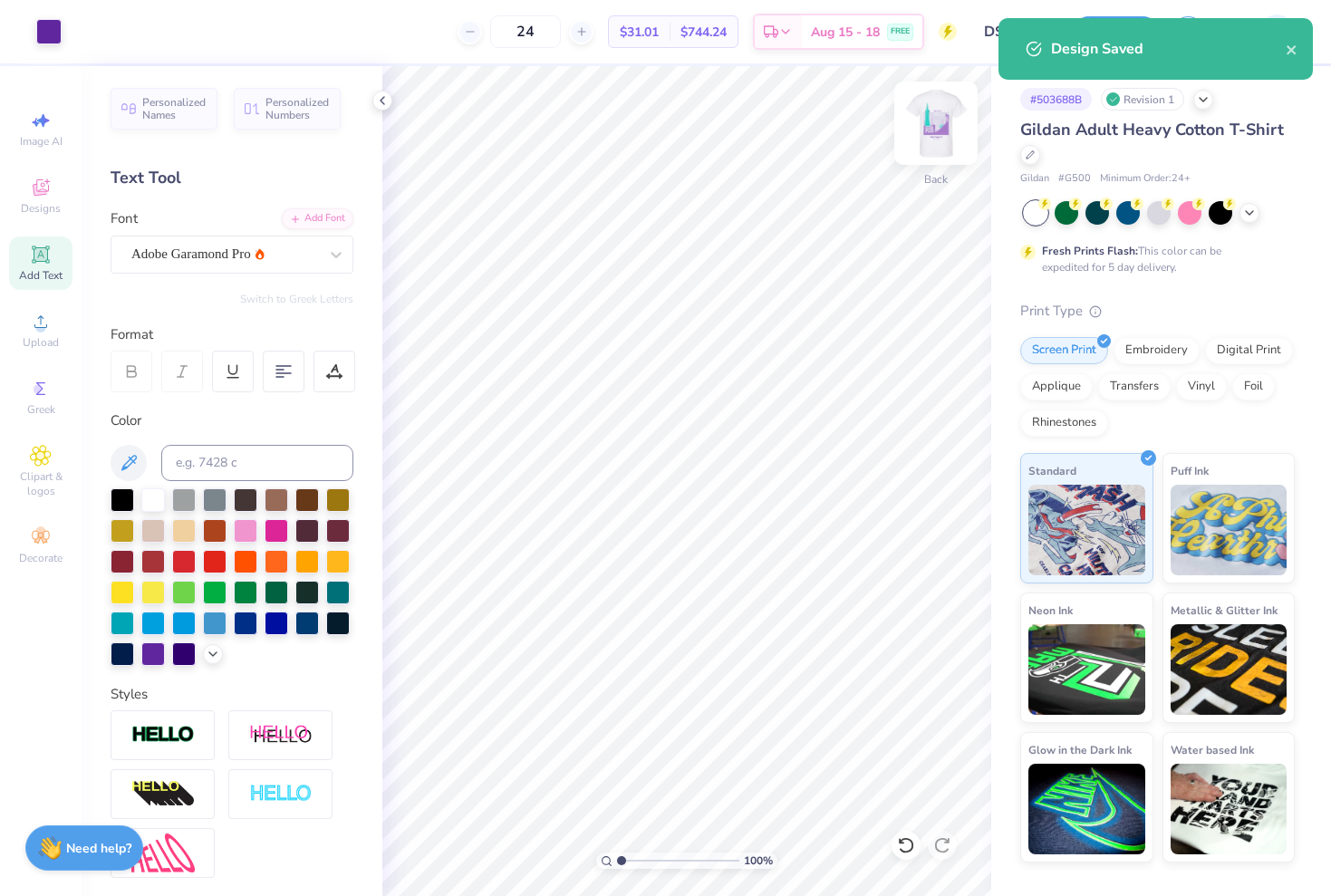 click at bounding box center (936, 123) 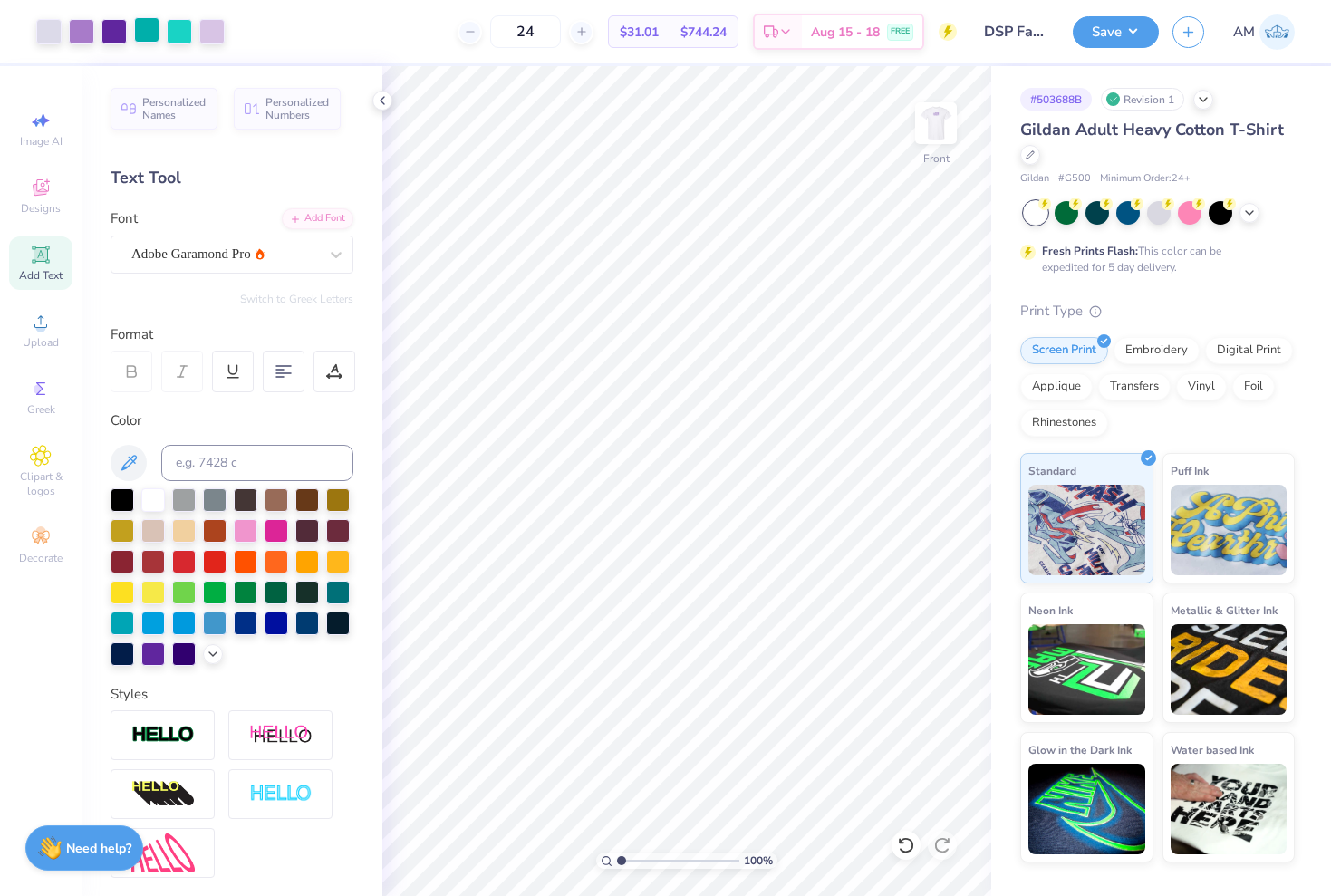 click at bounding box center (147, 30) 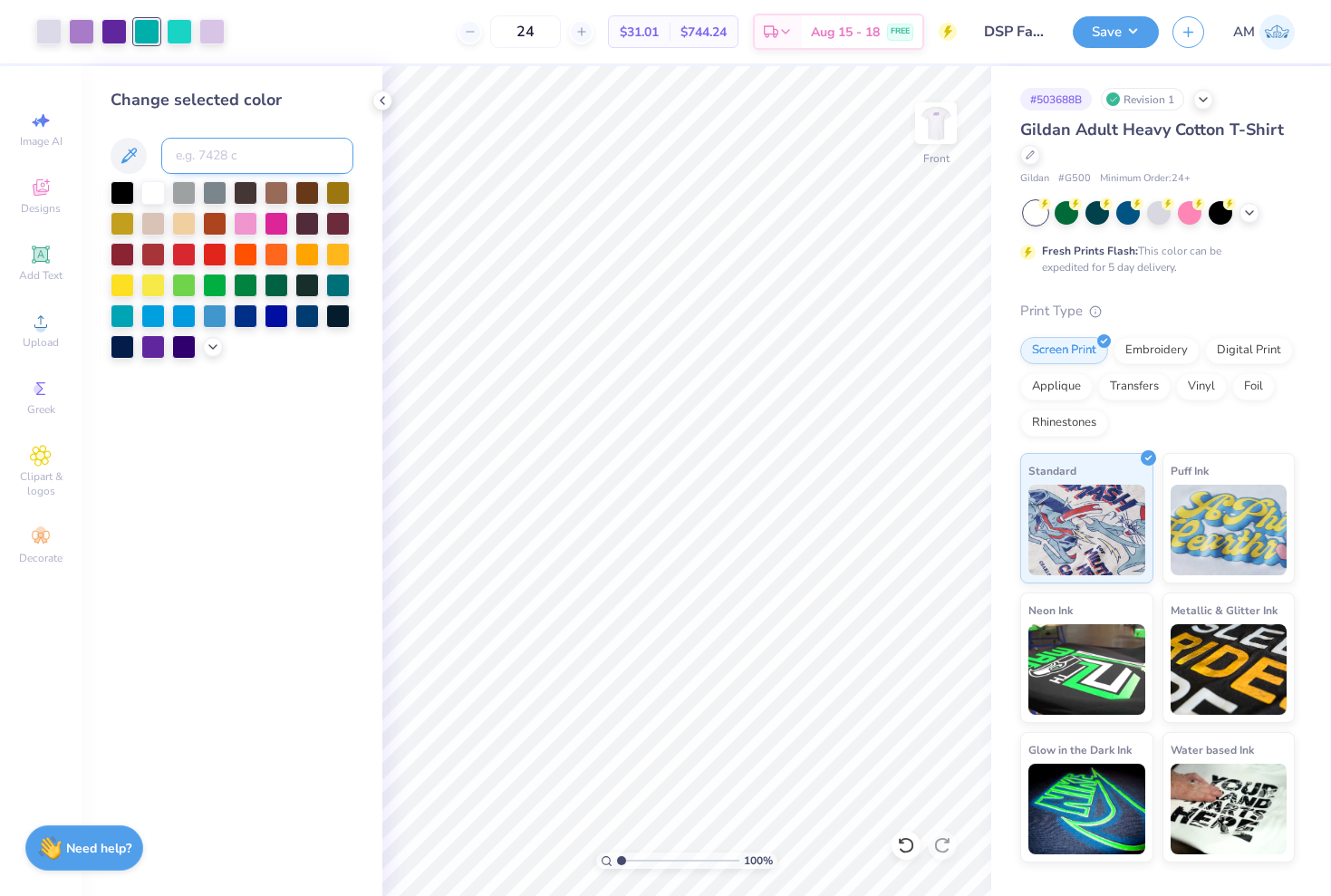 click at bounding box center (257, 156) 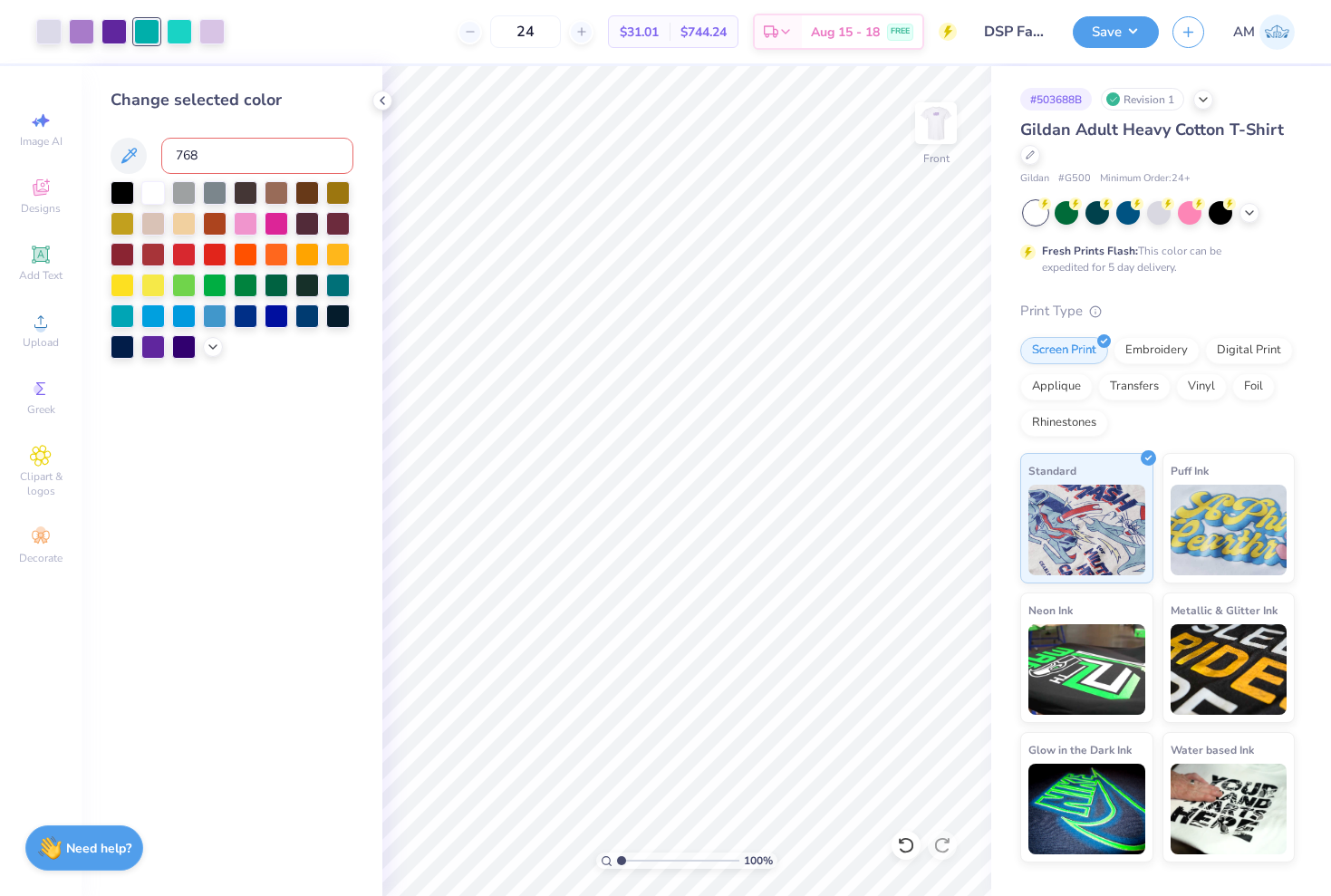 type on "7687" 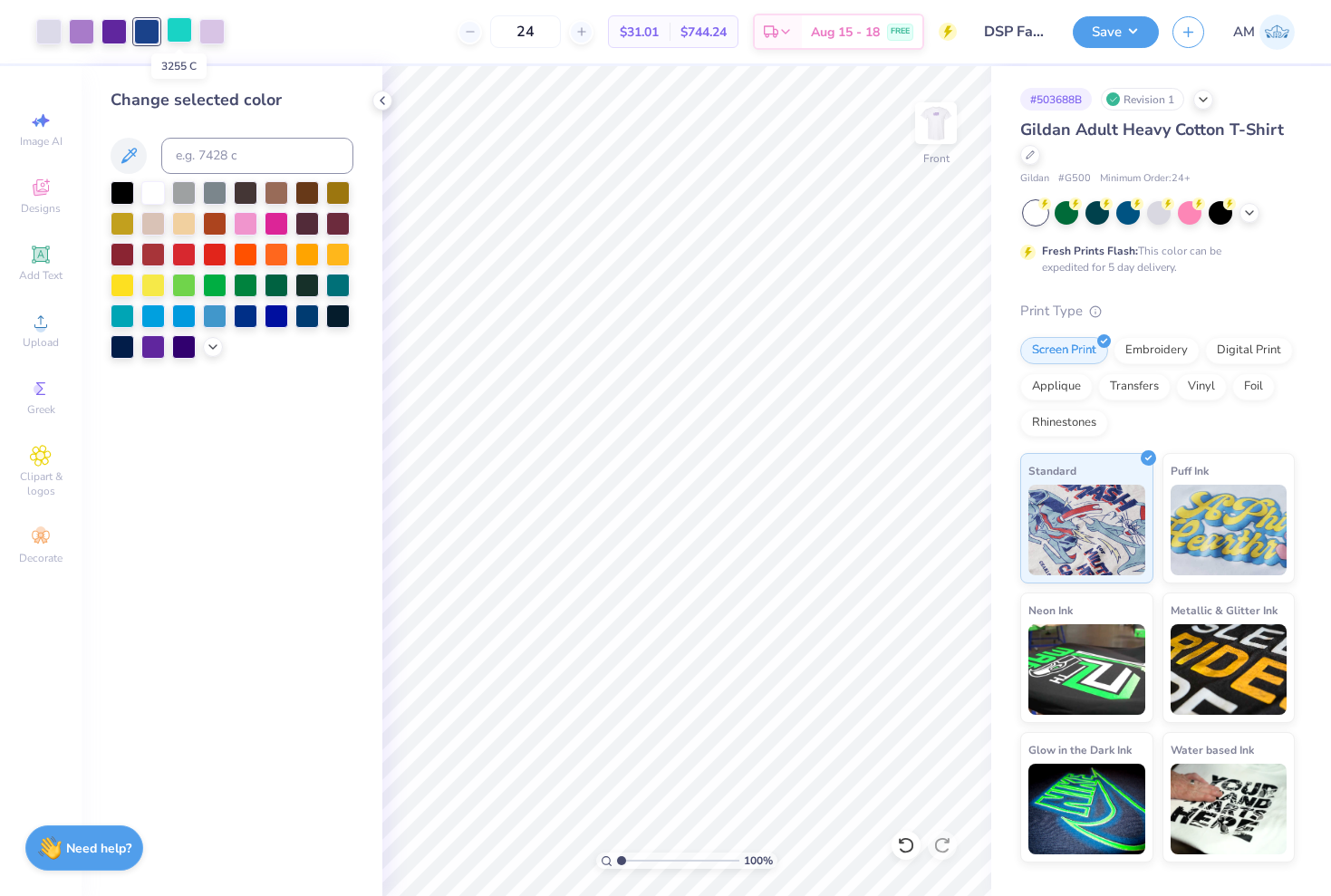 click at bounding box center (179, 30) 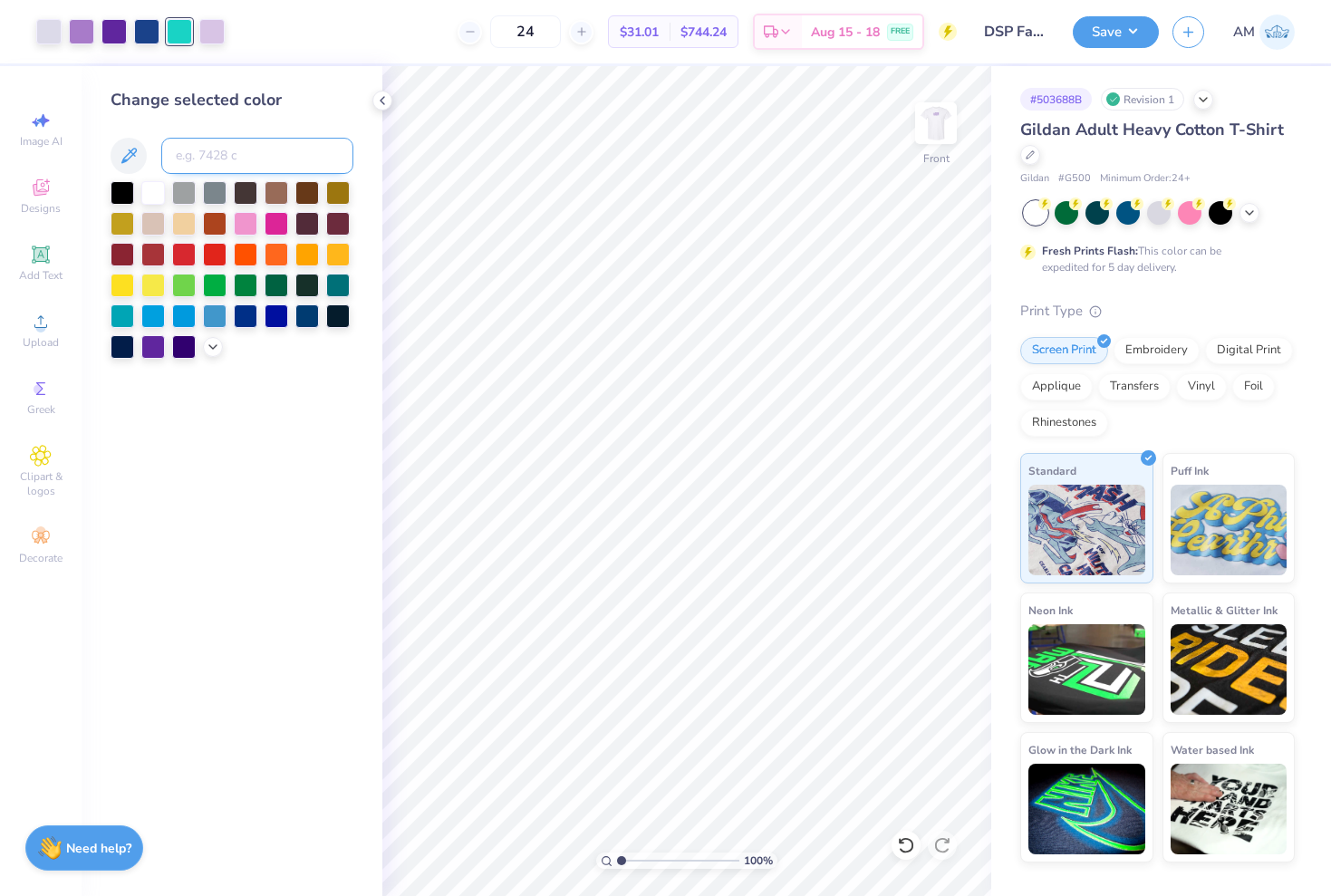 click at bounding box center (257, 156) 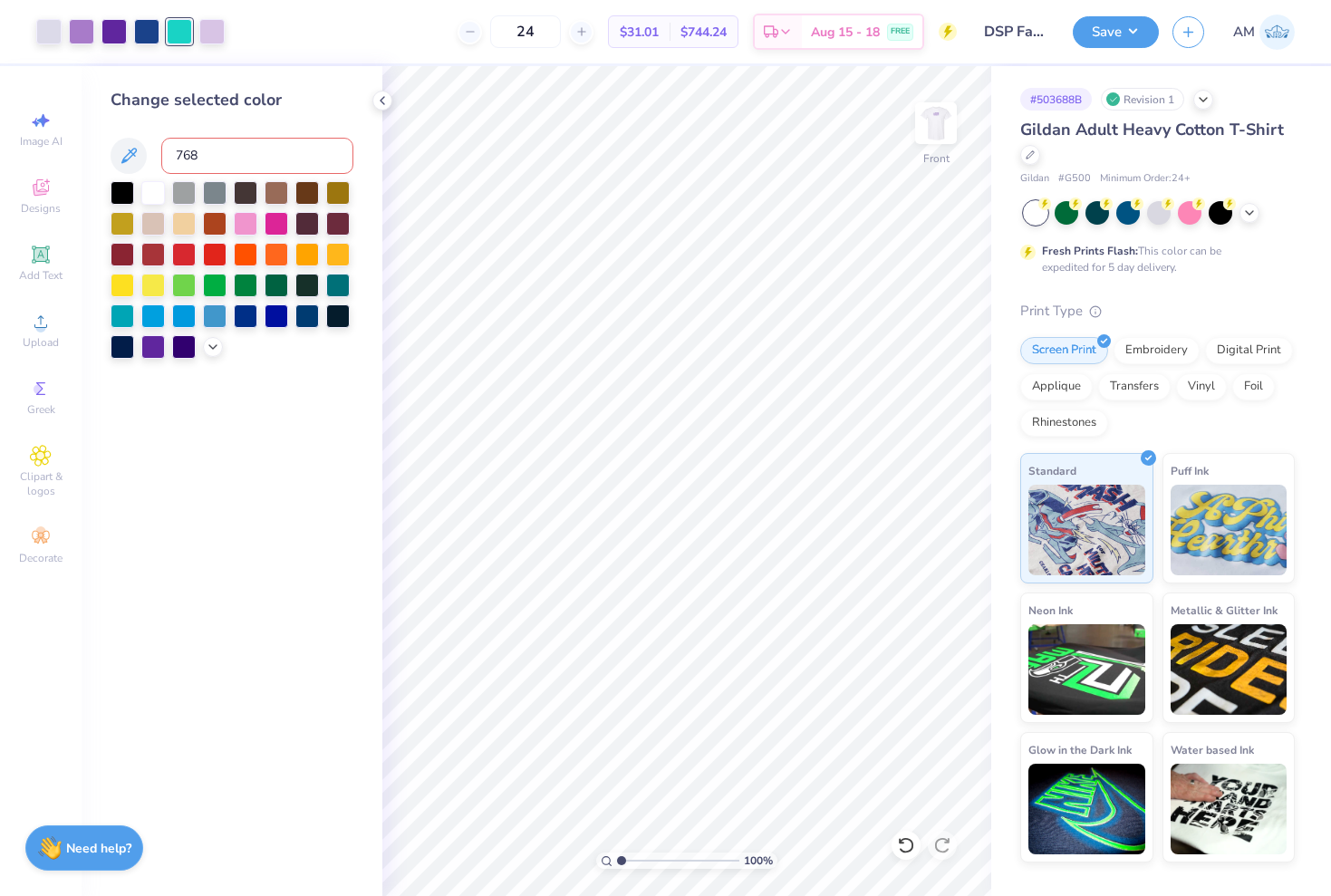 type on "7687" 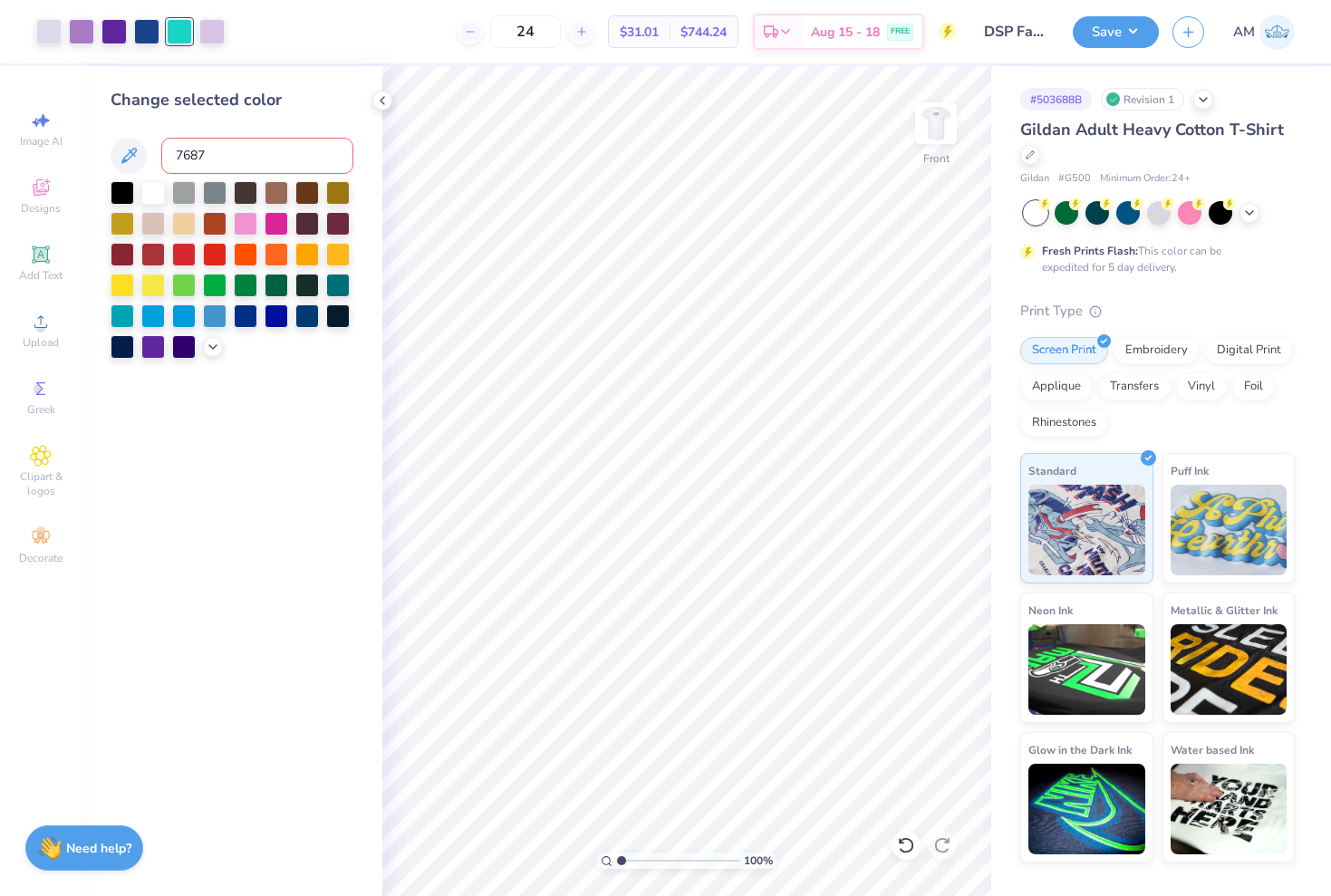 type 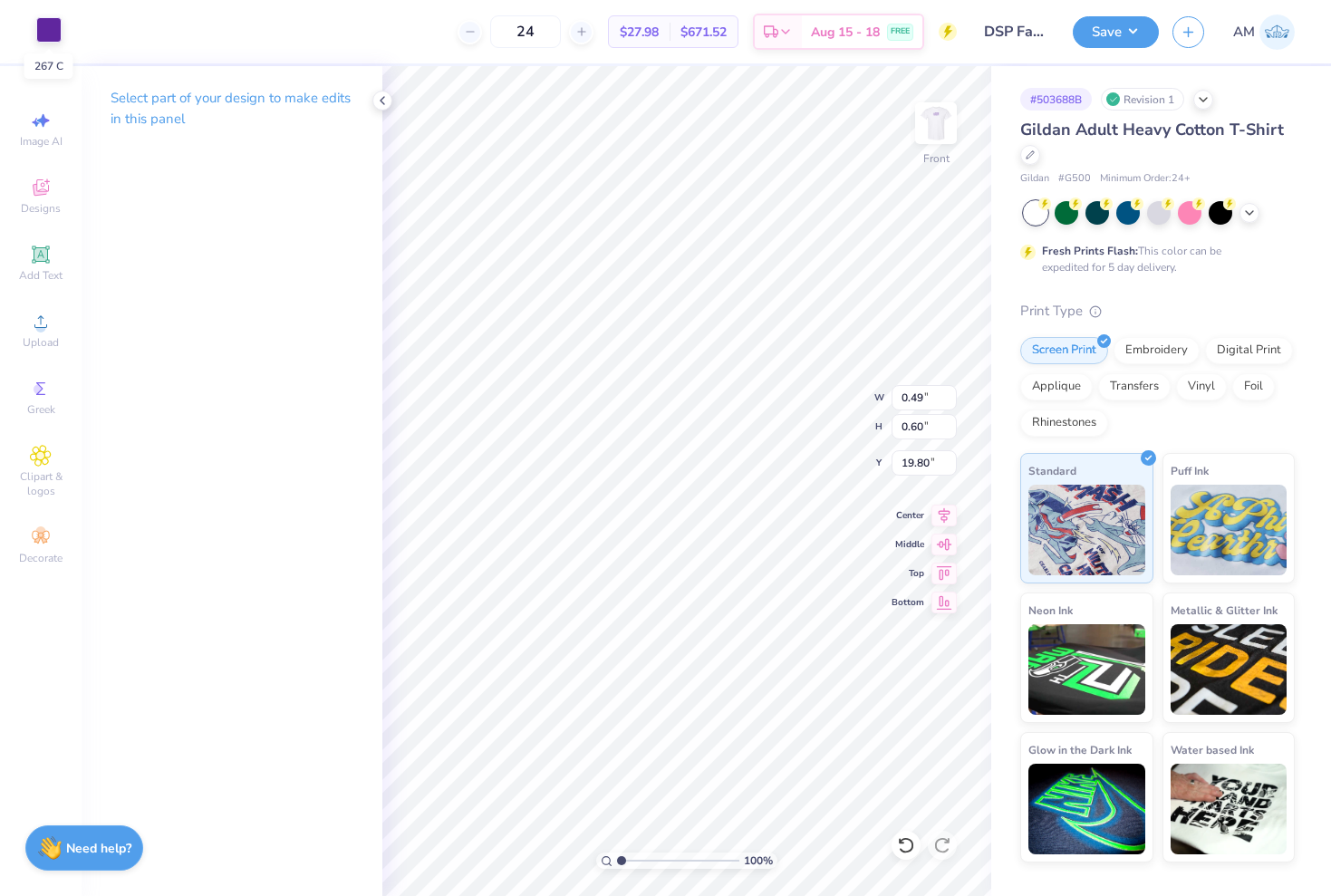 click at bounding box center [49, 30] 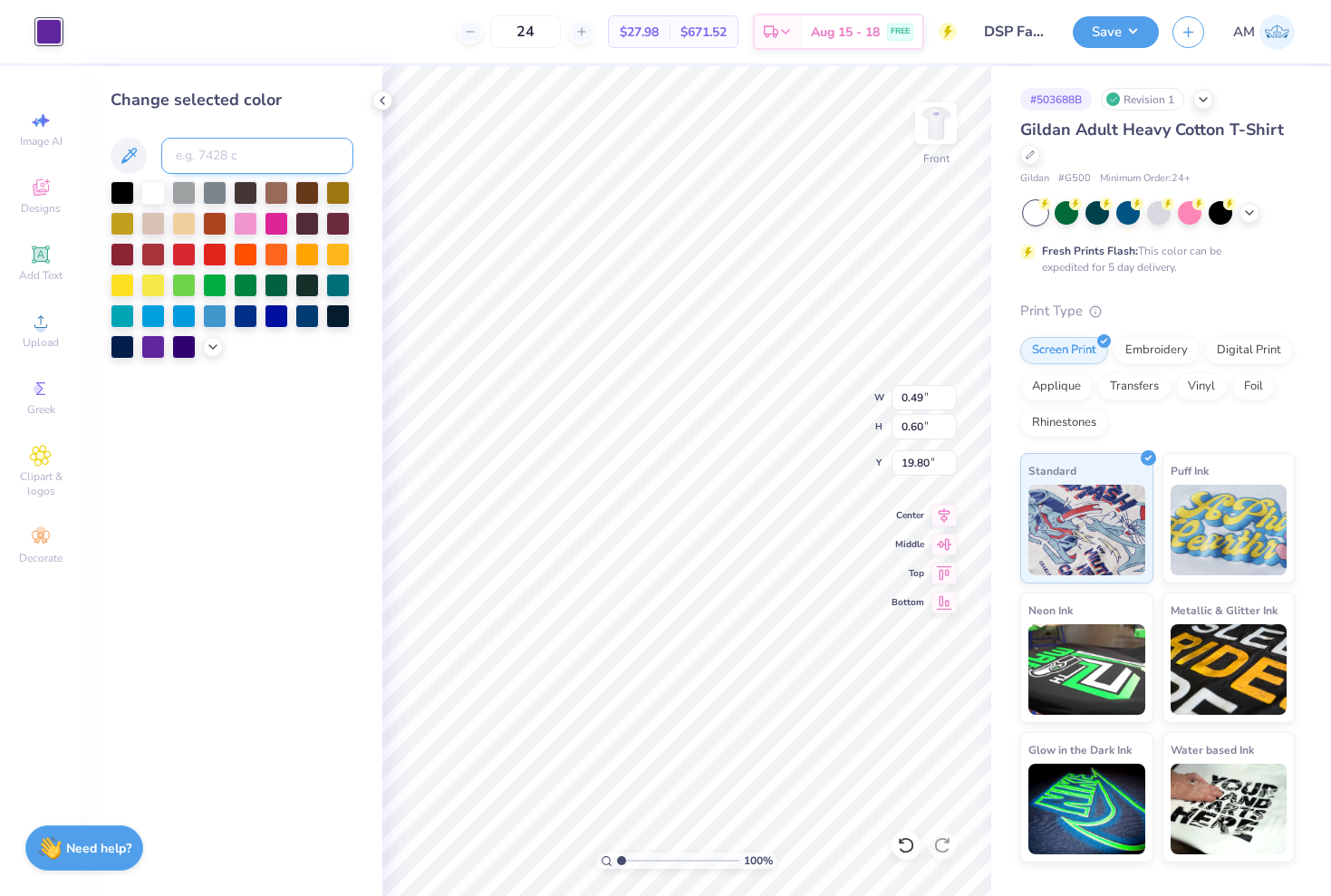 click at bounding box center [257, 156] 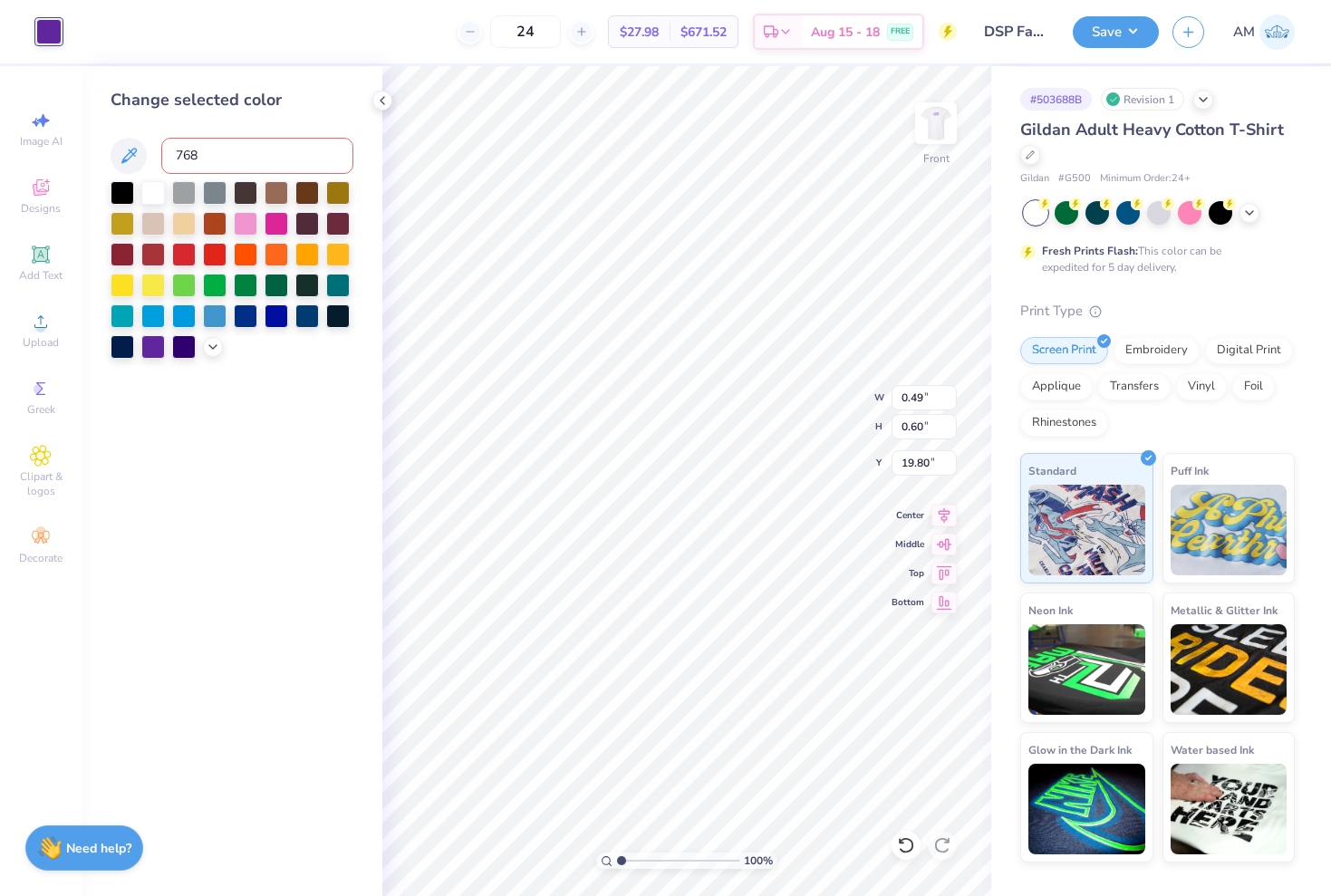 type on "7687" 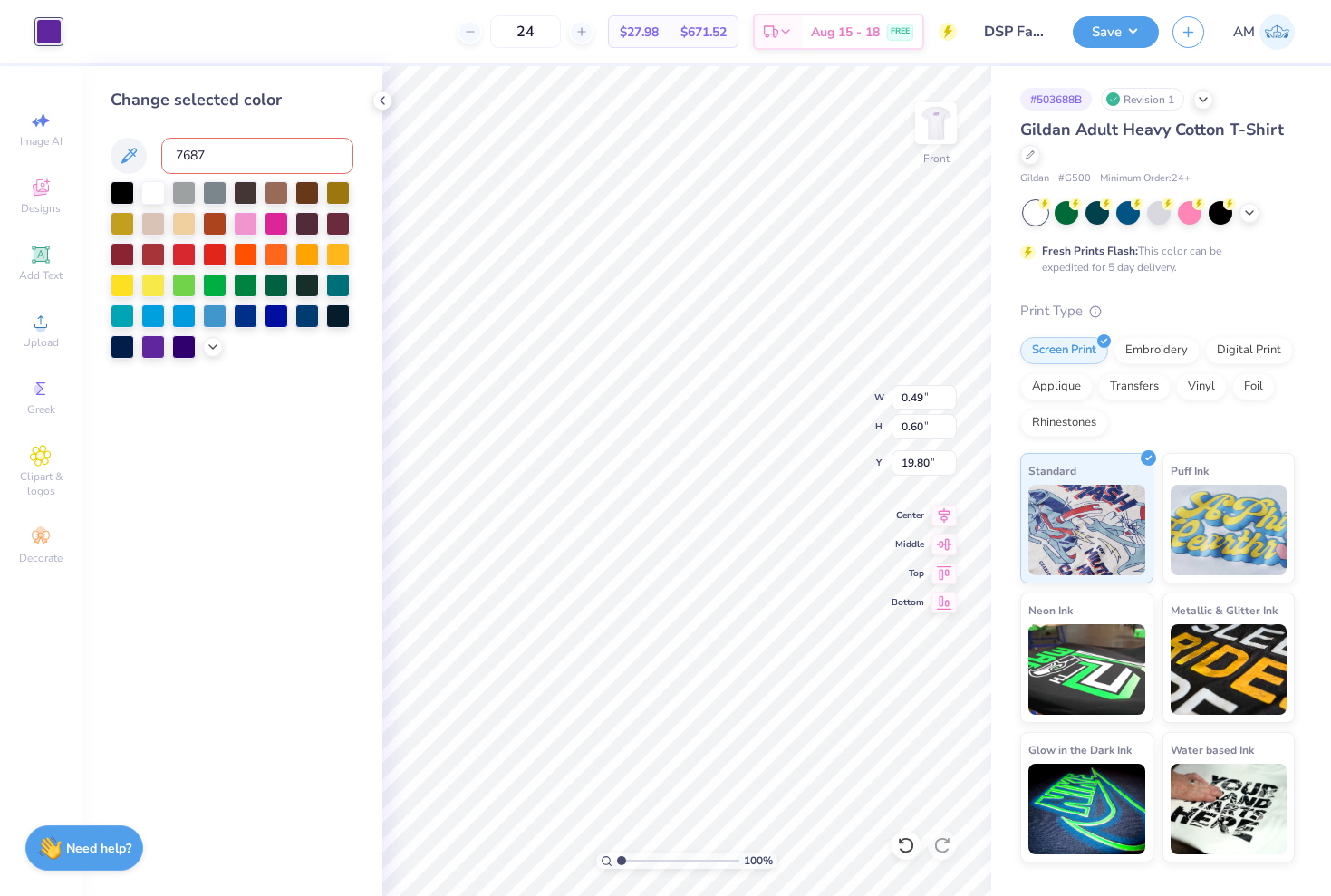 type 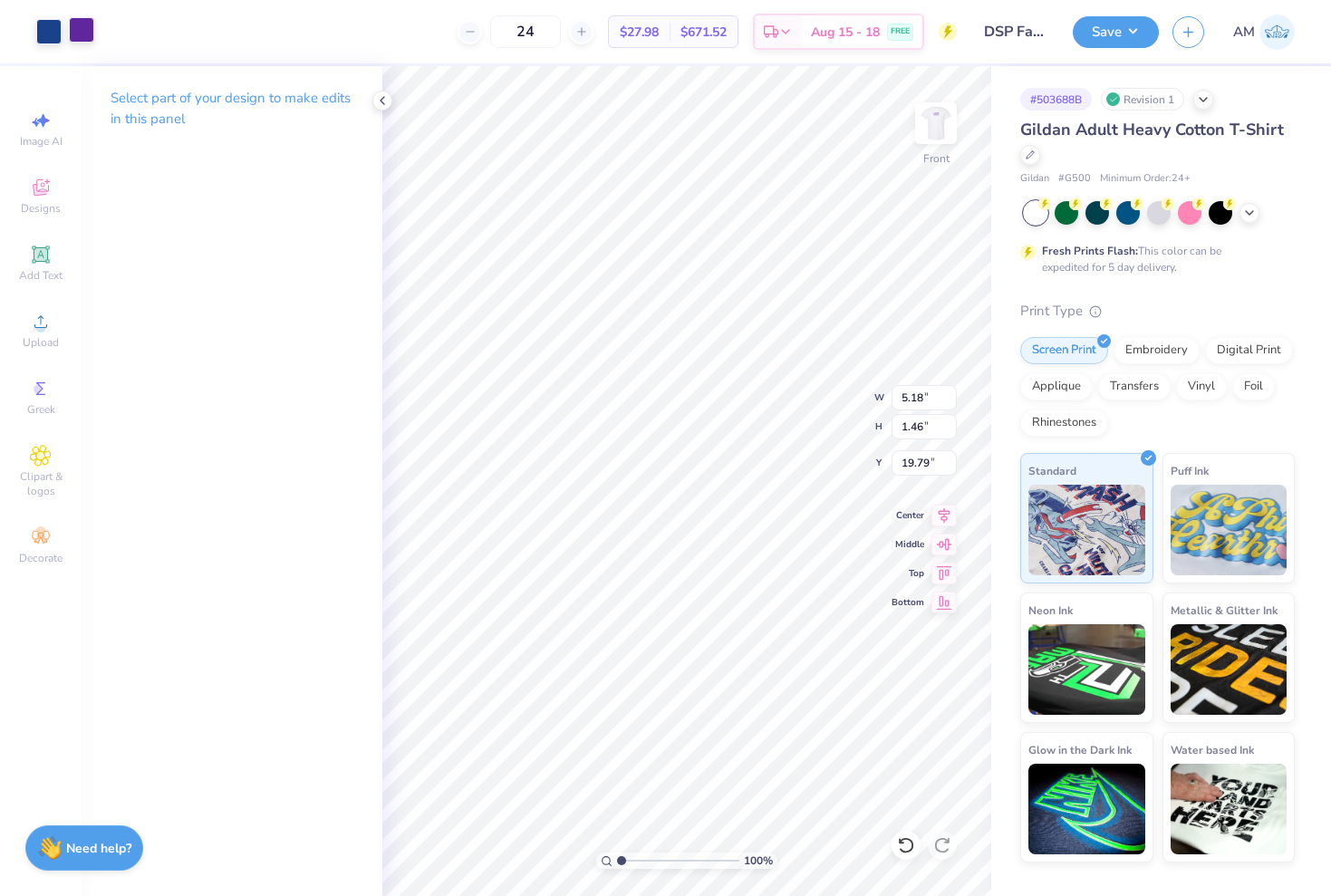 click at bounding box center (82, 30) 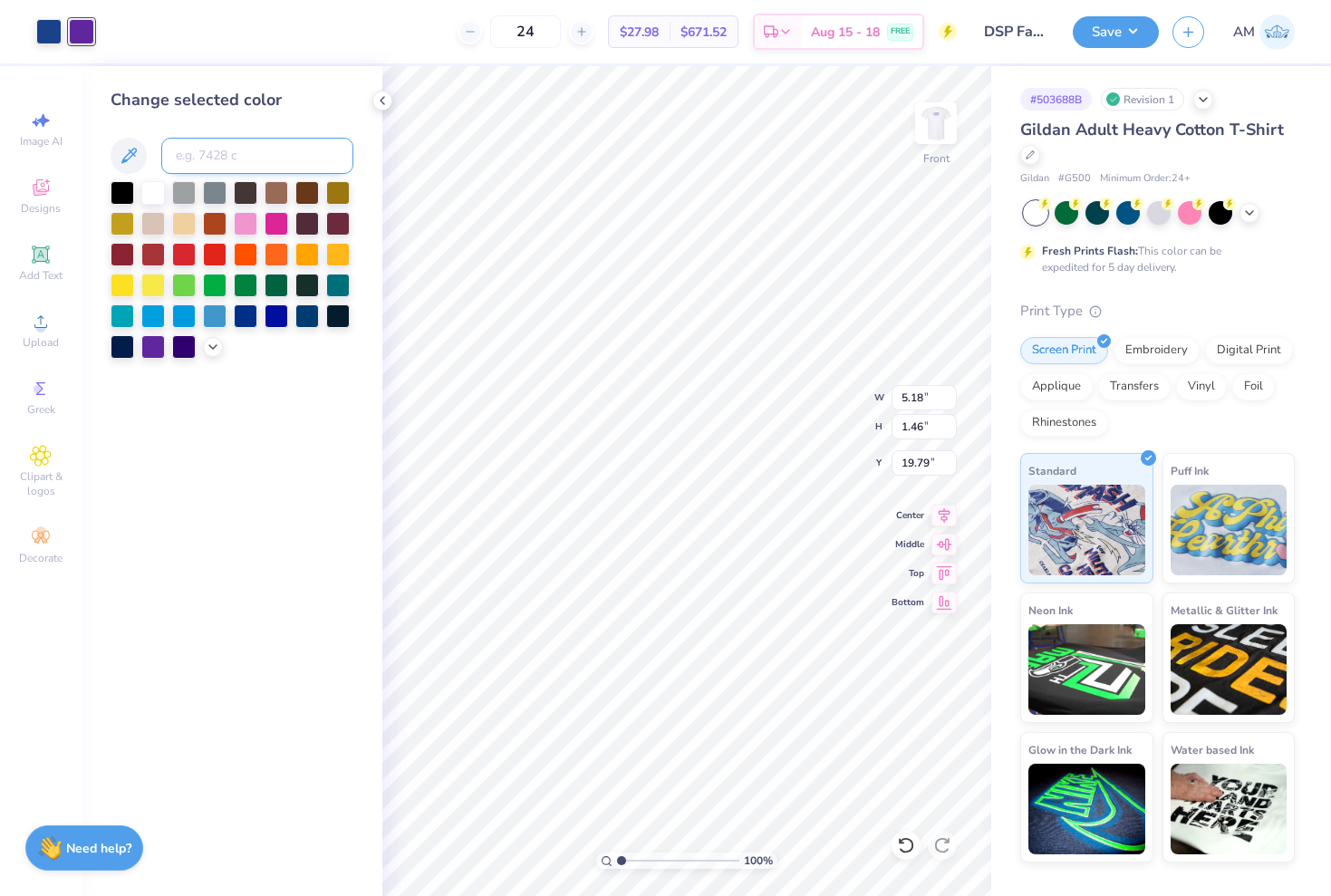 click at bounding box center [257, 156] 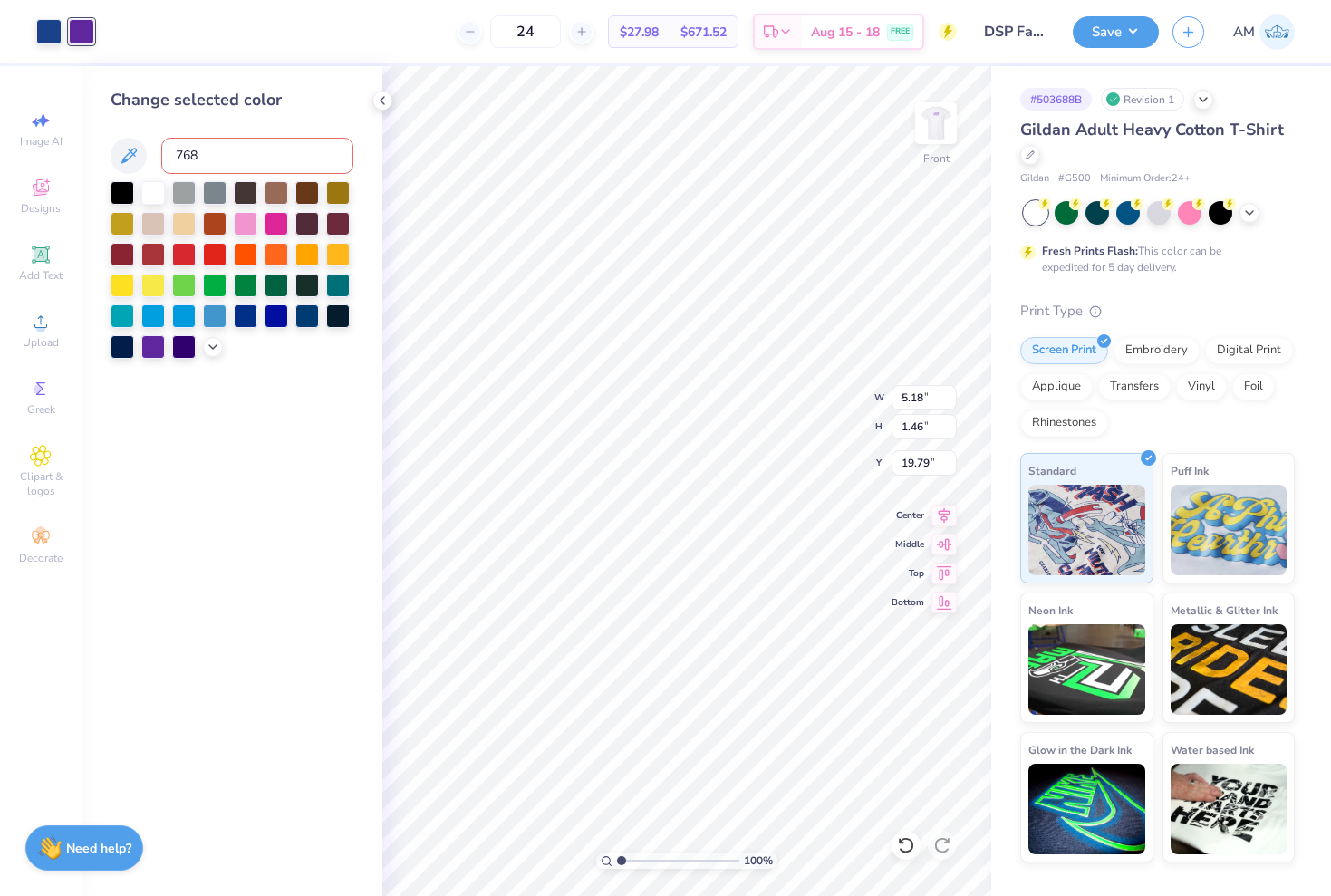 type on "7687" 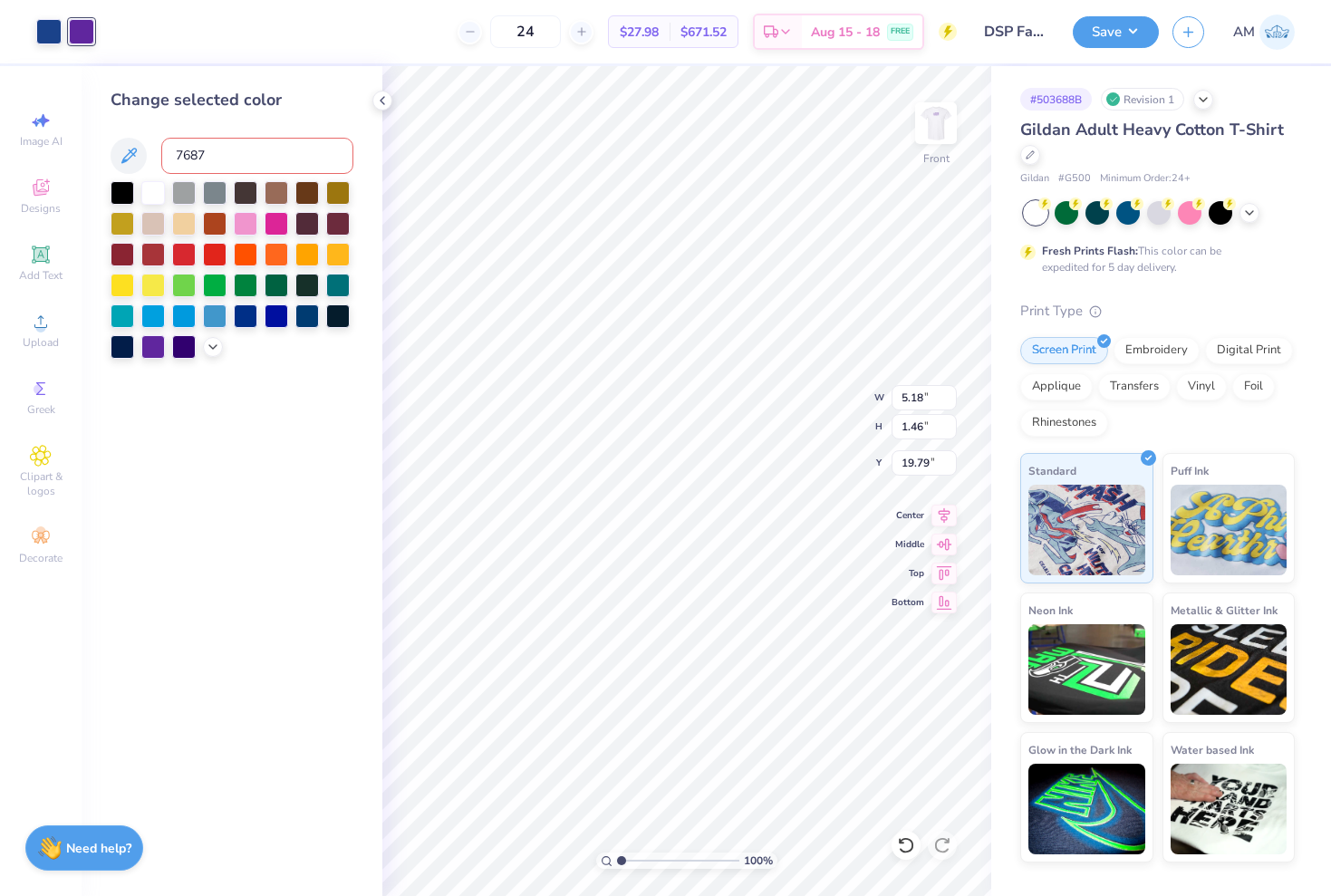 type 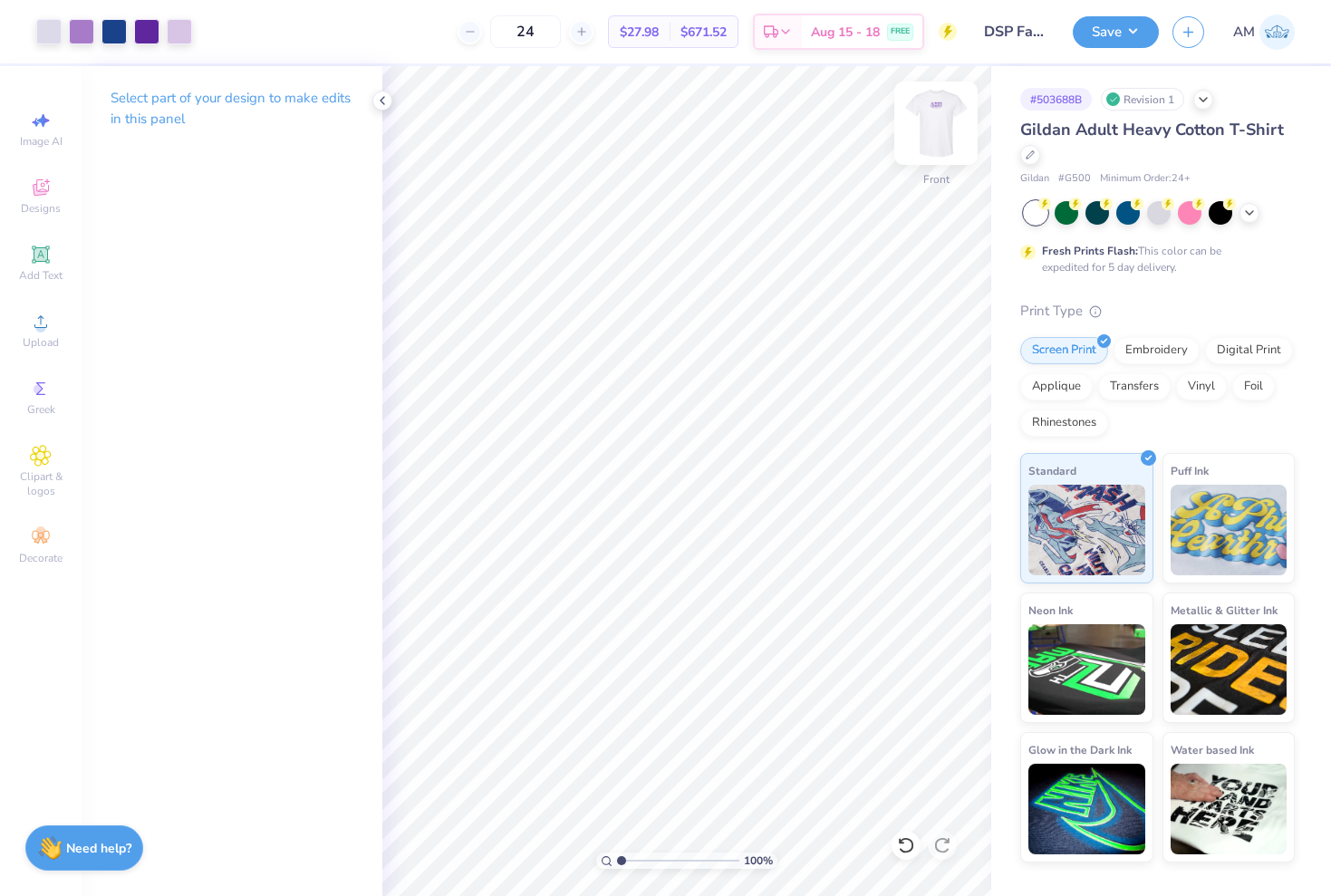 click at bounding box center [936, 123] 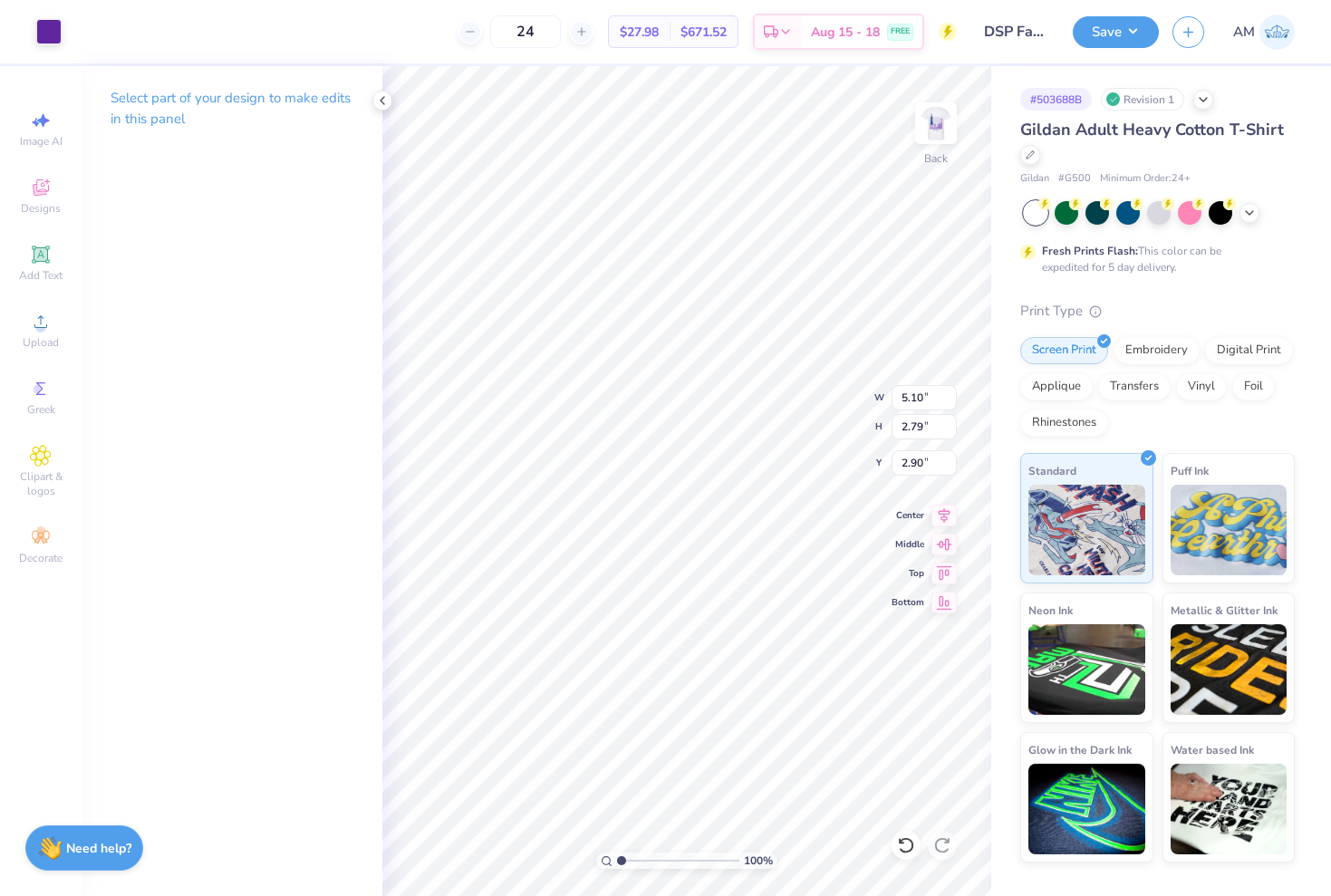 click on "Art colors" at bounding box center (31, 32) 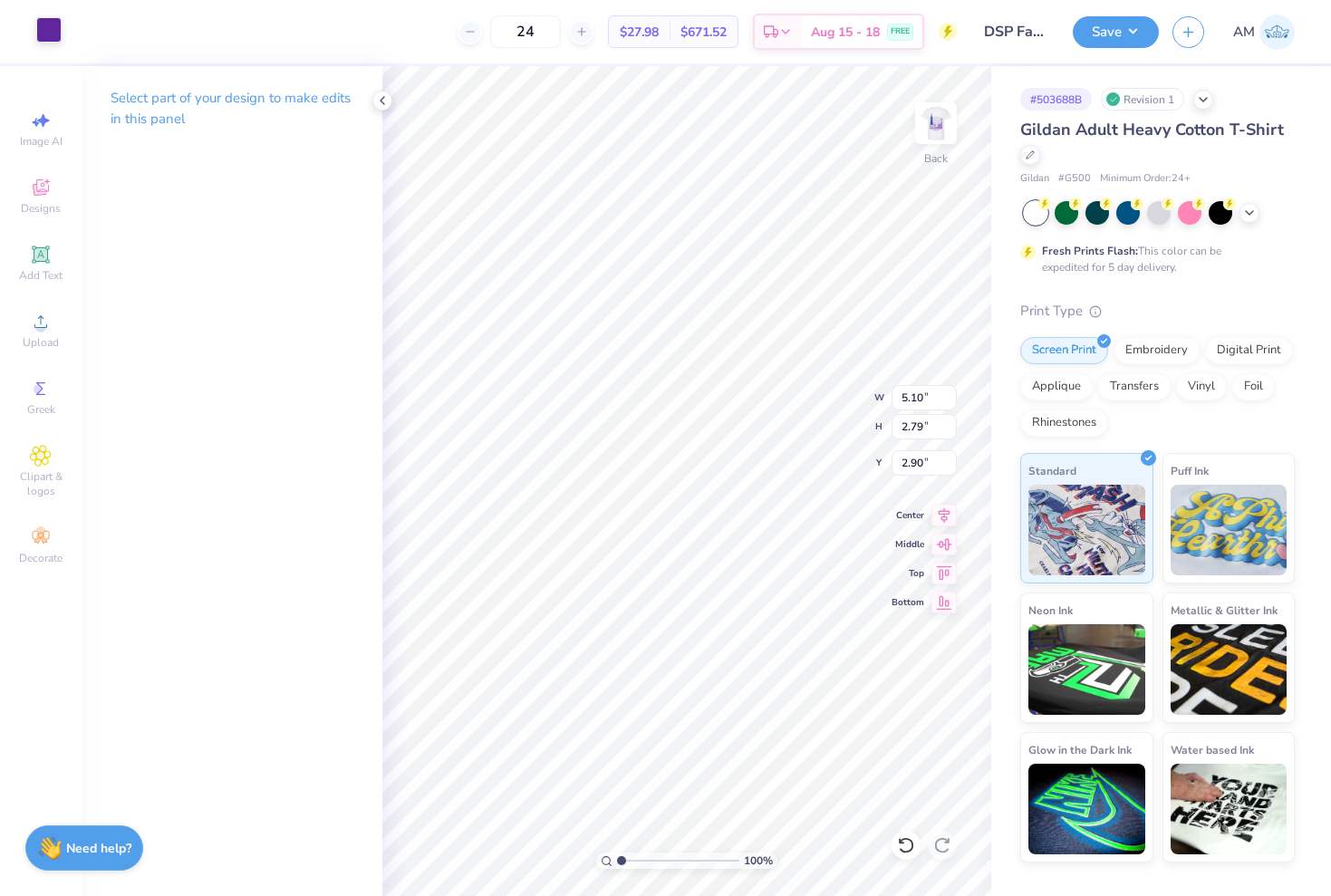 click at bounding box center (49, 30) 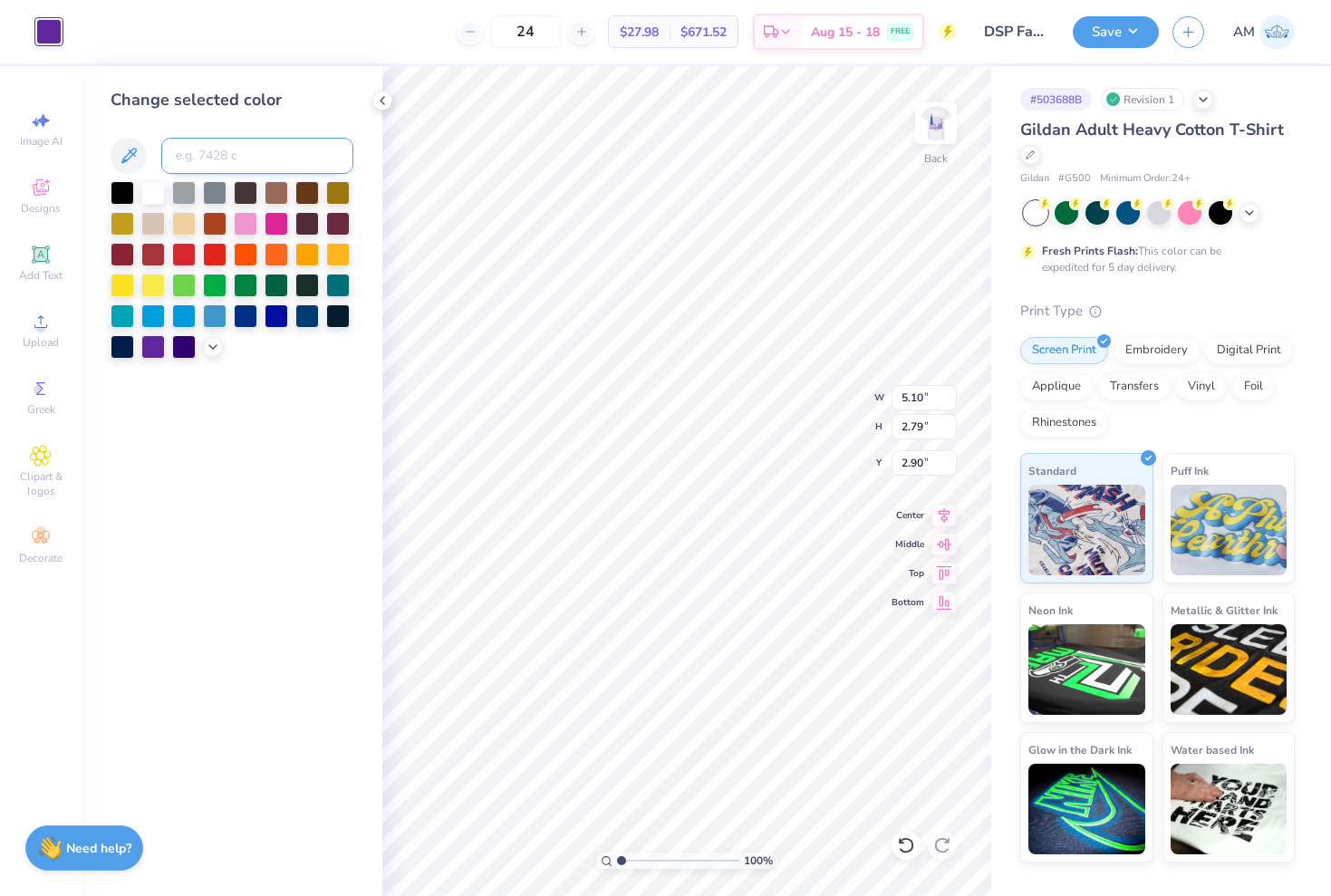 click at bounding box center [257, 156] 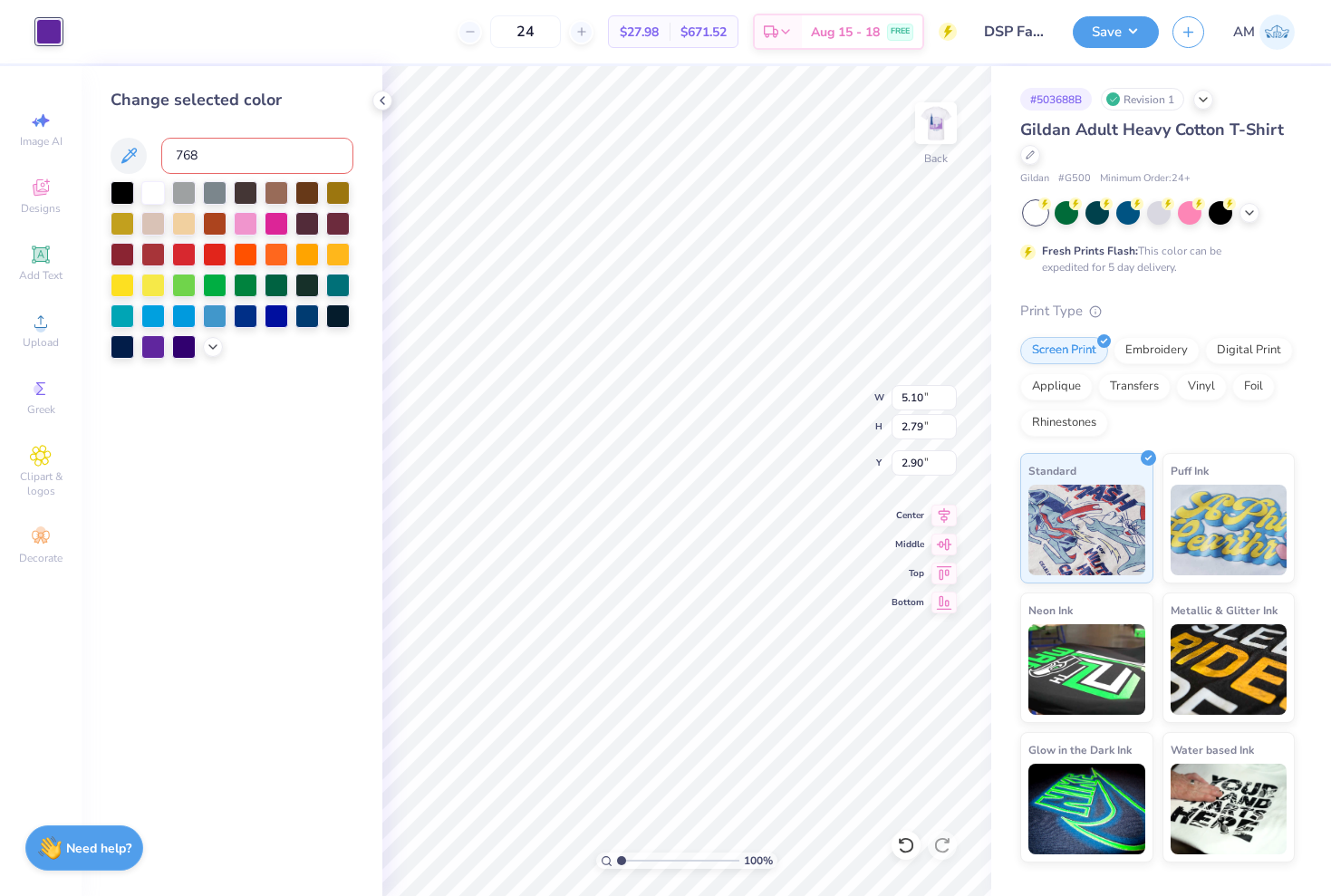 type on "7687" 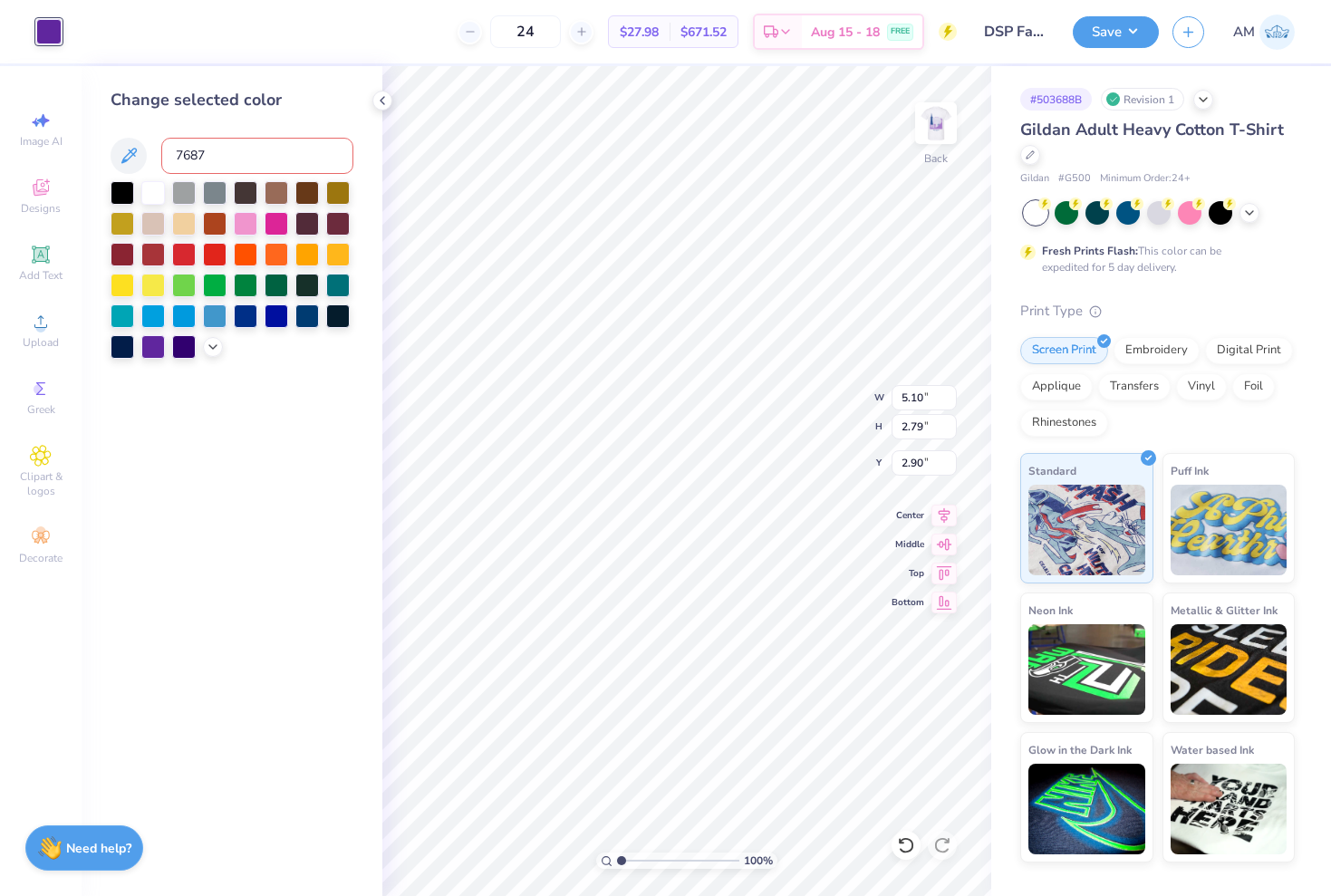 type 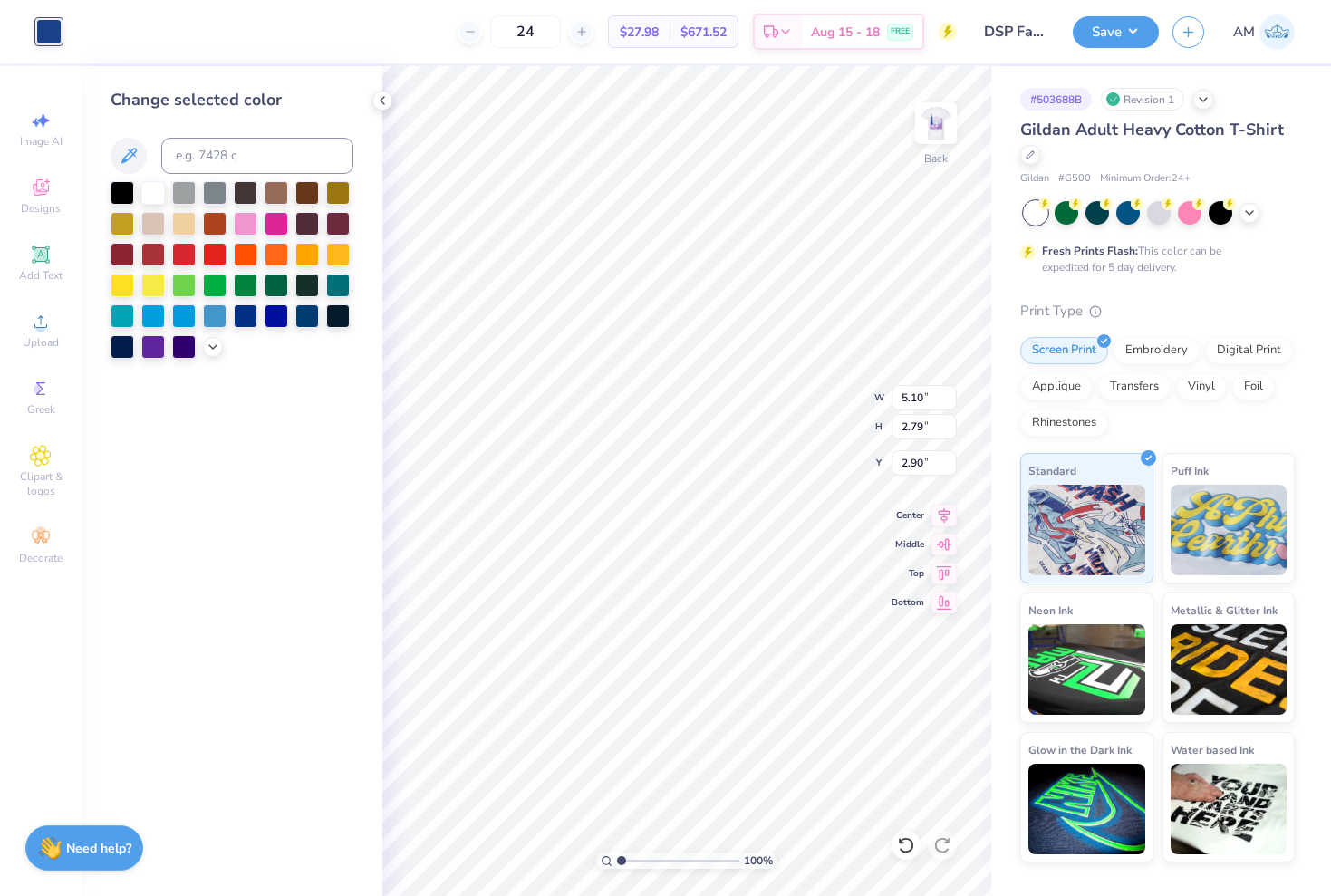 type on "3.00" 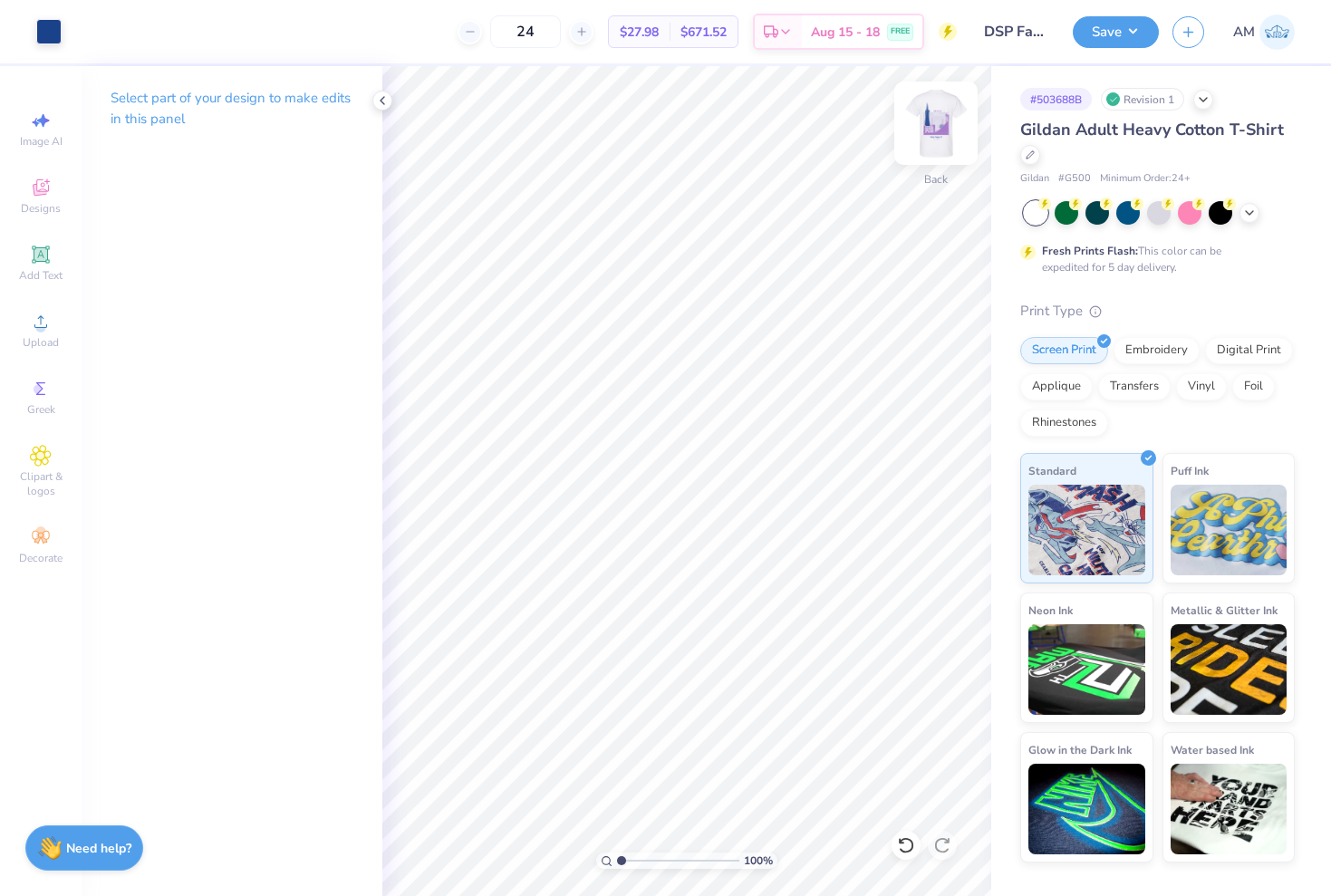 click at bounding box center (936, 123) 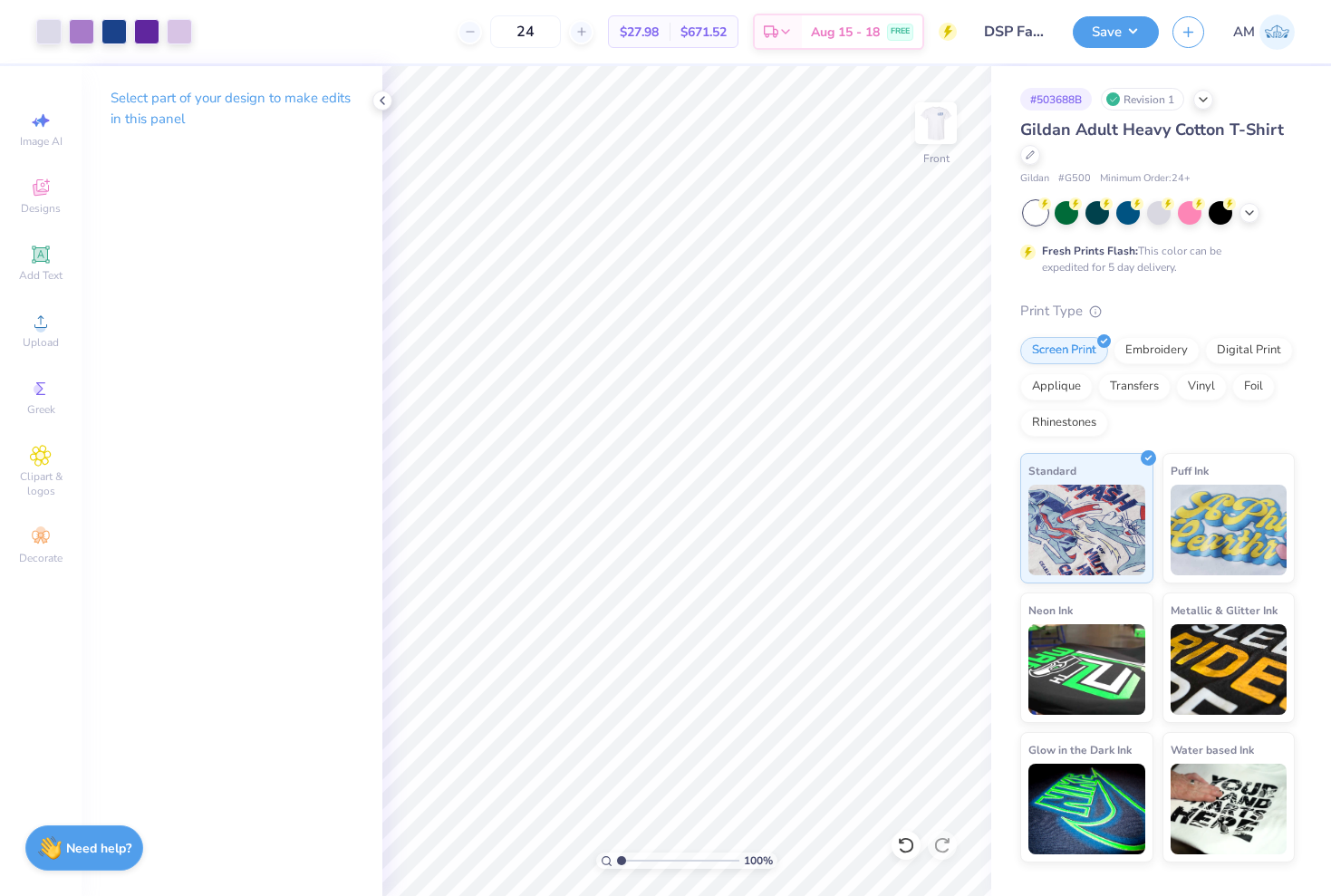 click at bounding box center (936, 123) 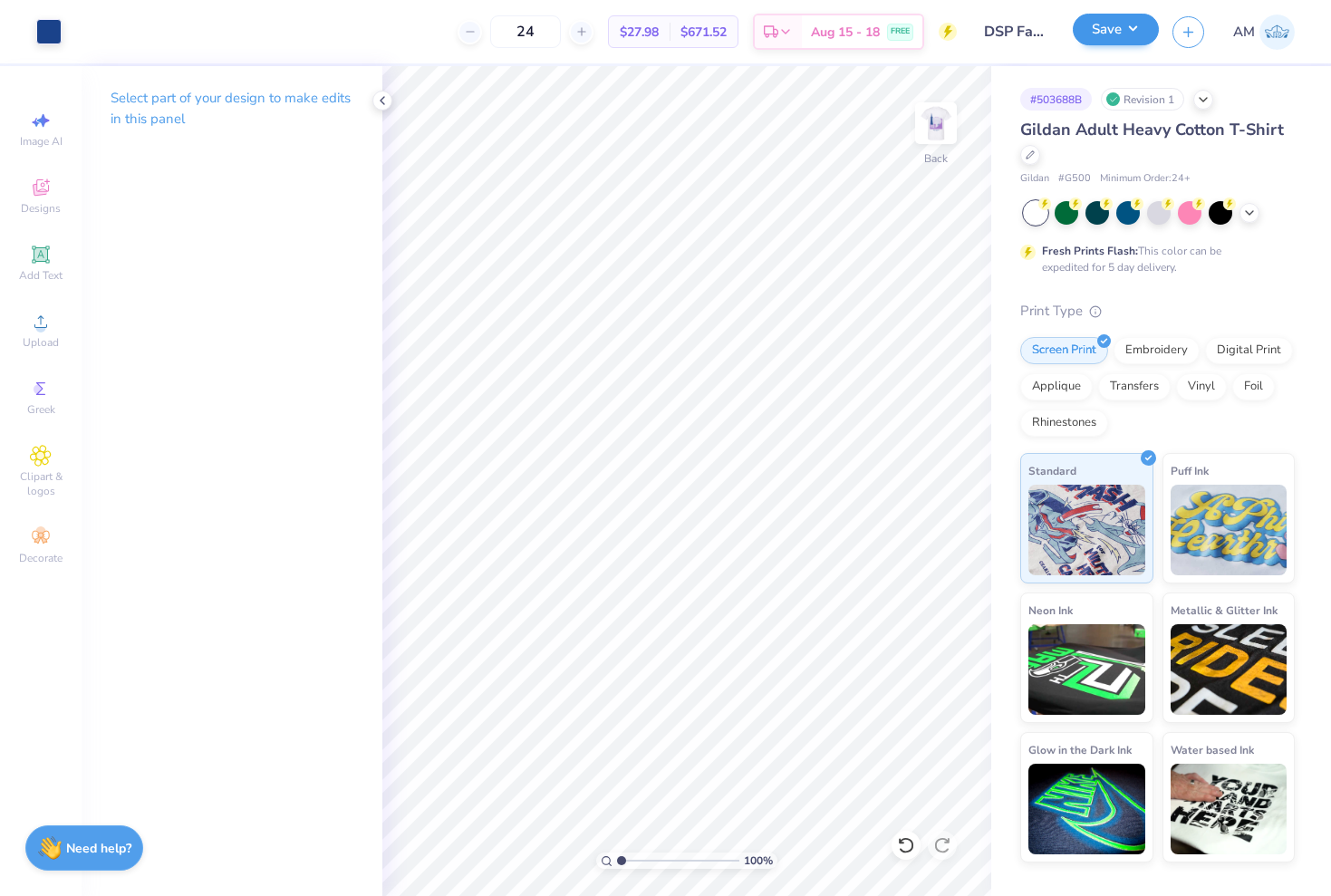 click on "Save" at bounding box center [1115, 29] 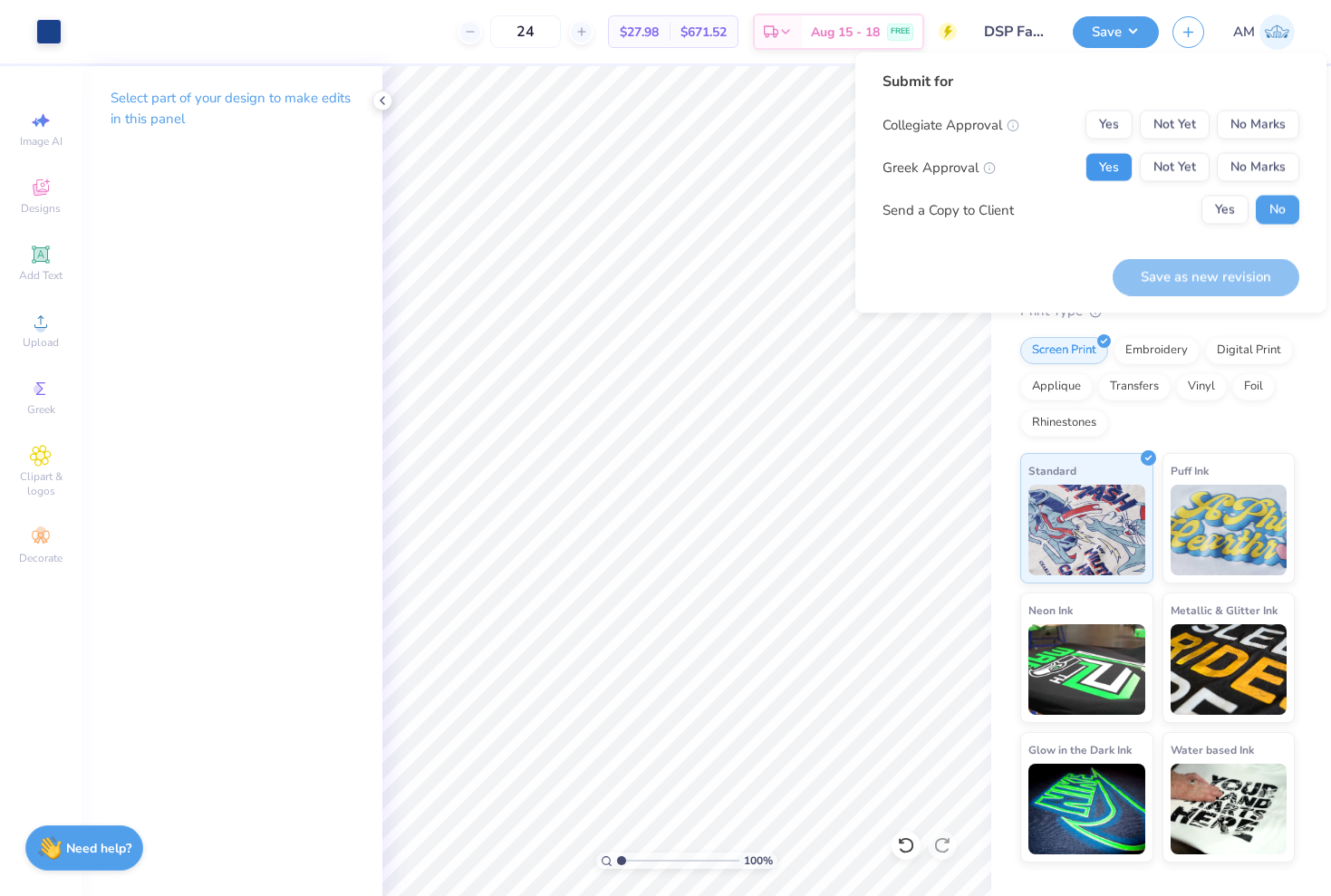click on "Yes" at bounding box center [1109, 168] 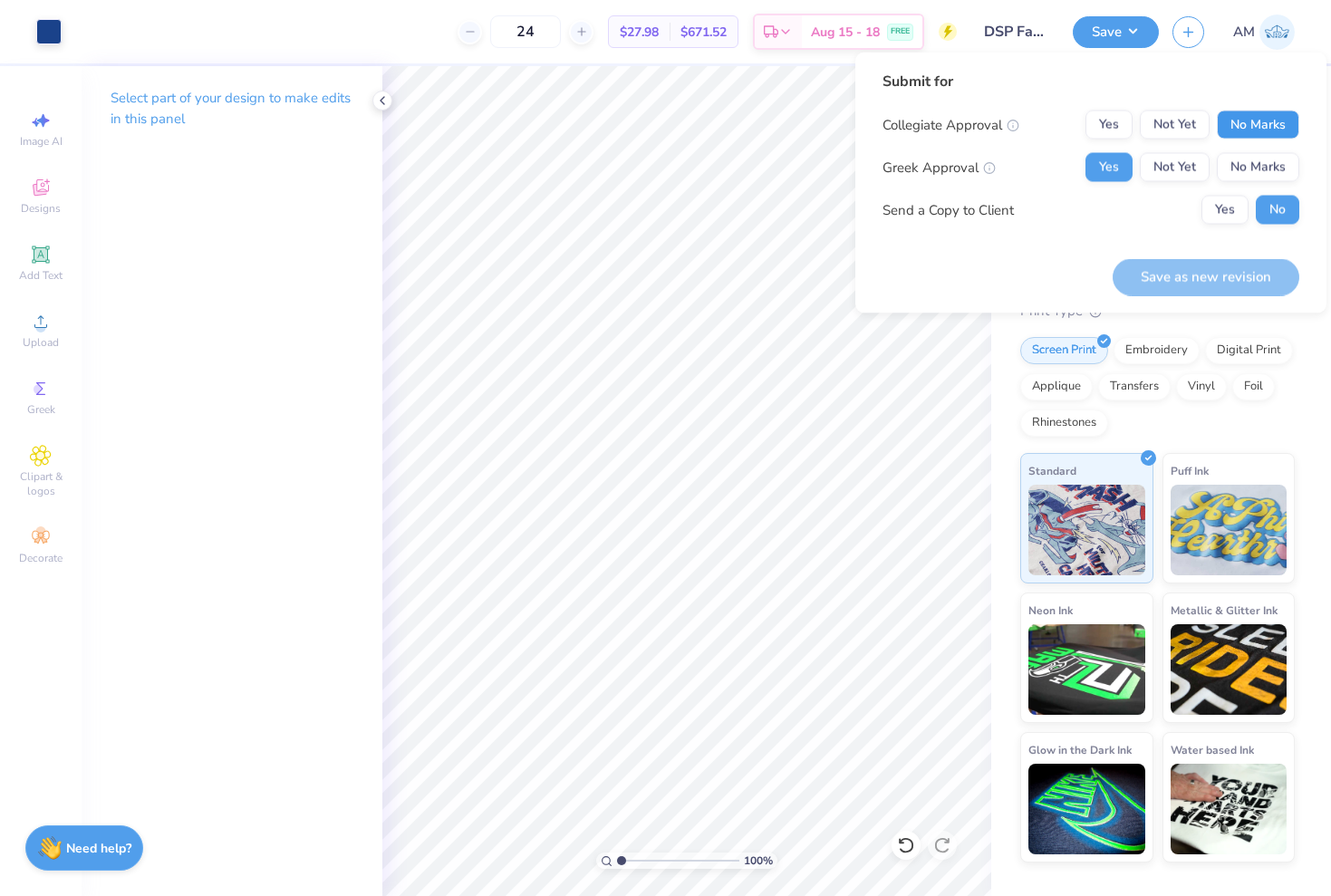 click on "No Marks" at bounding box center (1258, 125) 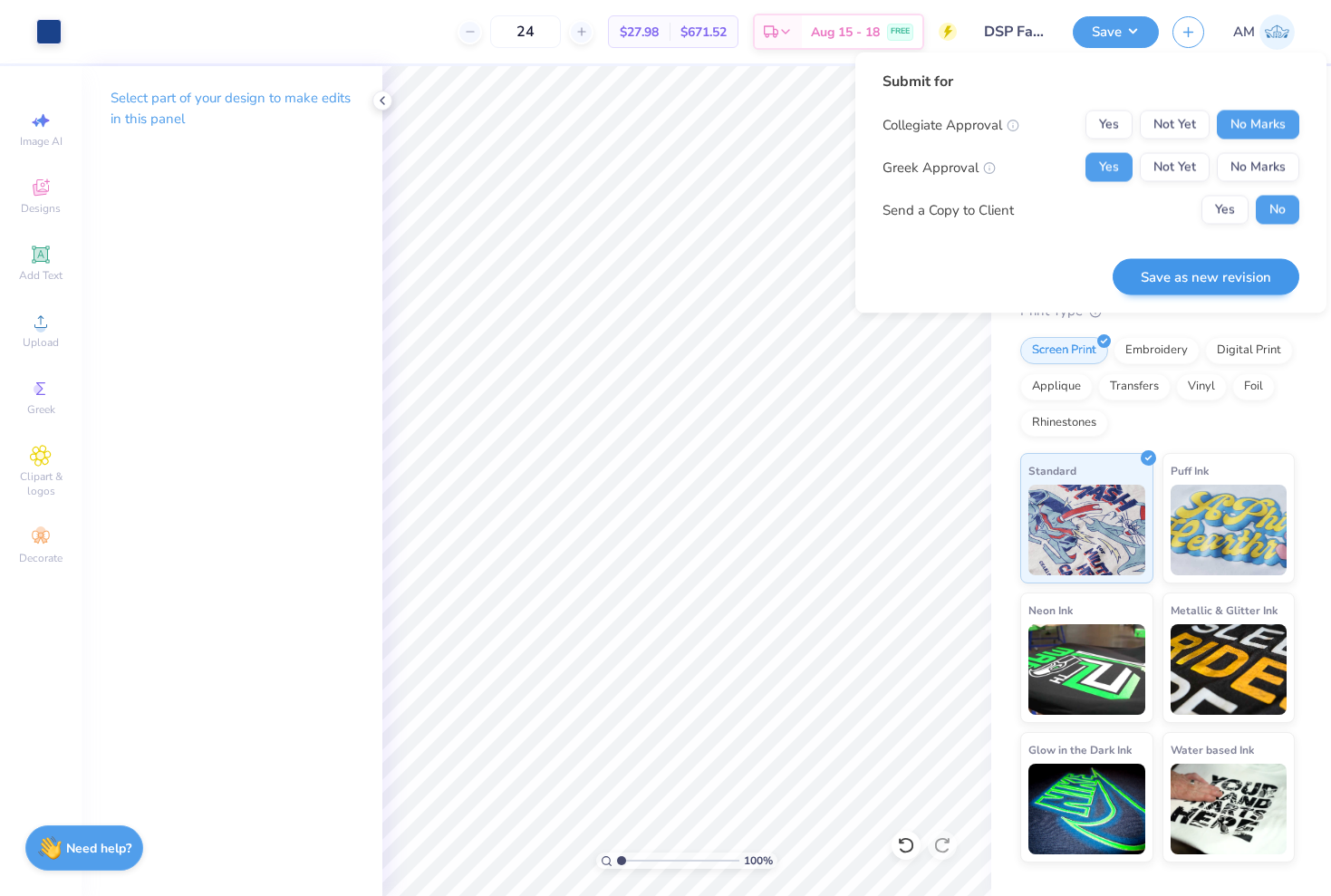 click on "Save as new revision" at bounding box center (1206, 276) 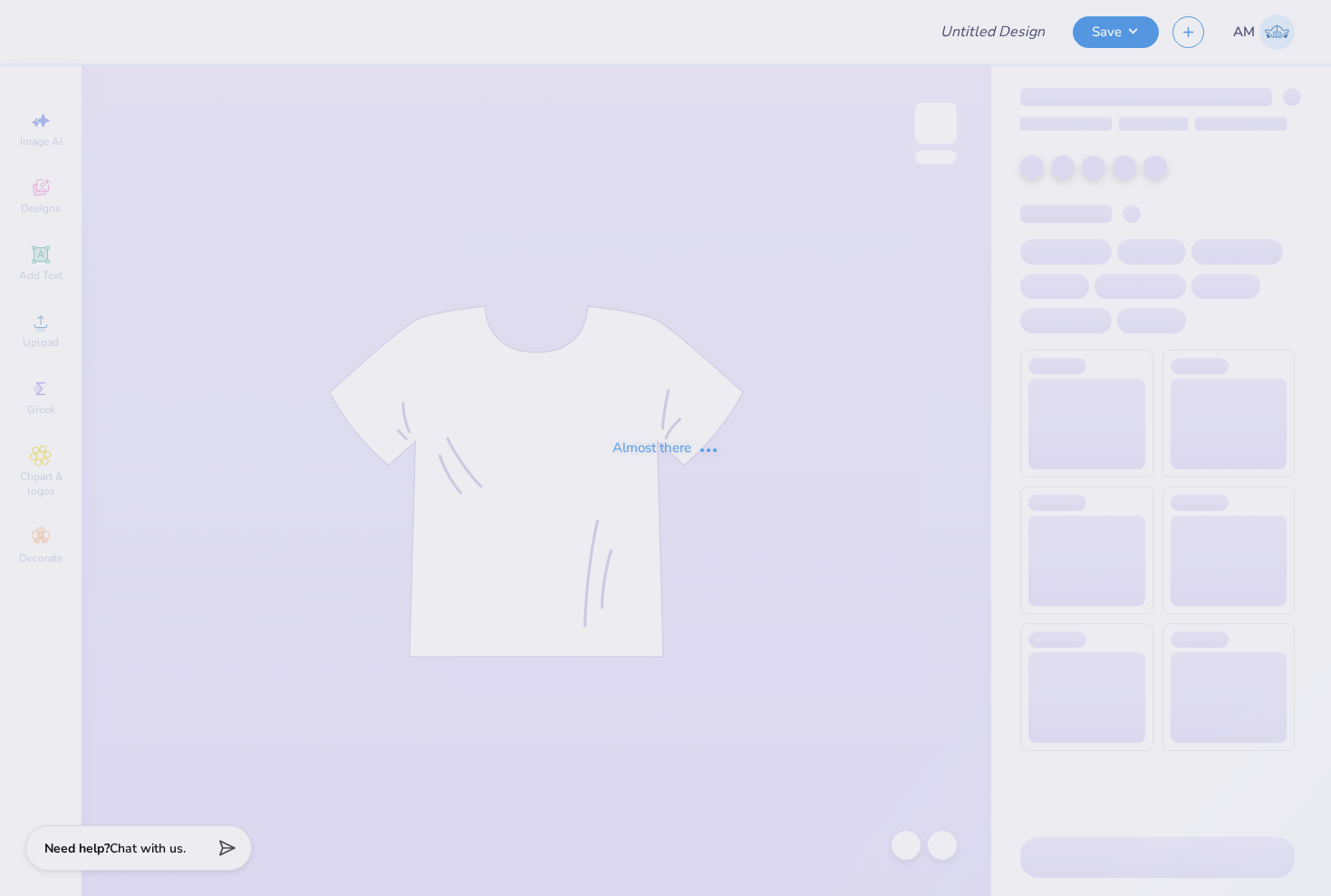scroll, scrollTop: 0, scrollLeft: 0, axis: both 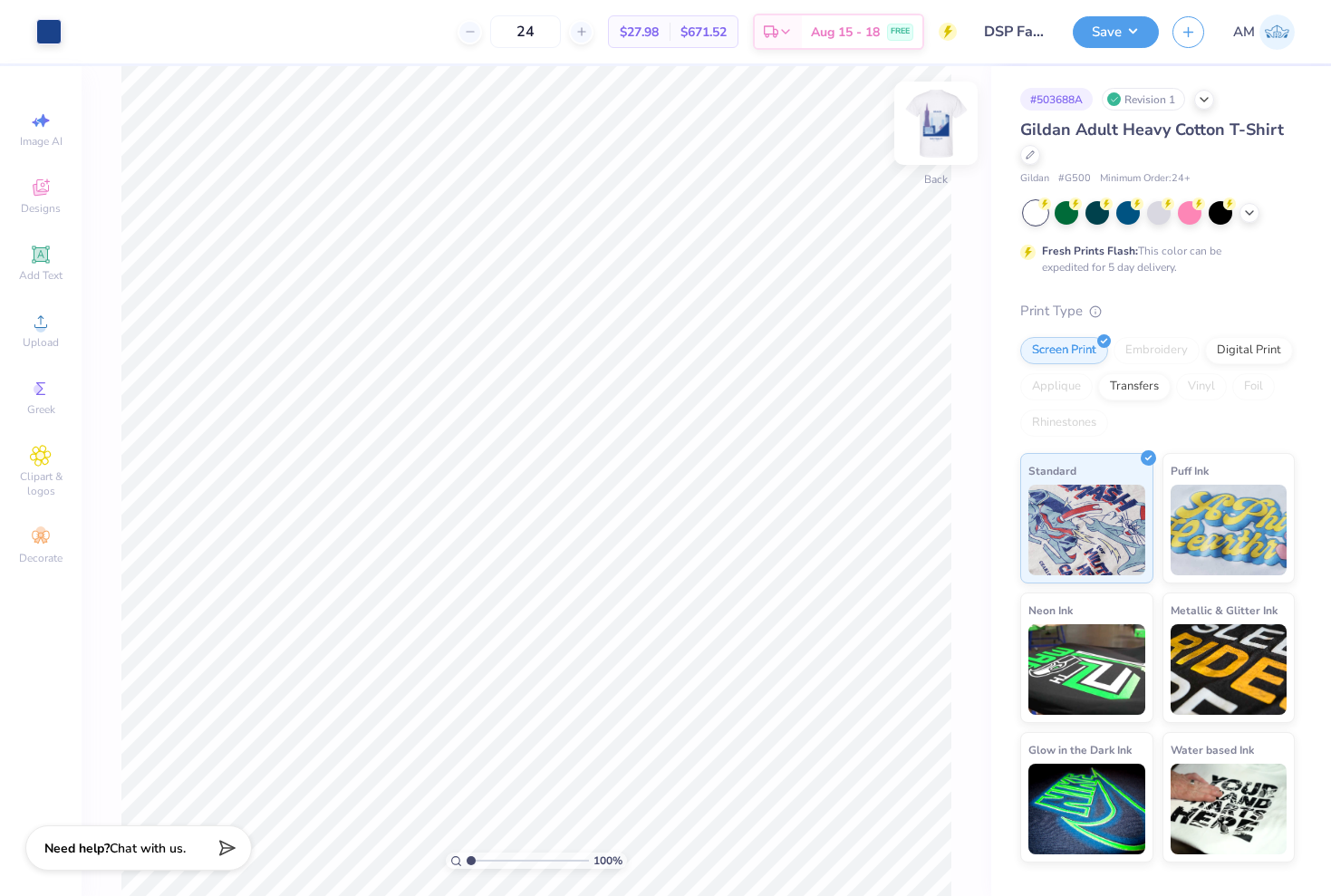 click at bounding box center [936, 123] 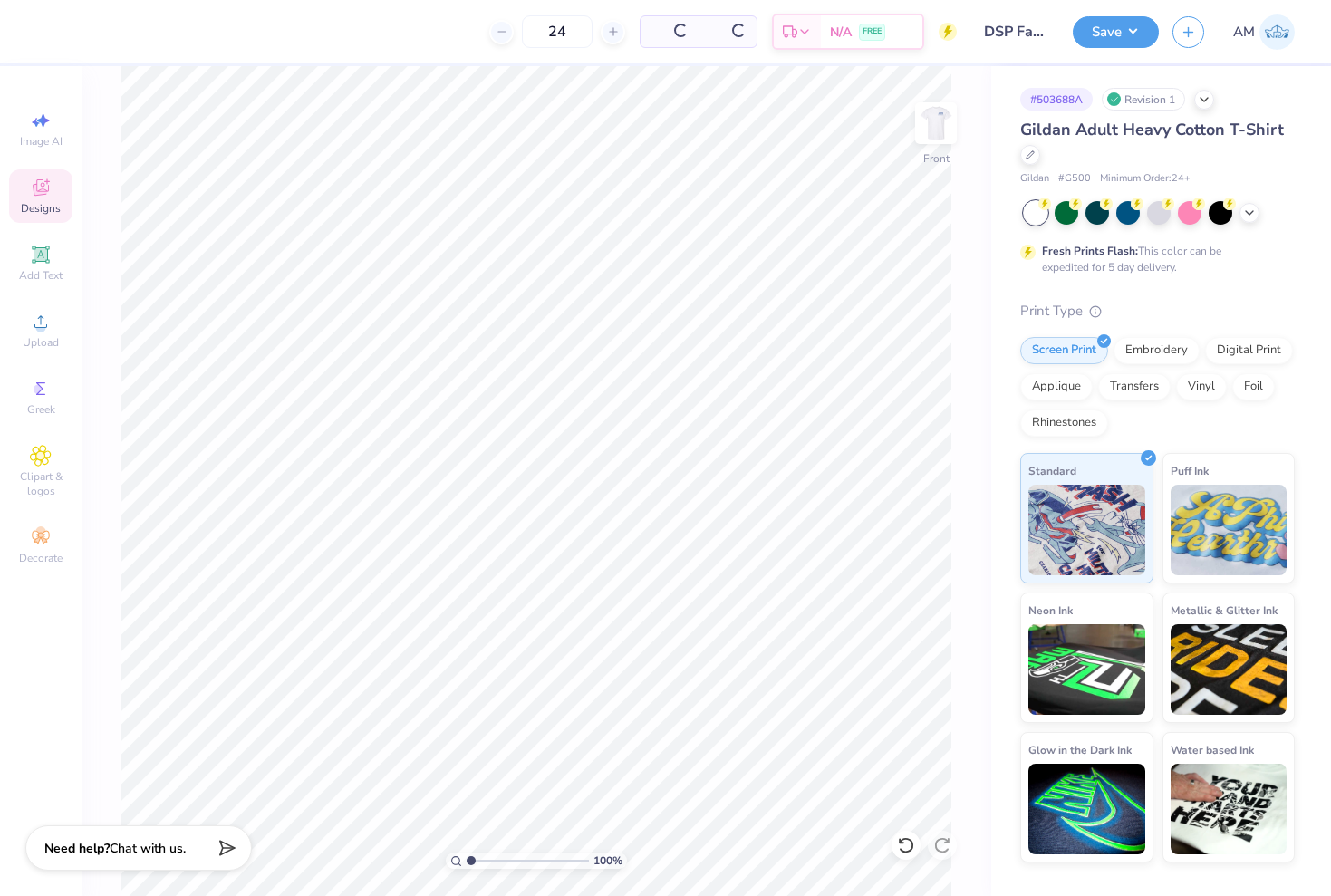 click on "Designs" at bounding box center (41, 196) 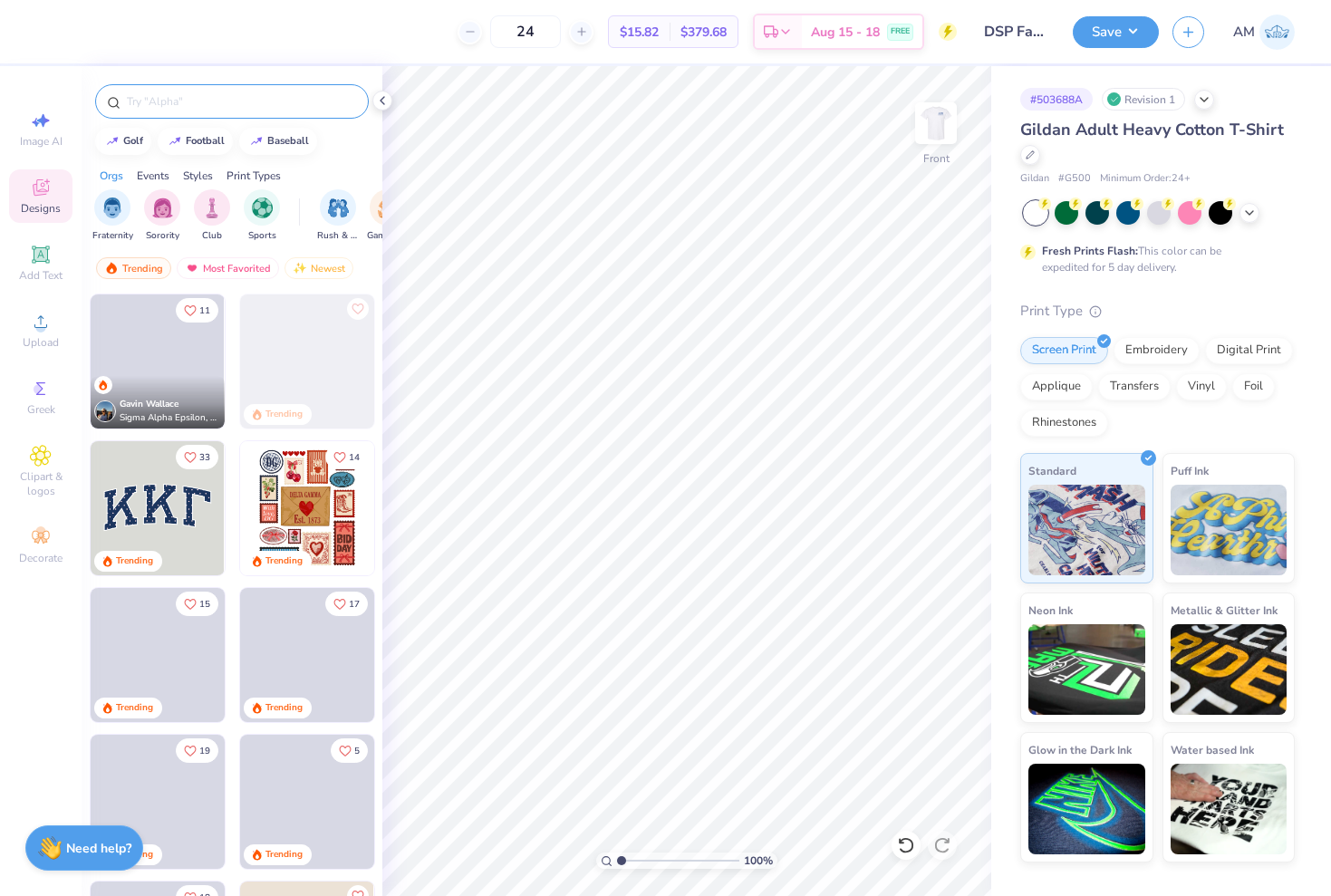 click at bounding box center [241, 101] 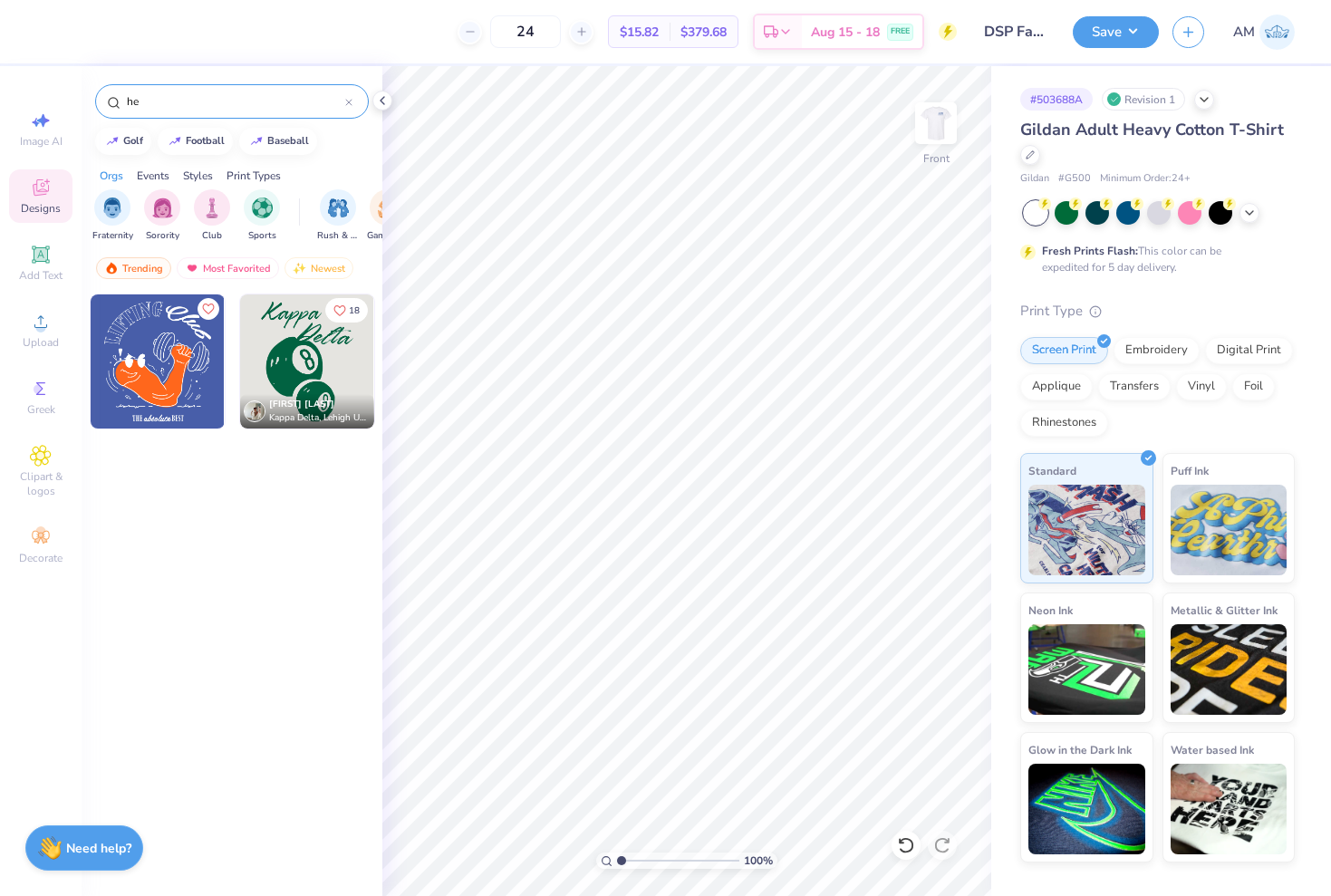 type on "h" 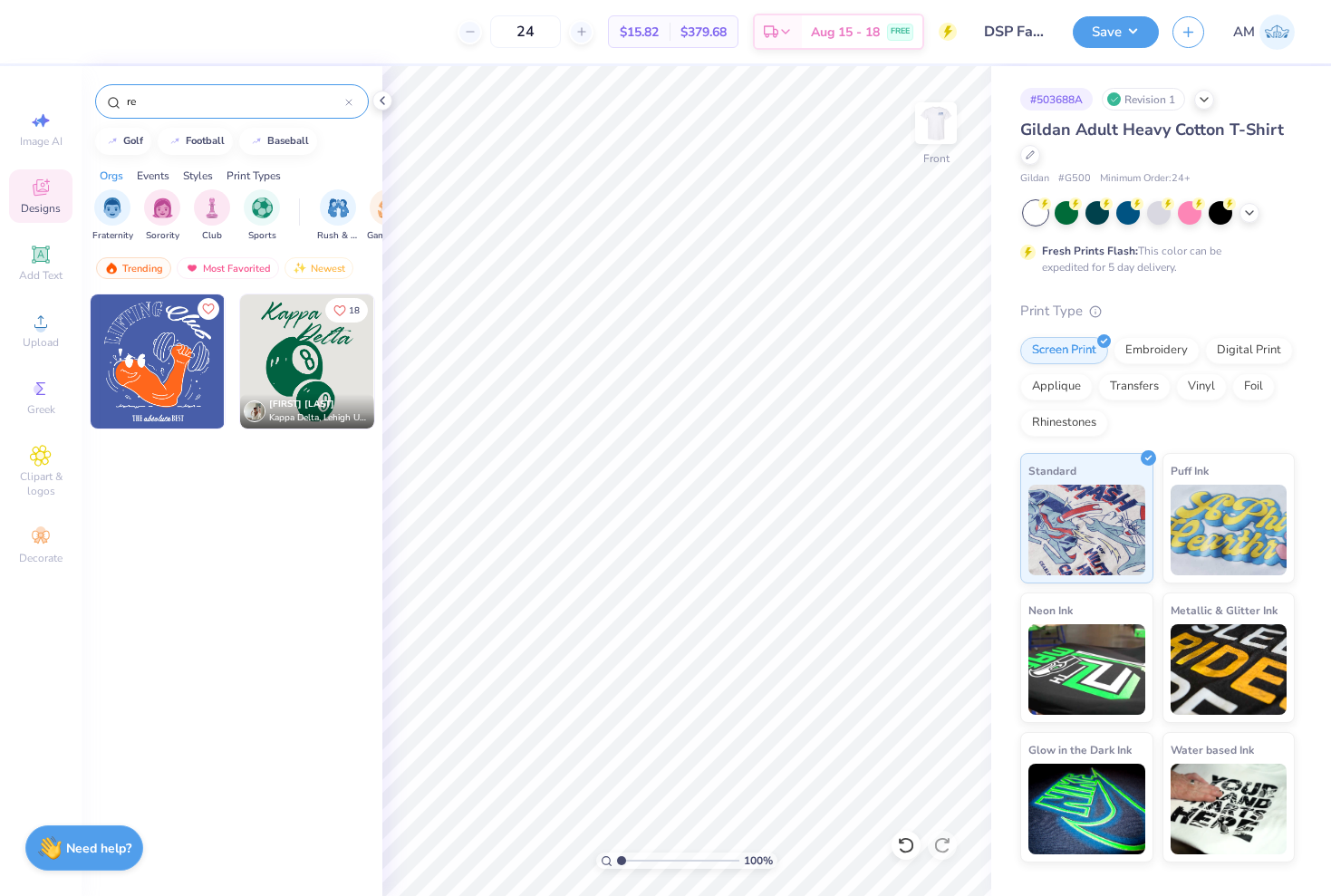 type on "r" 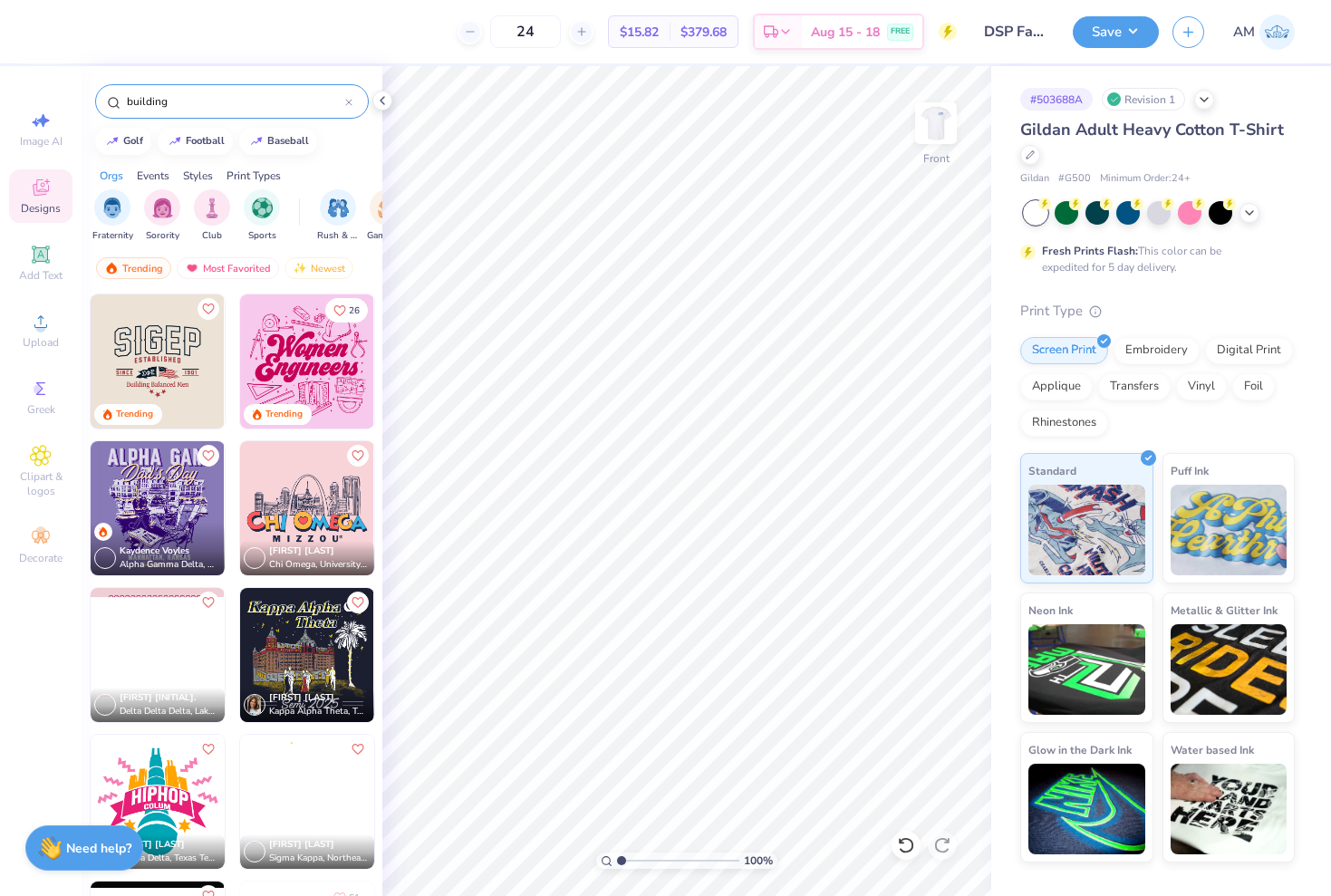 type on "building" 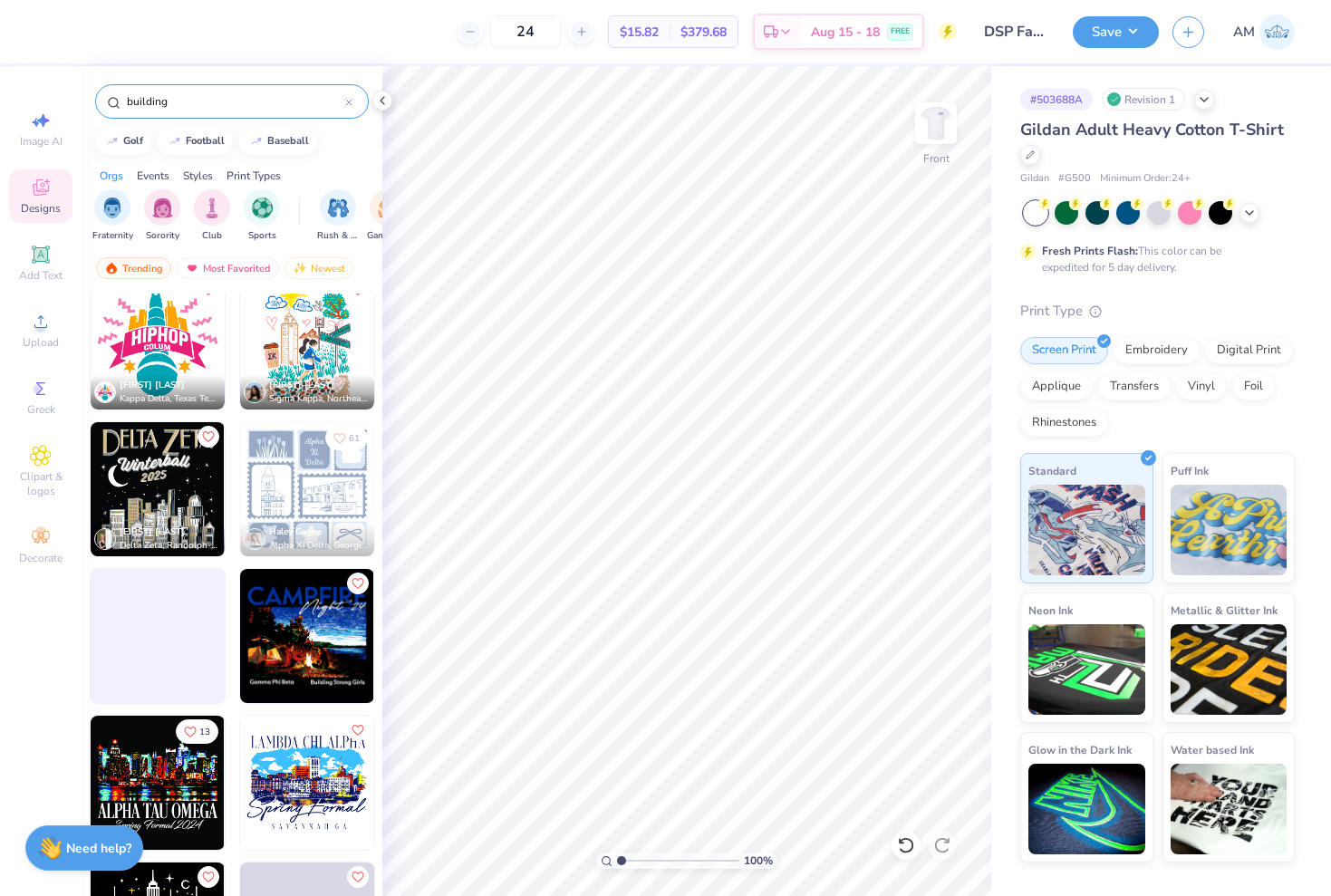scroll, scrollTop: 465, scrollLeft: 0, axis: vertical 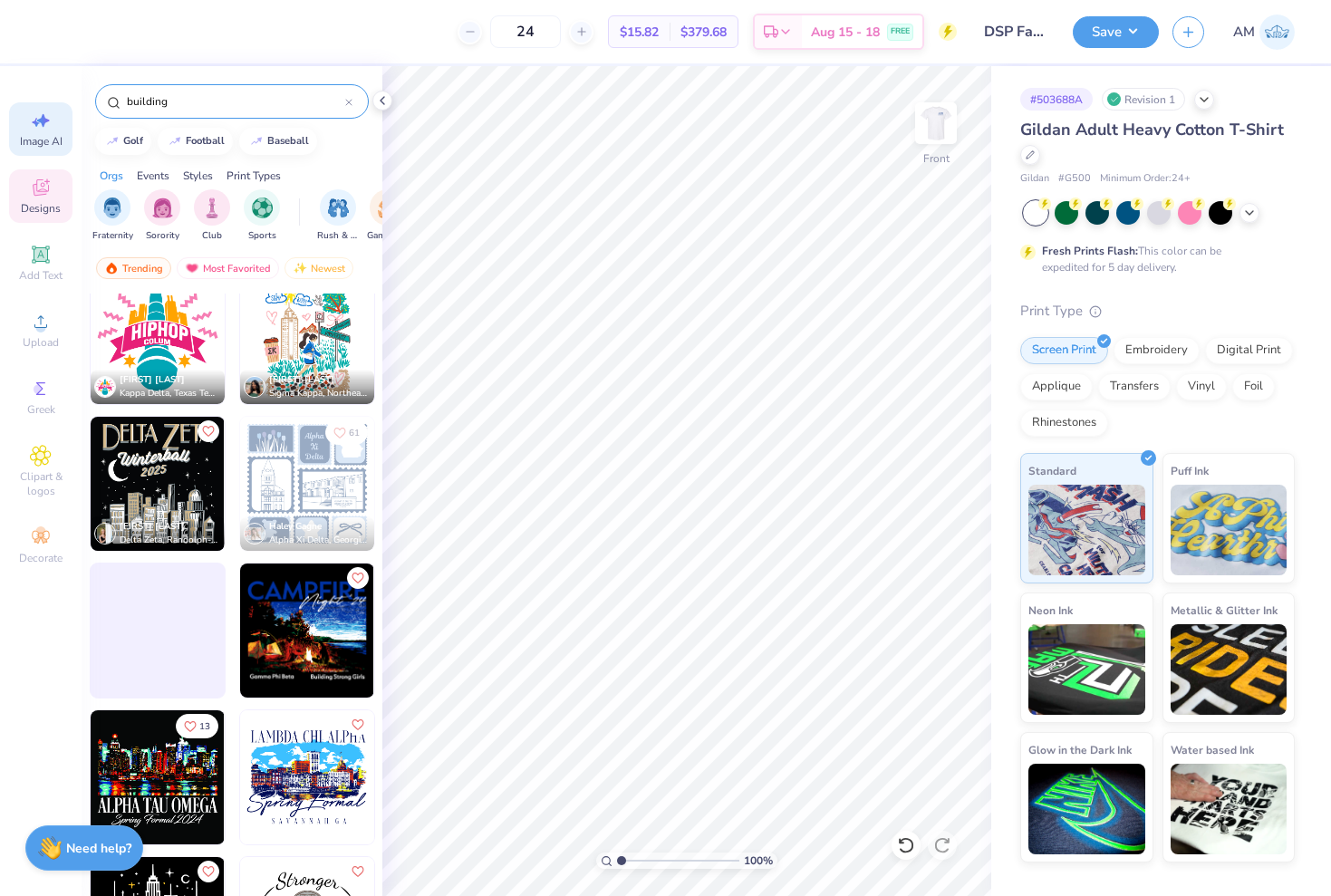 click on "Image AI" at bounding box center (41, 141) 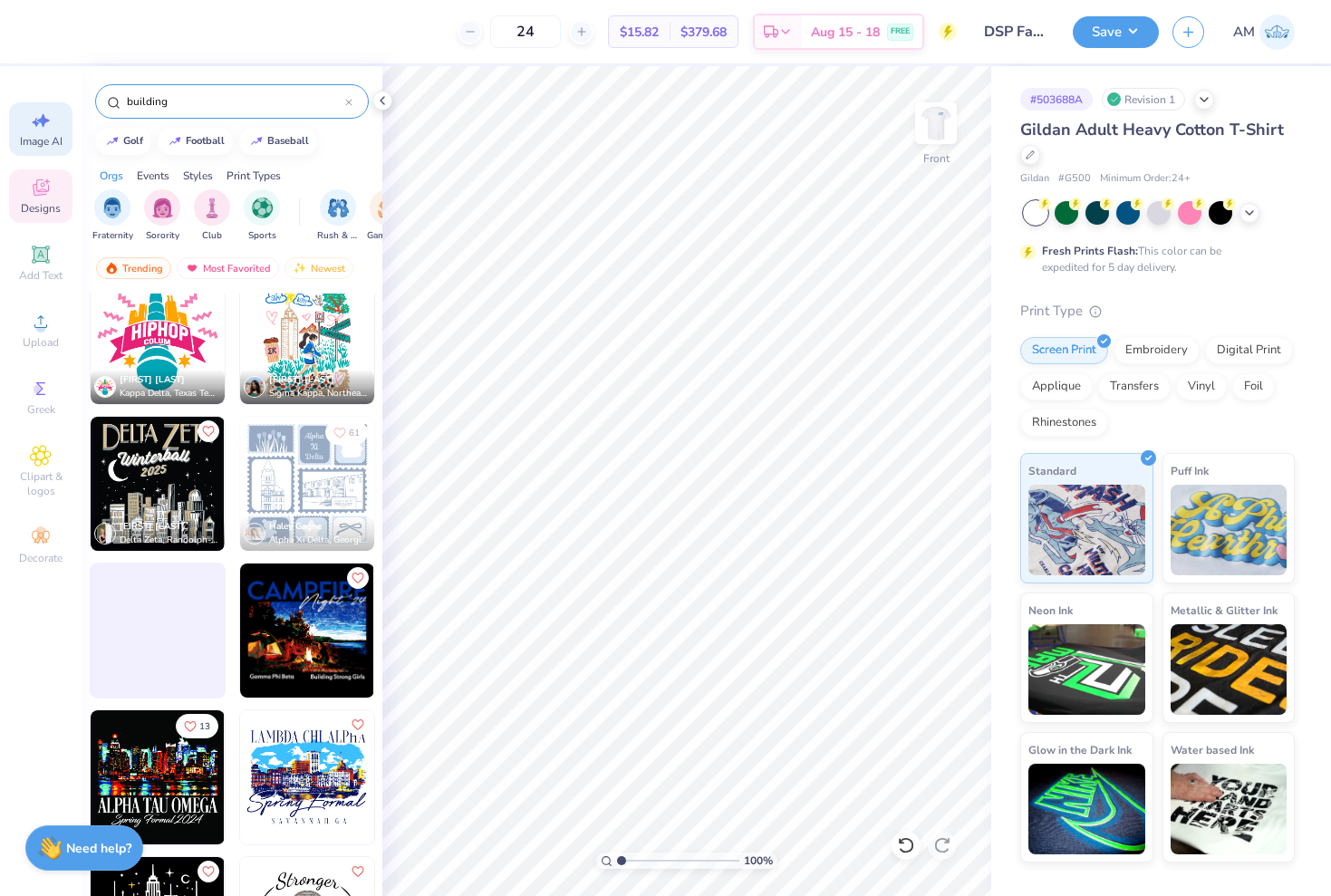 select on "4" 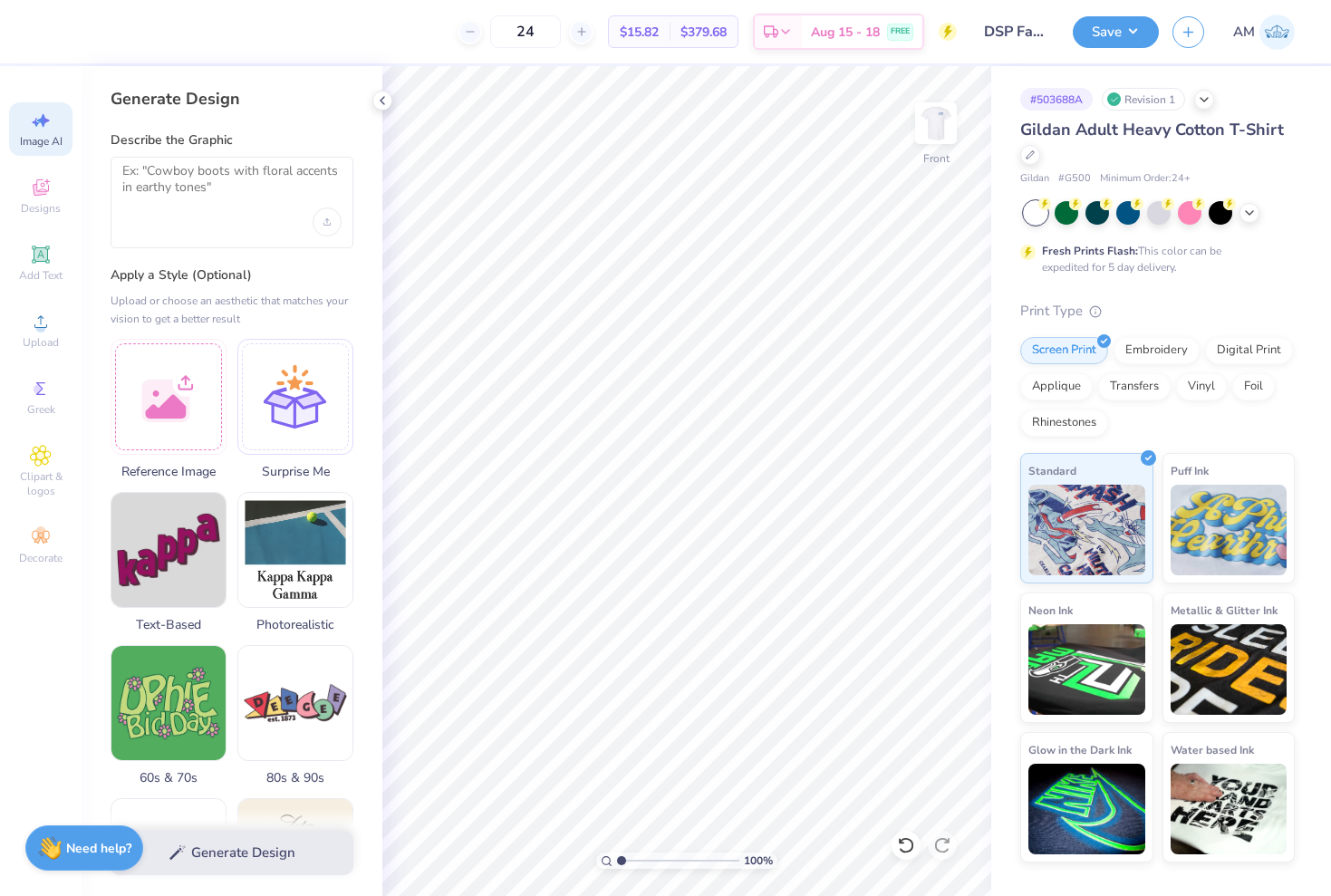 click at bounding box center [232, 202] 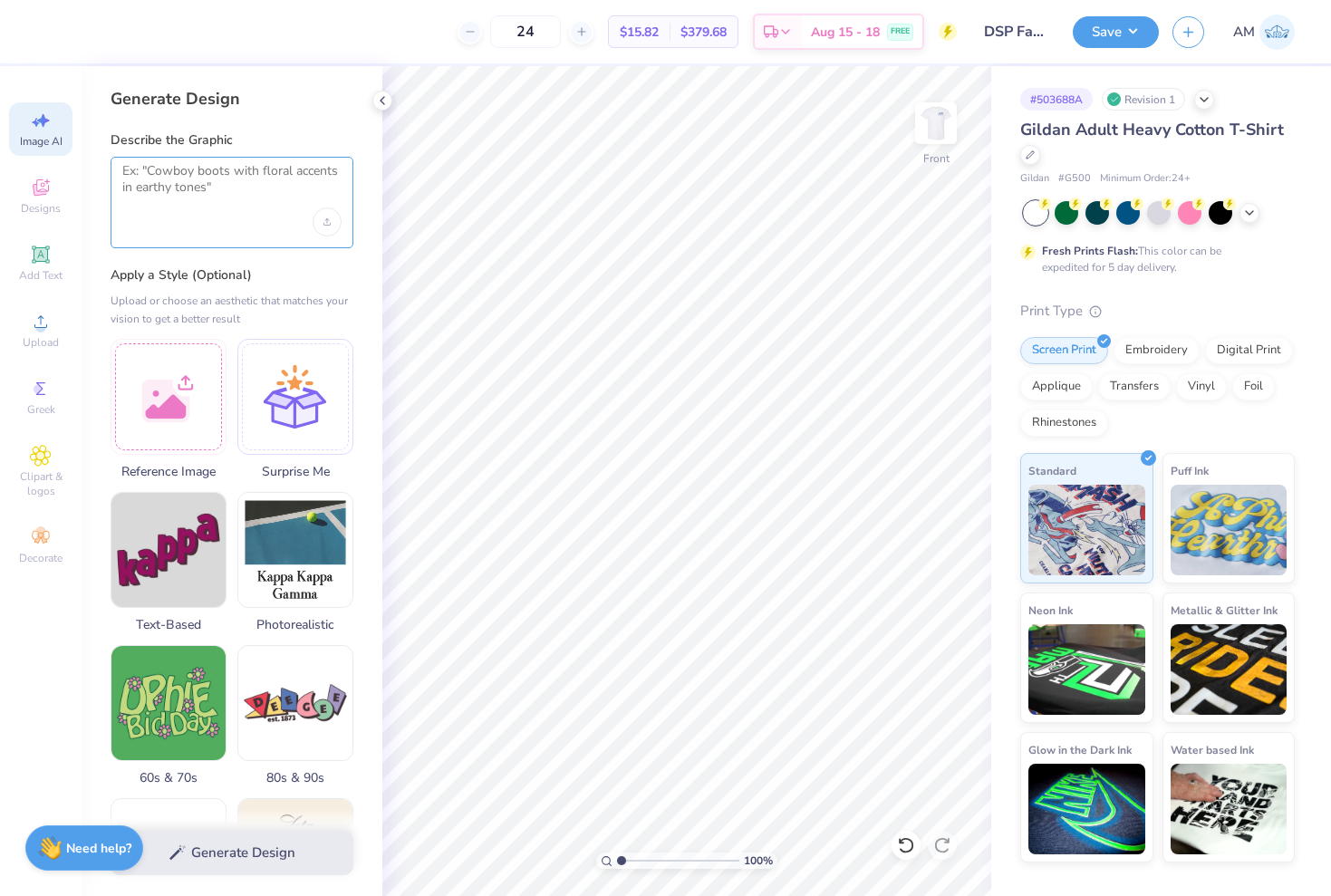 click at bounding box center [232, 186] 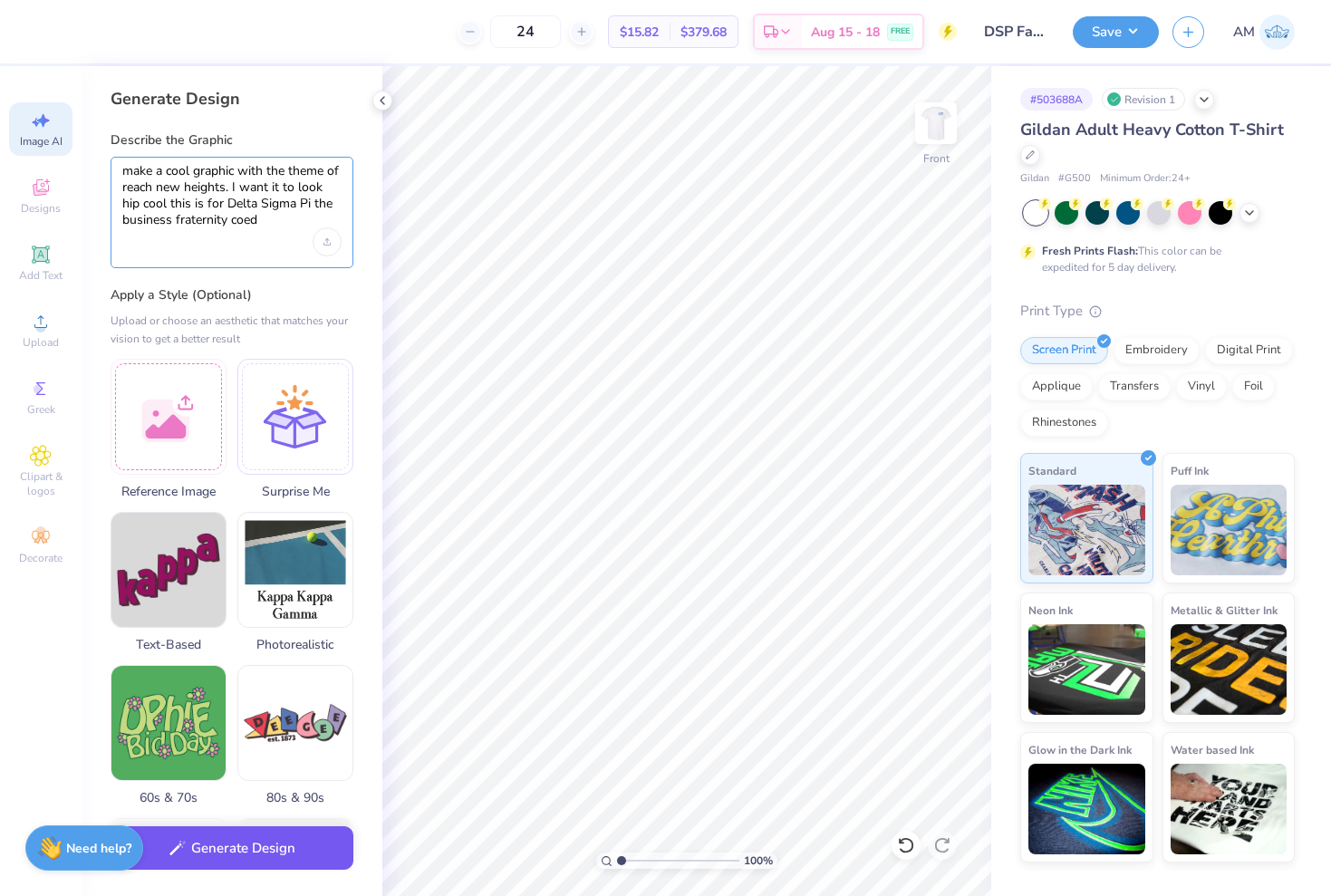 type on "make a cool graphic with the theme of reach new heights. I want it to look hip cool this is for Delta Sigma Pi the business fraternity coed" 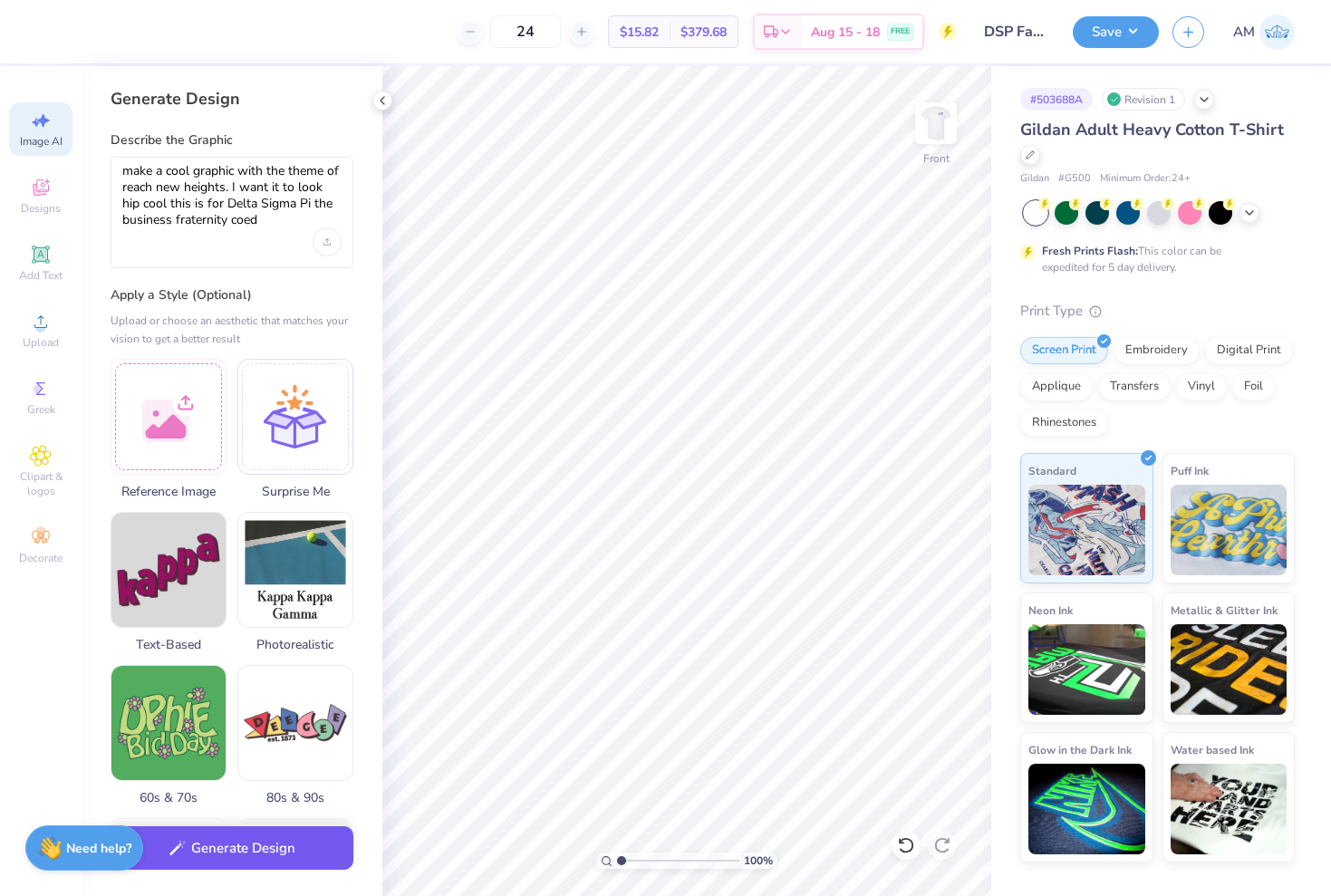 click on "Generate Design" at bounding box center (232, 848) 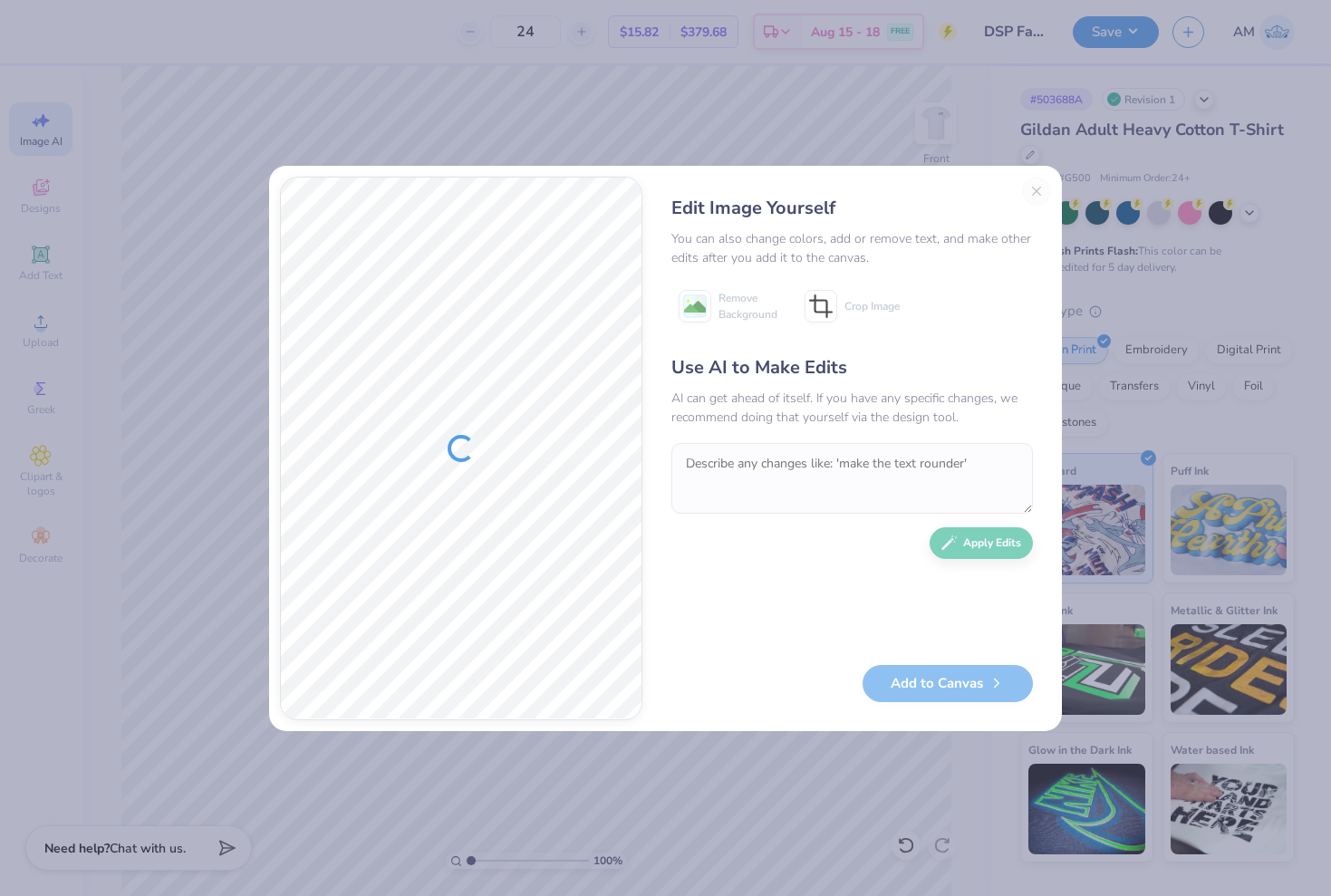 click on "Edit Image Yourself You can also change colors, add or remove text, and make other edits after you add it to the canvas. Remove Background Crop Image Use AI to Make Edits AI can get ahead of itself. If you have any specific changes, we recommend doing that yourself via the design tool. Apply Edits Add to Canvas" at bounding box center [852, 448] 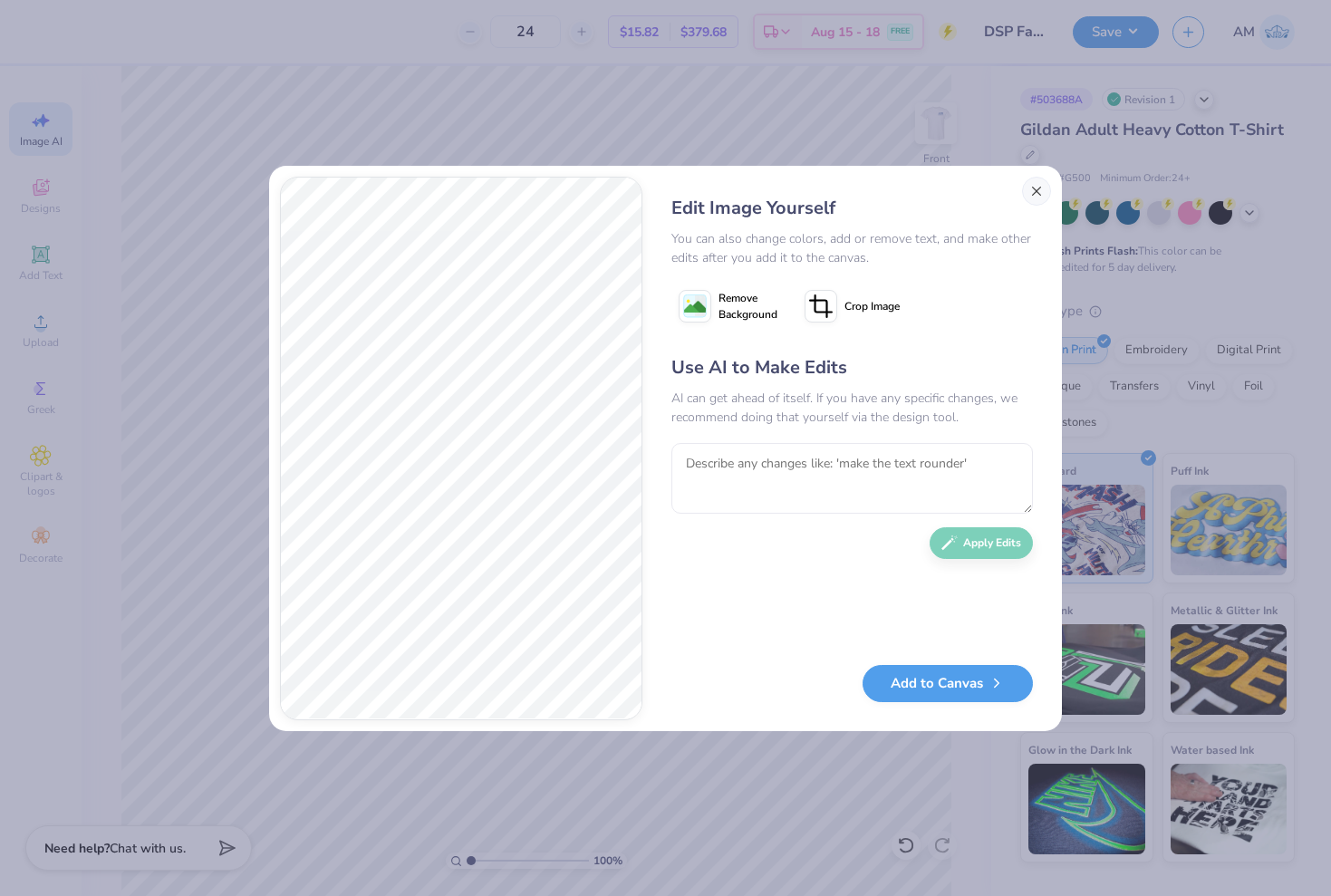 click at bounding box center (1037, 191) 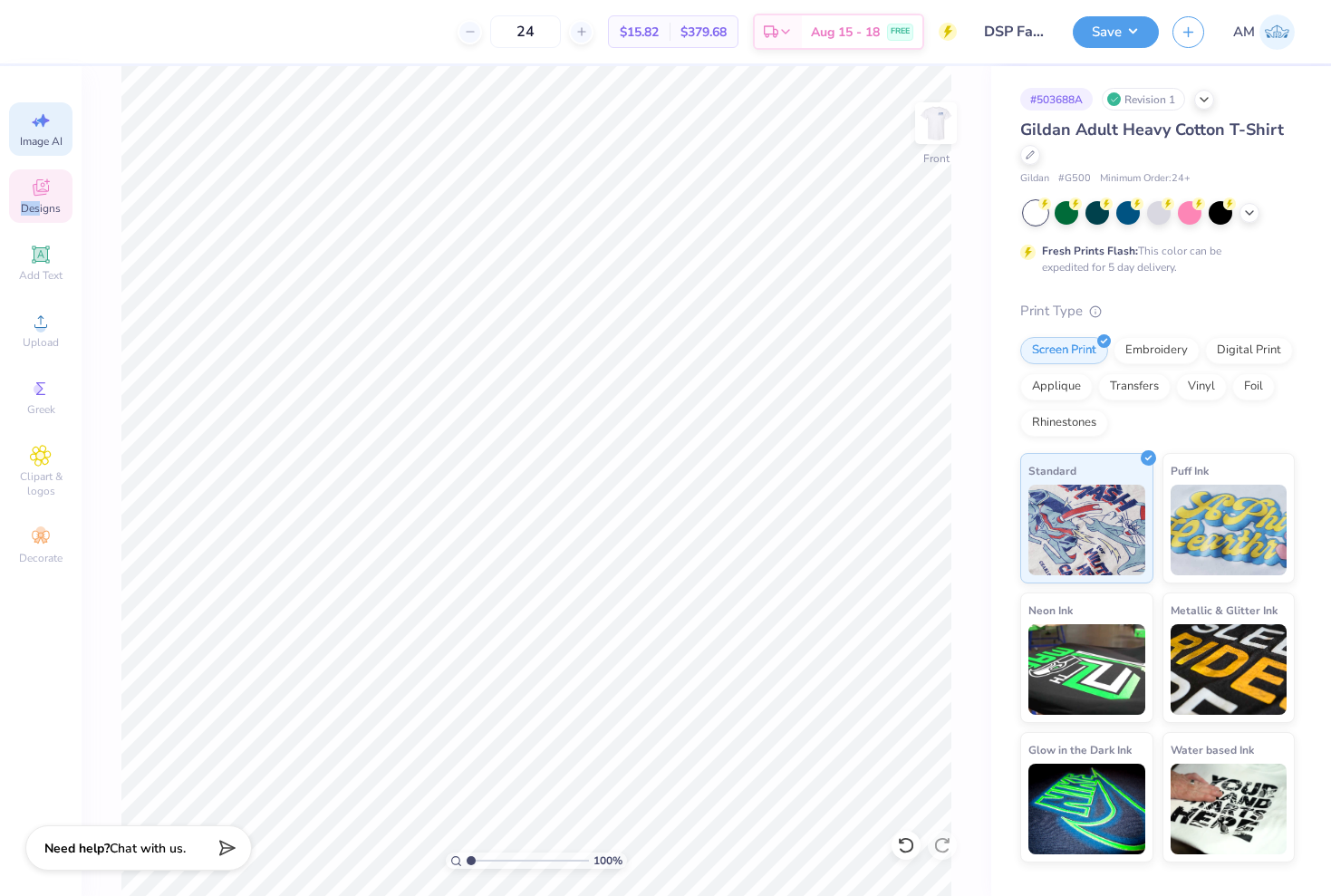 click on "Designs" at bounding box center (41, 196) 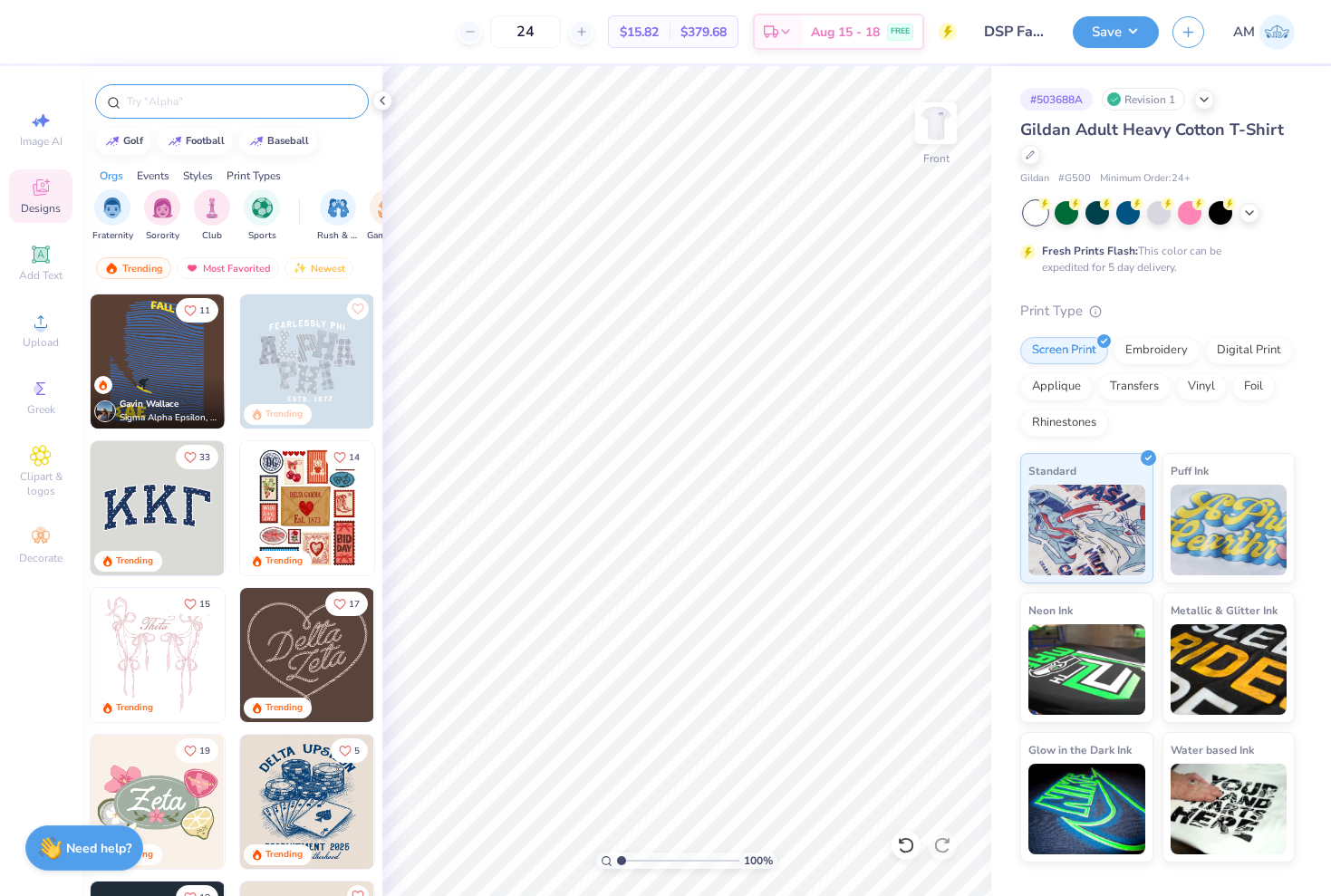 click at bounding box center (241, 101) 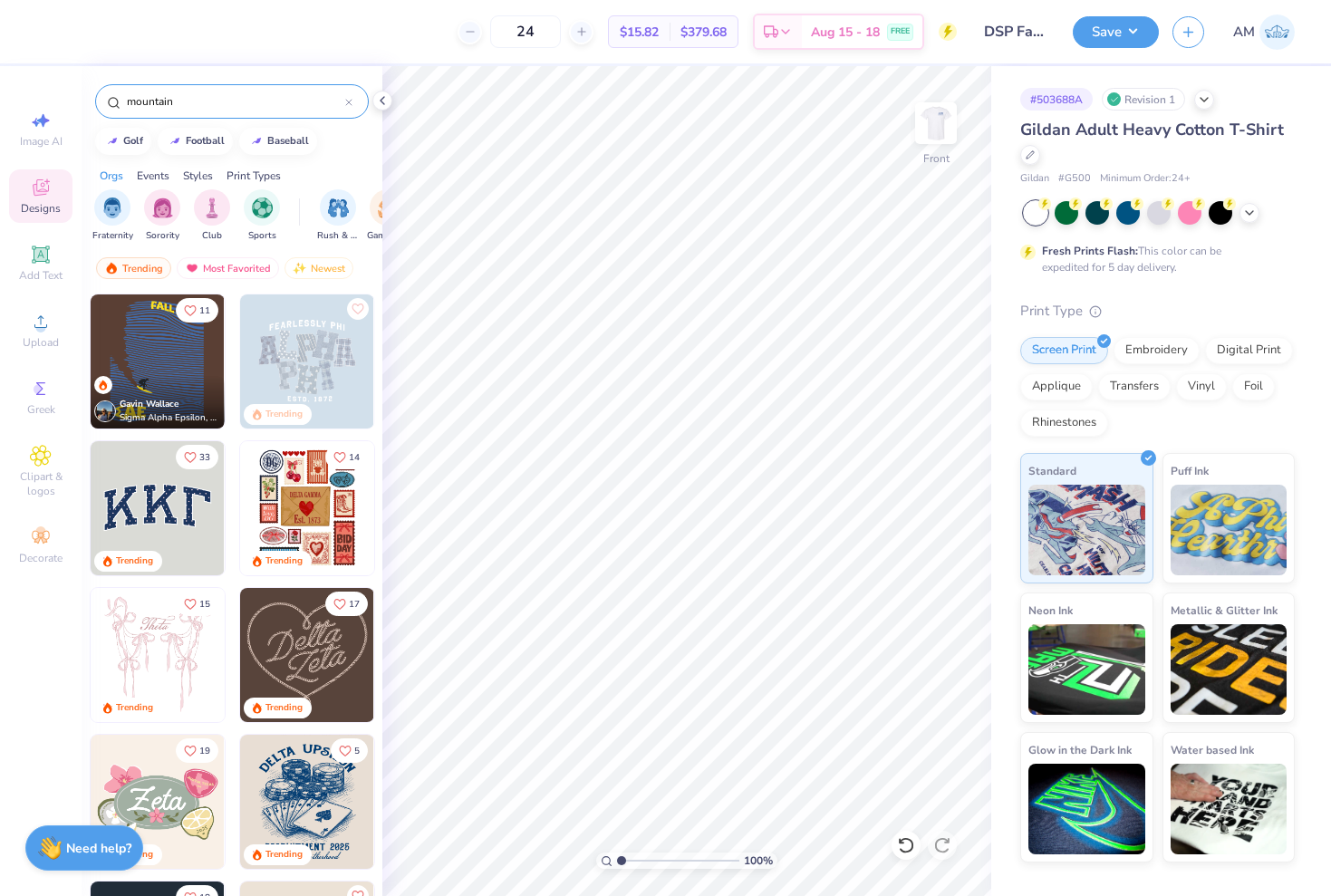 type on "mountain" 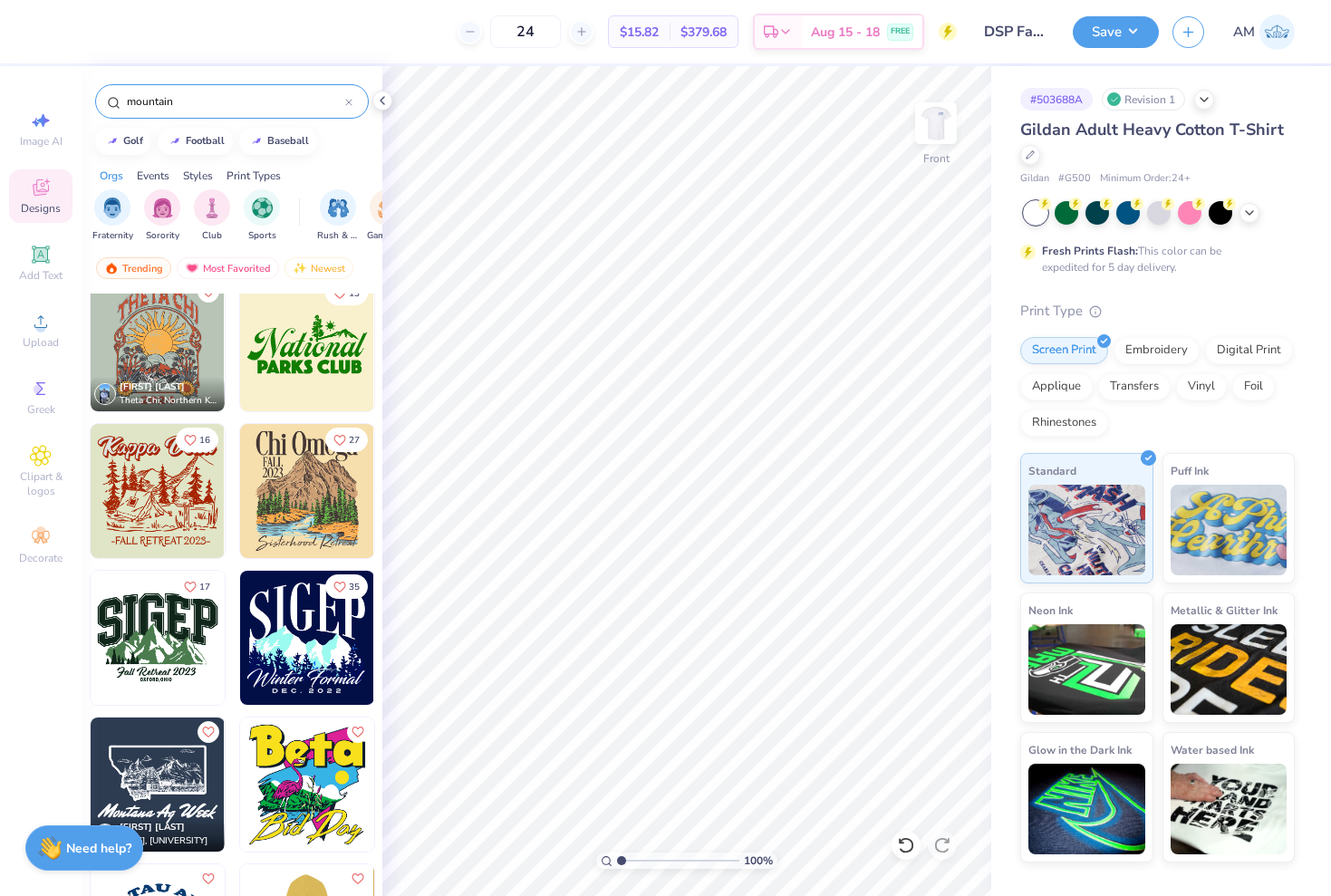 scroll, scrollTop: 737, scrollLeft: 0, axis: vertical 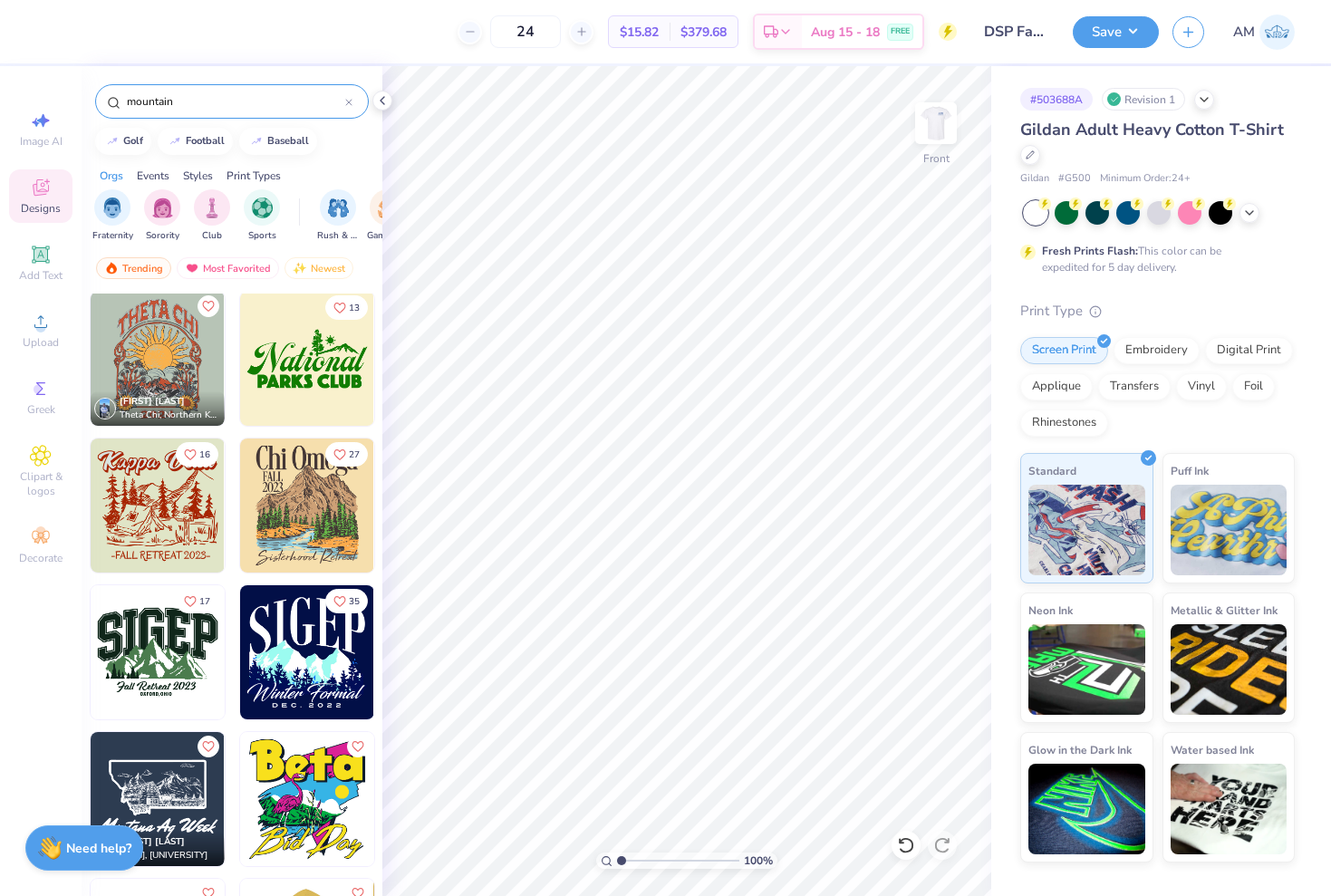 click at bounding box center (307, 506) 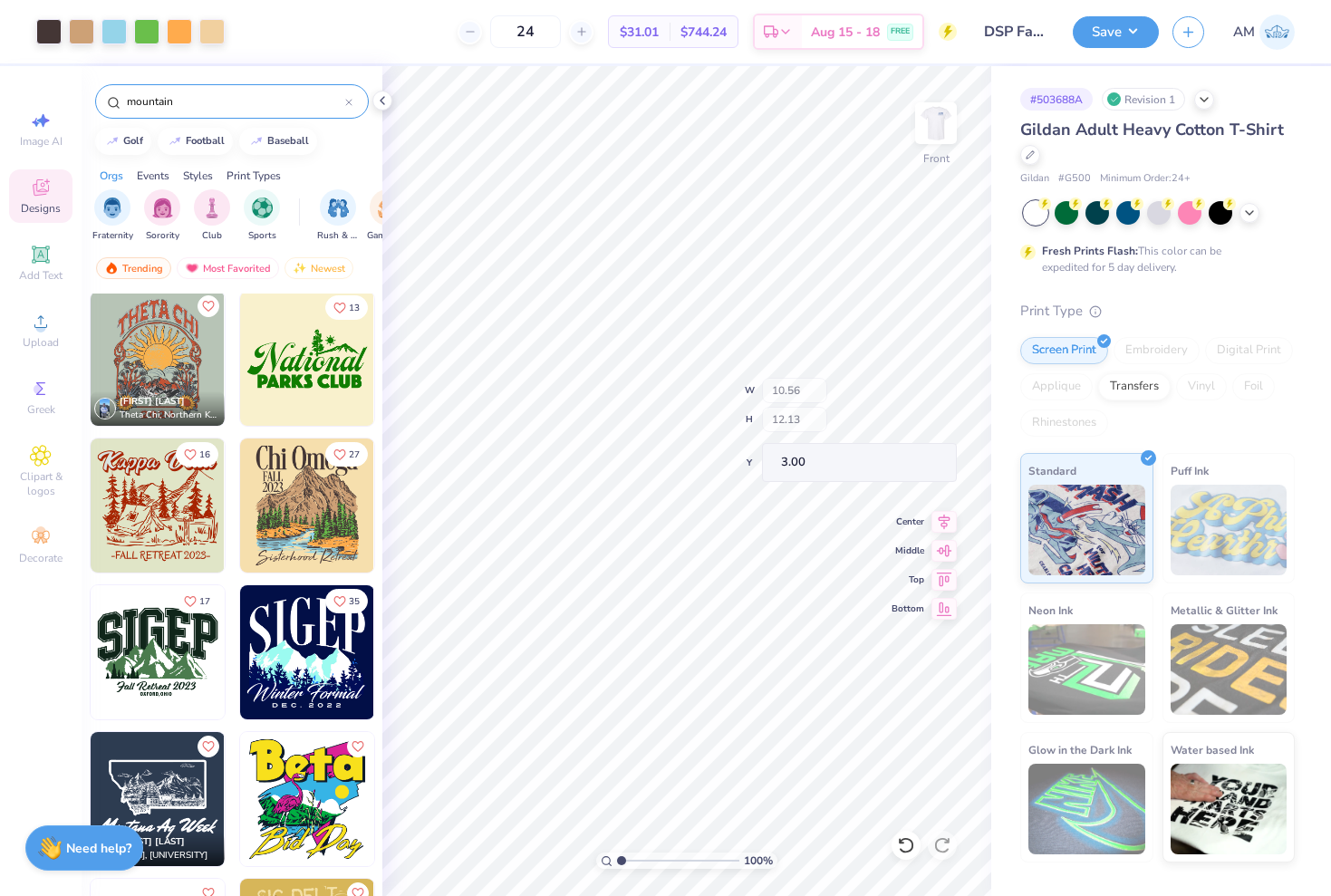 type on "9.99" 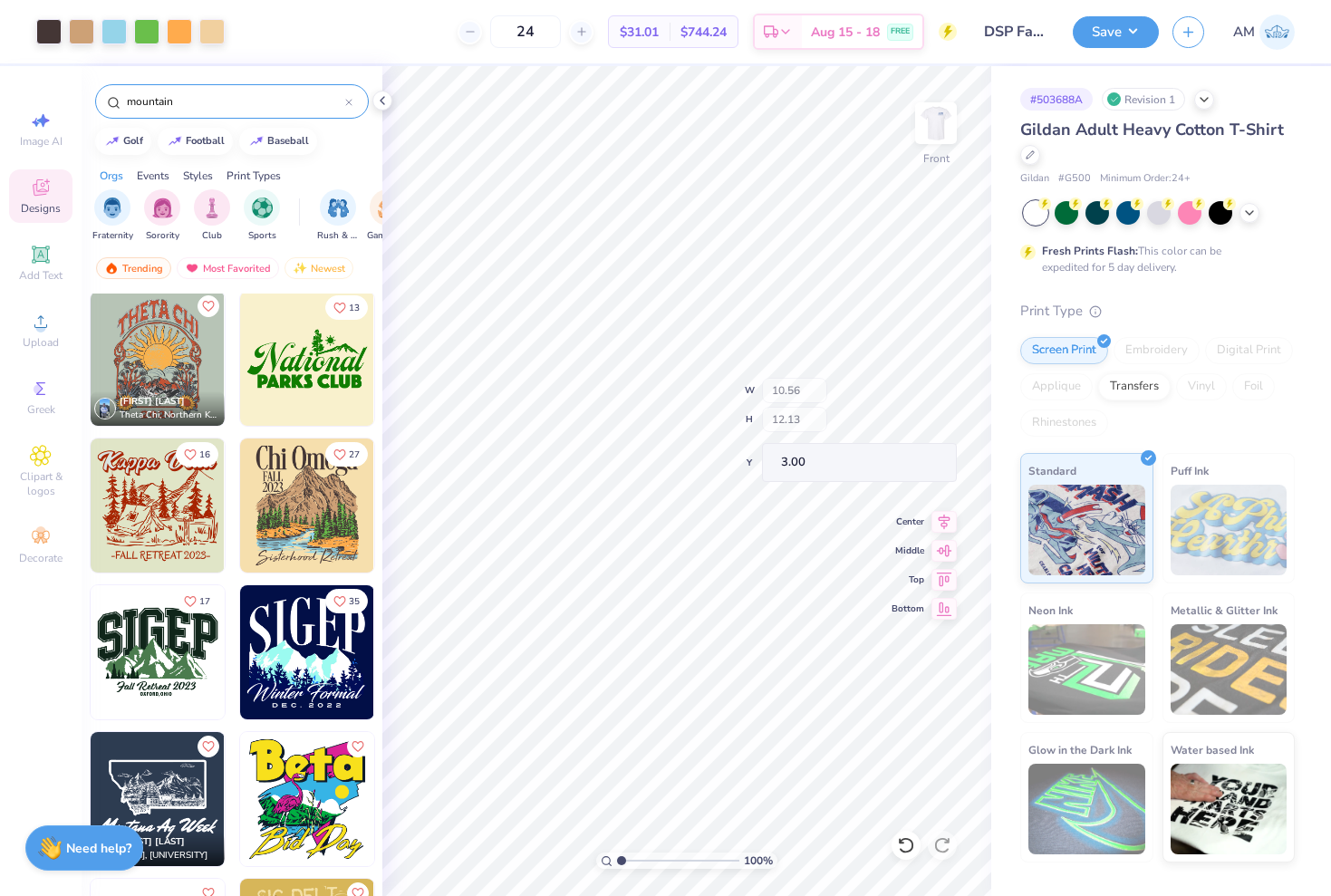type on "1.61" 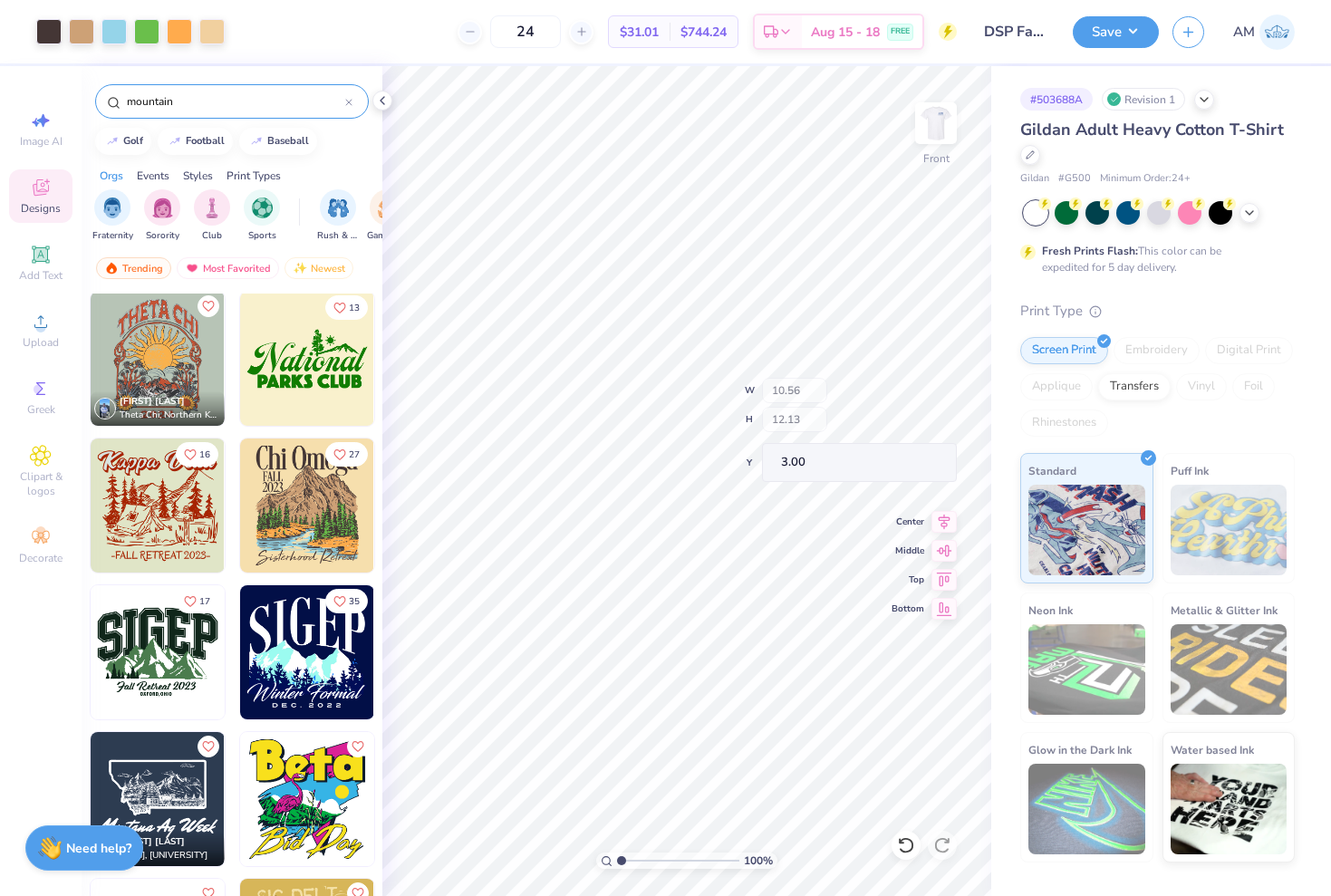 type on "13.52" 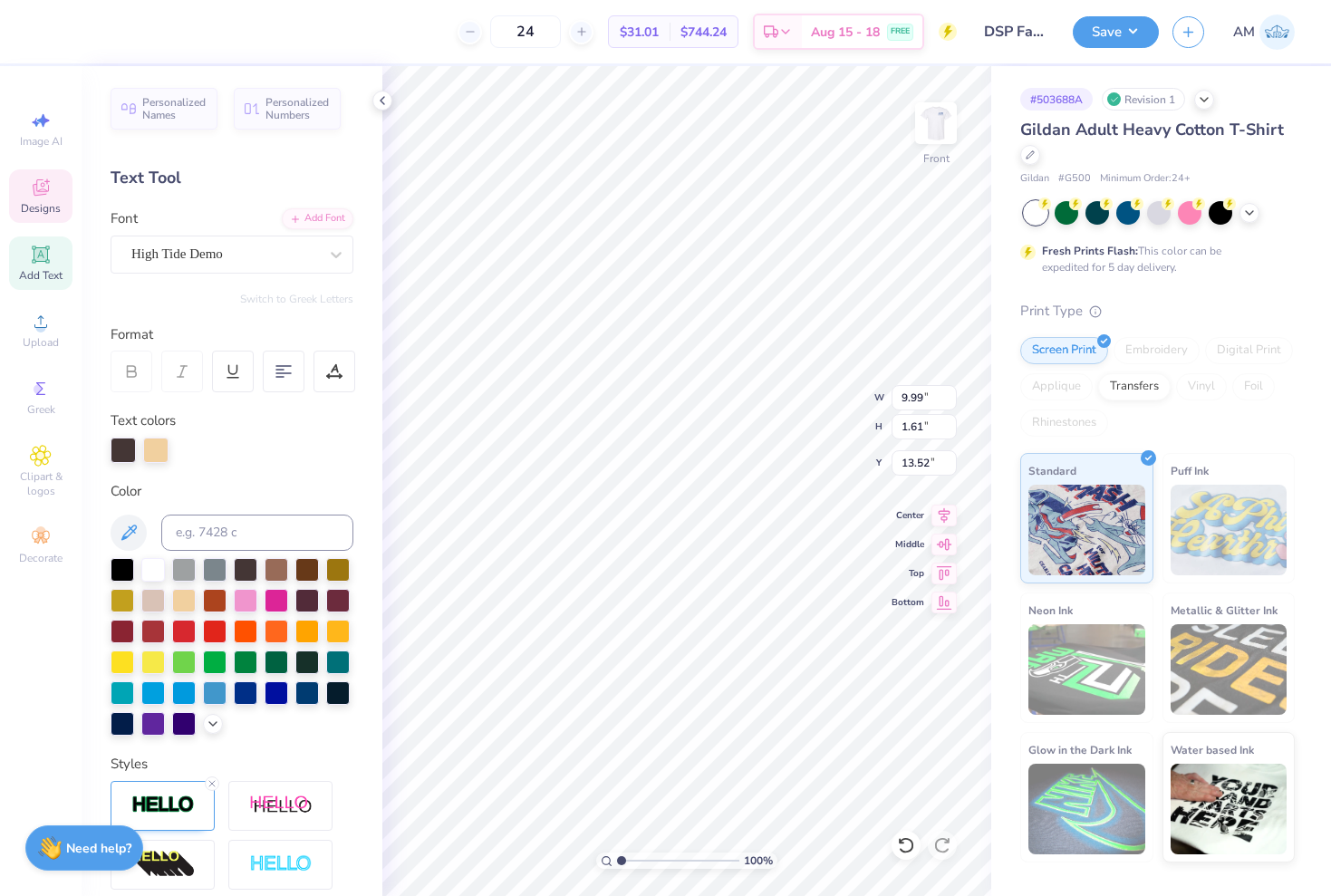 scroll, scrollTop: 0, scrollLeft: 6, axis: horizontal 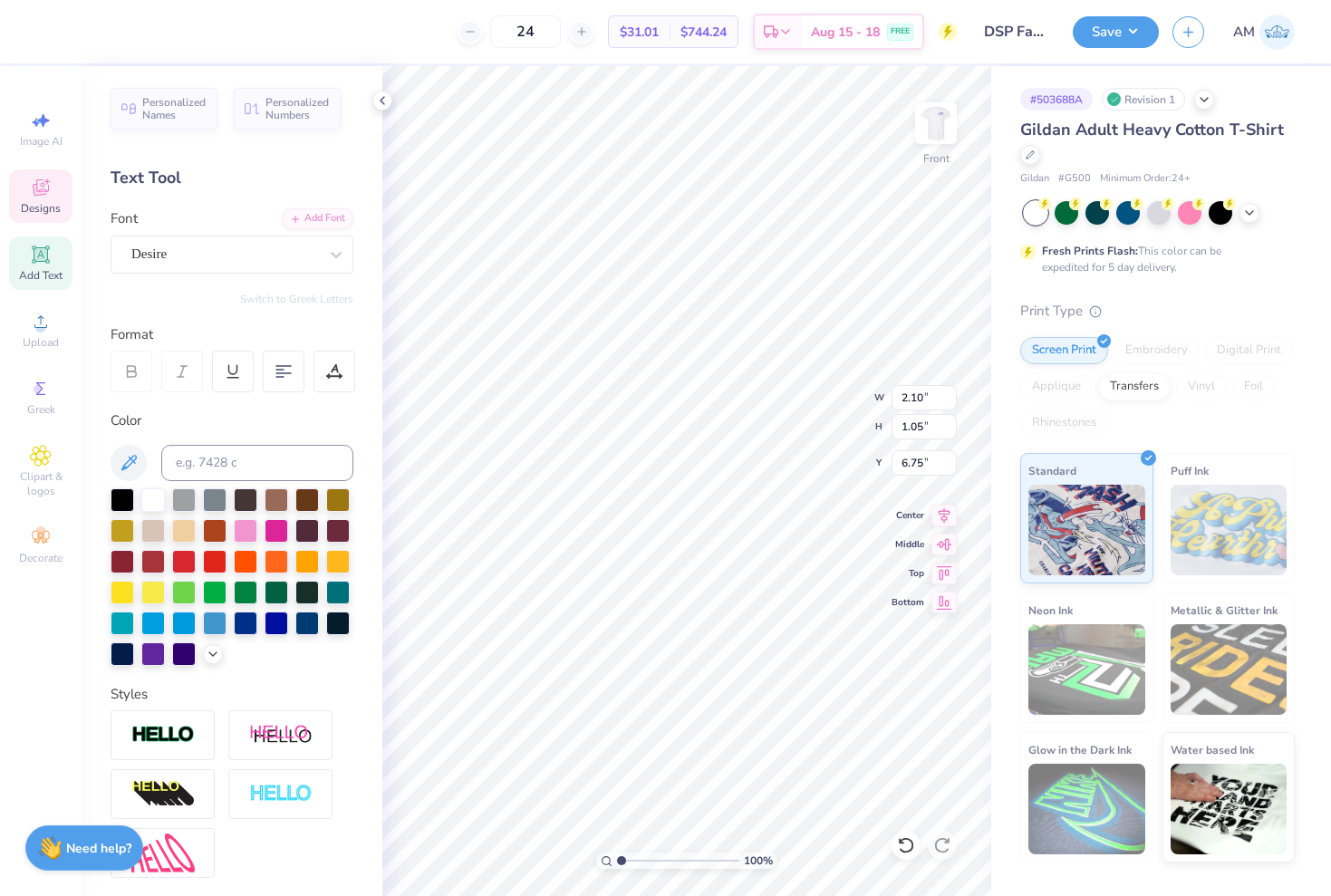 type on "2025" 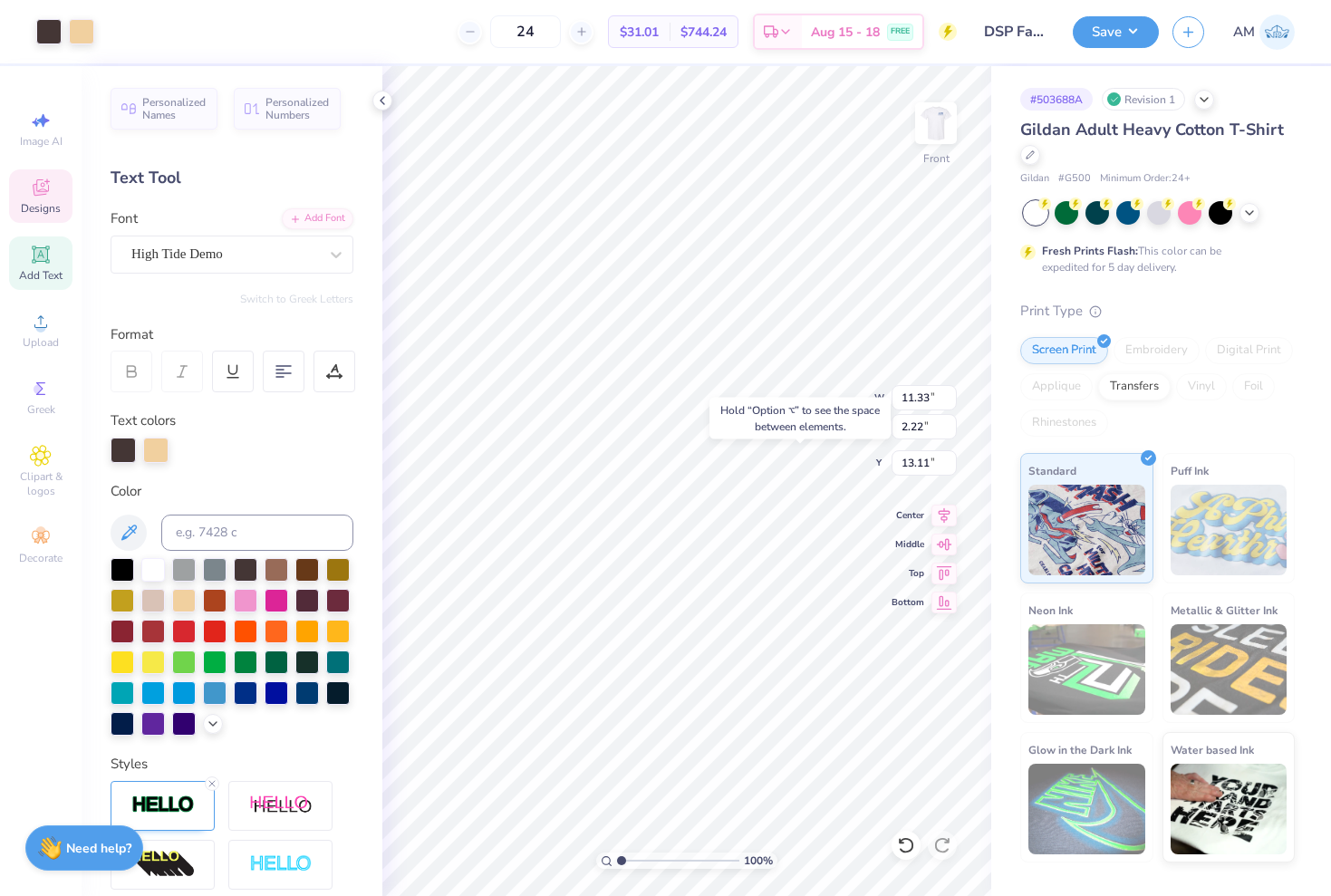 type on "13.14" 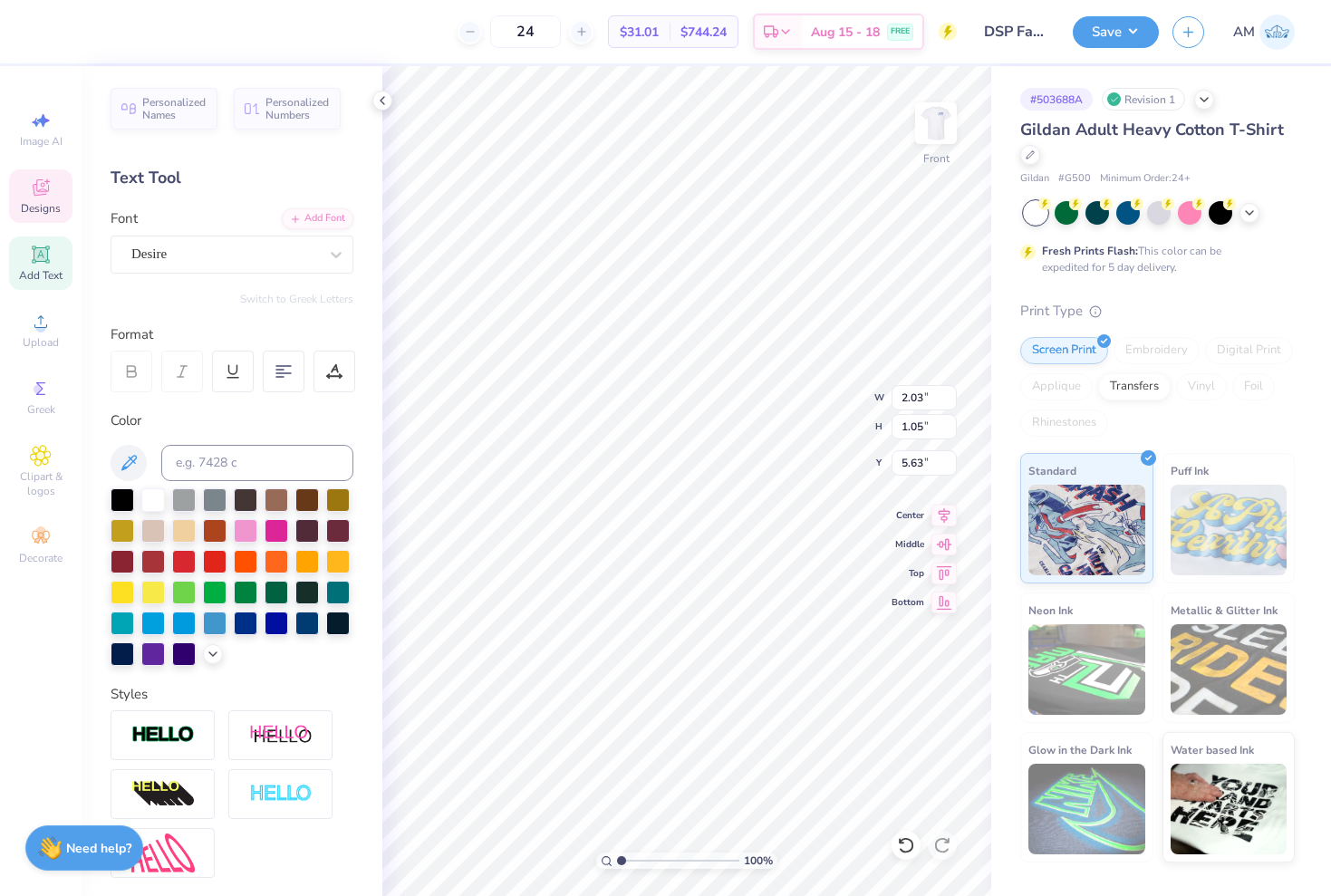 type on "5.60" 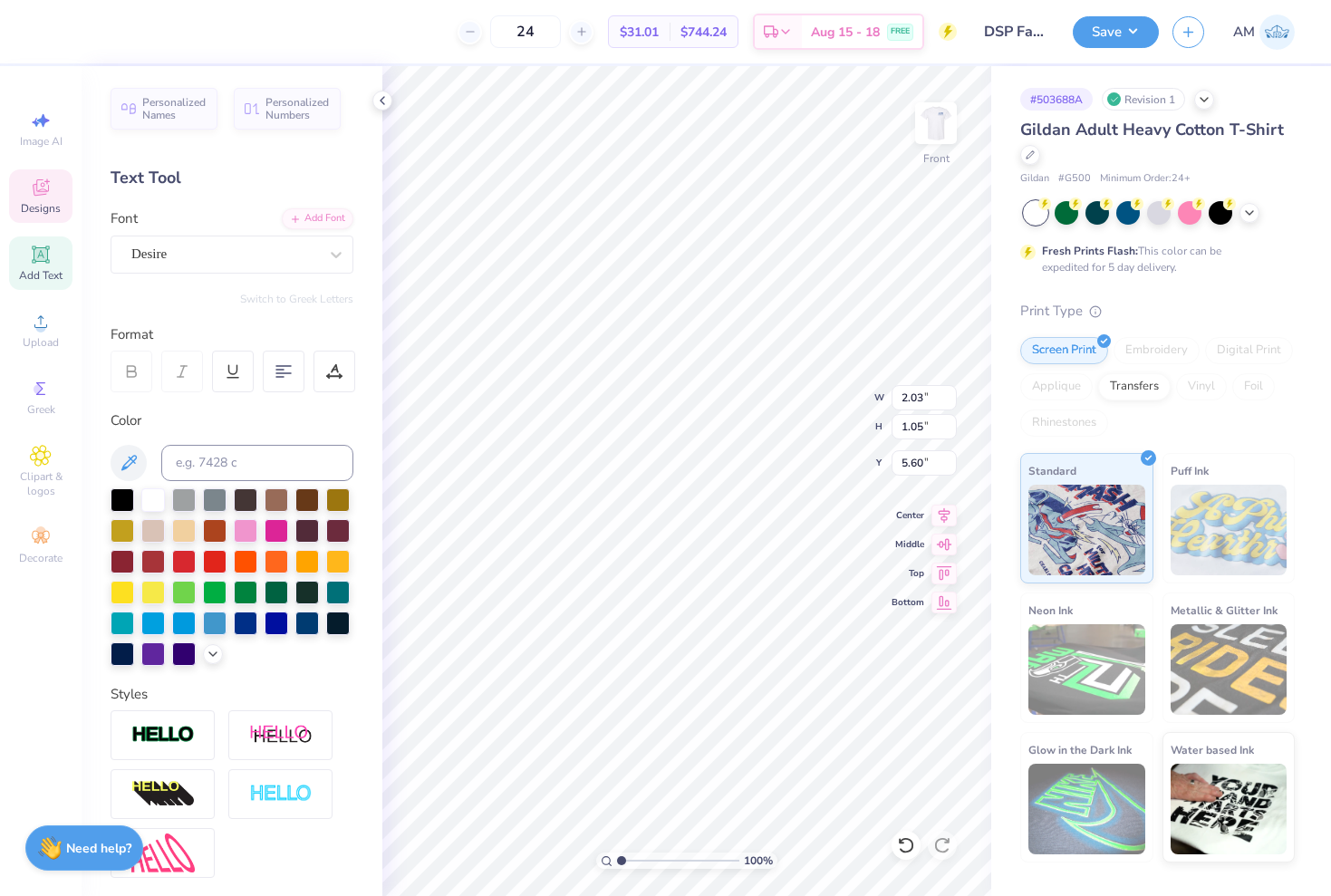 type on "10.36" 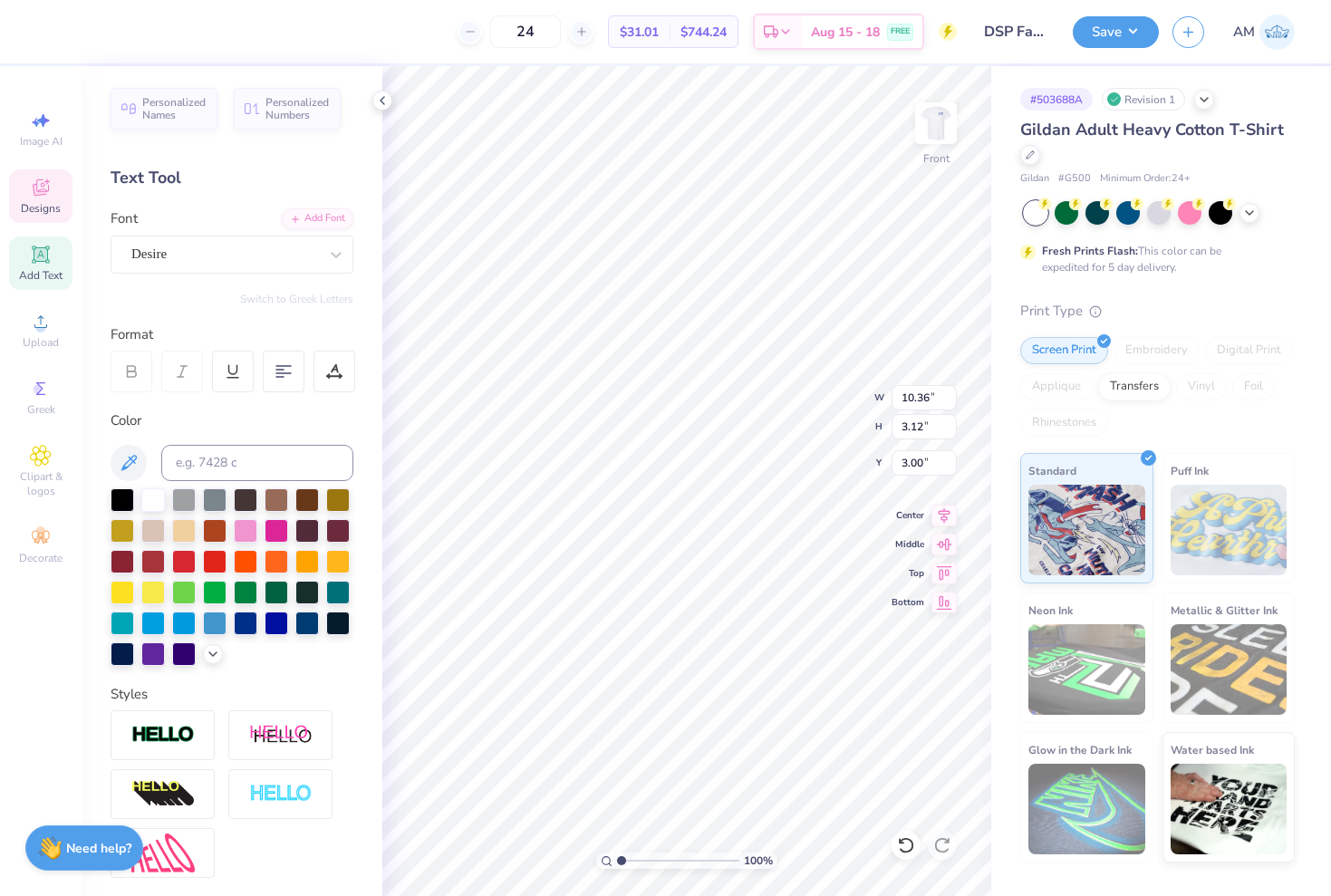 type on "C" 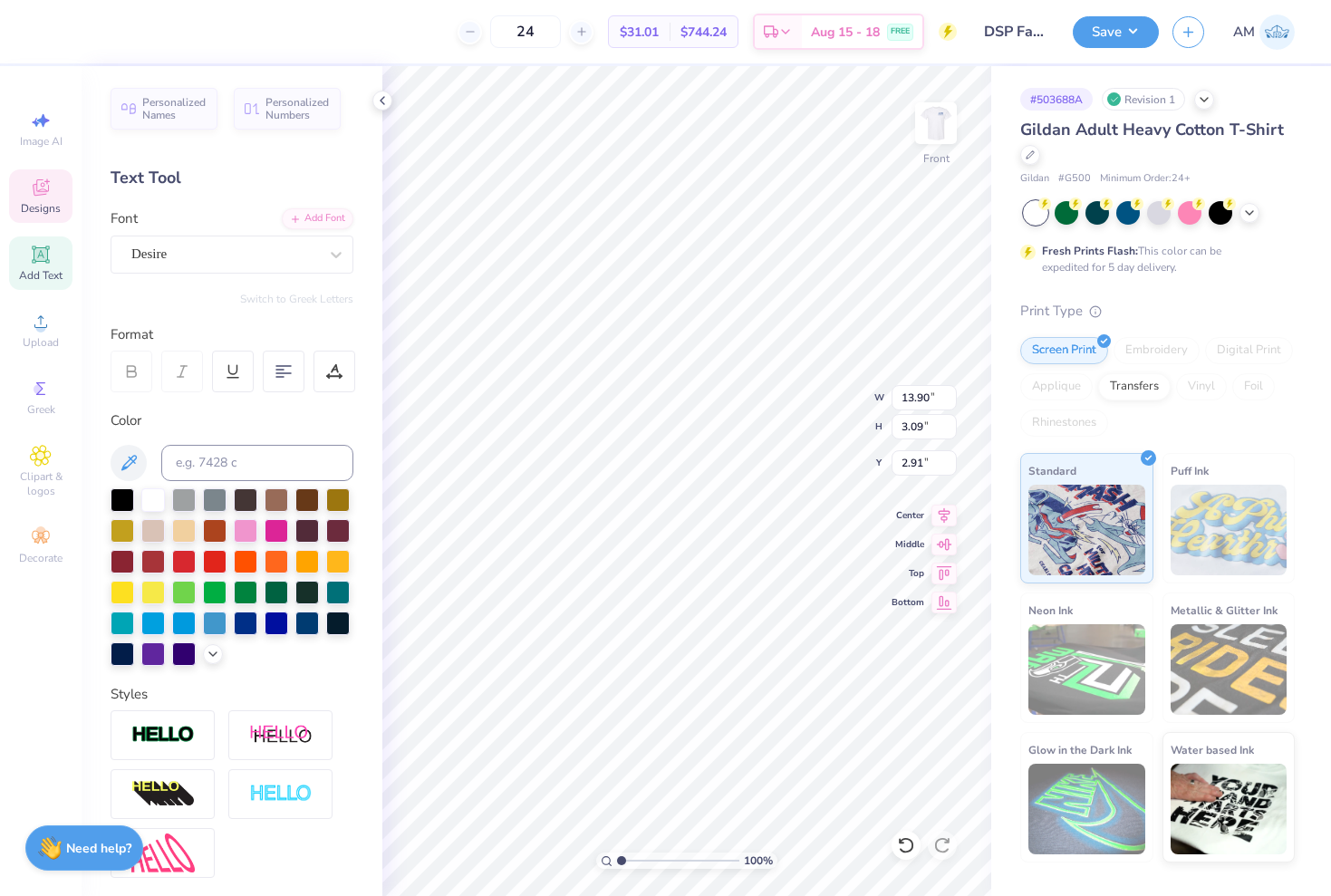 type on "12.68" 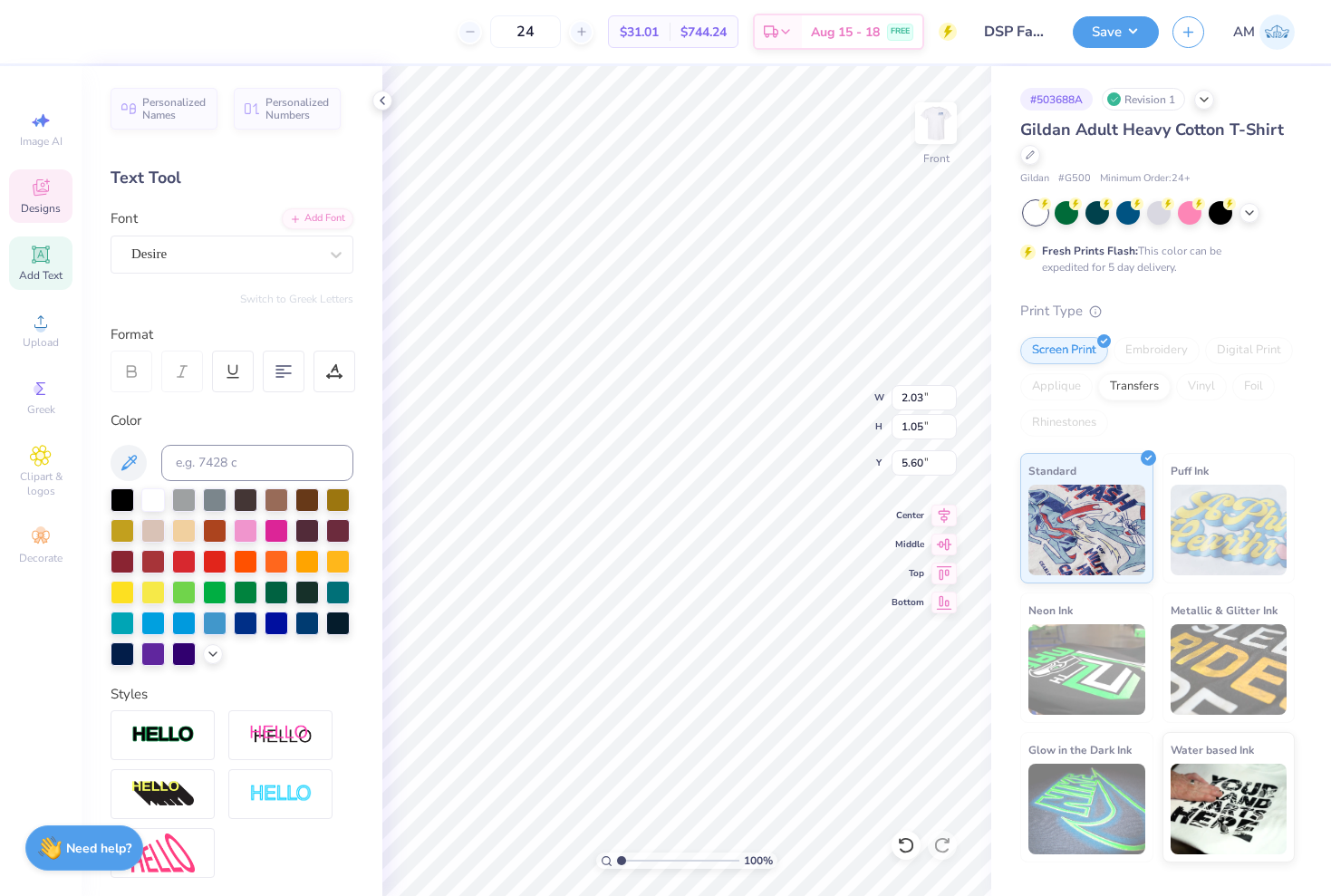type on "6.01" 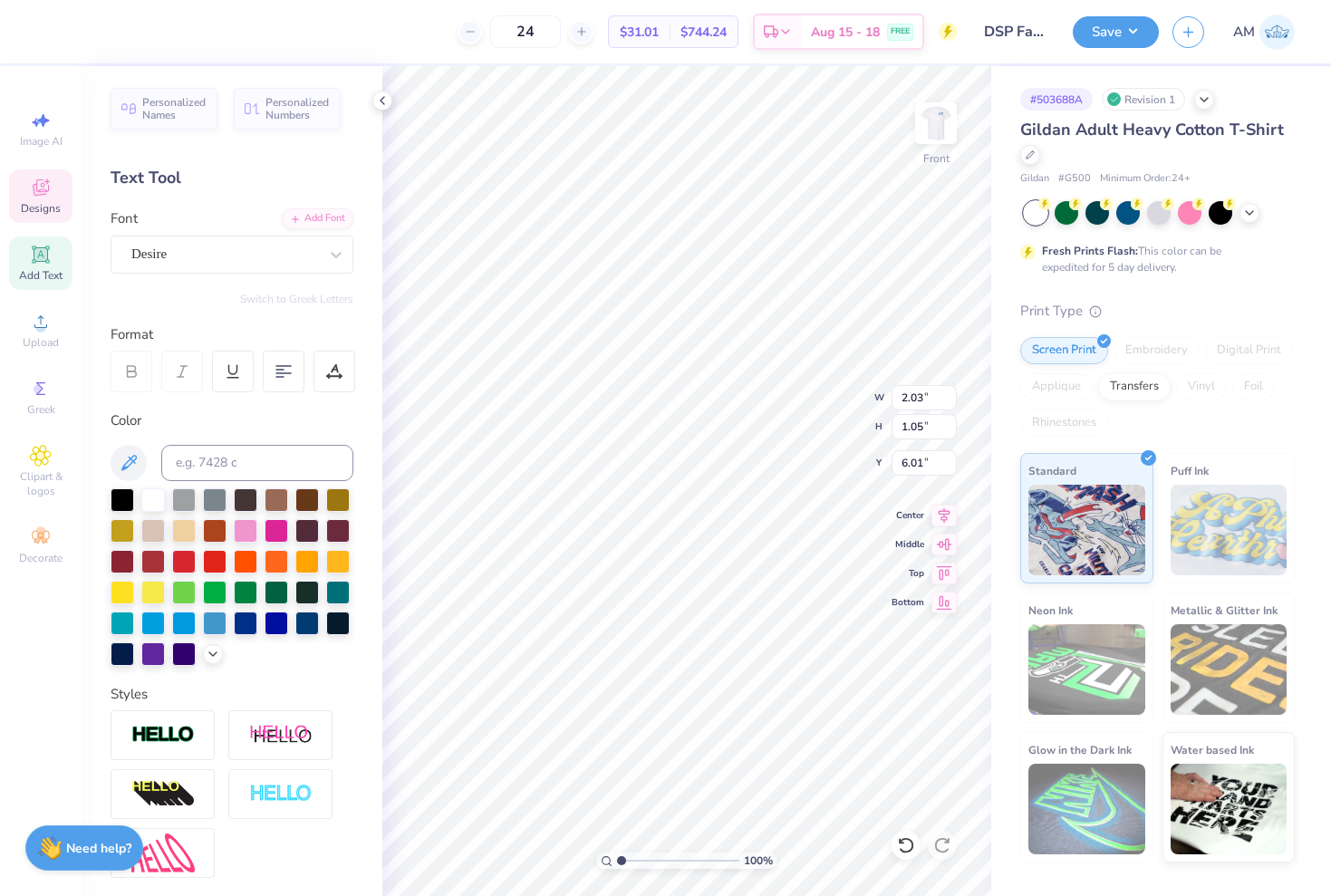 type on "10.54" 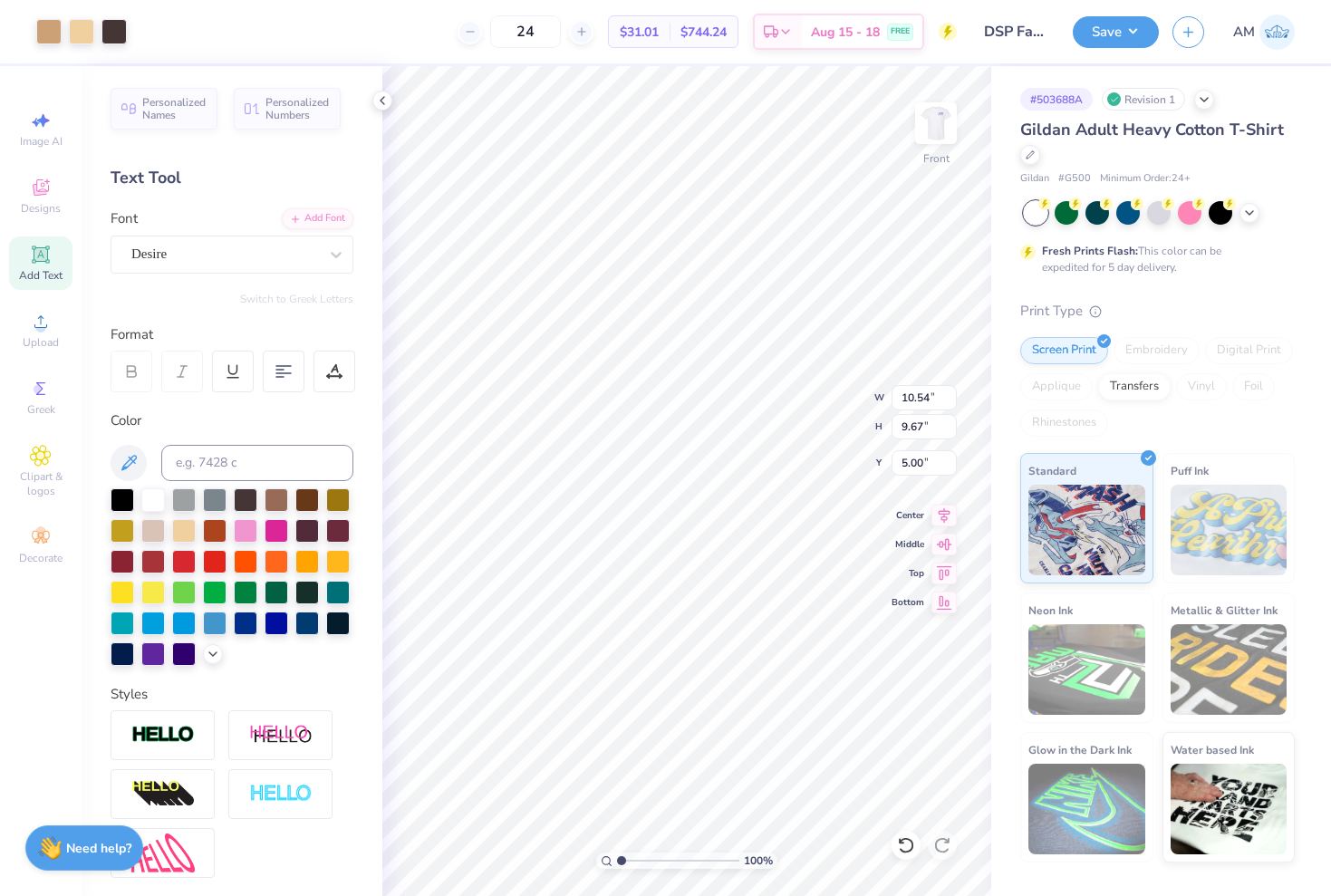 type on "4.96" 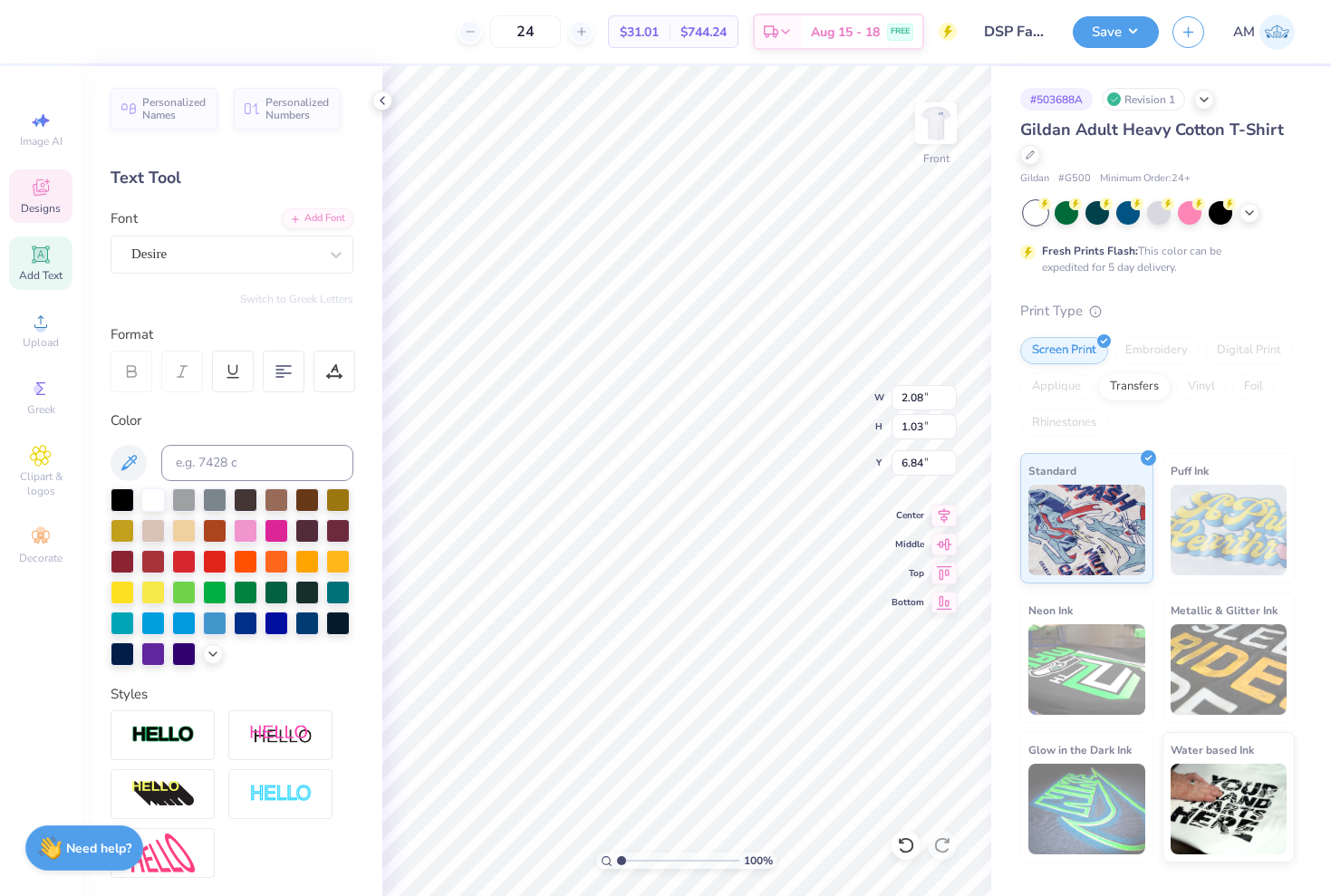 type on "15.05" 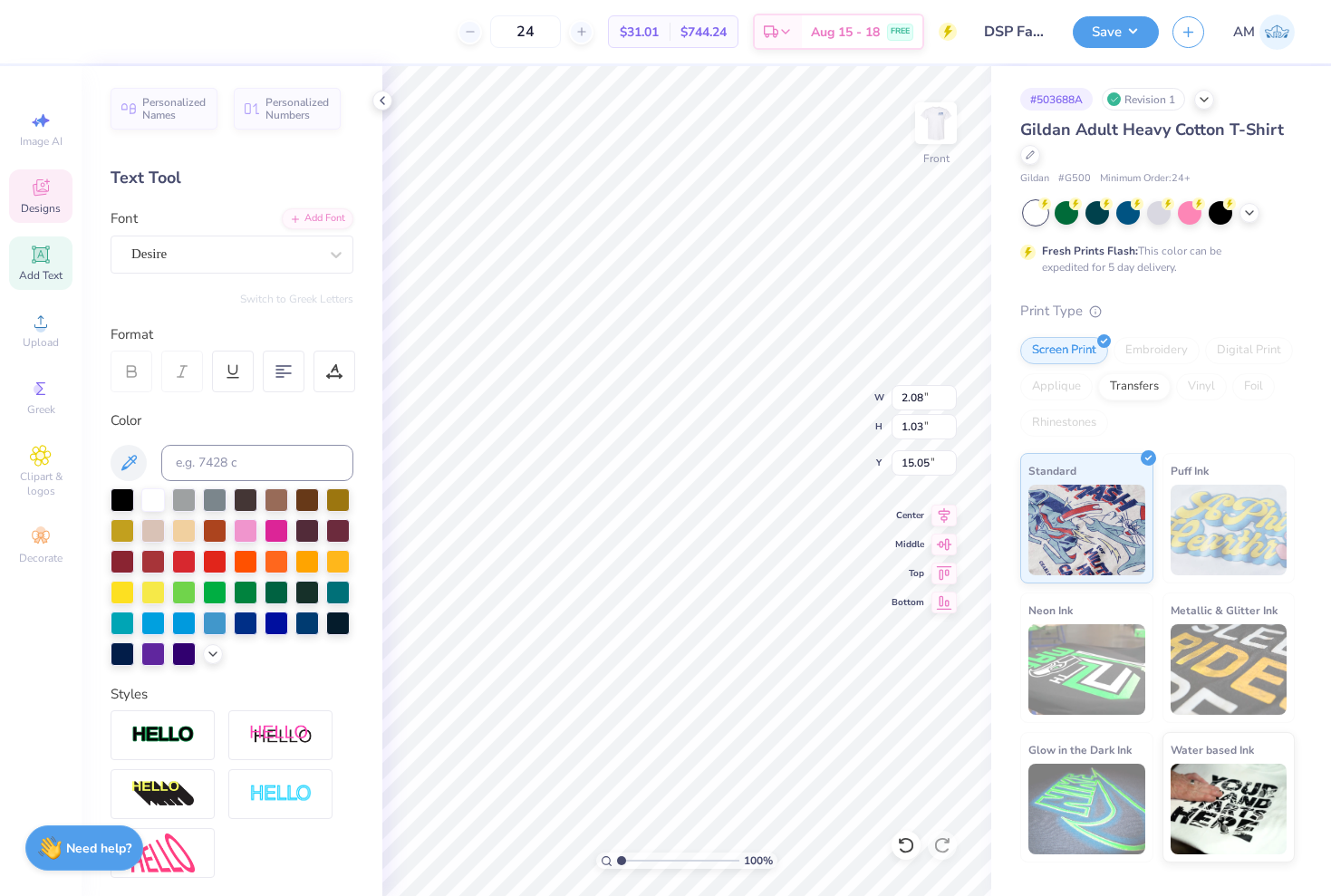 type on "11.33" 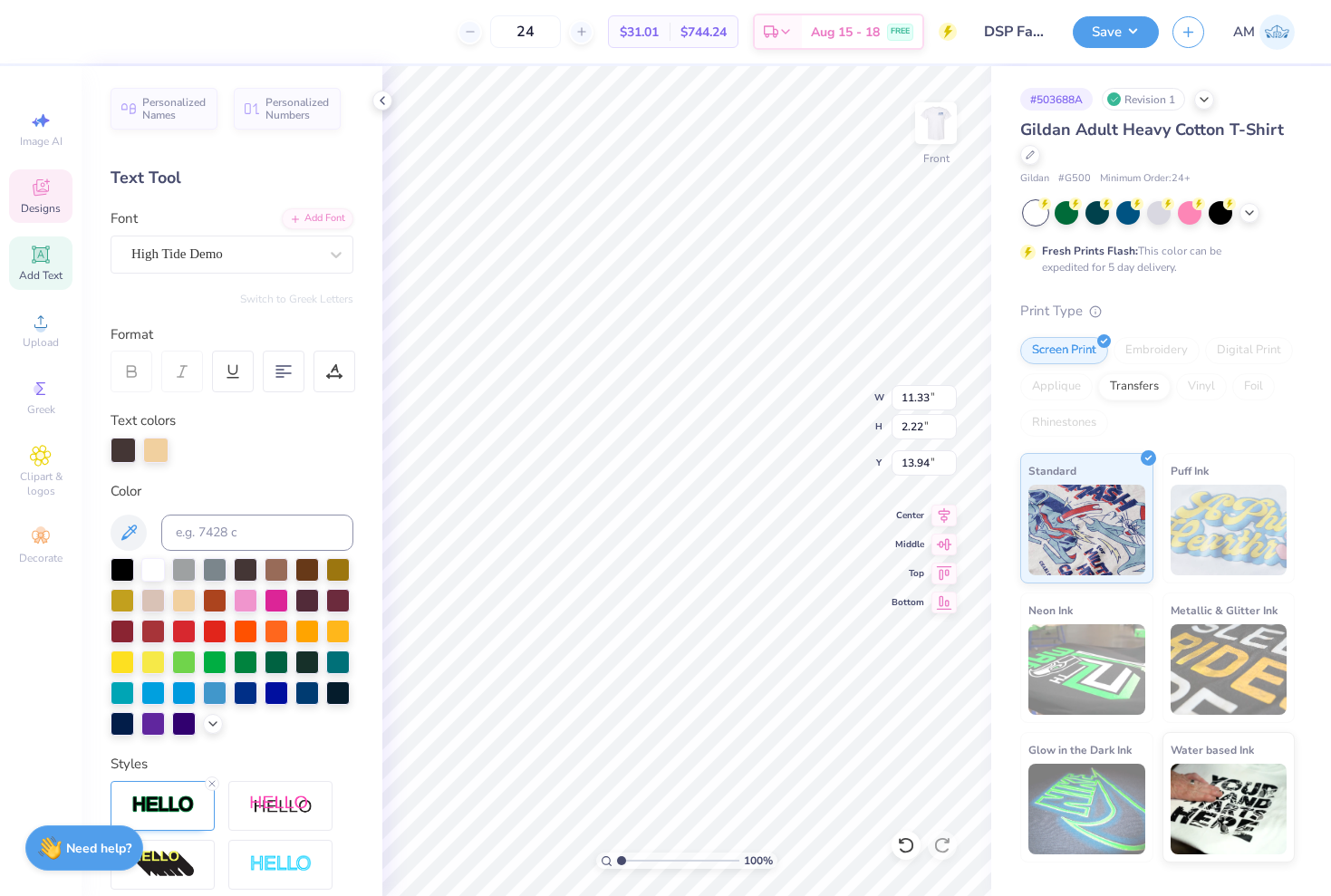 type on "12.41" 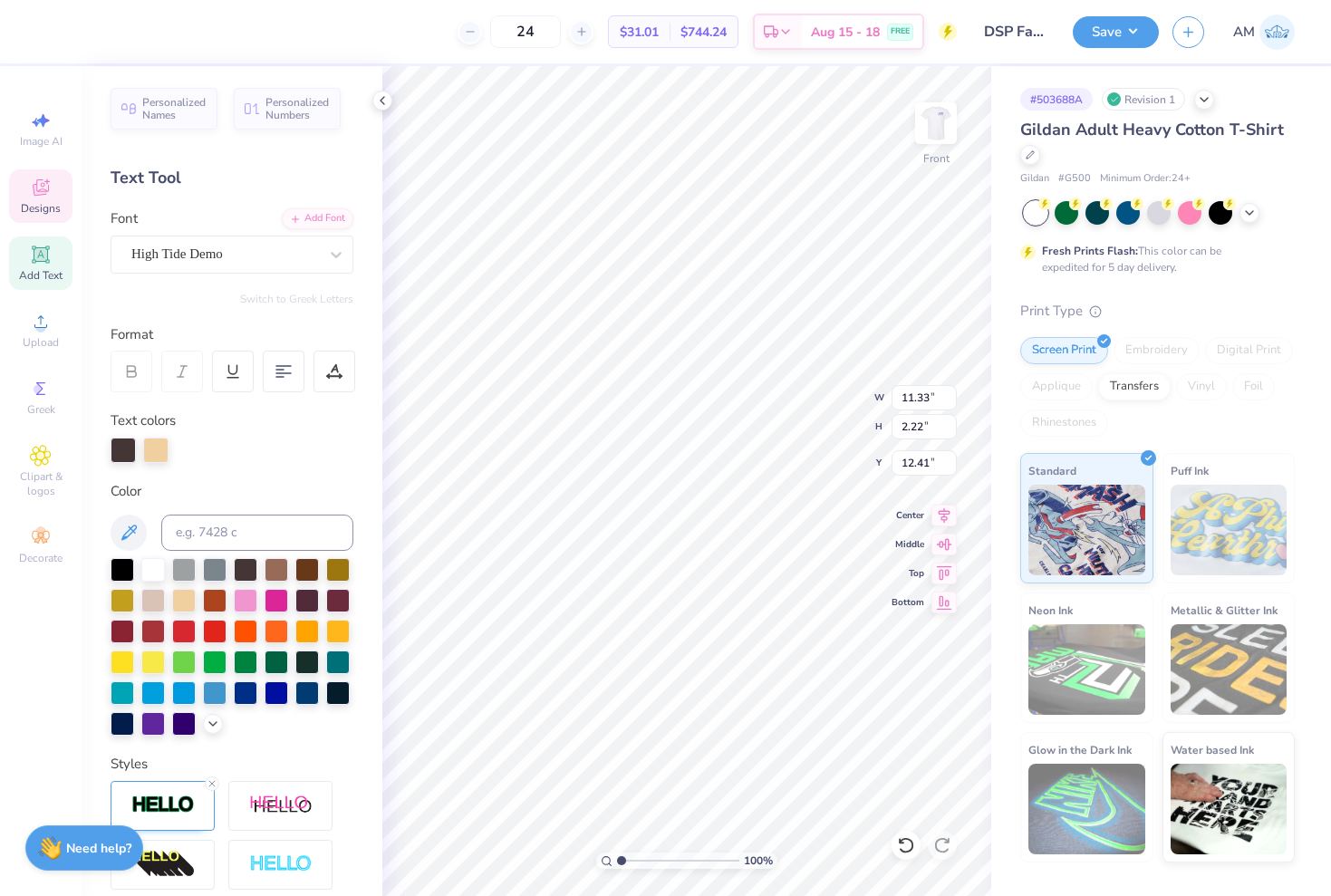 type on "2.08" 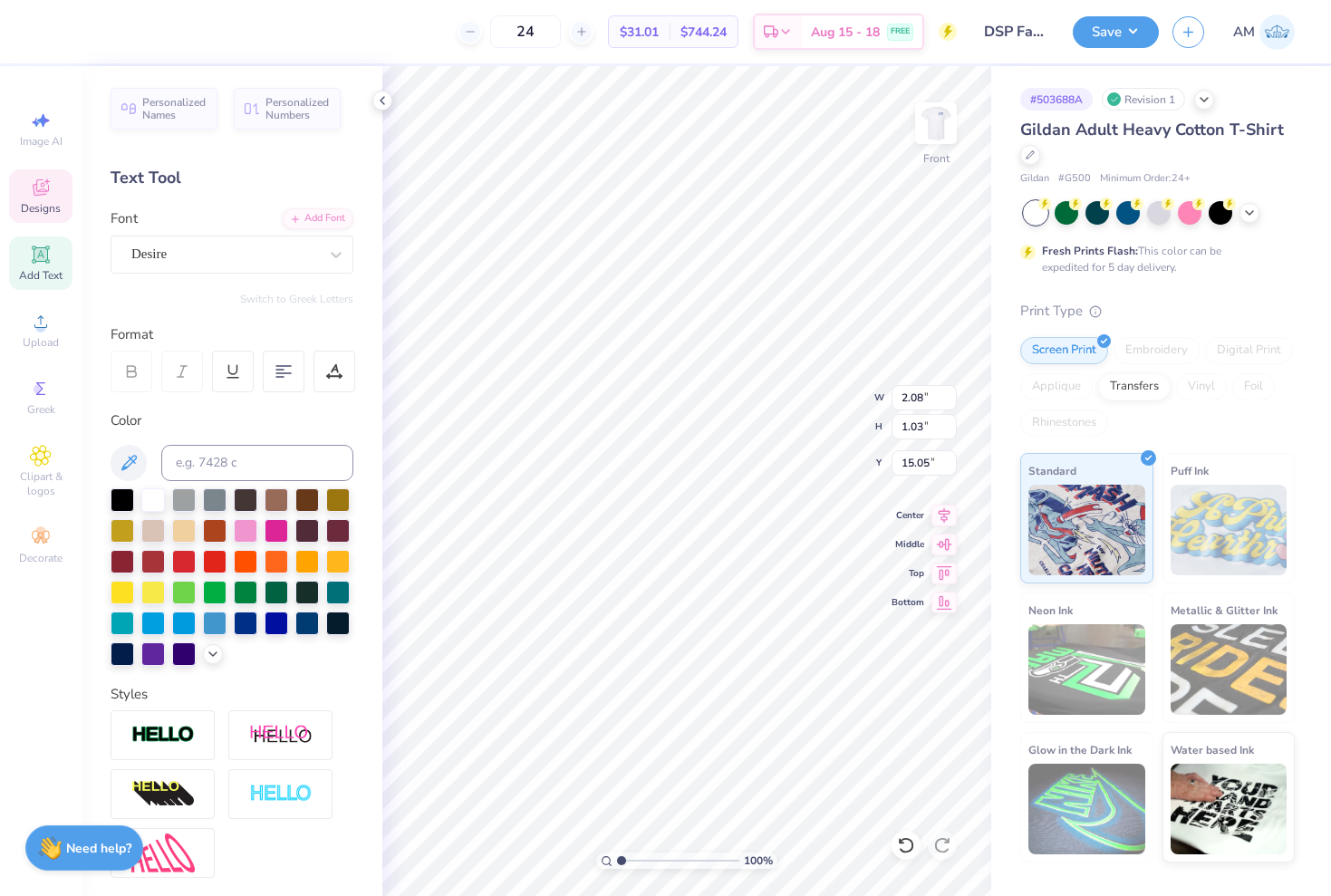 type on "19.15" 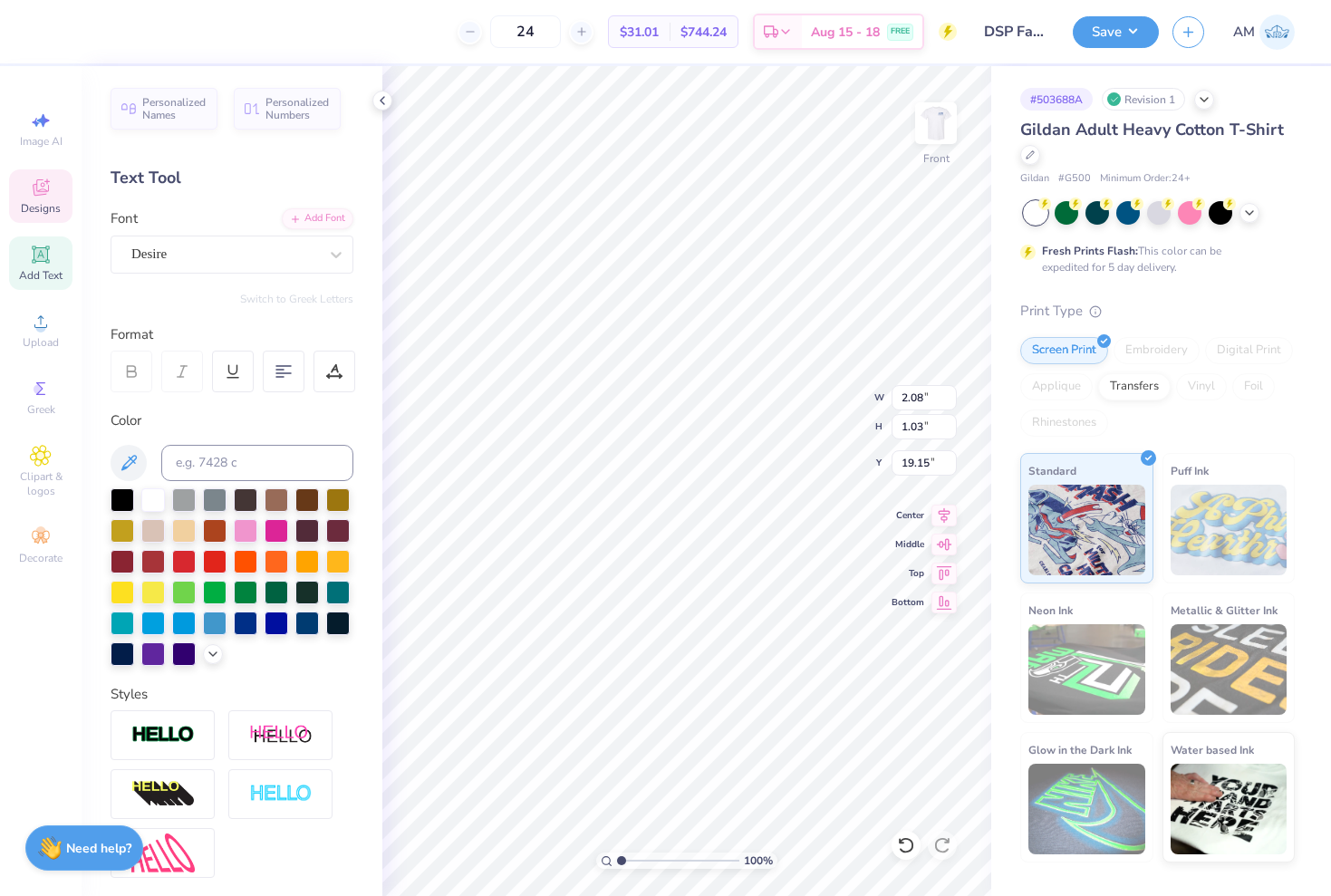type on "11.33" 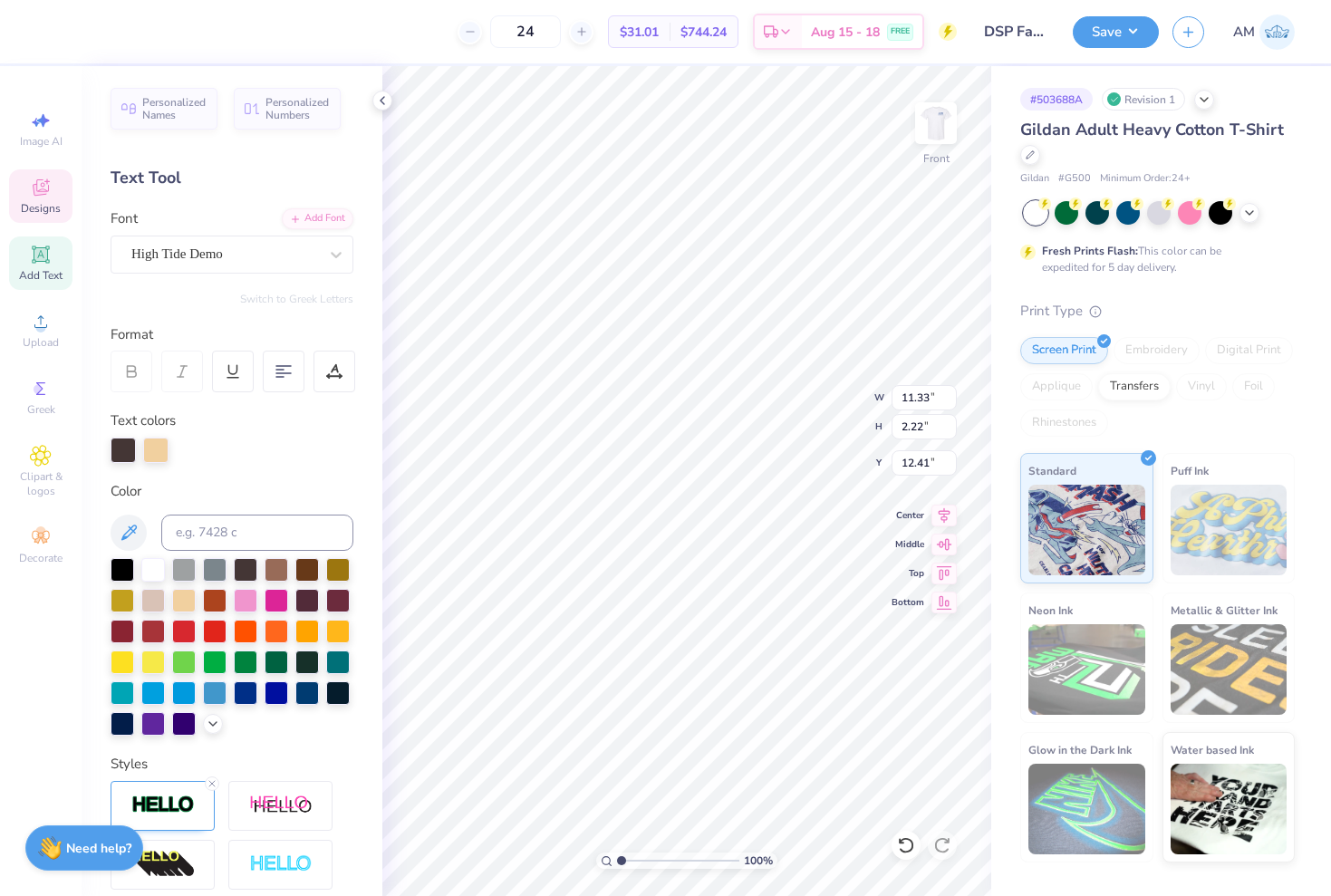 type on "13.82" 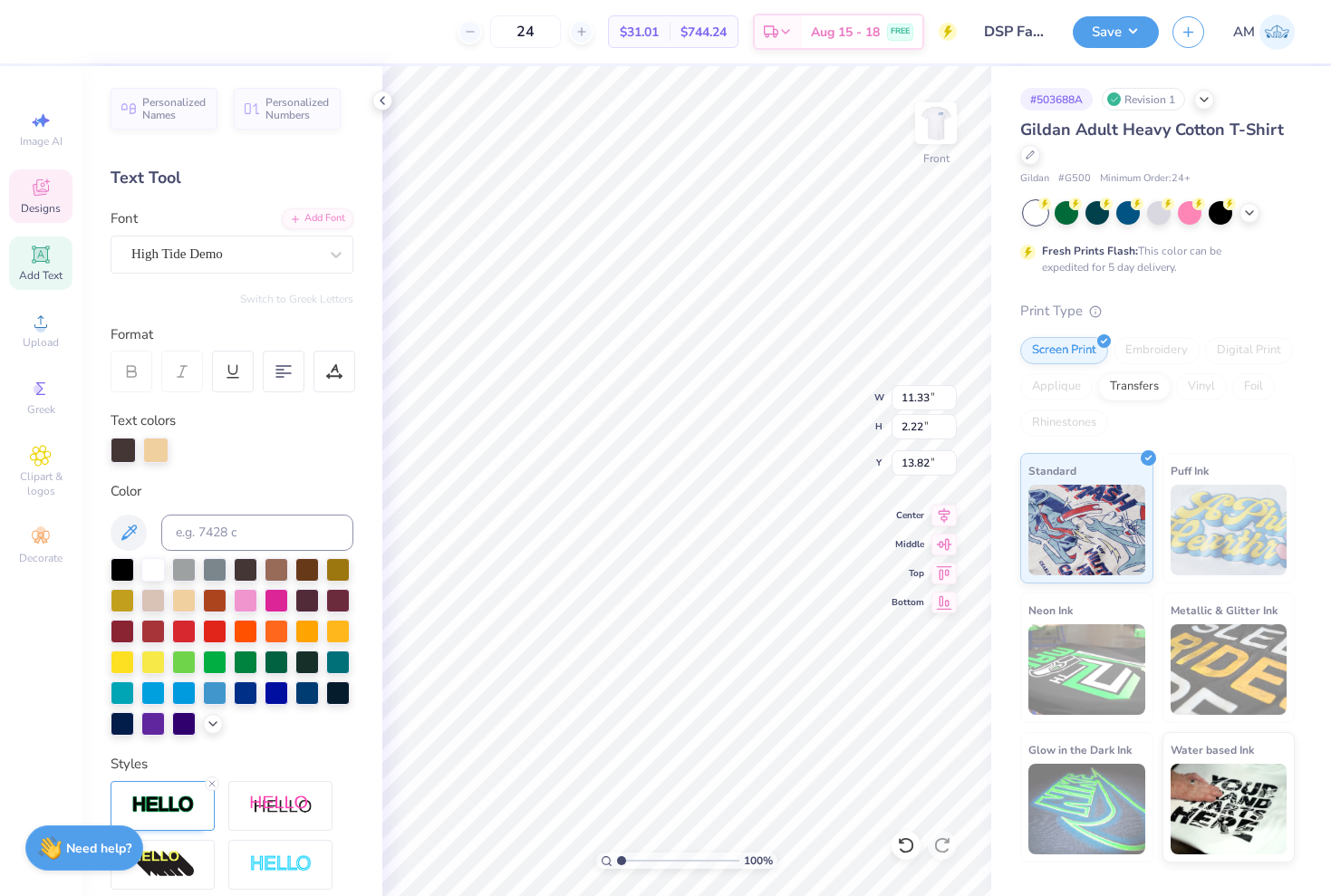 type on "2.03" 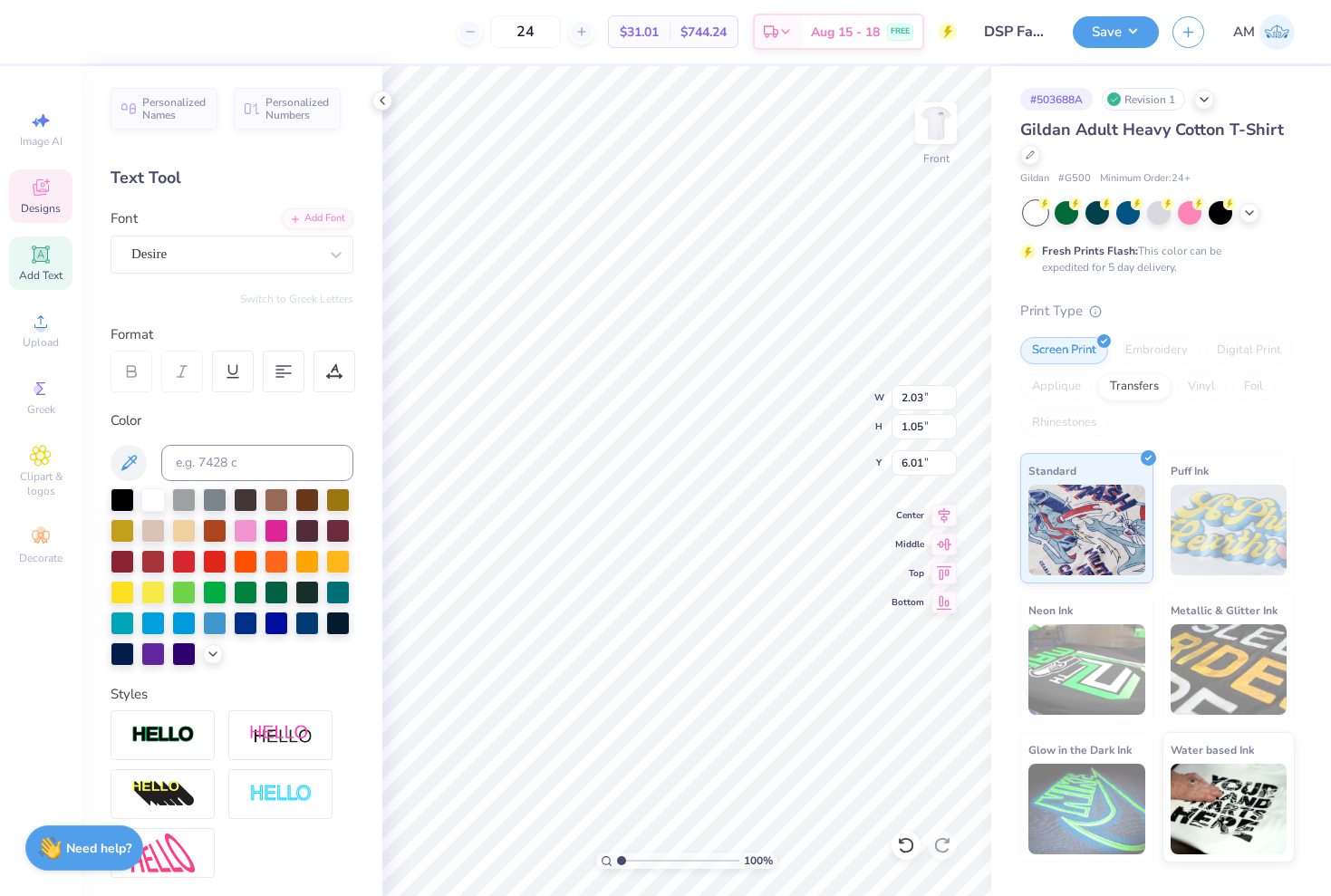 type on "FALL '25" 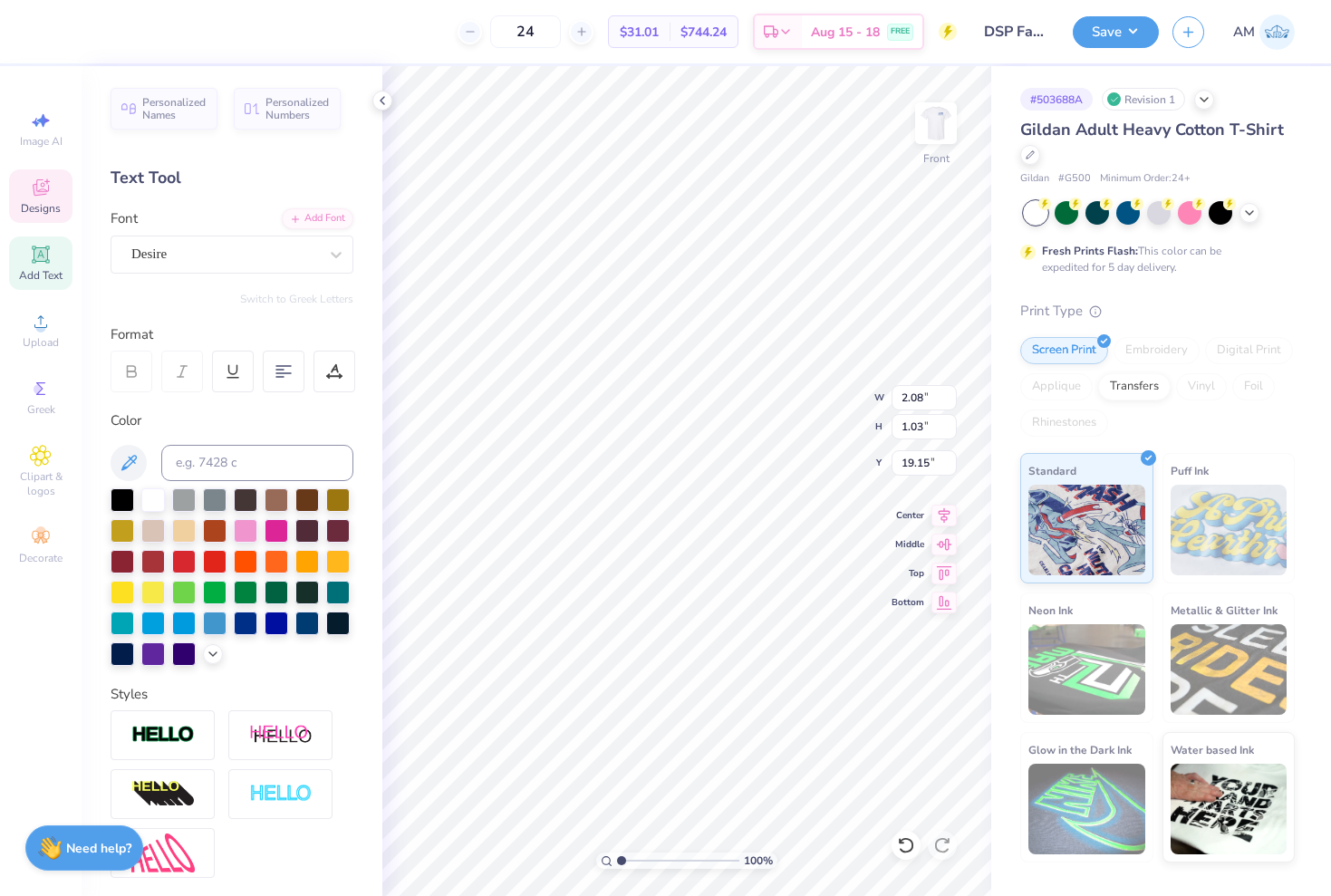 type 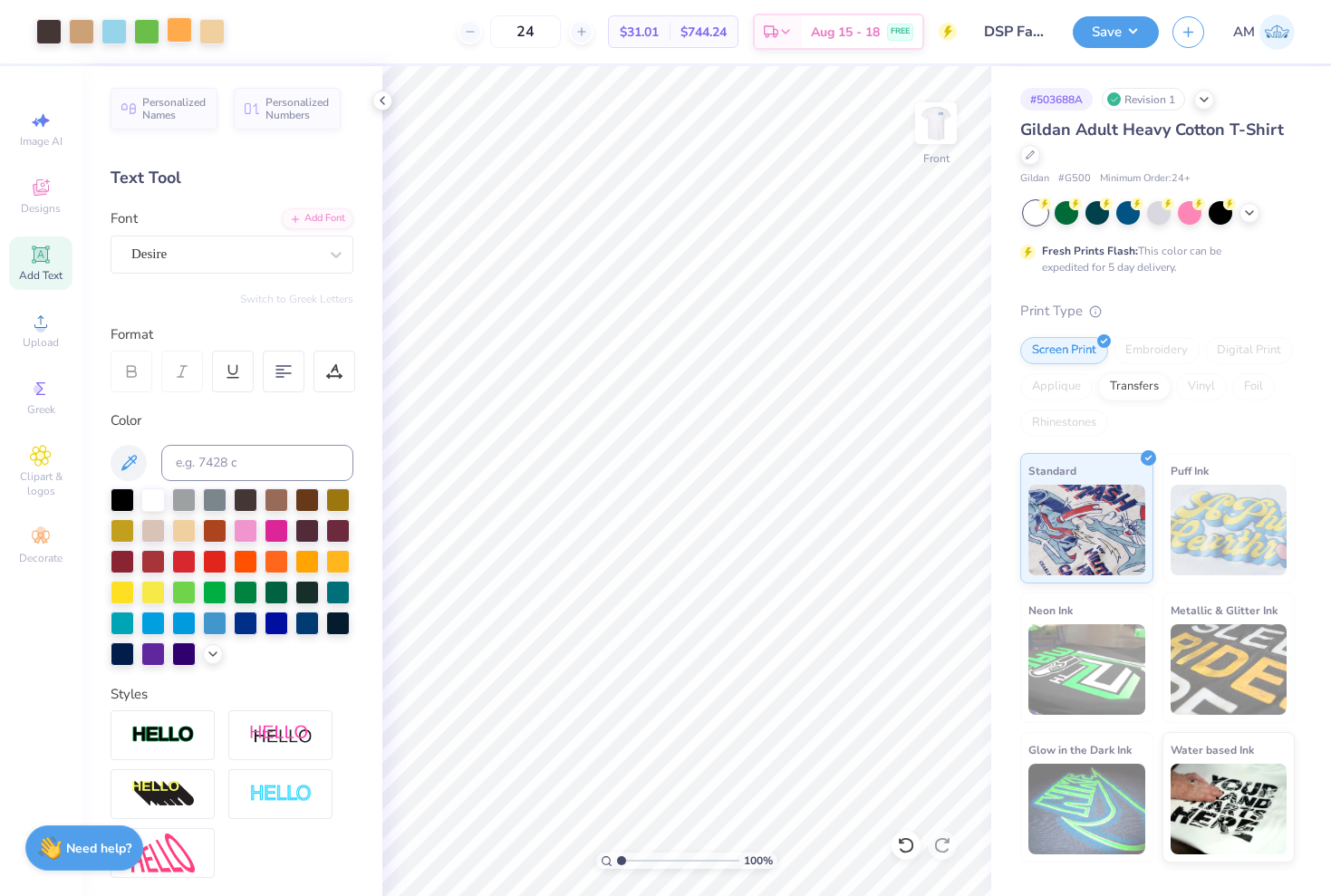 click at bounding box center (179, 30) 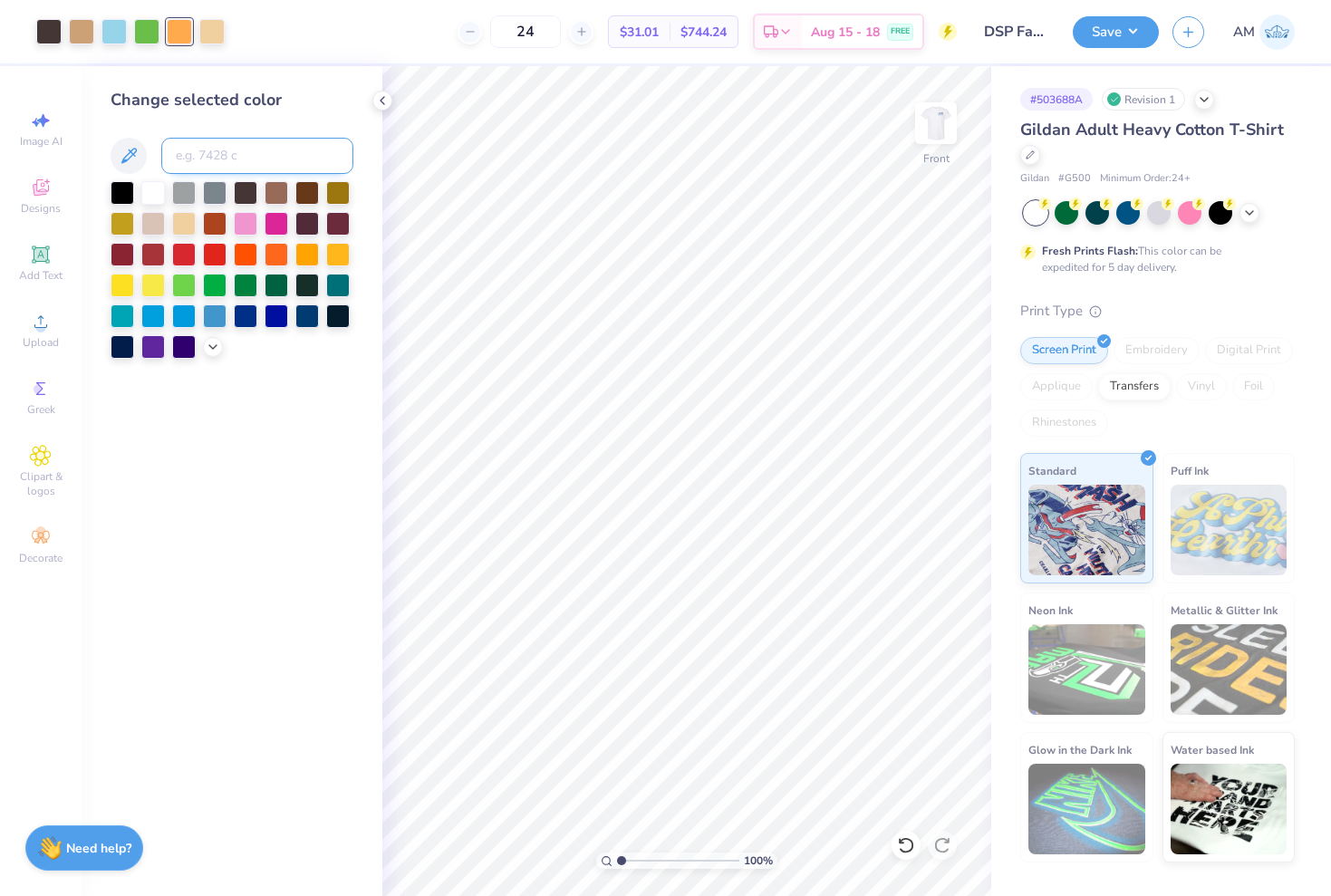 click at bounding box center [257, 156] 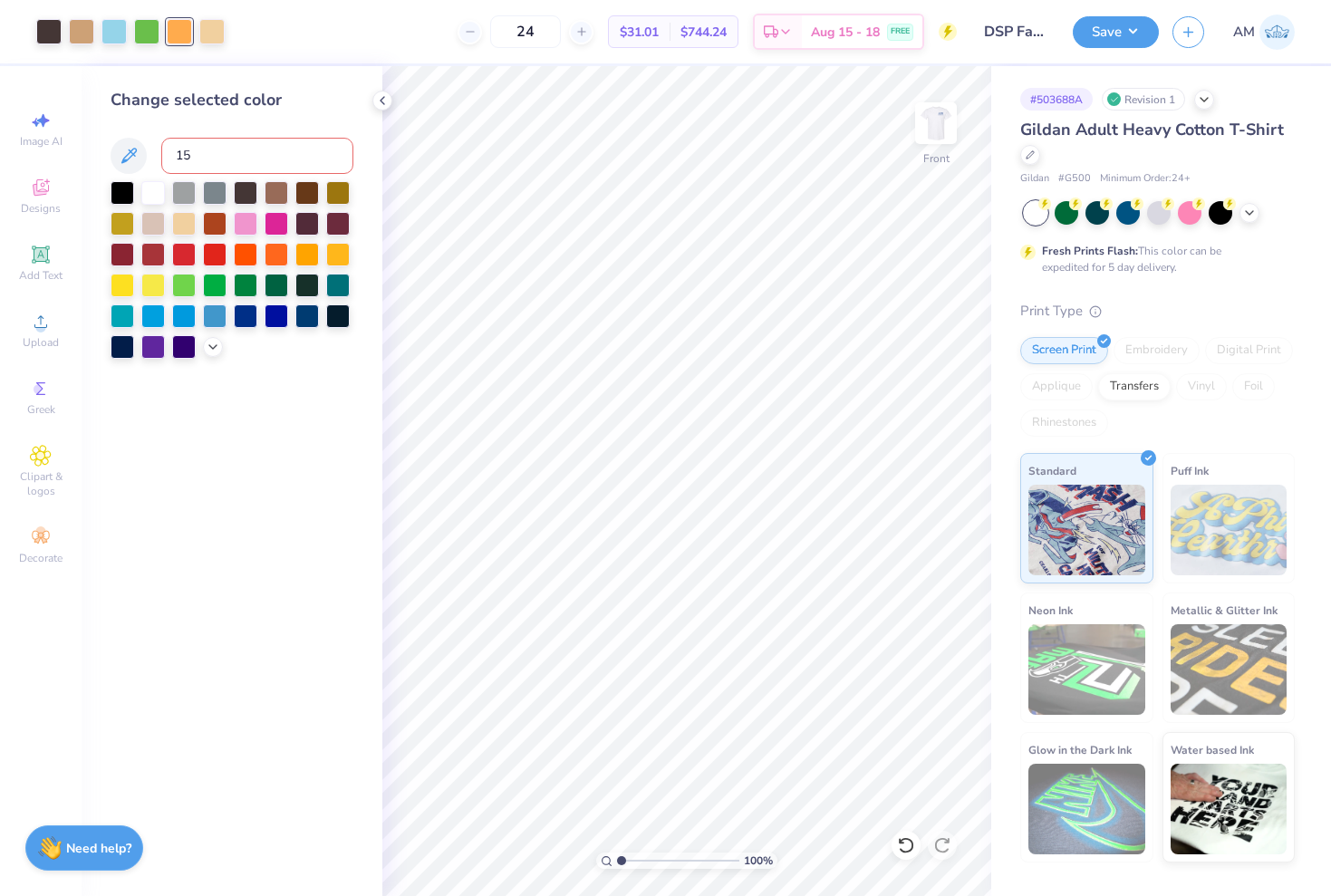 type on "155" 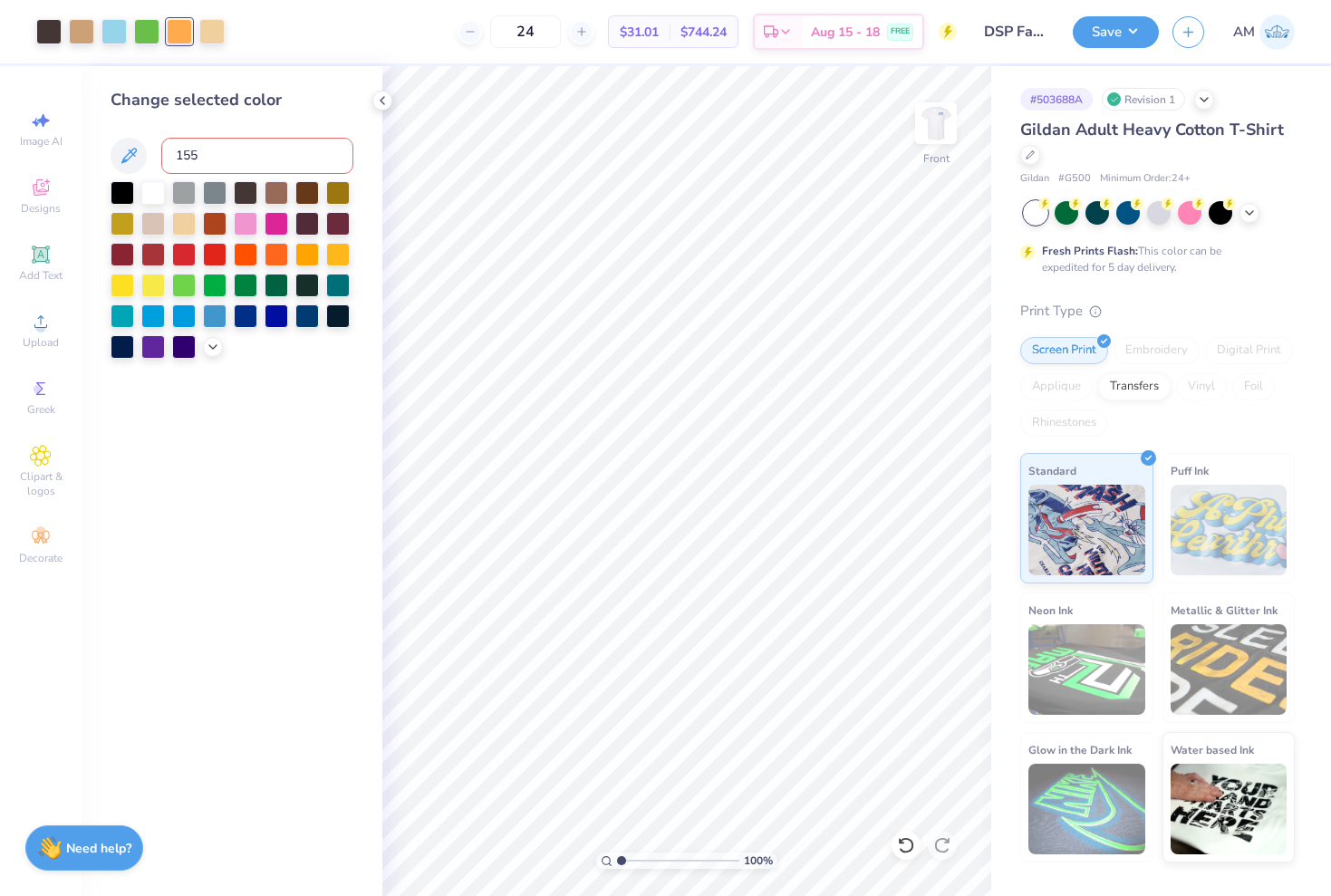 type 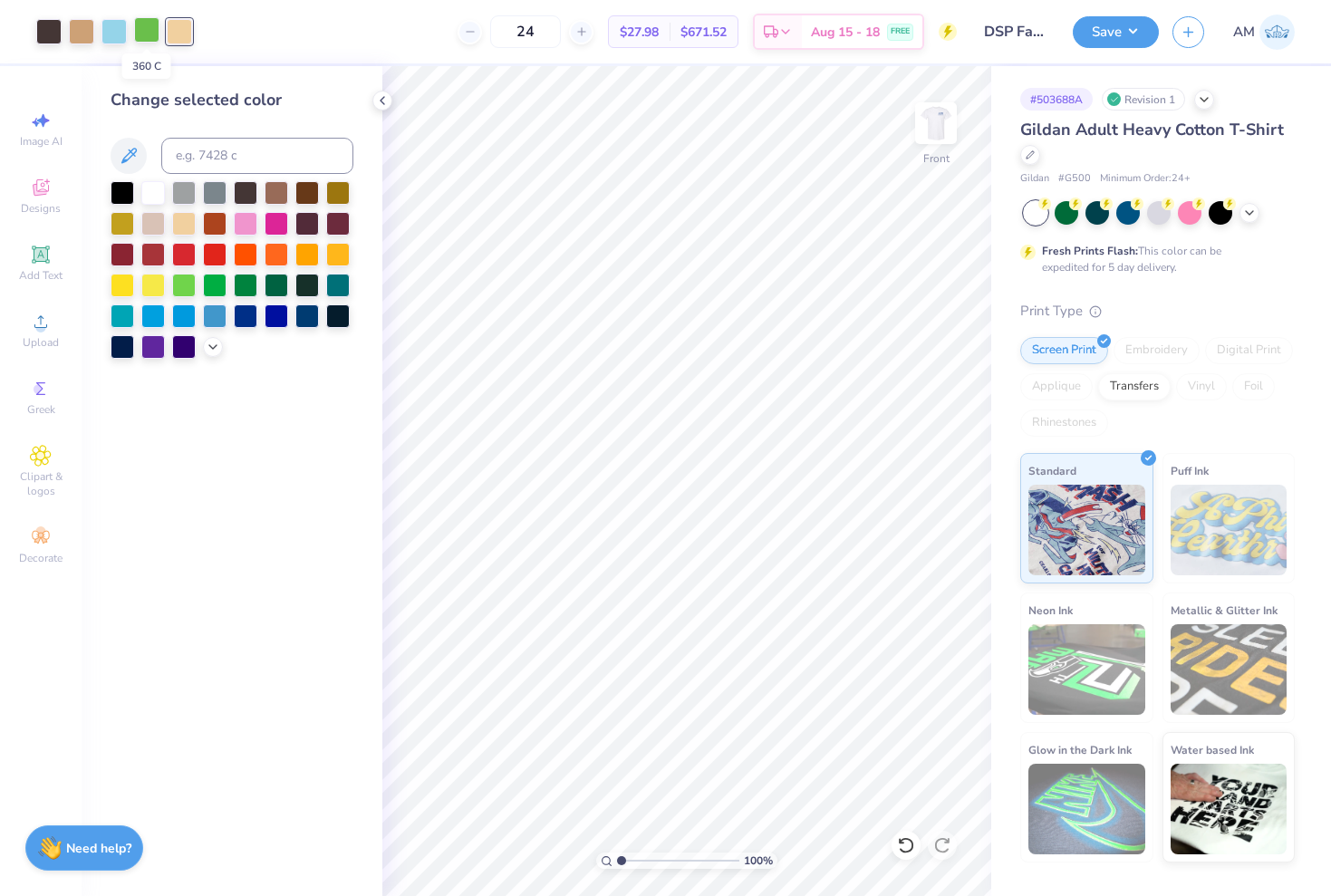 click at bounding box center [147, 30] 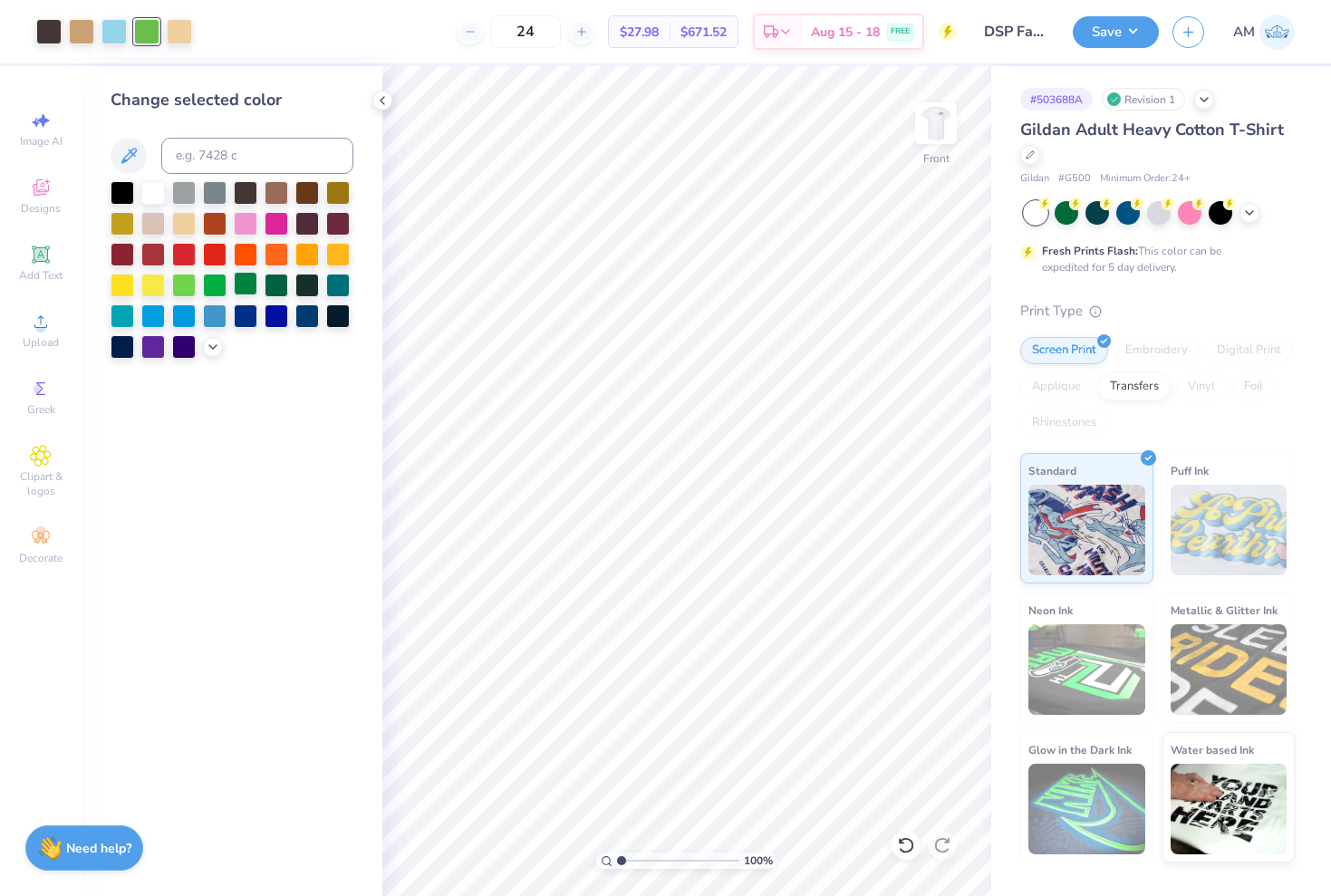 click at bounding box center (246, 284) 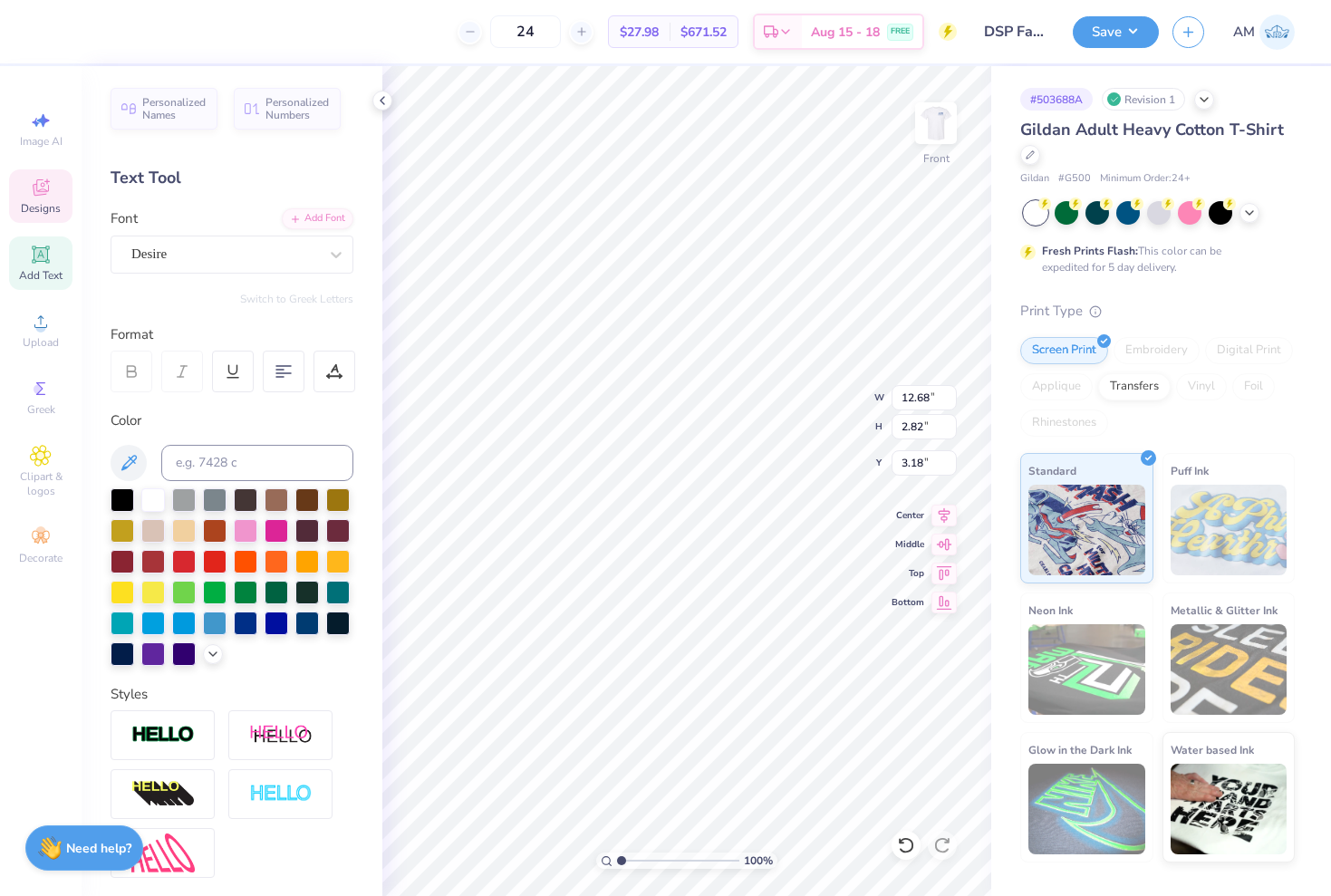 type on "2.45" 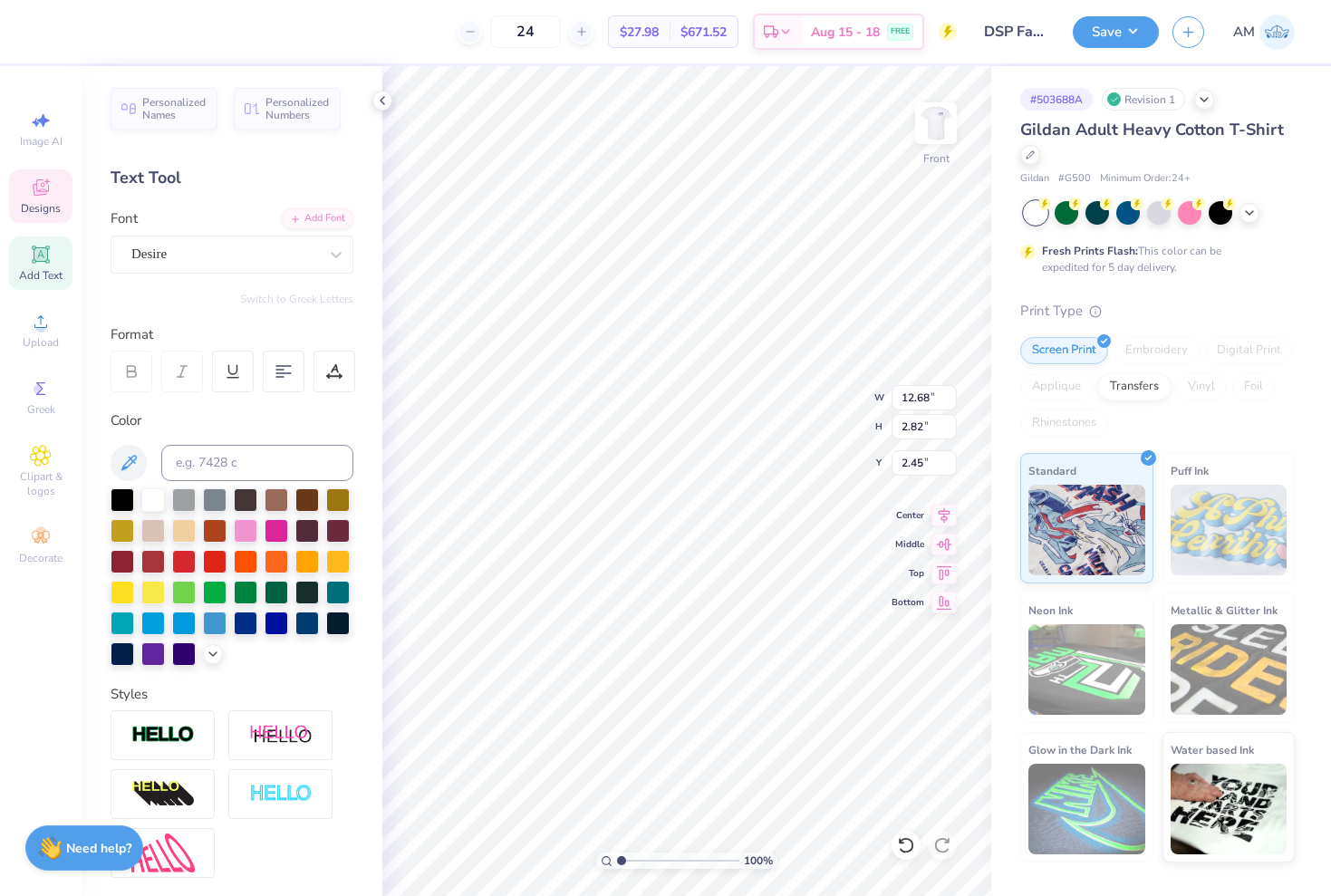 type on "11.19" 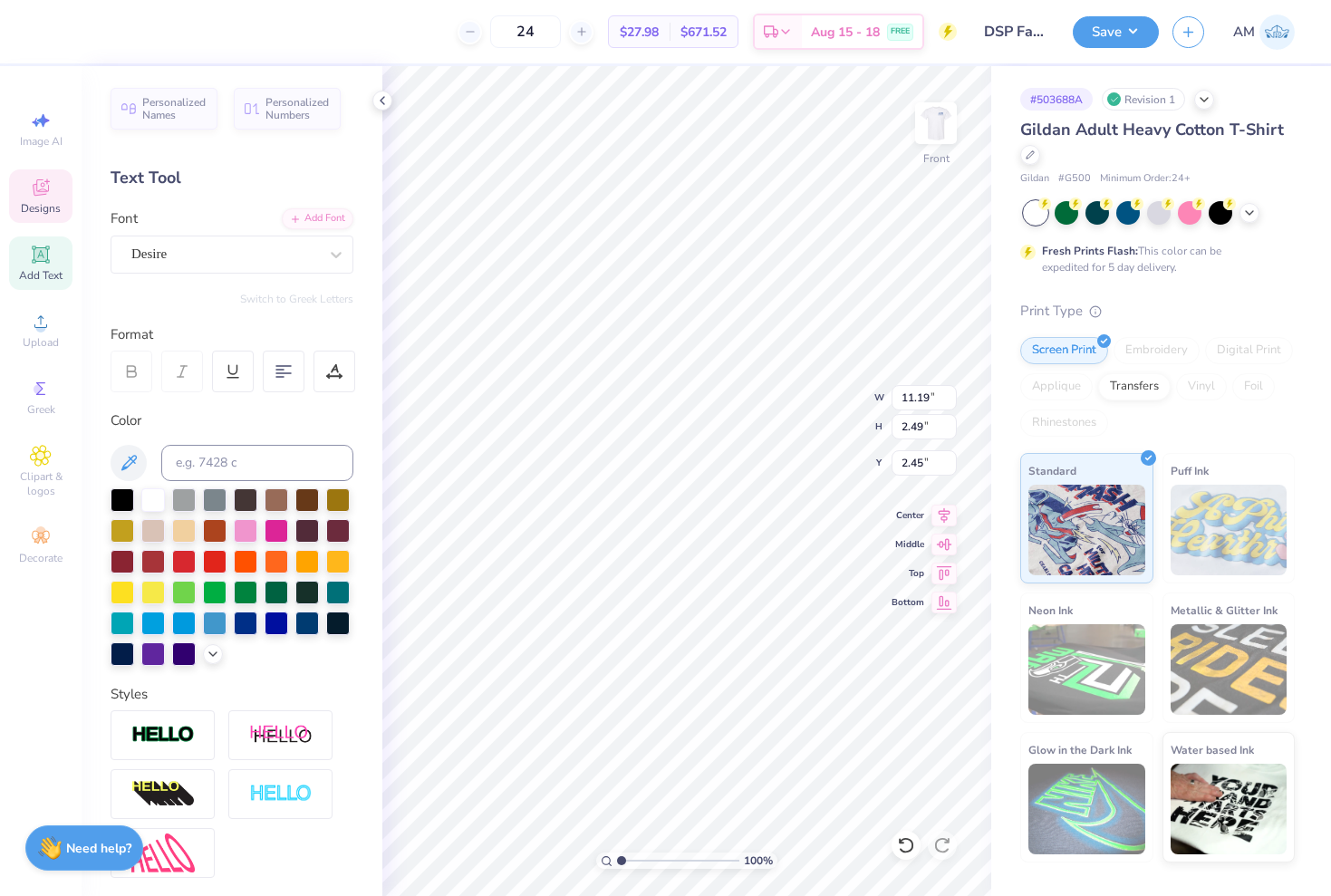 type on "2.47" 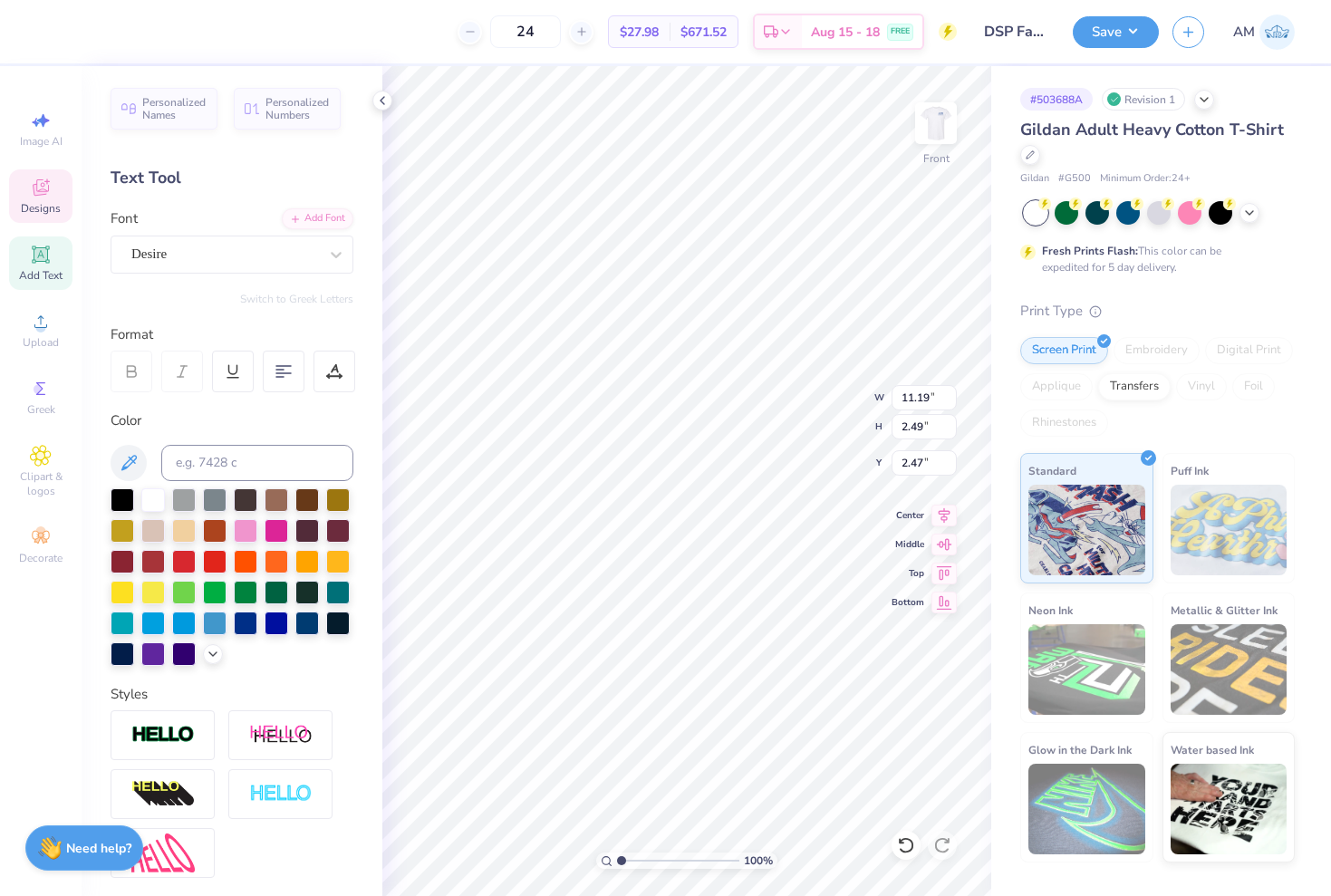 type on "3.44" 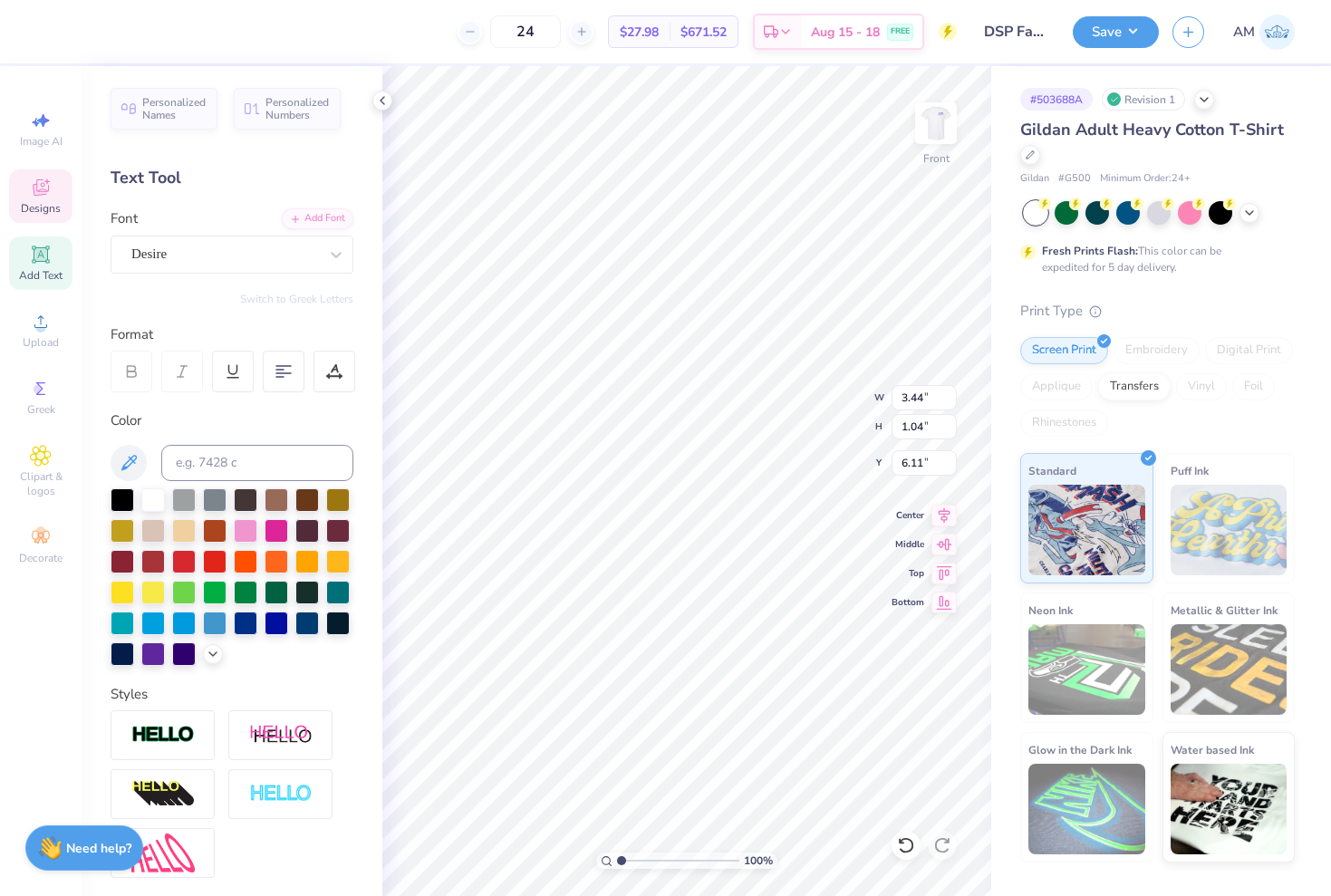 scroll, scrollTop: 0, scrollLeft: 1, axis: horizontal 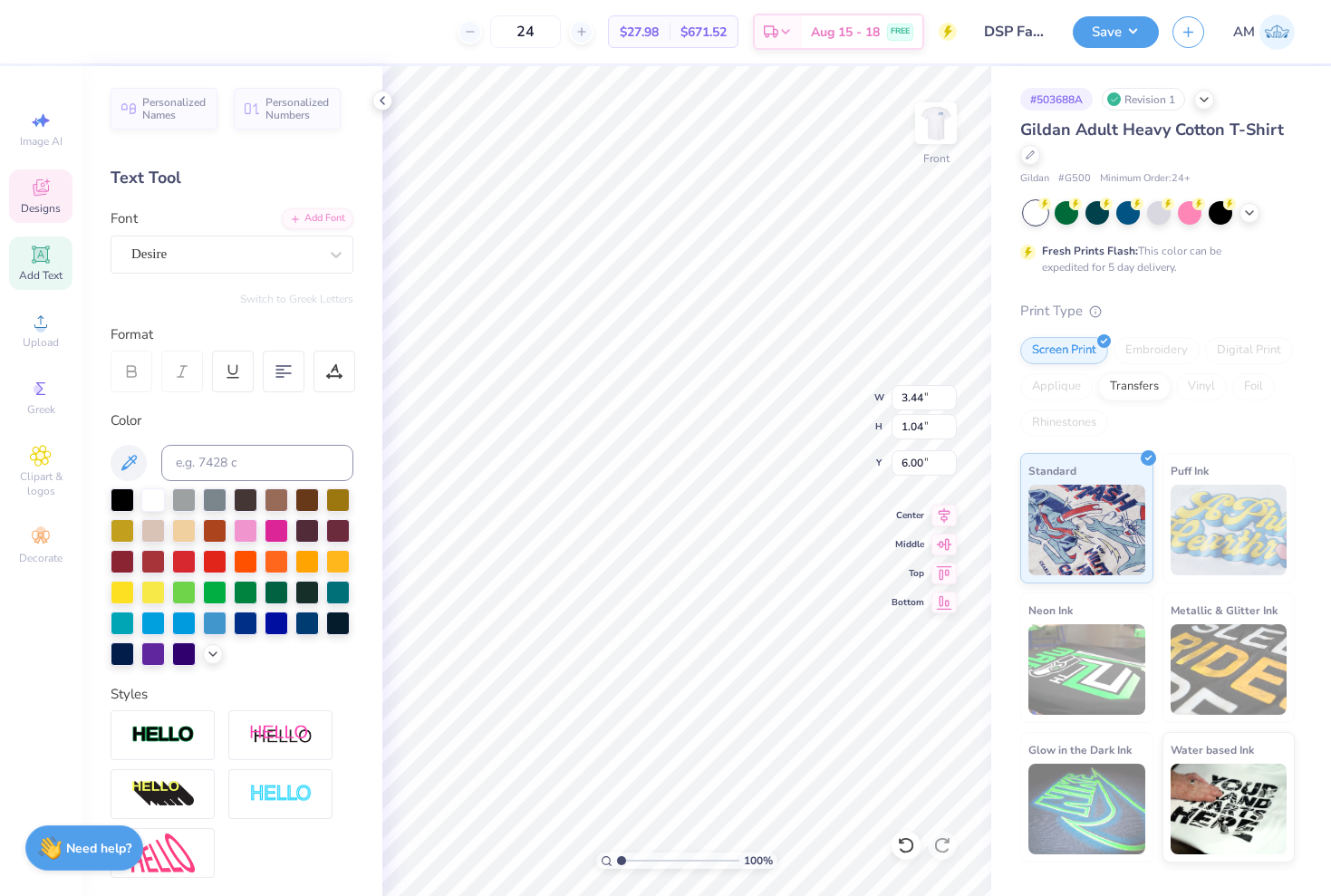 type on "10.43" 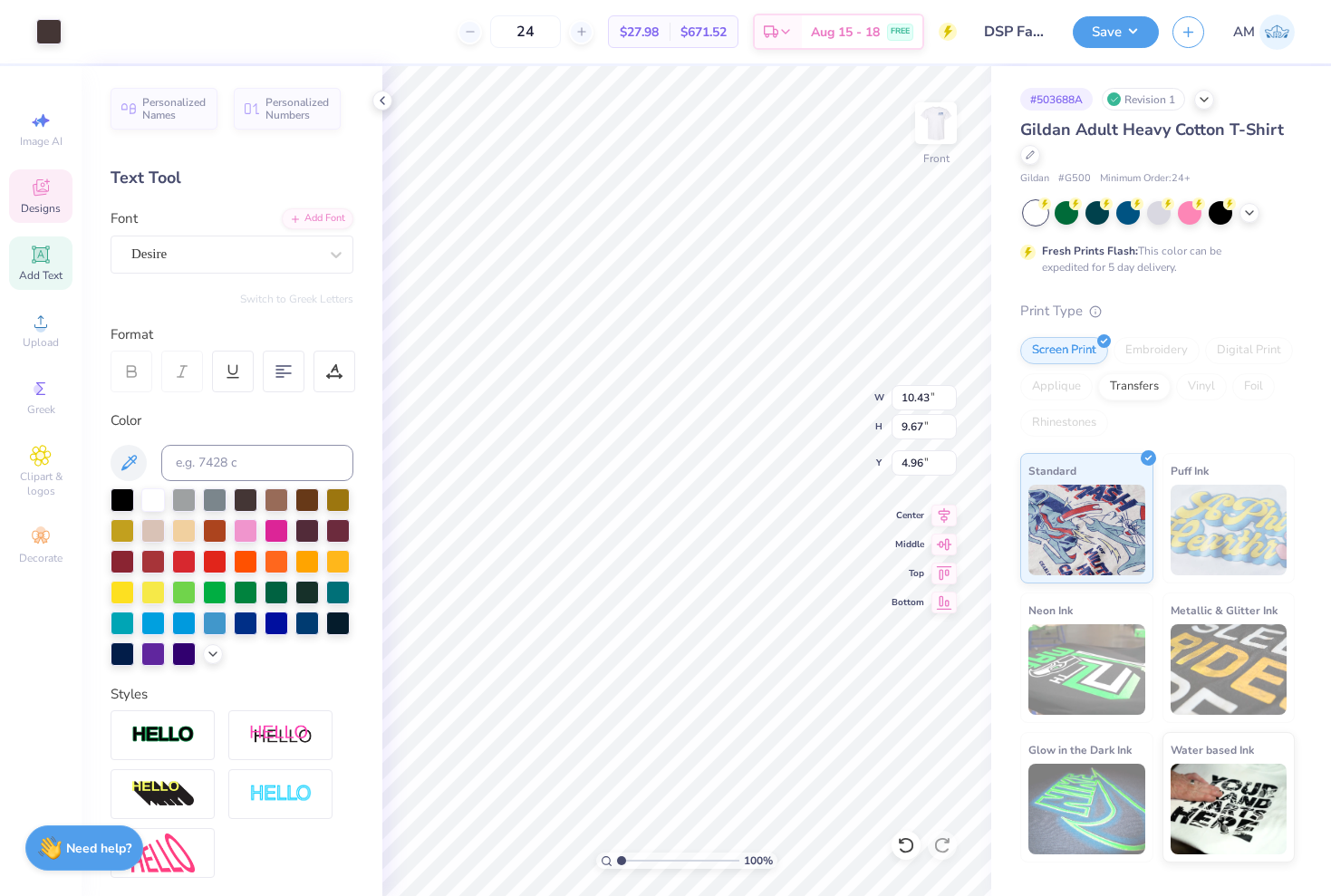 type on "11.19" 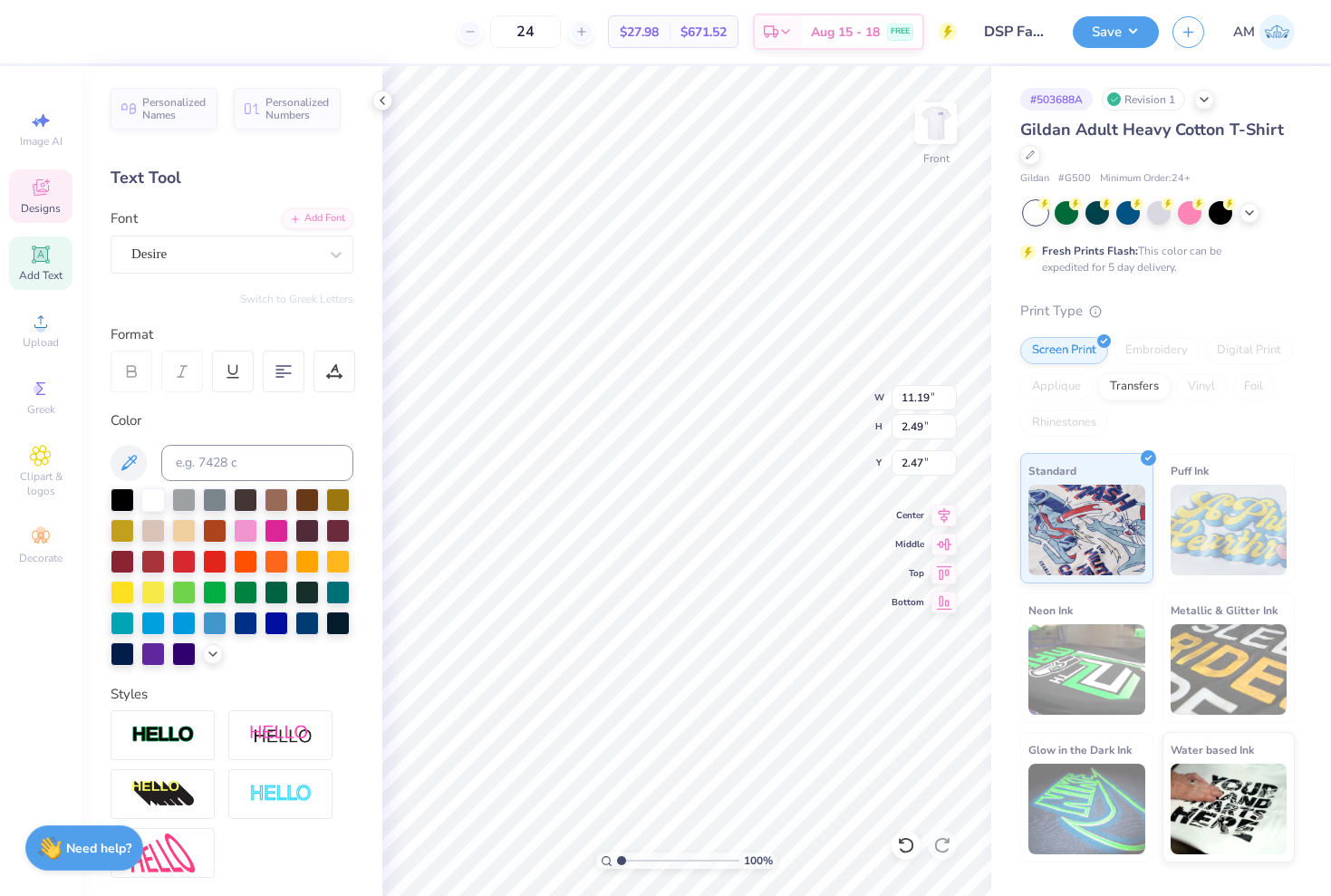 type on "9.24" 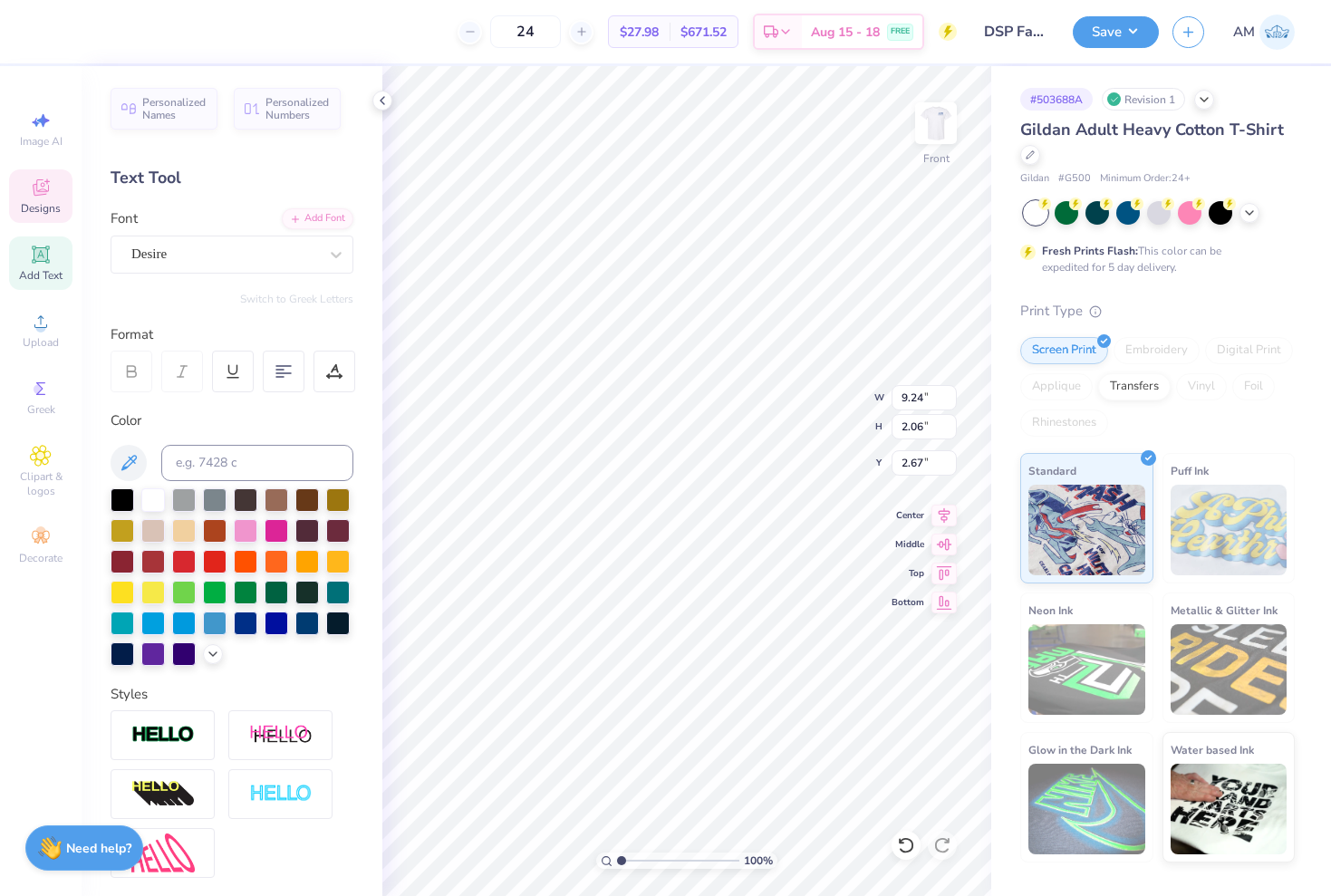 type on "3.48" 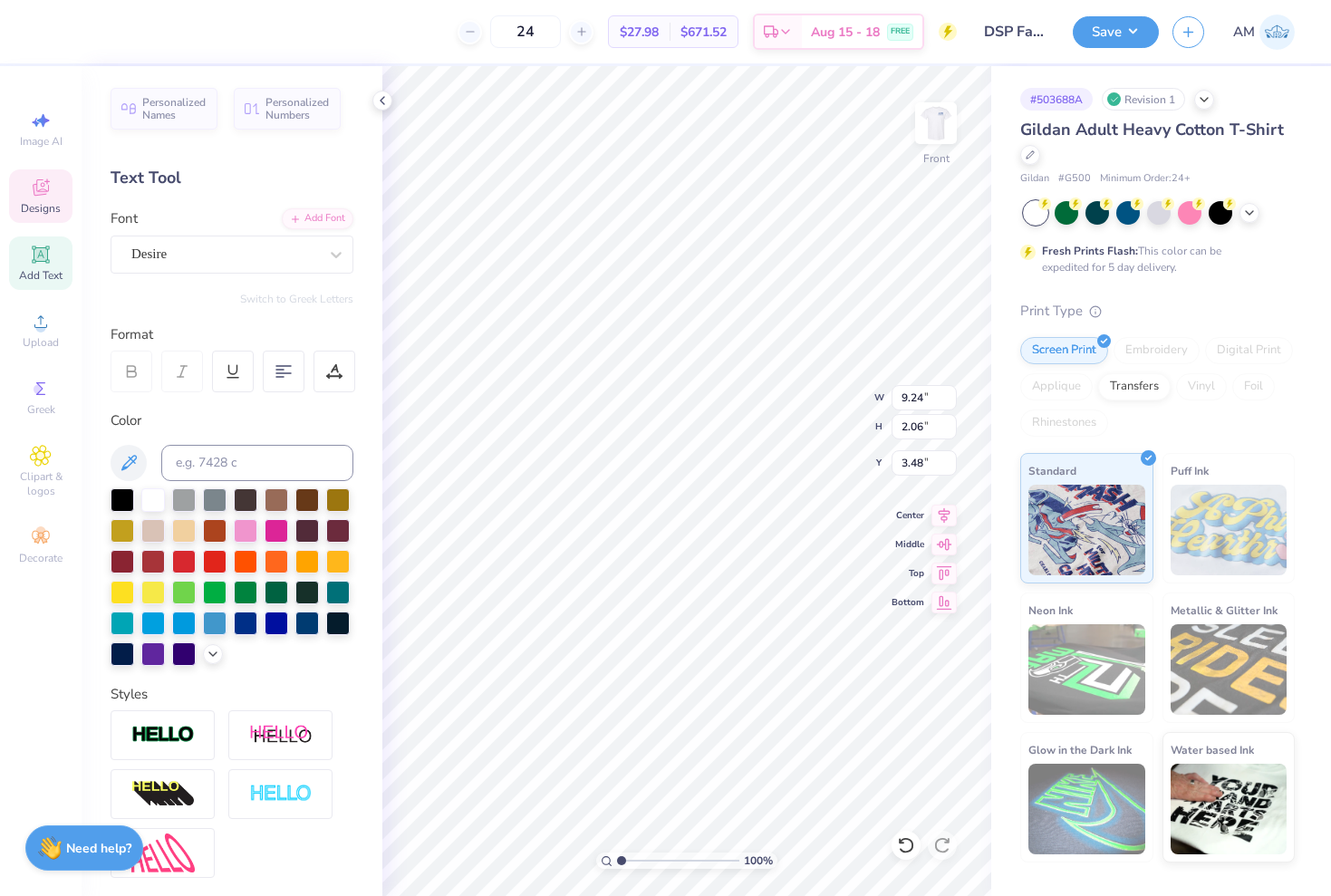 type on "3.44" 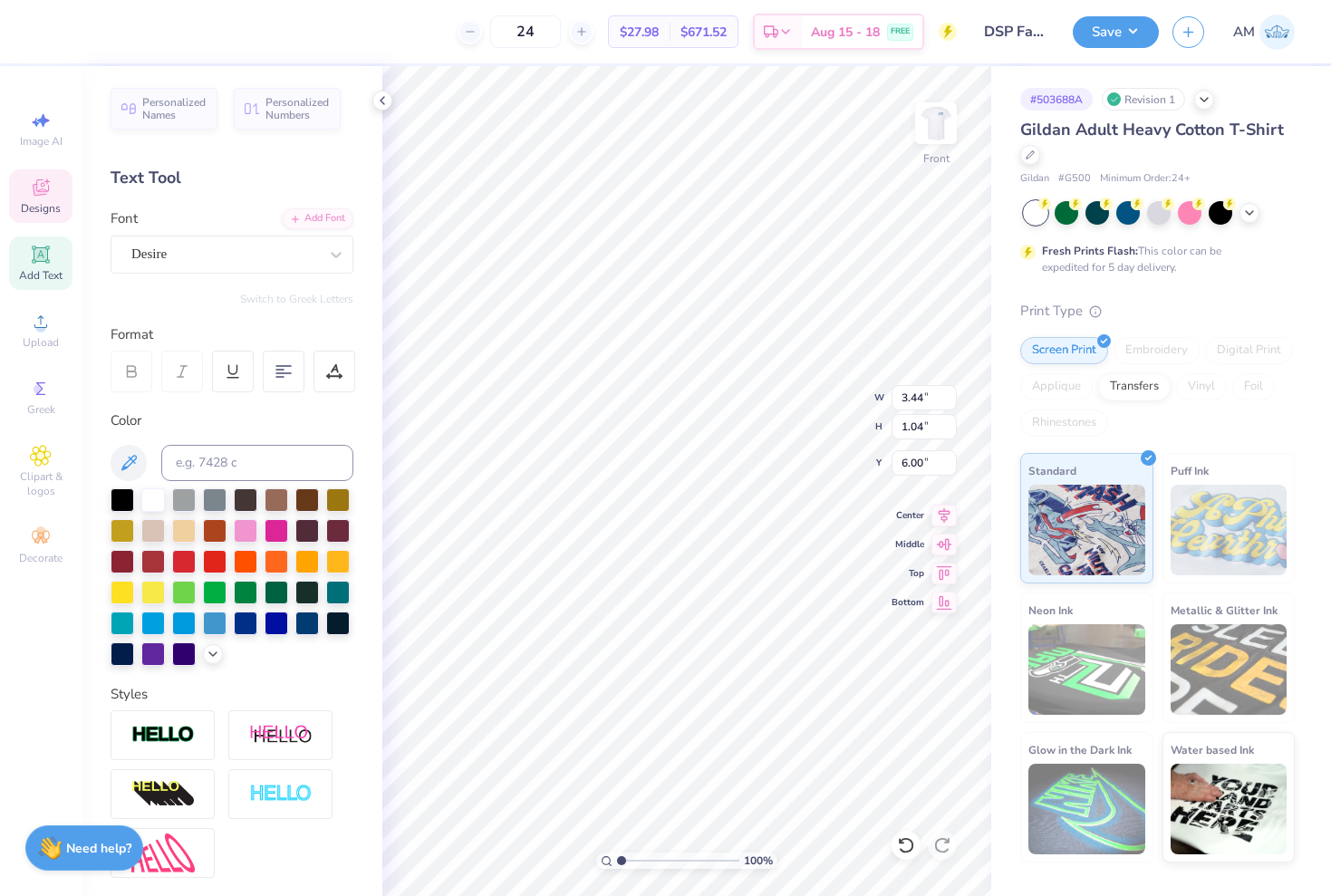 type on "5.93" 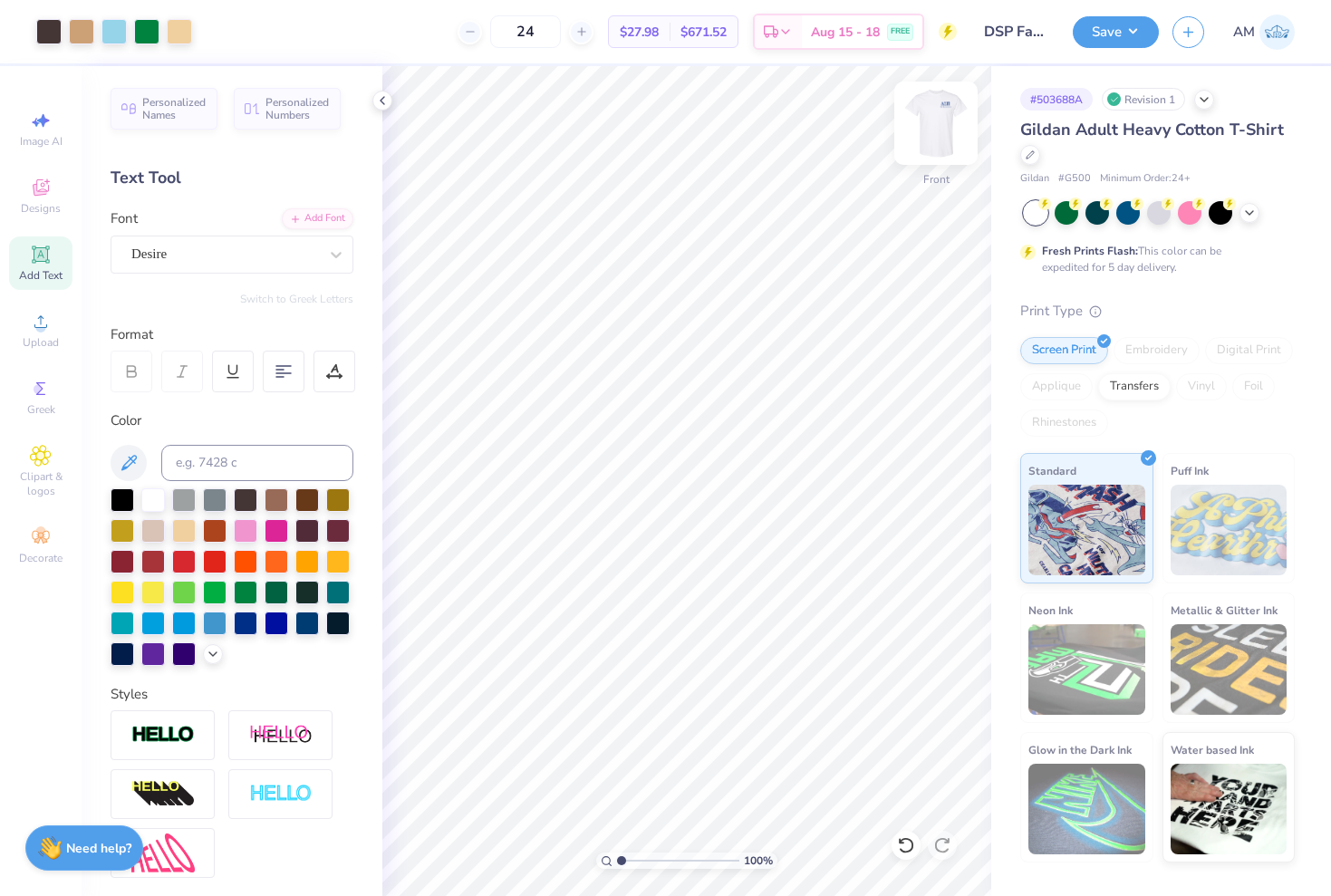click at bounding box center (936, 123) 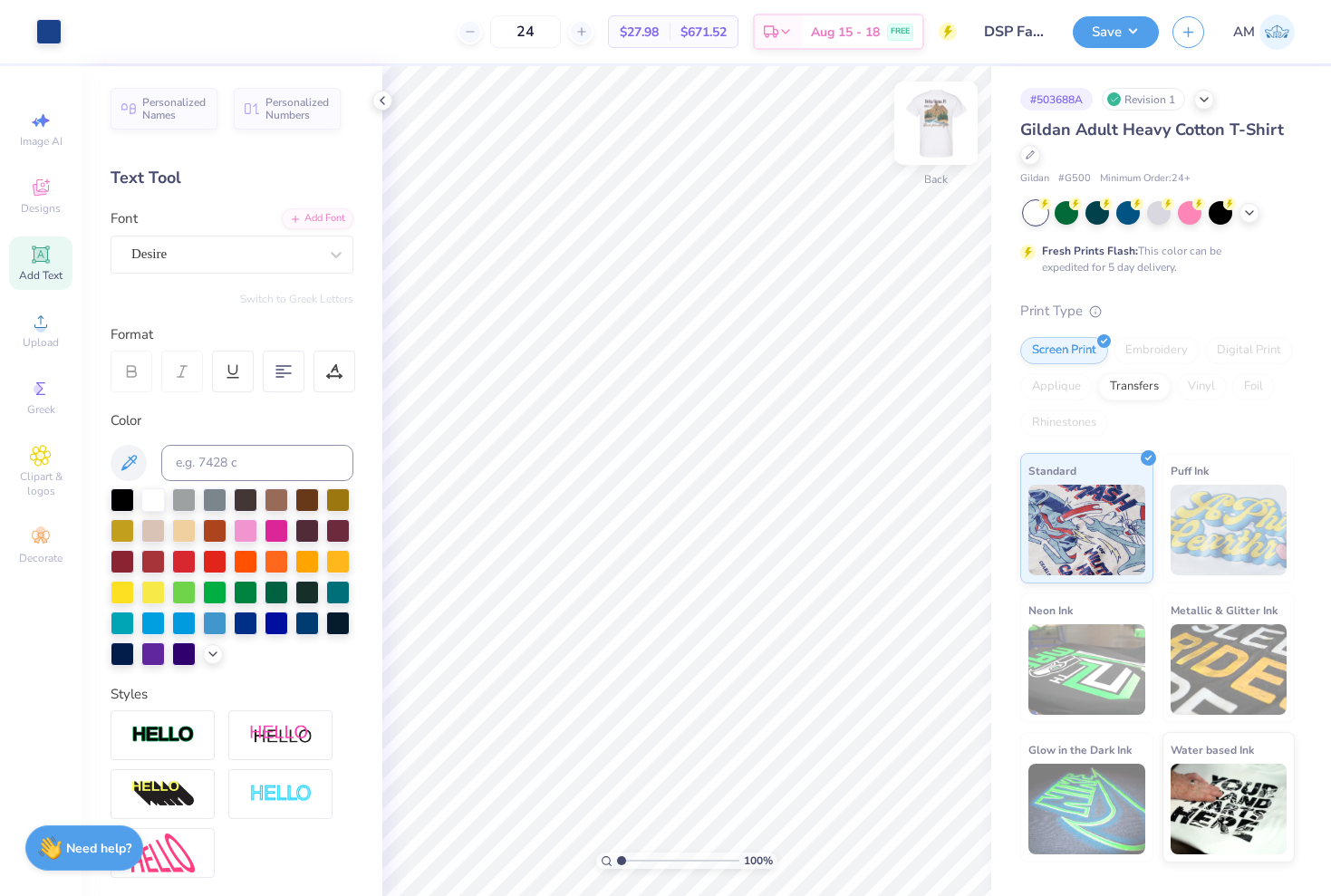 click at bounding box center [936, 123] 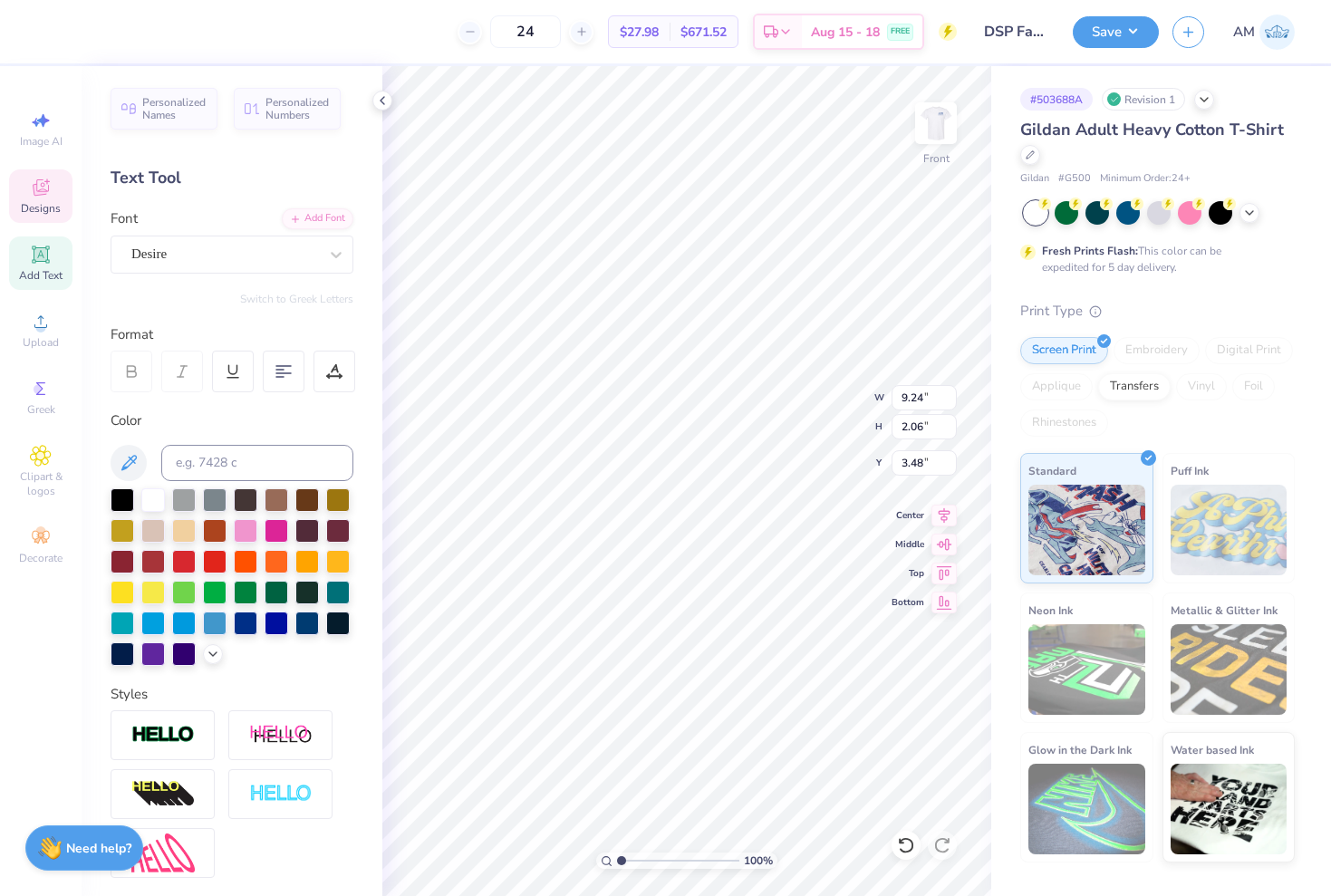 type on "17.44" 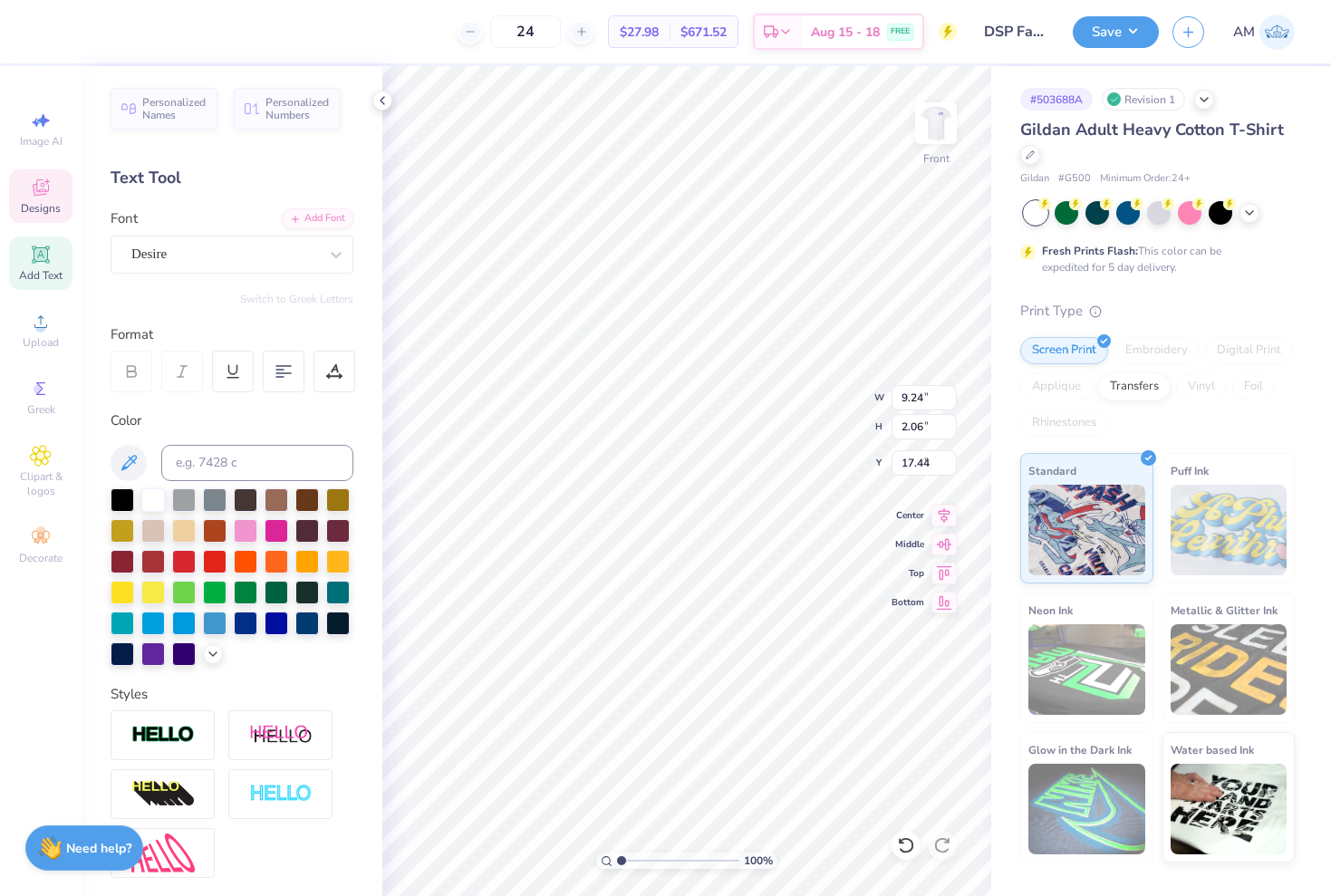 type on "11.33" 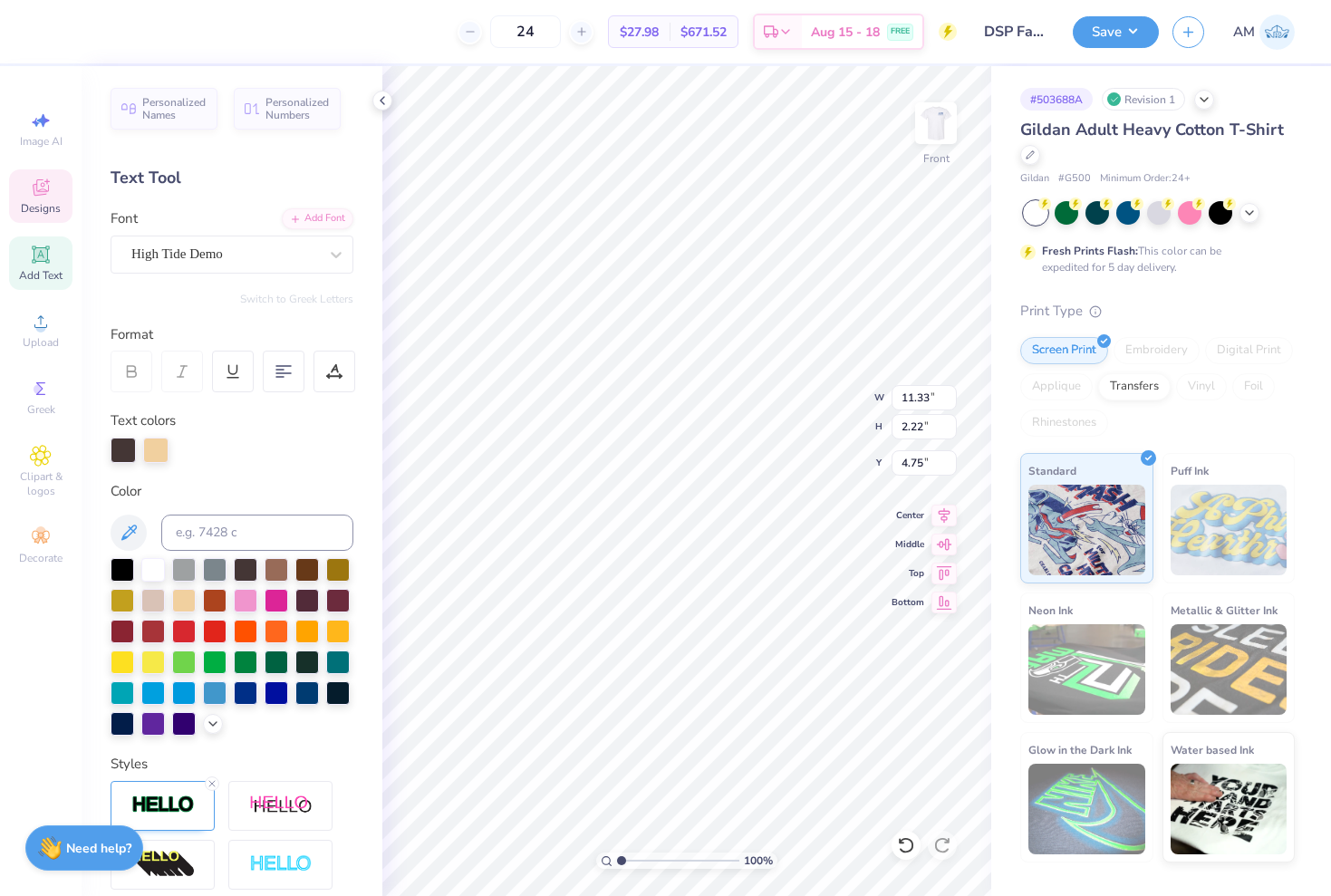 type on "3.71" 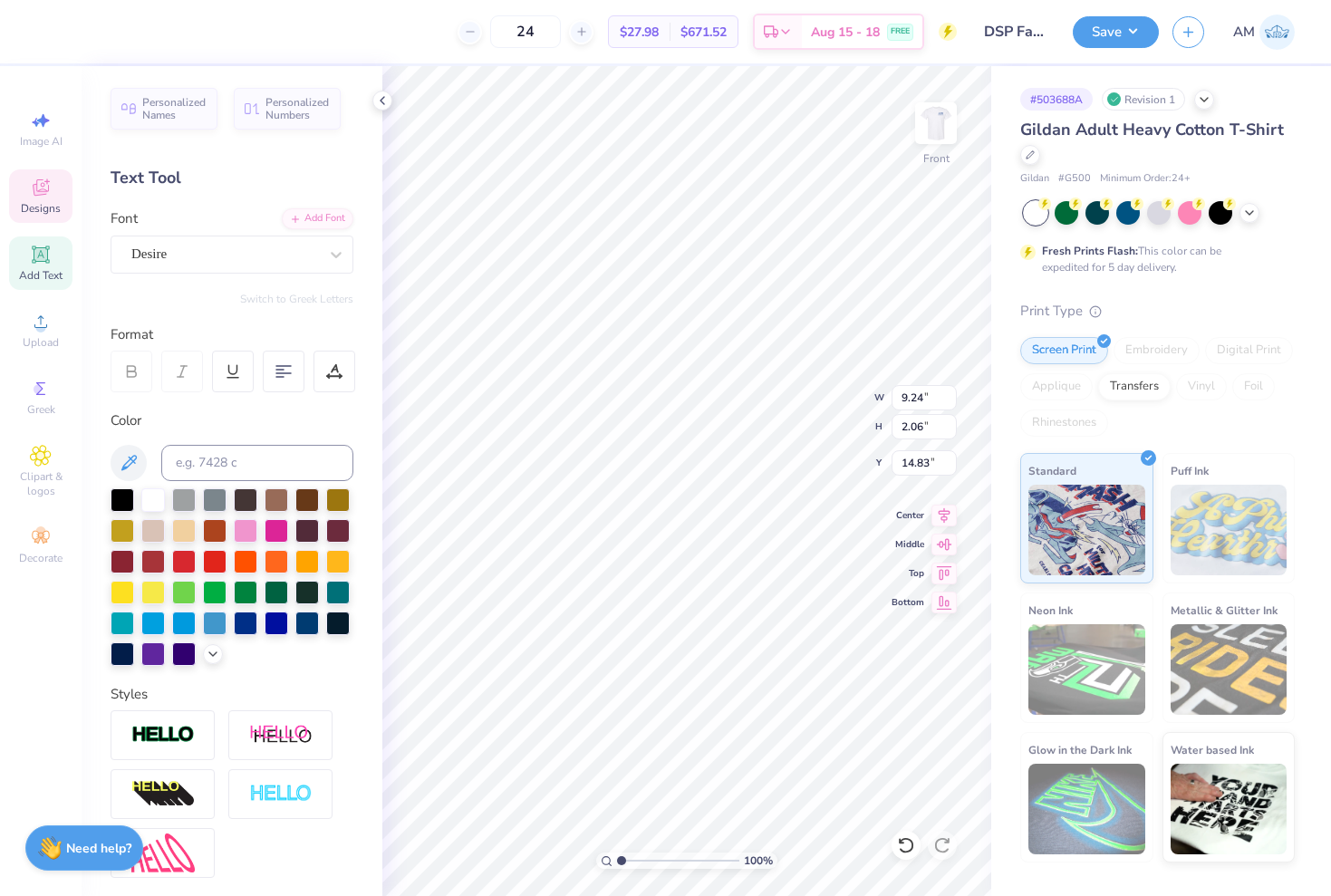 type on "14.83" 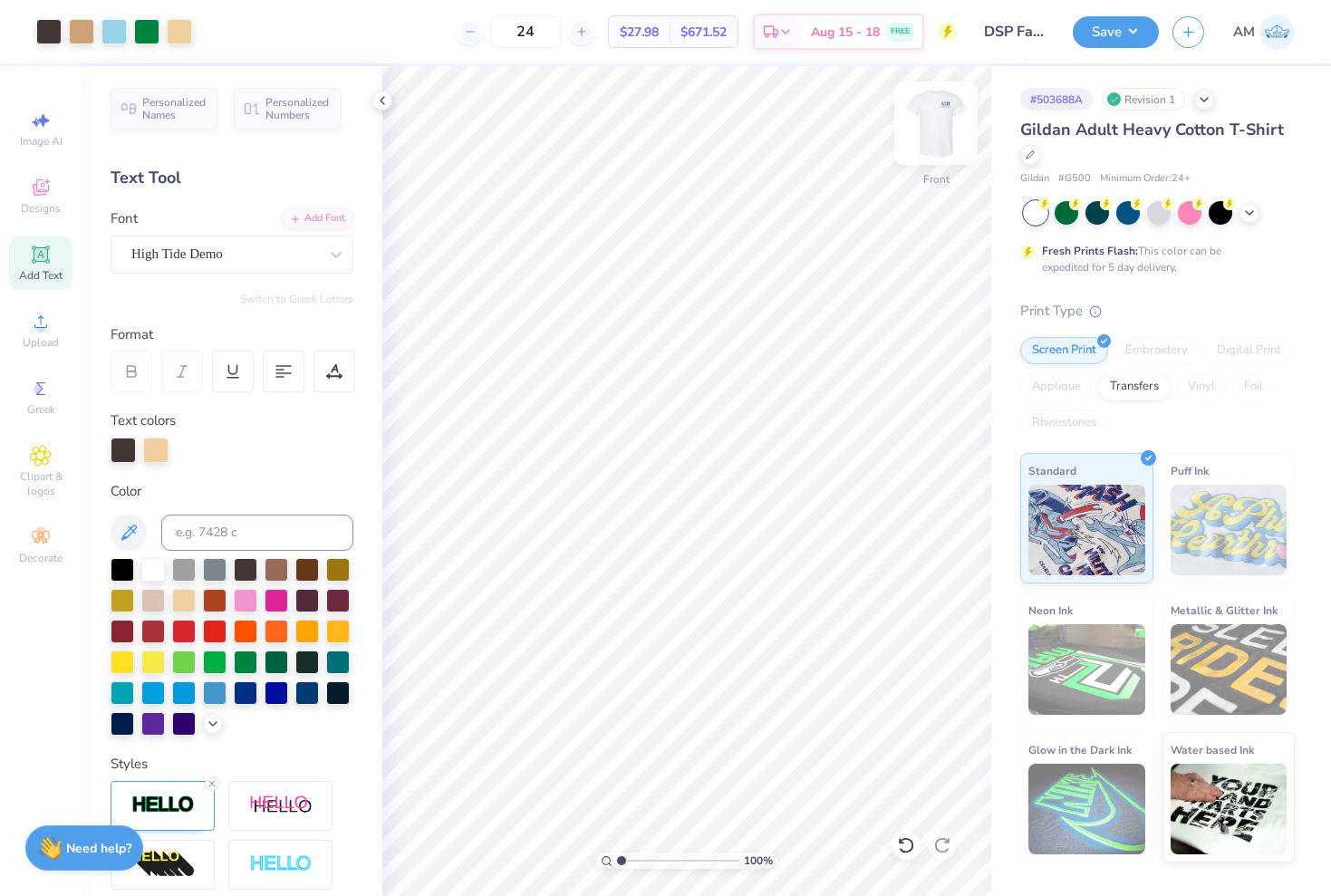 click at bounding box center [936, 123] 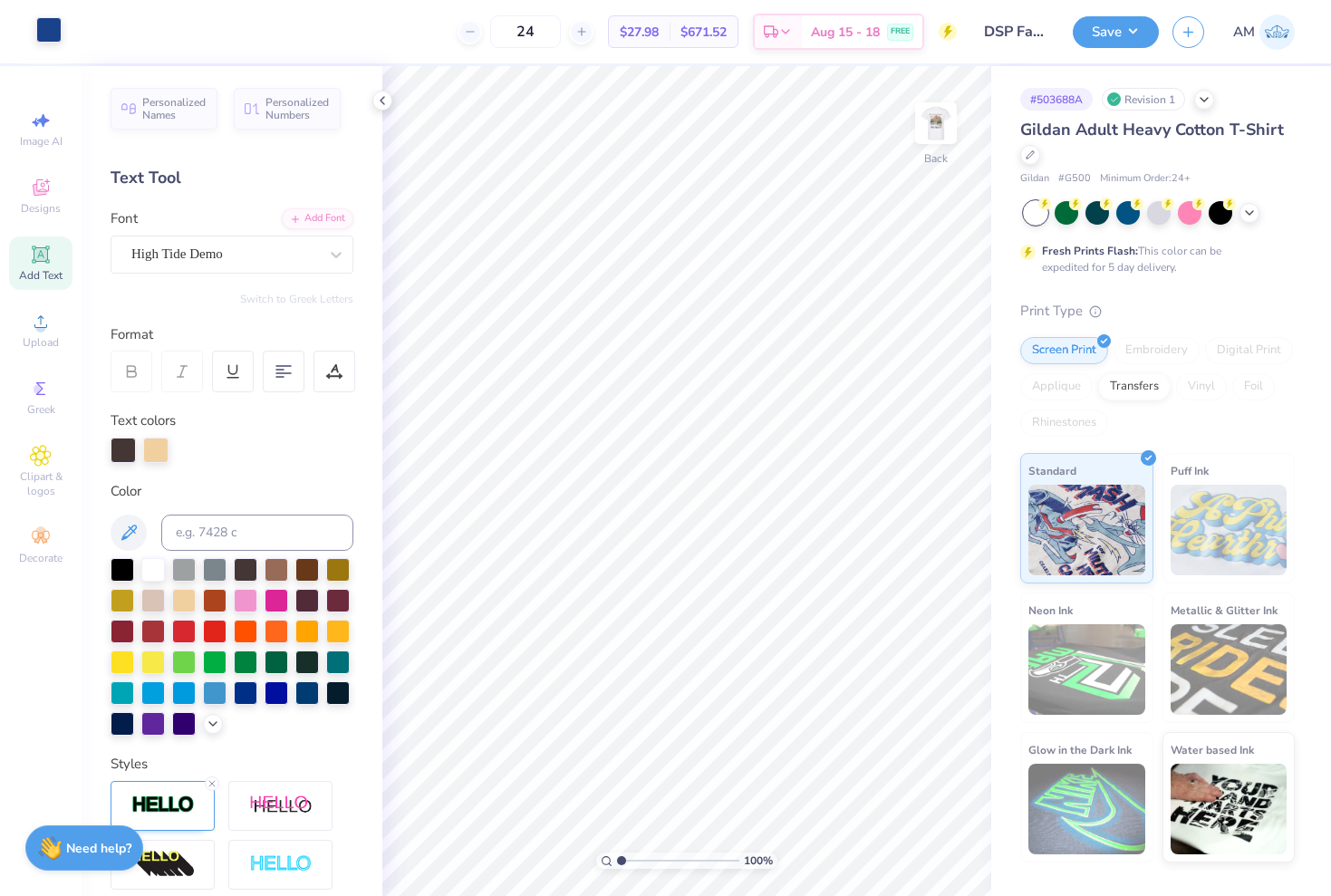 click at bounding box center [49, 30] 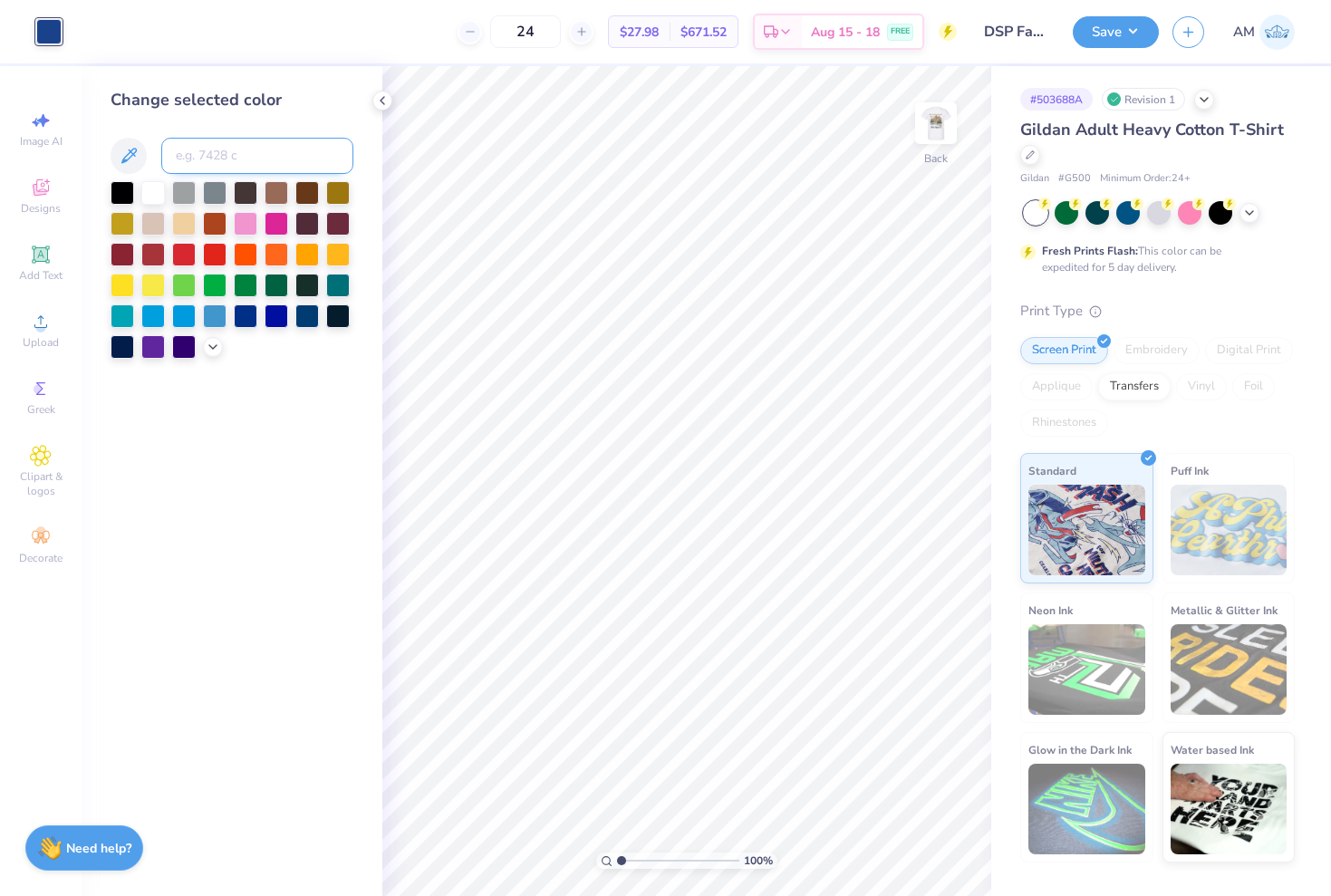 click at bounding box center (257, 156) 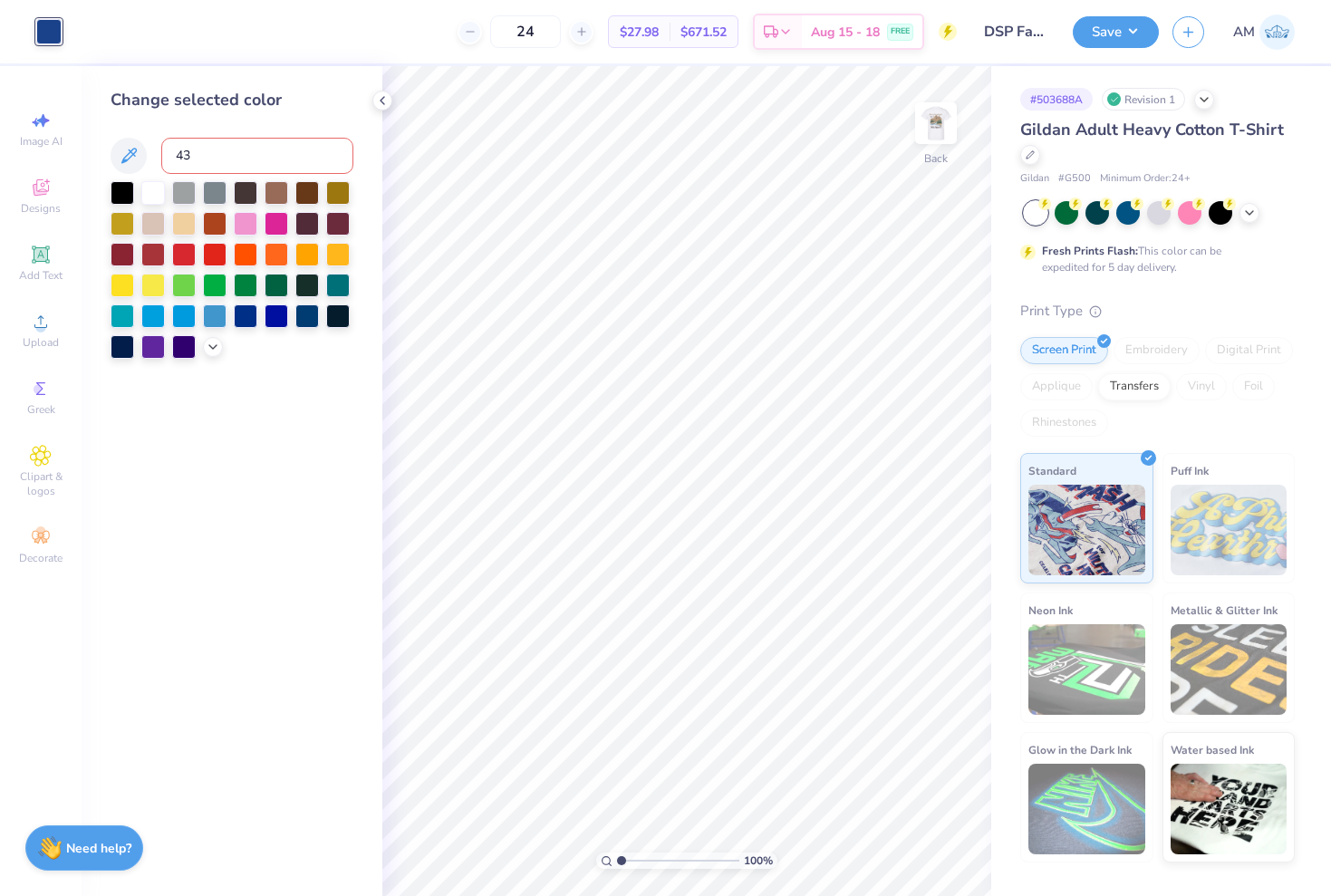 type on "439" 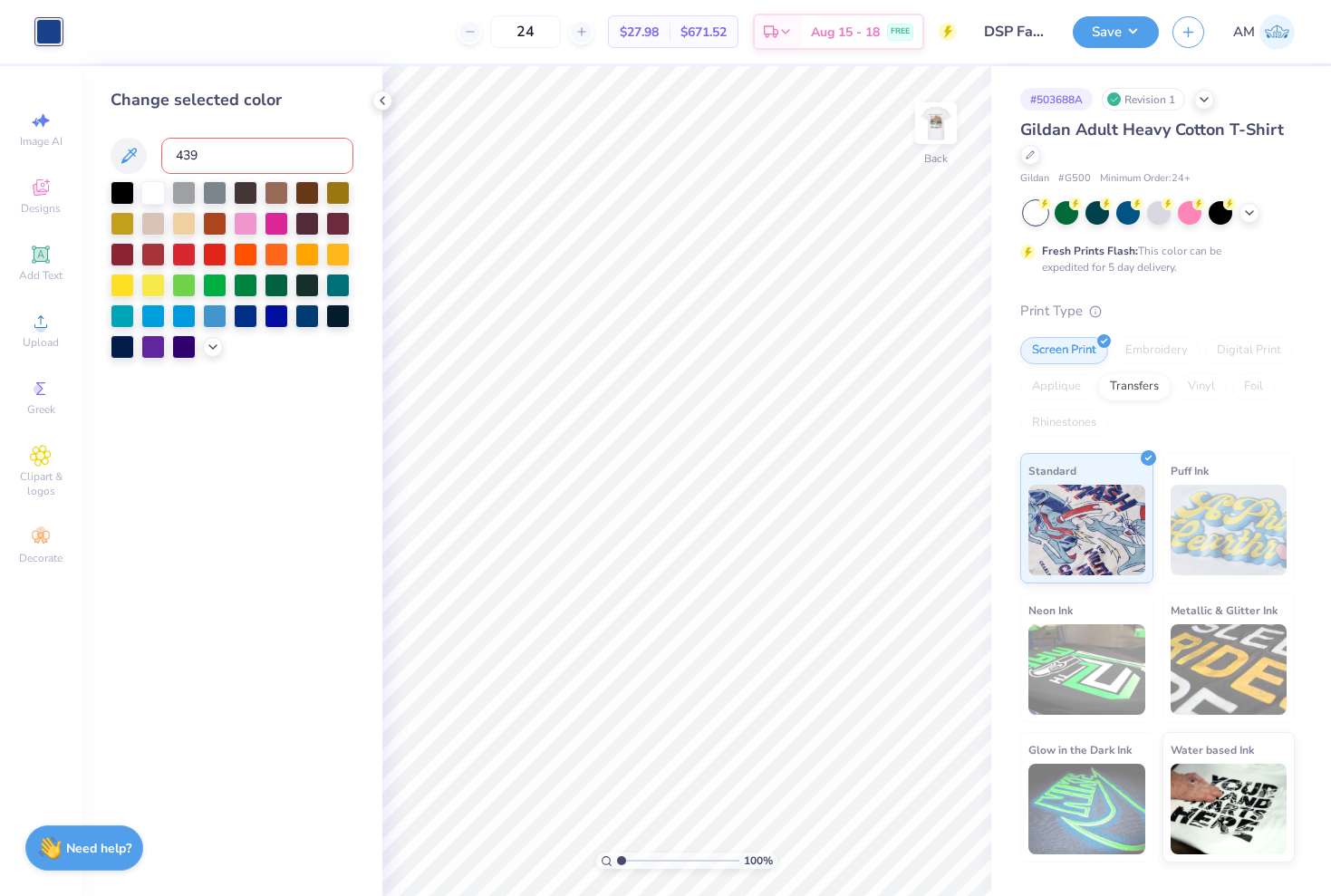 type 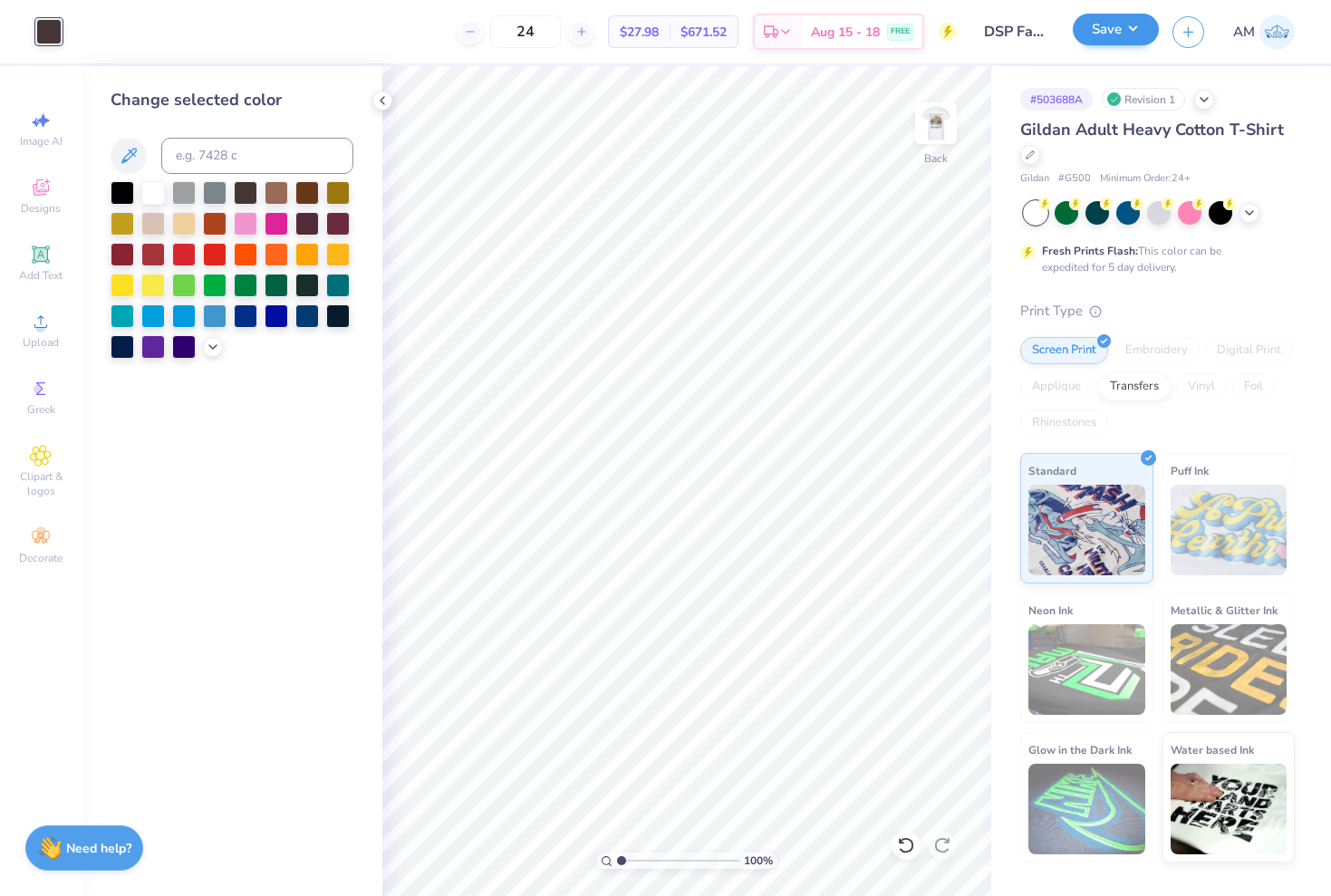 click on "Save" at bounding box center [1115, 29] 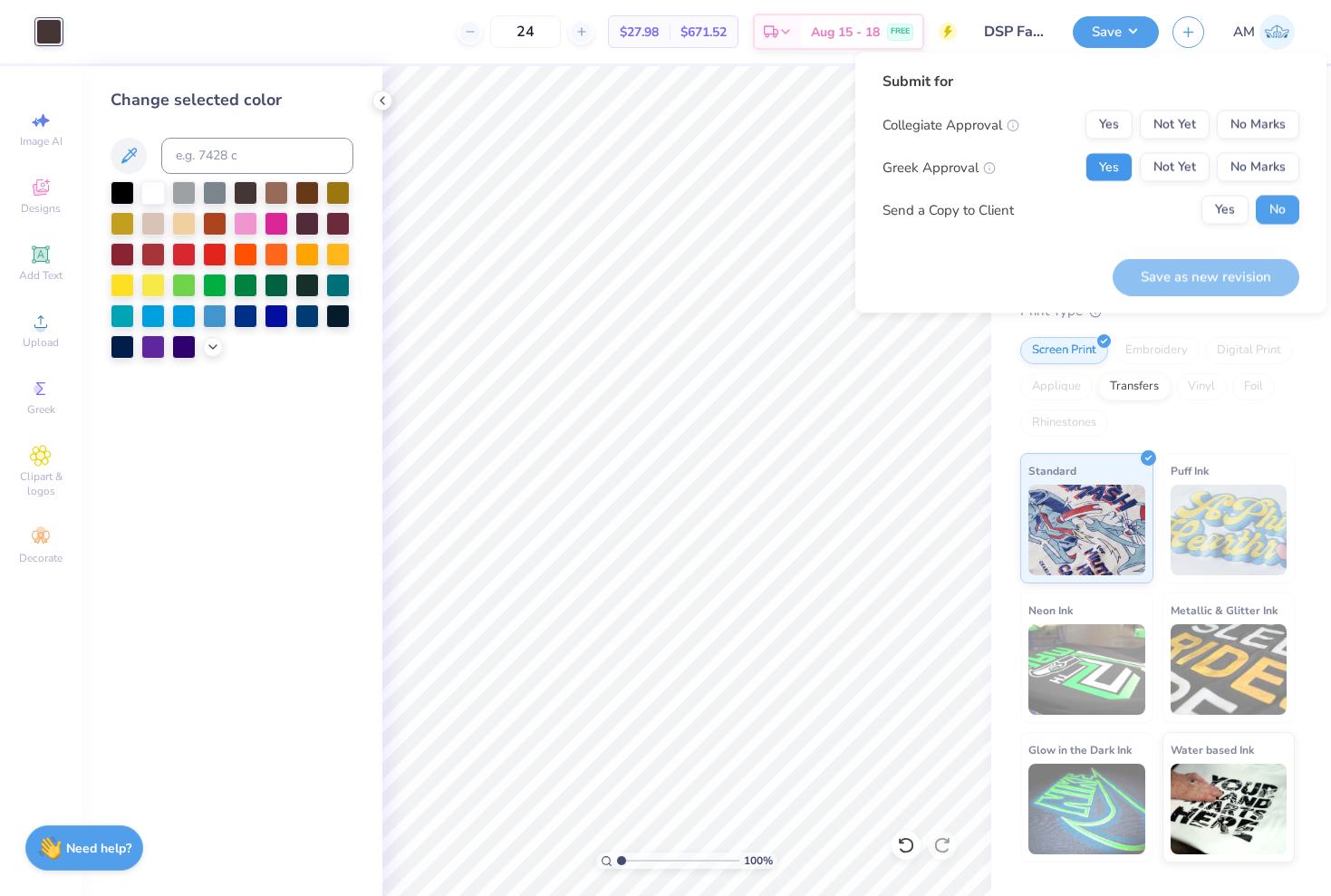 click on "Yes" at bounding box center [1109, 168] 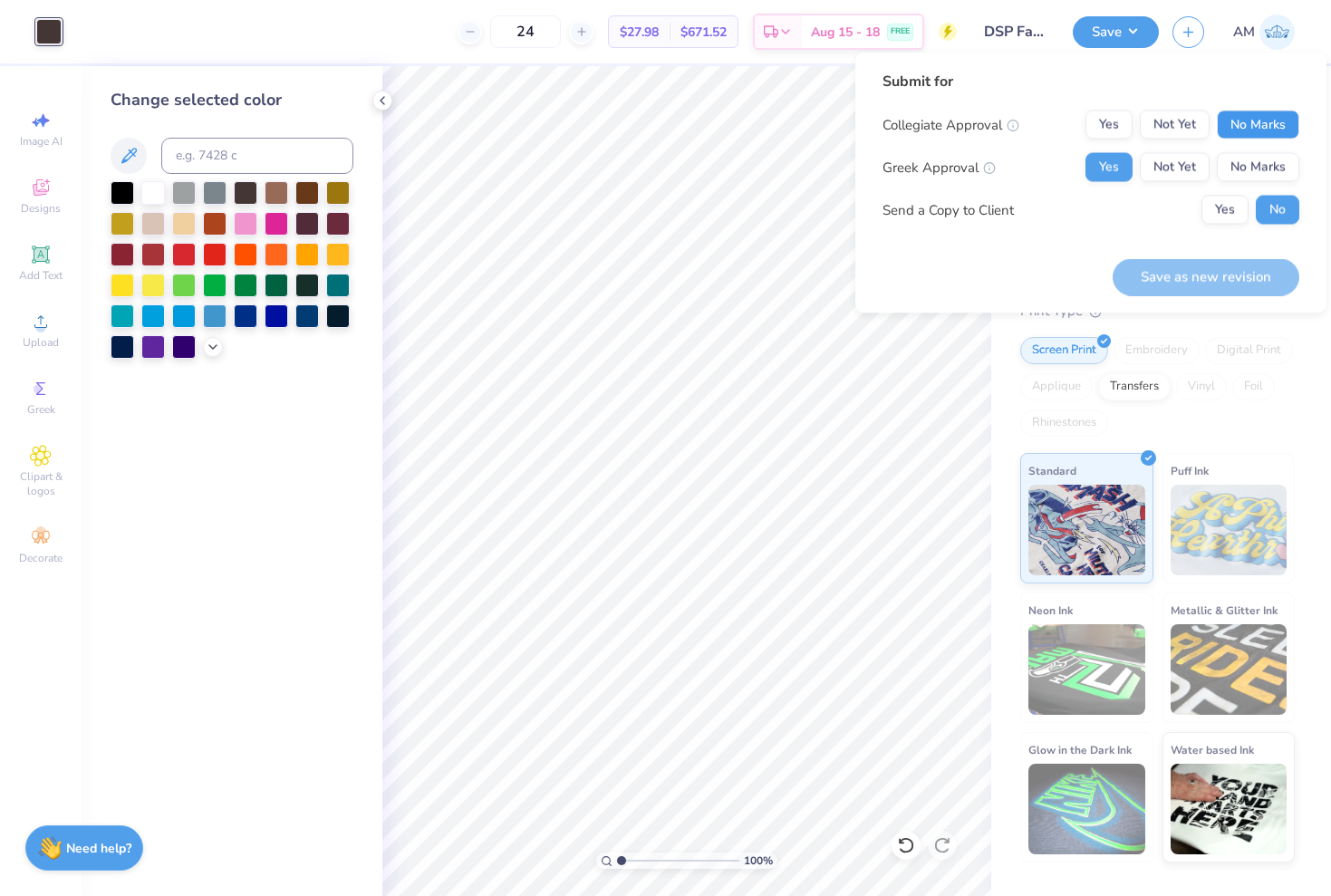 click on "No Marks" at bounding box center (1258, 125) 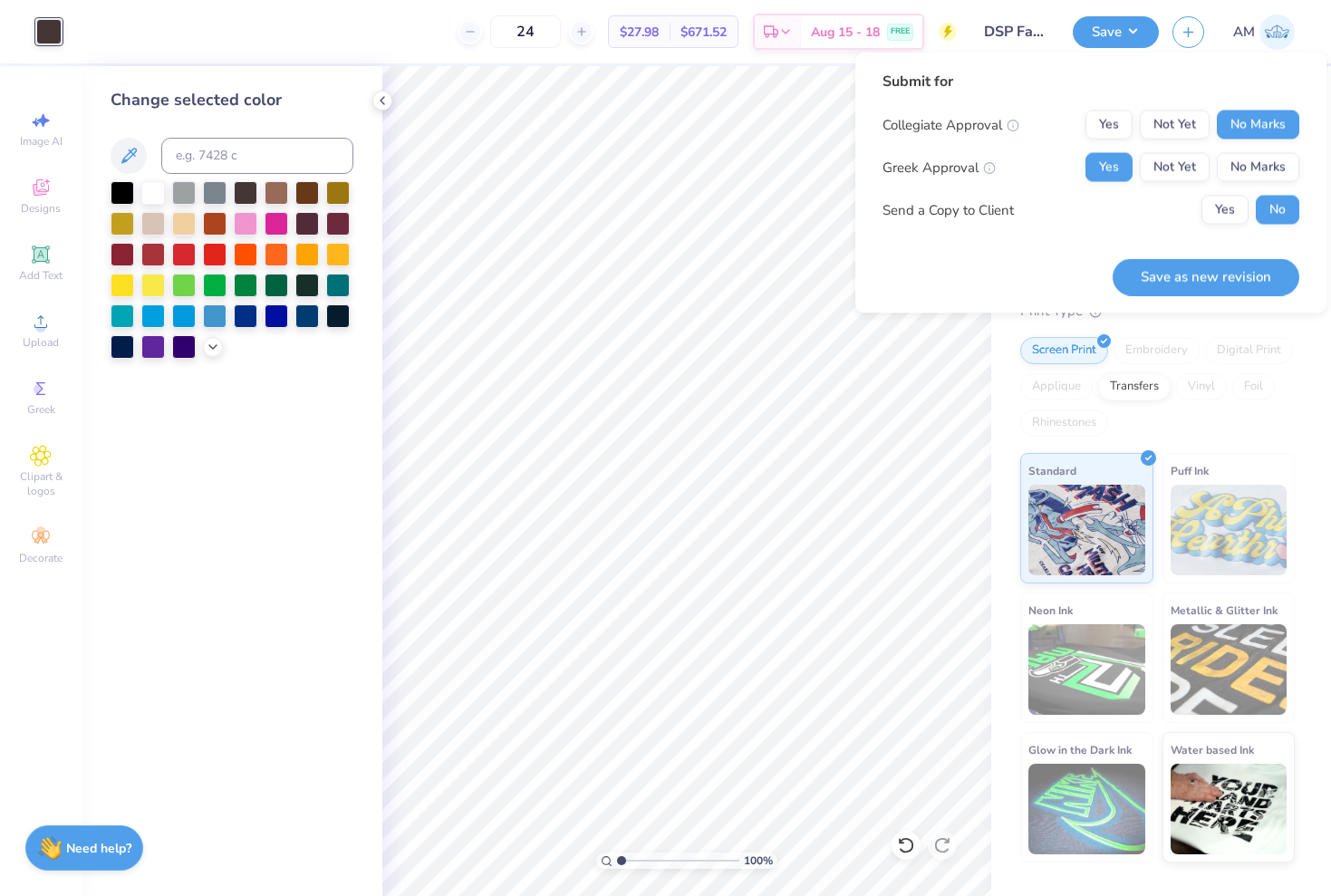 click on "Save as new revision" at bounding box center (1206, 276) 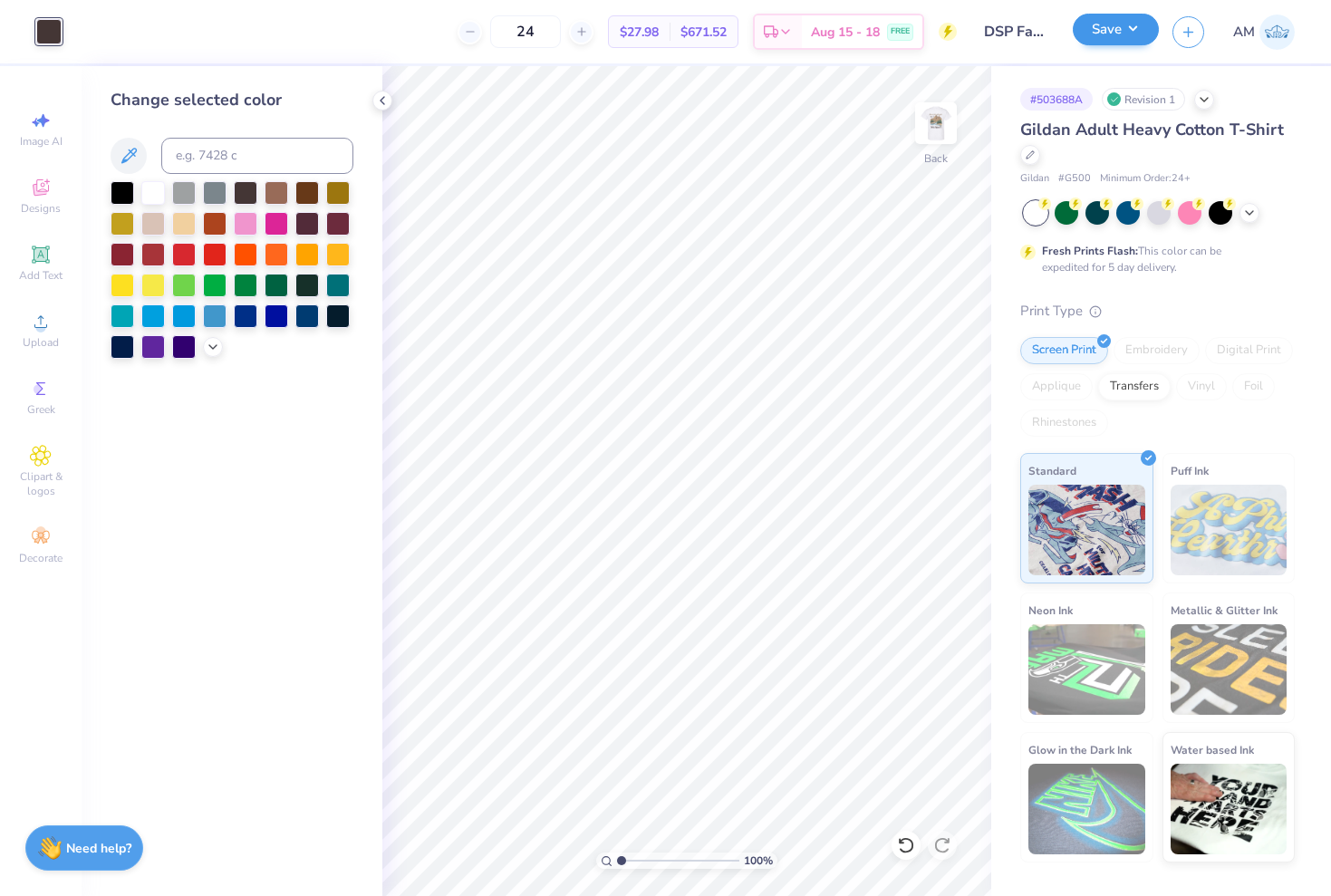 click on "Save" at bounding box center [1115, 29] 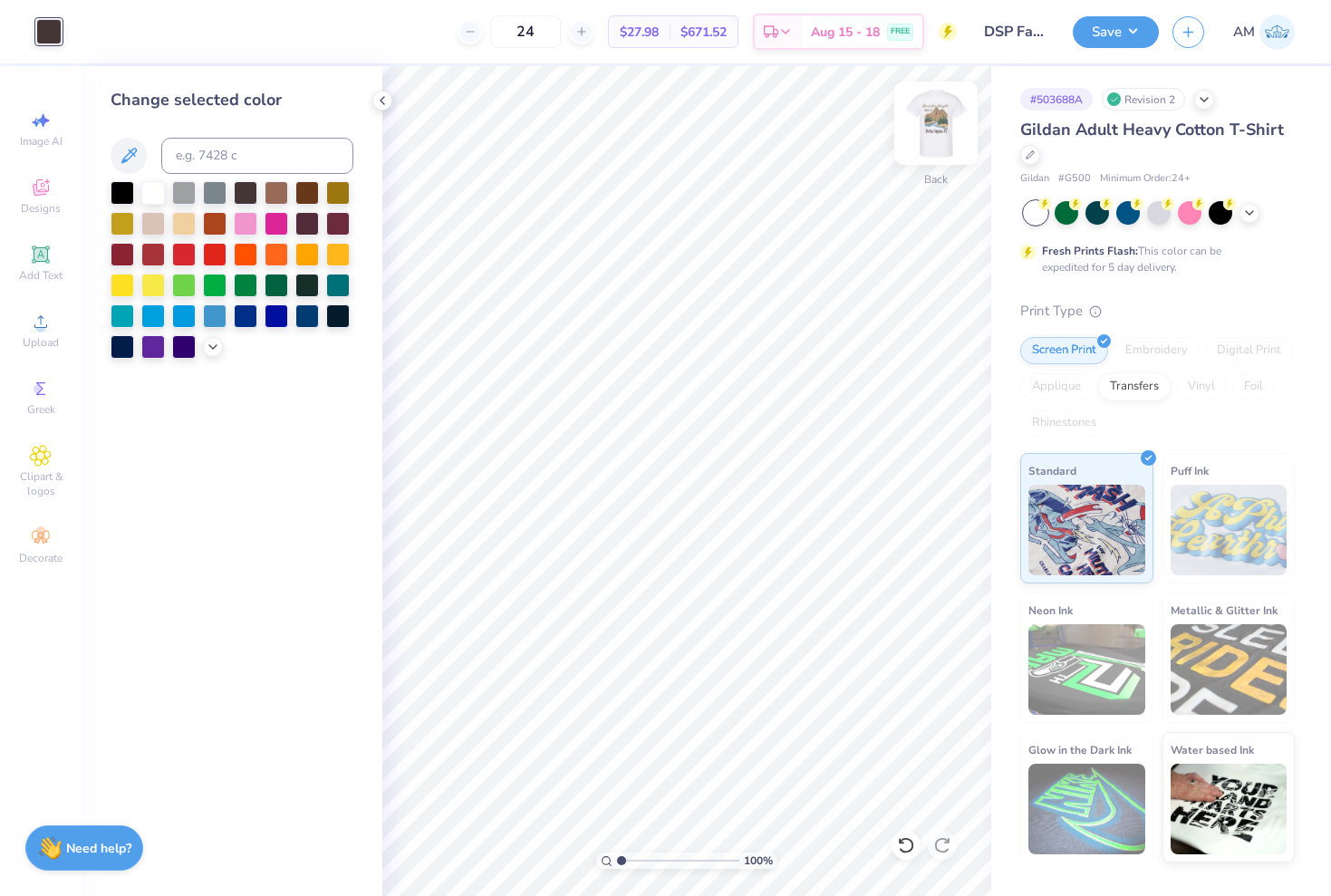 click at bounding box center (936, 123) 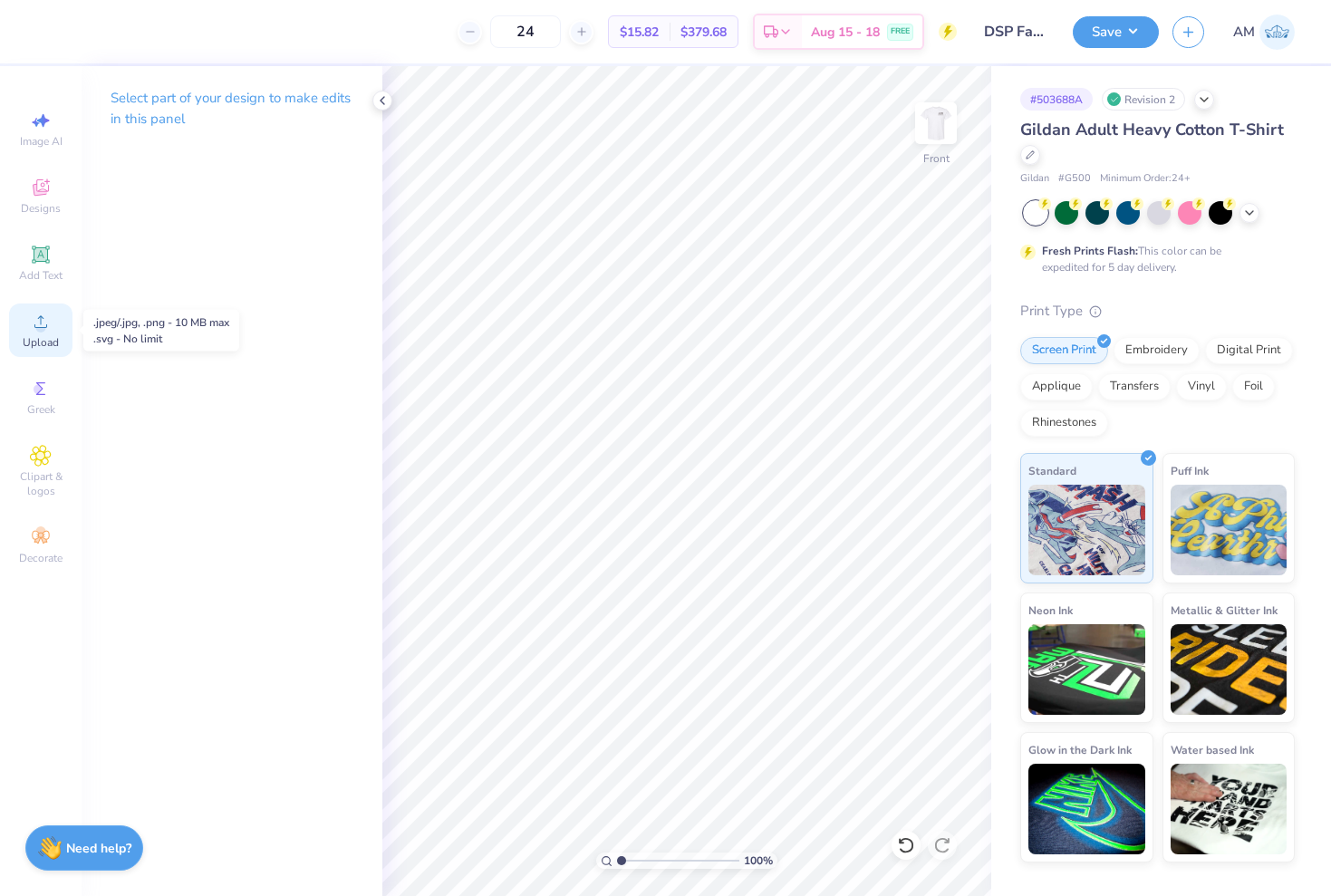 click 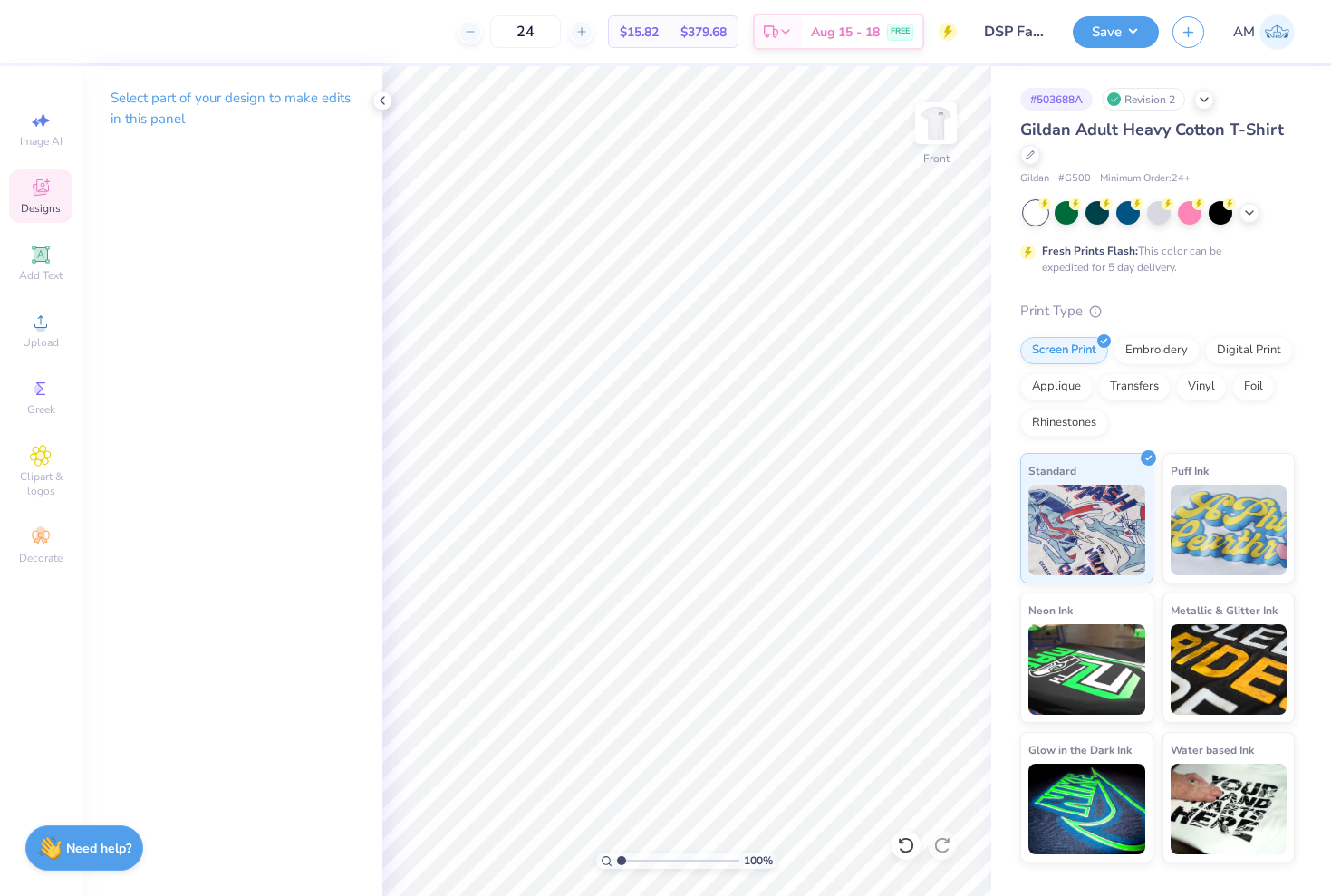 click 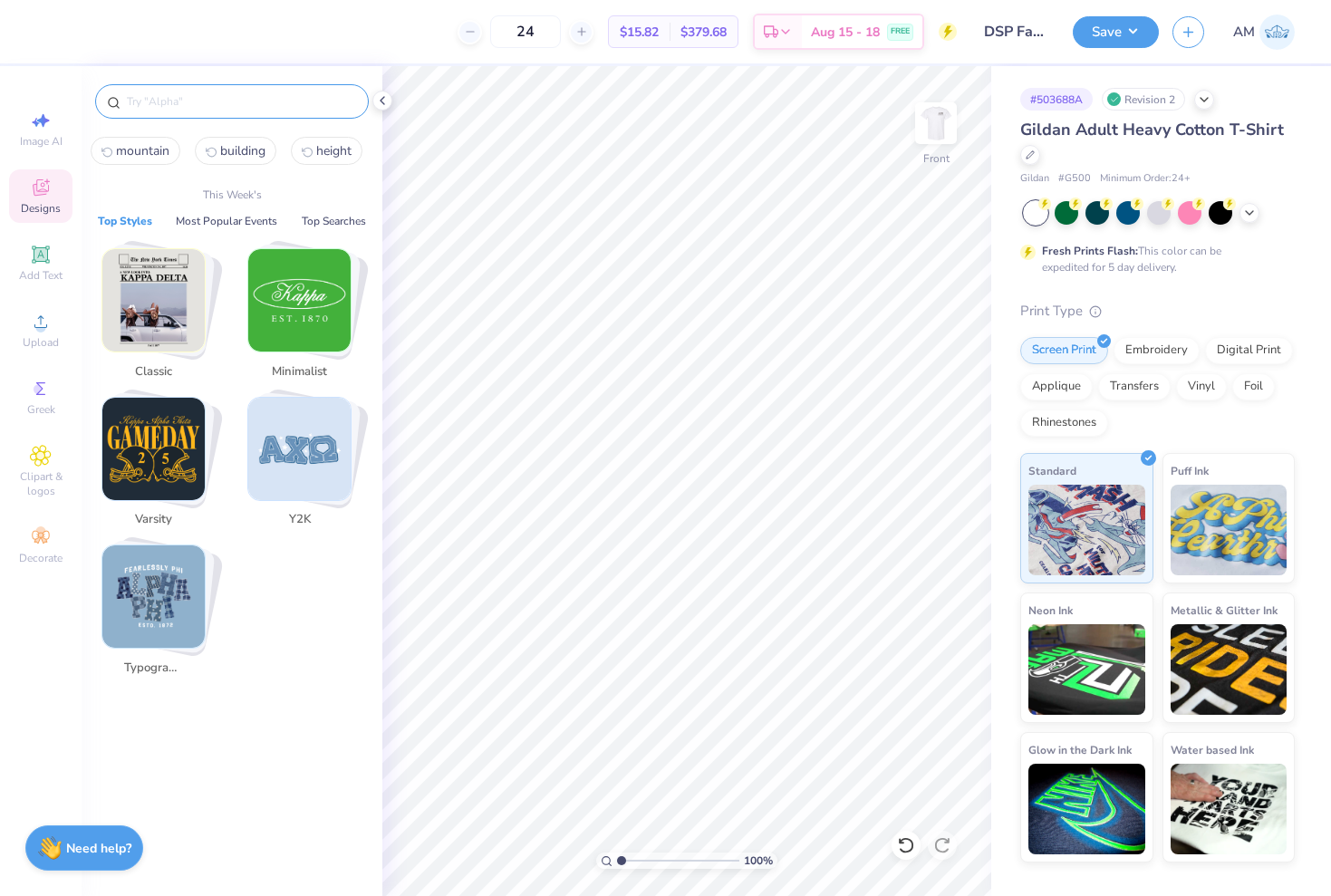 click at bounding box center (241, 101) 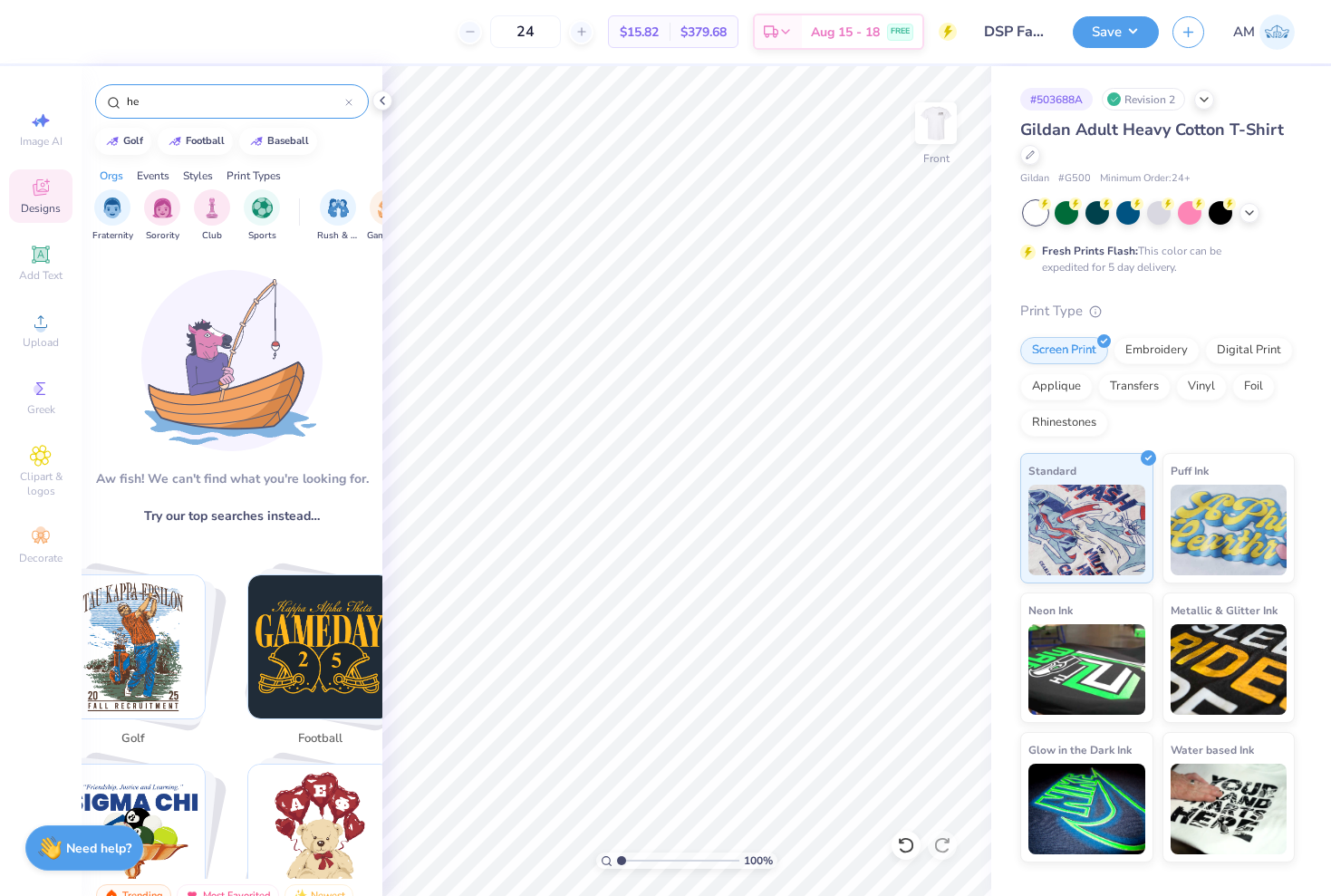 type on "h" 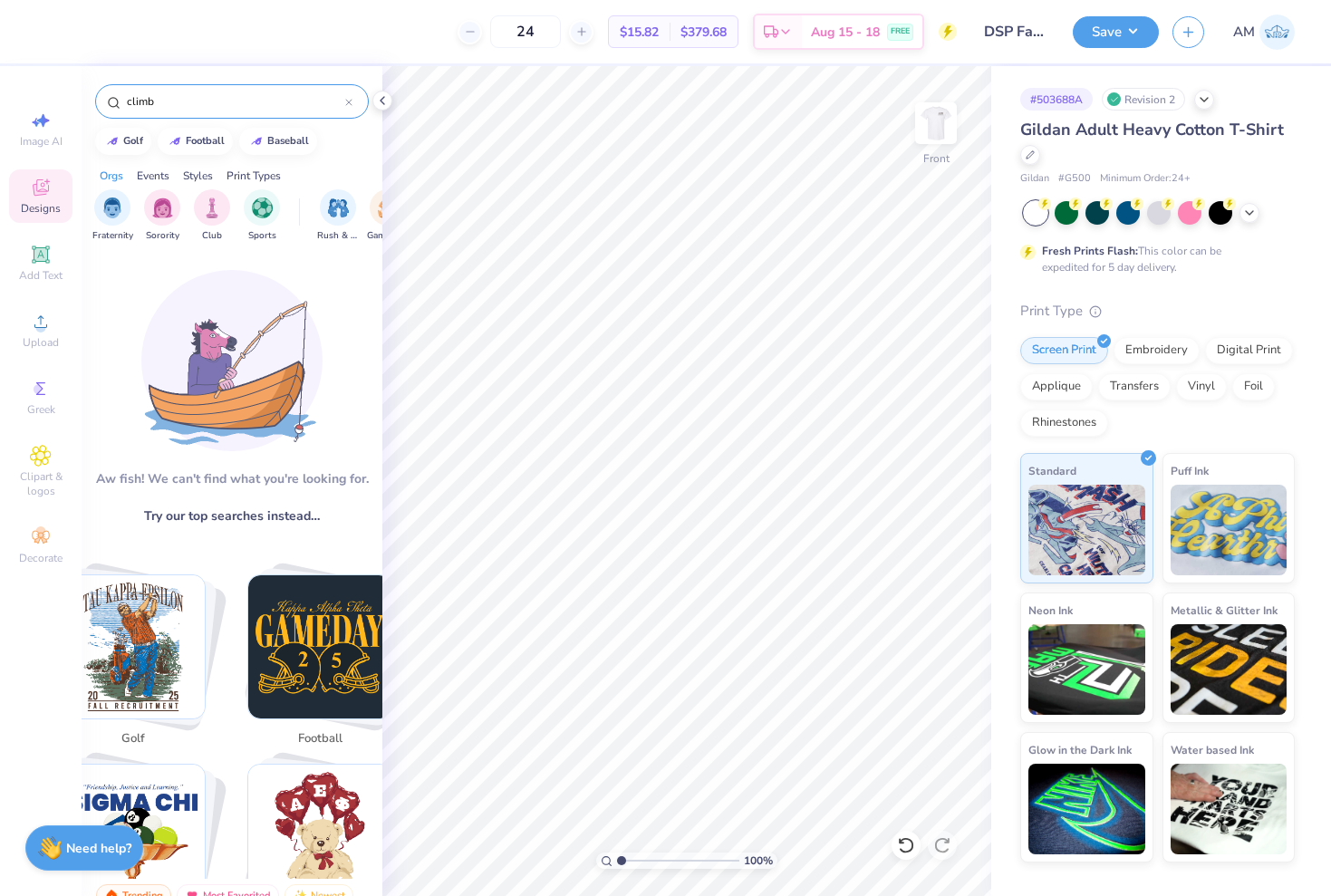 type on "climb" 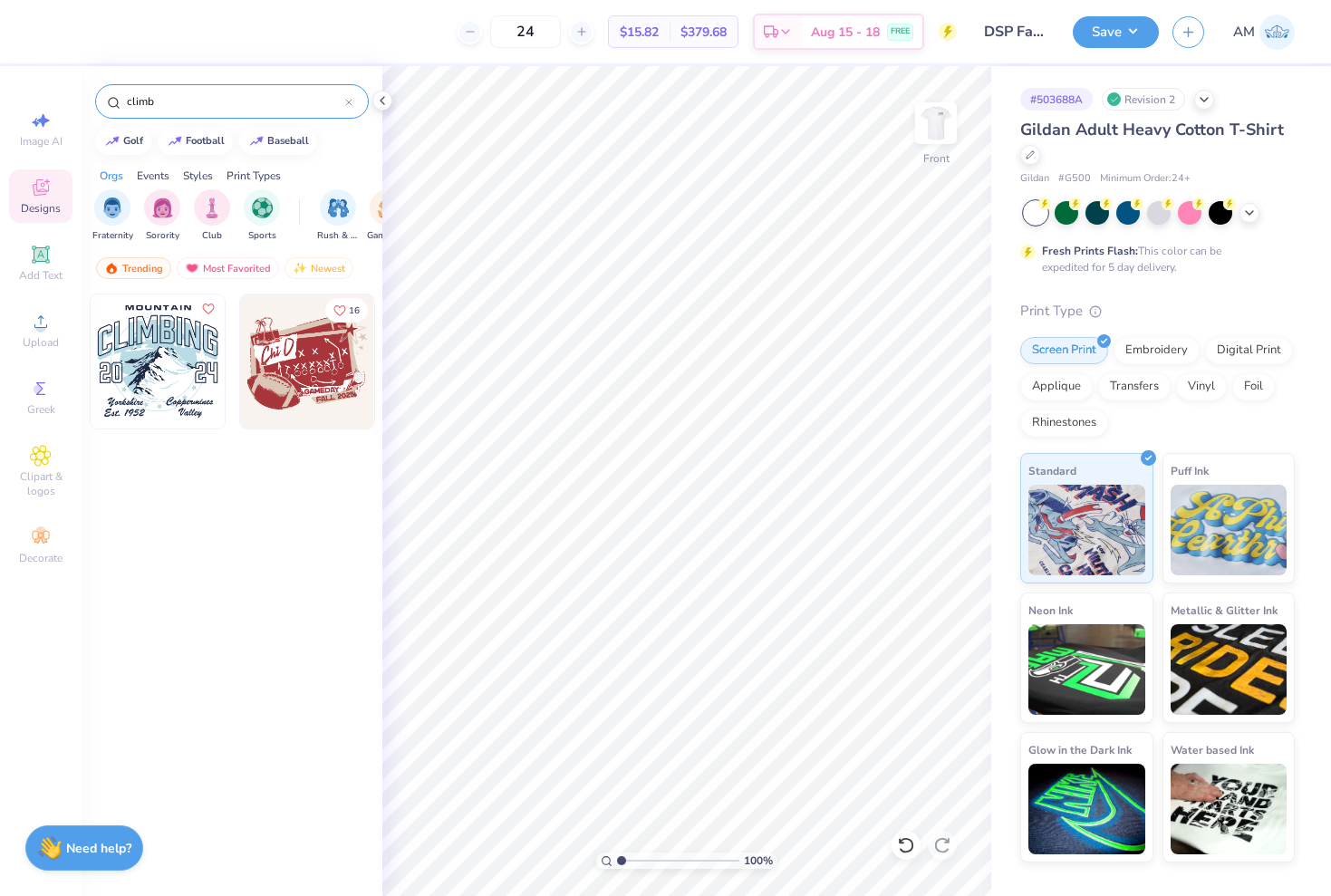 click at bounding box center (158, 361) 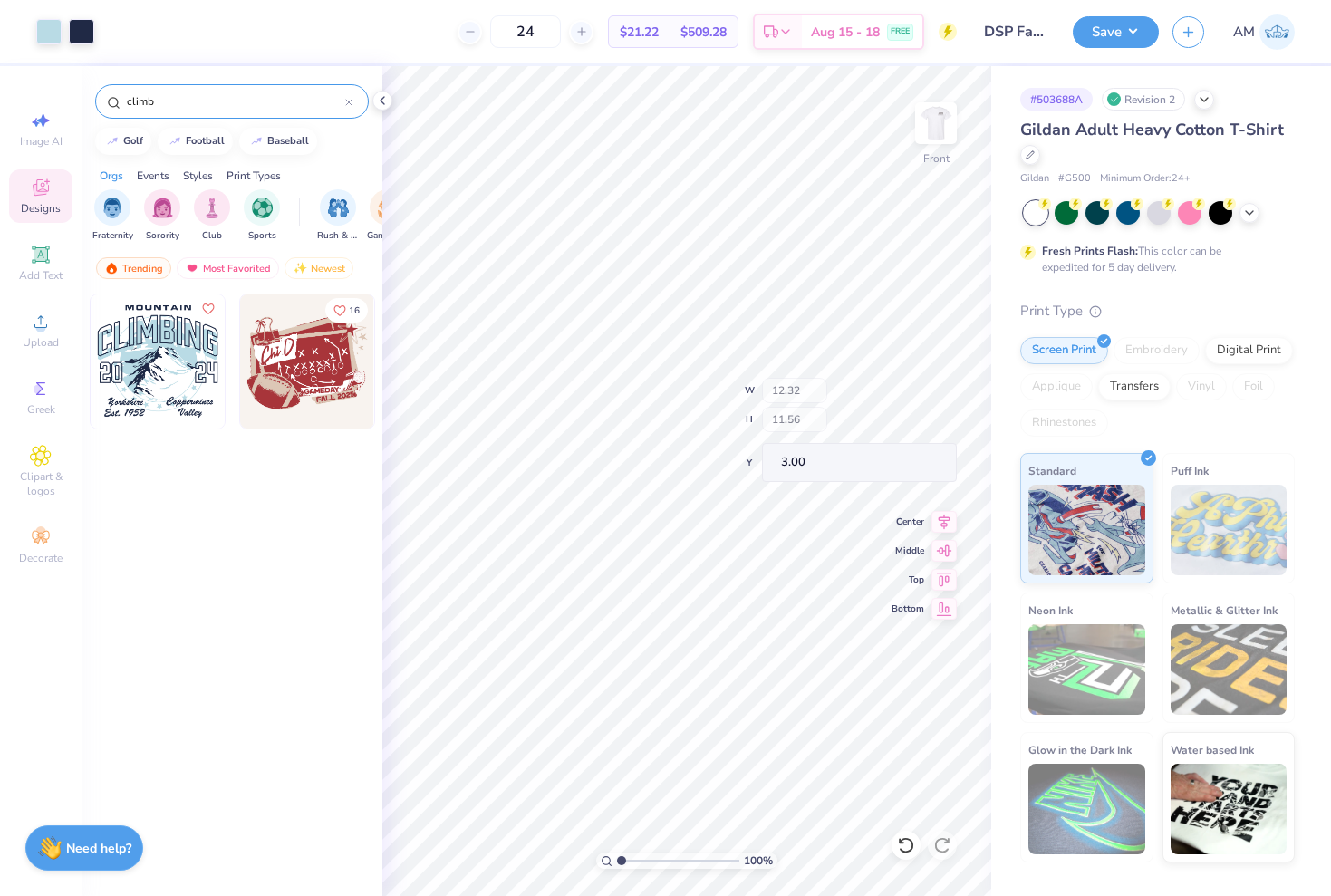 type on "2.30" 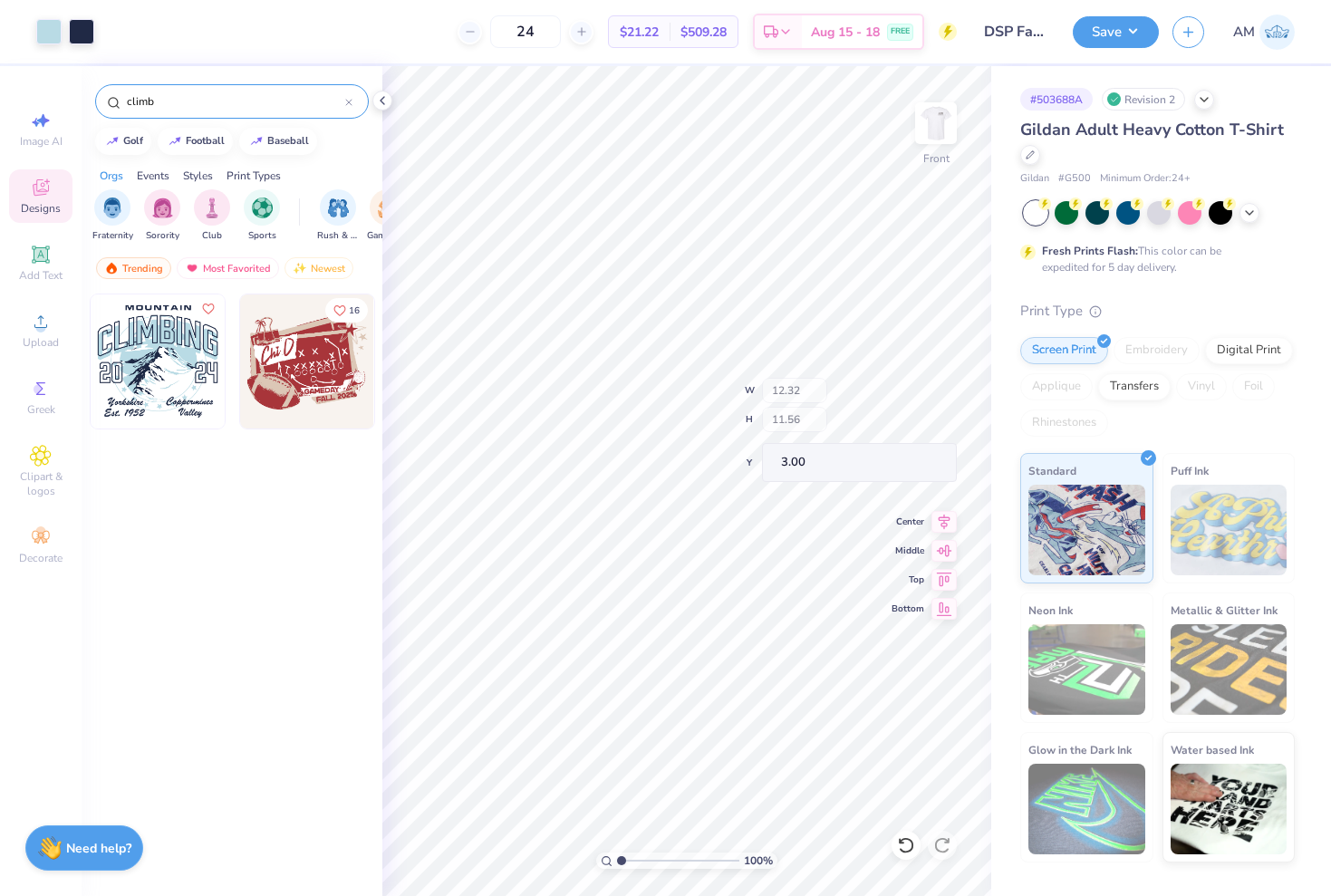 type on "2.13" 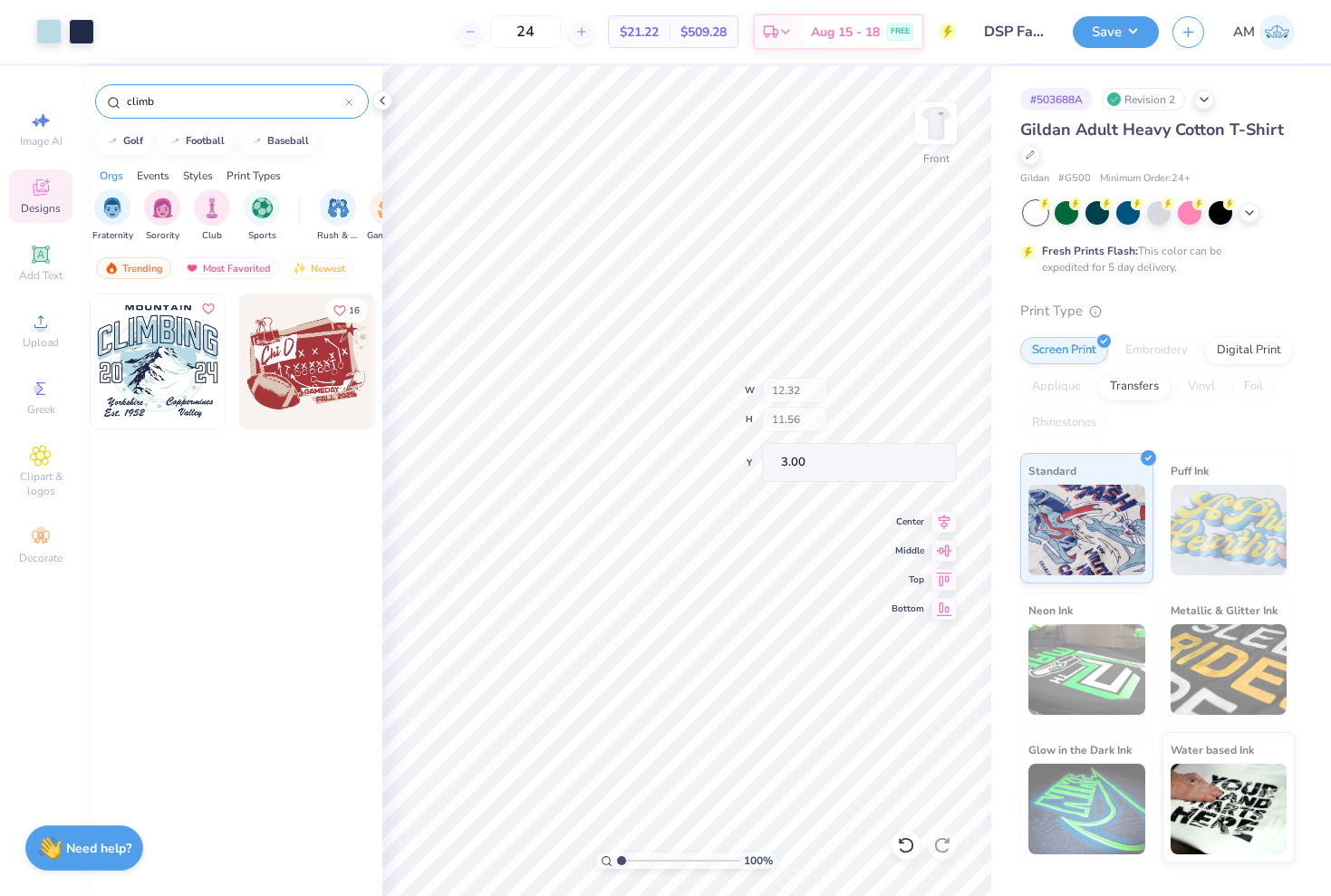 type on "8.85" 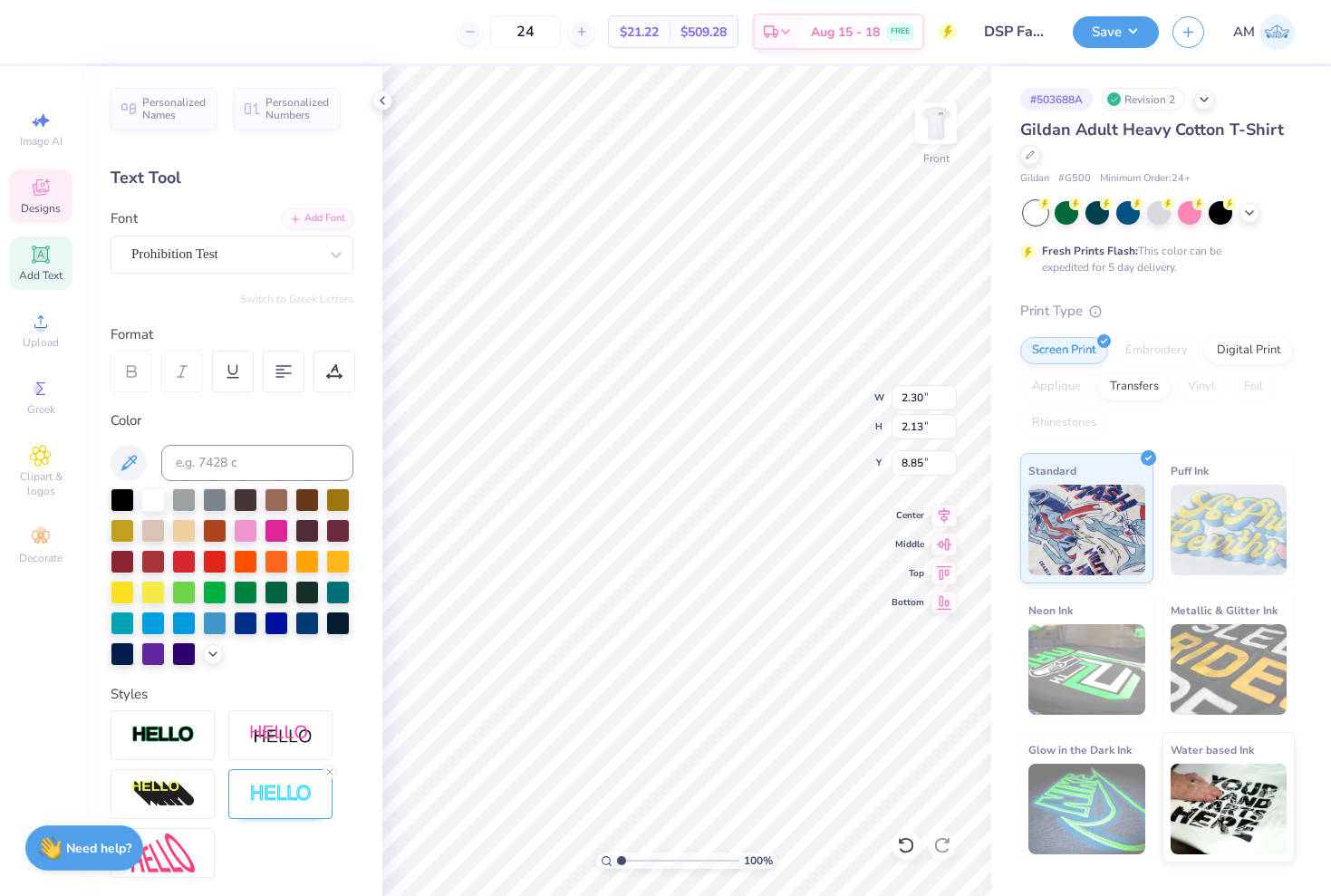 type on "25" 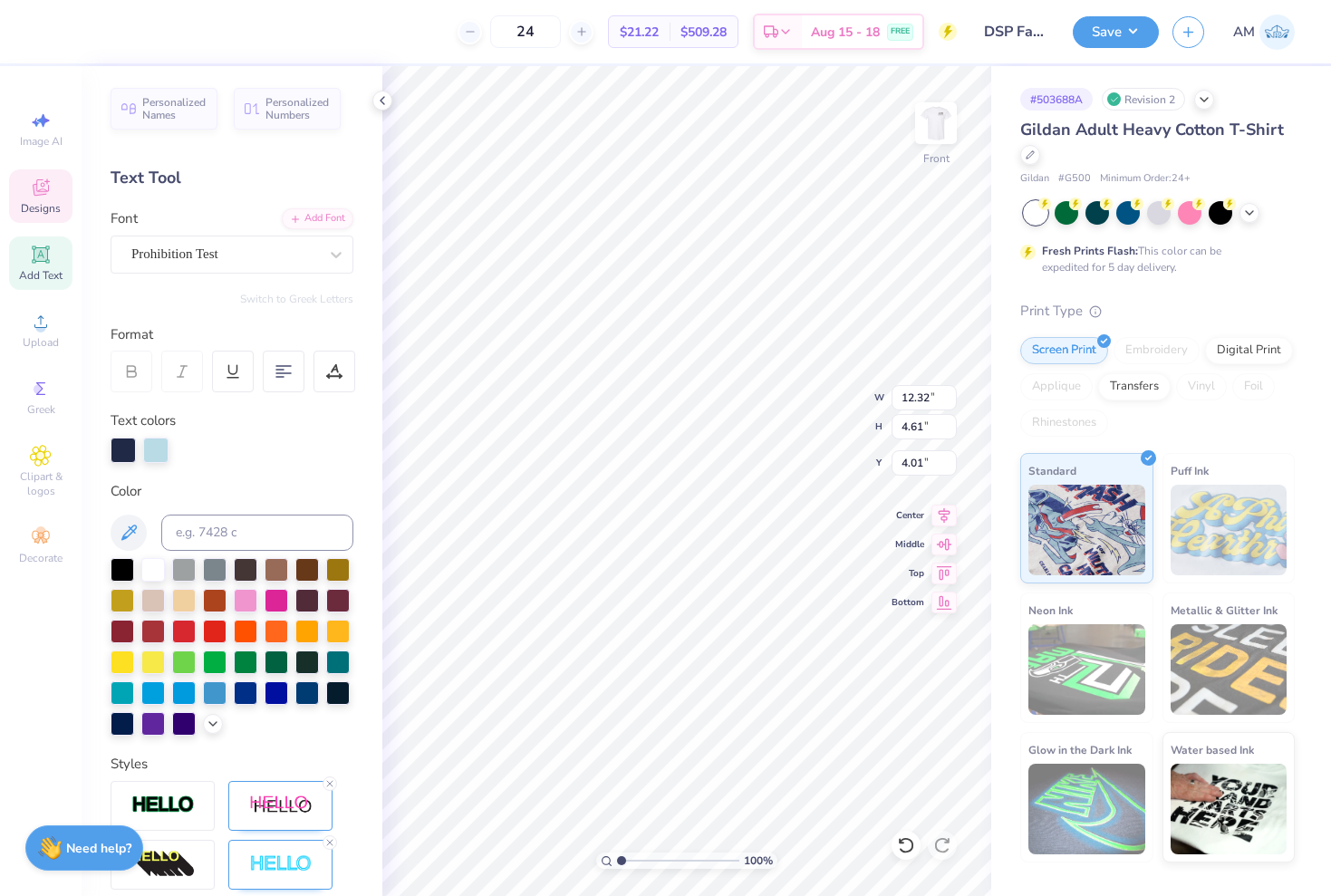 scroll, scrollTop: 0, scrollLeft: 0, axis: both 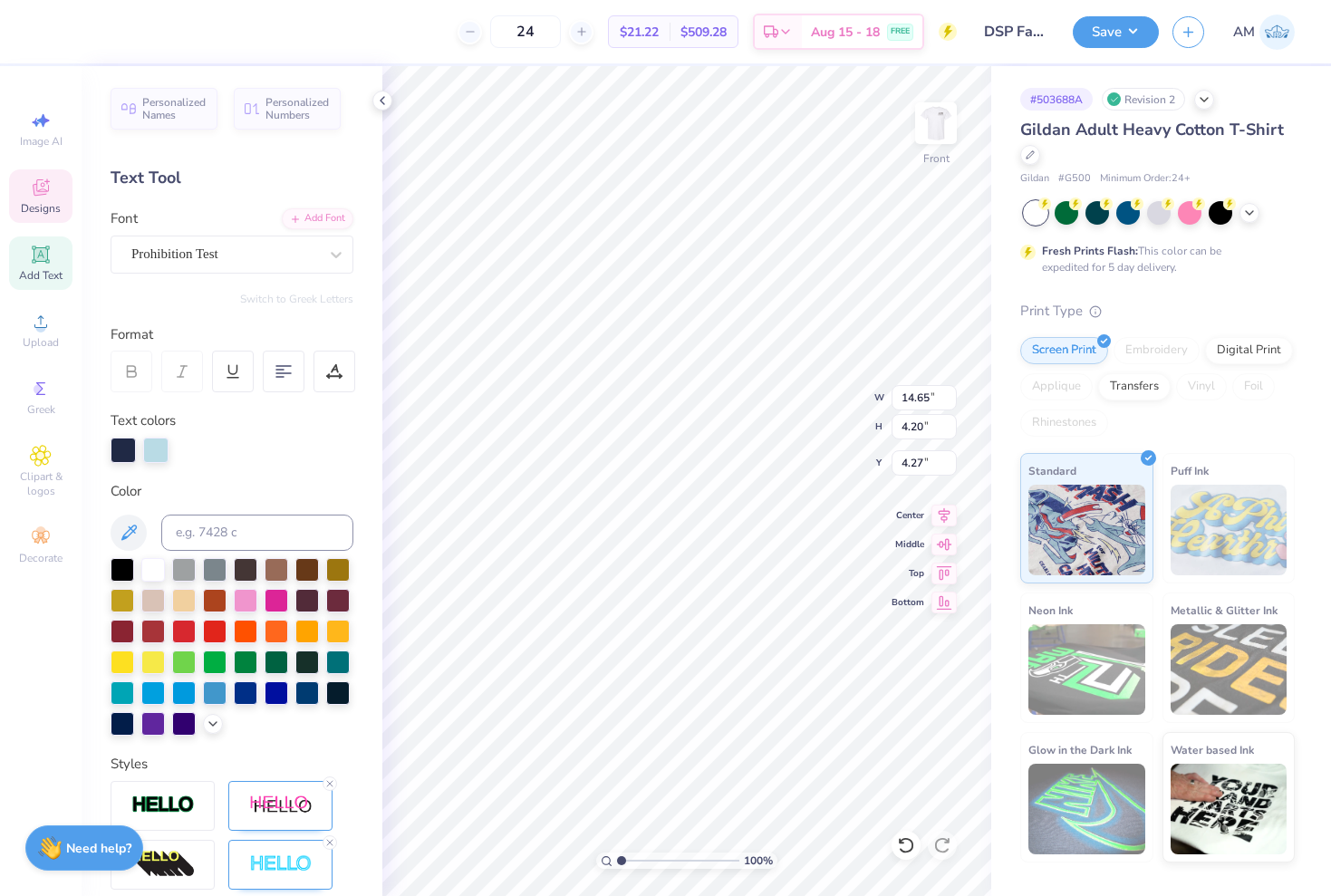 type on "11.85" 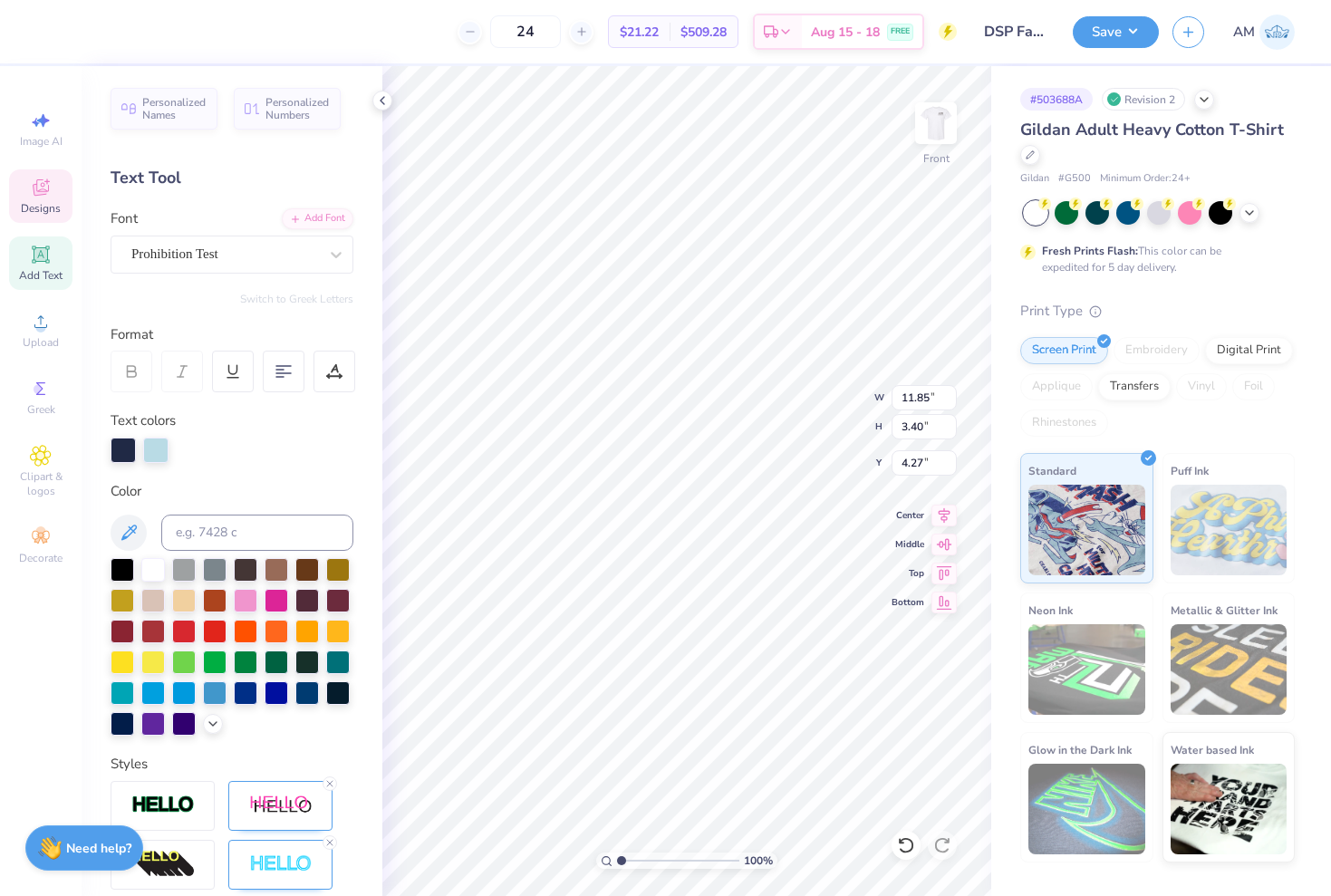 type on "4.38" 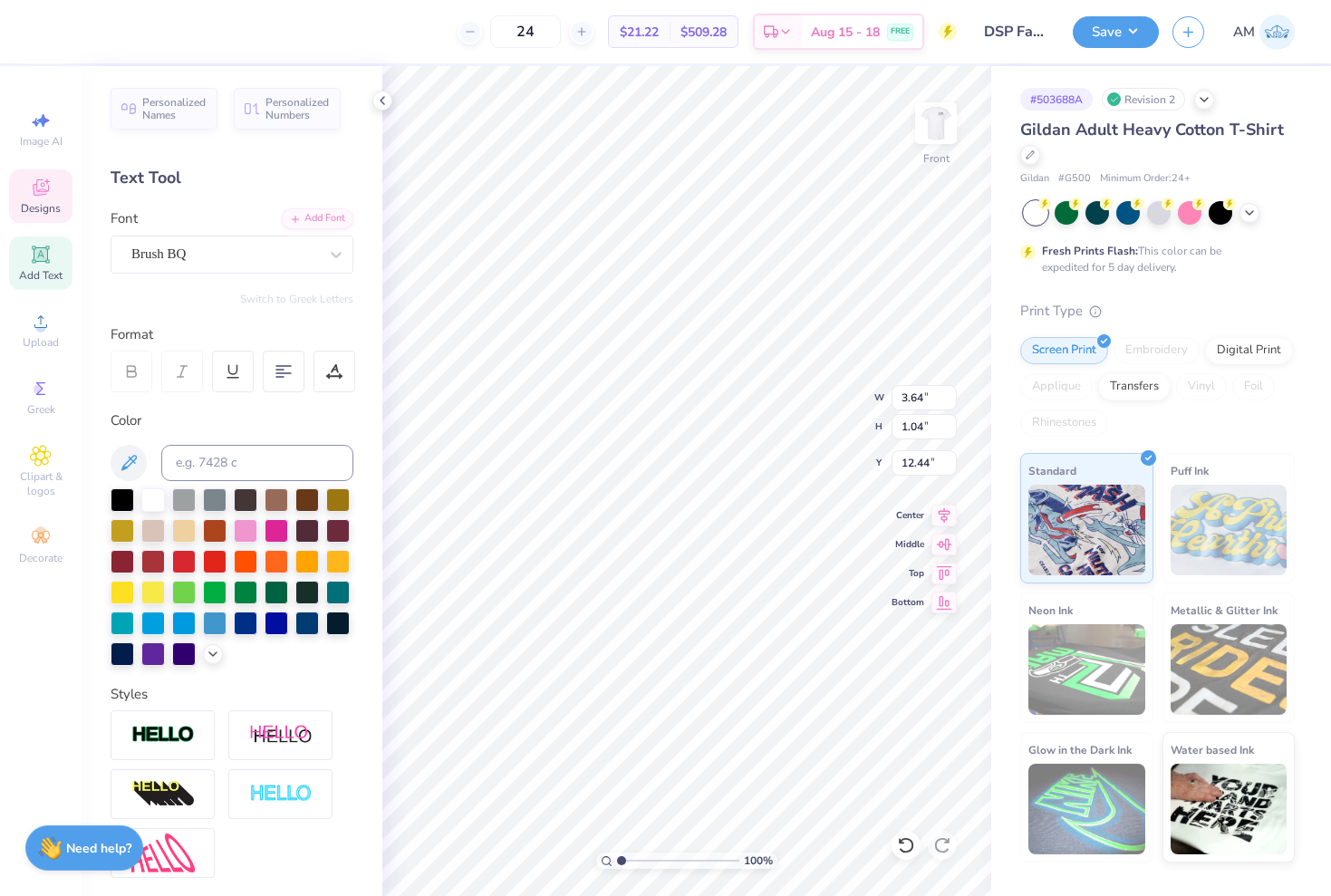 type on "D" 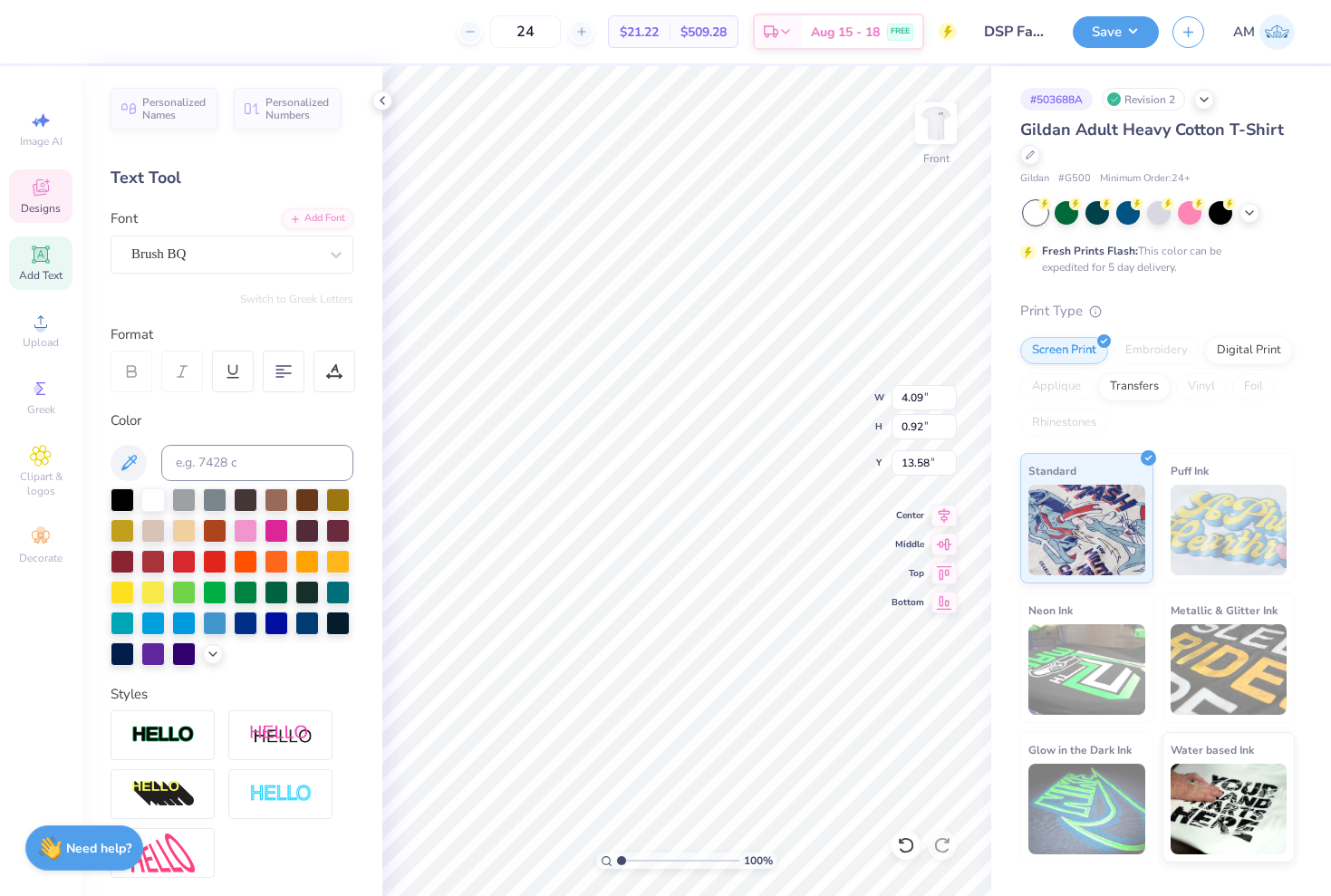 scroll, scrollTop: 0, scrollLeft: 2, axis: horizontal 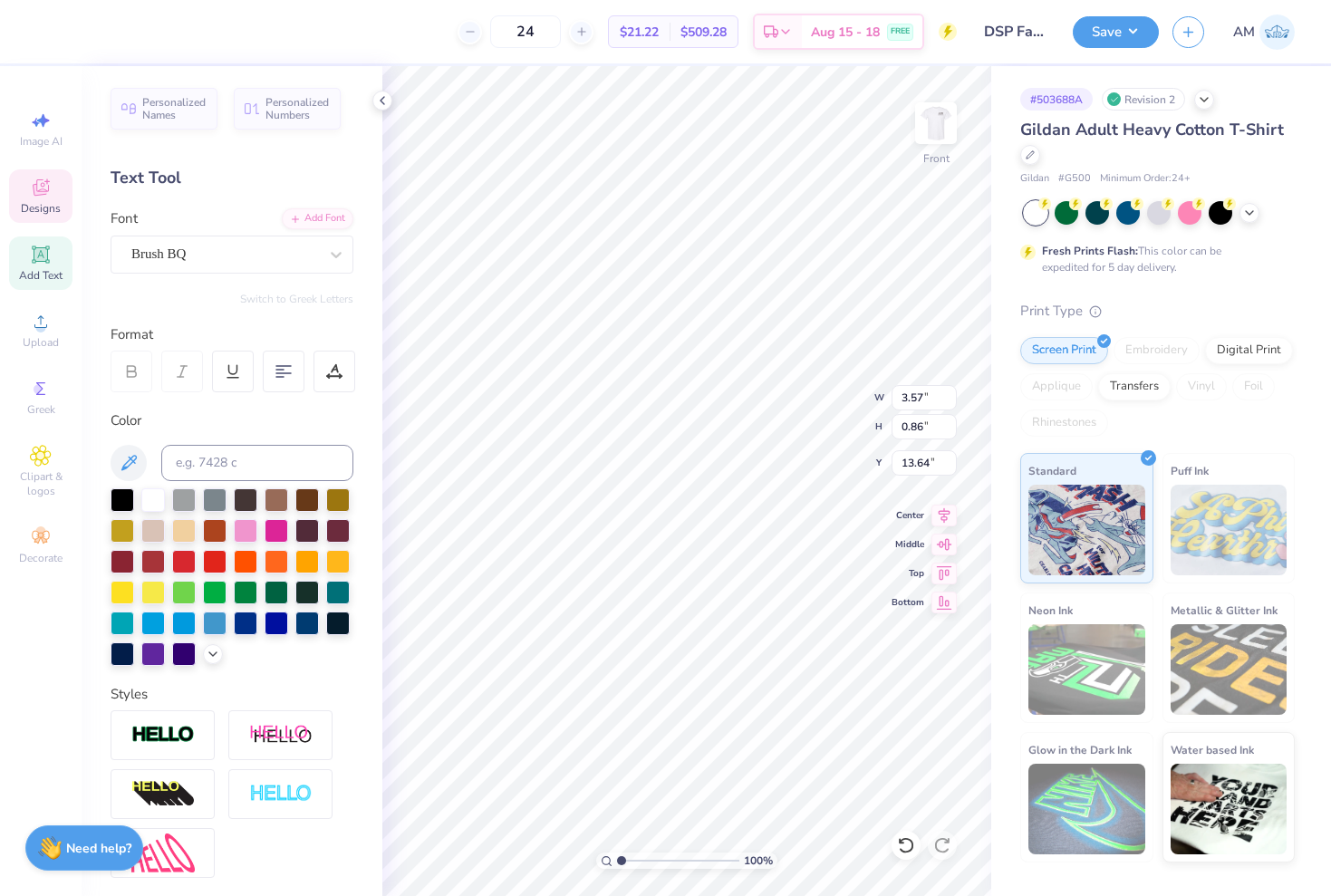 type on "1" 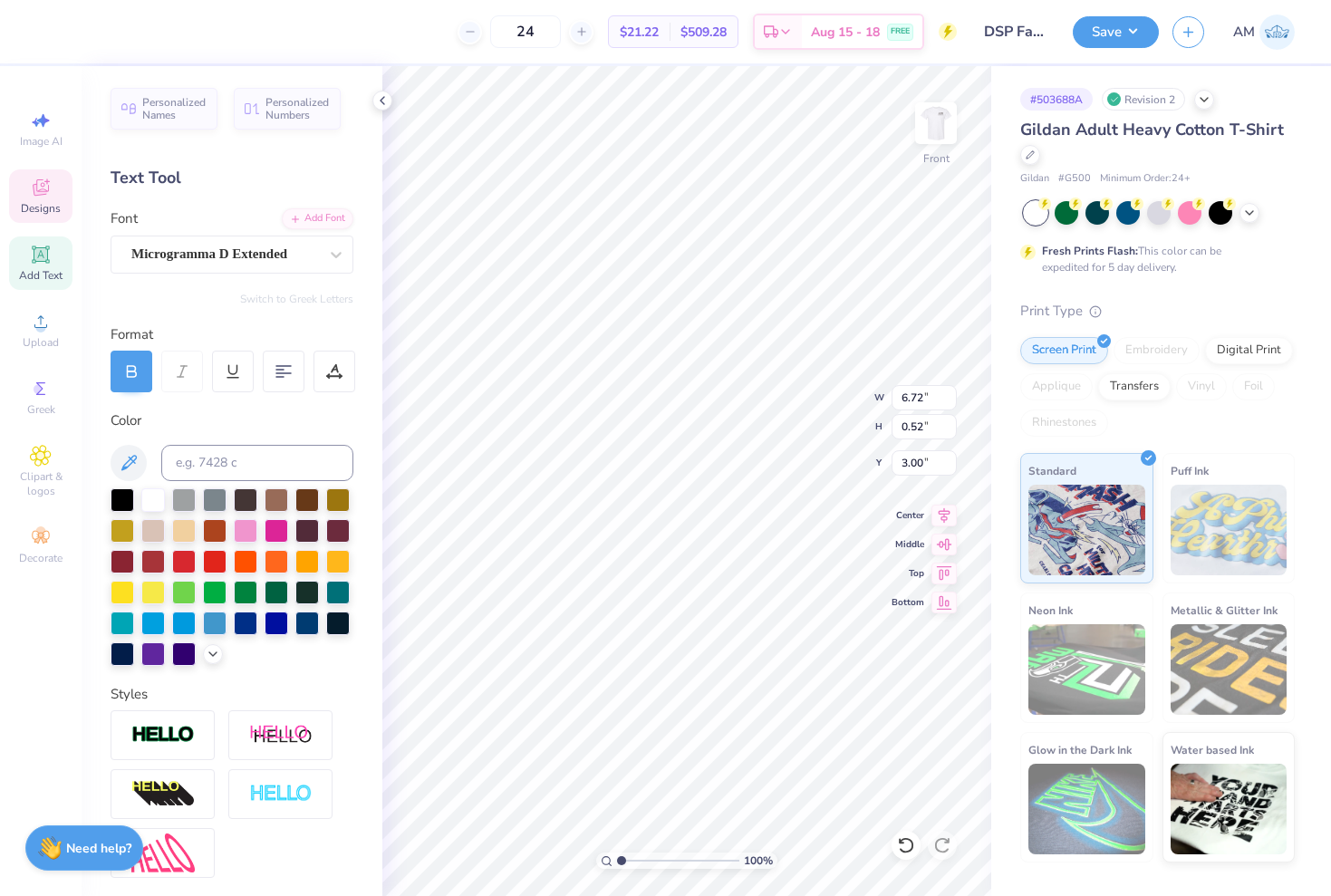 scroll, scrollTop: 0, scrollLeft: 0, axis: both 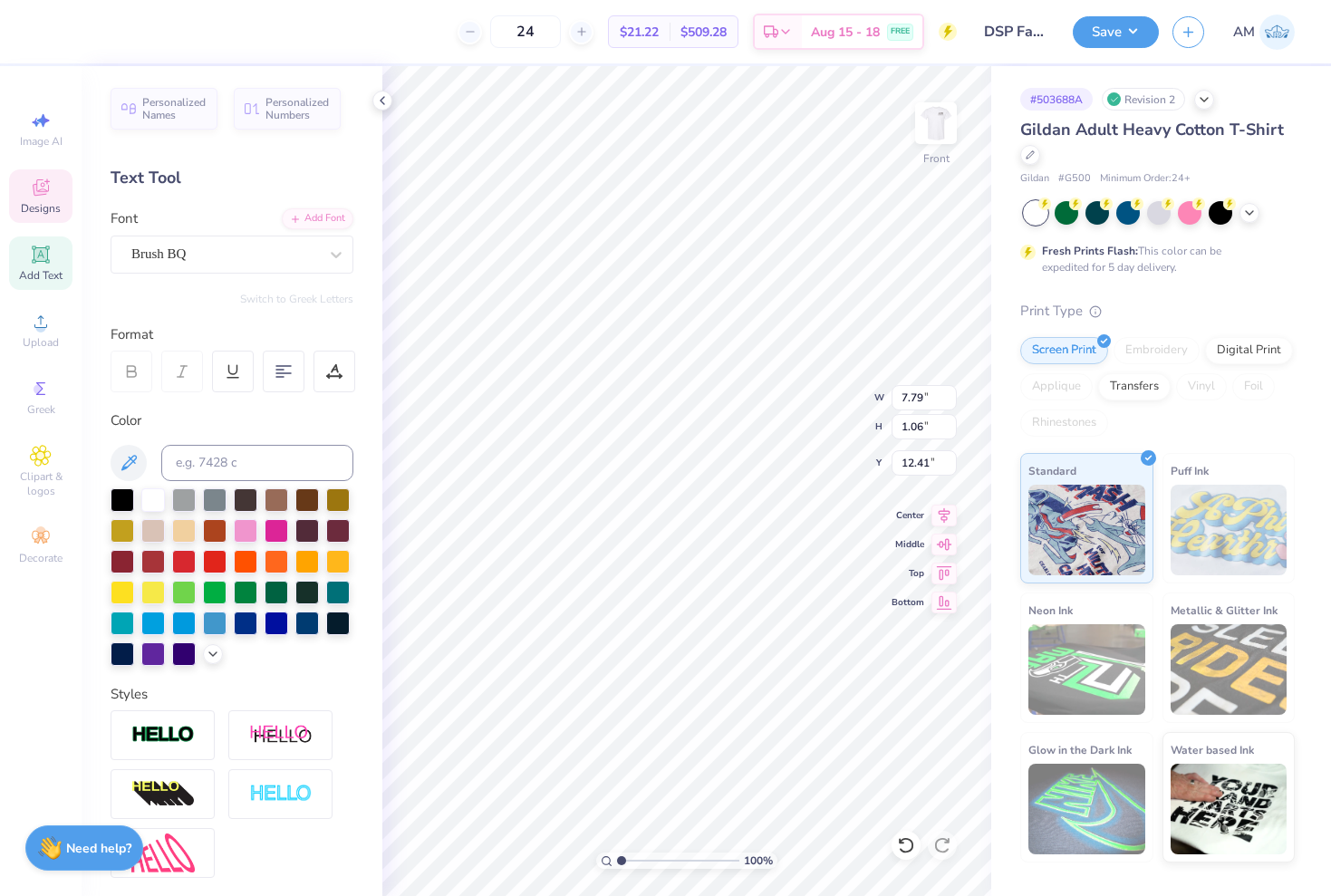 type on "14.25" 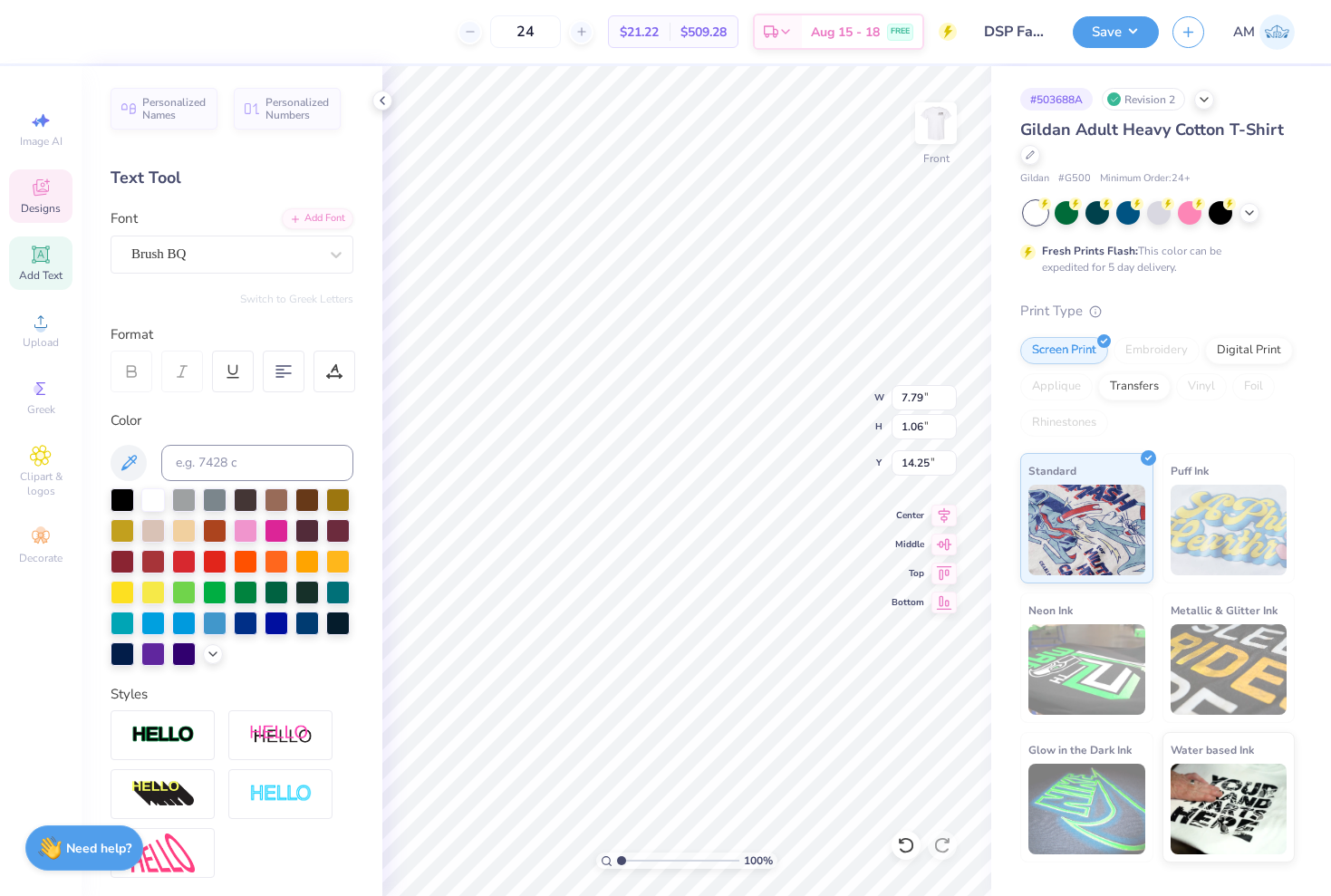 type on "8.15" 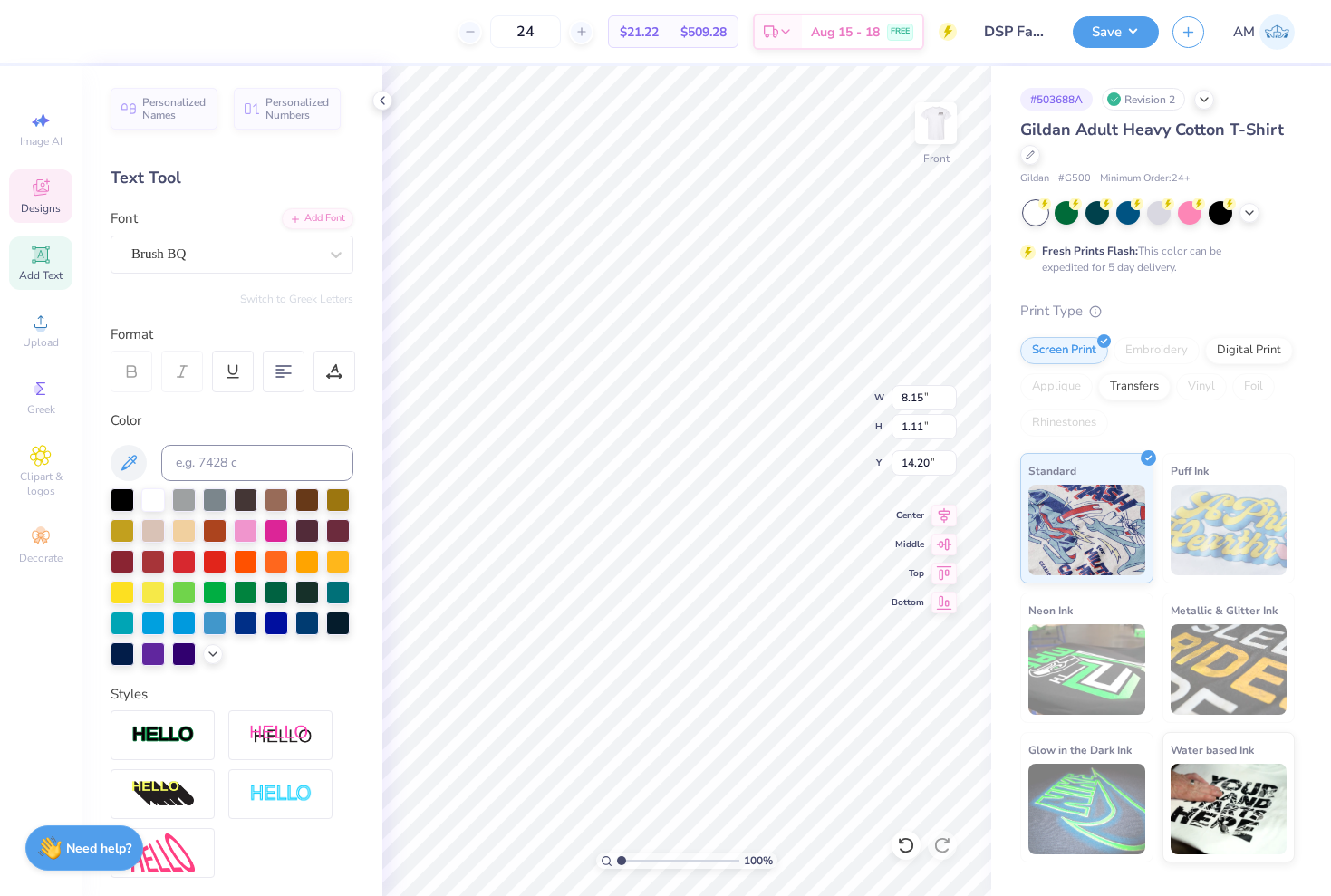 type on "13.90" 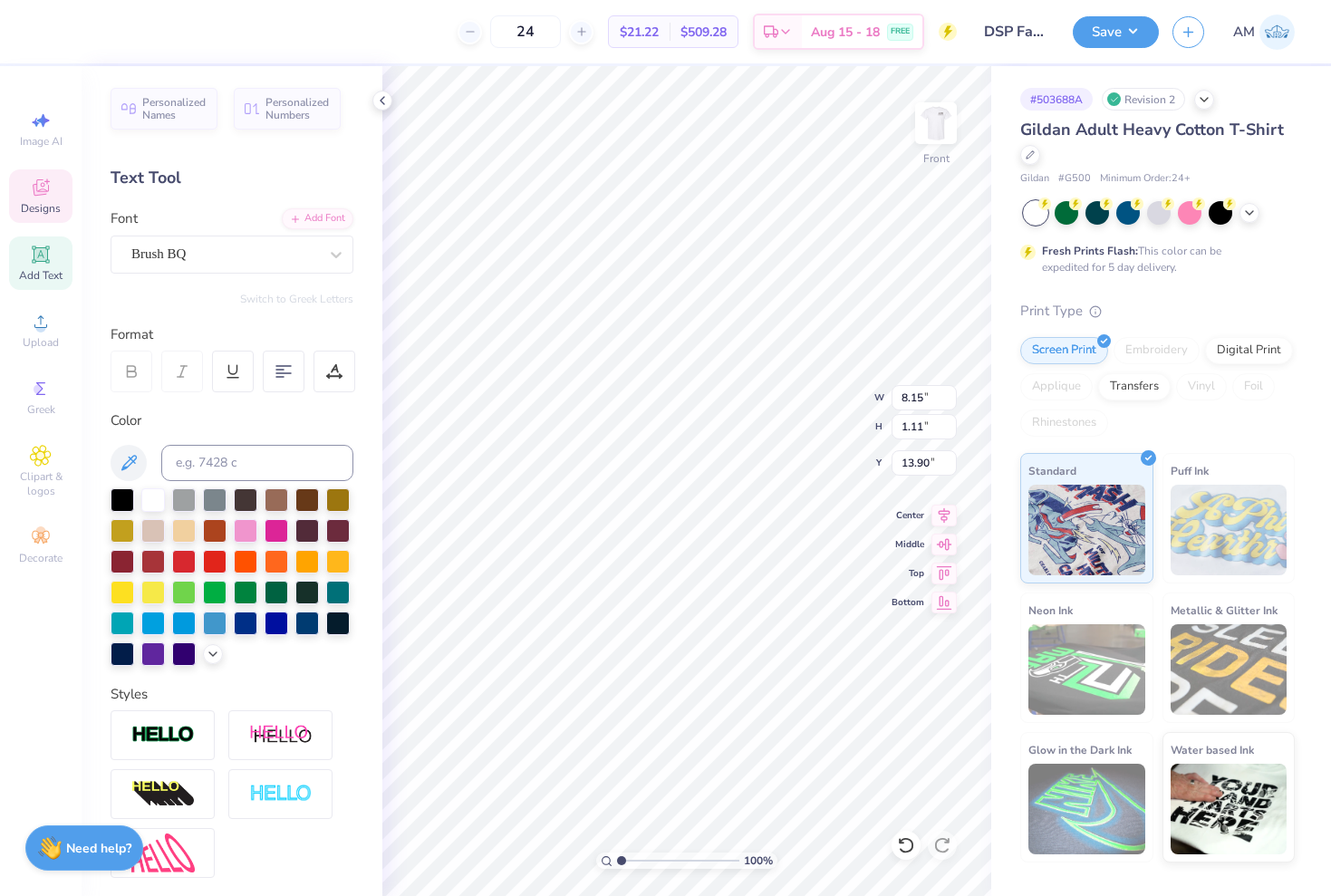 type on "9.61" 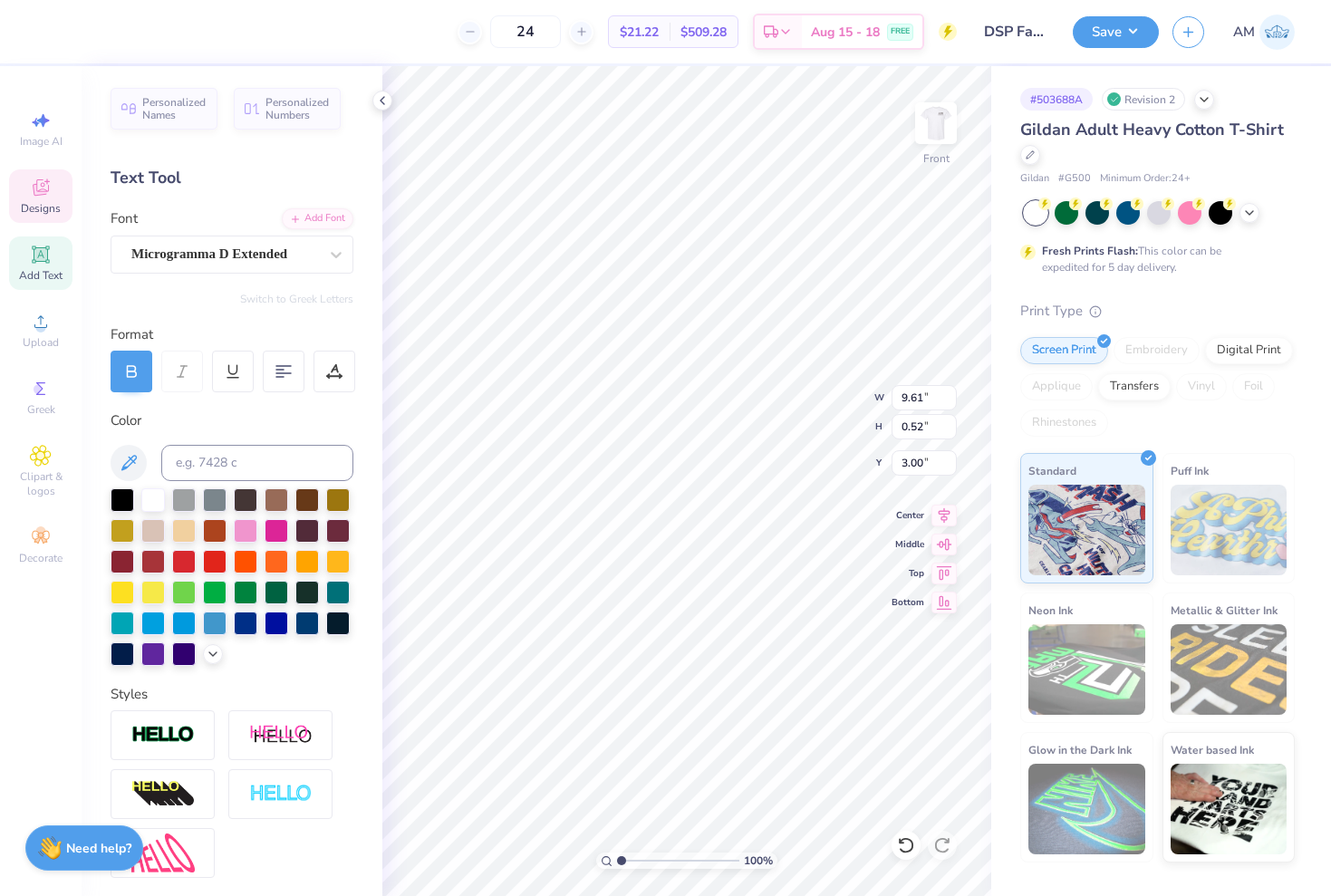 type on "15.24" 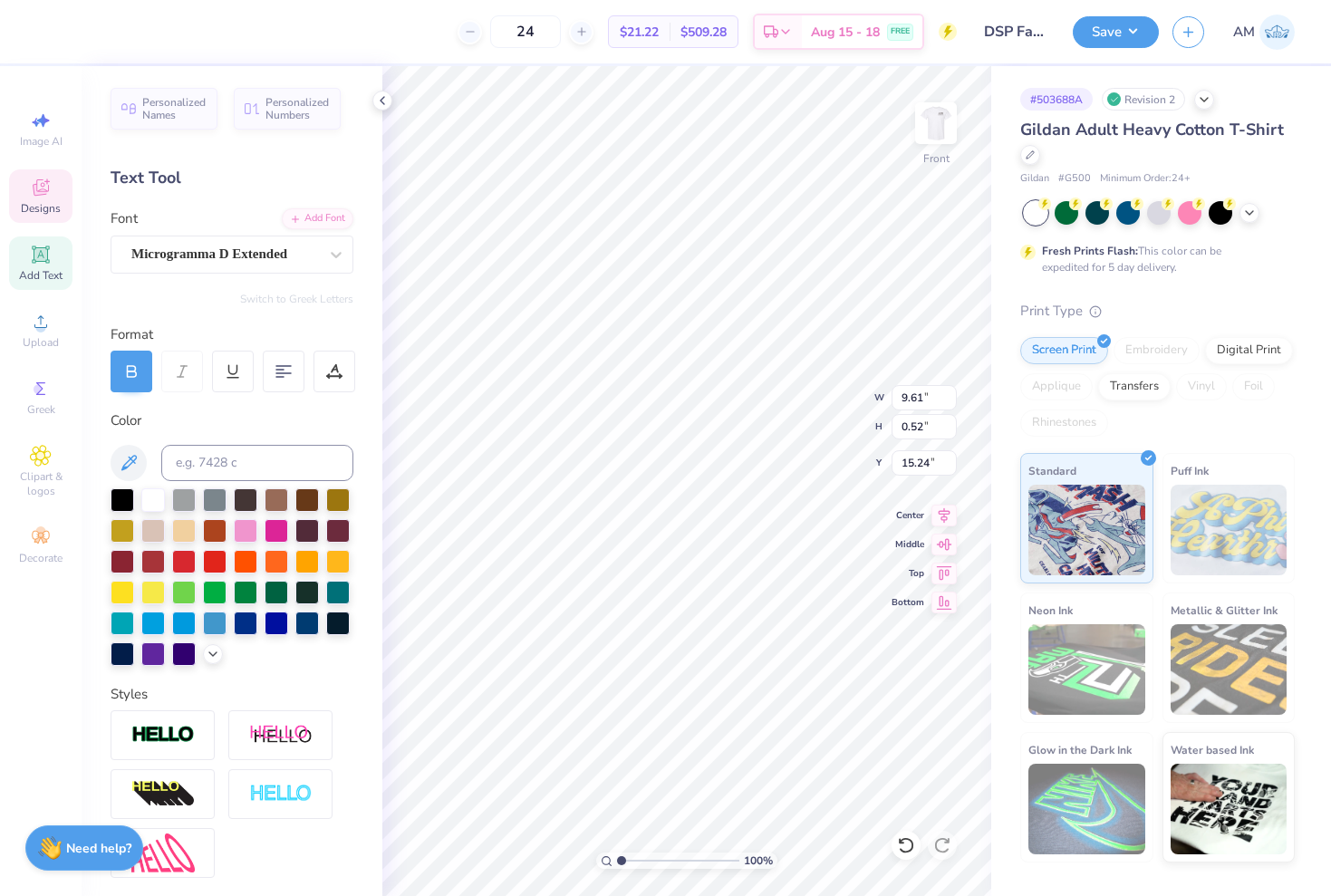 type on "15.01" 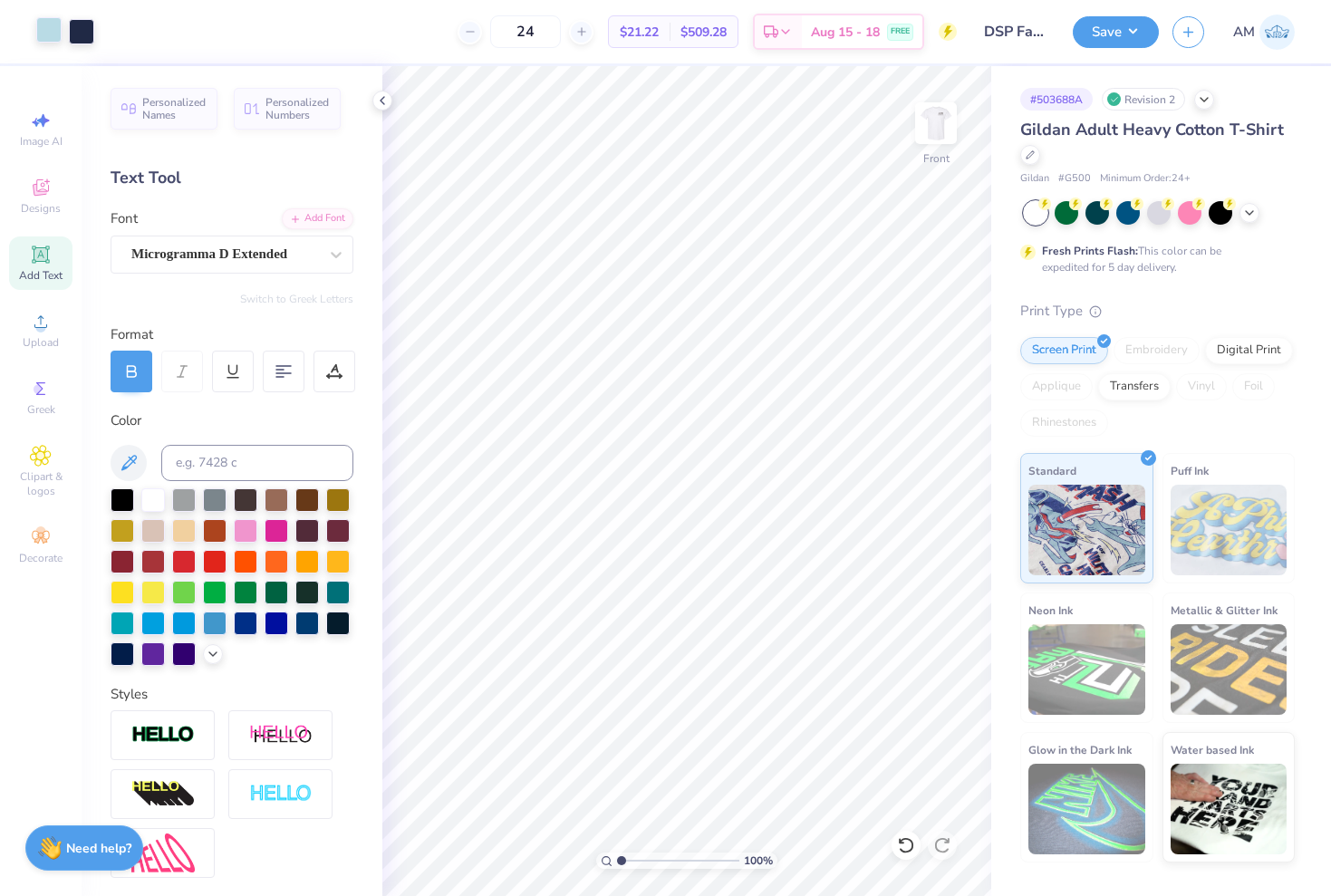 click at bounding box center (49, 30) 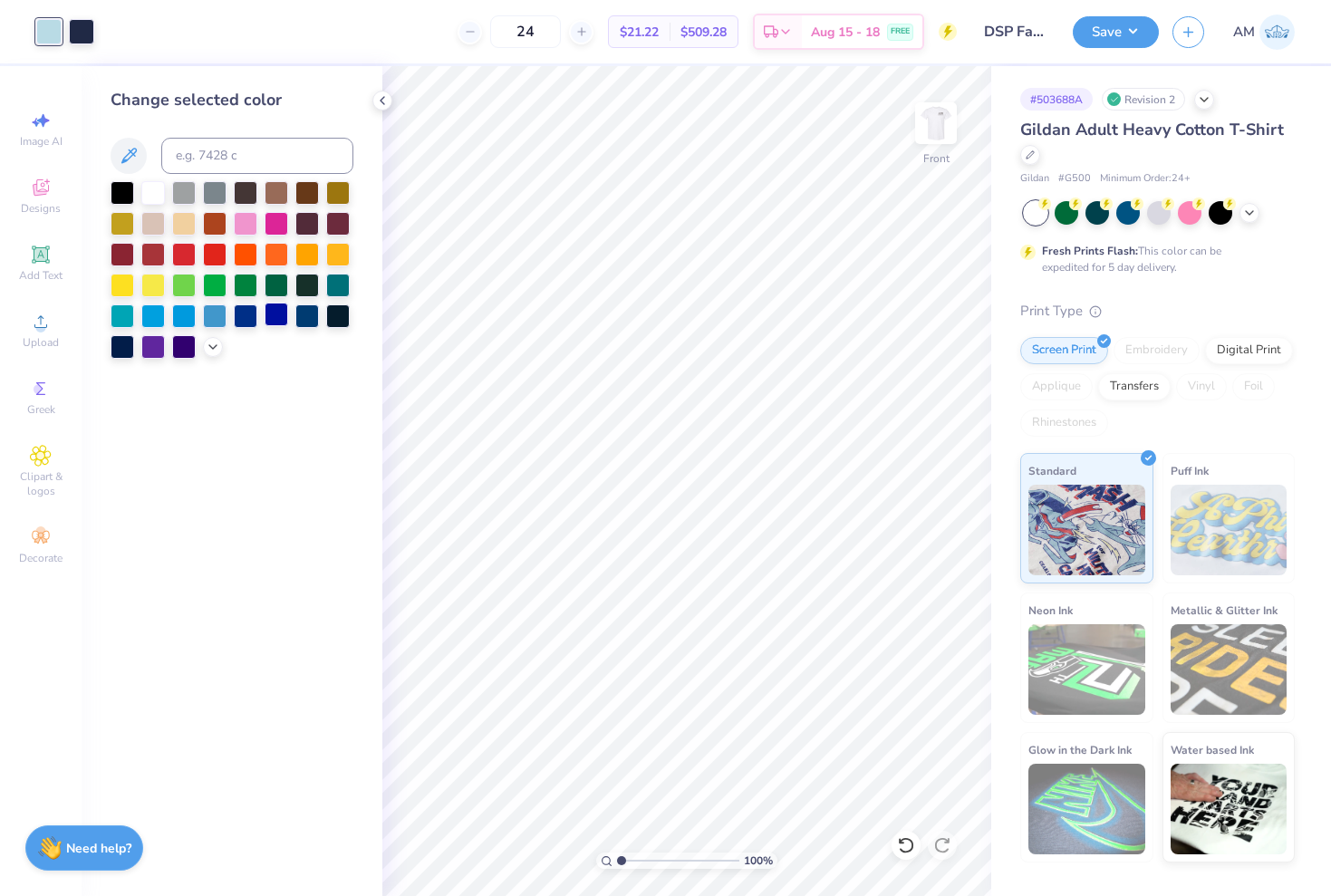 click at bounding box center [276, 314] 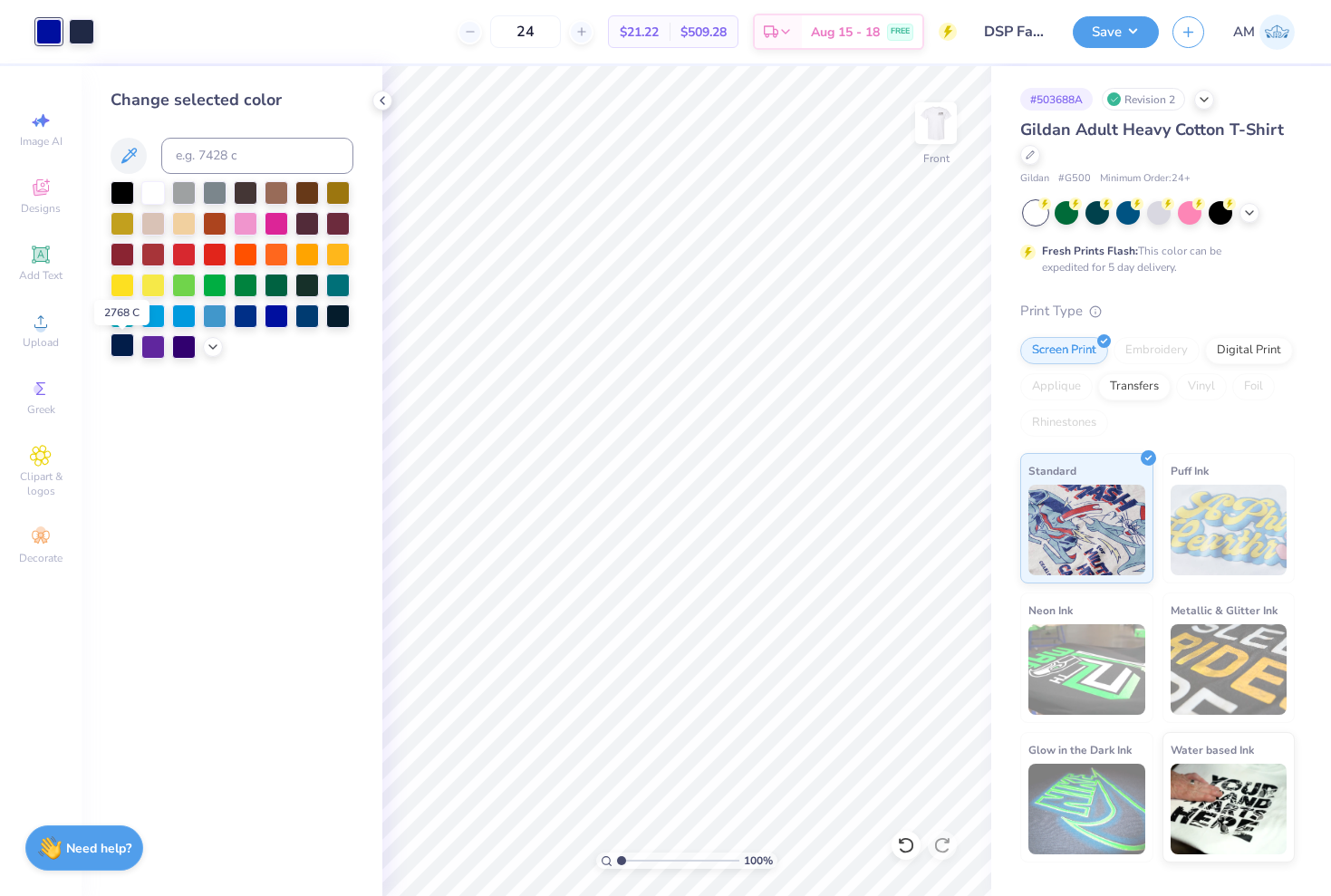 click at bounding box center (122, 345) 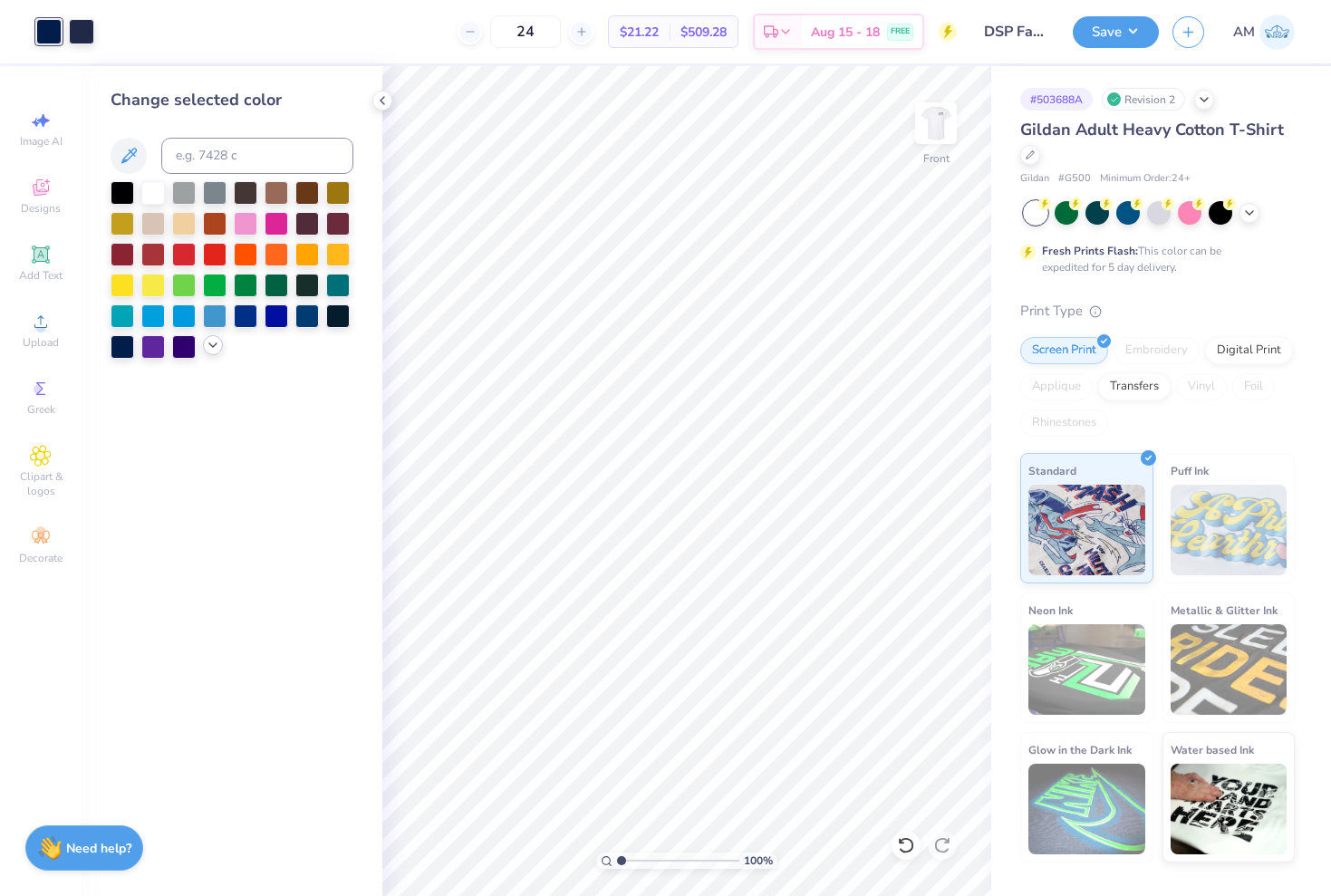 click 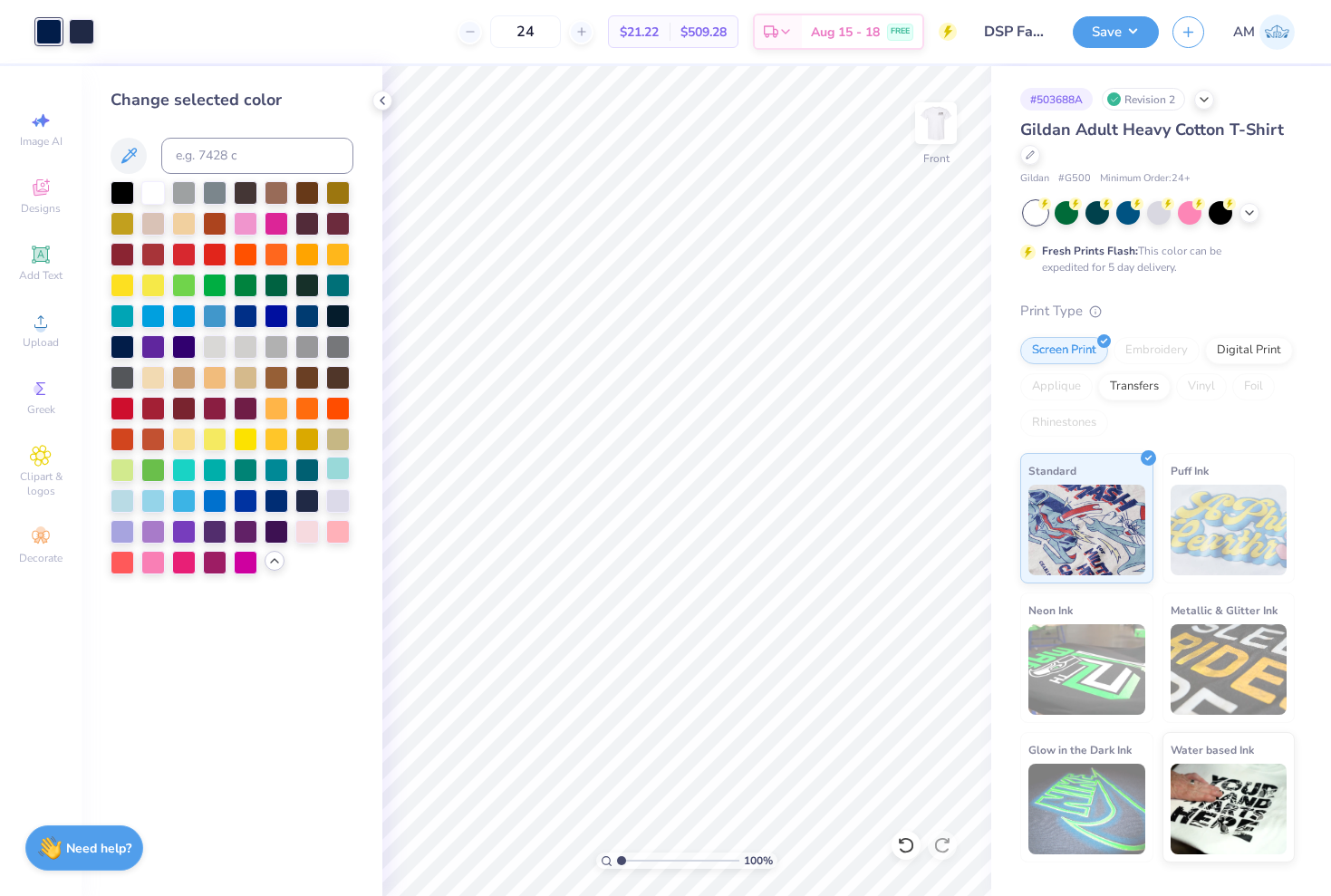 click at bounding box center [338, 468] 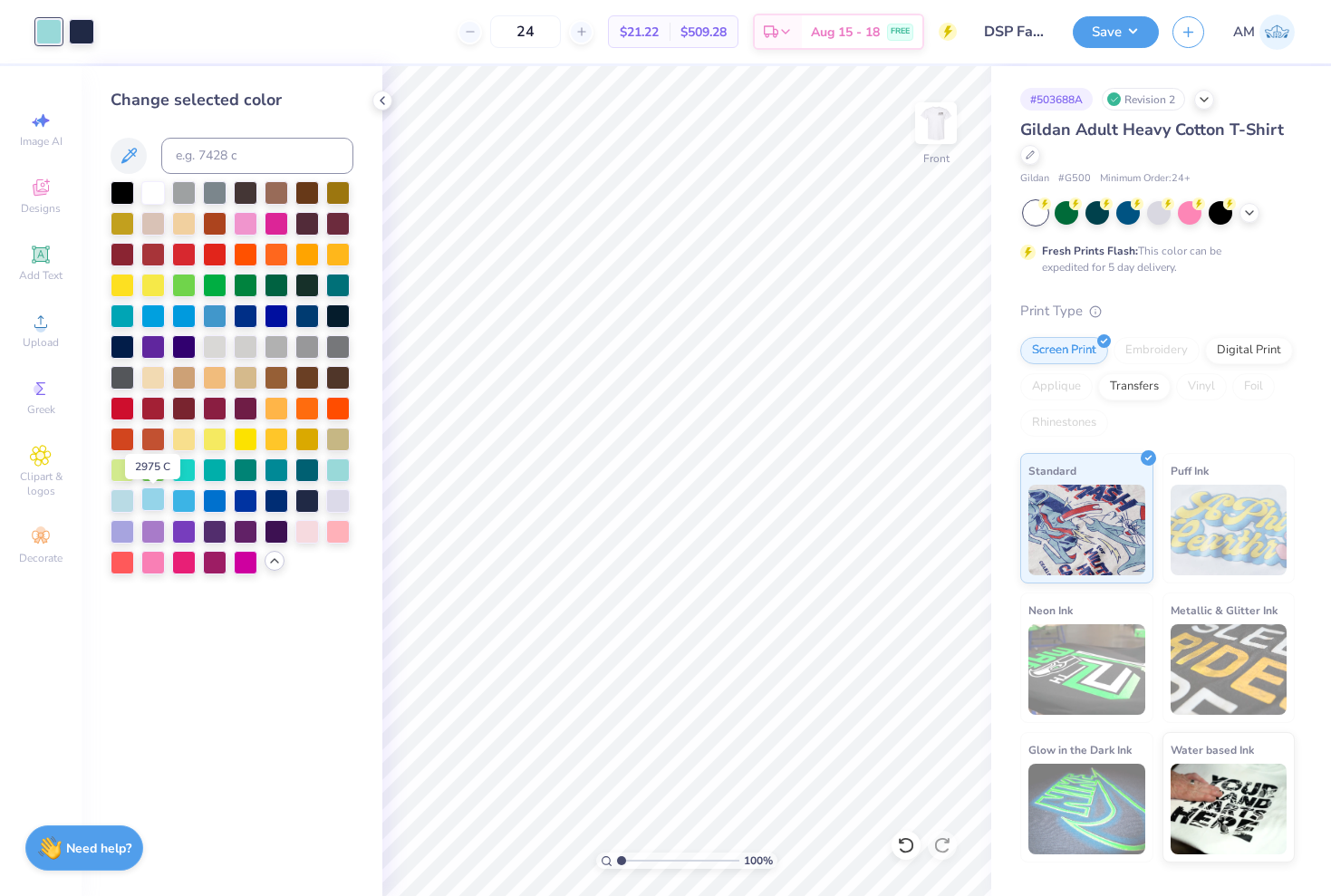 click at bounding box center [153, 499] 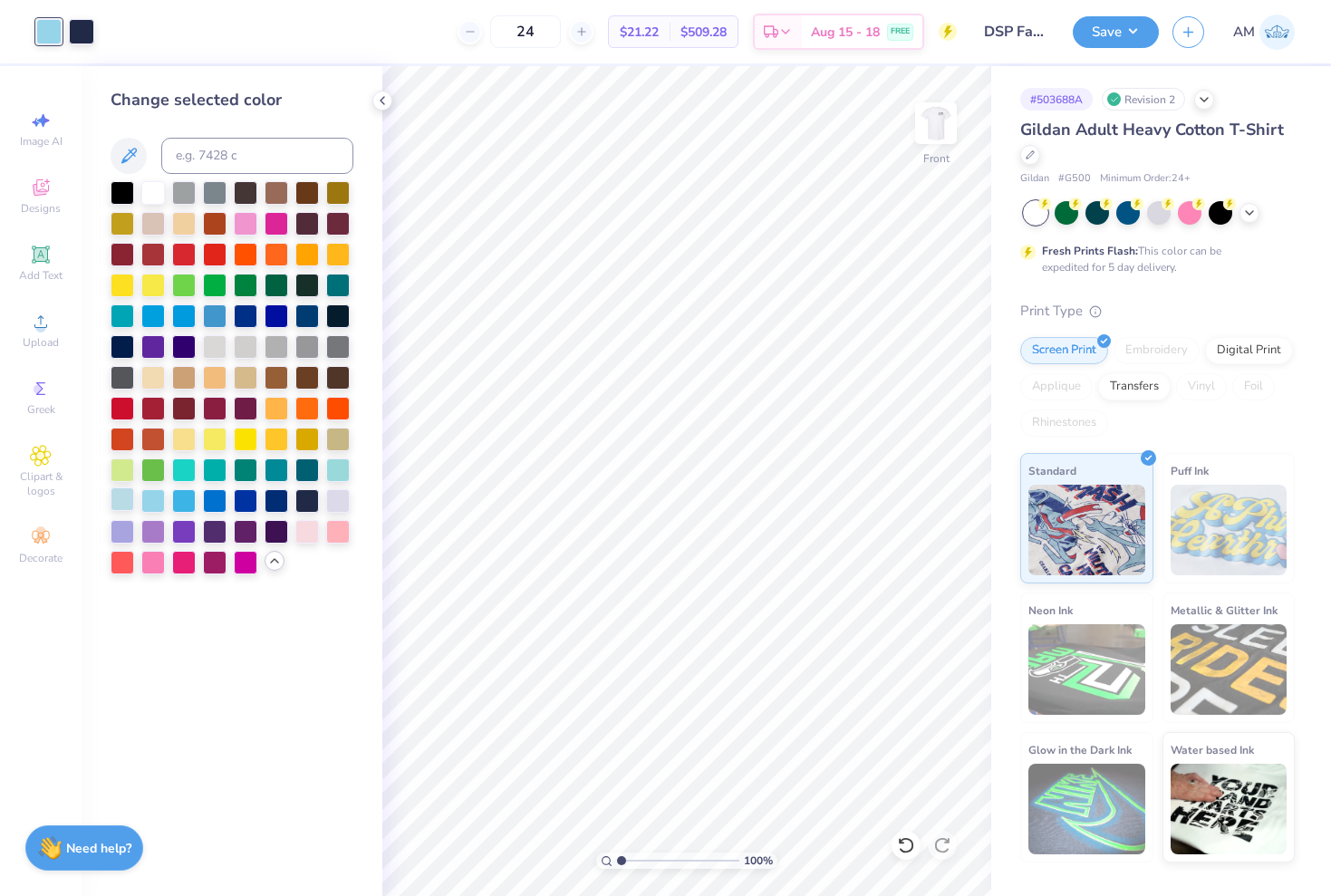 click at bounding box center [122, 499] 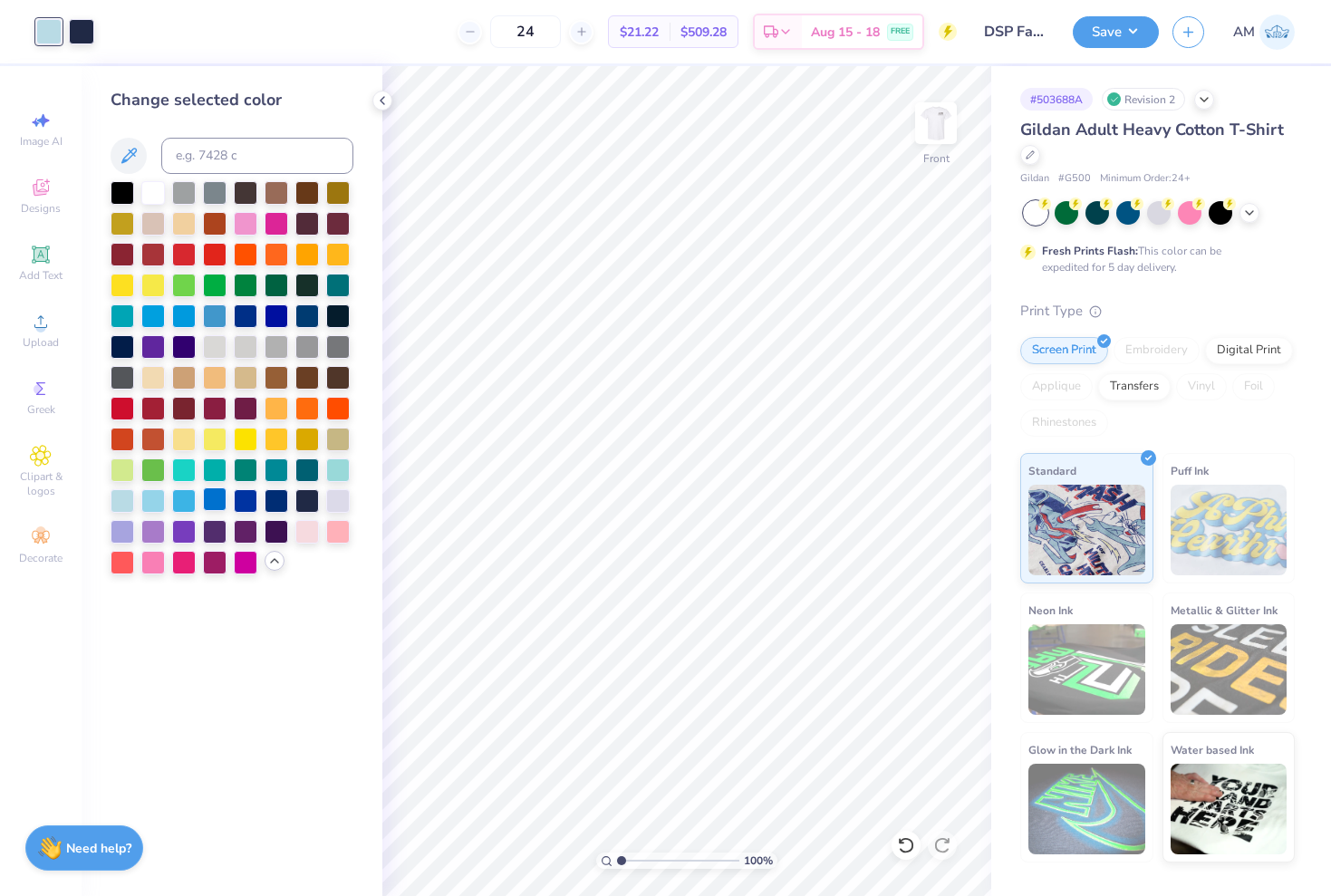 click at bounding box center [215, 499] 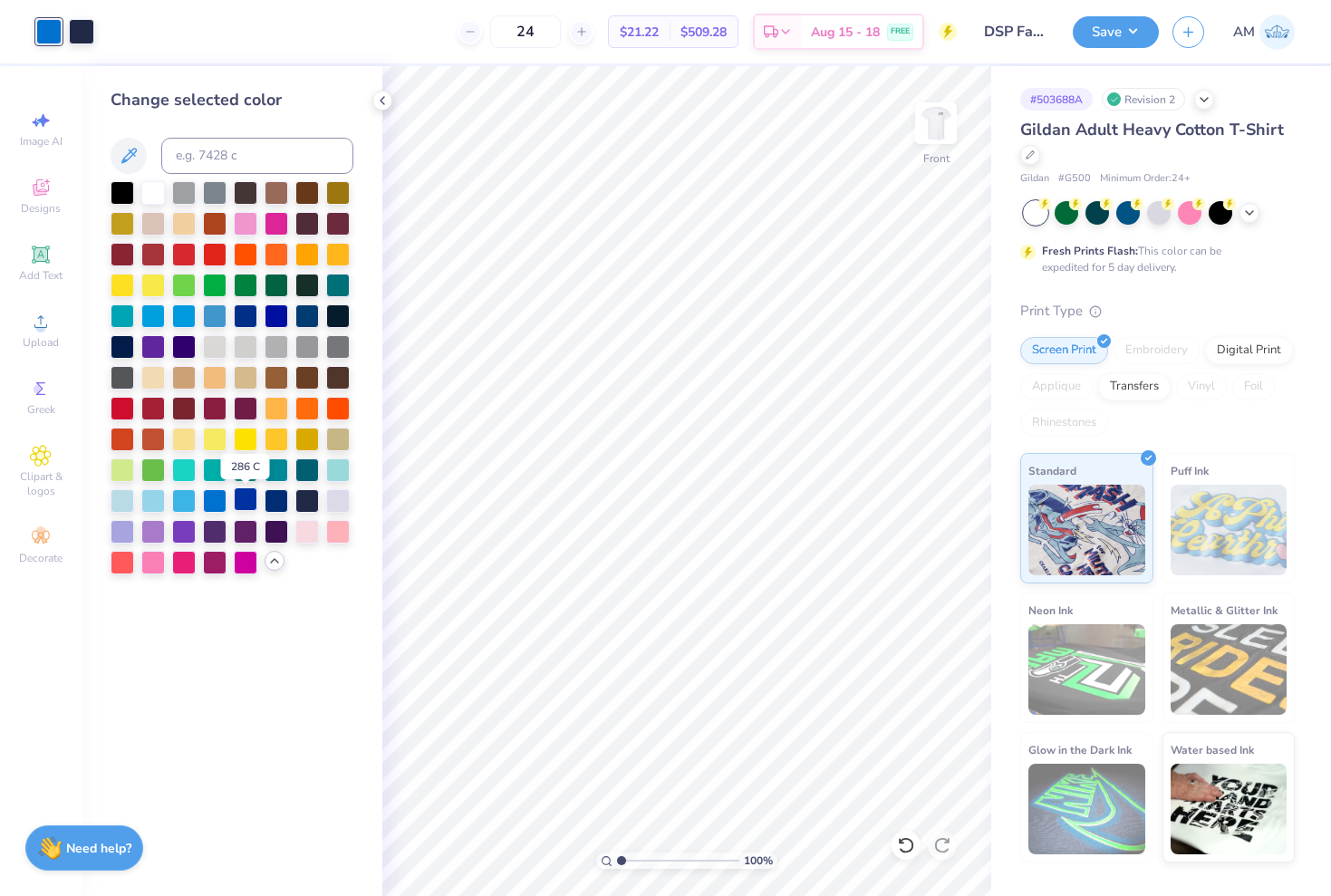 click at bounding box center (246, 499) 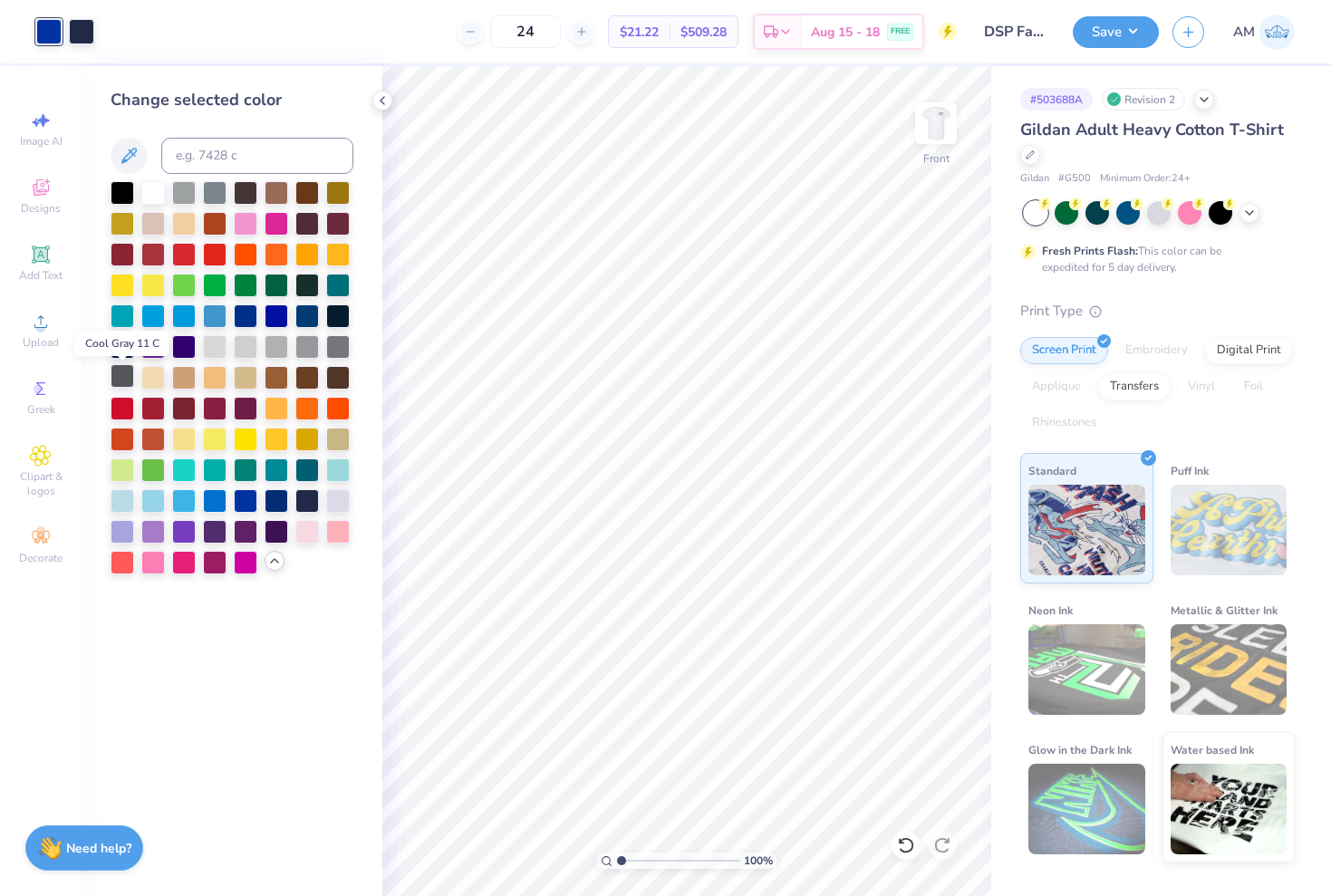 click at bounding box center [122, 376] 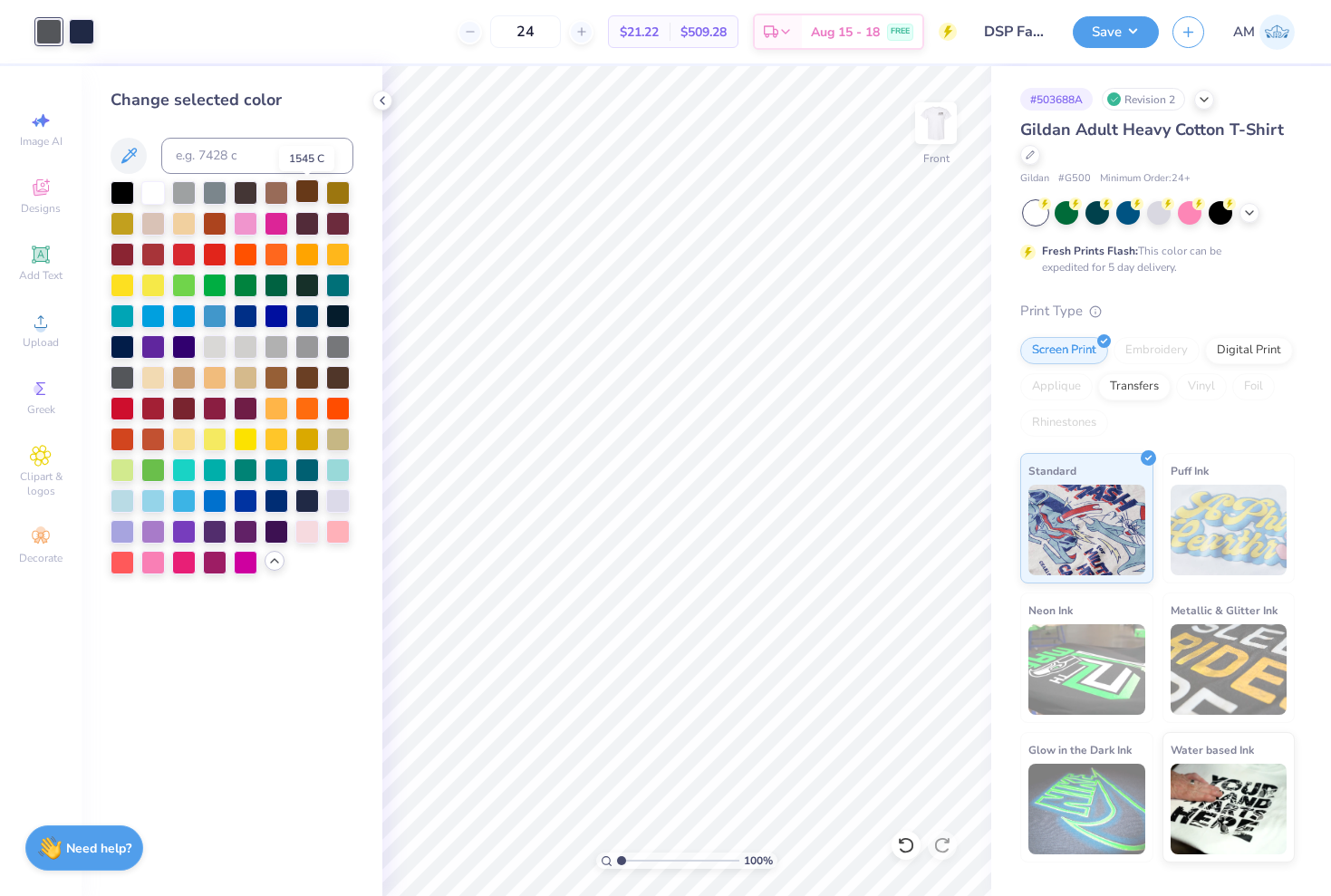 click at bounding box center (307, 191) 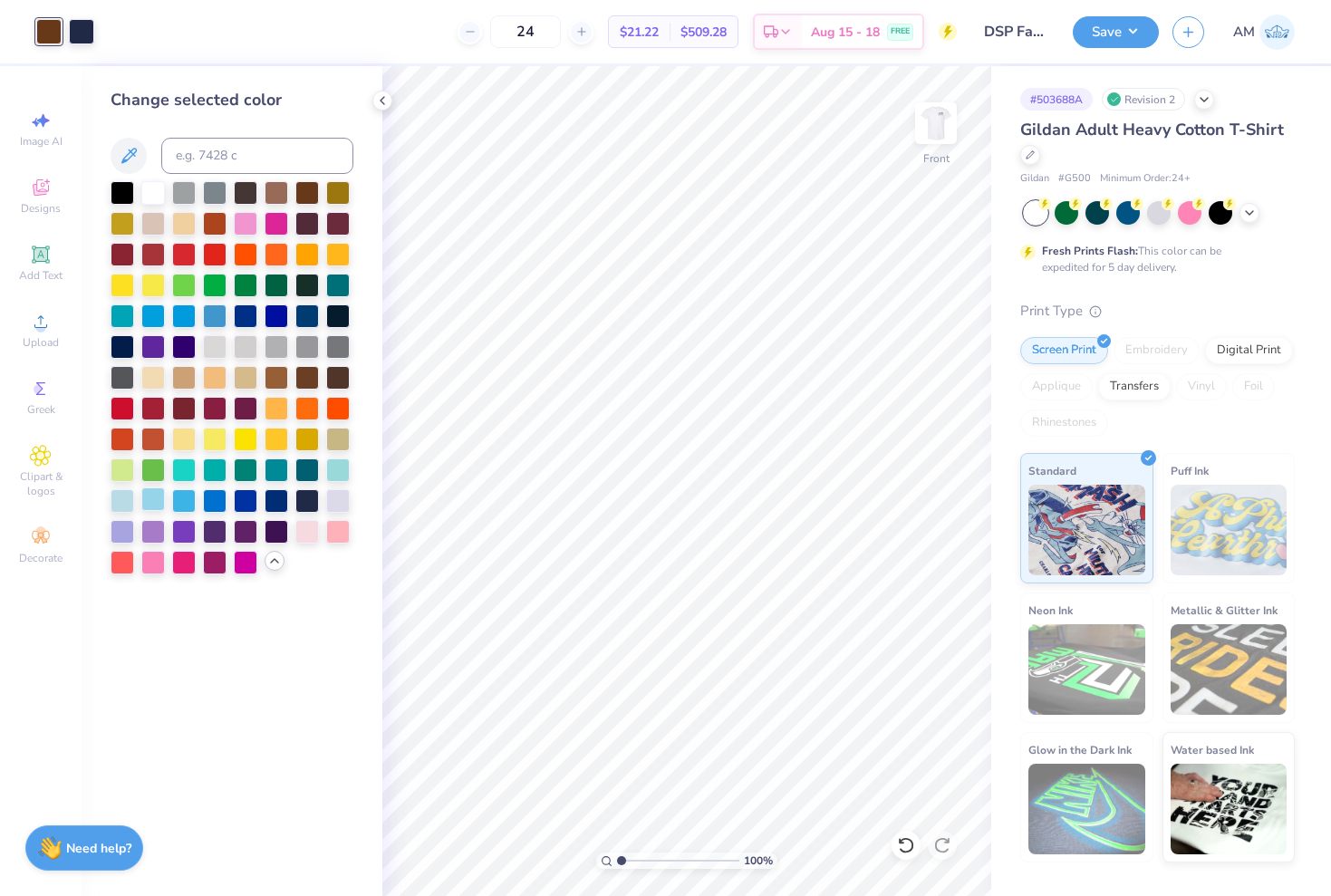 click at bounding box center (153, 499) 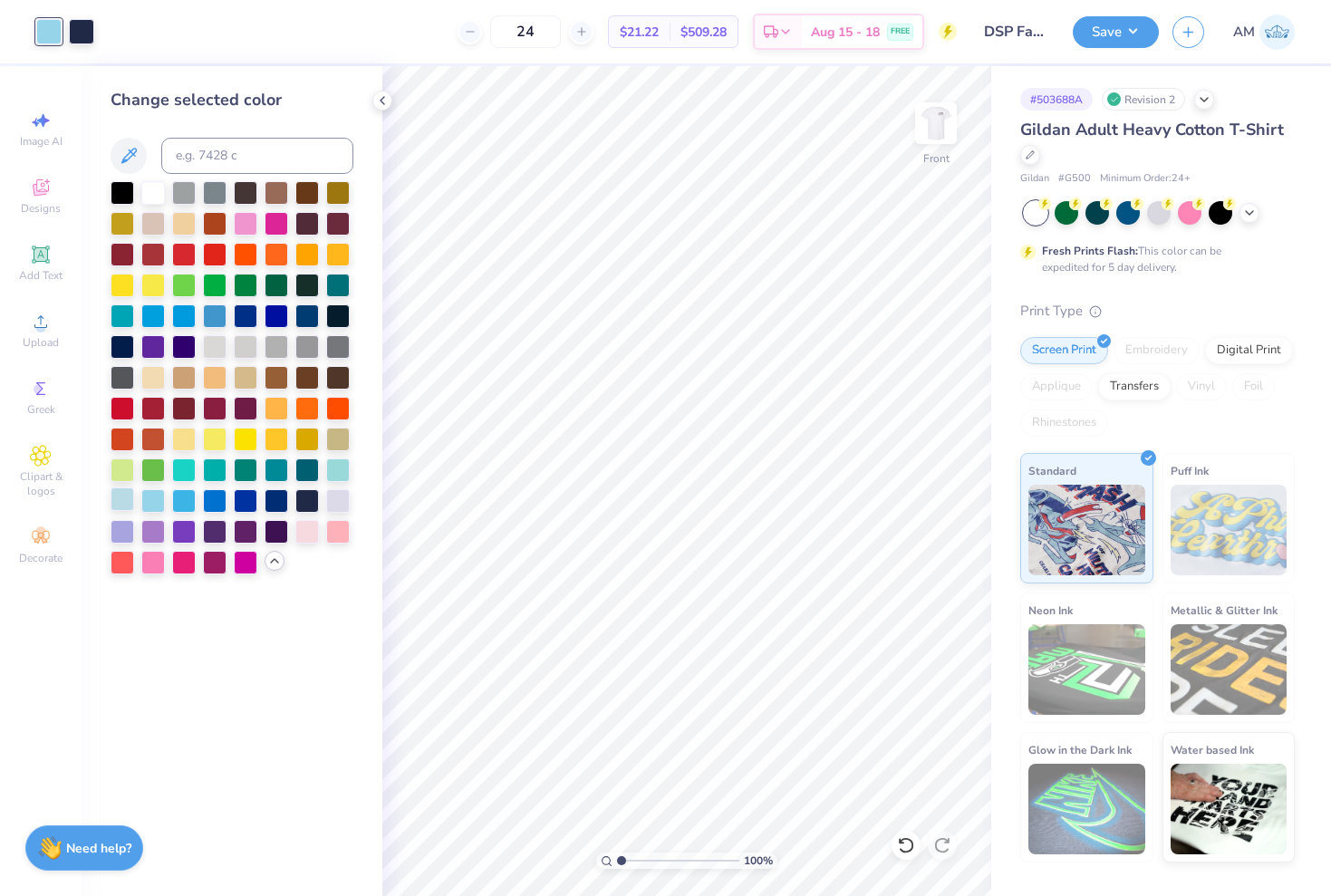 click at bounding box center (122, 499) 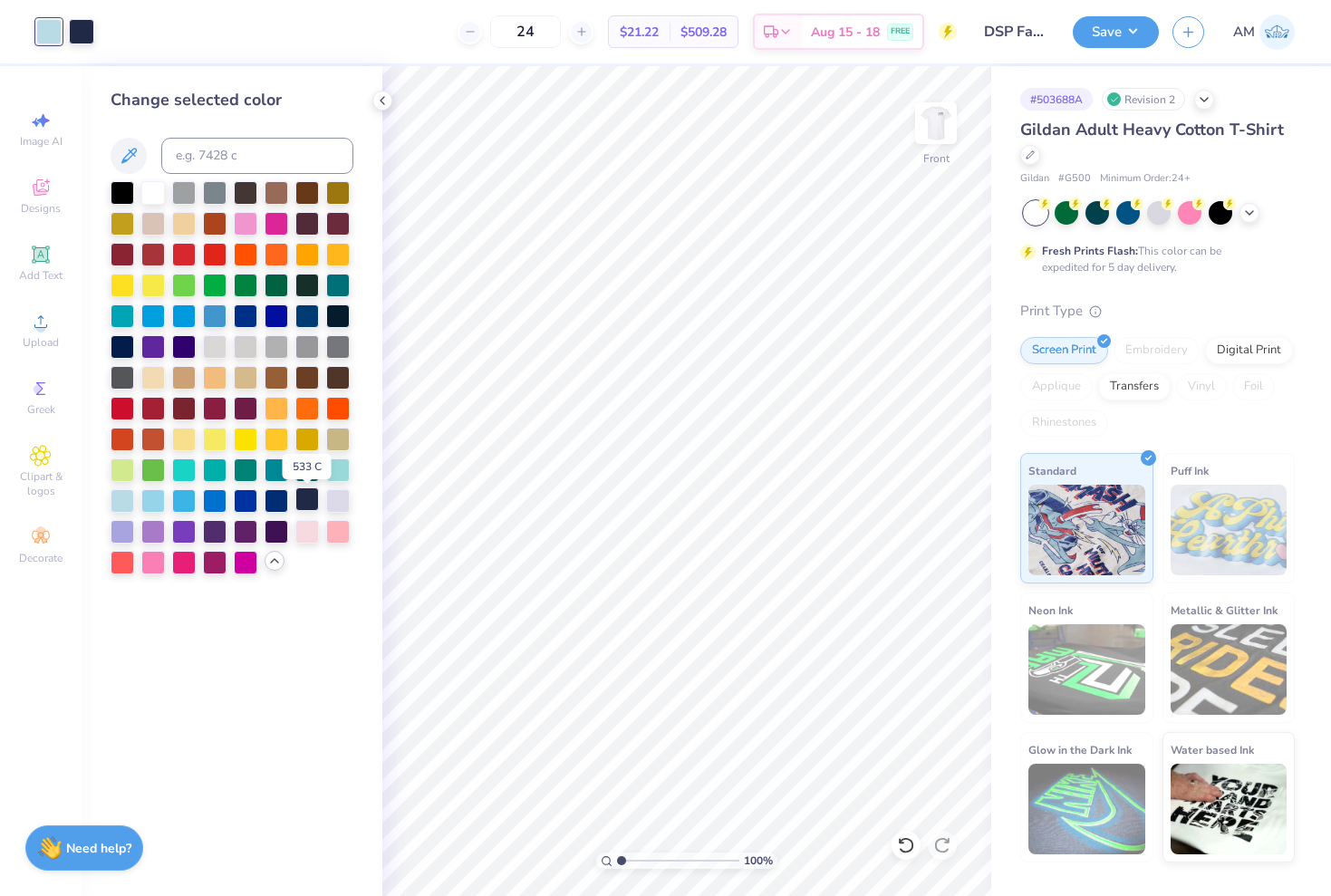 click at bounding box center [307, 499] 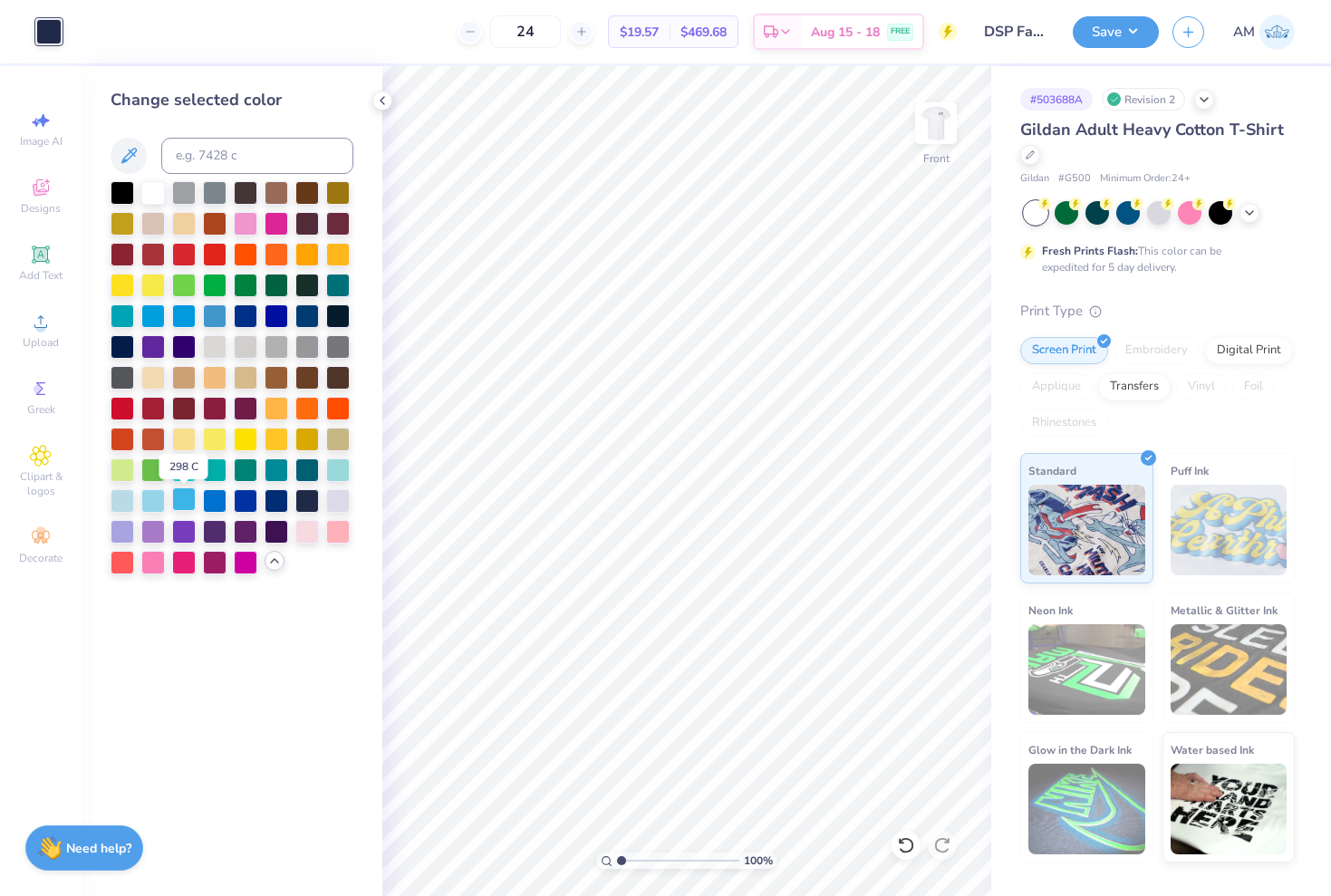 click at bounding box center (184, 499) 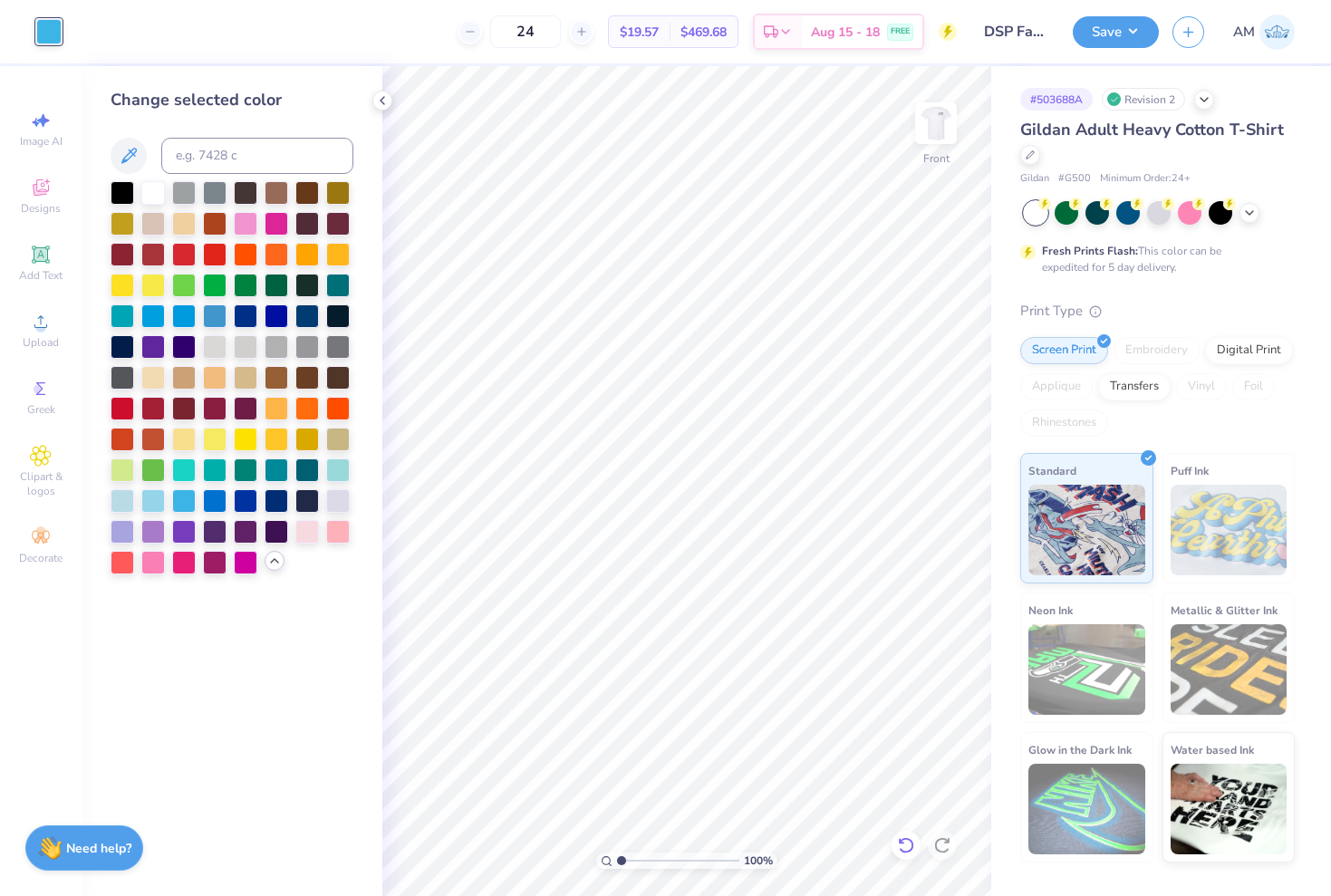 click 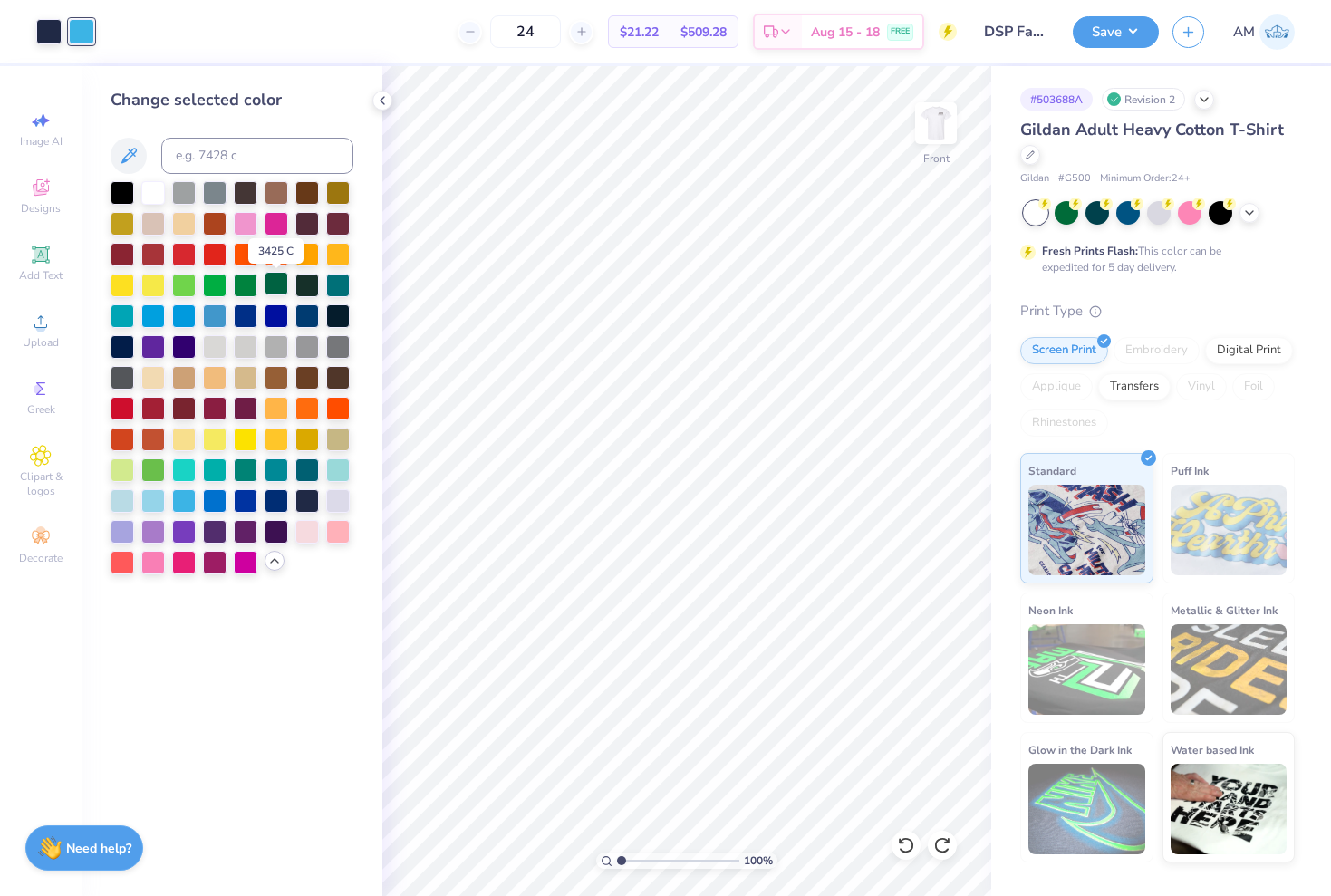 click at bounding box center (276, 284) 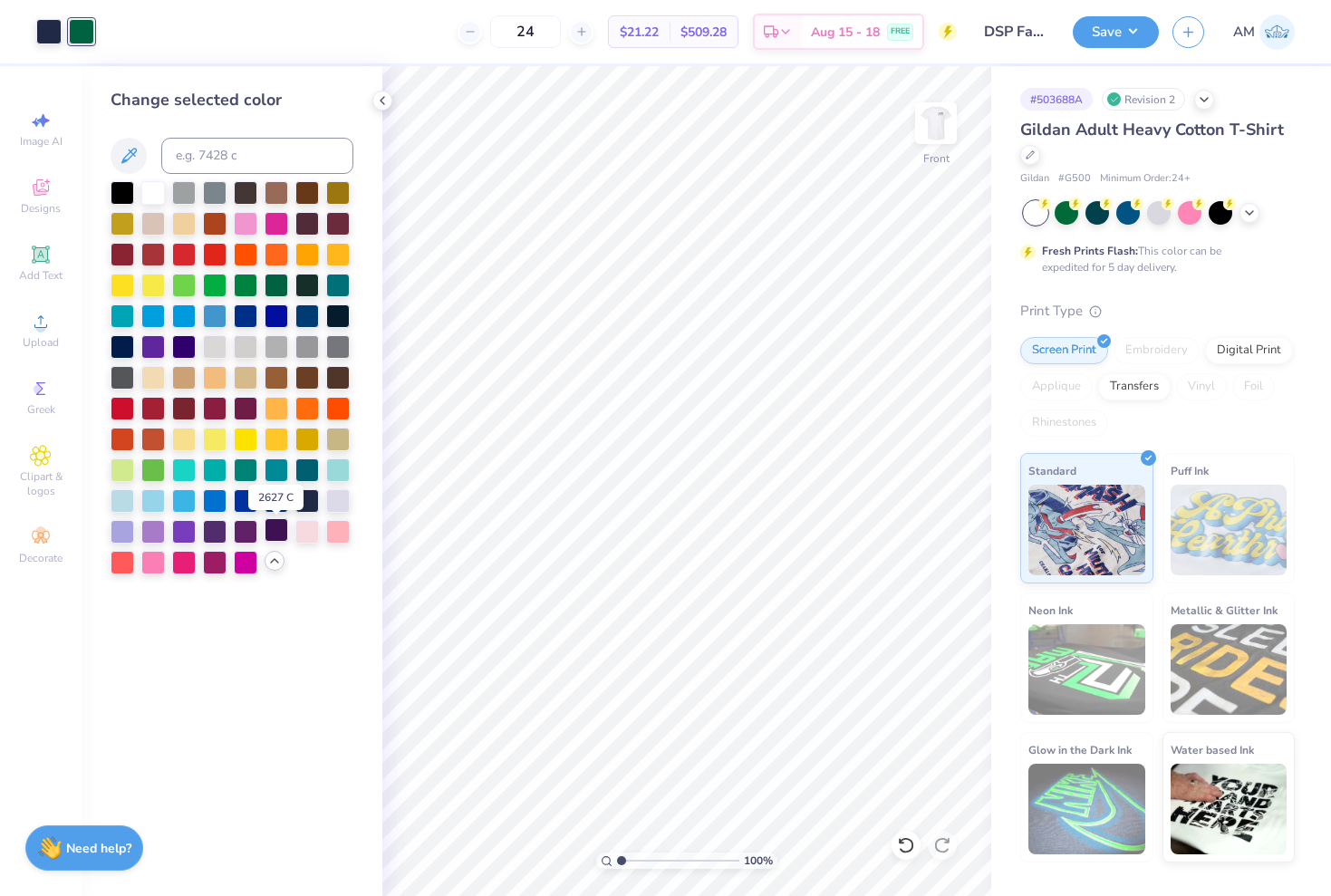 click at bounding box center [276, 530] 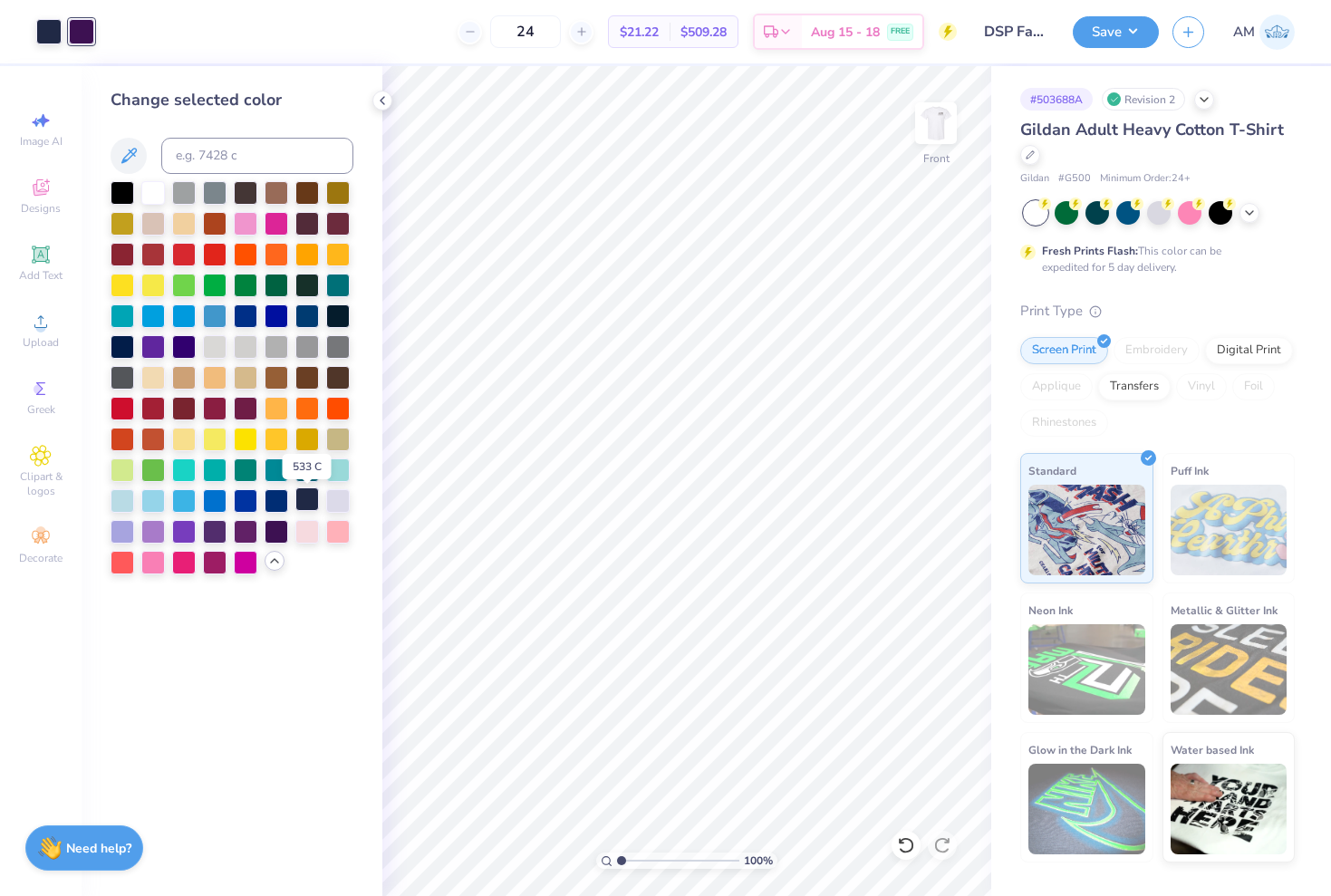 click at bounding box center (307, 499) 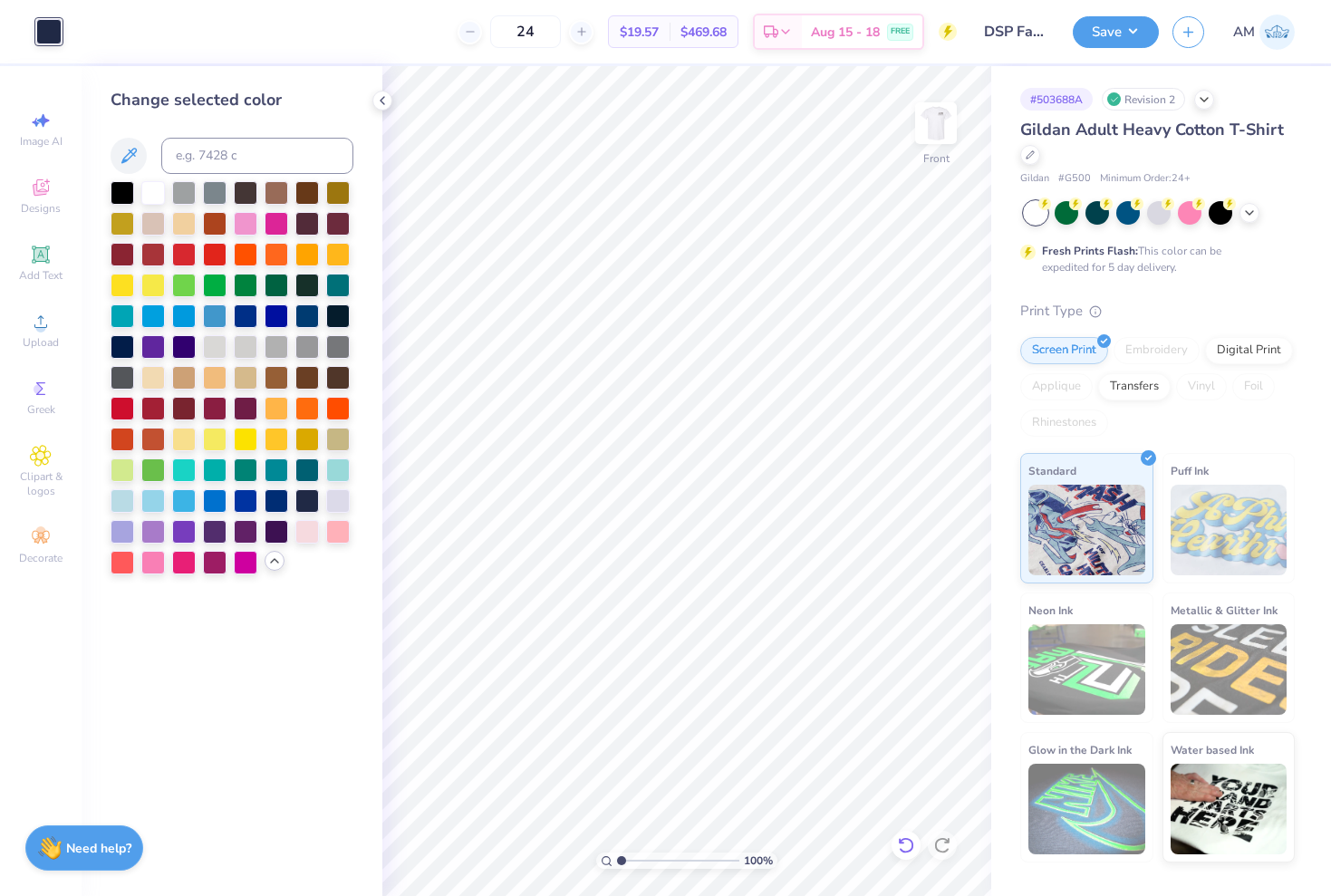 click 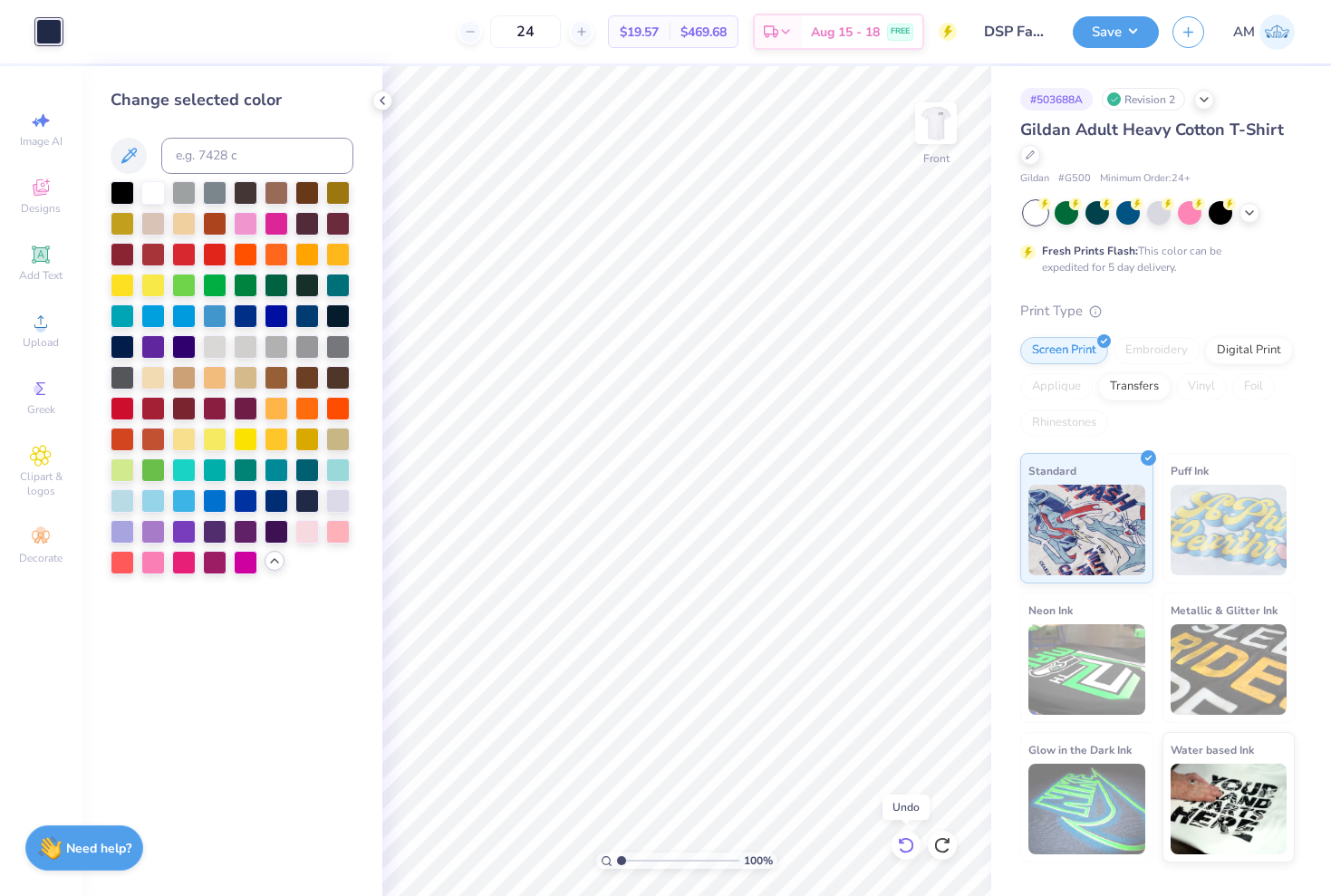 click 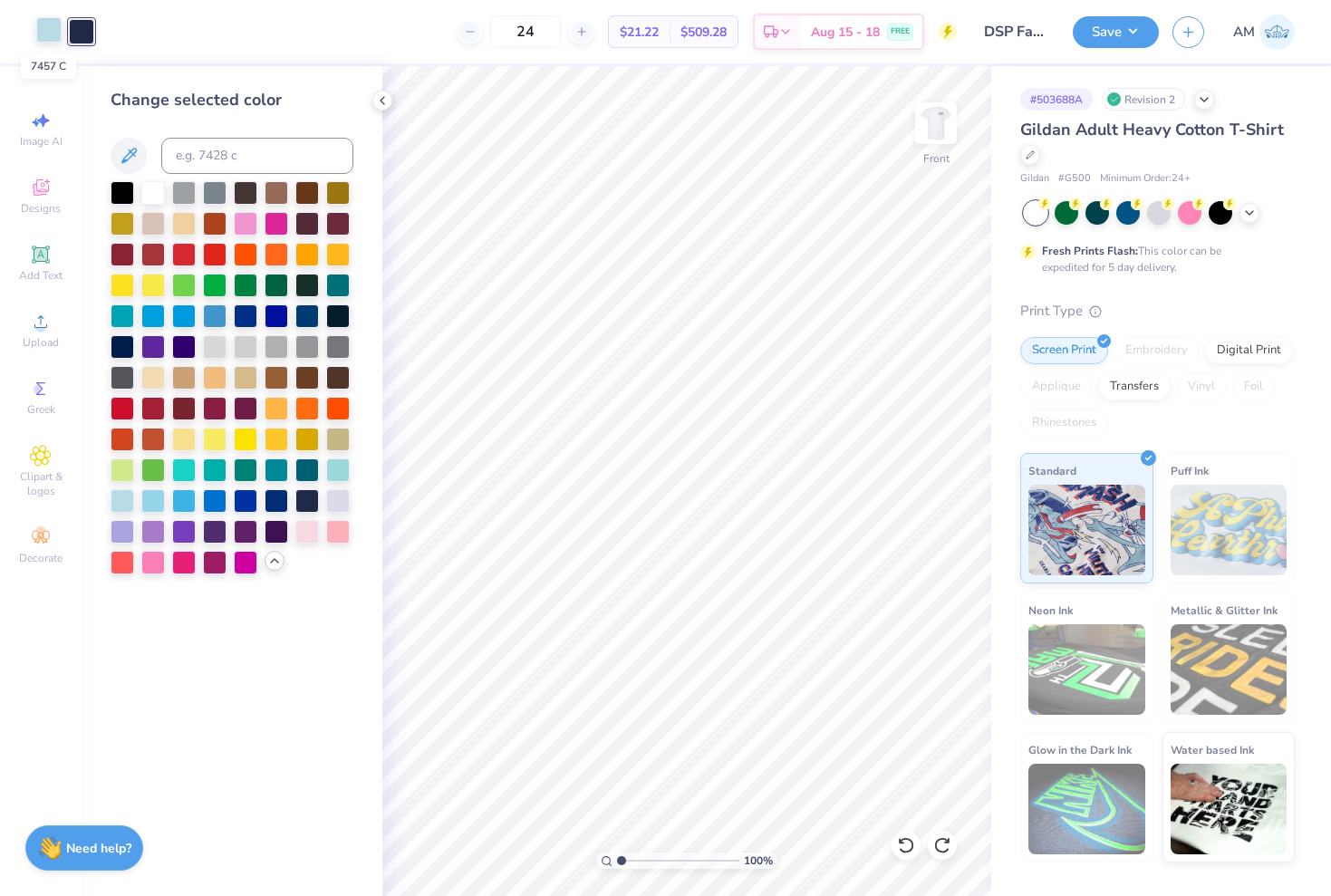 click at bounding box center [49, 30] 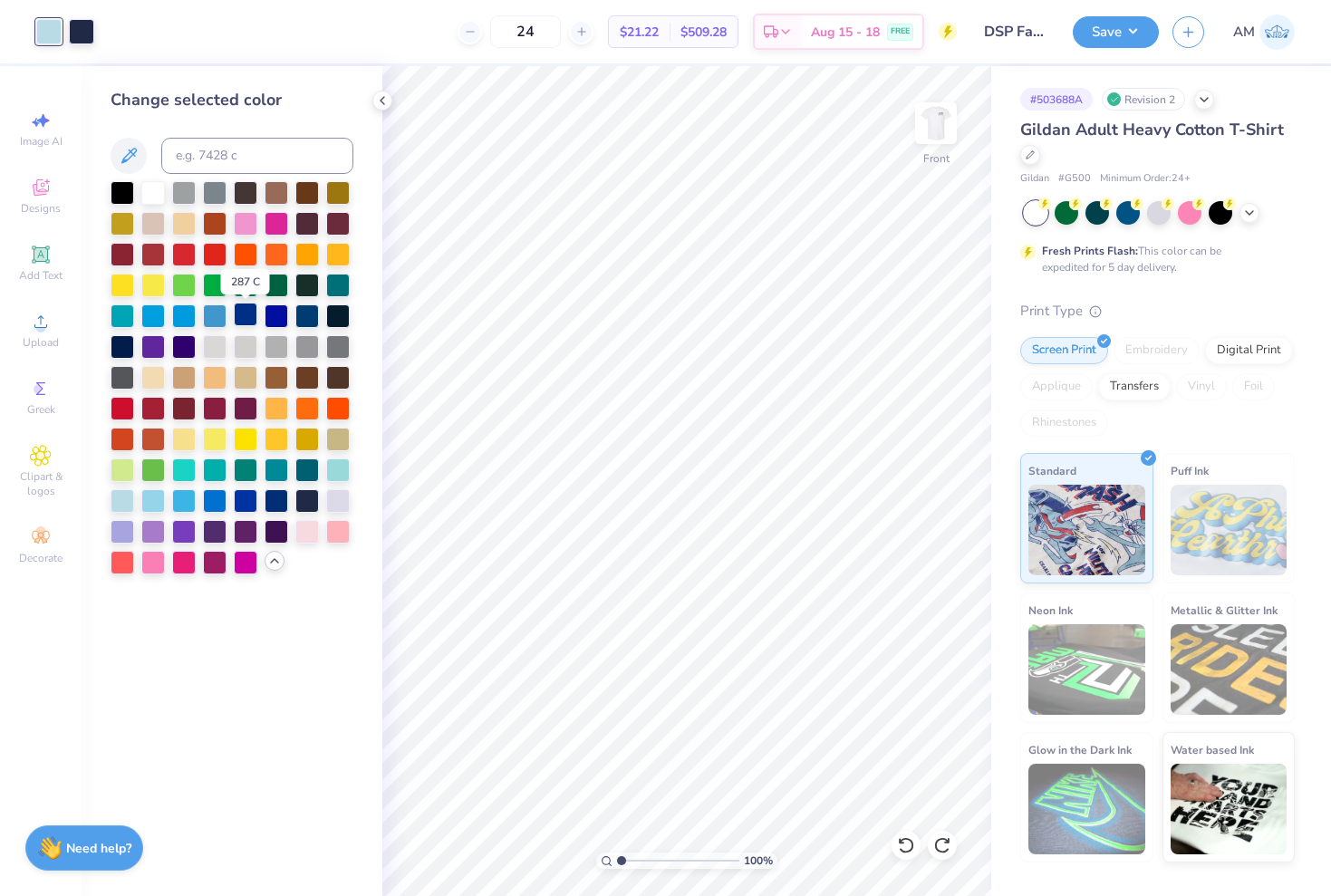 click at bounding box center (246, 314) 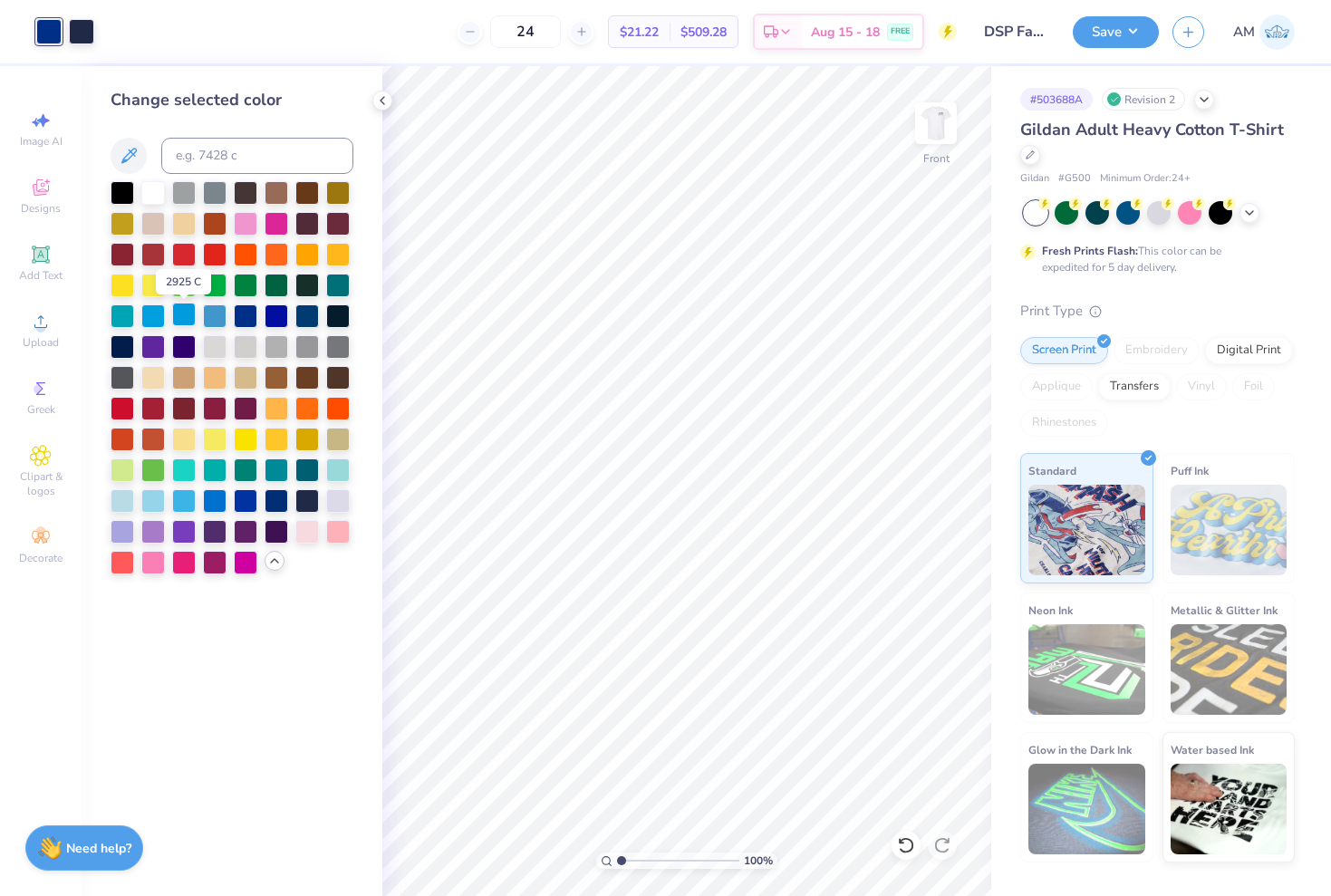 click at bounding box center (184, 314) 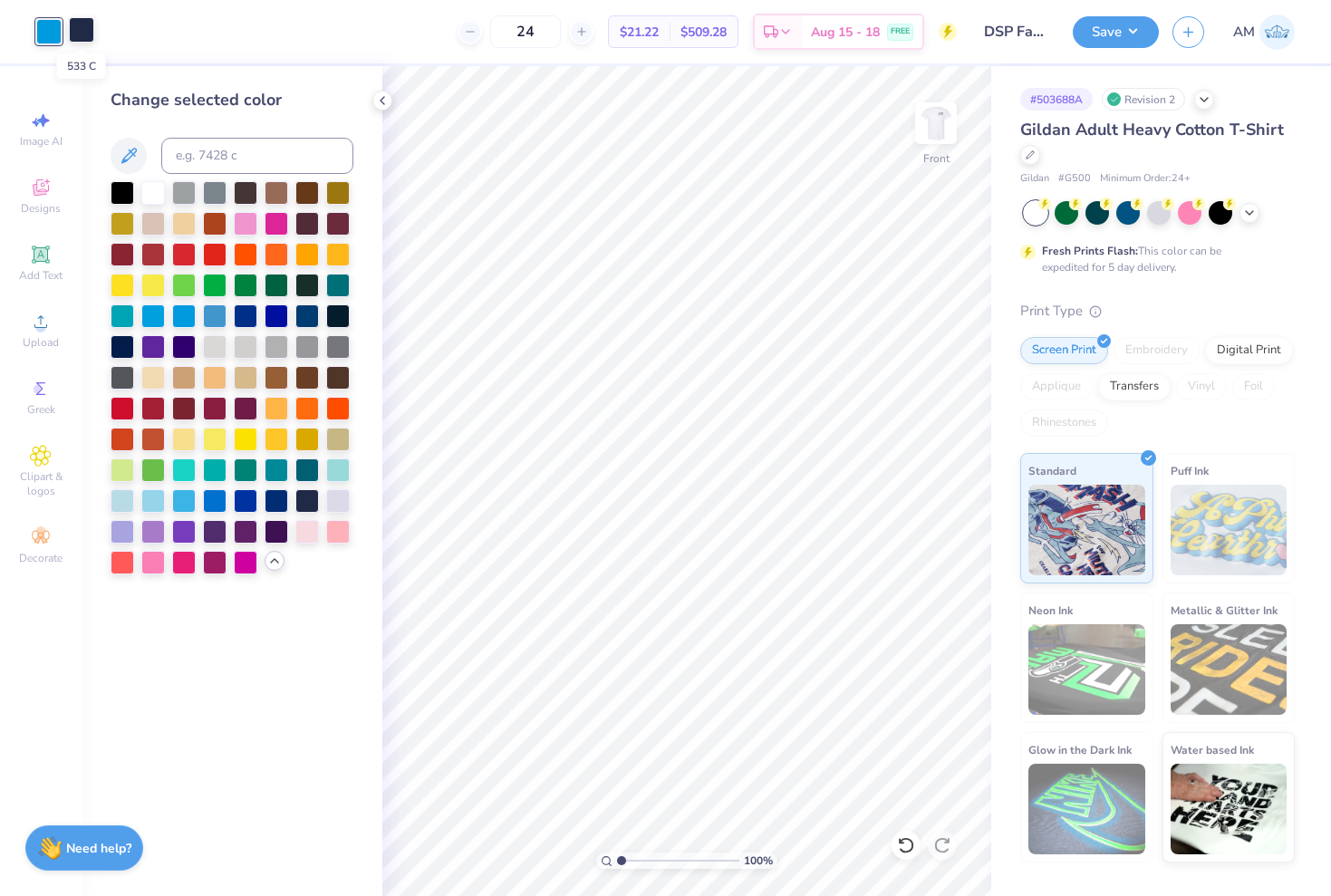 click at bounding box center [82, 30] 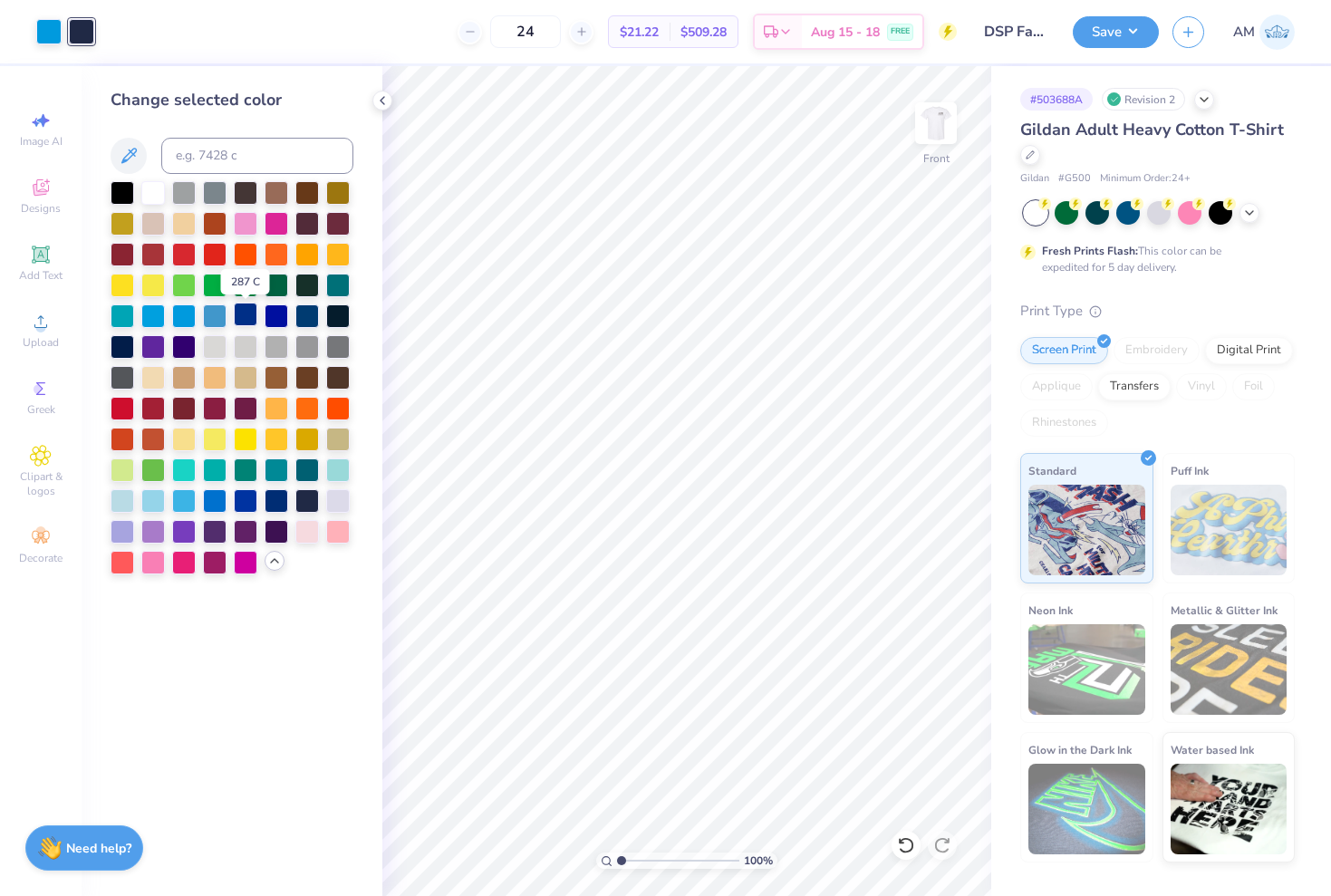 click at bounding box center [246, 314] 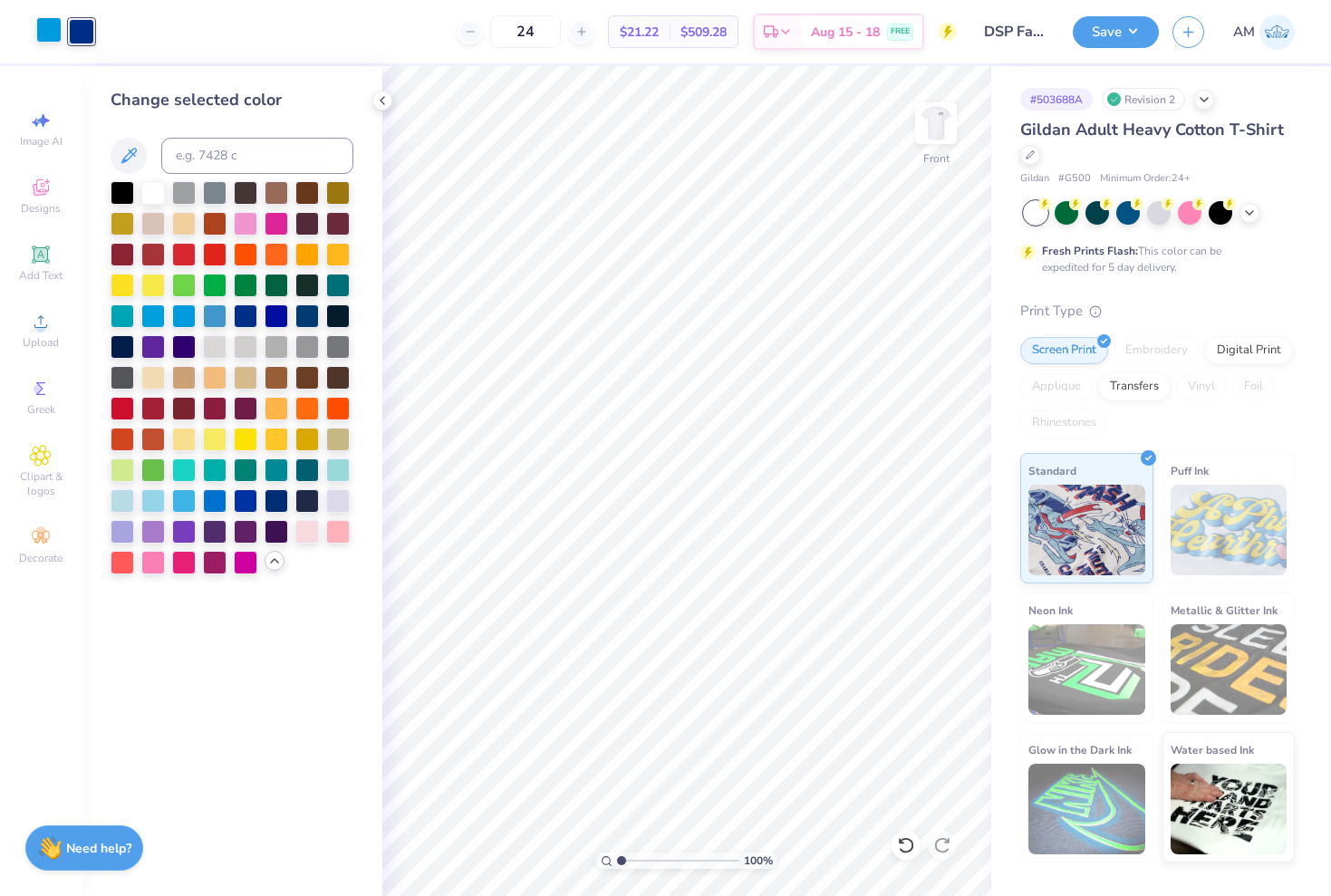 click at bounding box center (49, 30) 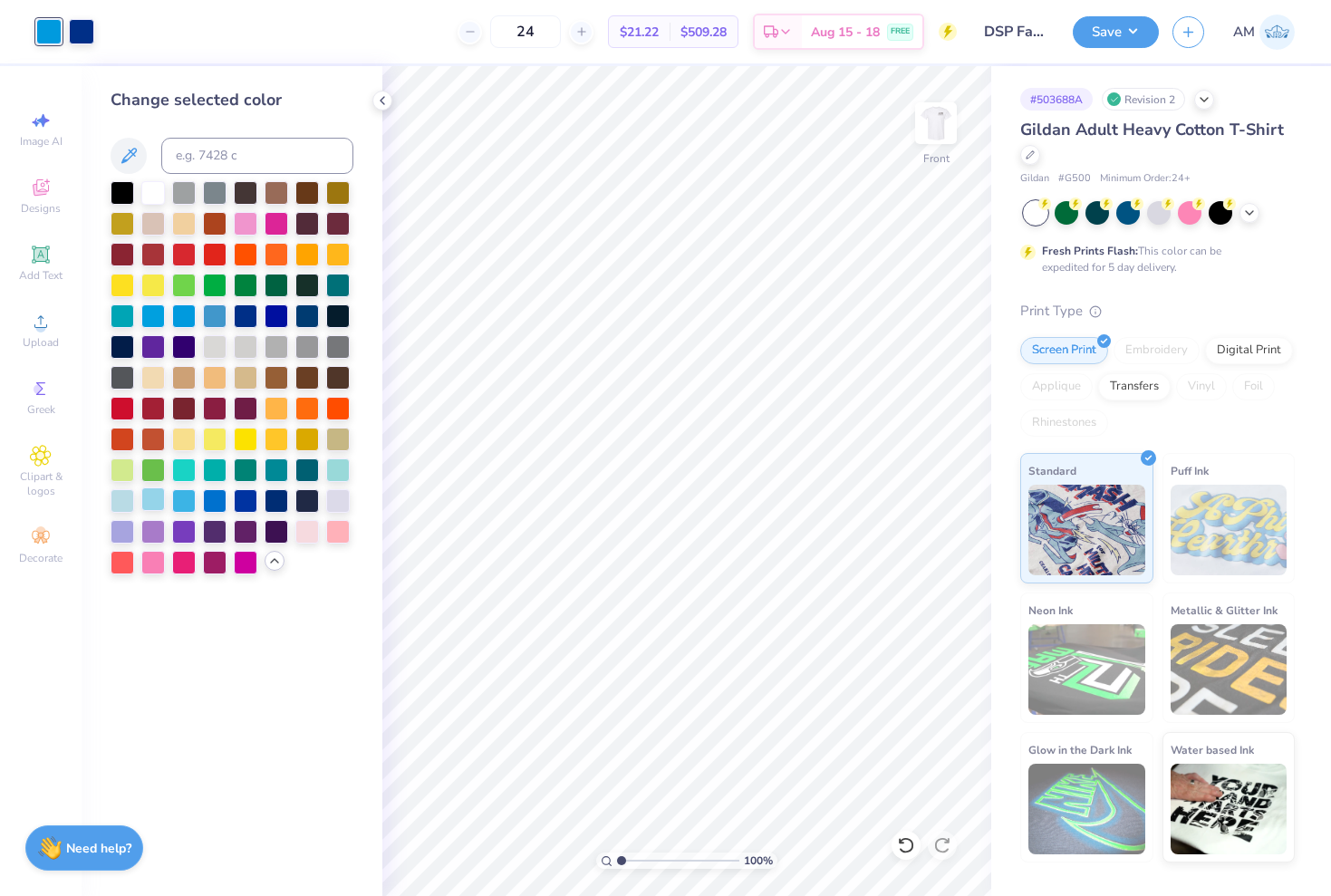 click at bounding box center [153, 499] 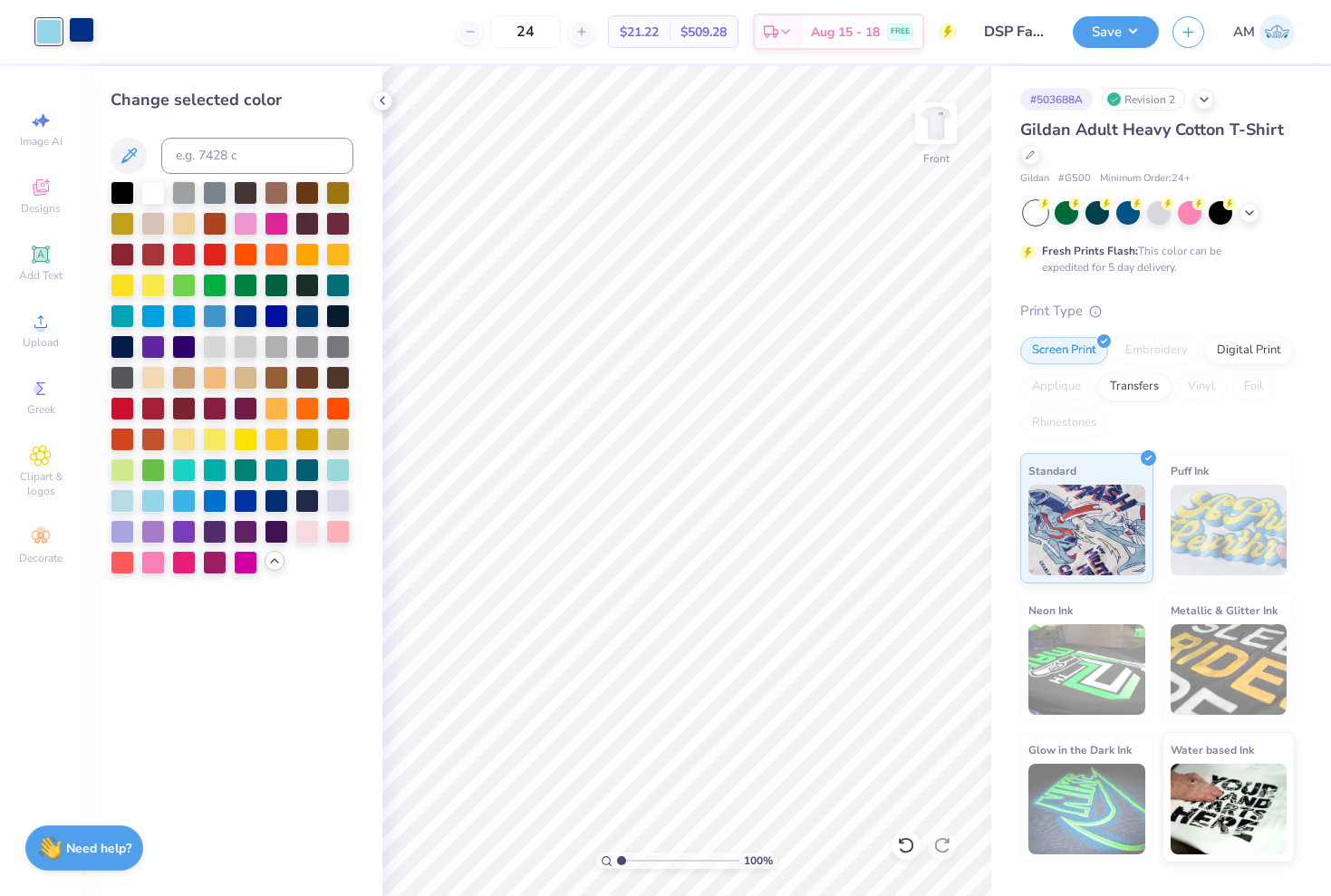 click at bounding box center (82, 30) 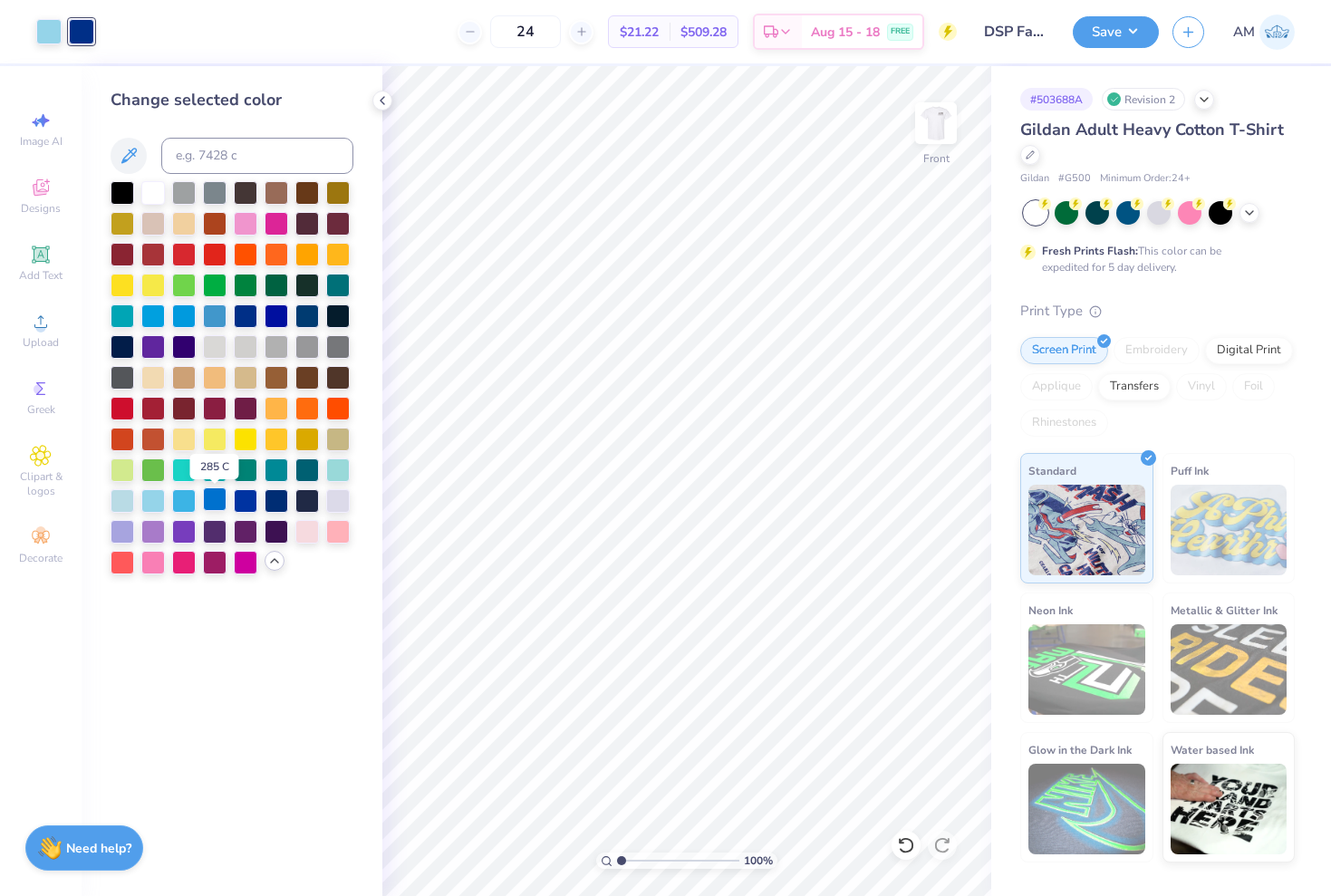 click at bounding box center (215, 499) 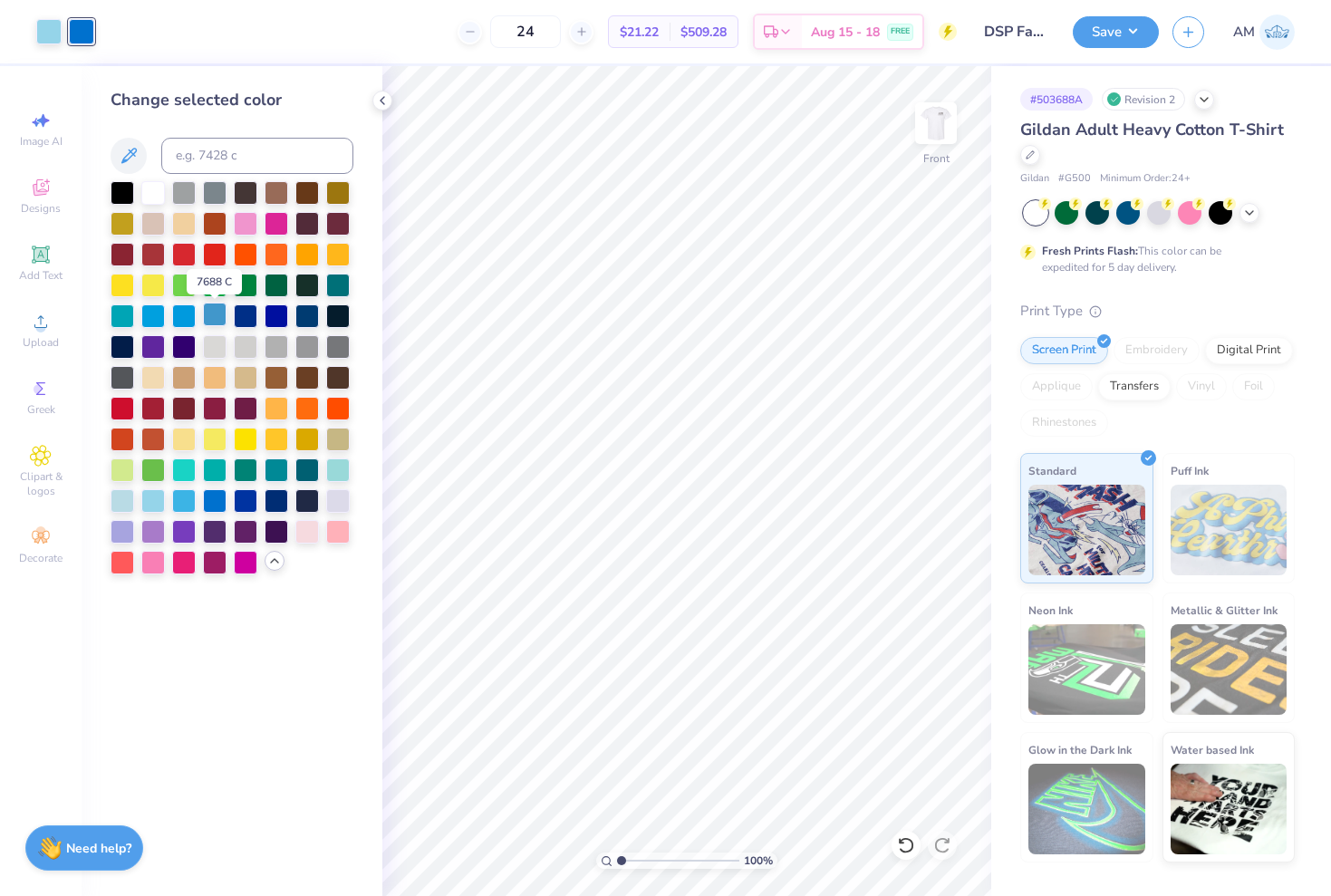 click at bounding box center [215, 314] 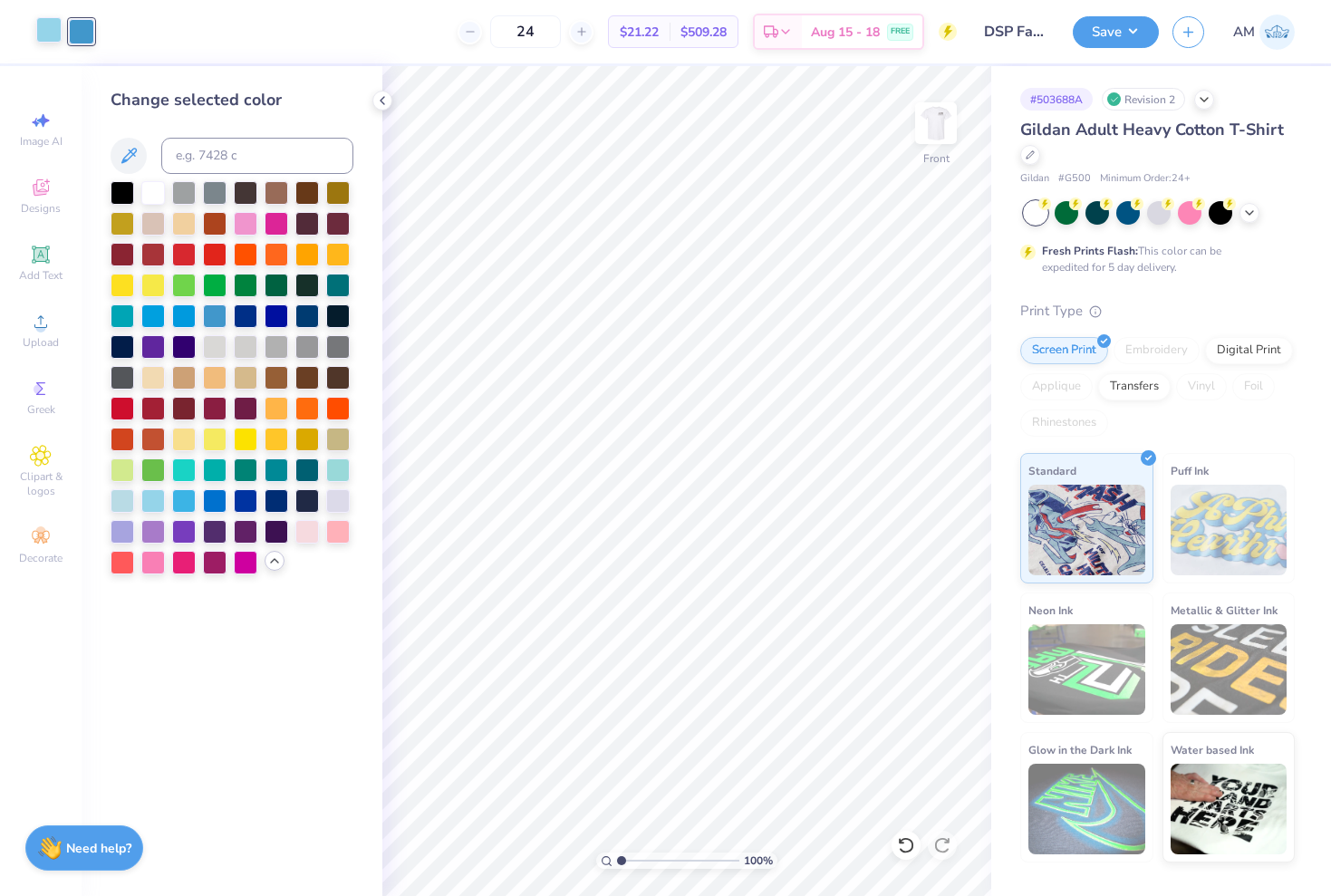 click at bounding box center (49, 30) 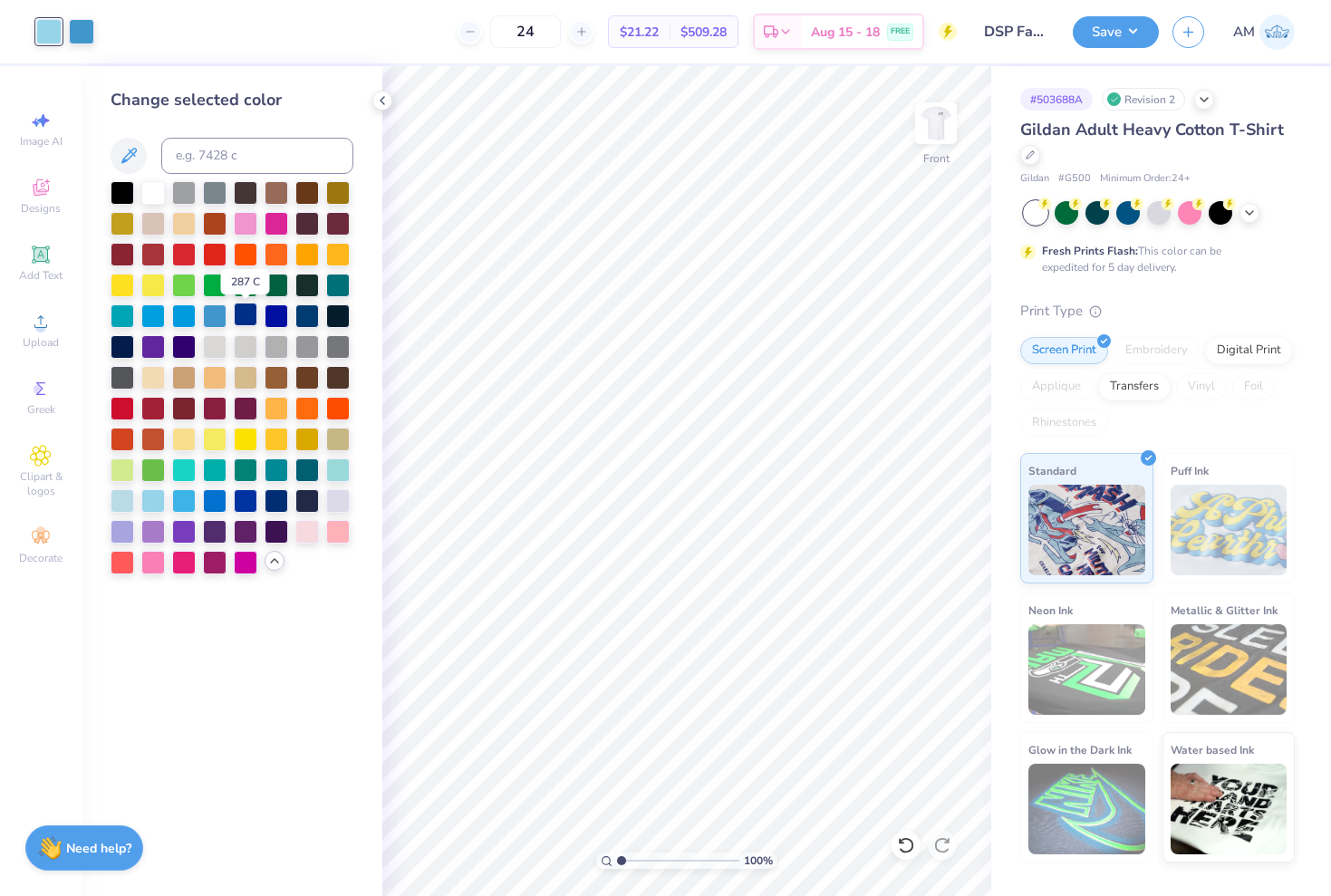 click at bounding box center [246, 314] 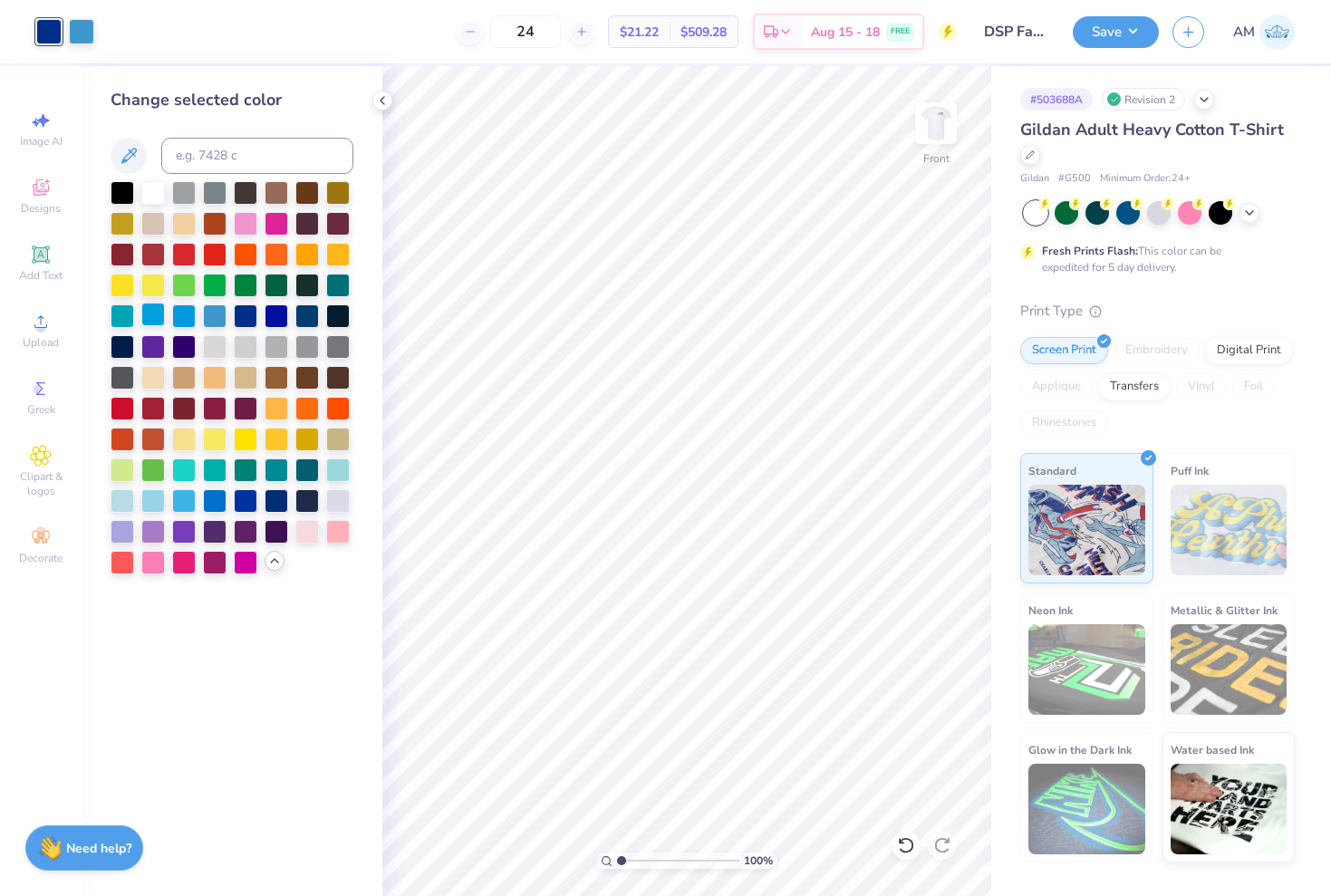 click at bounding box center [153, 314] 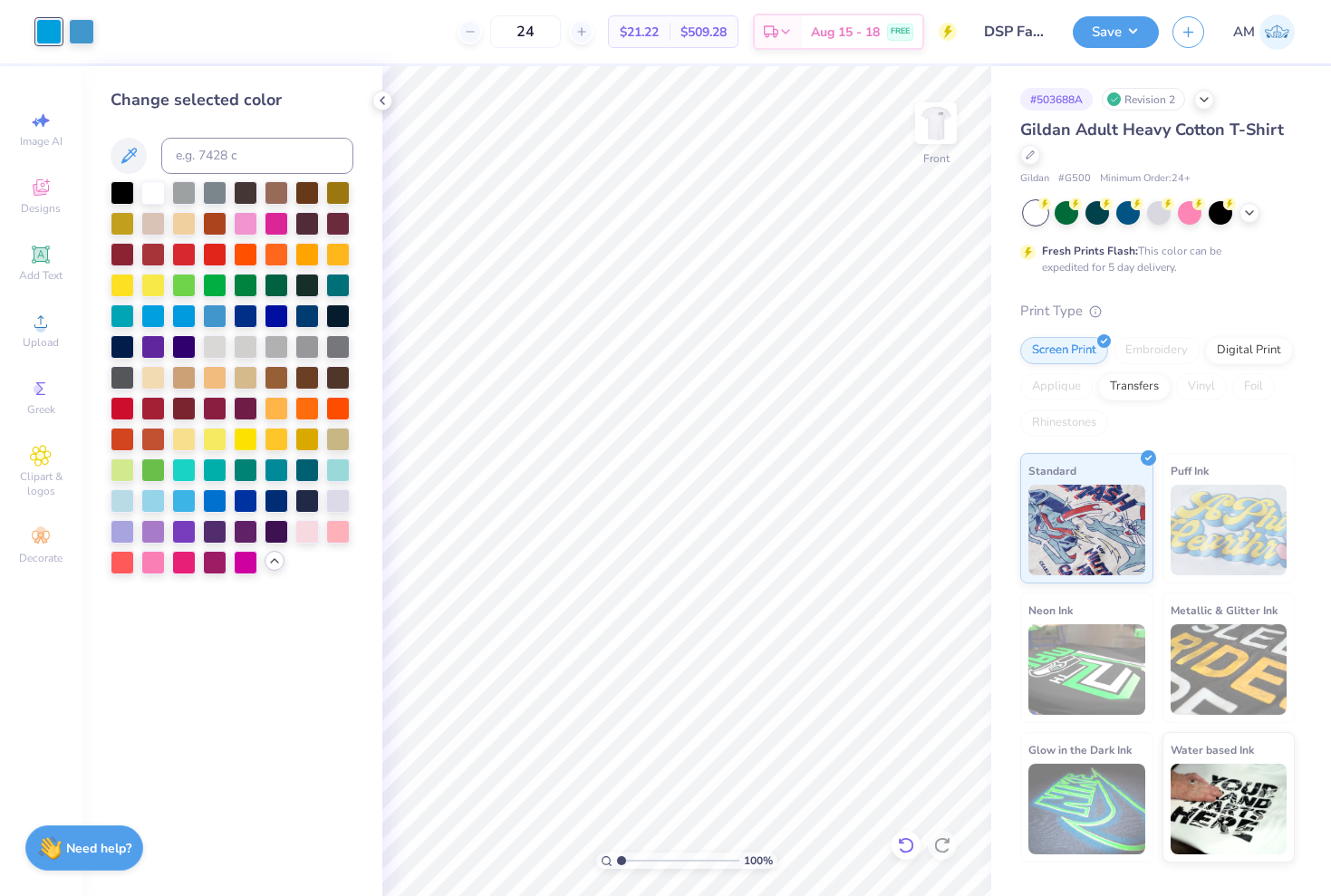 click 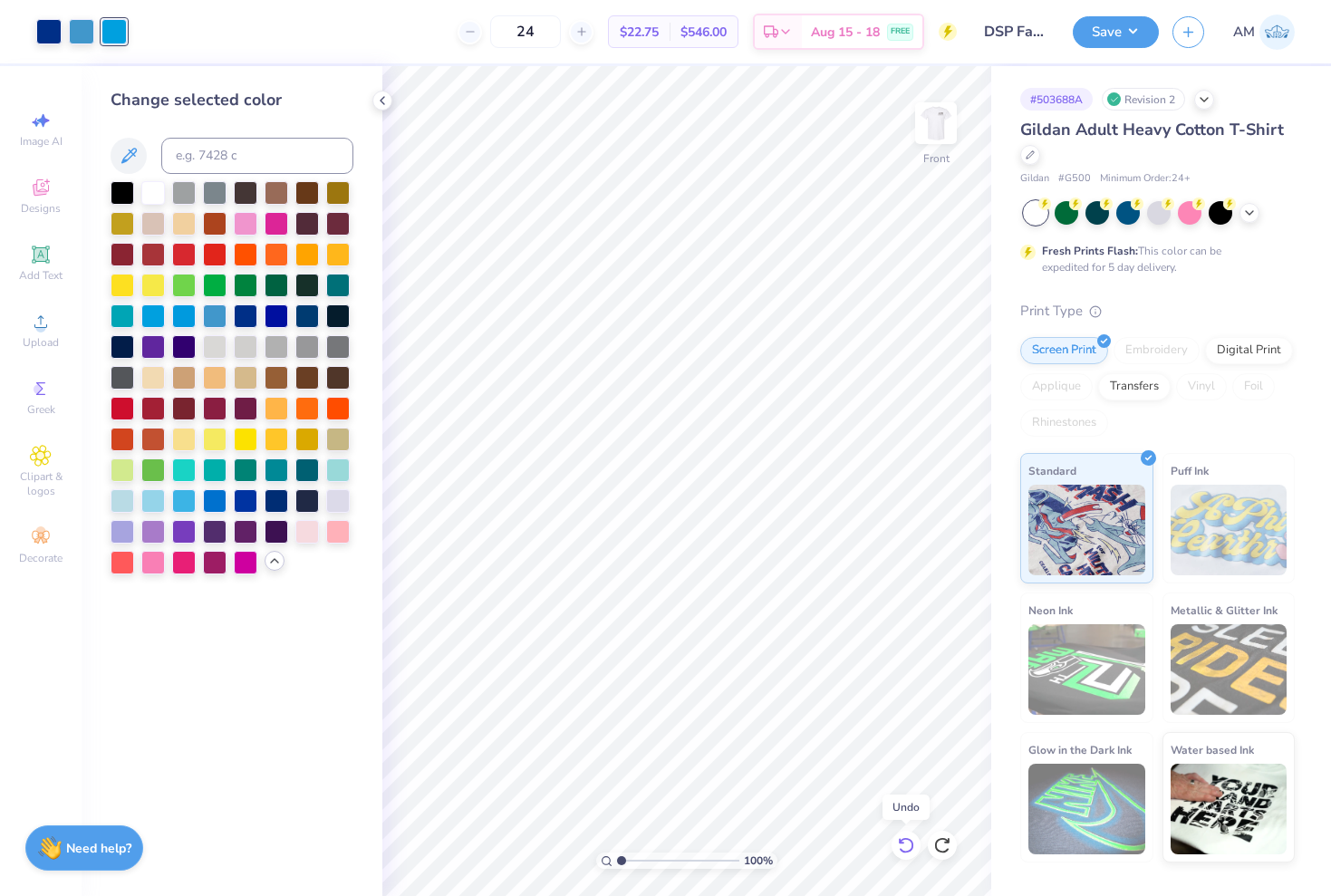 click 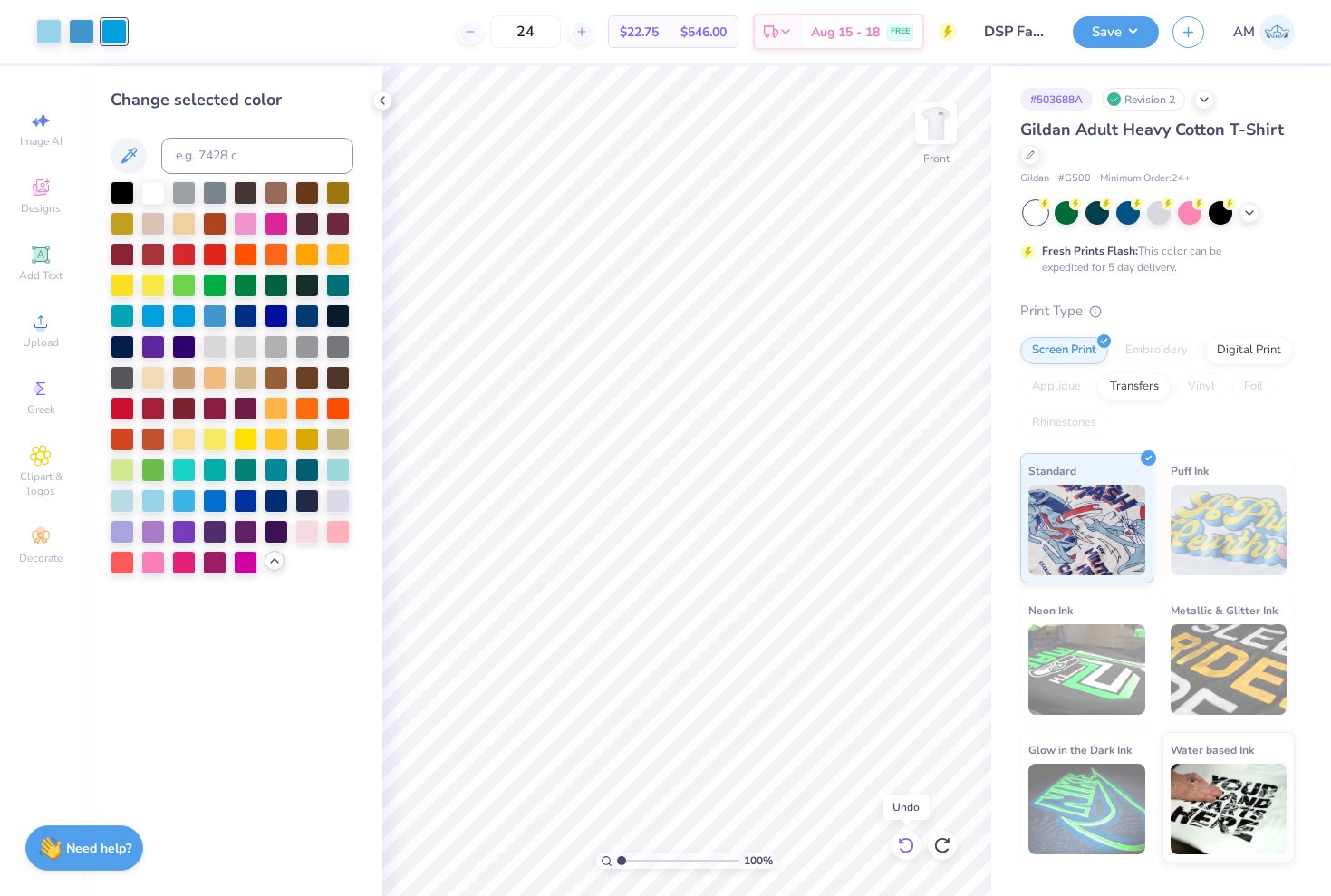 click 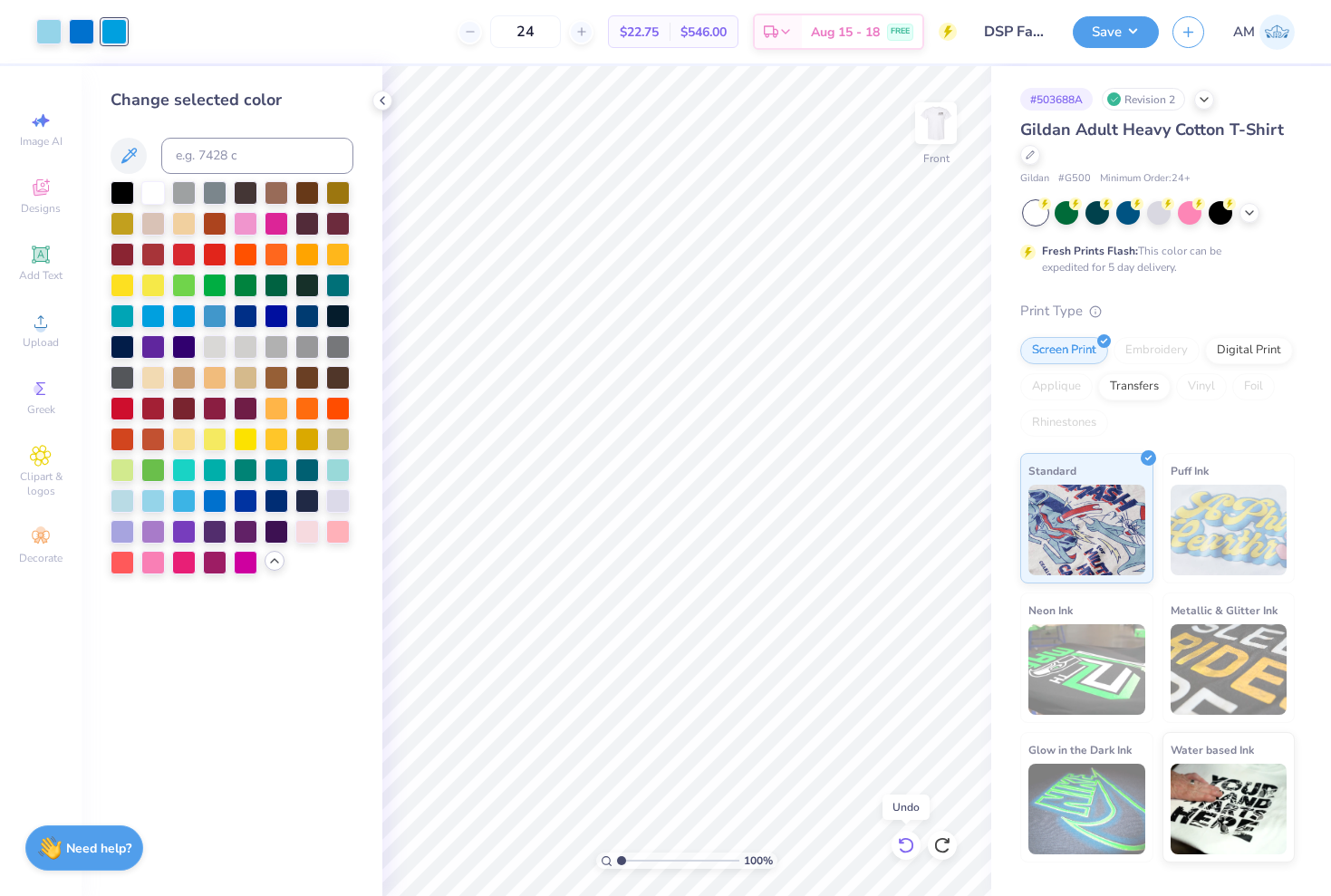 click 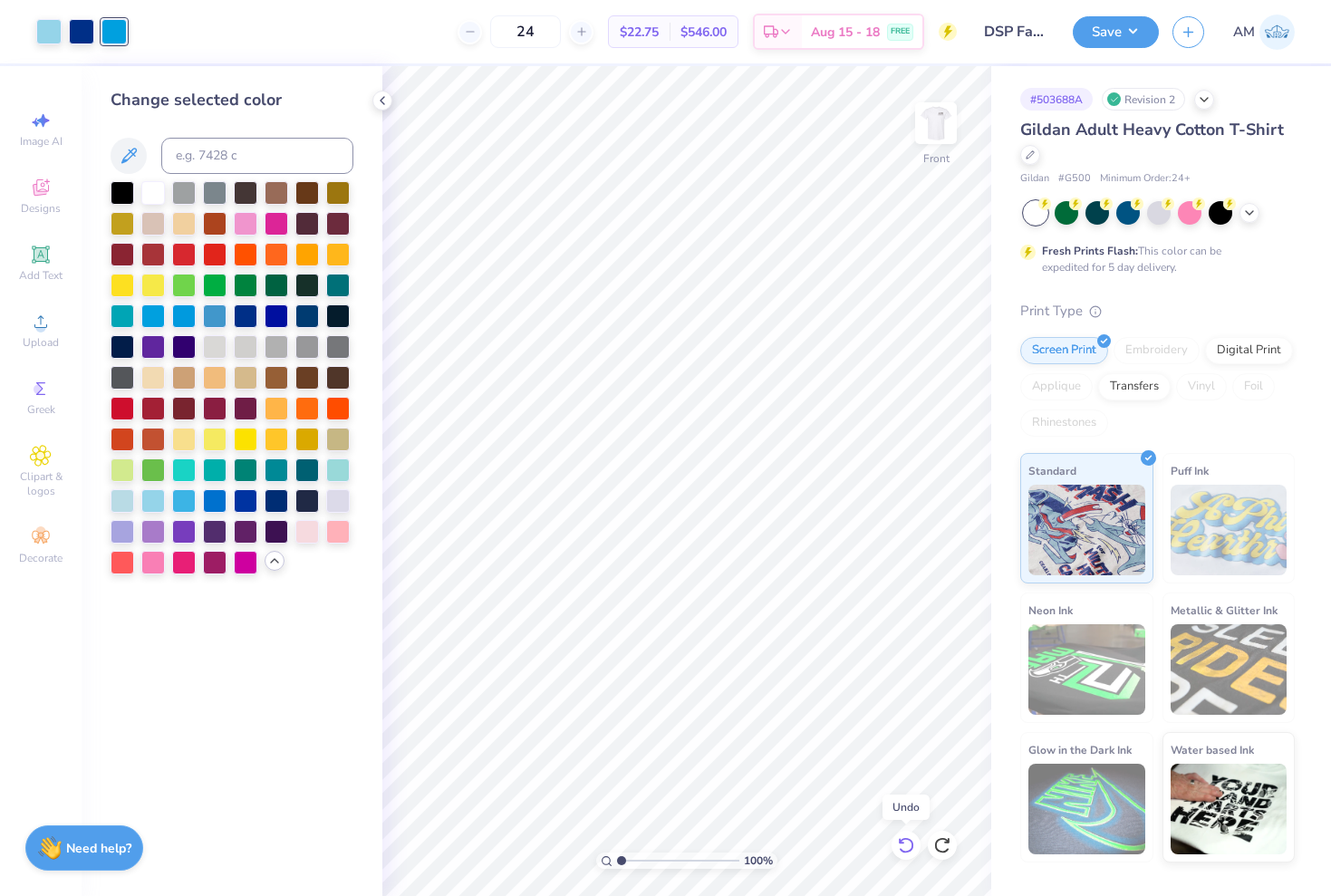 click 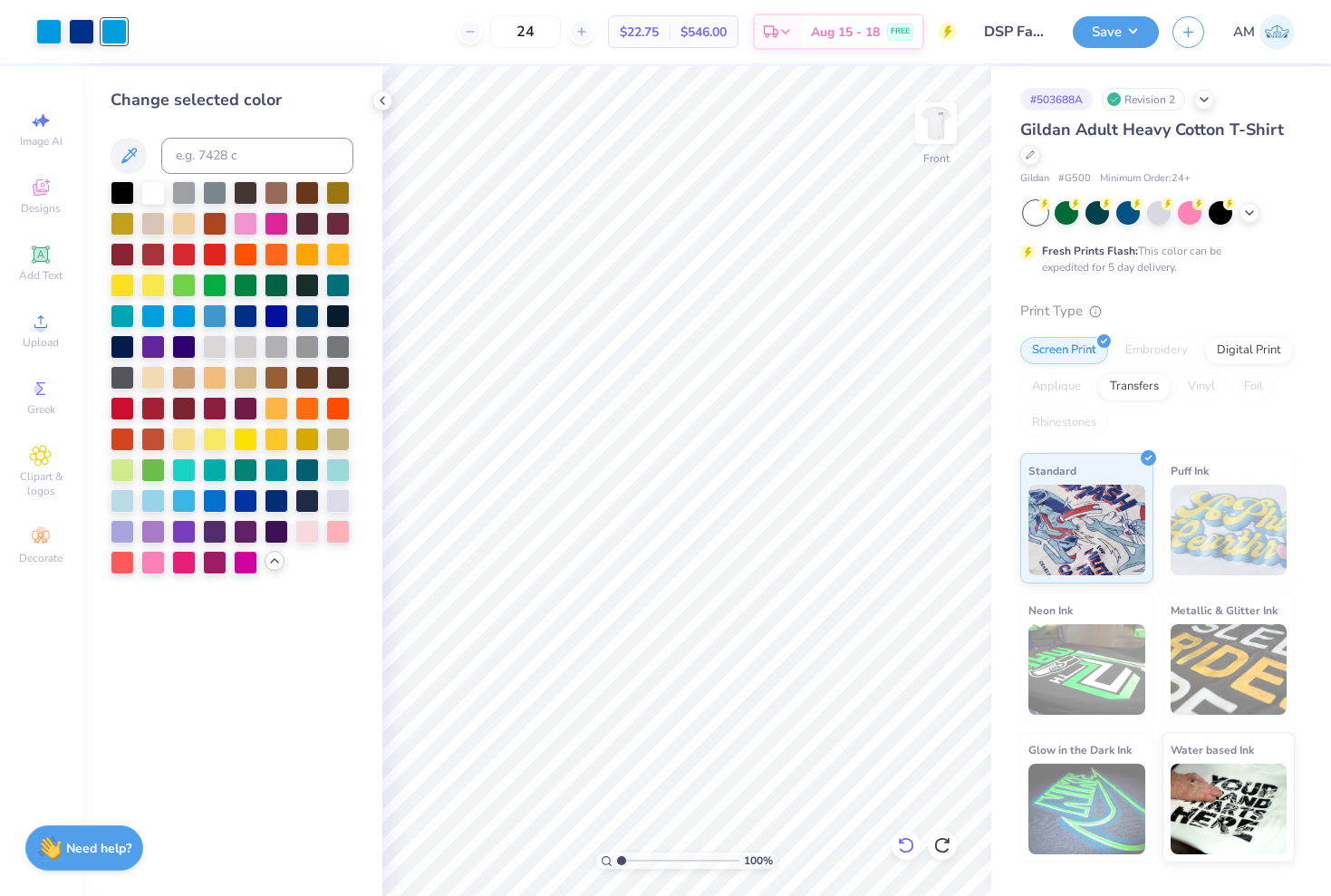 click 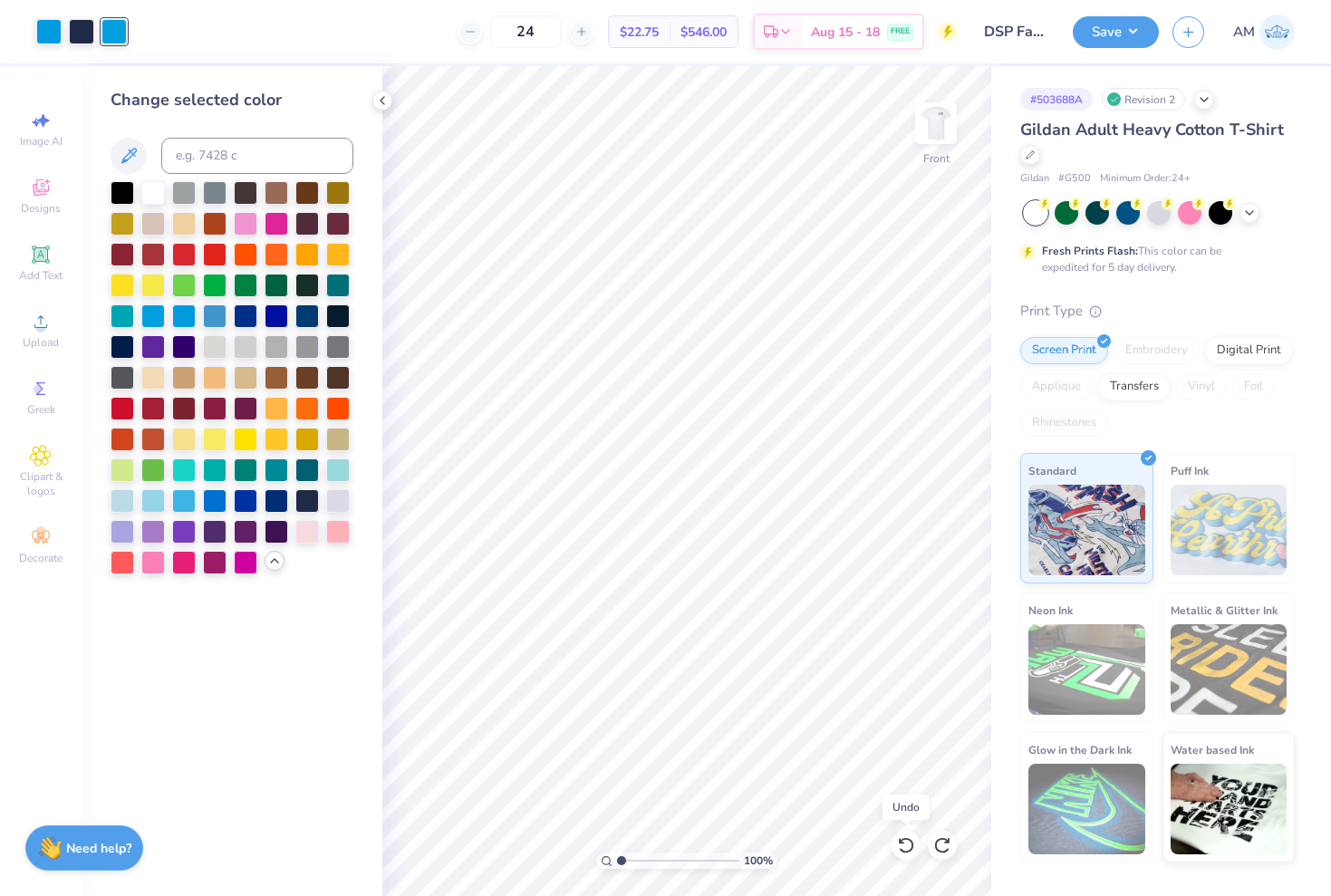 drag, startPoint x: 903, startPoint y: 845, endPoint x: 903, endPoint y: 810, distance: 35 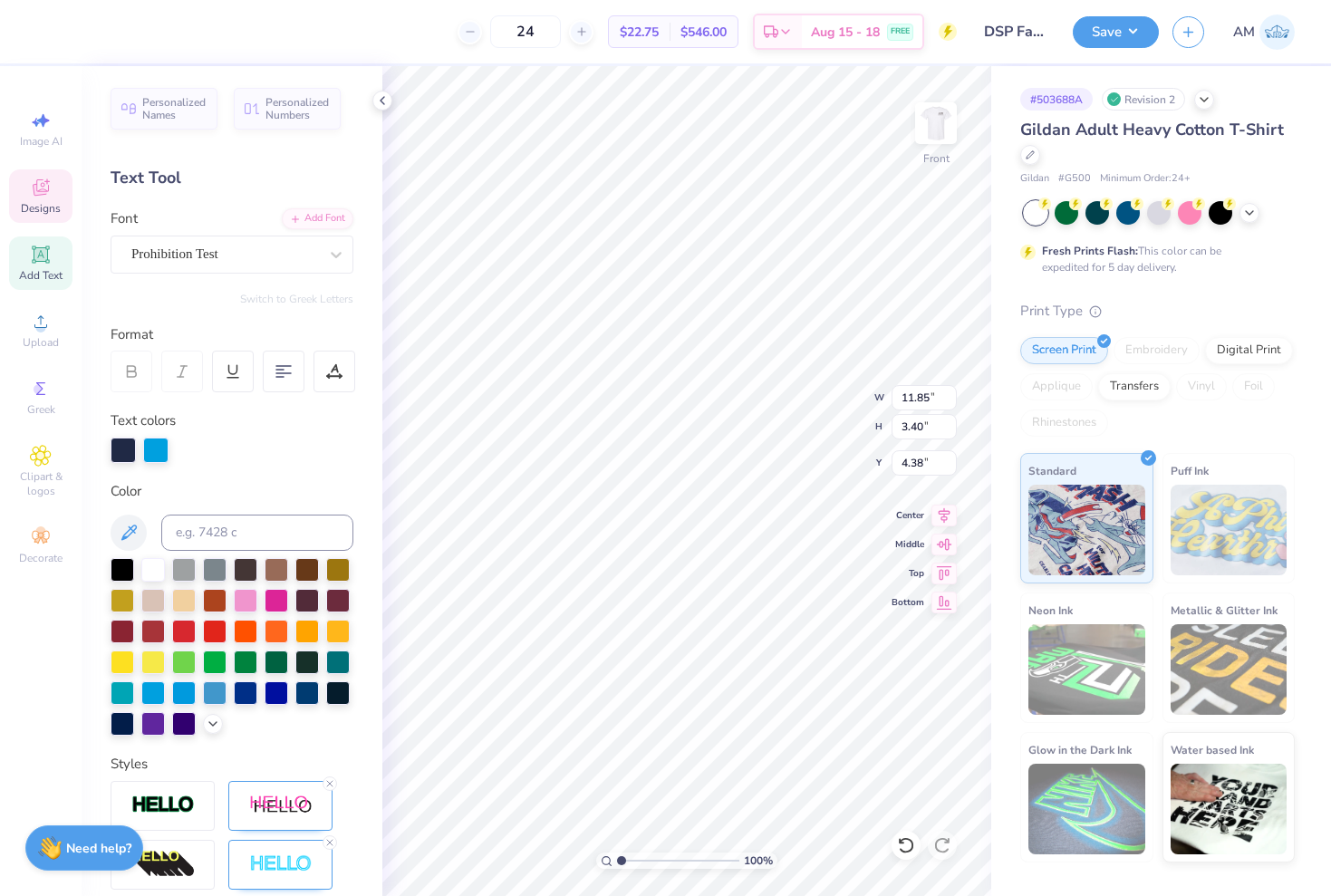 click on "Screen Print Embroidery Digital Print Applique Transfers Vinyl Foil Rhinestones Standard Puff Ink Neon Ink Metallic & Glitter Ink Glow in the Dark Ink Water based Ink" at bounding box center [1161, 464] 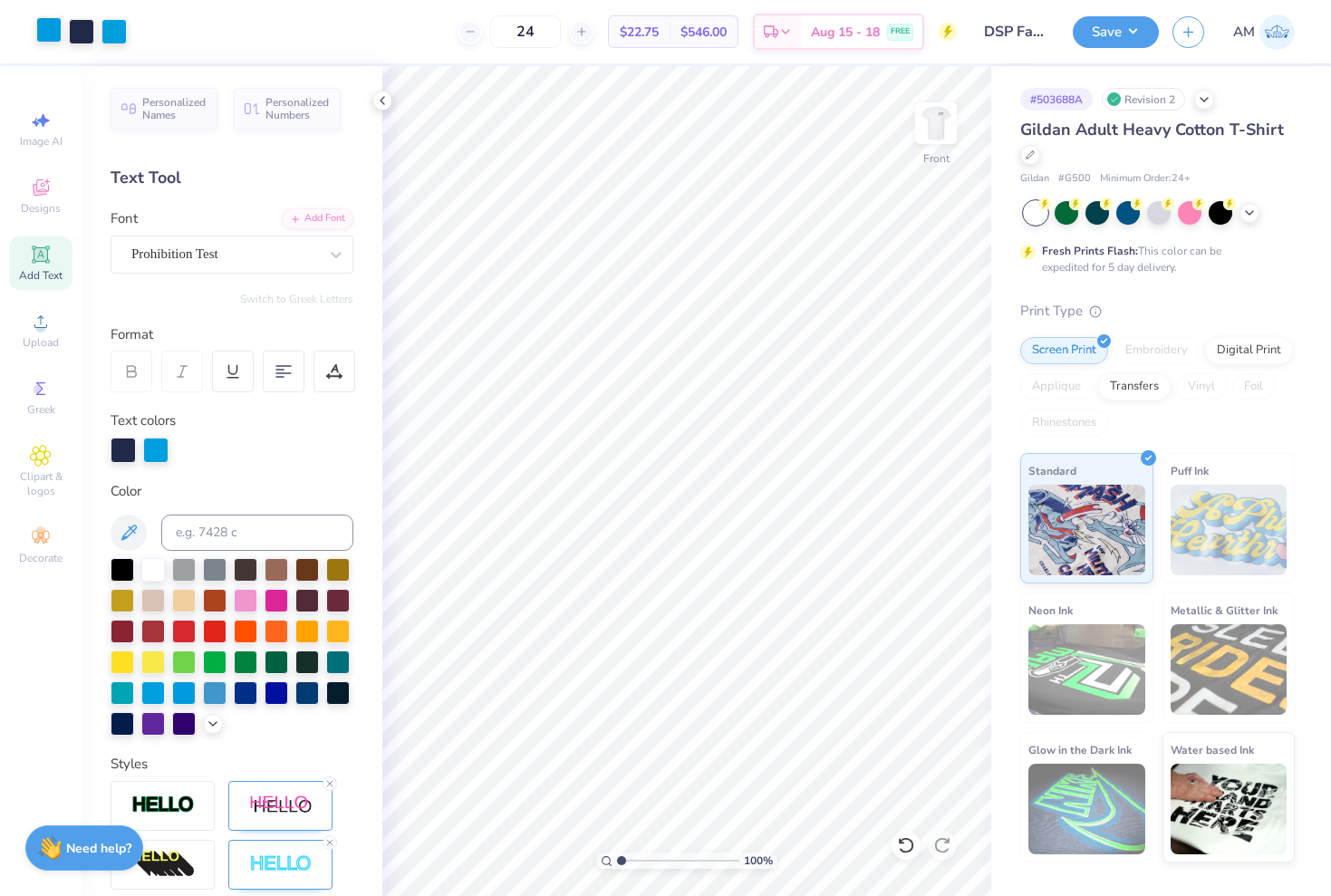 click at bounding box center (49, 30) 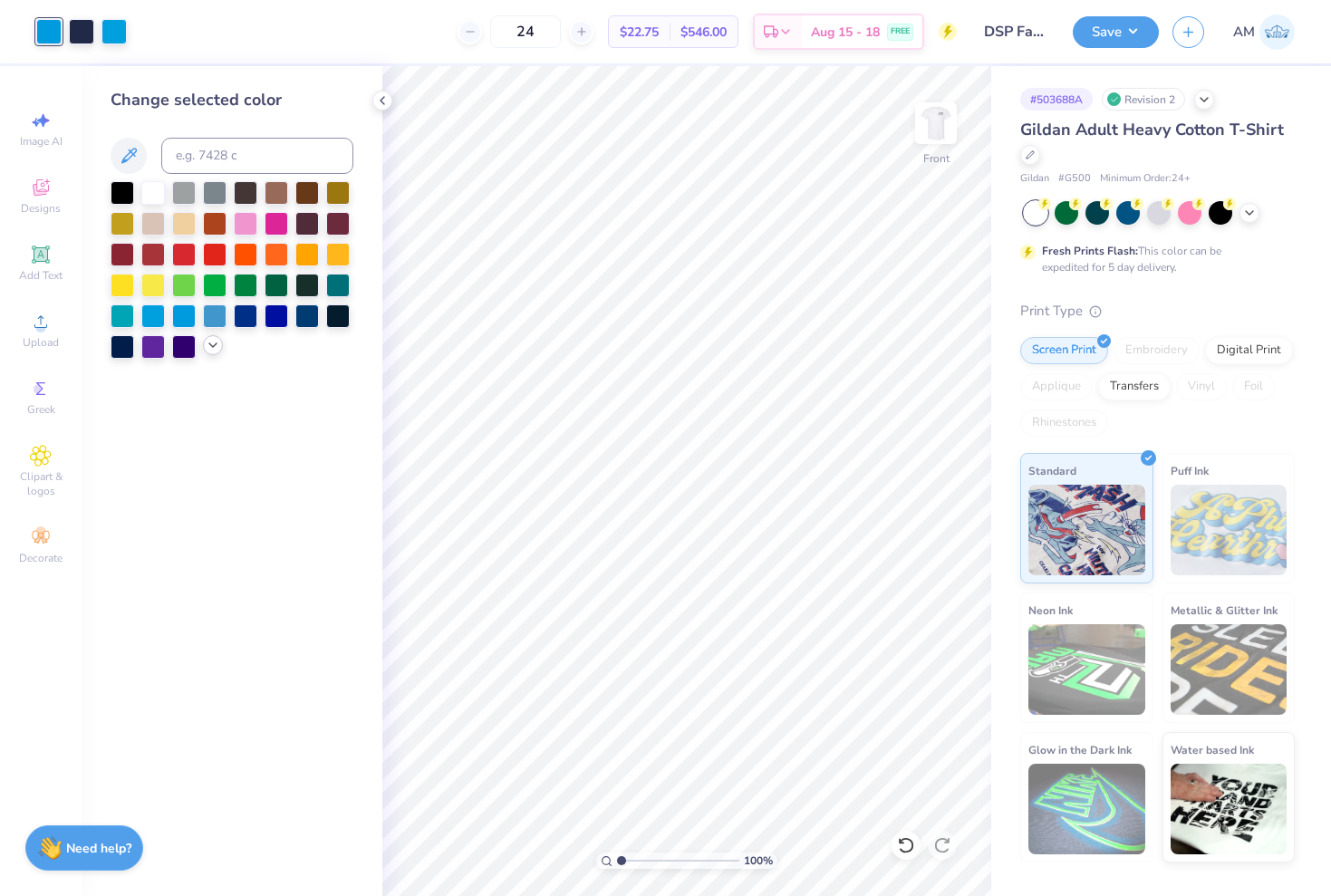click 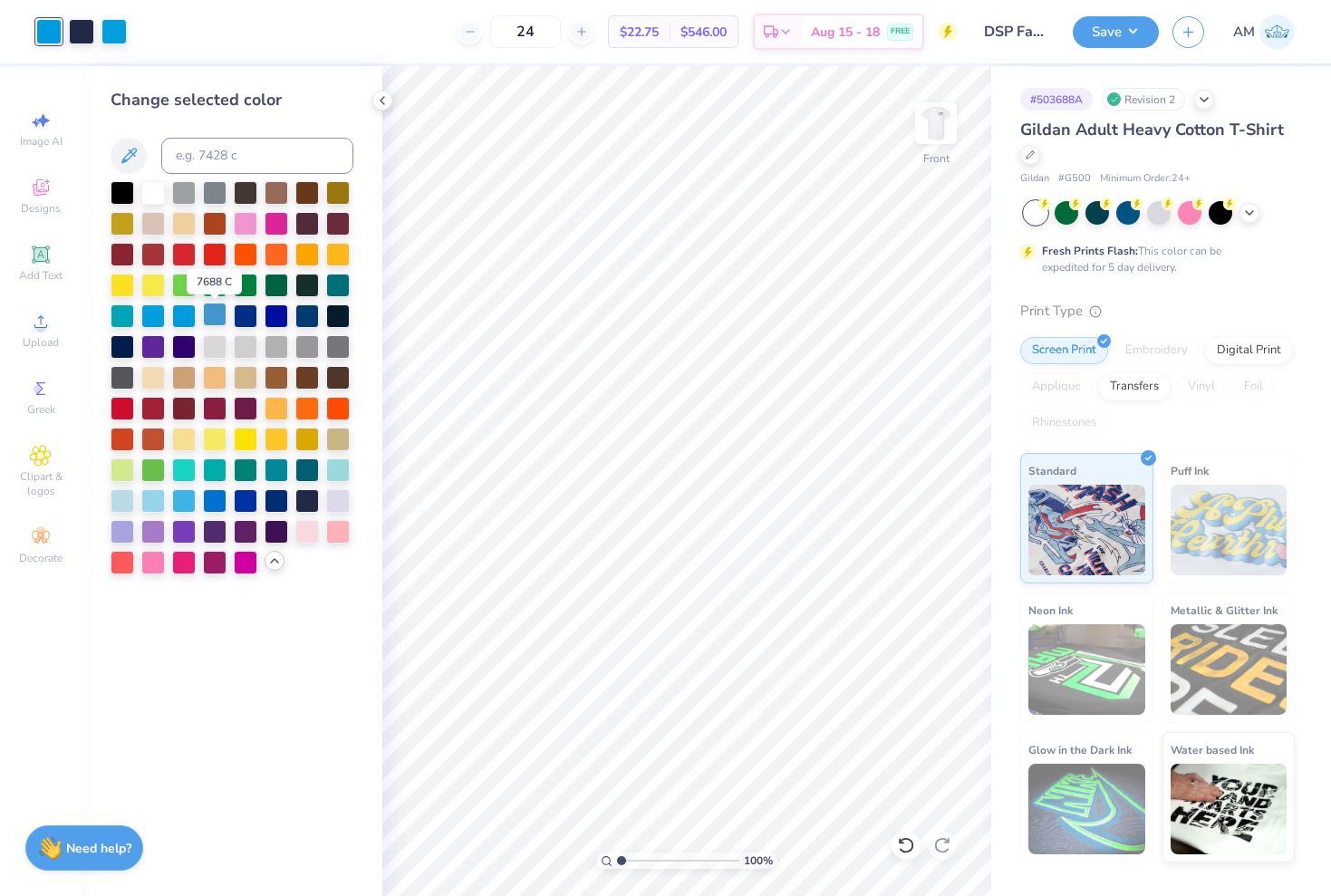 click at bounding box center (215, 314) 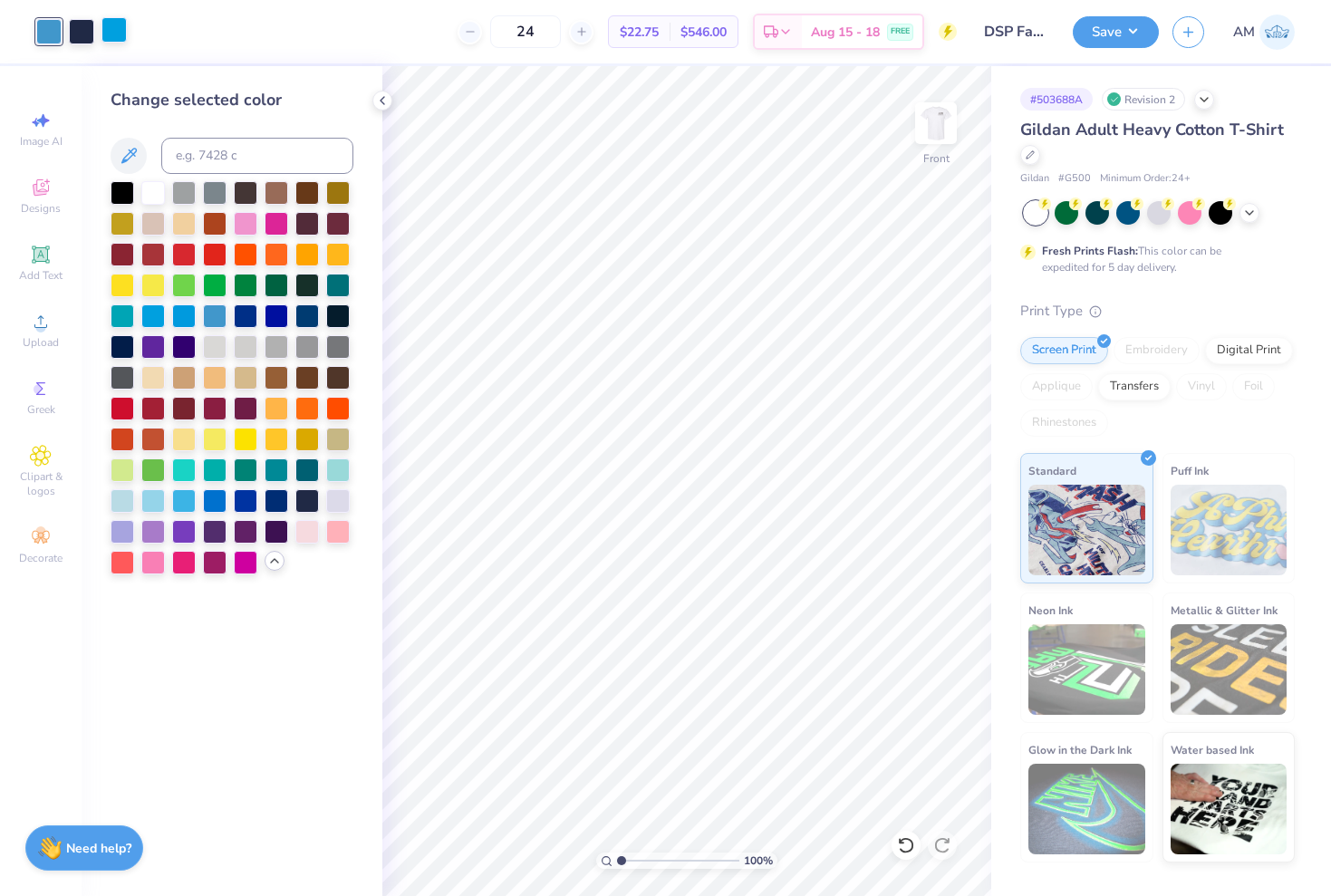 click at bounding box center [114, 30] 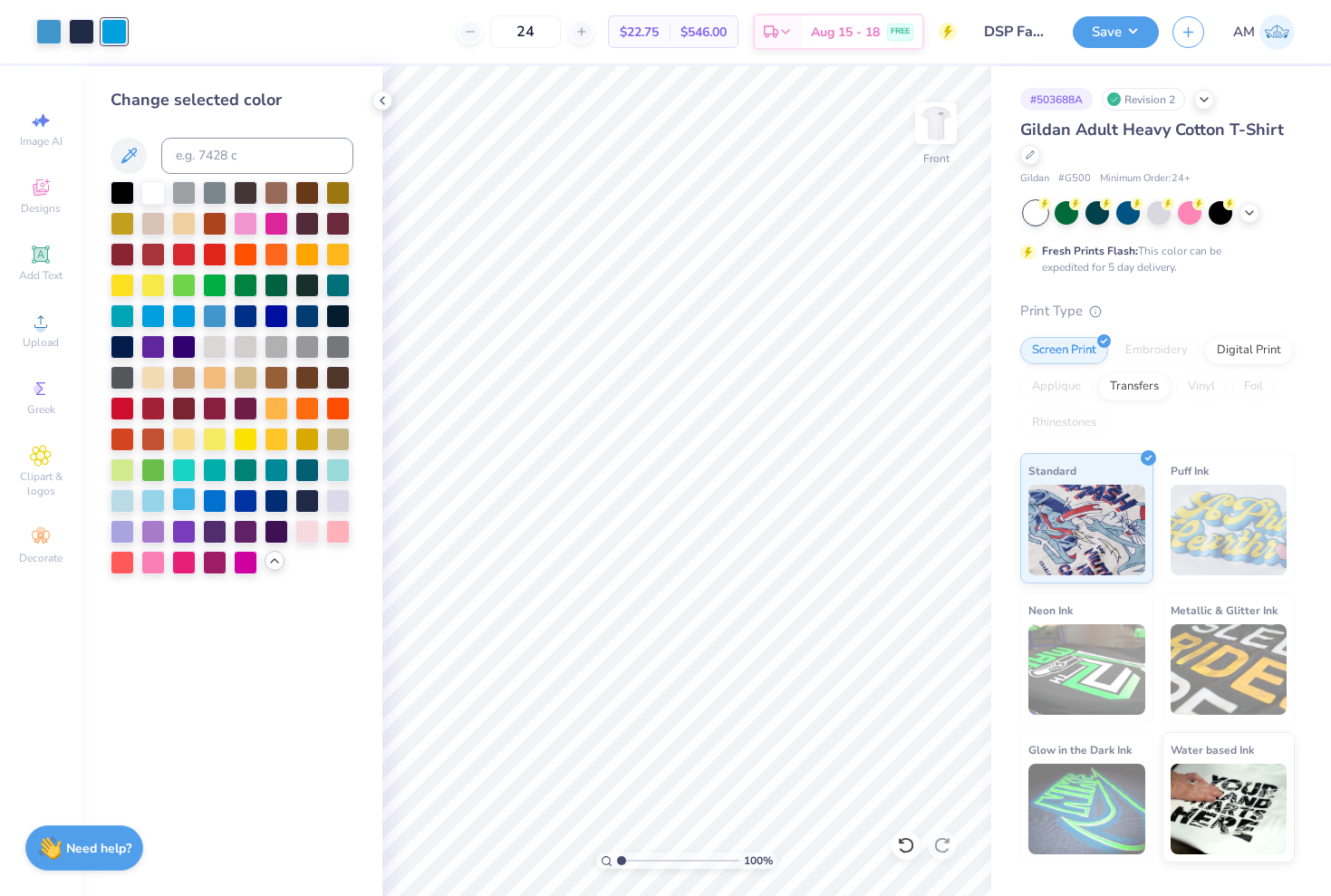 click at bounding box center (184, 499) 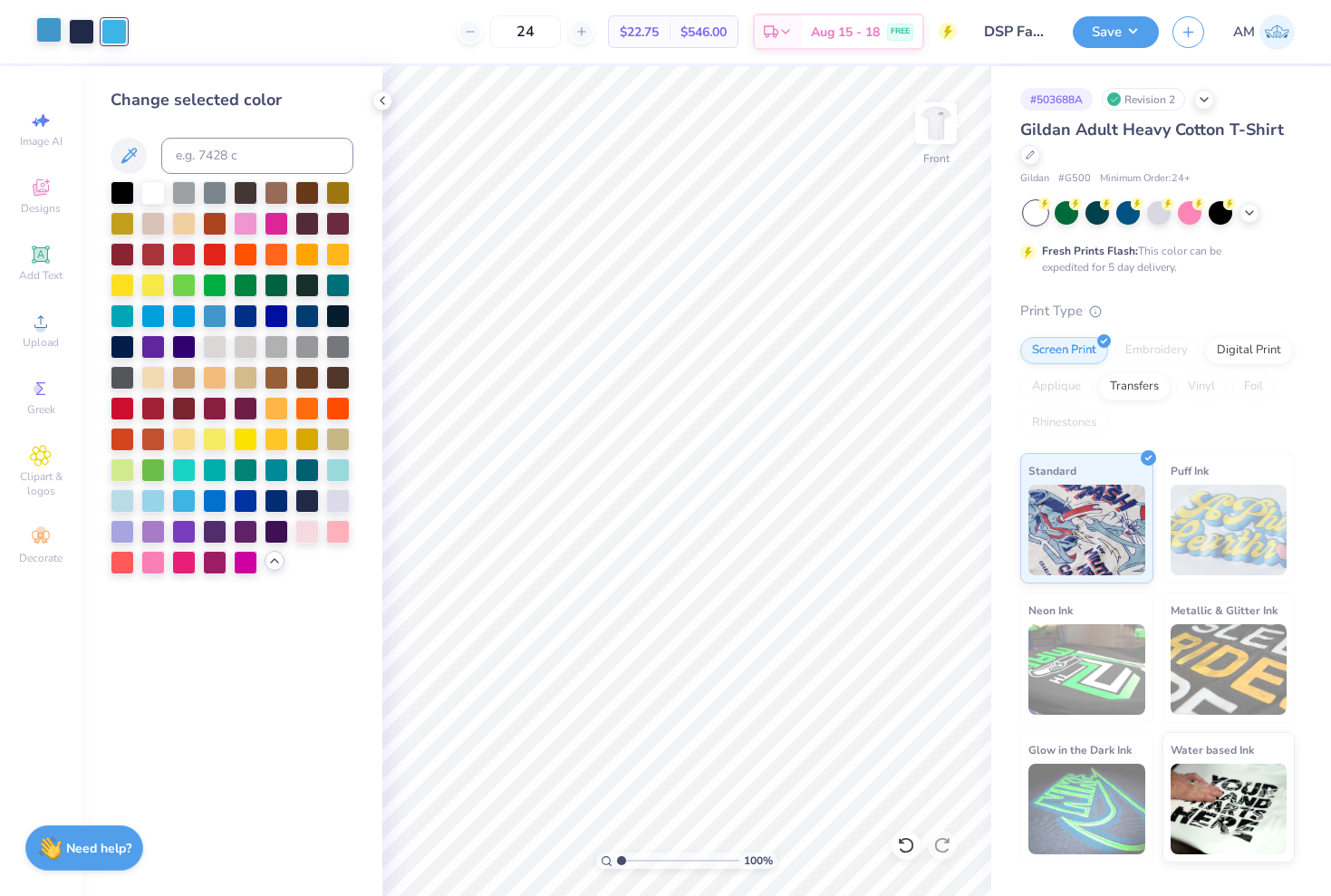 click at bounding box center [49, 30] 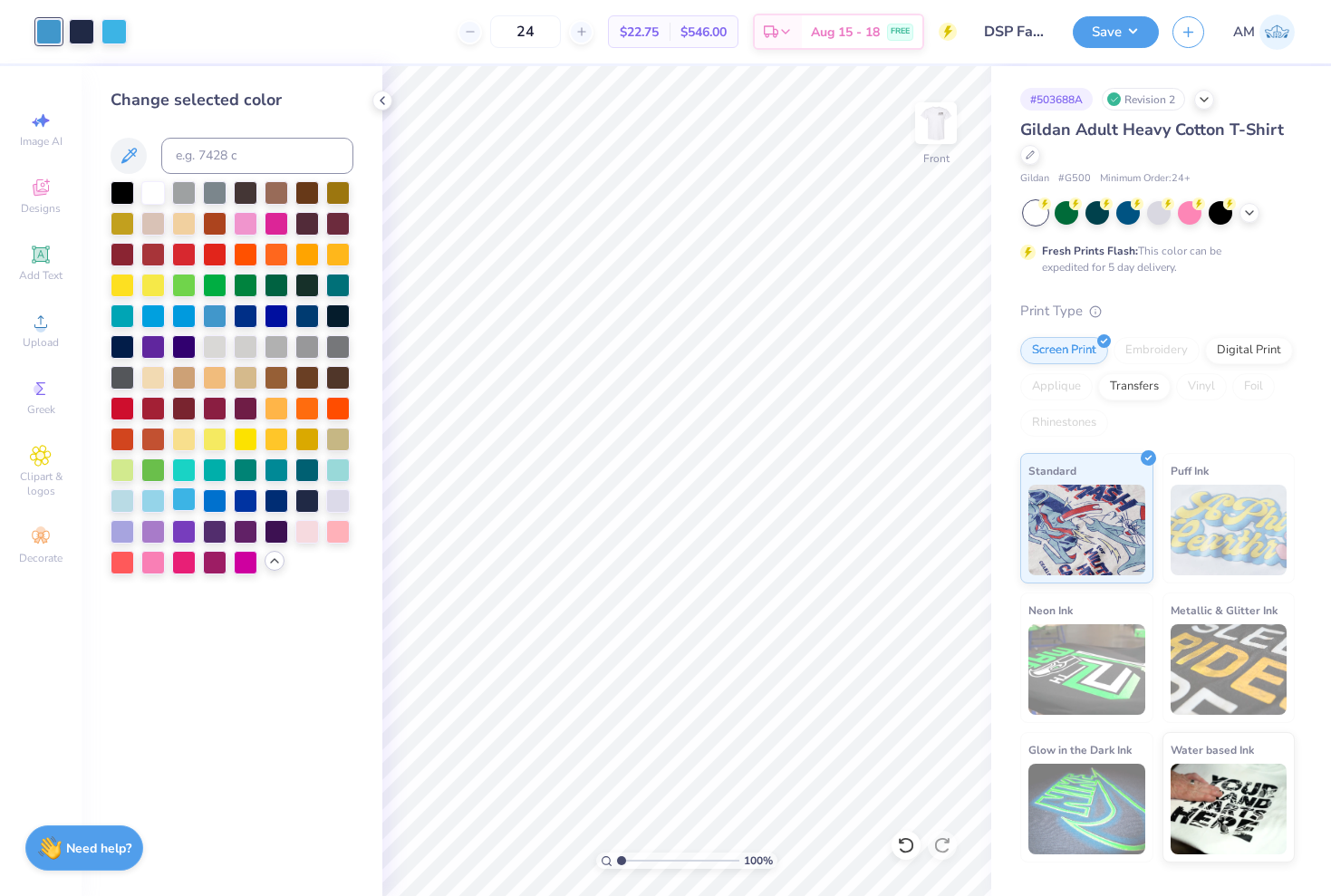 click at bounding box center [184, 499] 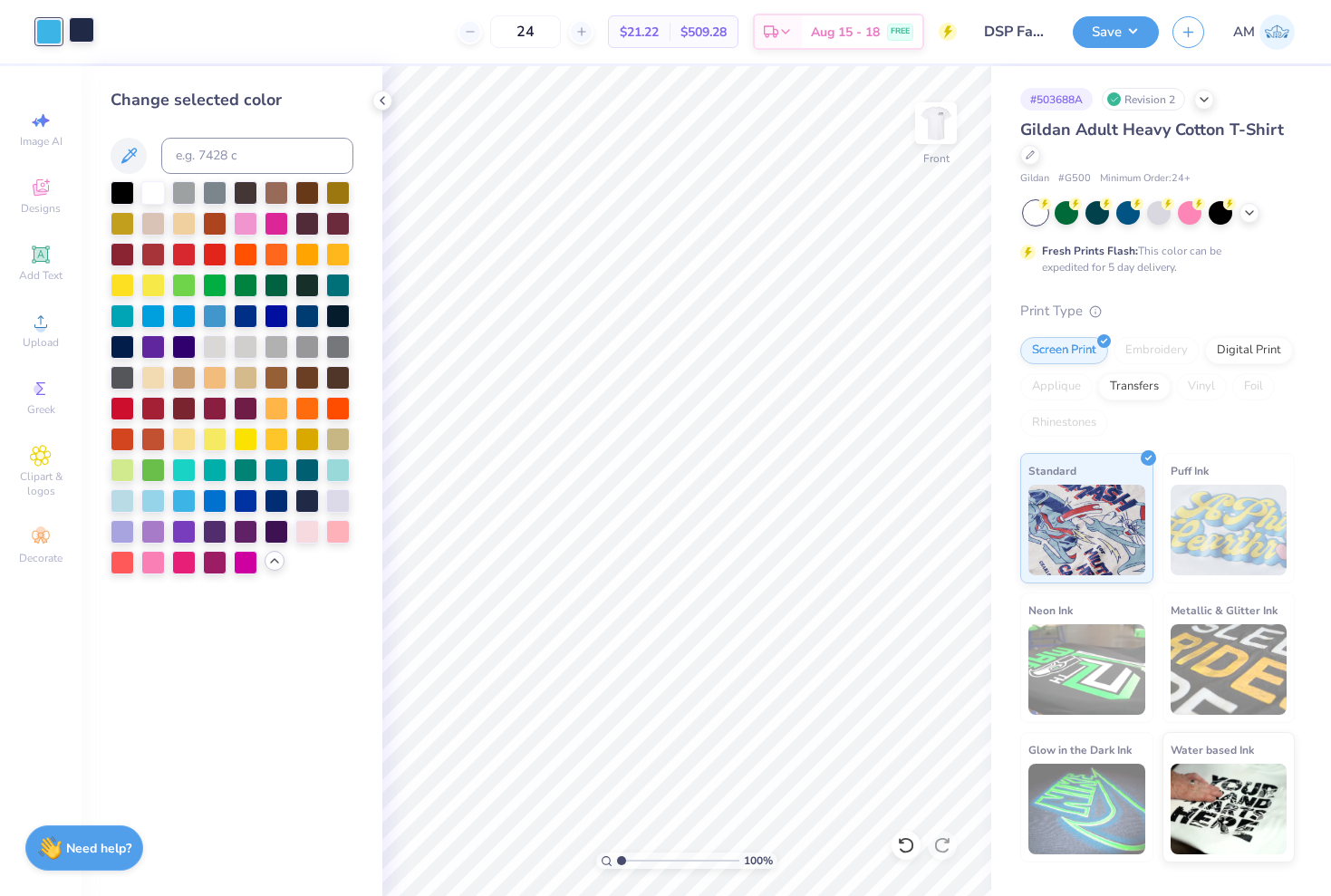 click at bounding box center (82, 30) 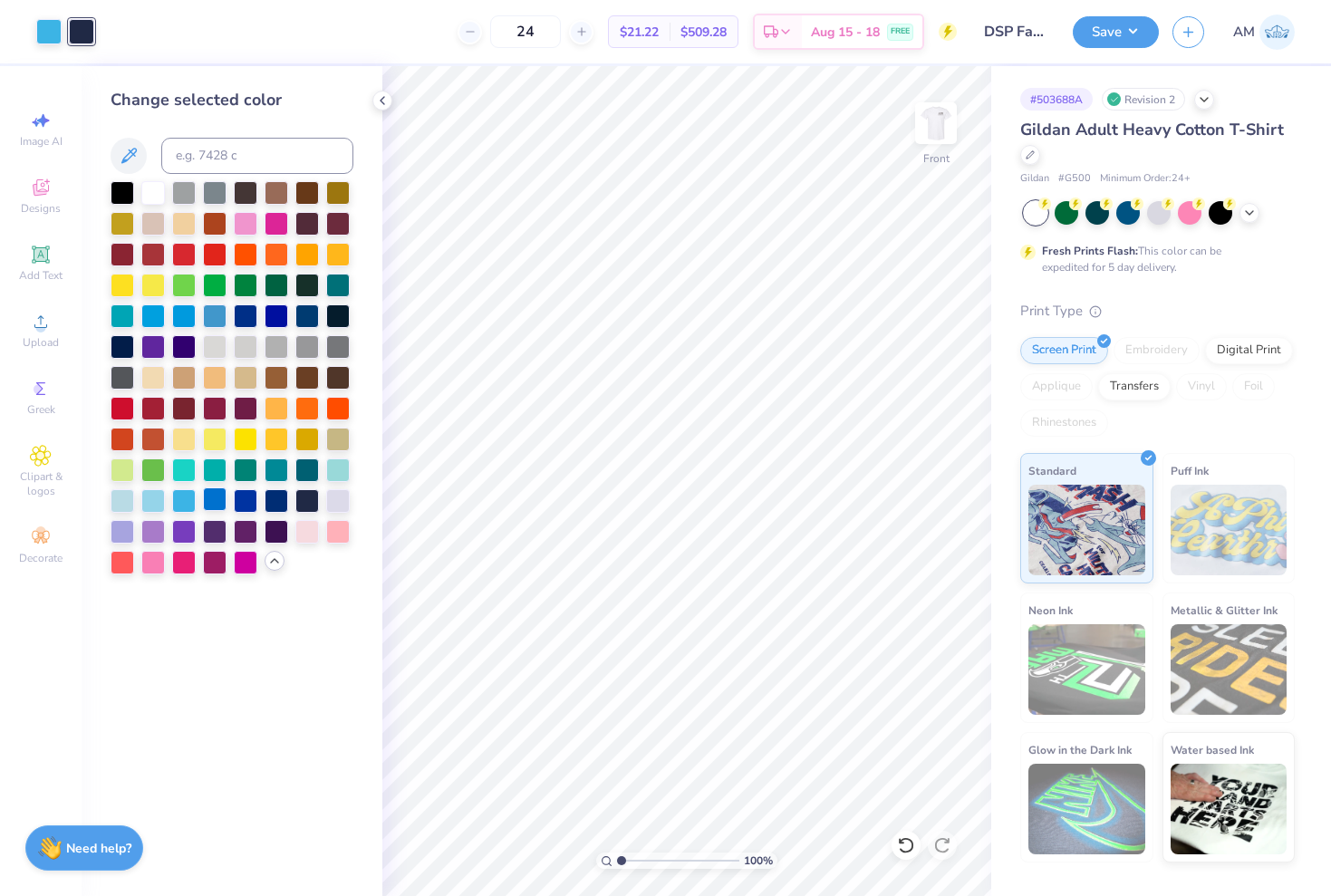 click at bounding box center (215, 499) 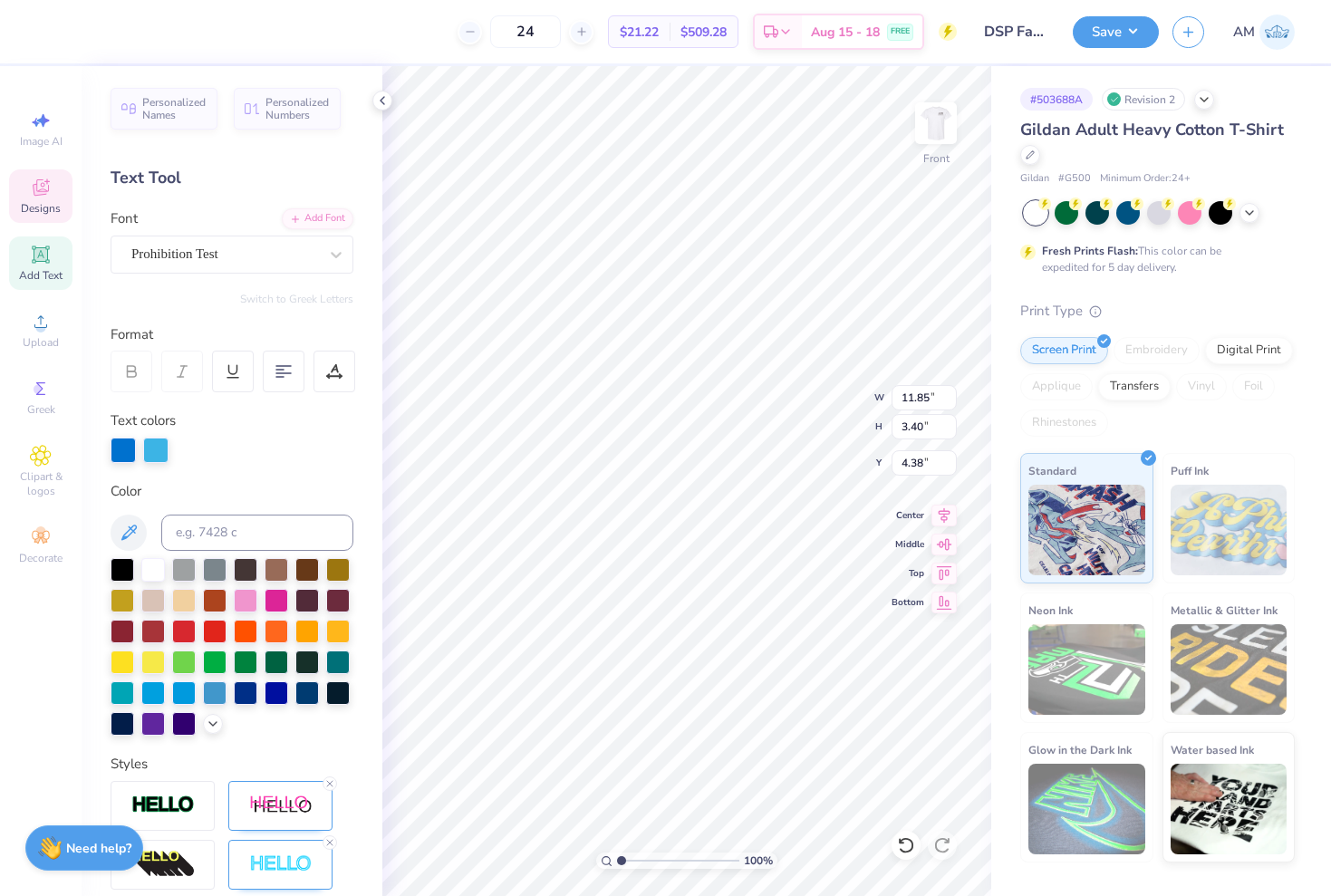 type on "3.00" 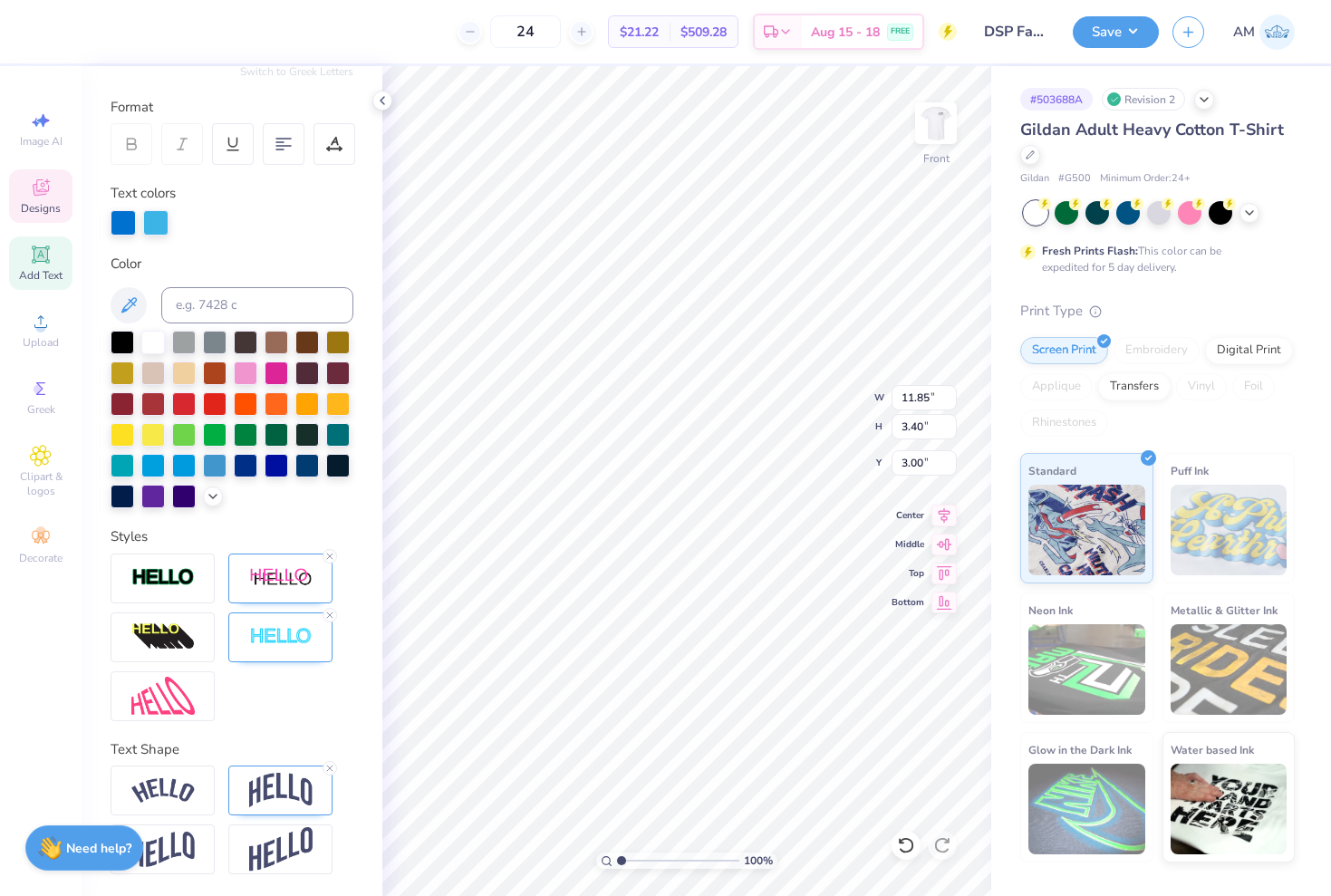 scroll, scrollTop: 227, scrollLeft: 0, axis: vertical 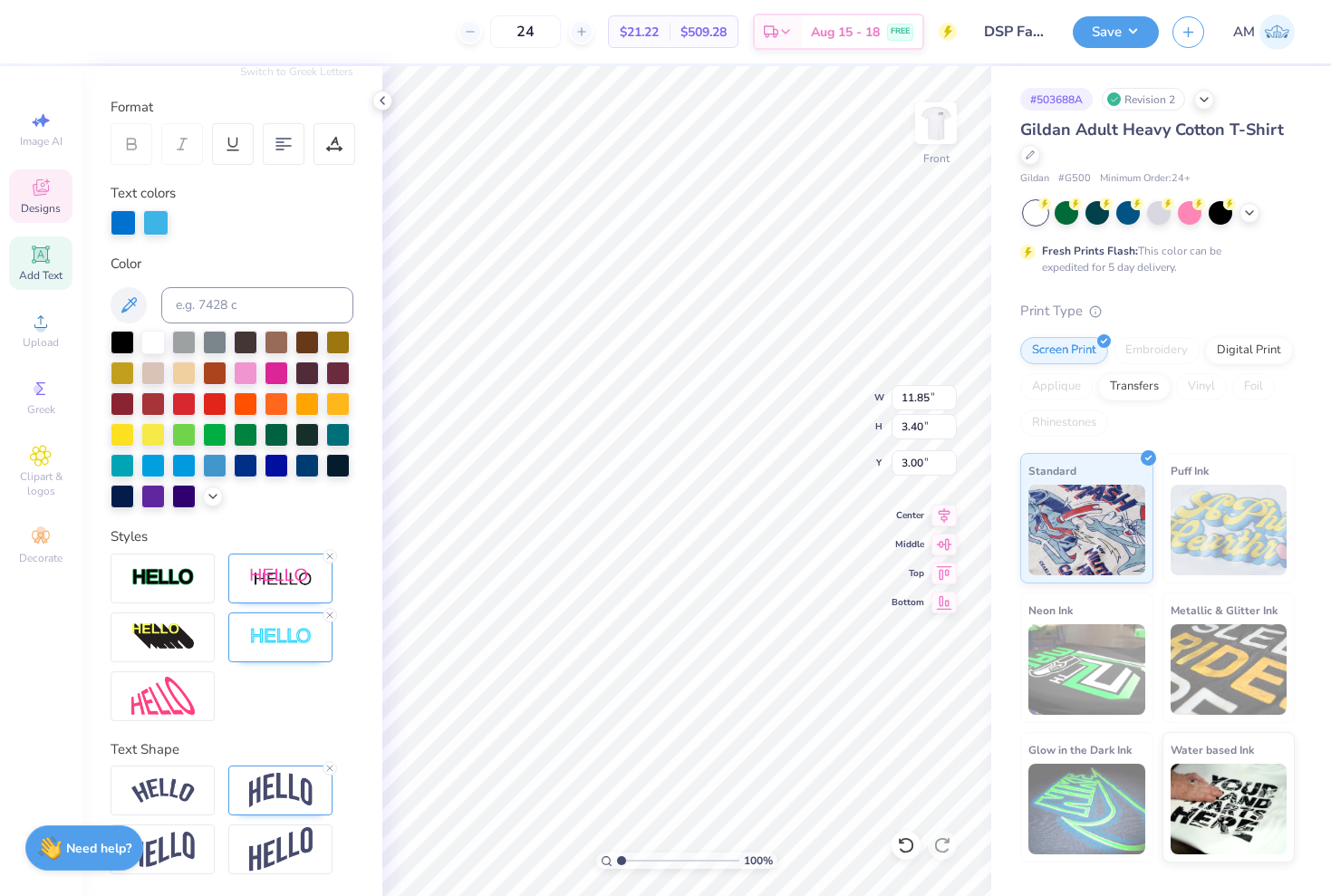 click at bounding box center [232, 637] 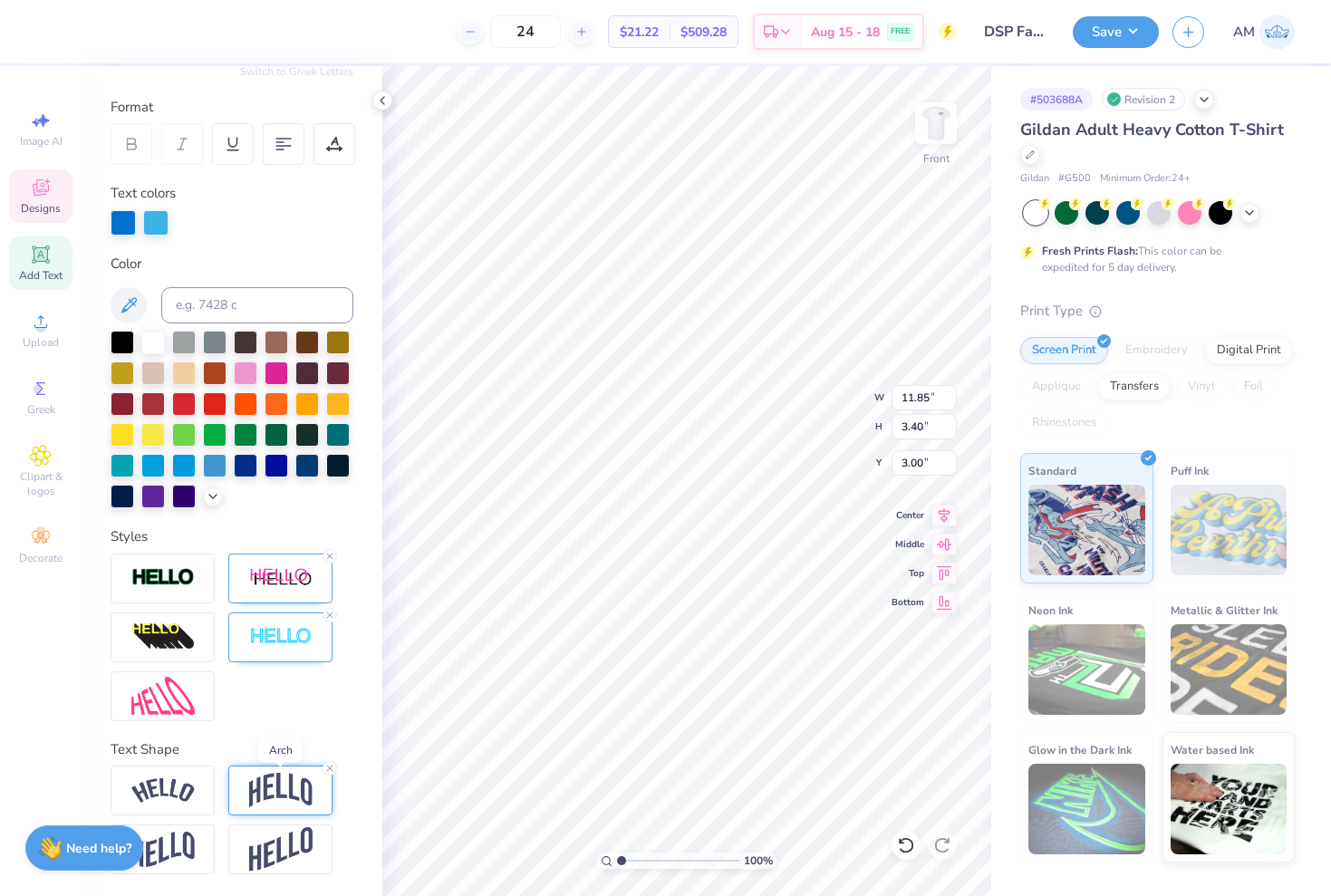 click at bounding box center (281, 790) 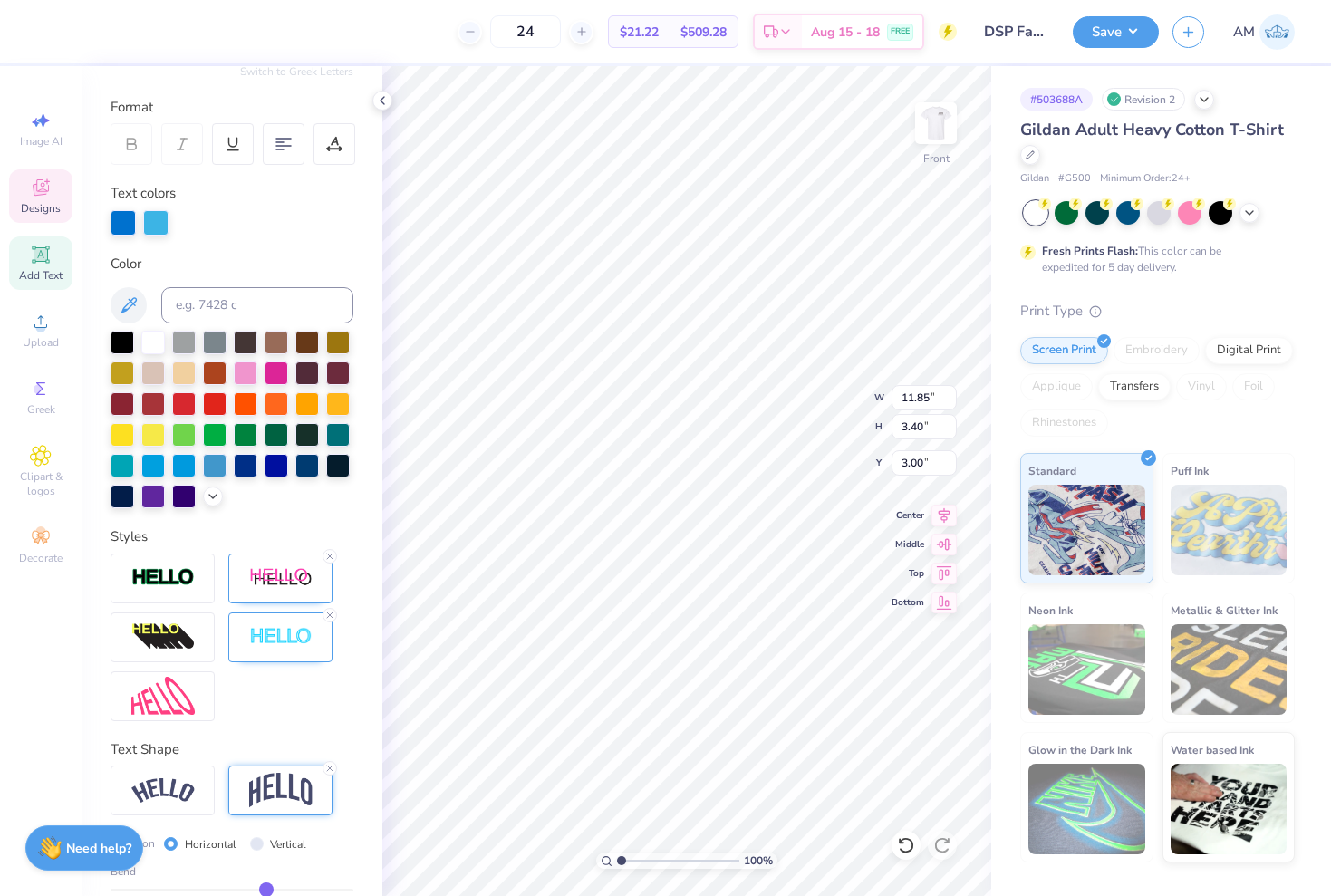 type on "0.33" 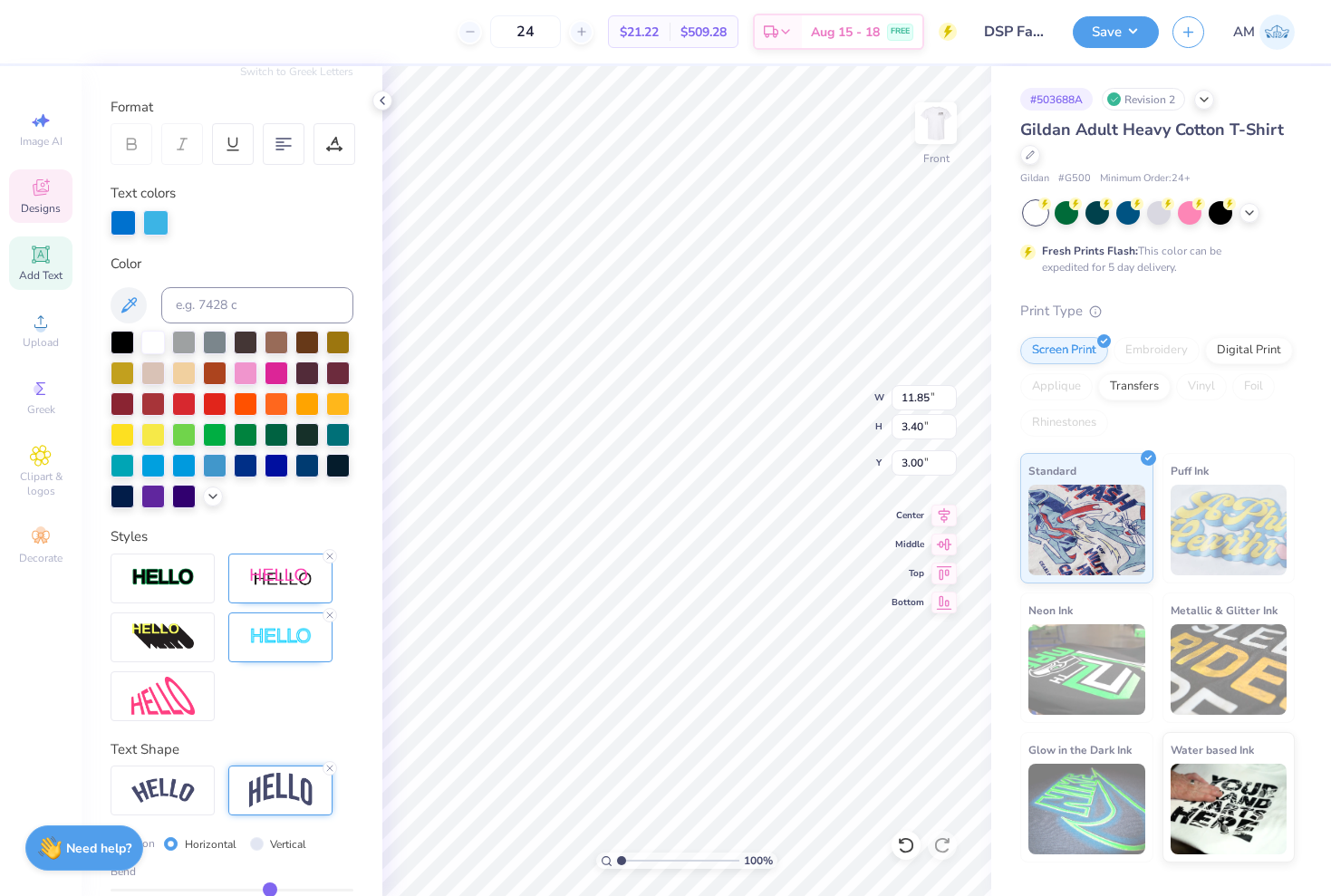 type on "0.33" 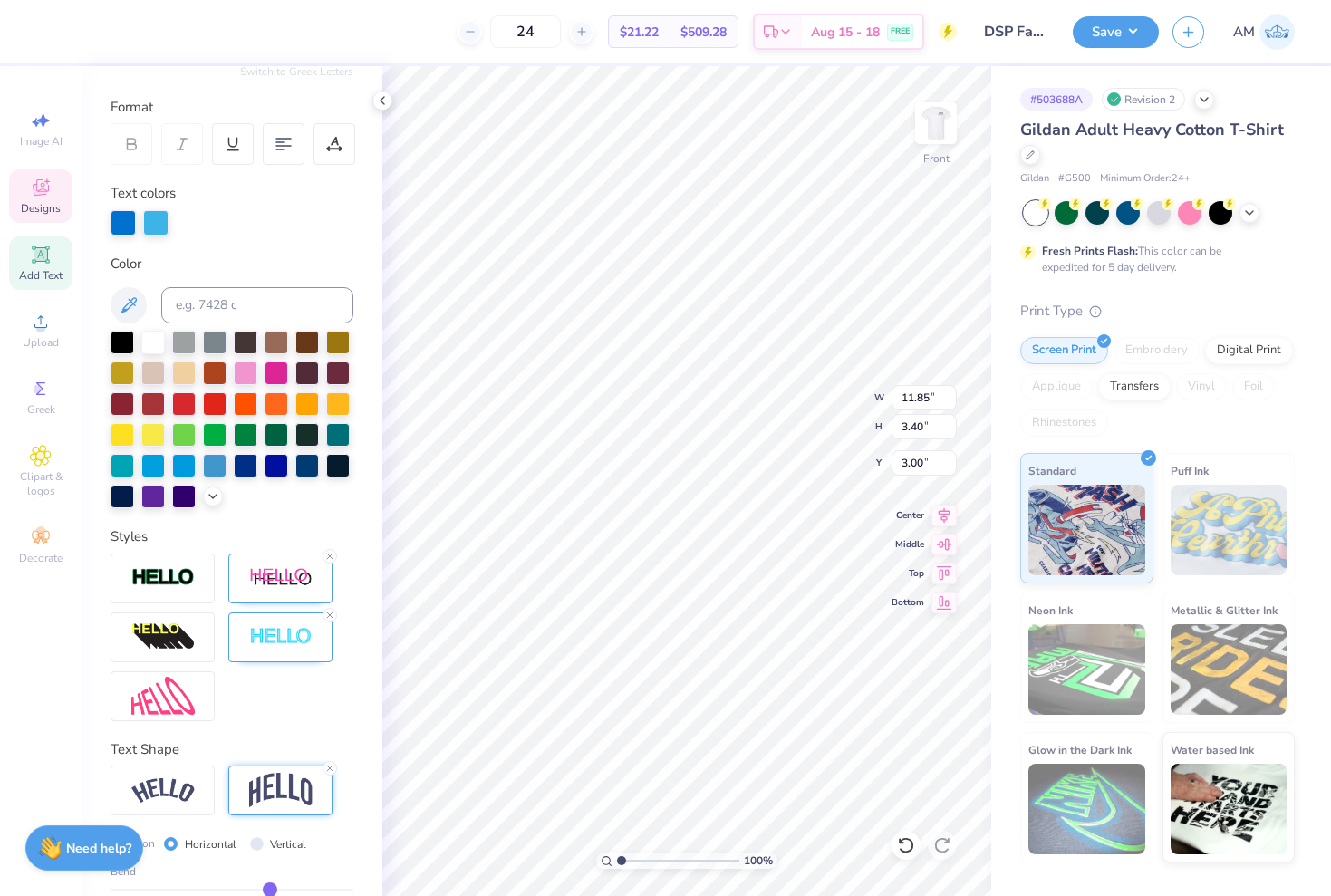 type on "0.34" 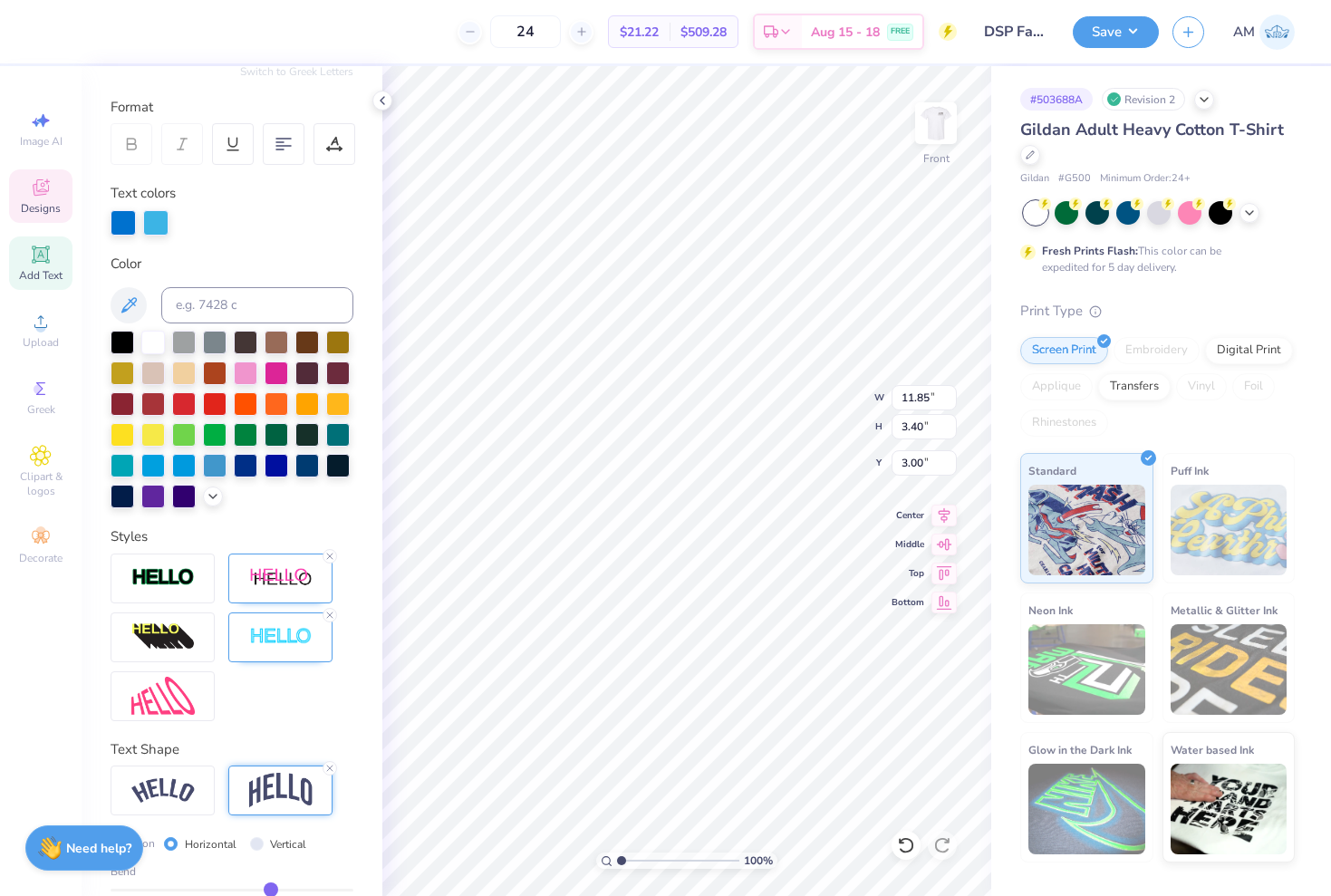 type on "0.34" 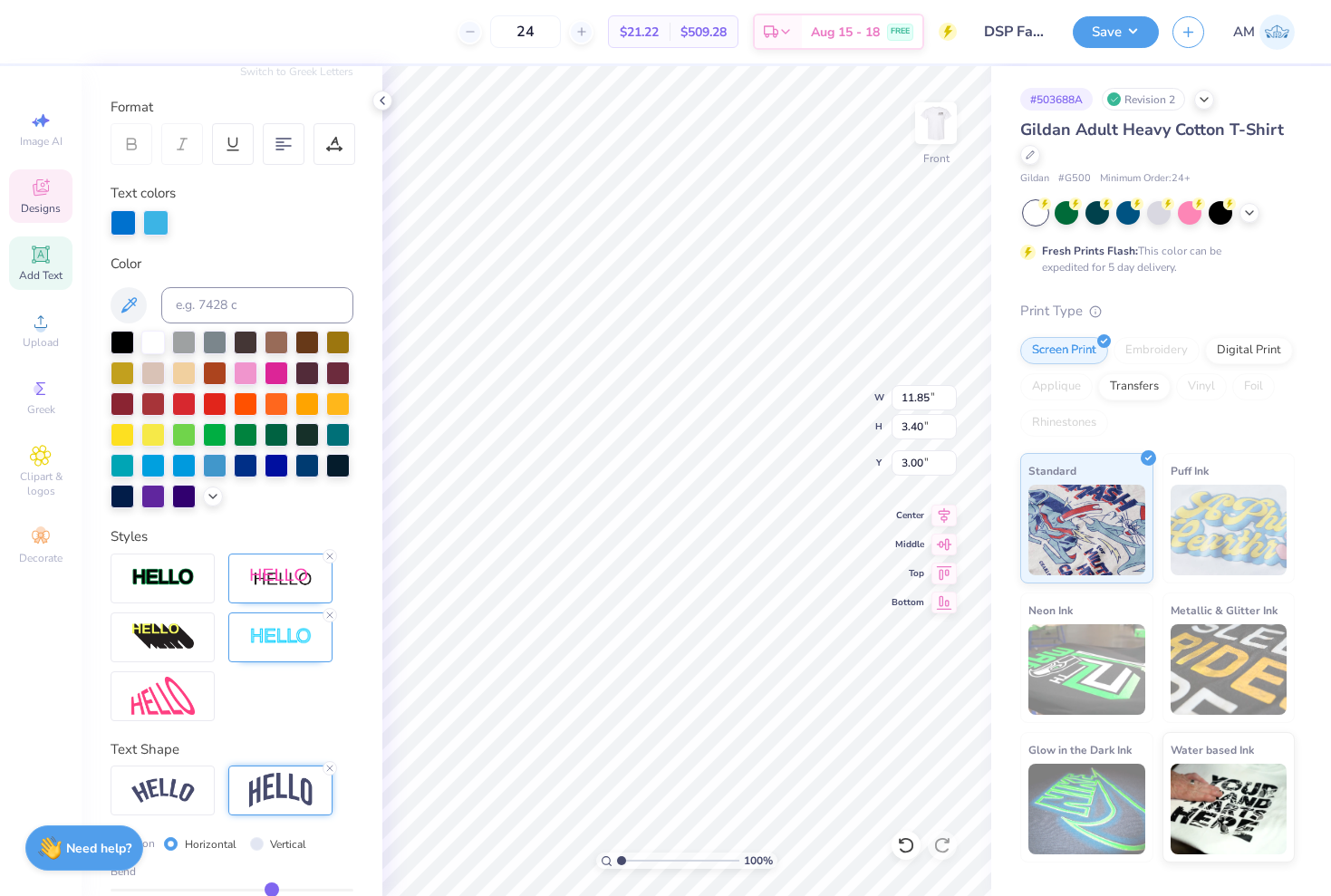type on "0.35" 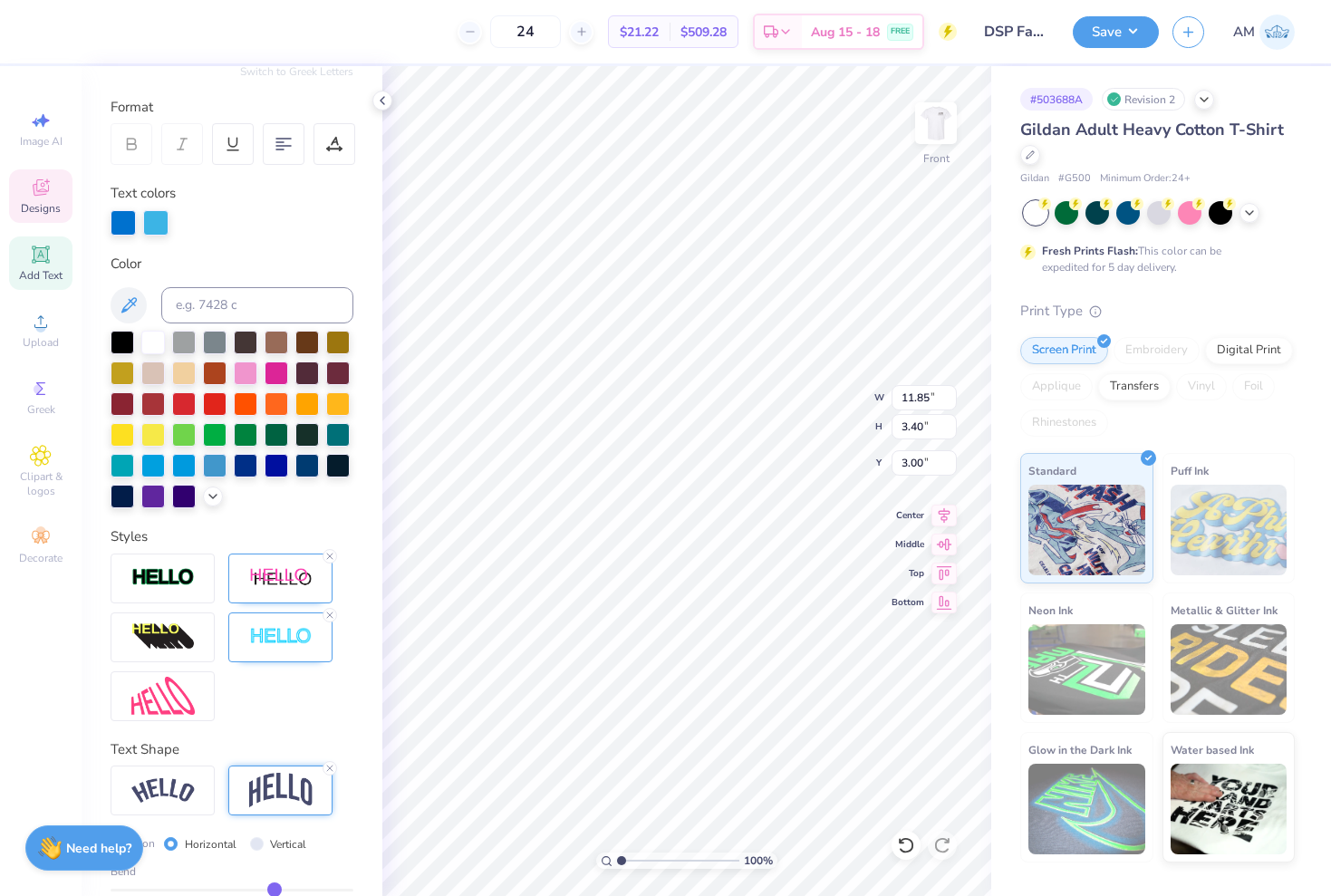 type on "0.37" 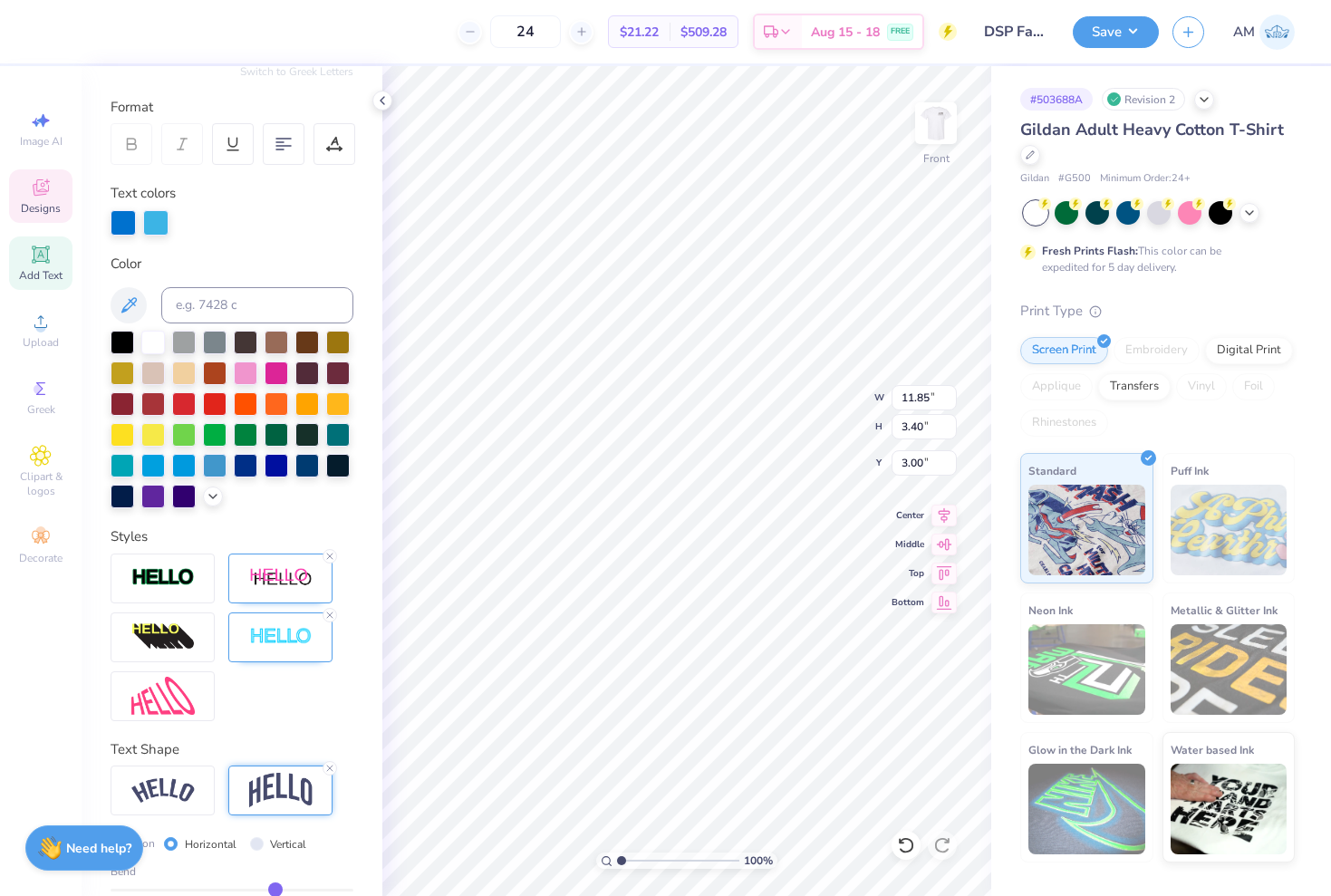 type on "0.38" 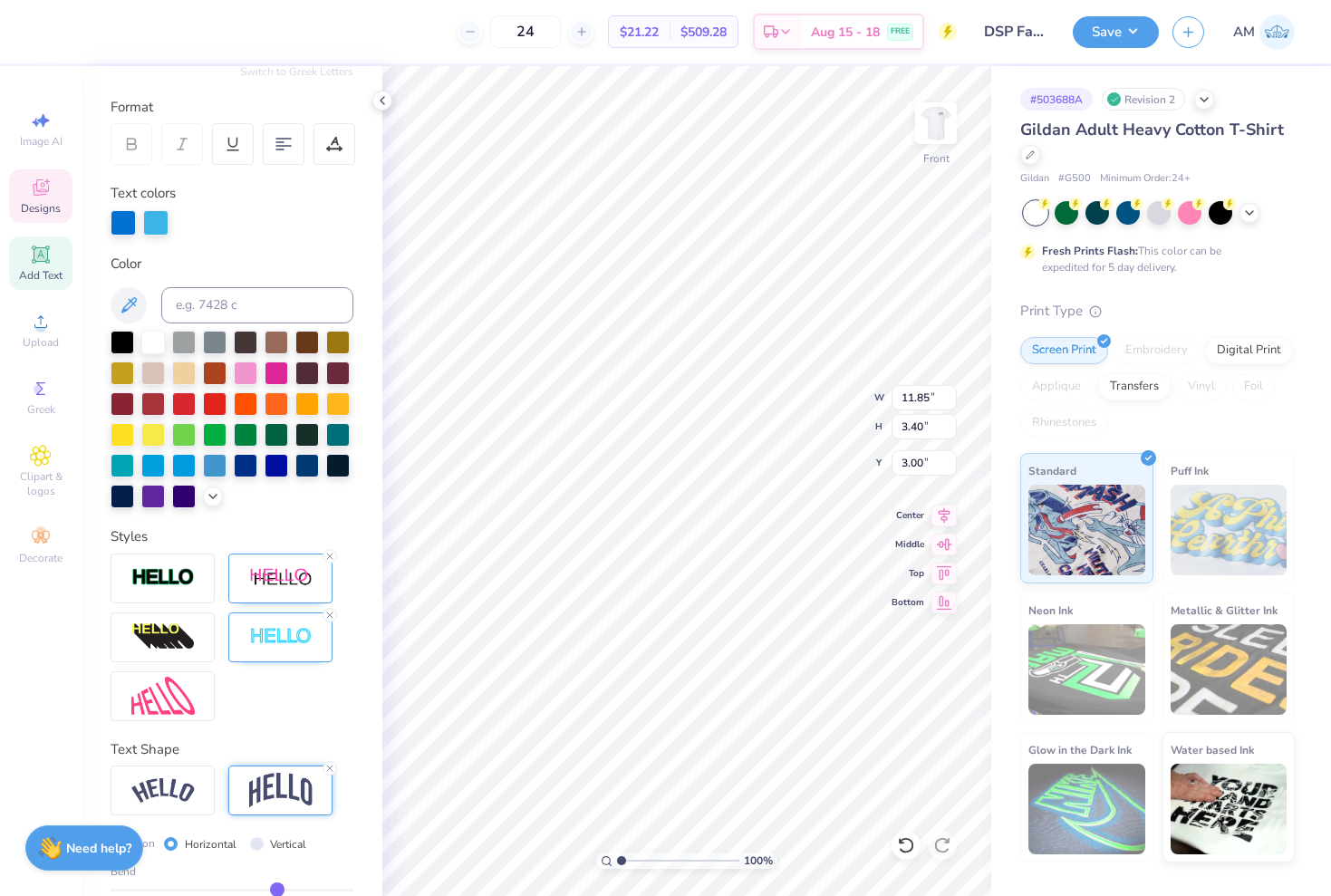 type on "0.40" 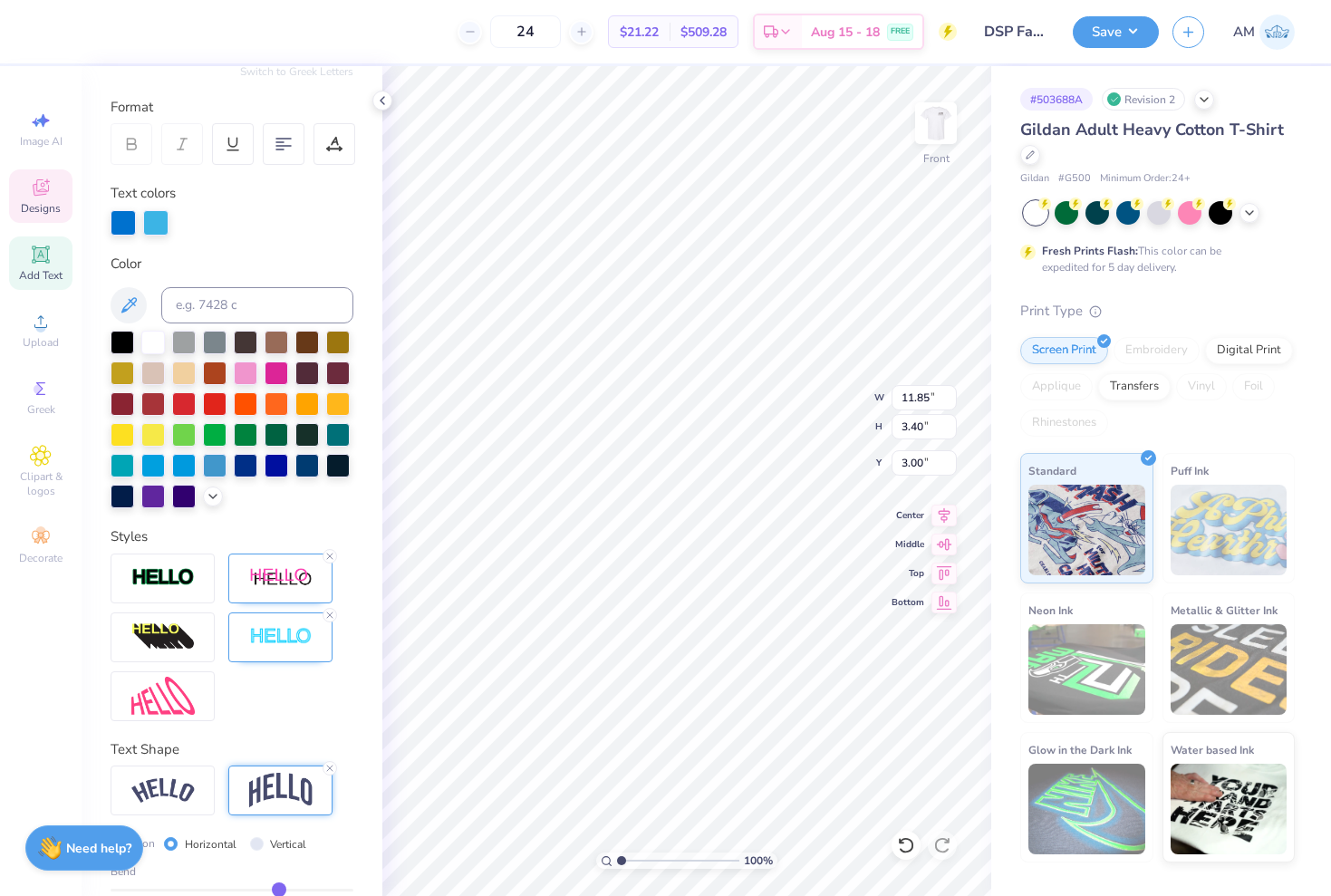 type on "0.41" 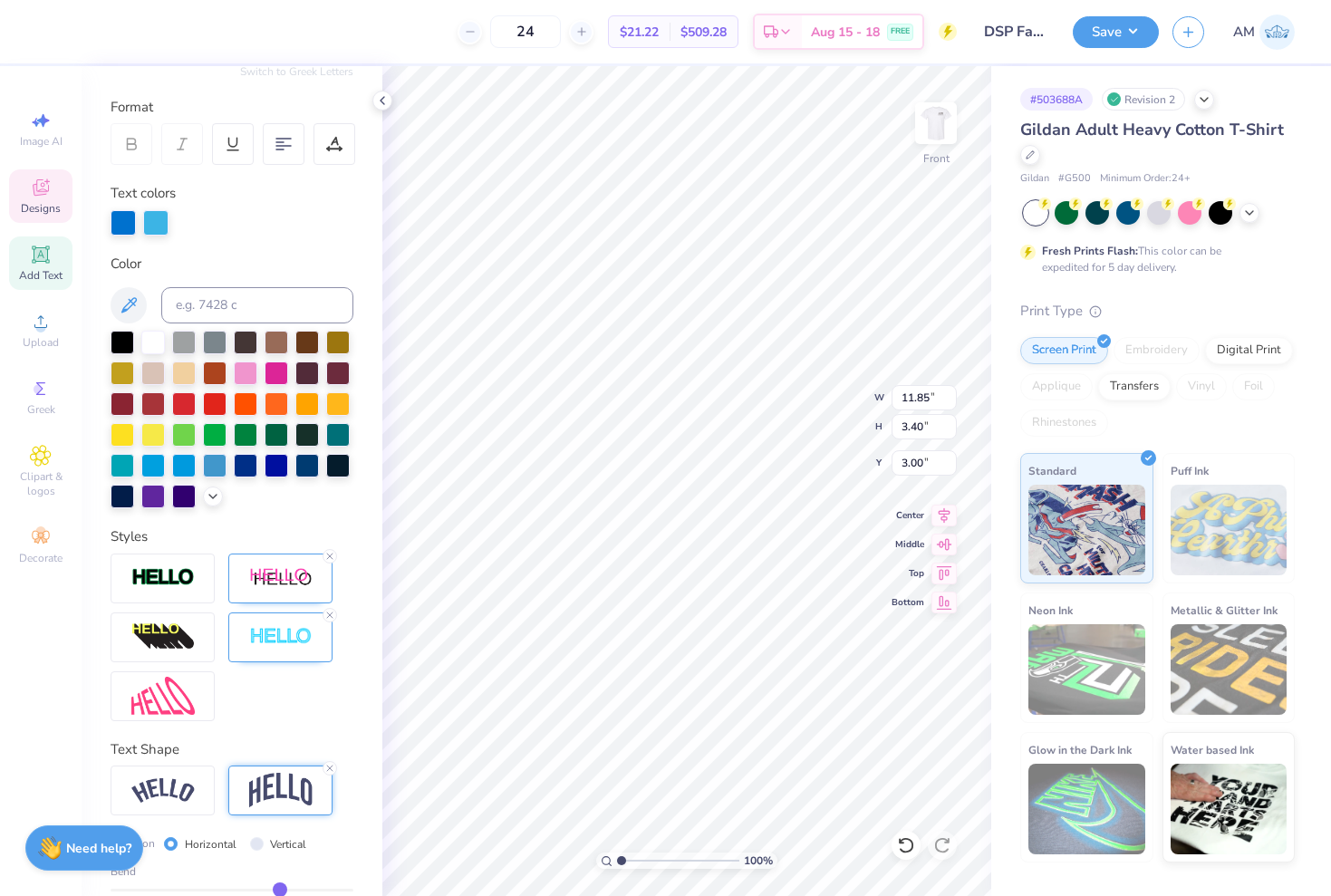 type on "0.42" 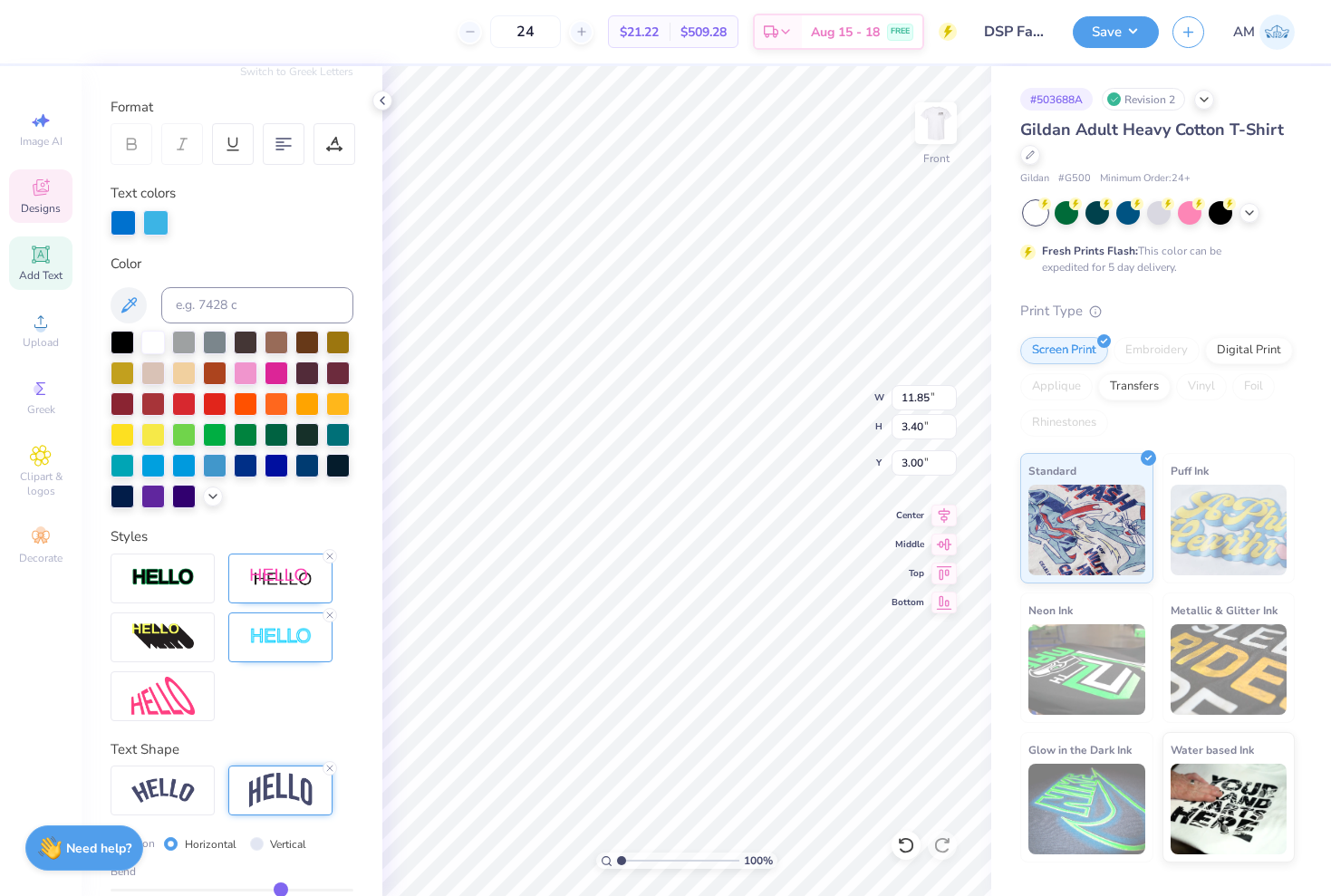type on "0.43" 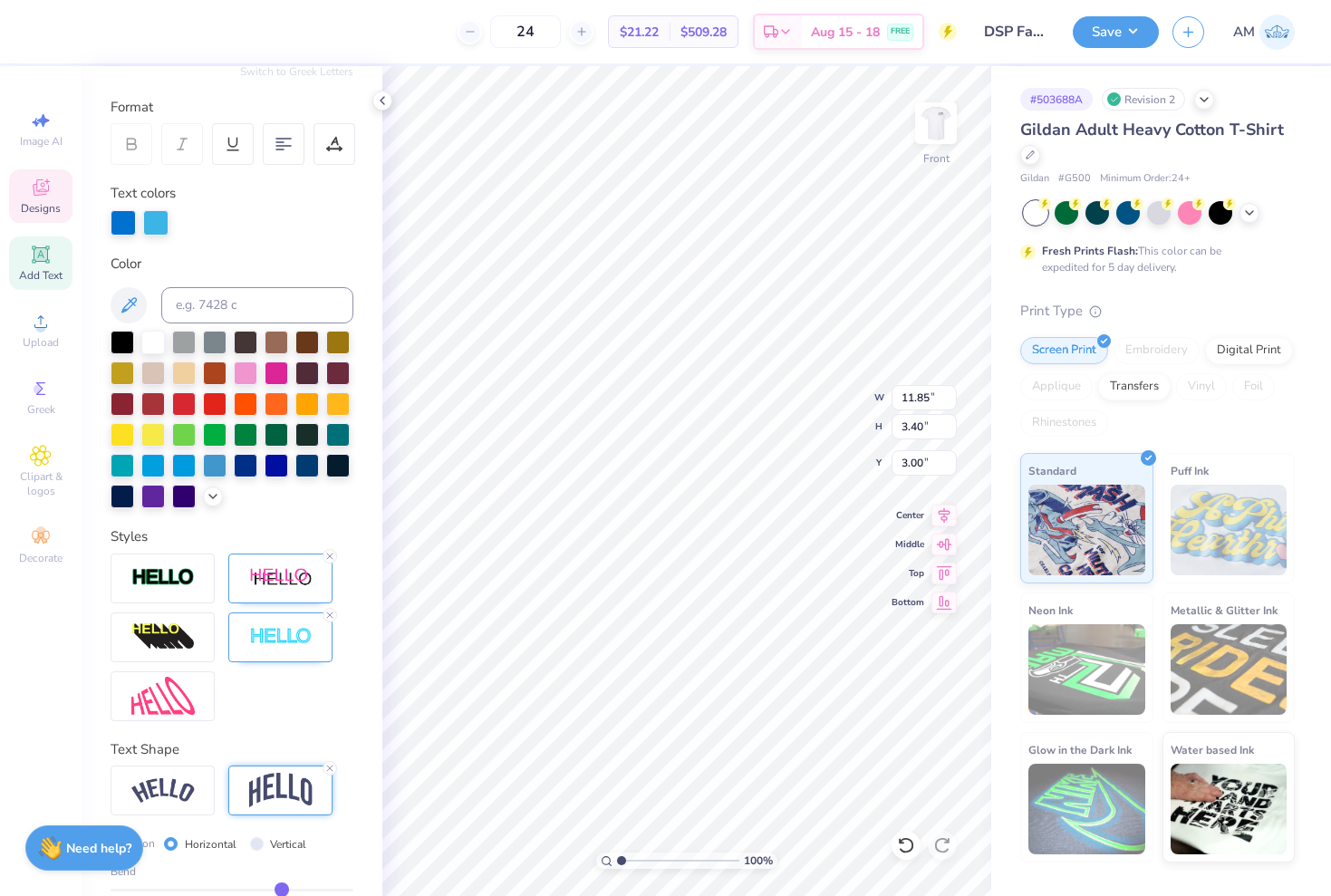 type on "0.44" 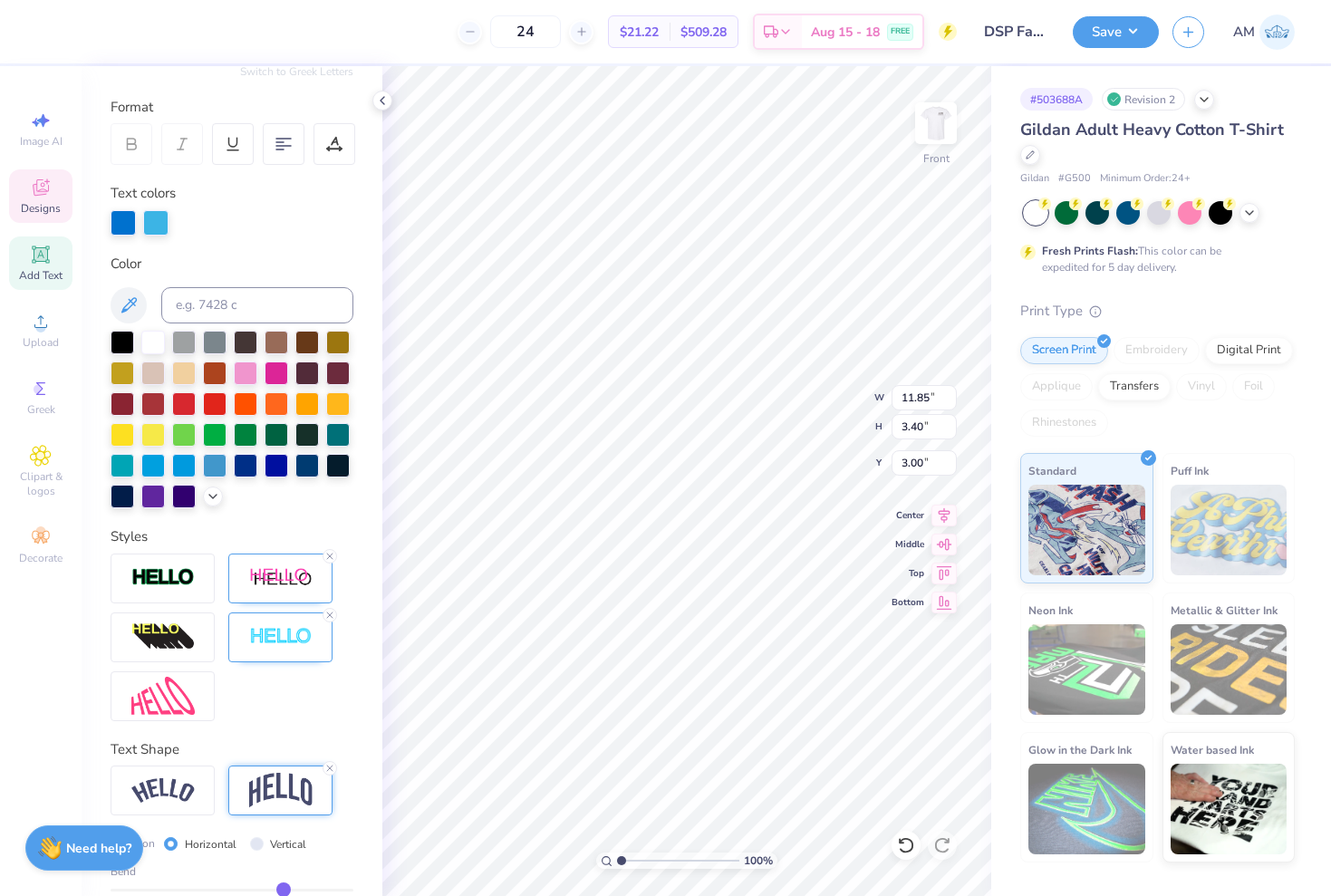 type on "0.45" 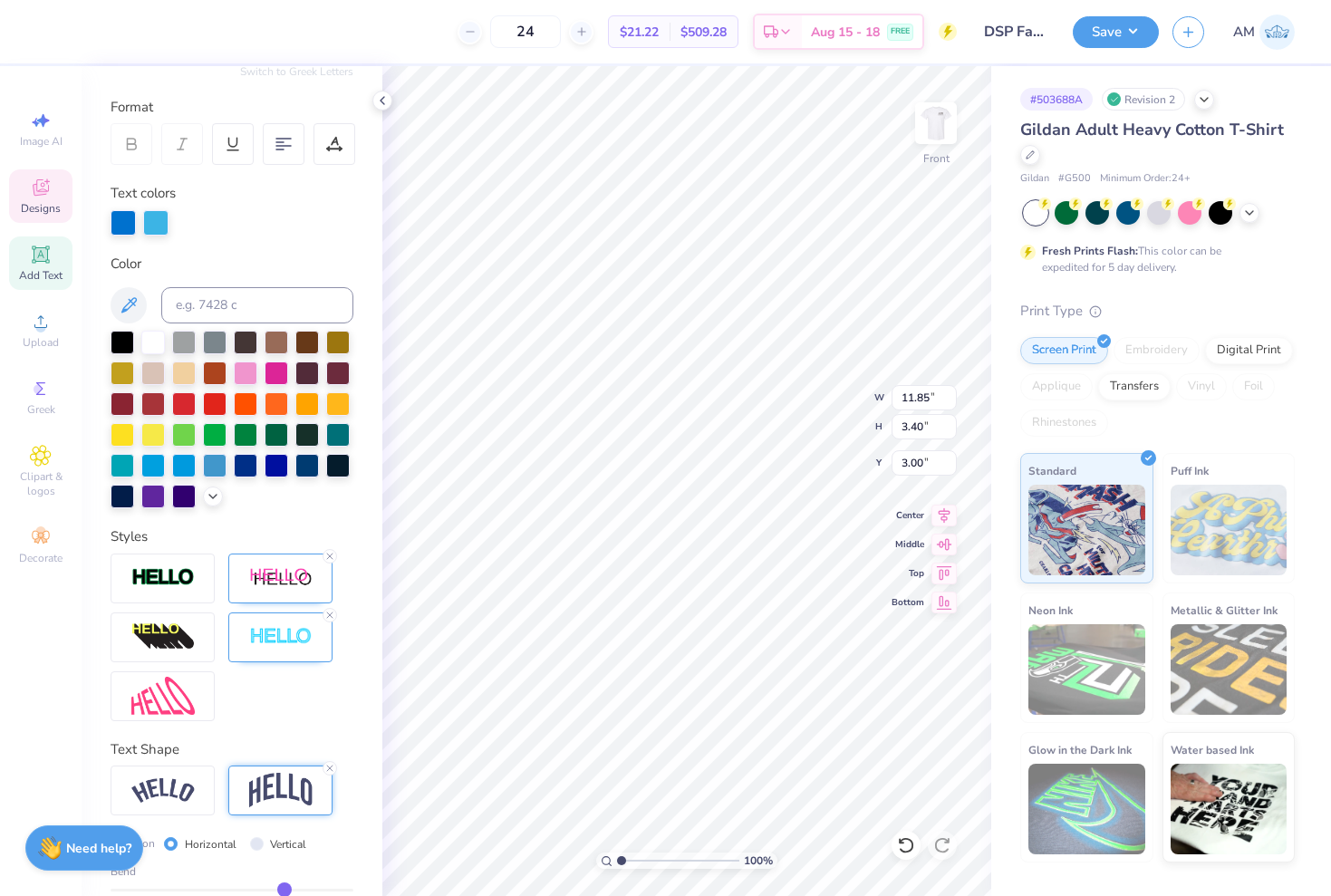 type on "0.46" 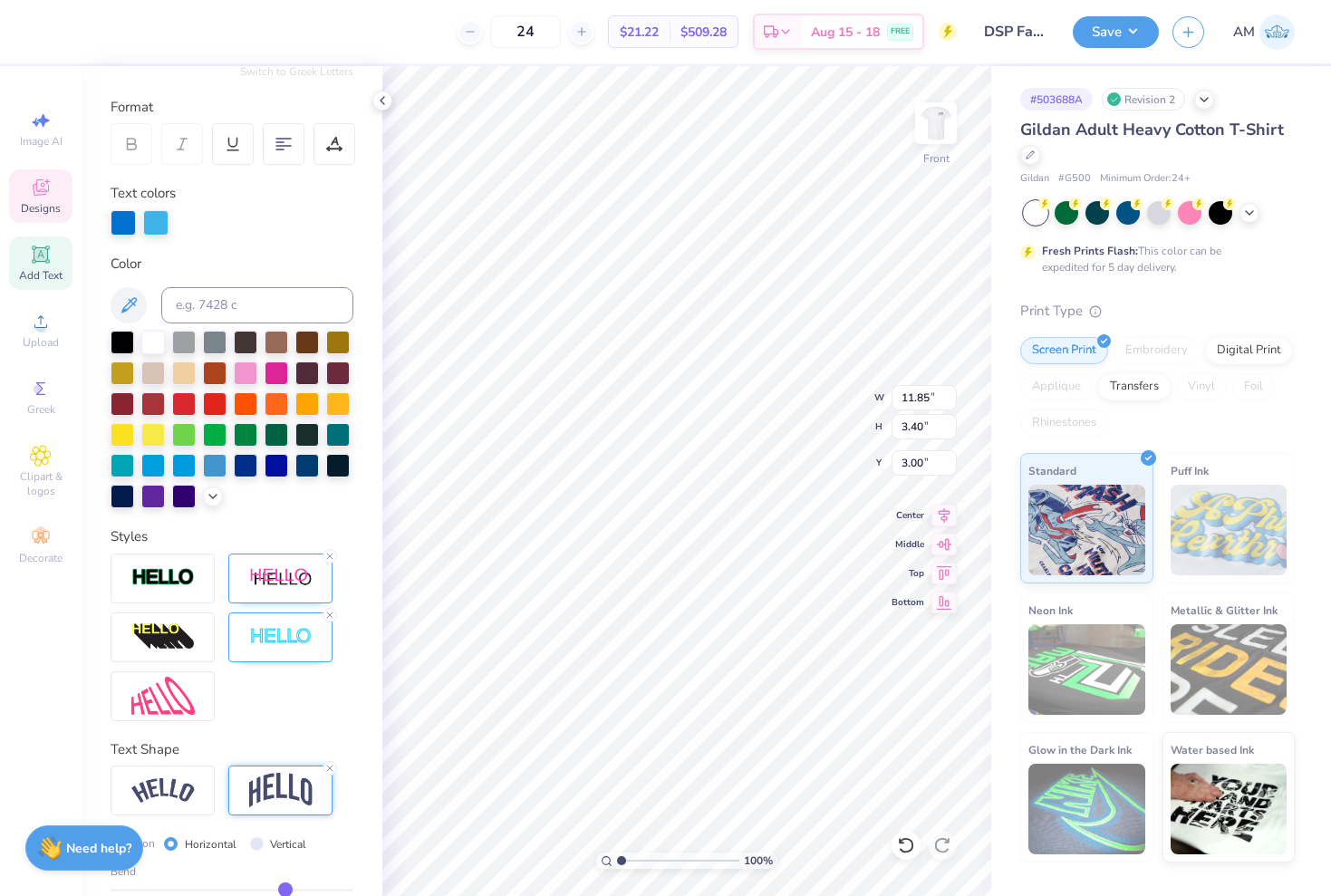 type on "0.47" 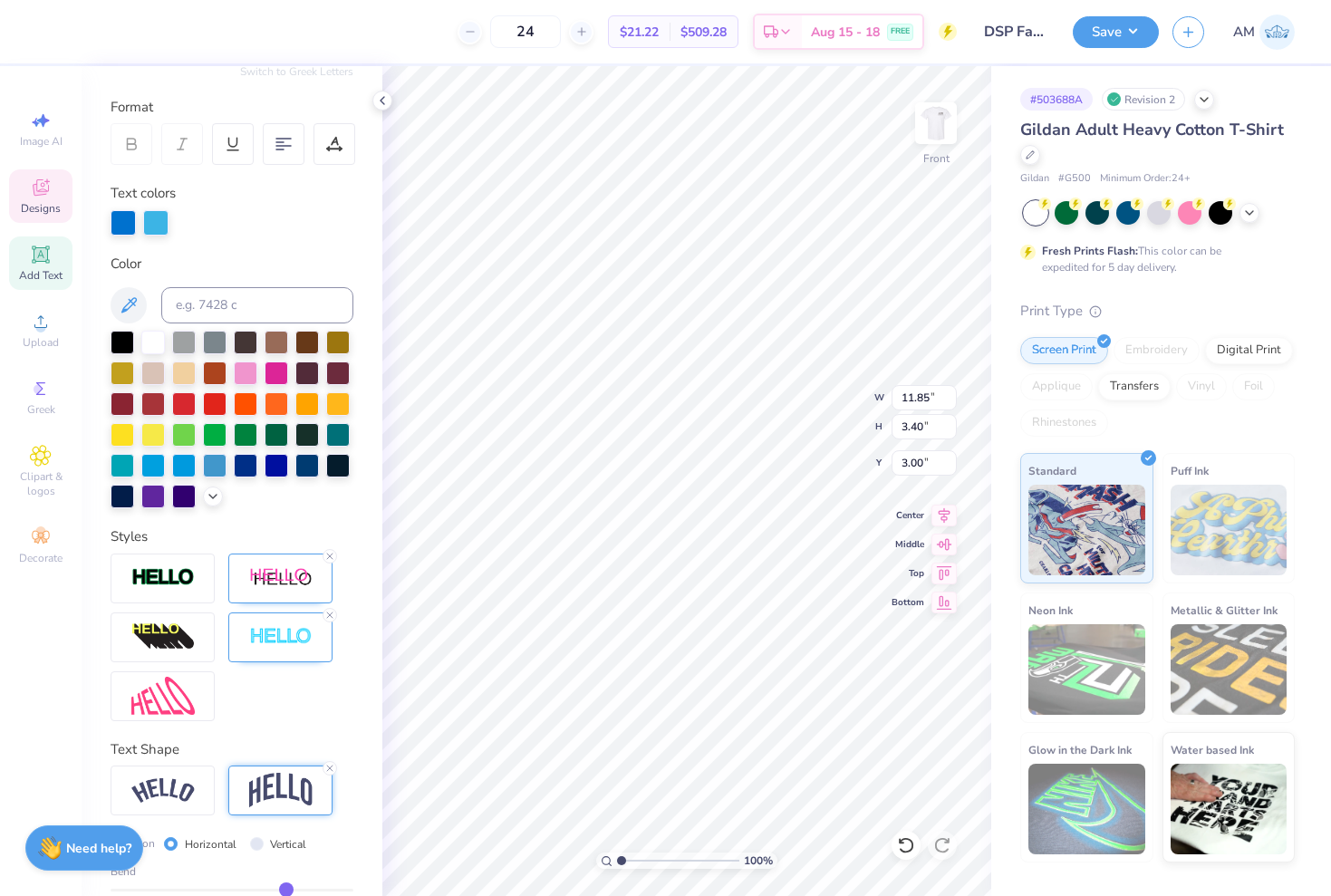 type on "0.48" 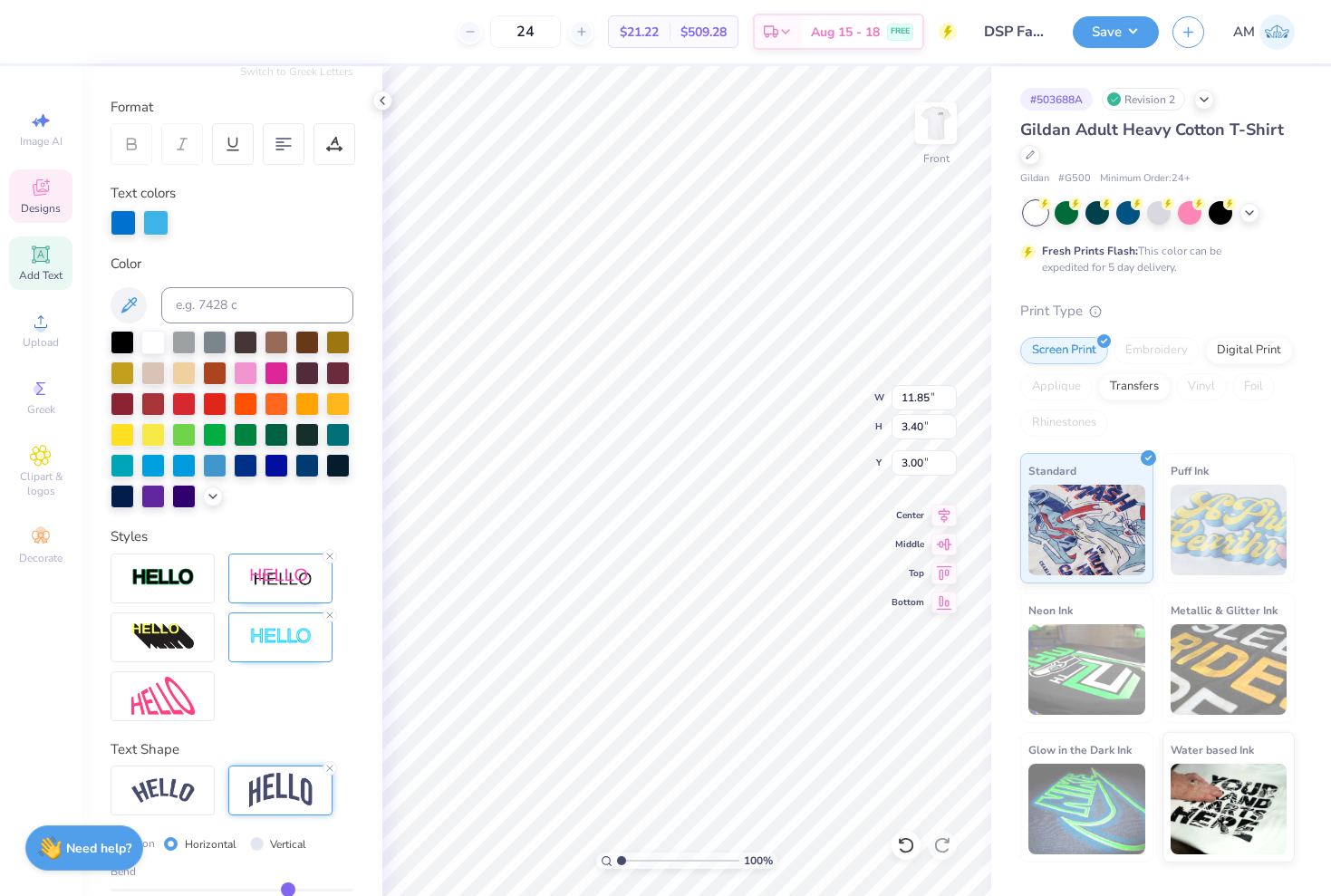 type on "0.49" 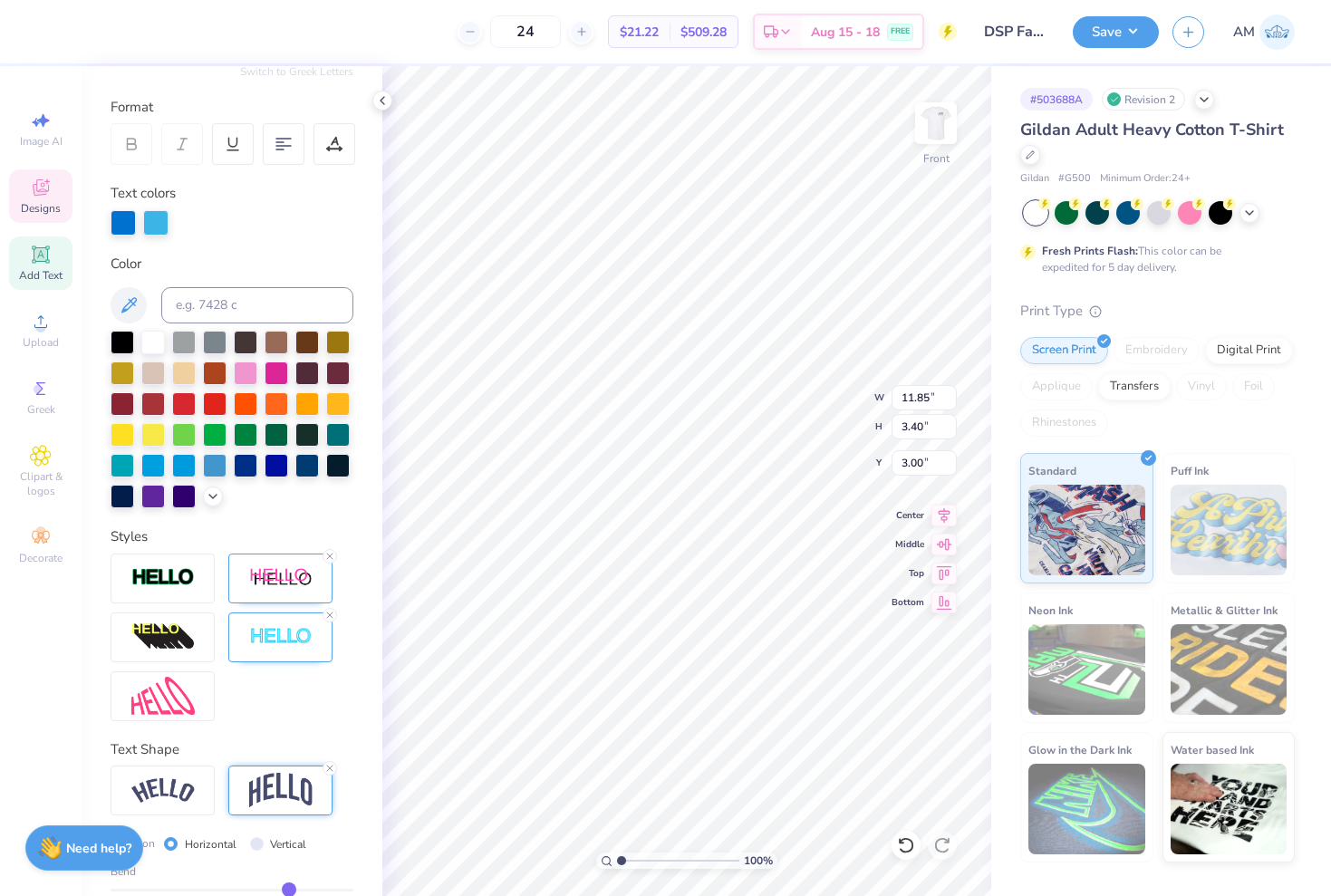 type on "0.50" 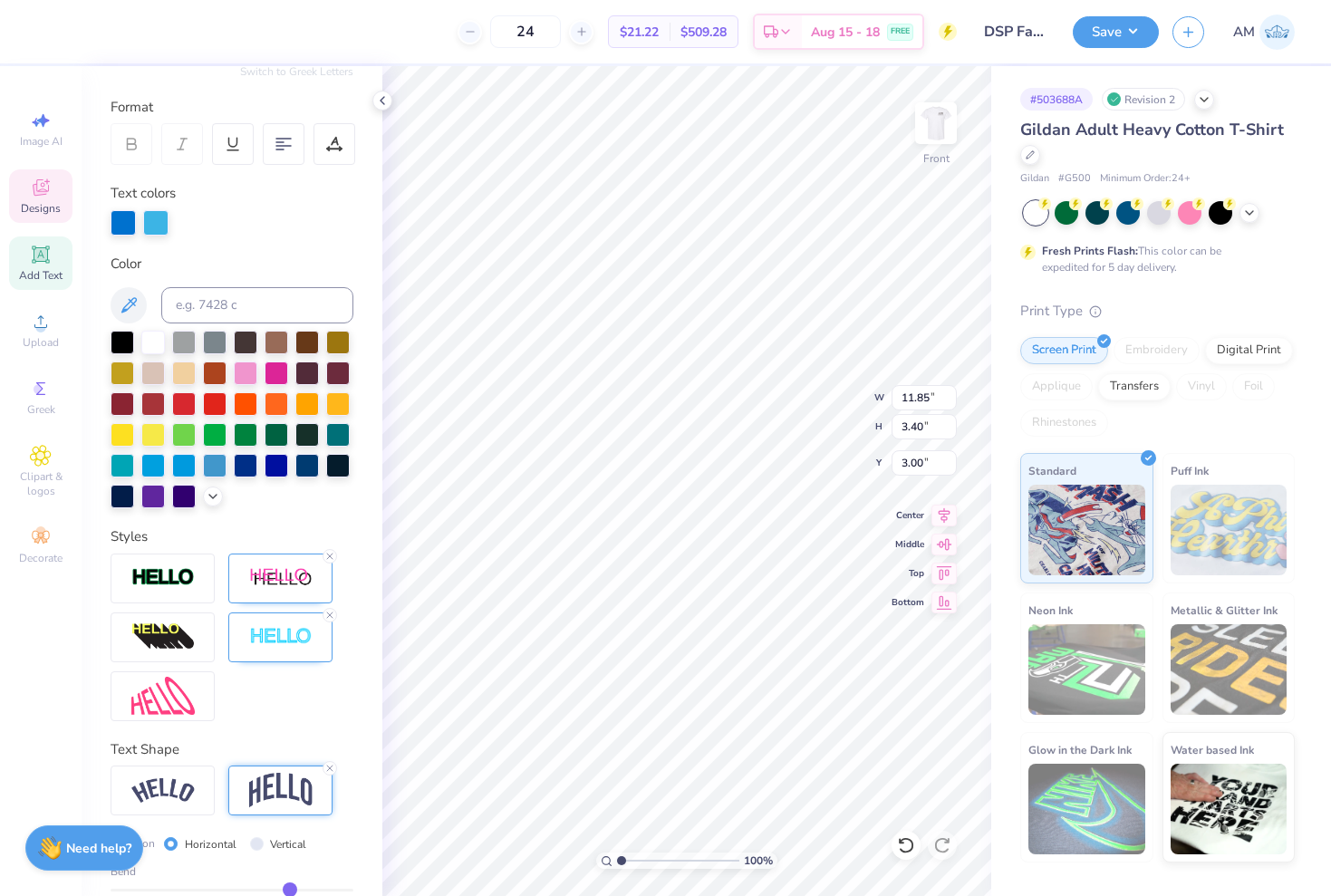 type on "0.51" 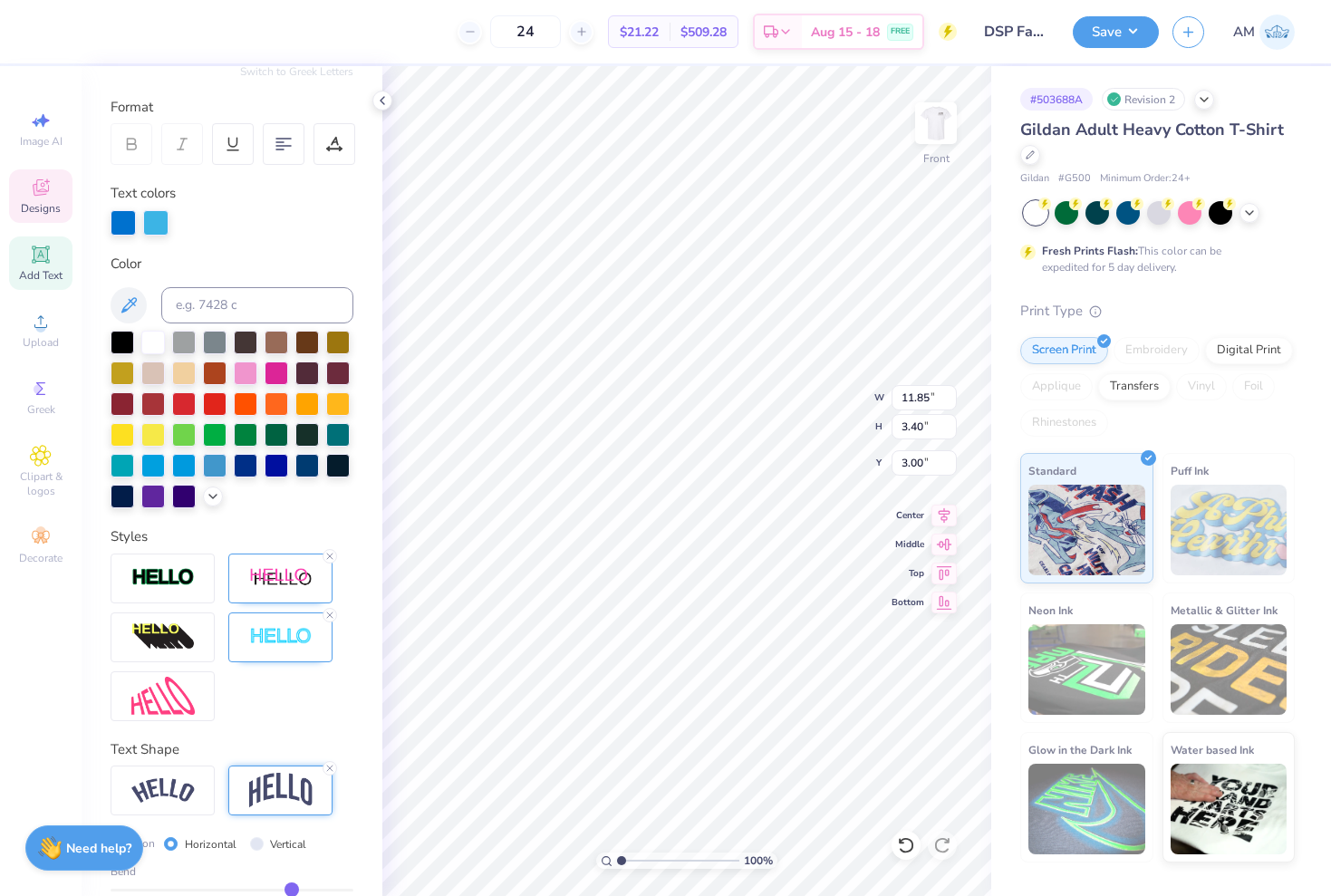 type on "0.52" 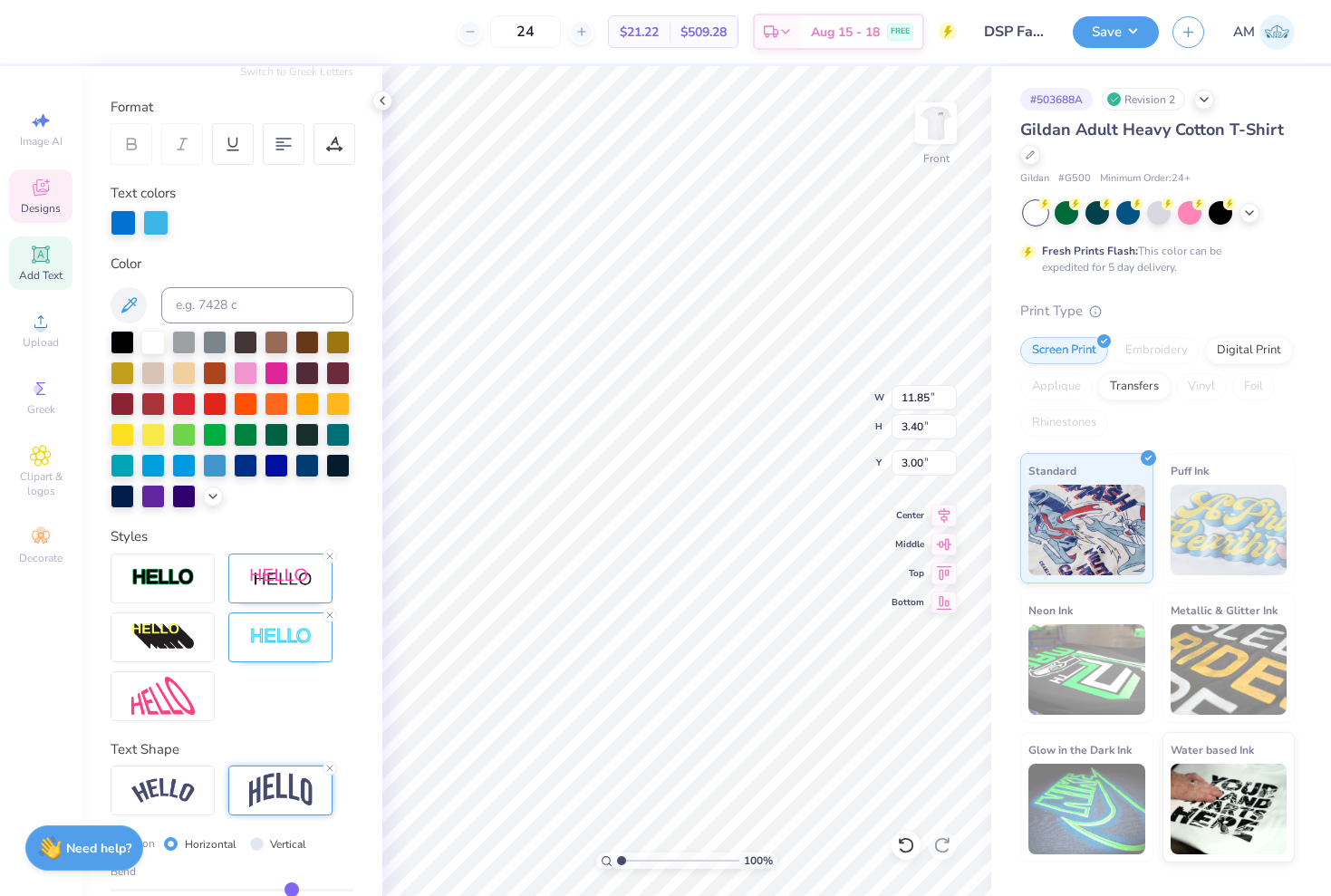 type on "4.66" 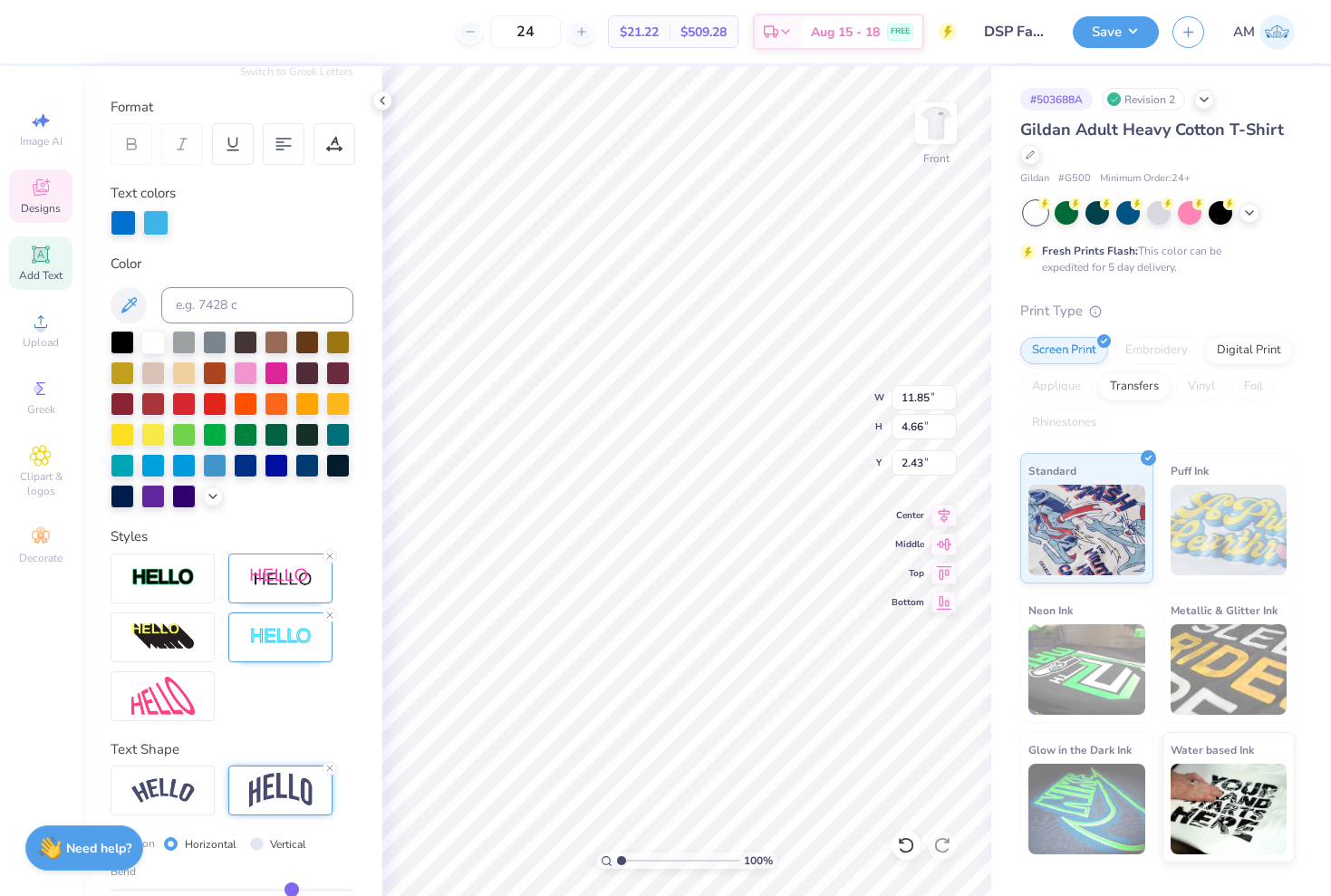type on "0.51" 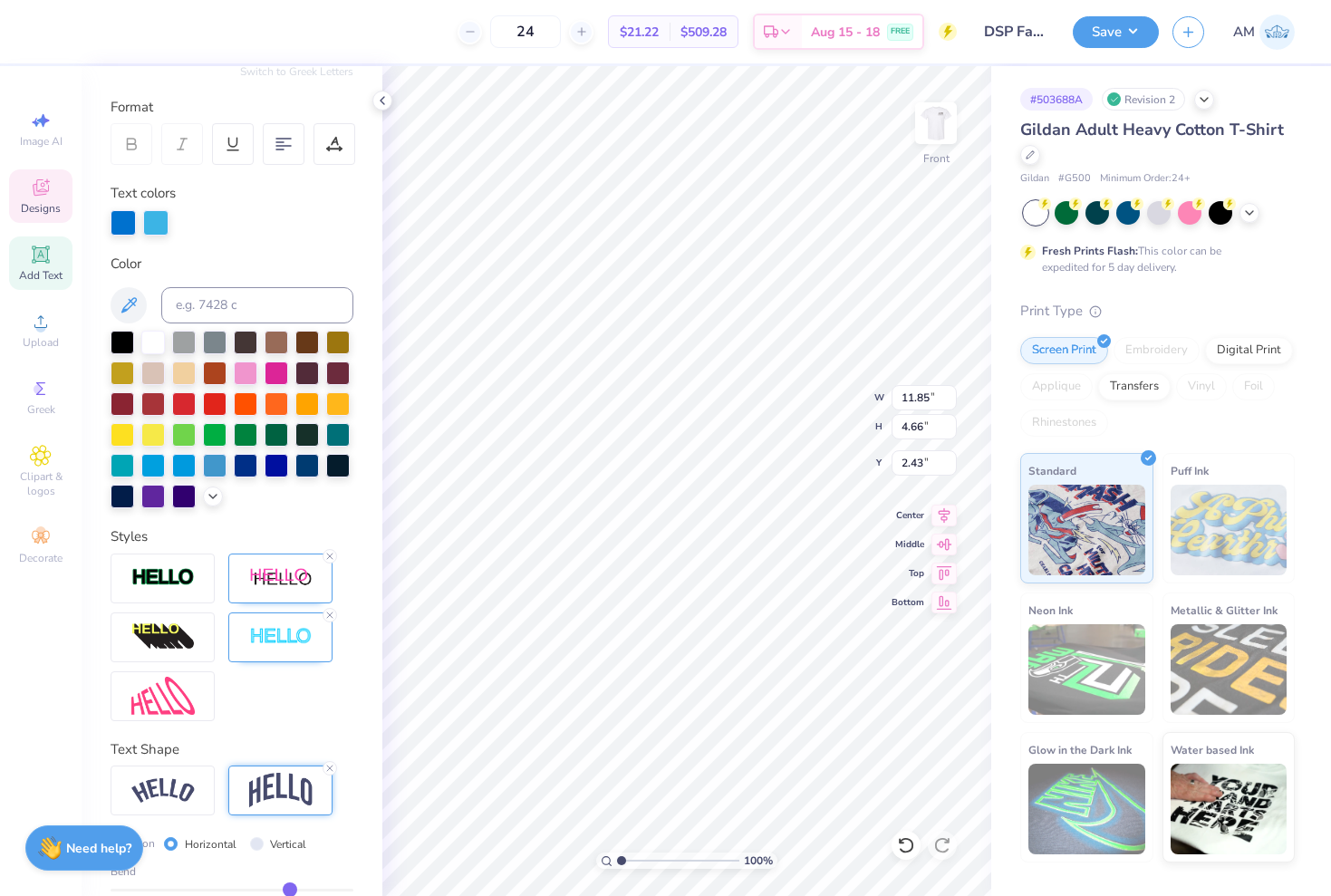 type on "0.51" 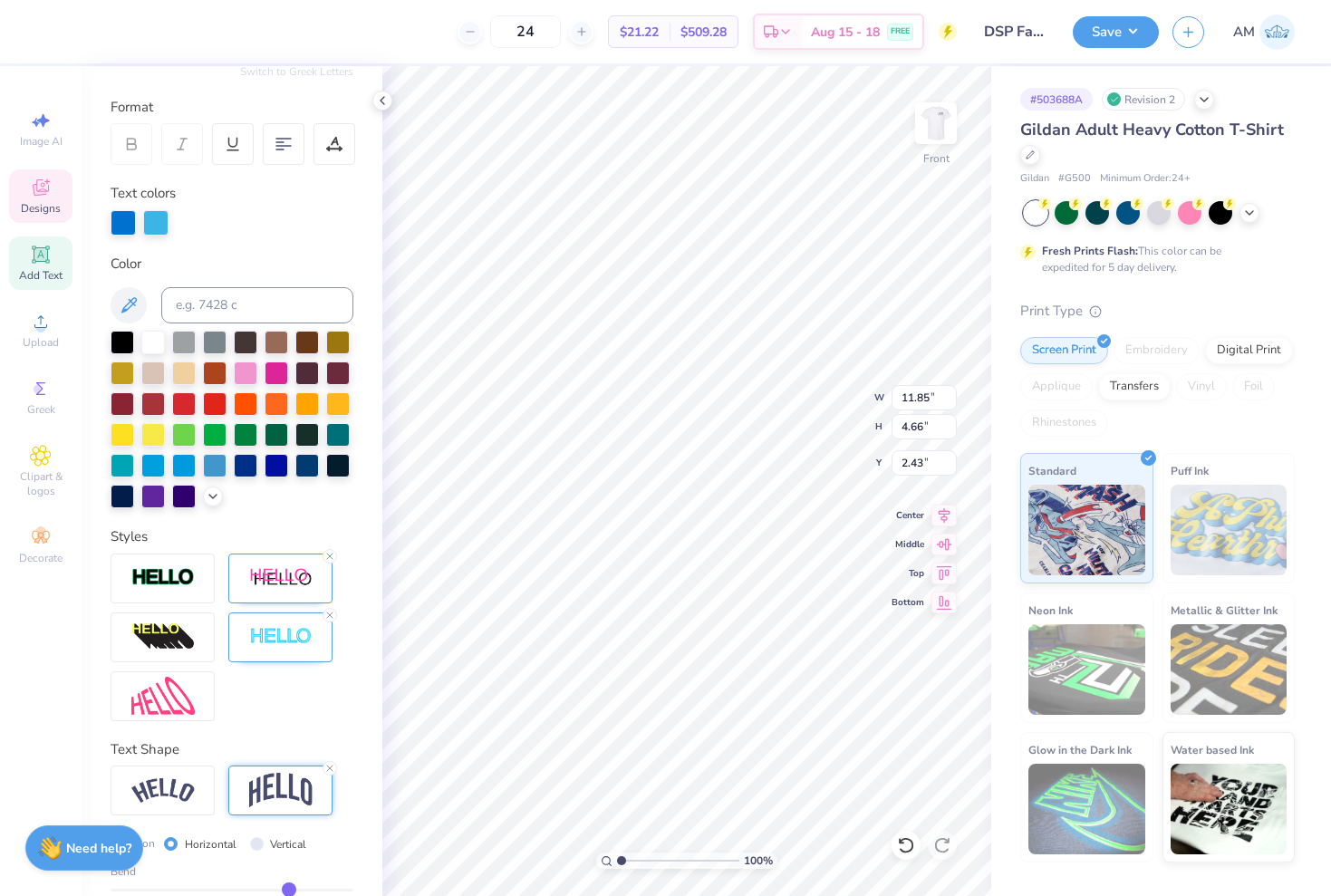 type on "0.50" 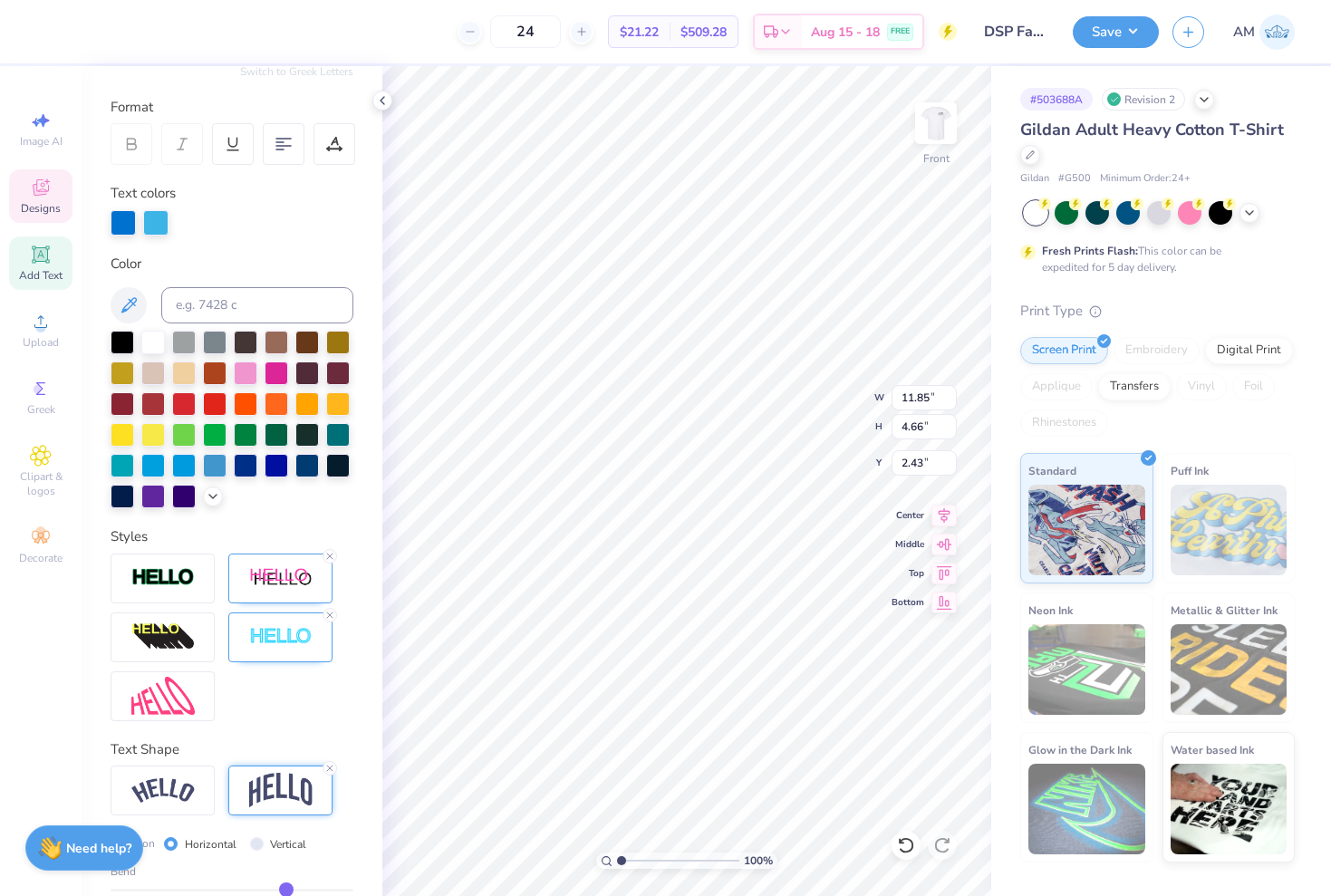 type on "0.48" 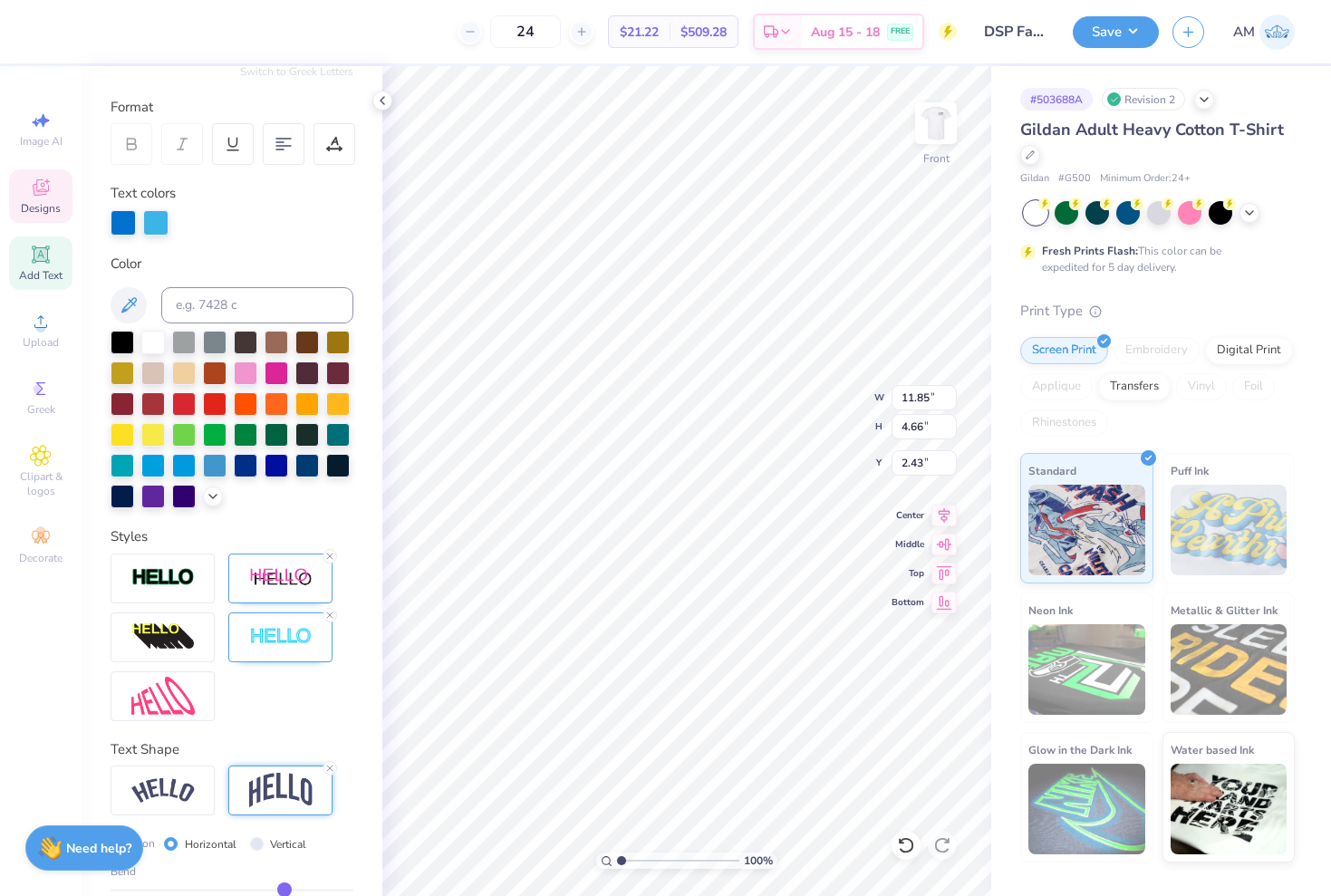 type on "0.46" 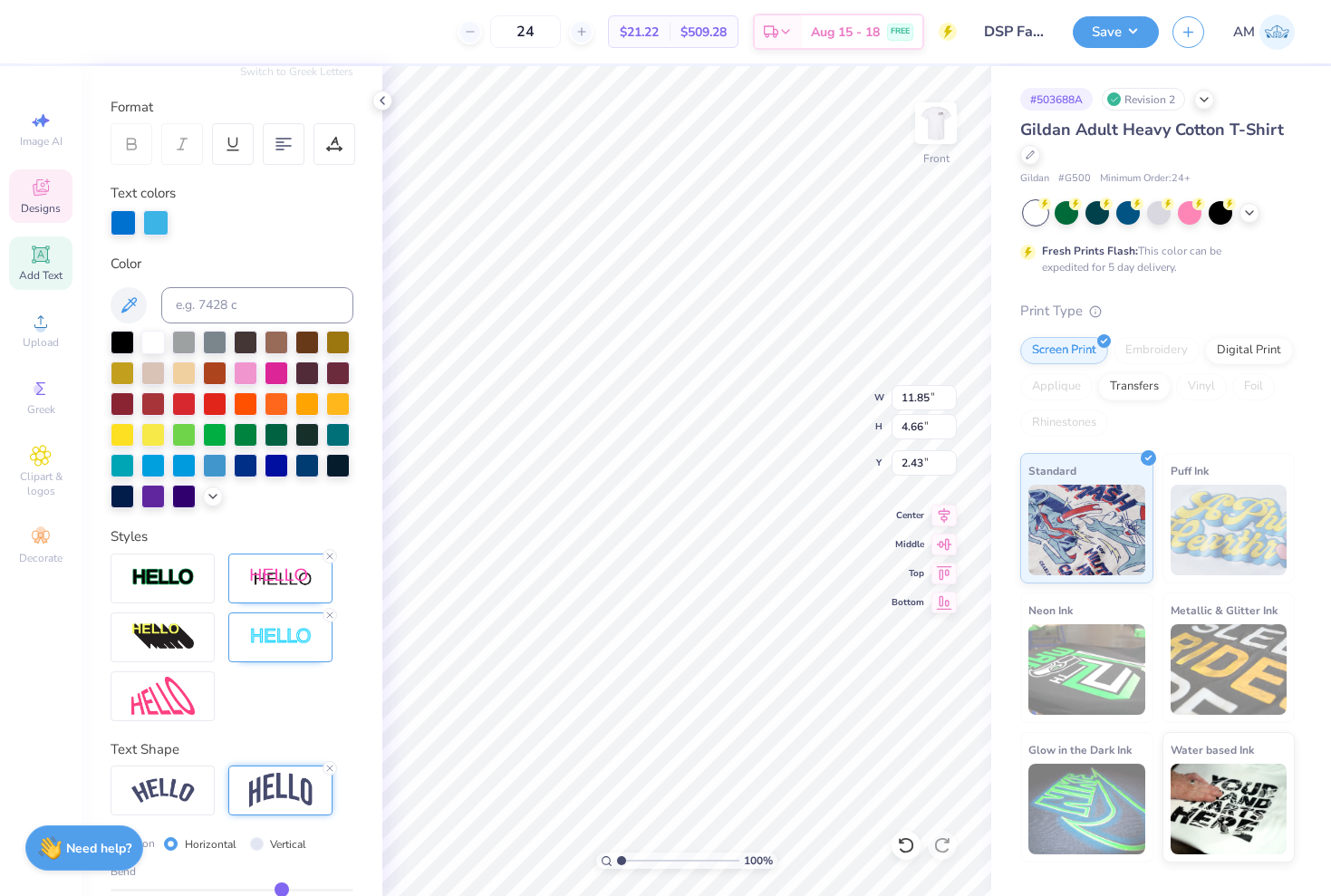 type on "0.44" 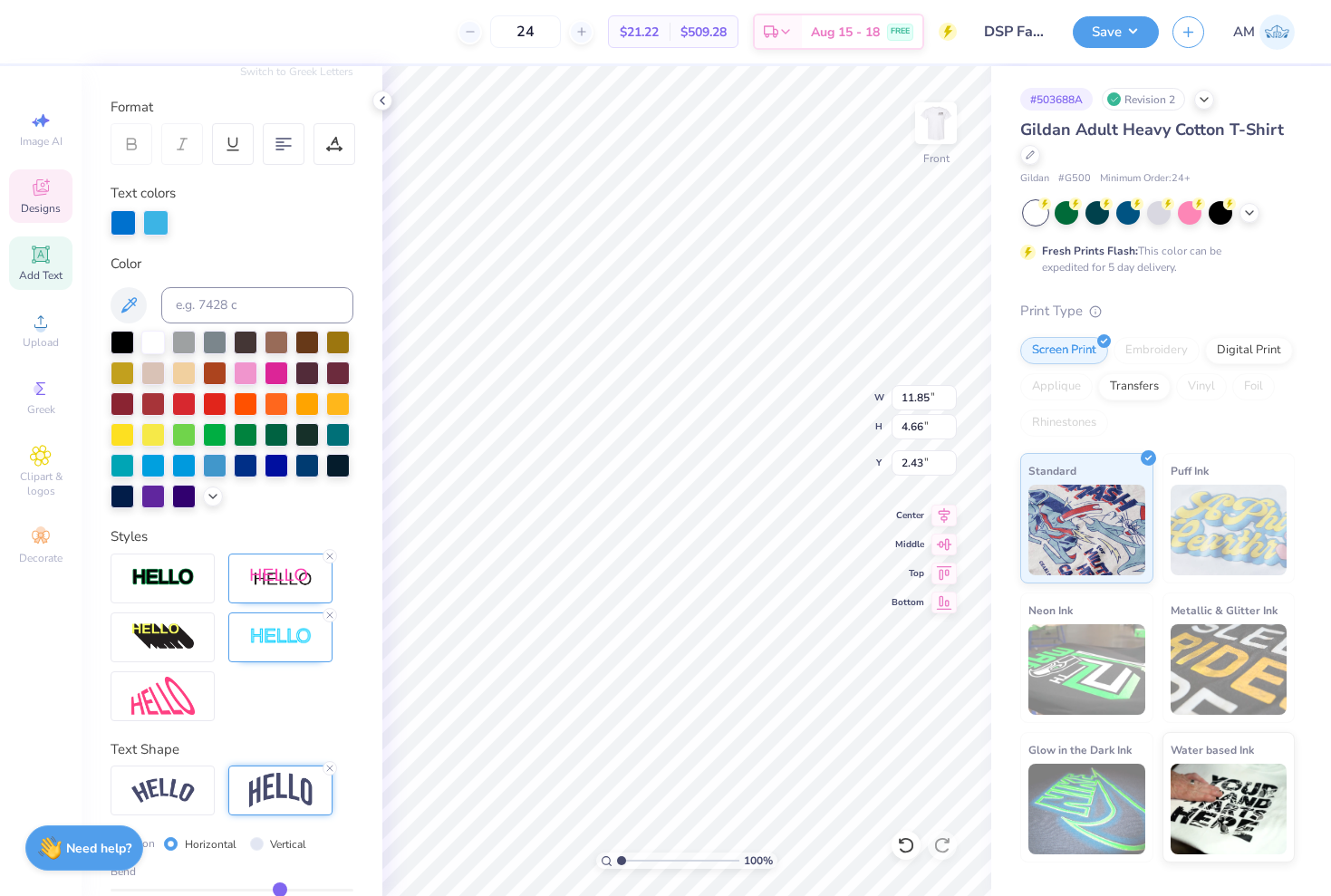 type on "0.42" 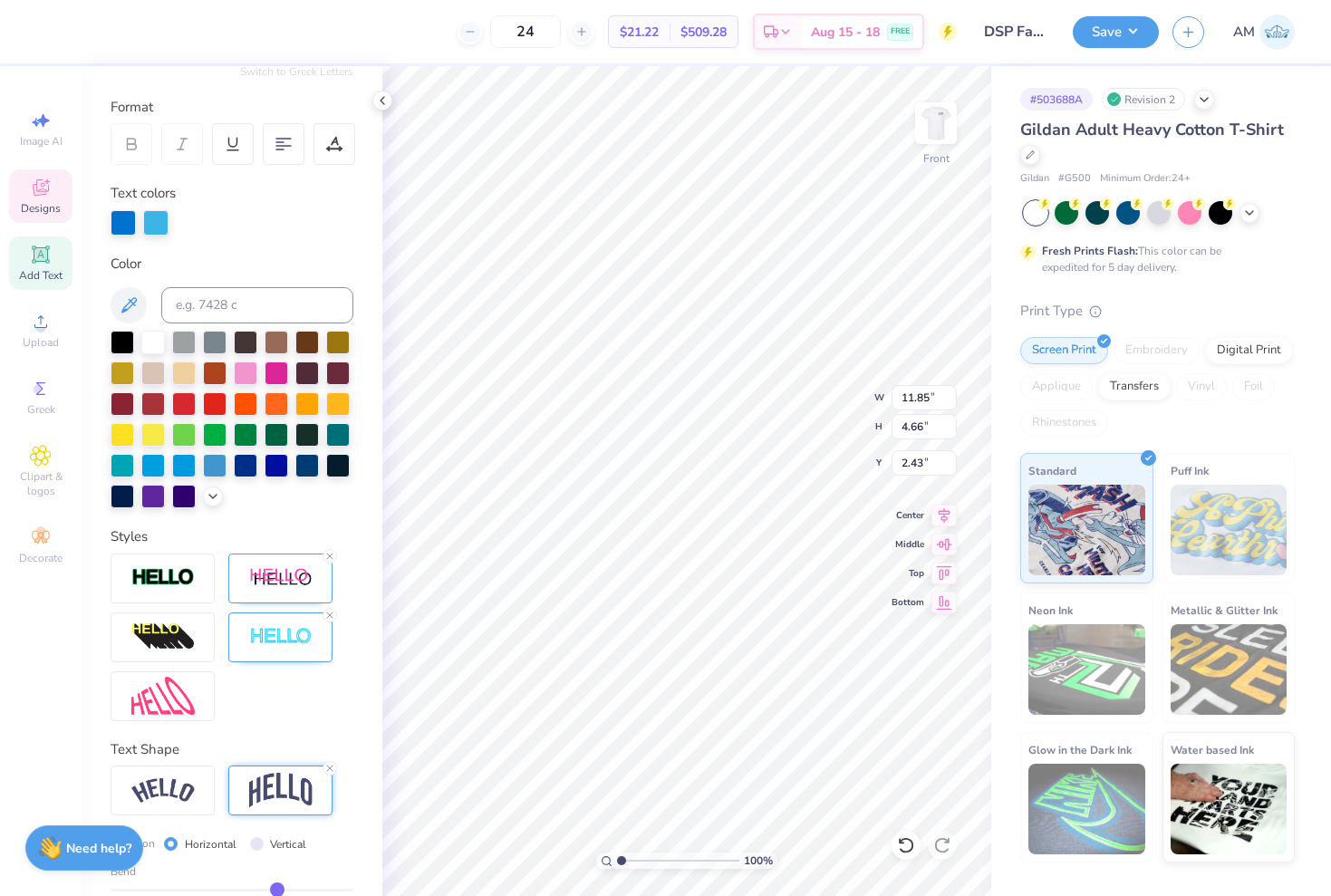 type on "0.40" 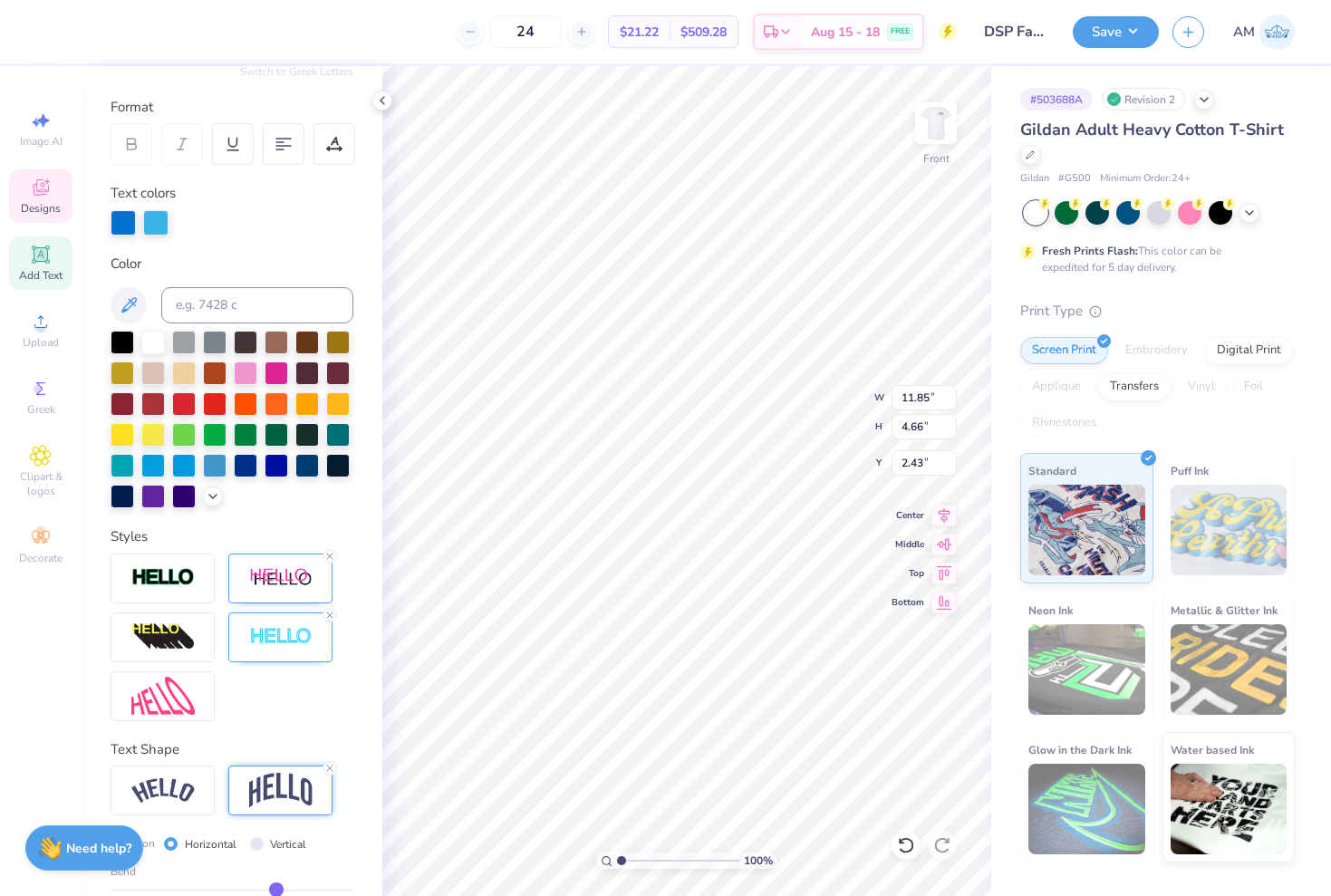 type on "0.39" 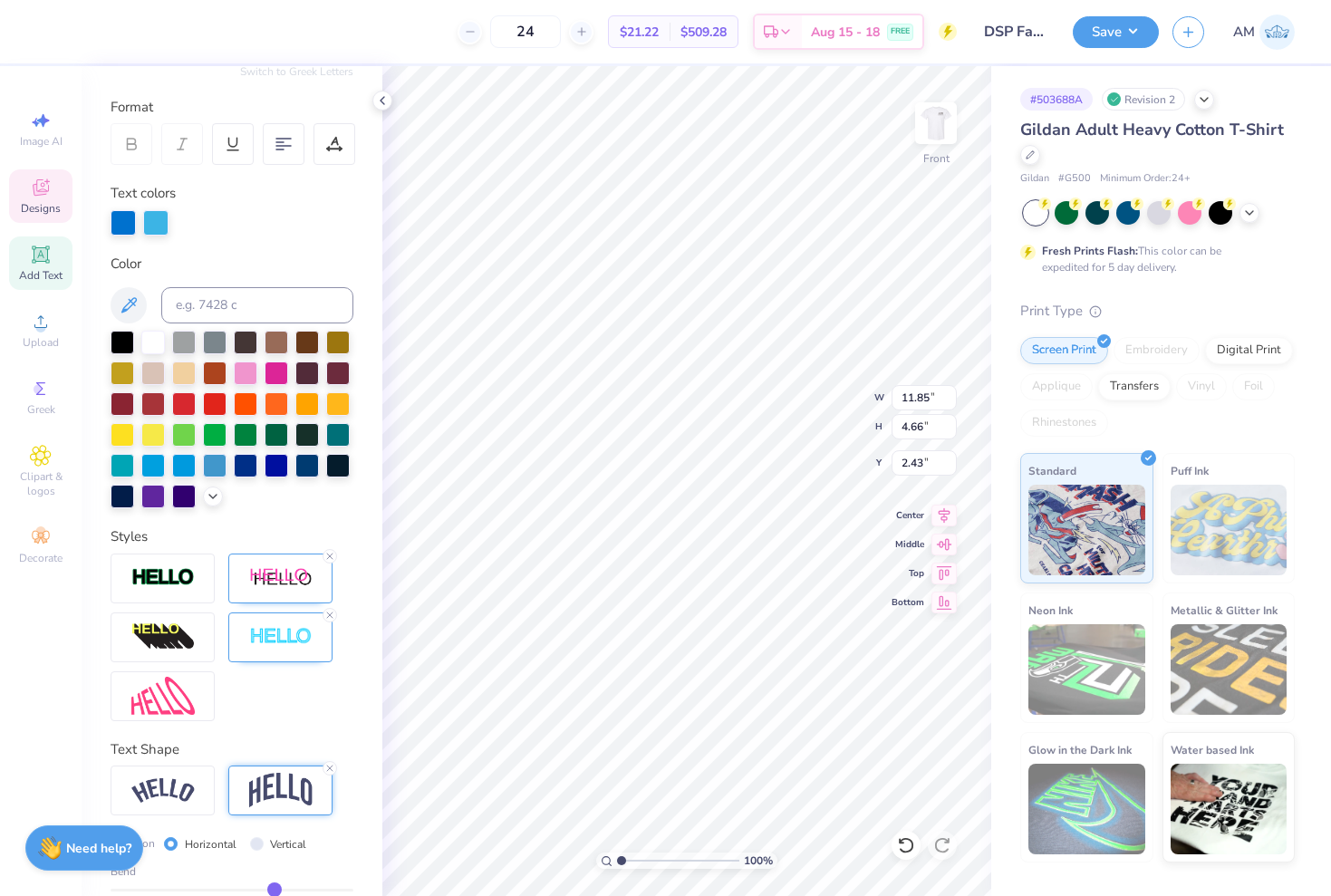 type on "0.37" 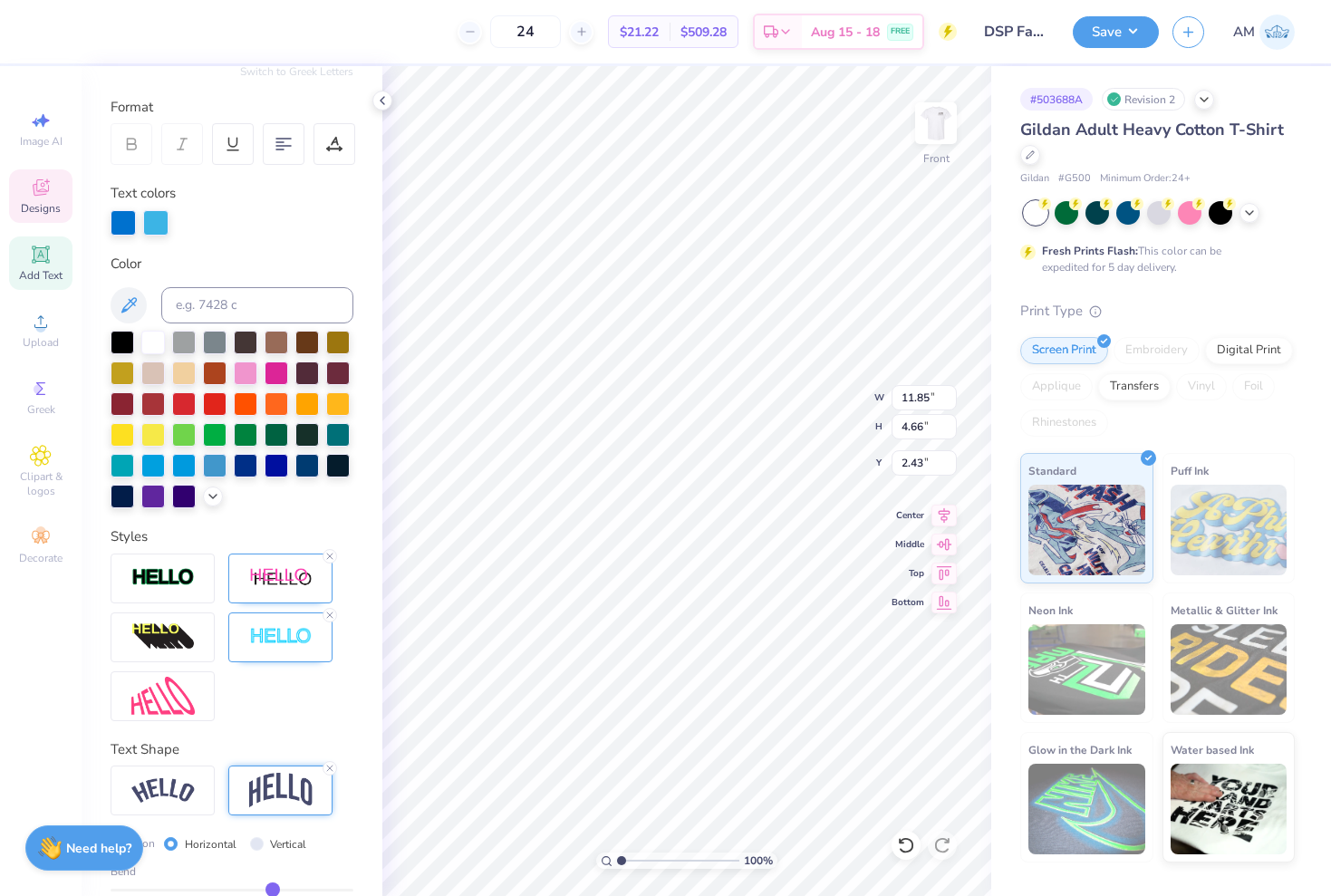 type on "0.36" 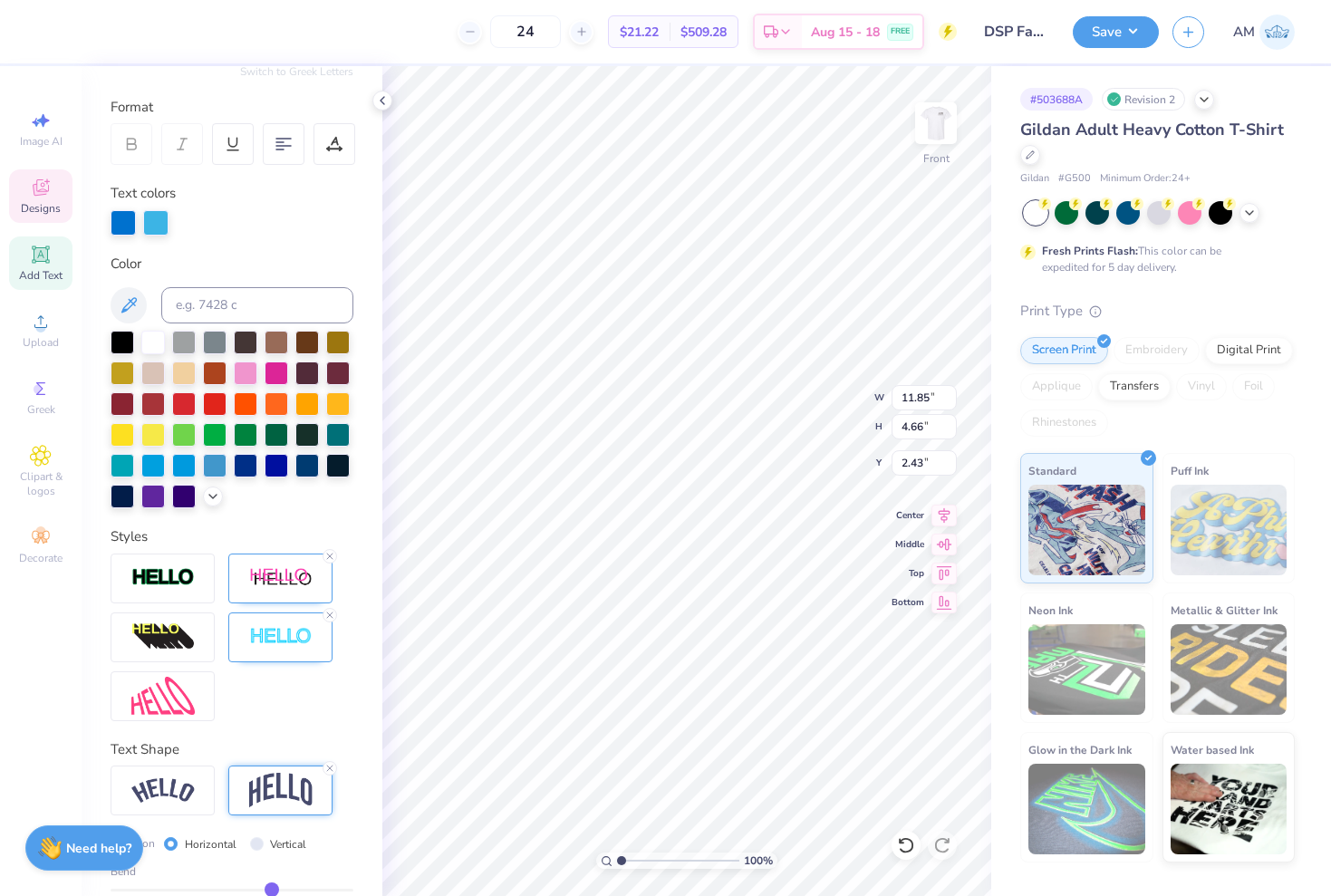 type on "0.35" 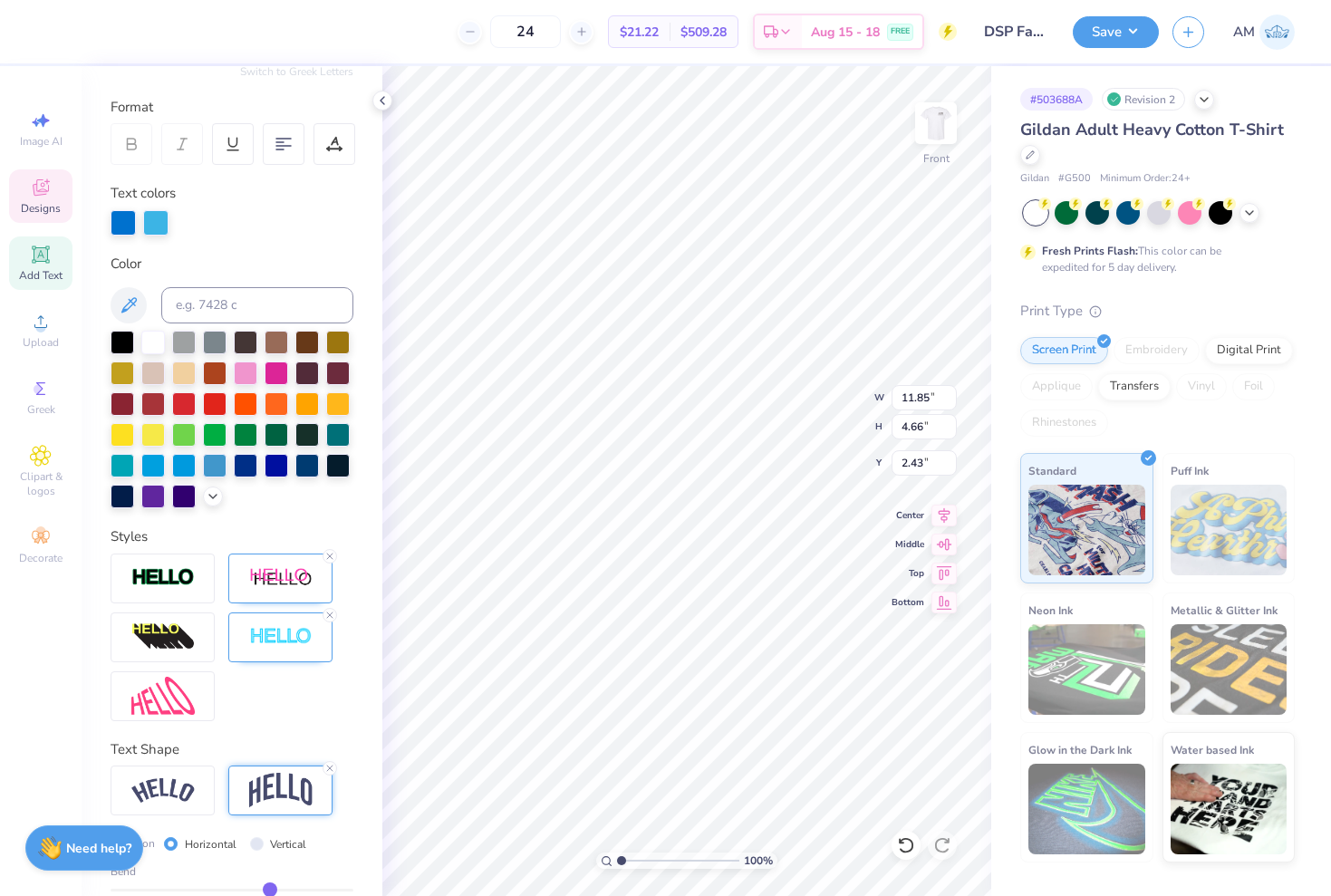 type on "0.33" 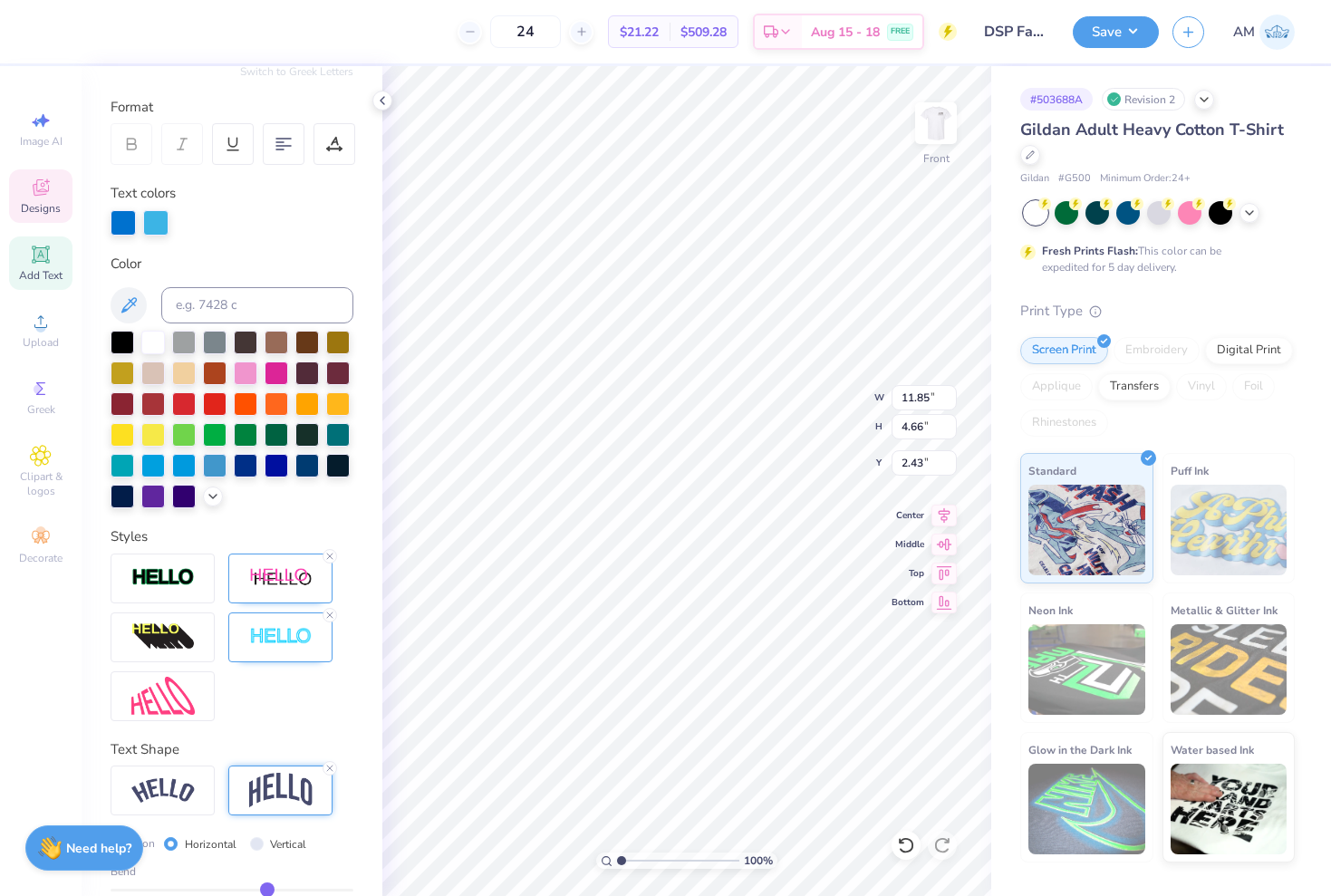 type on "0.31" 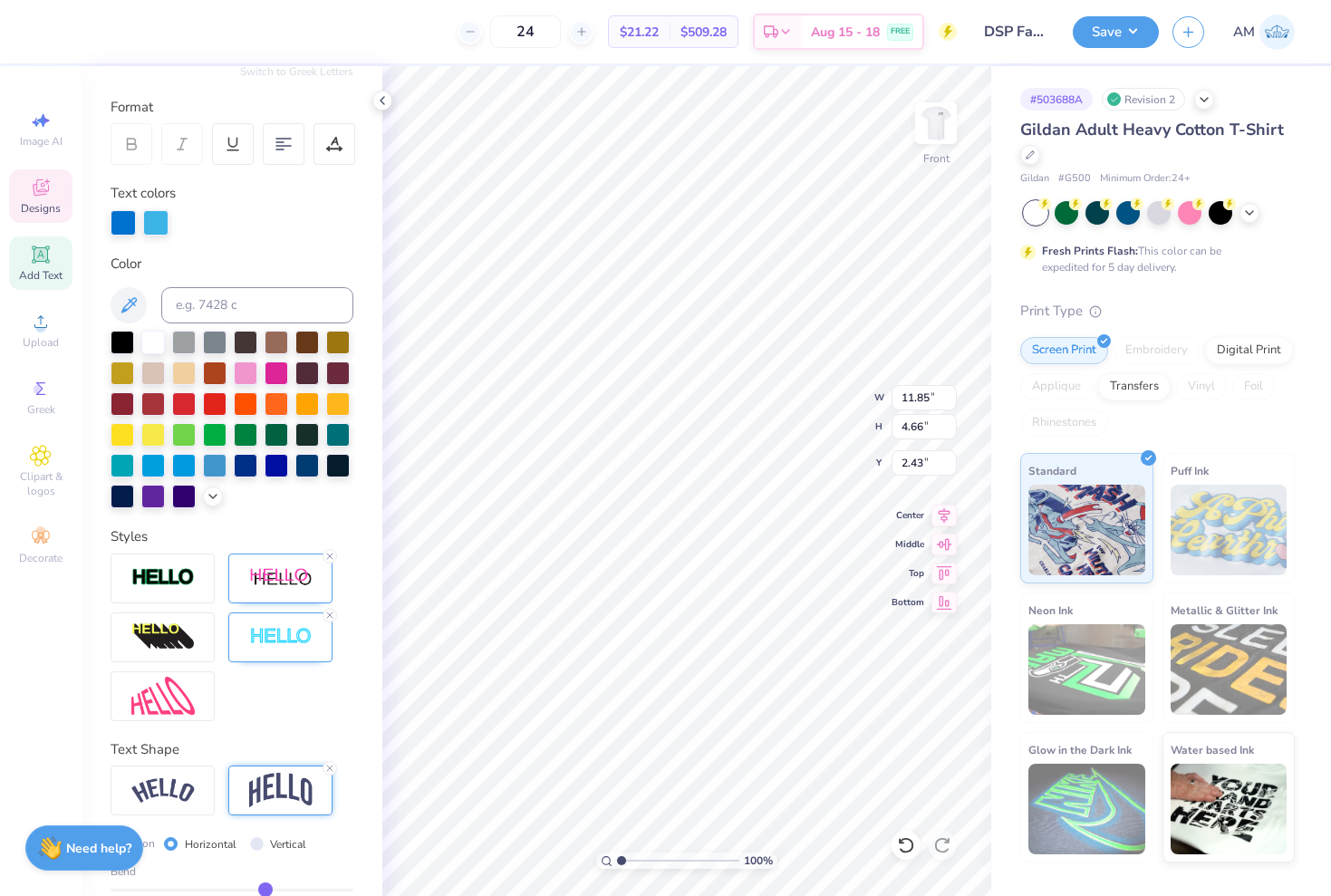 type on "0.28" 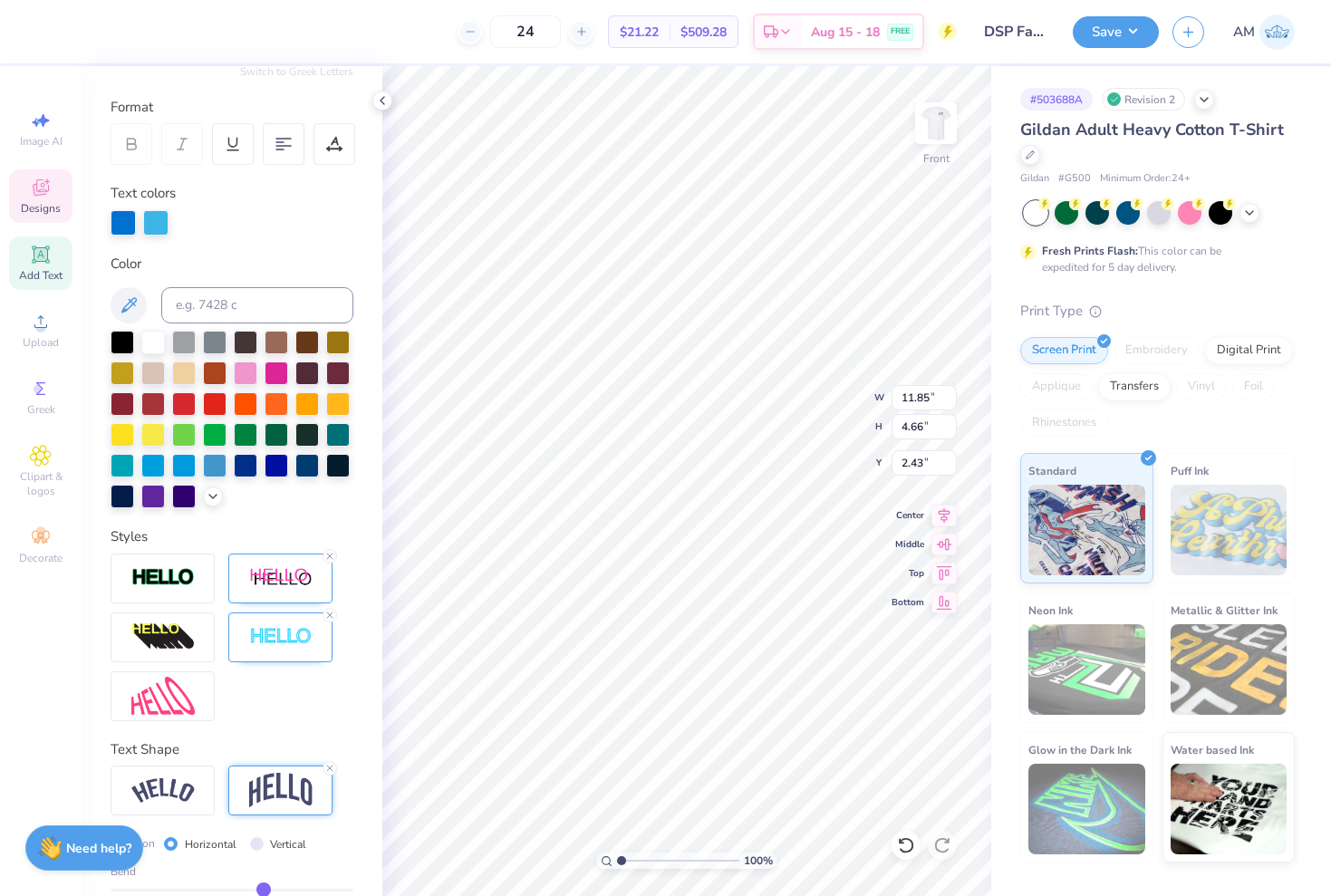 type on "0.28" 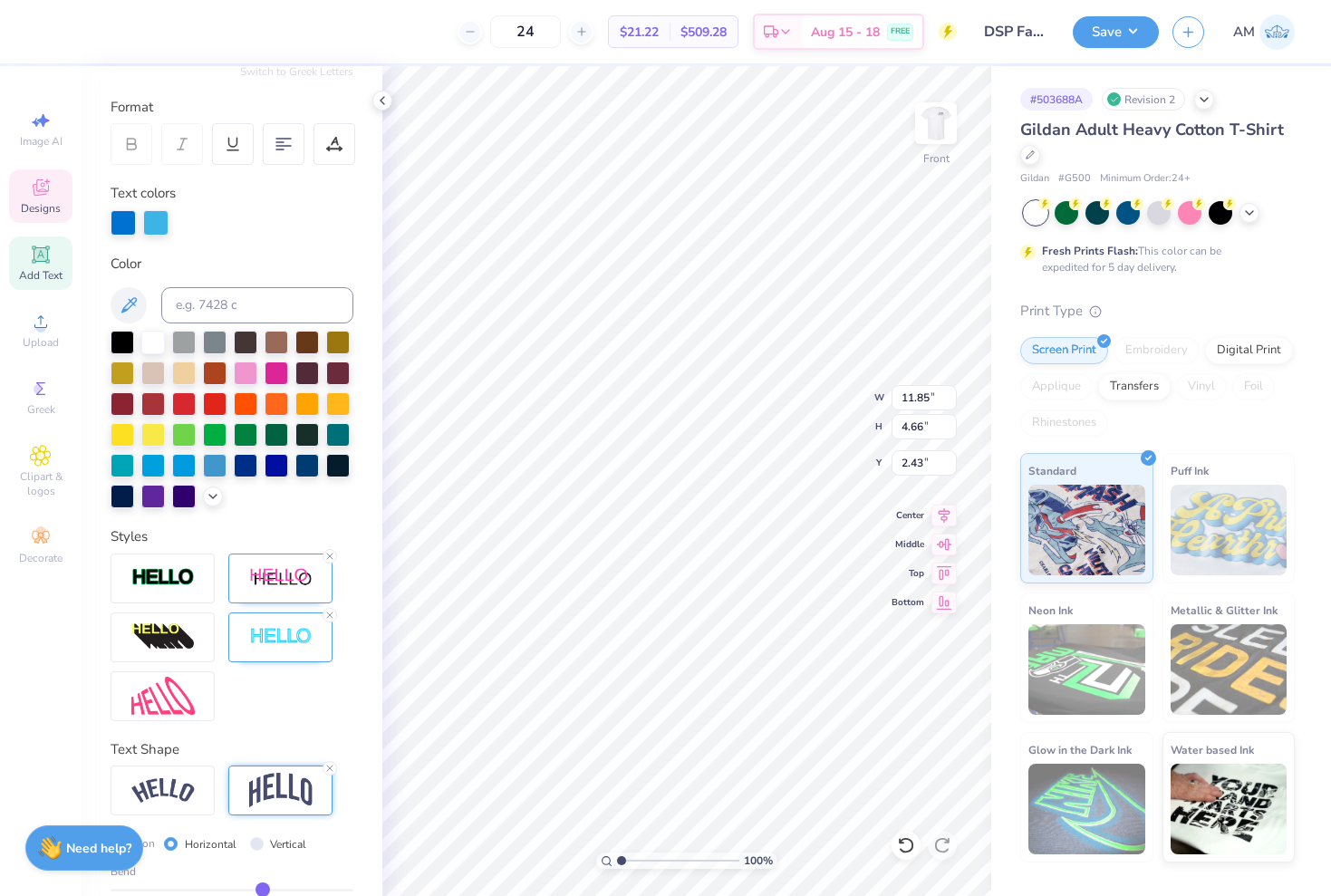 type on "0.27" 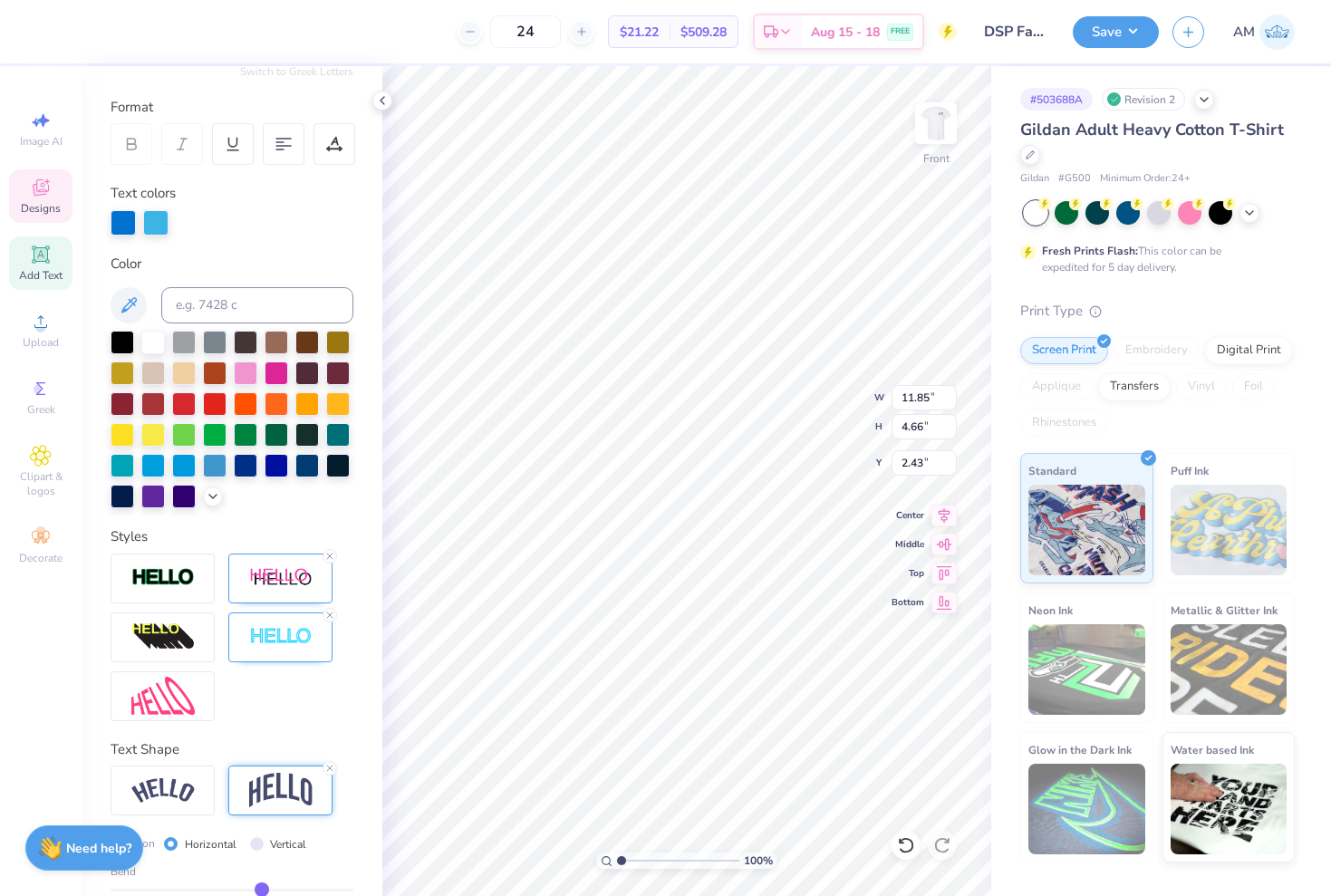 type on "0.26" 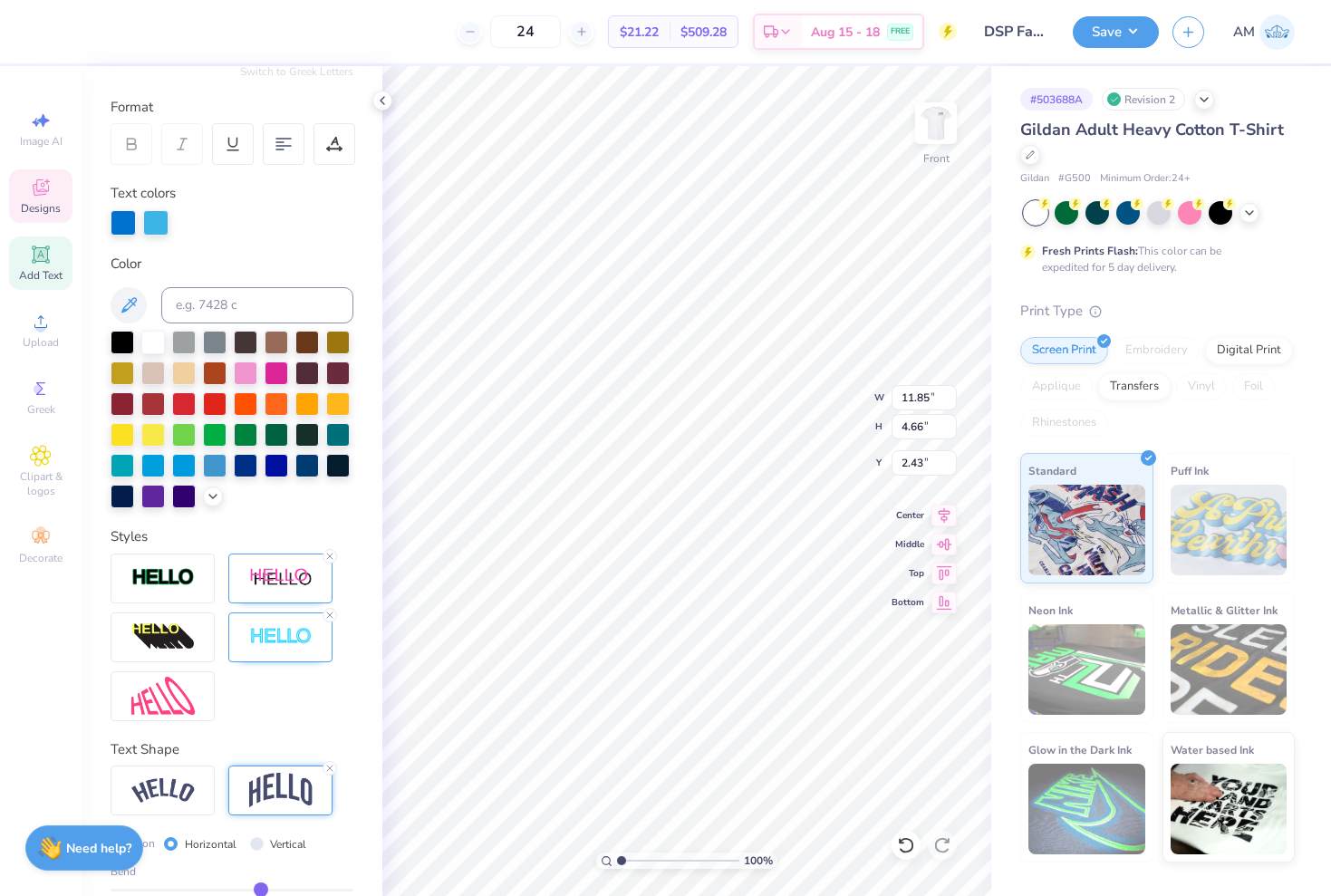 type on "0.25" 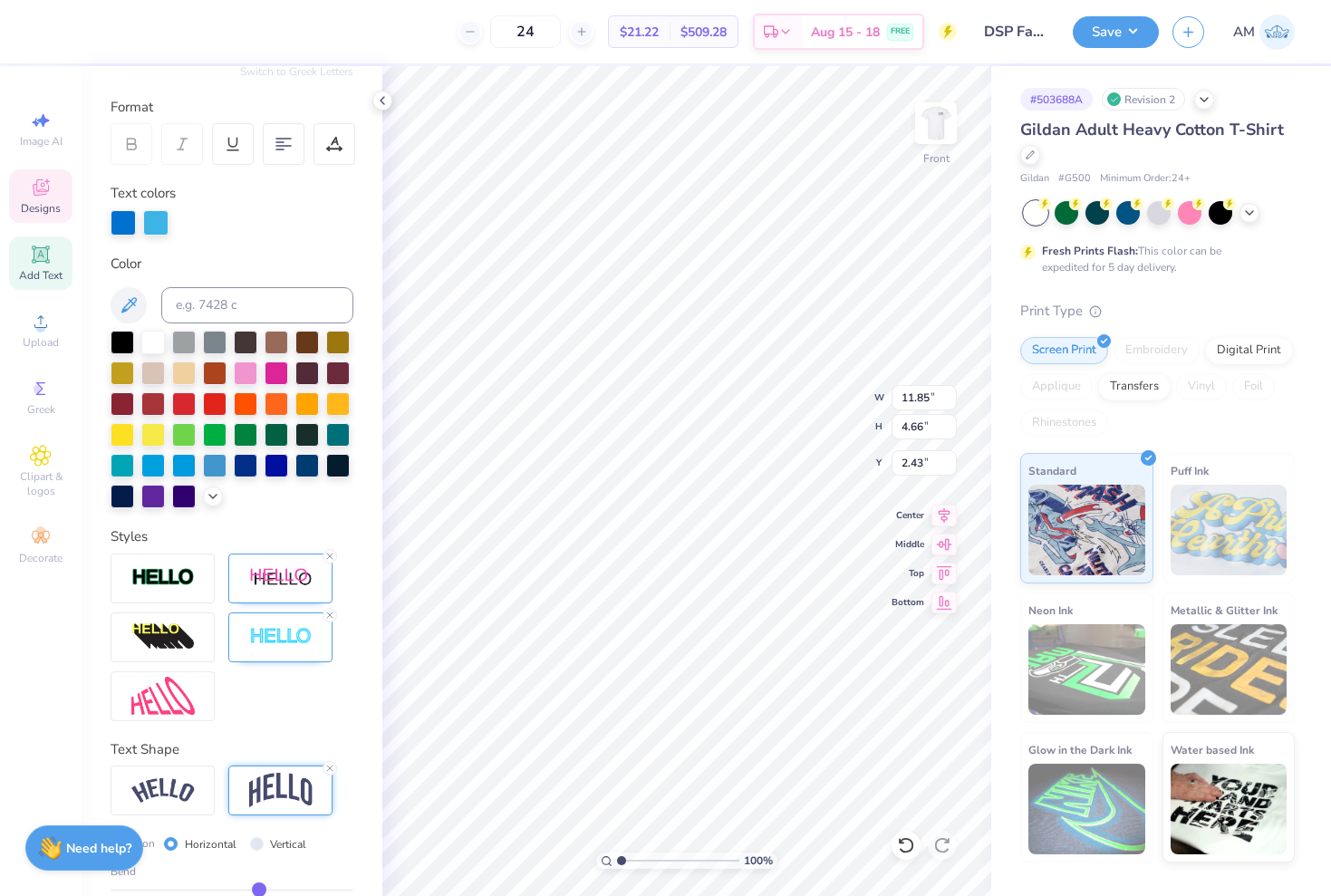 type on "0.24" 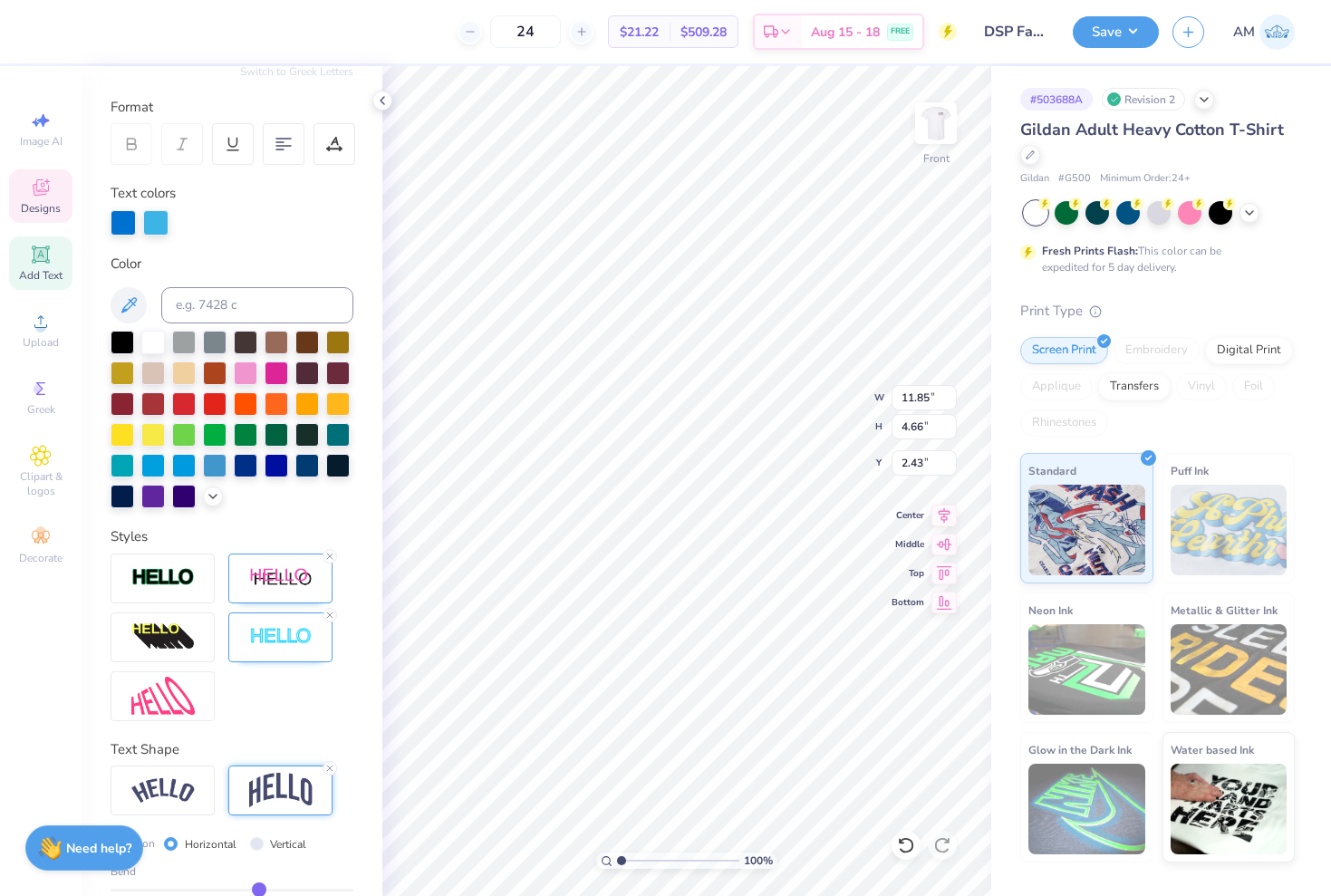 type on "3.08" 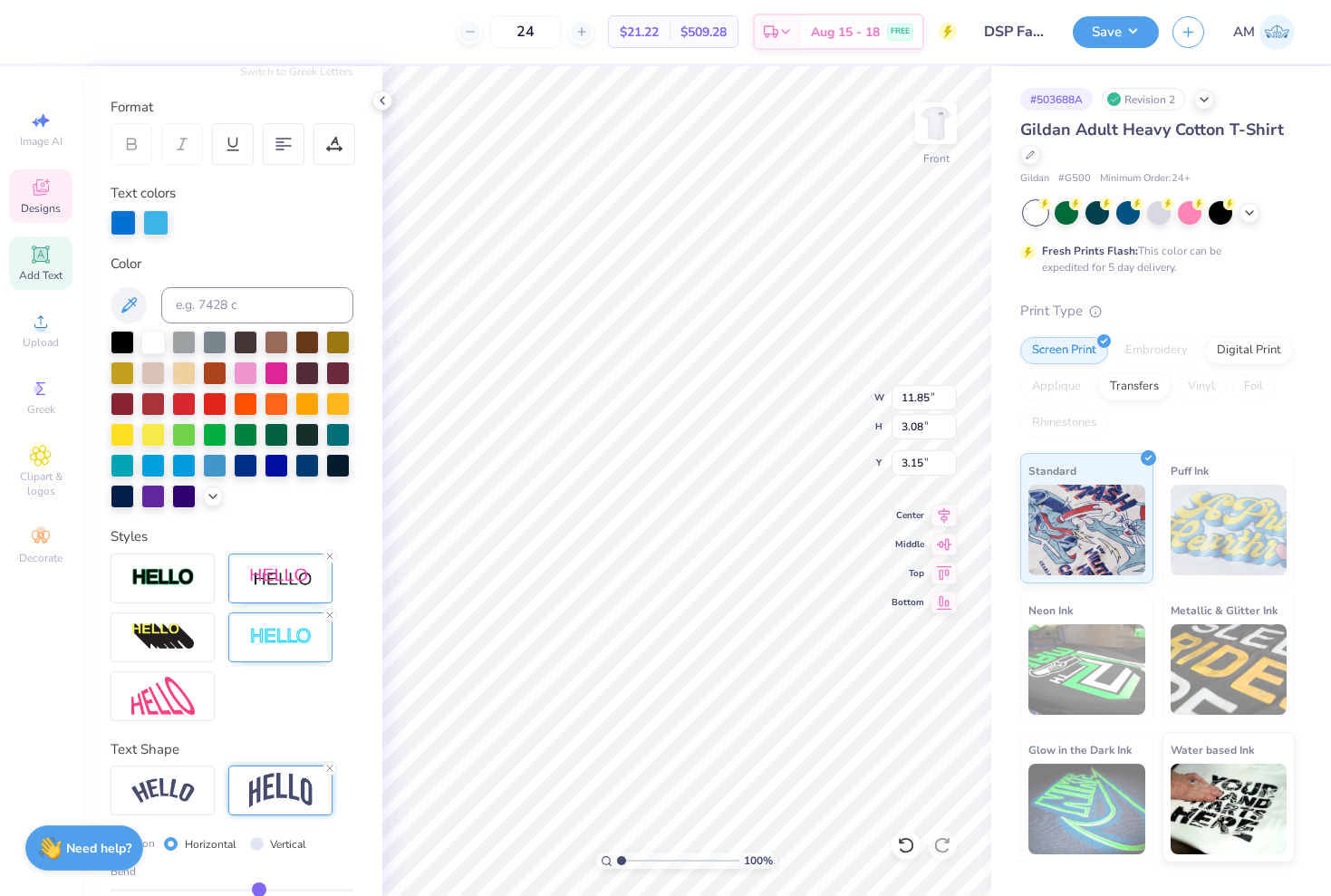 type on "0.27" 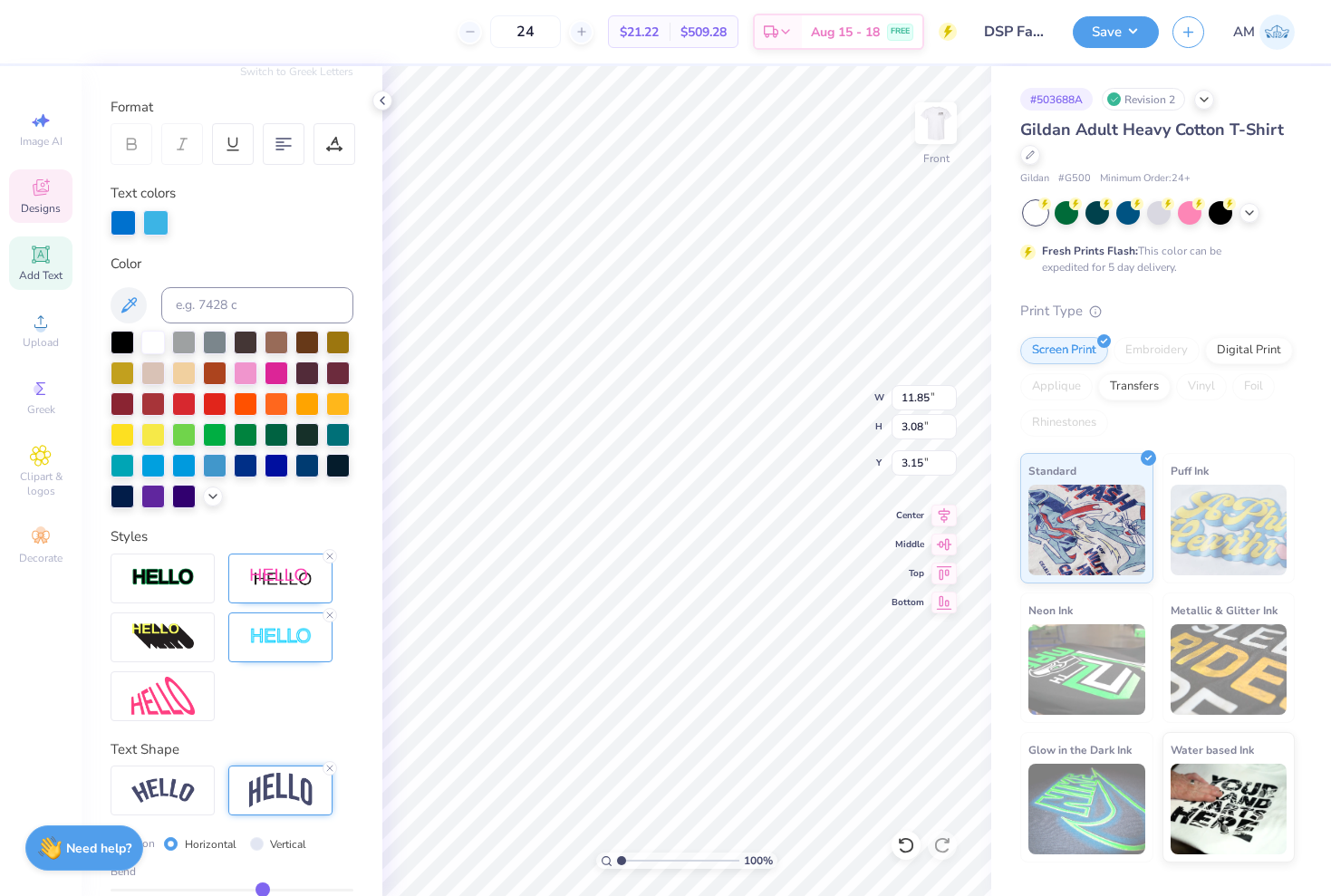 type on "0.27" 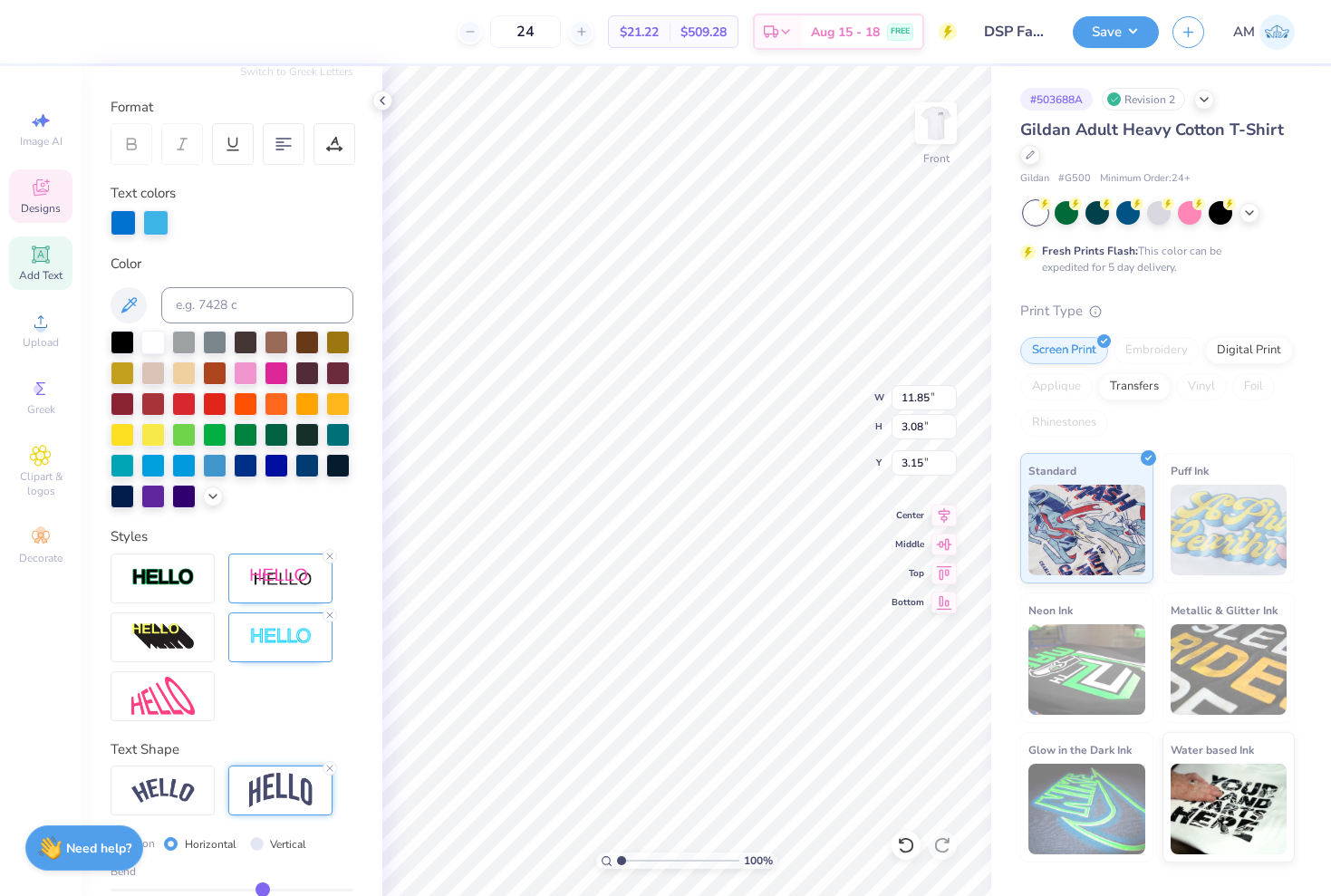 type on "0.28" 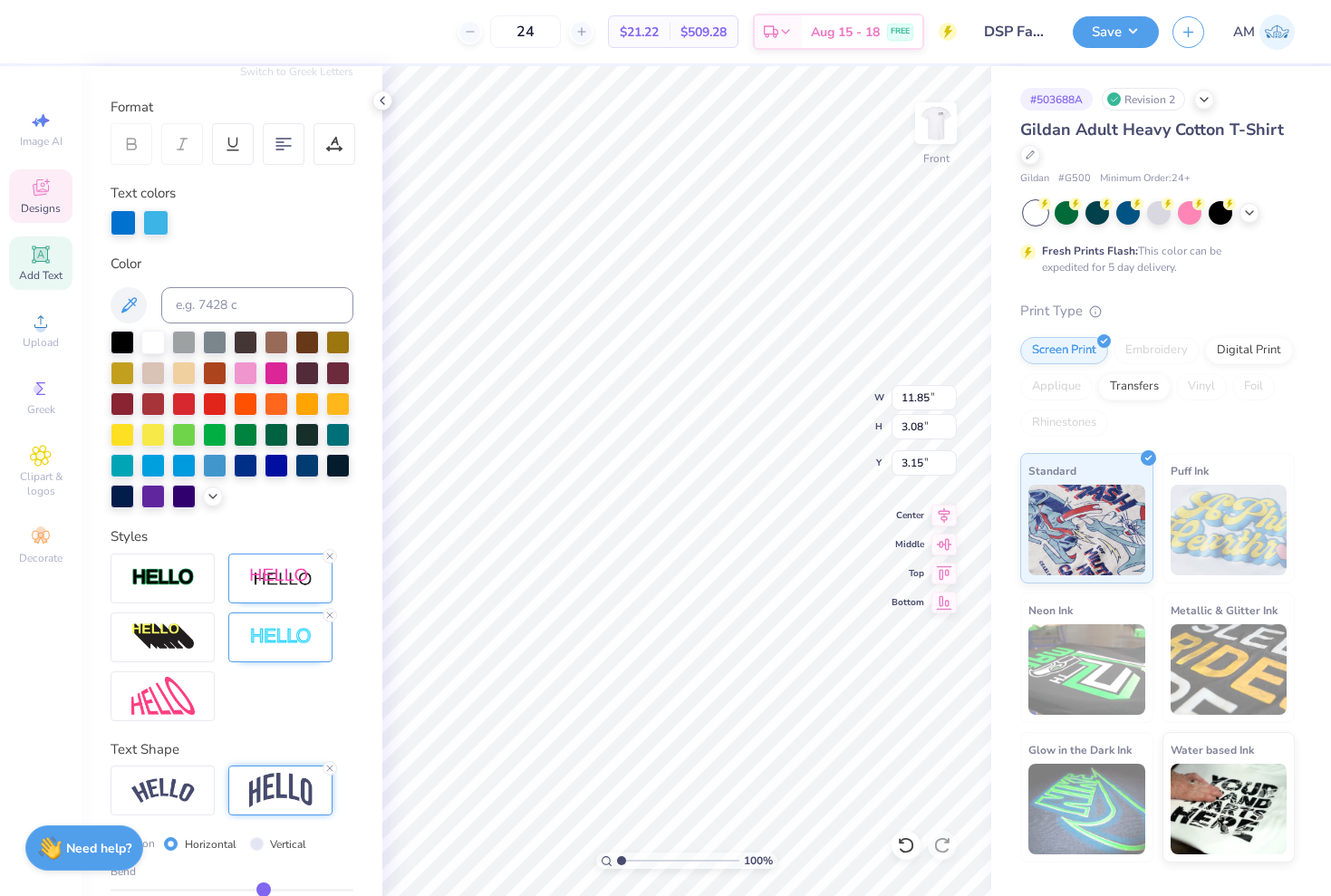 type on "0.28" 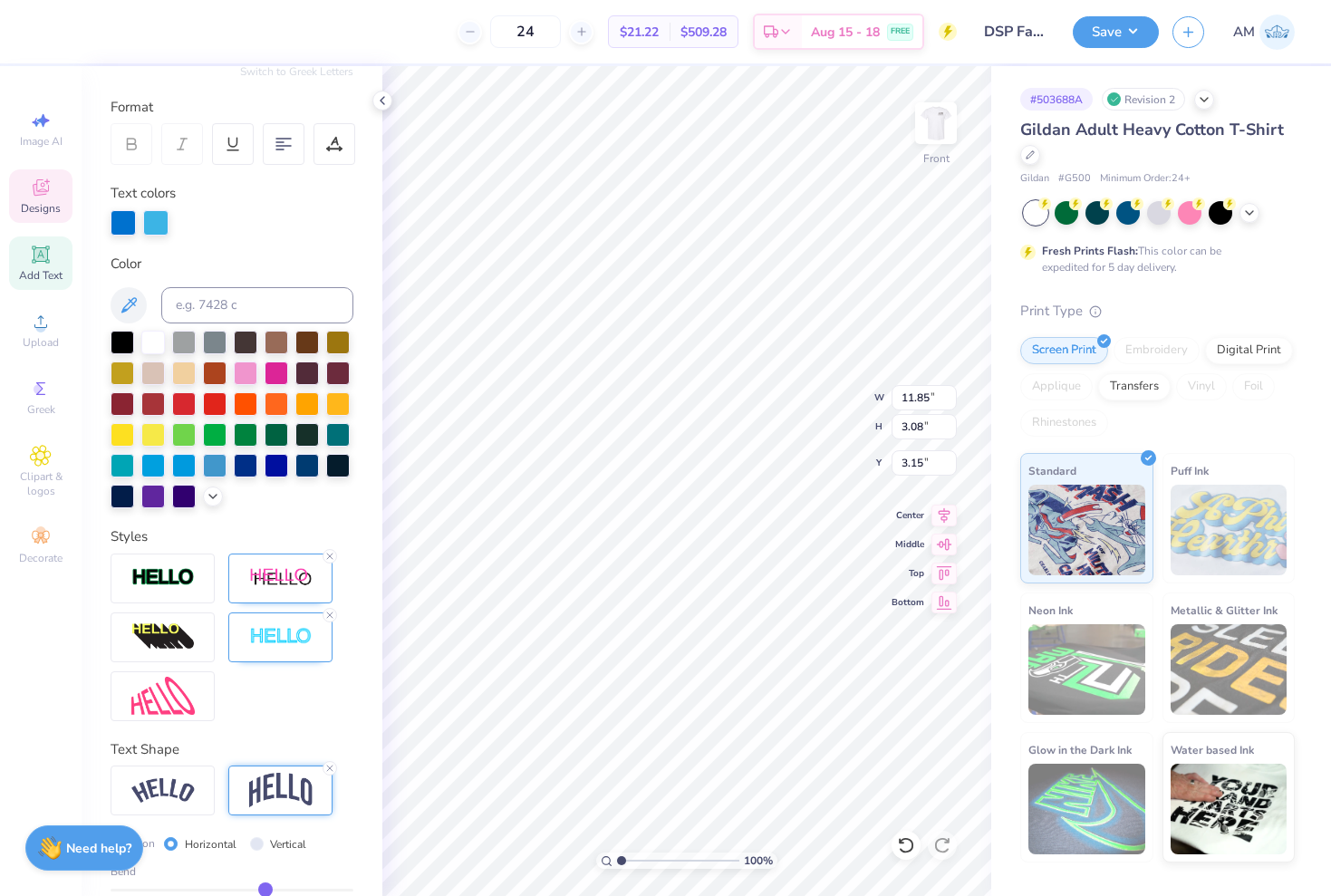 type on "0.29" 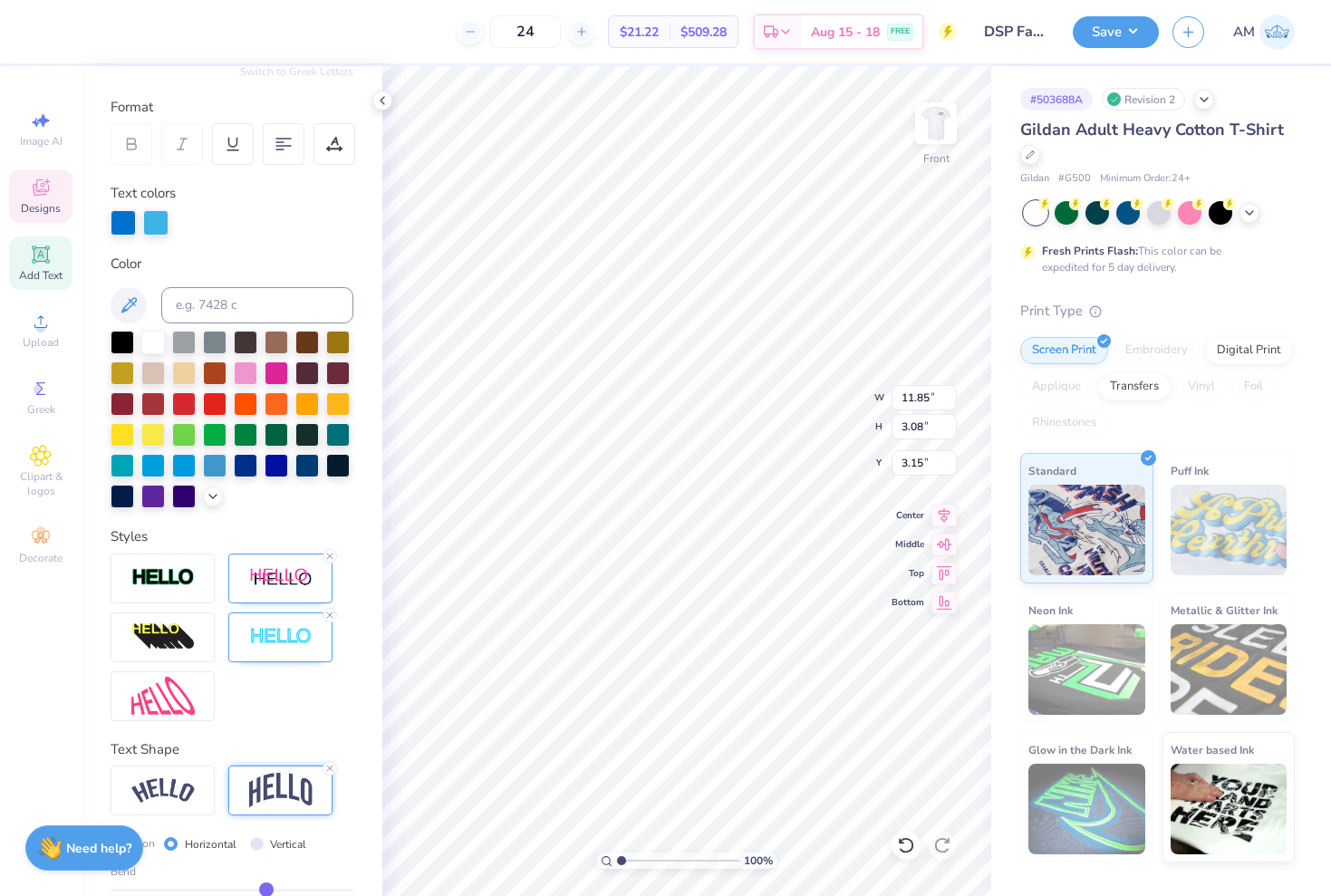 type on "0.30" 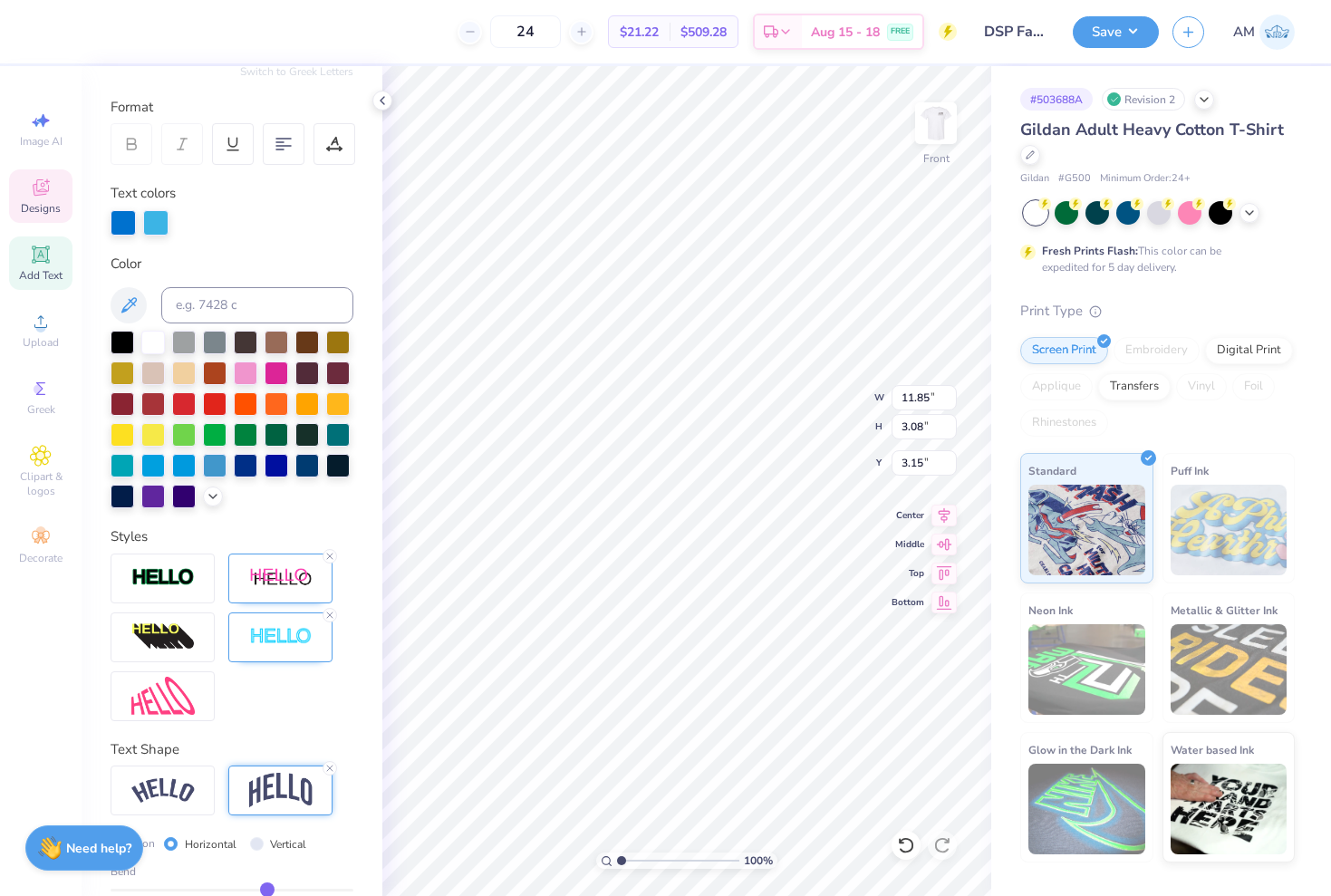 type on "0.31" 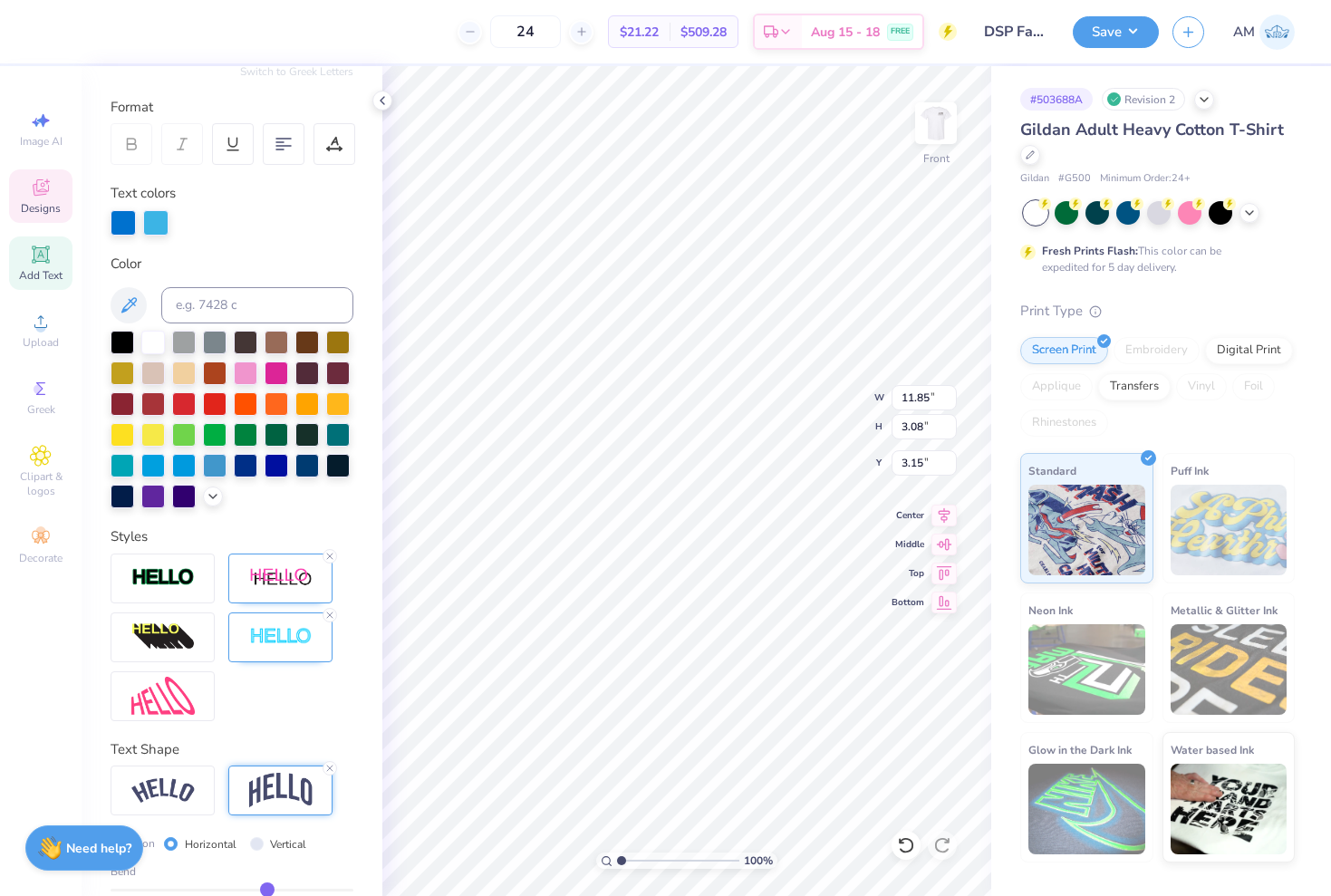 type on "3.45" 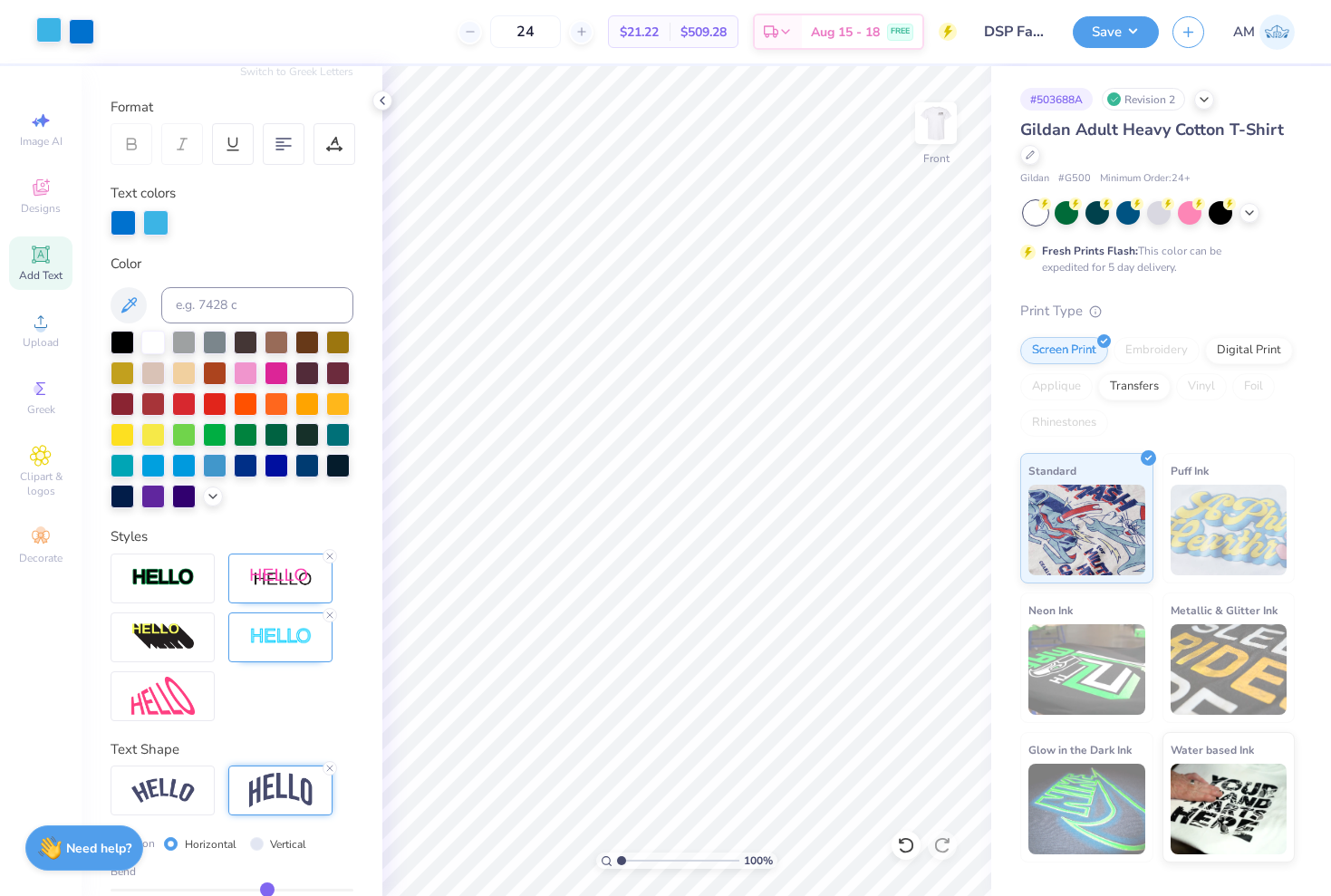 click at bounding box center (49, 30) 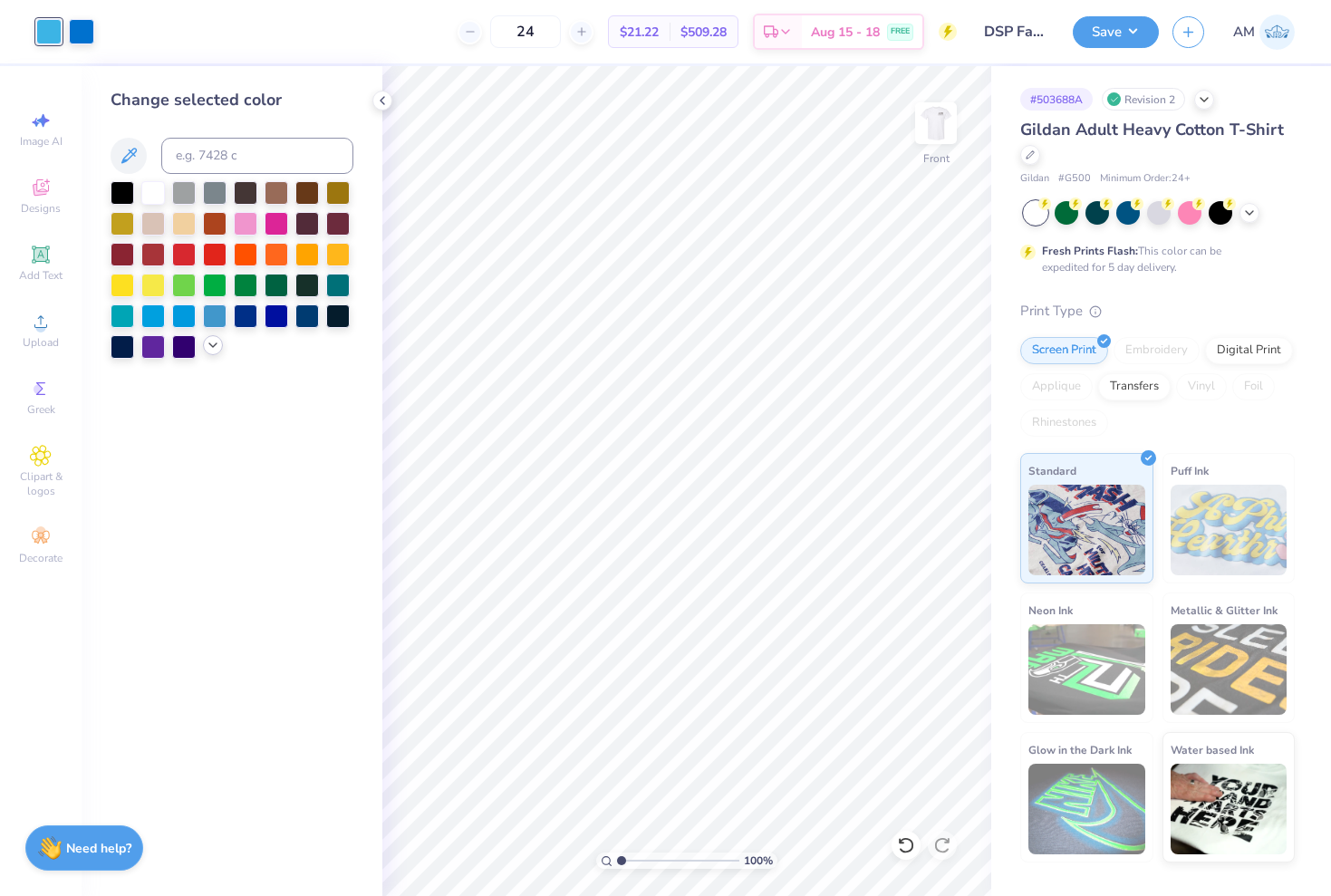 click at bounding box center [213, 345] 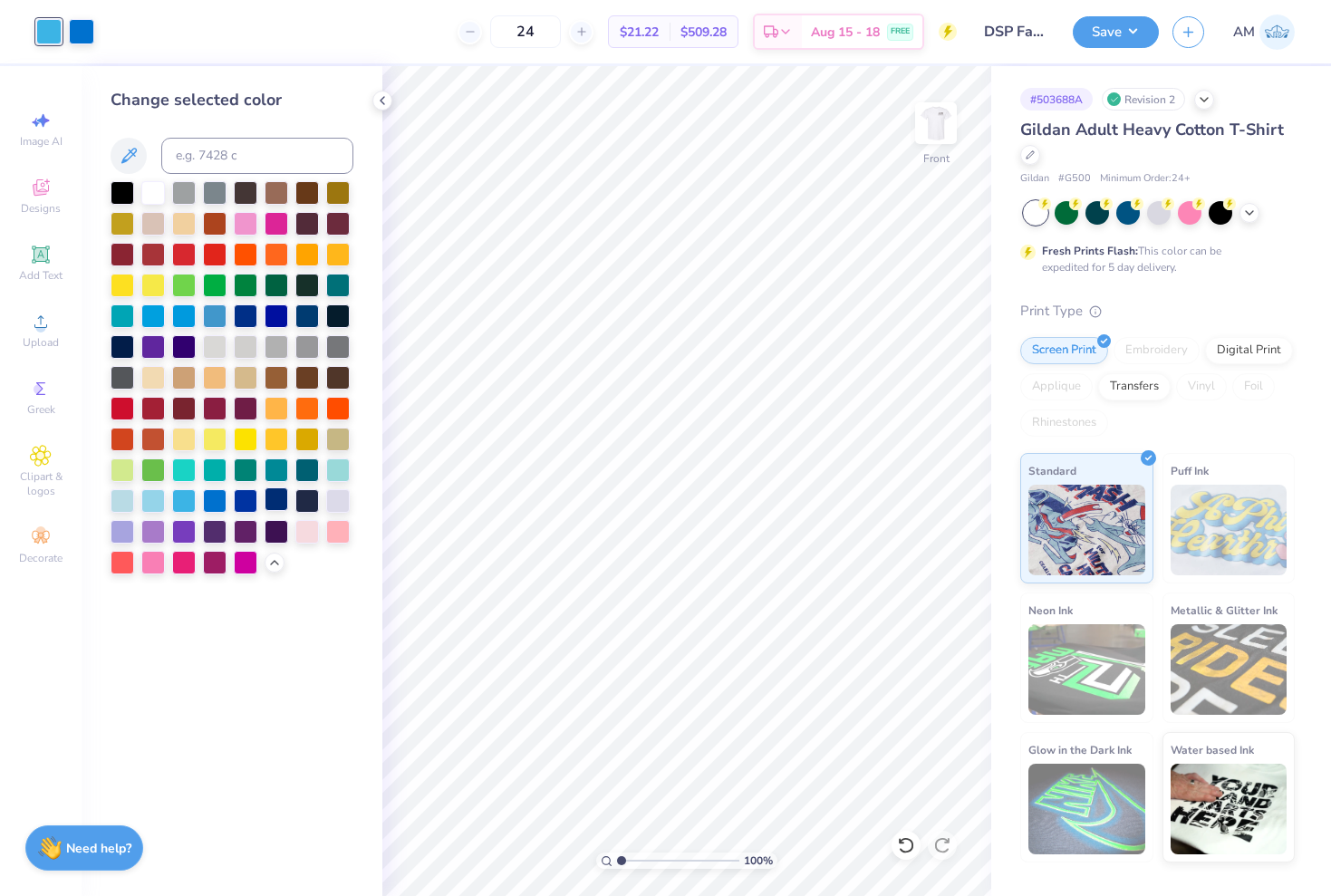 click at bounding box center (276, 499) 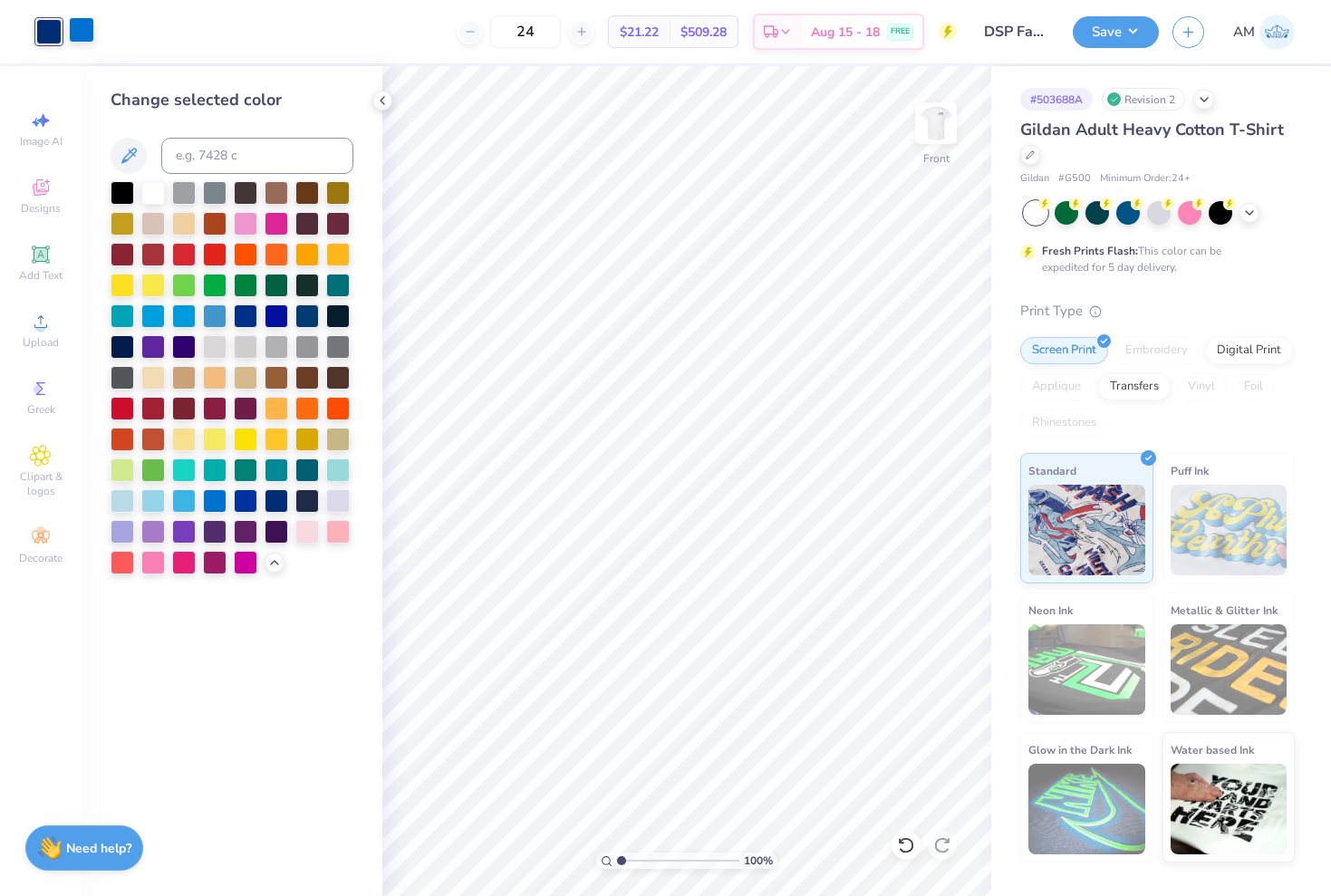 click at bounding box center (82, 30) 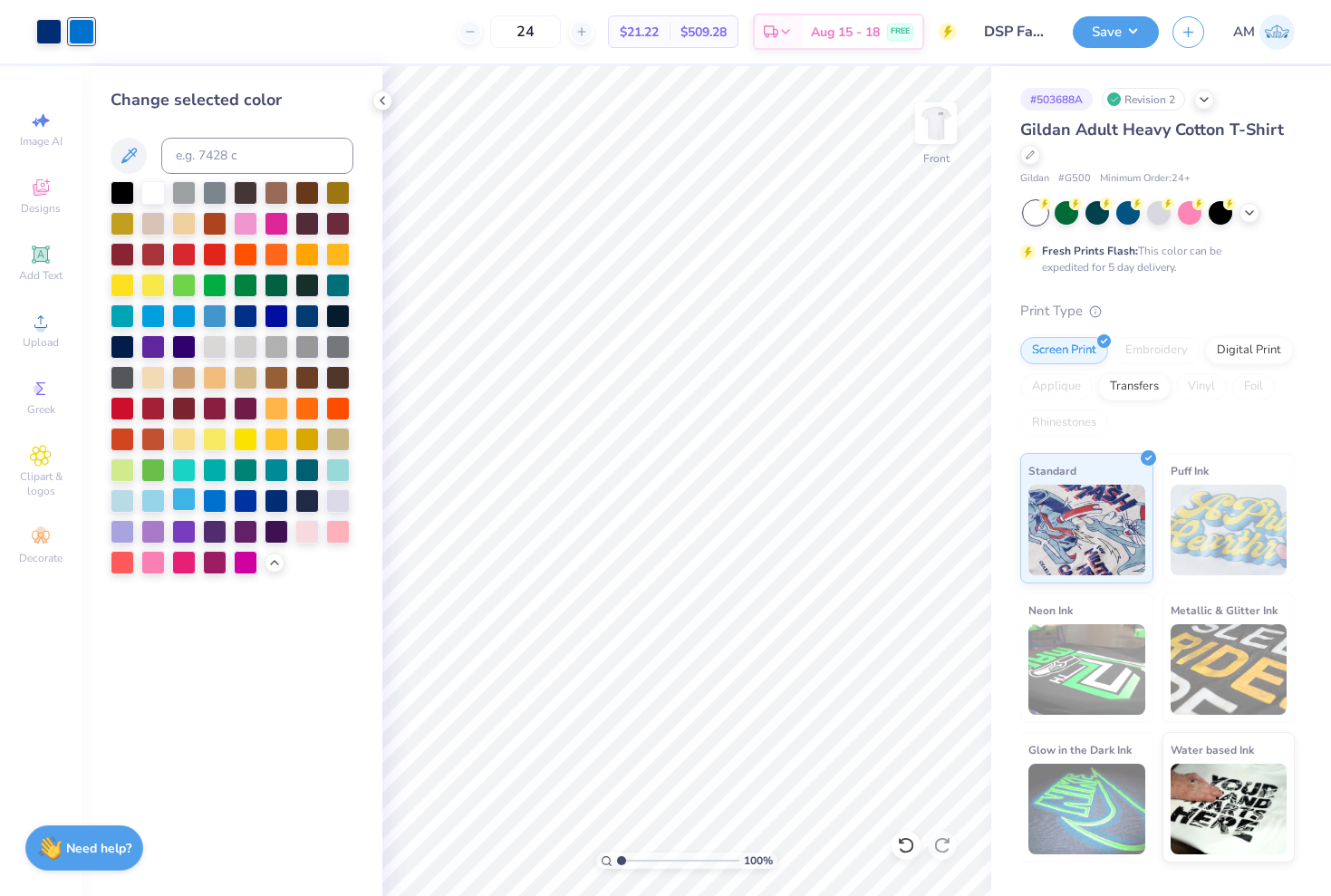 click at bounding box center (184, 499) 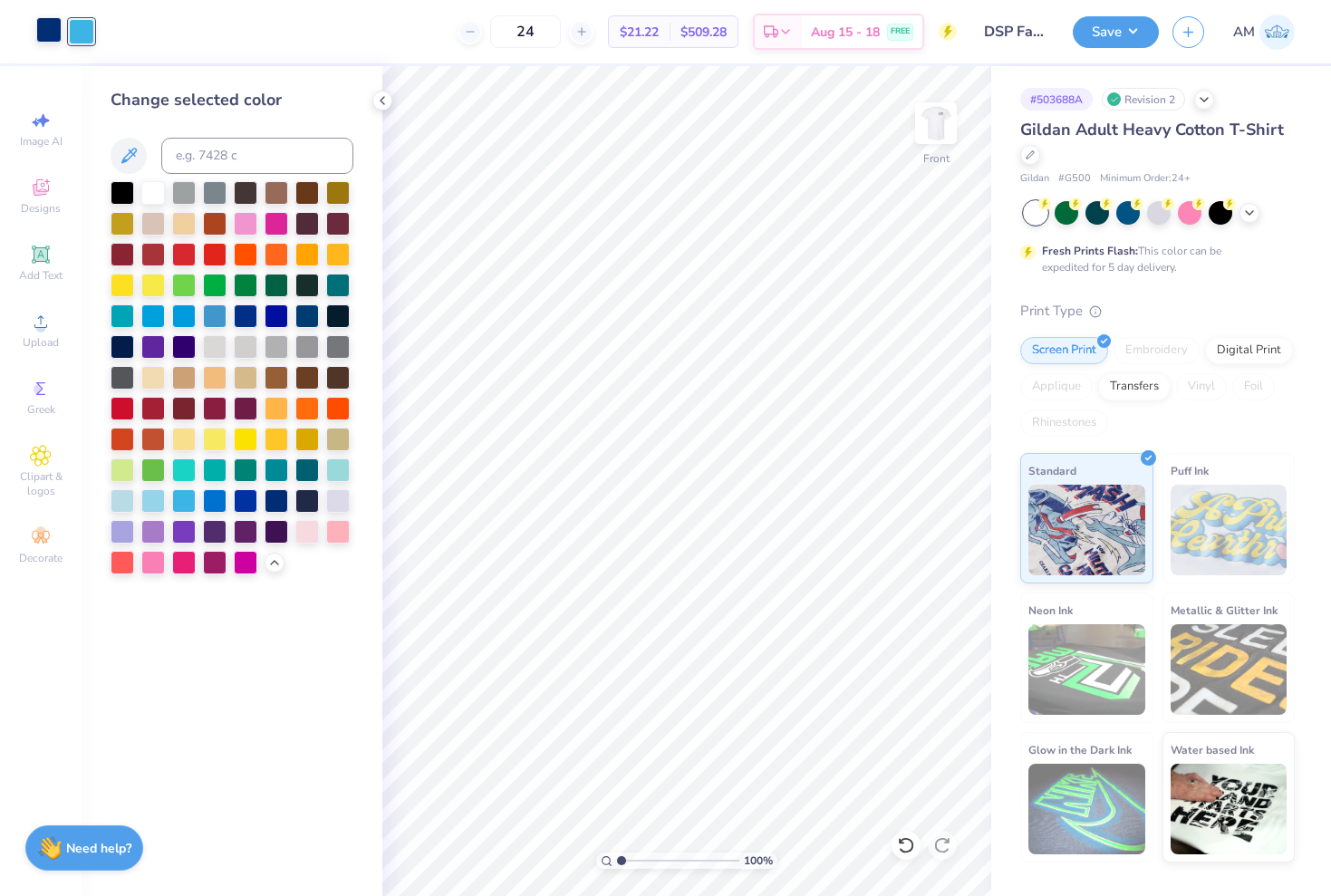 click at bounding box center (49, 30) 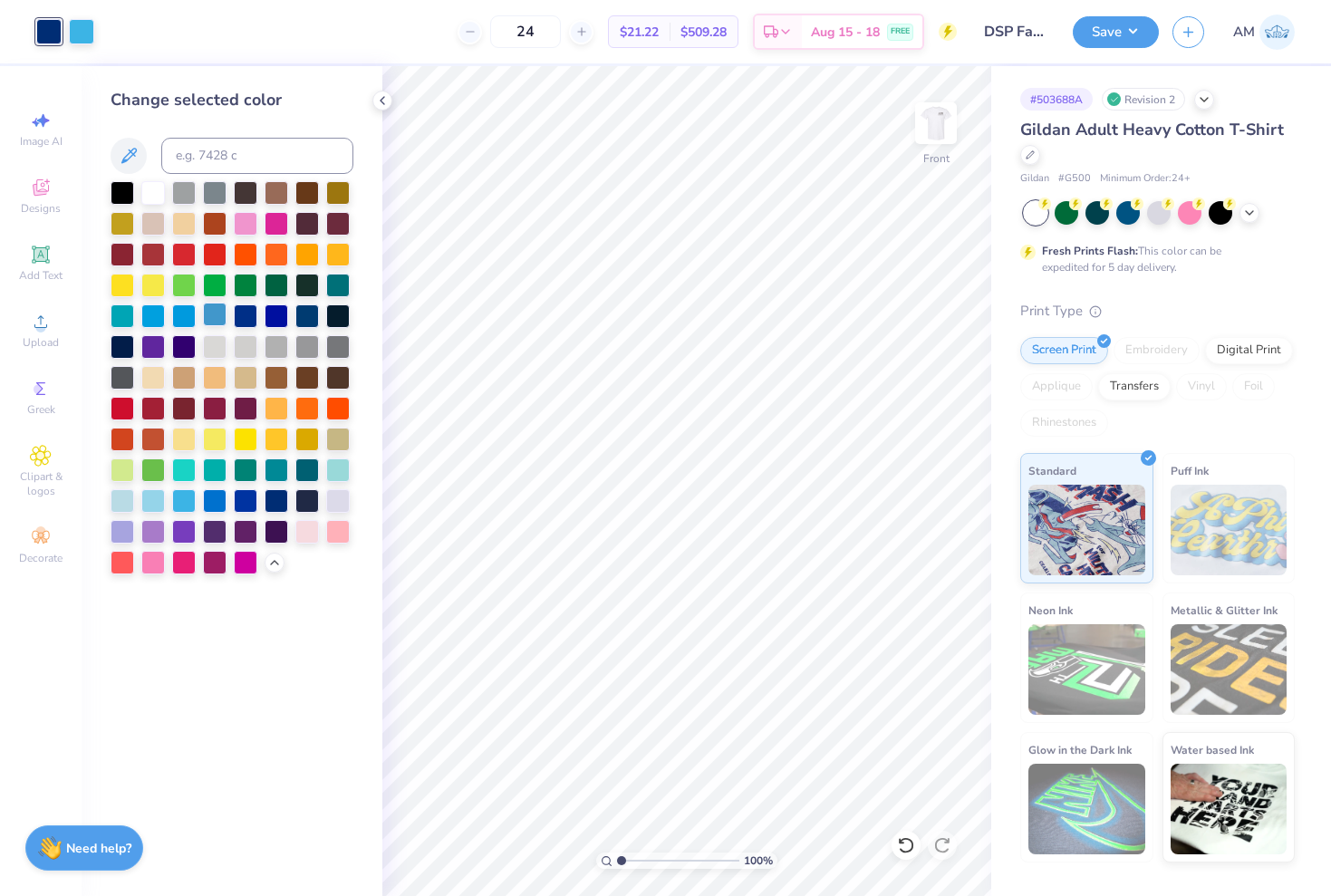 click at bounding box center [215, 314] 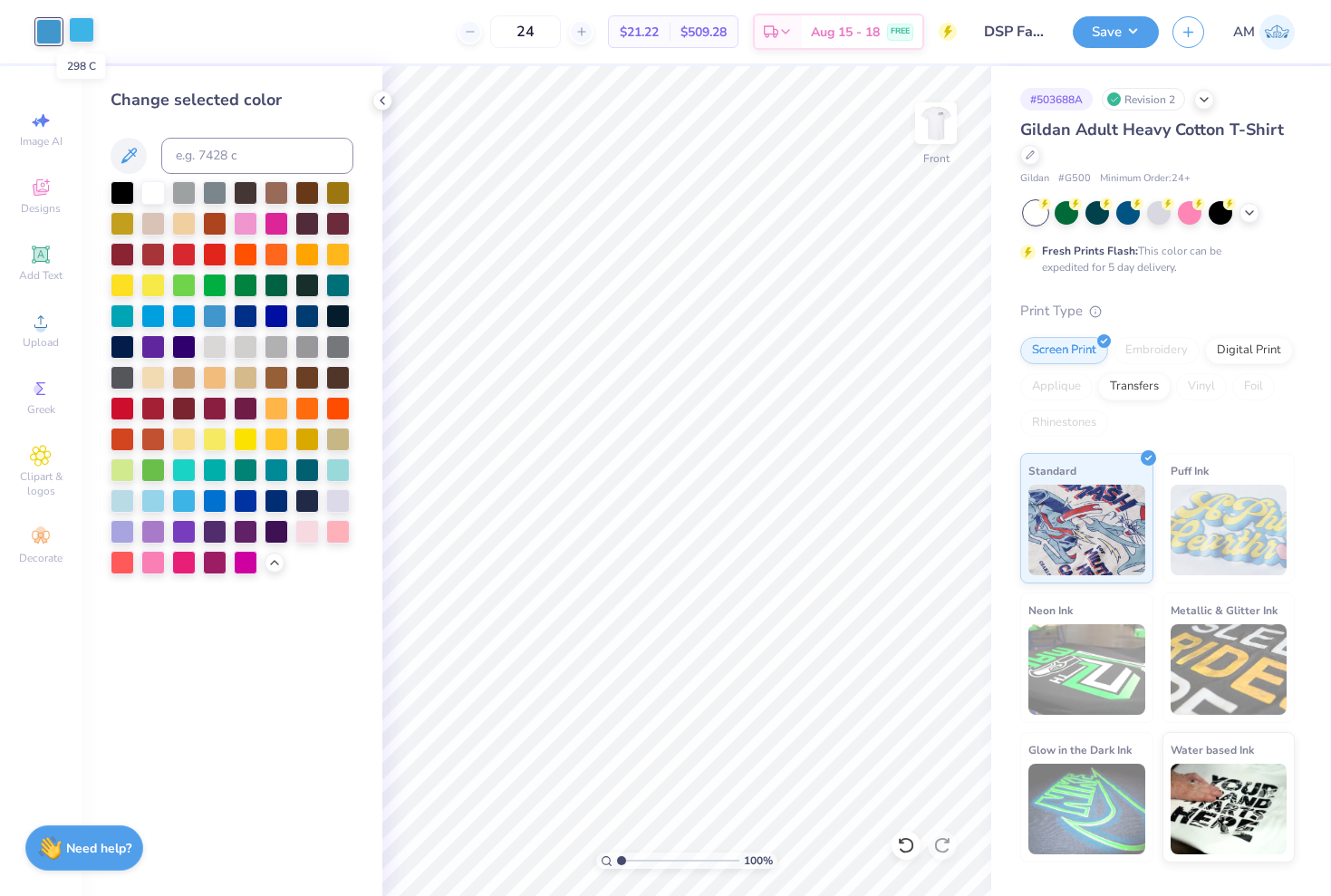 click at bounding box center (82, 30) 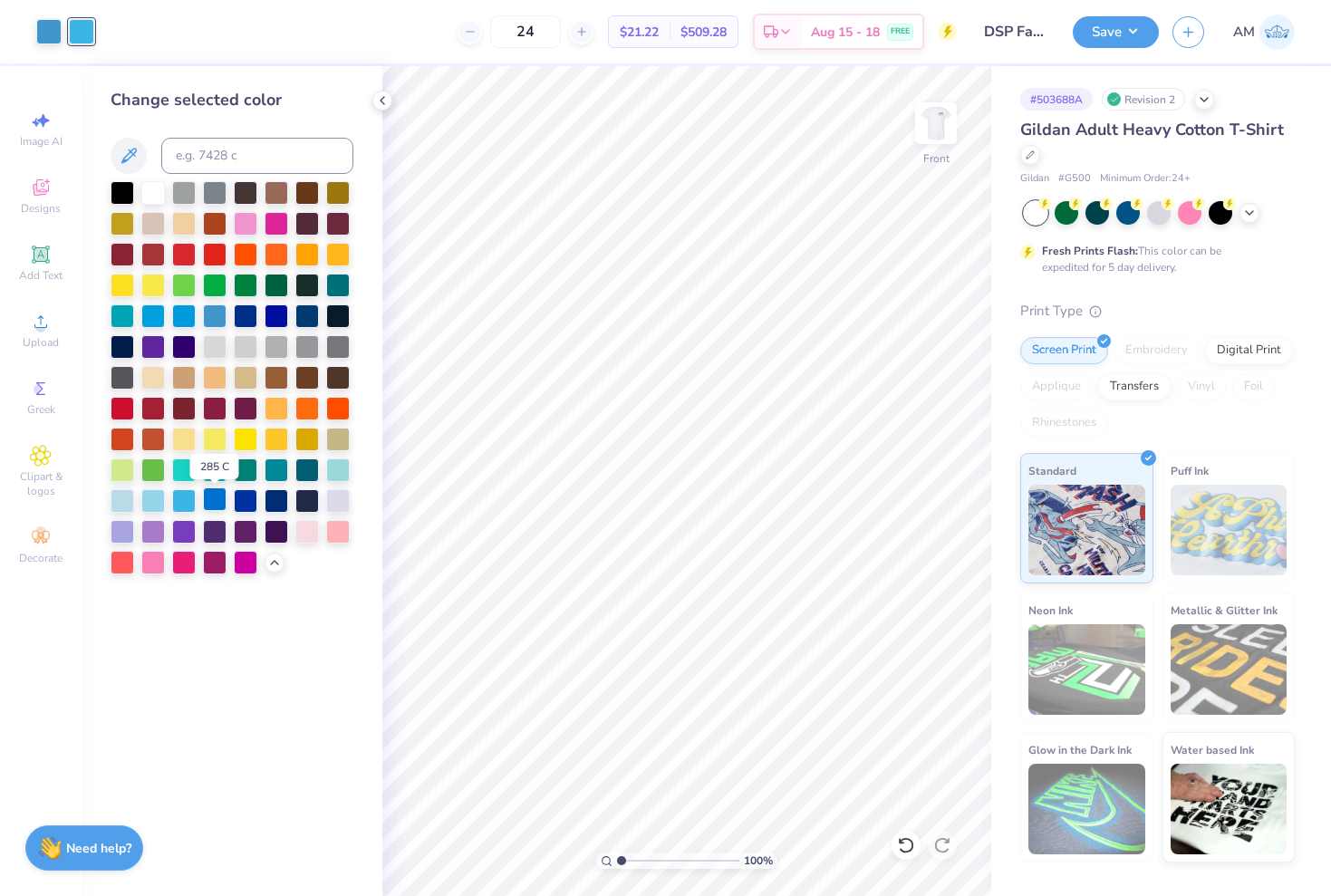 click at bounding box center [215, 499] 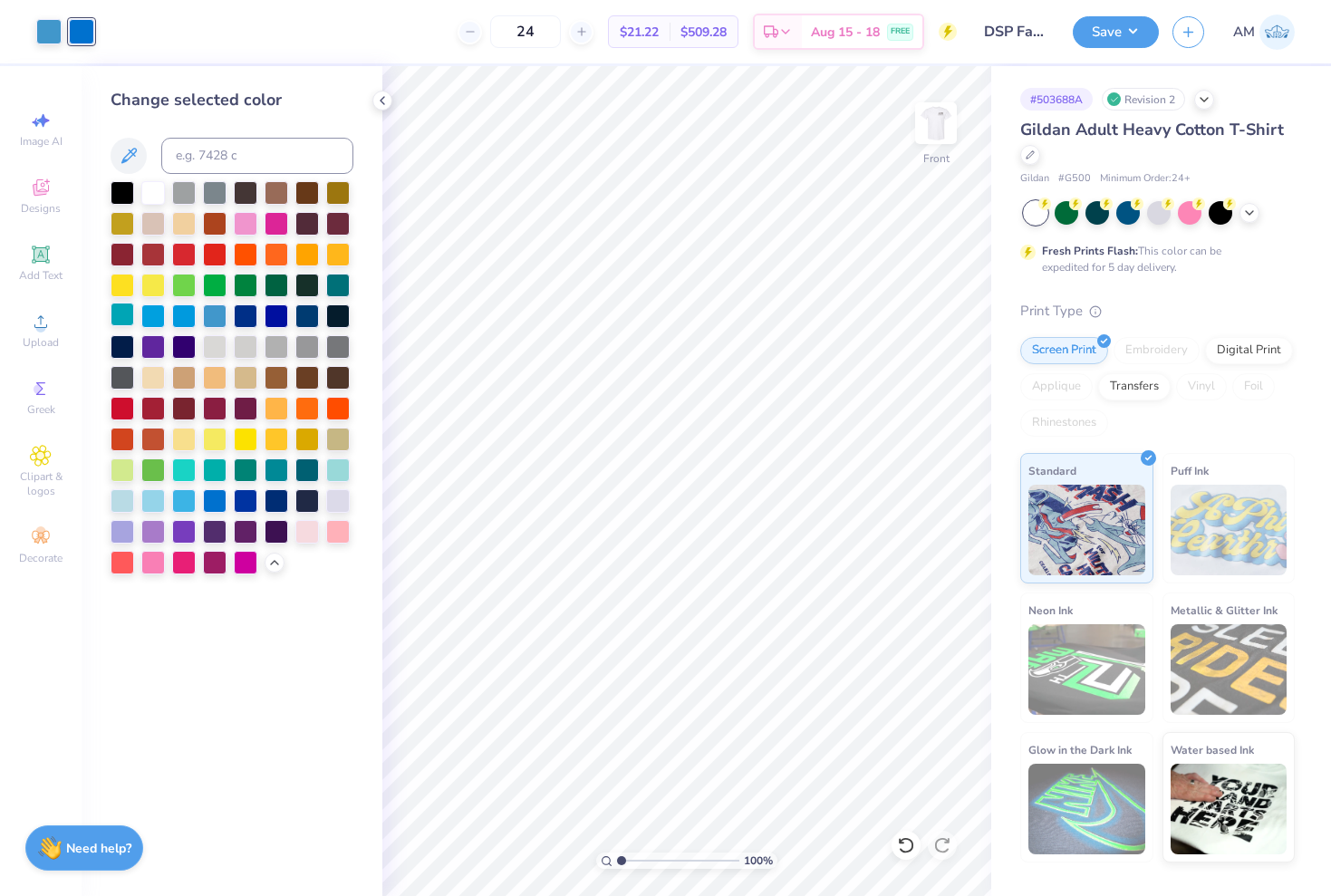 click at bounding box center (122, 314) 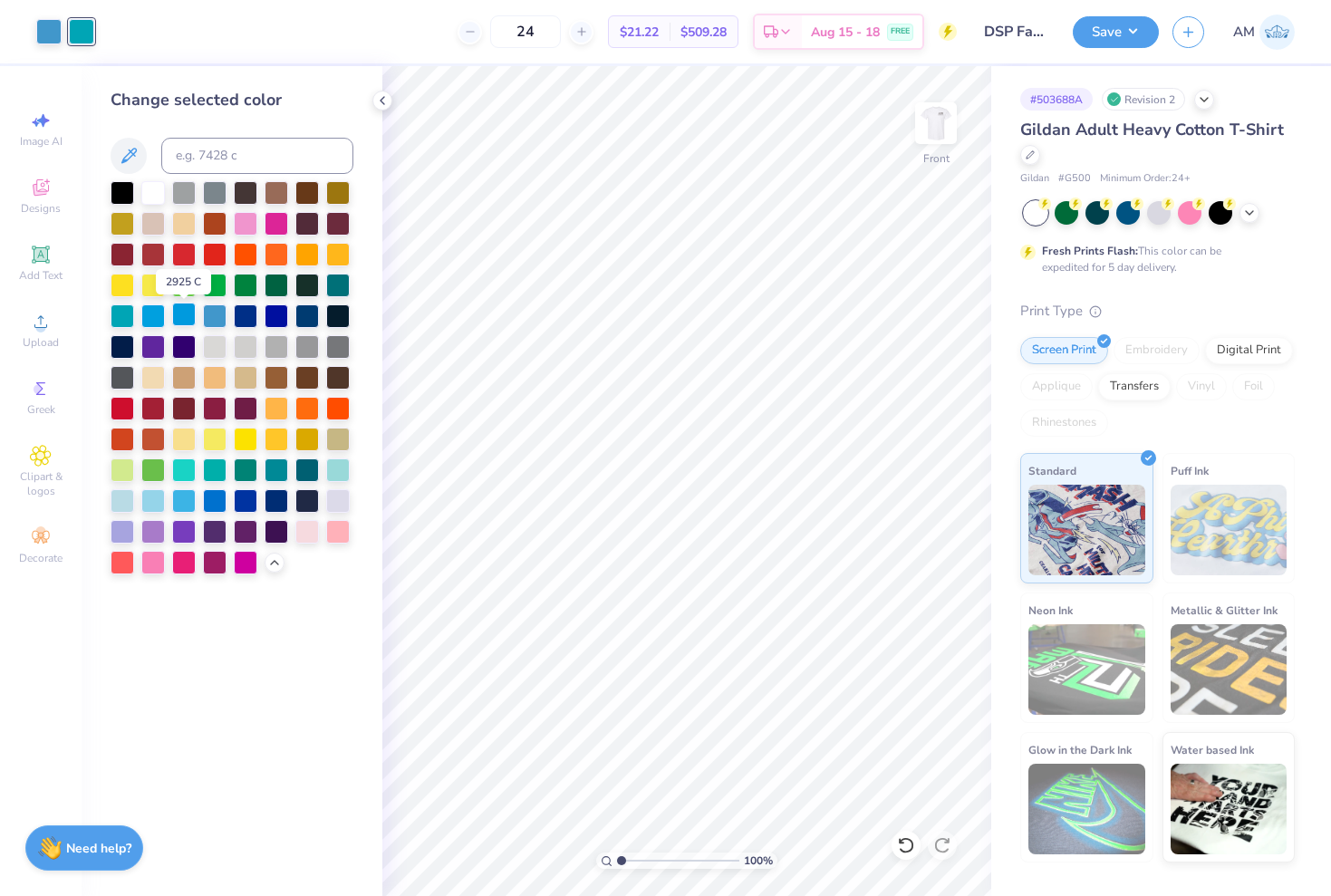 click at bounding box center (184, 314) 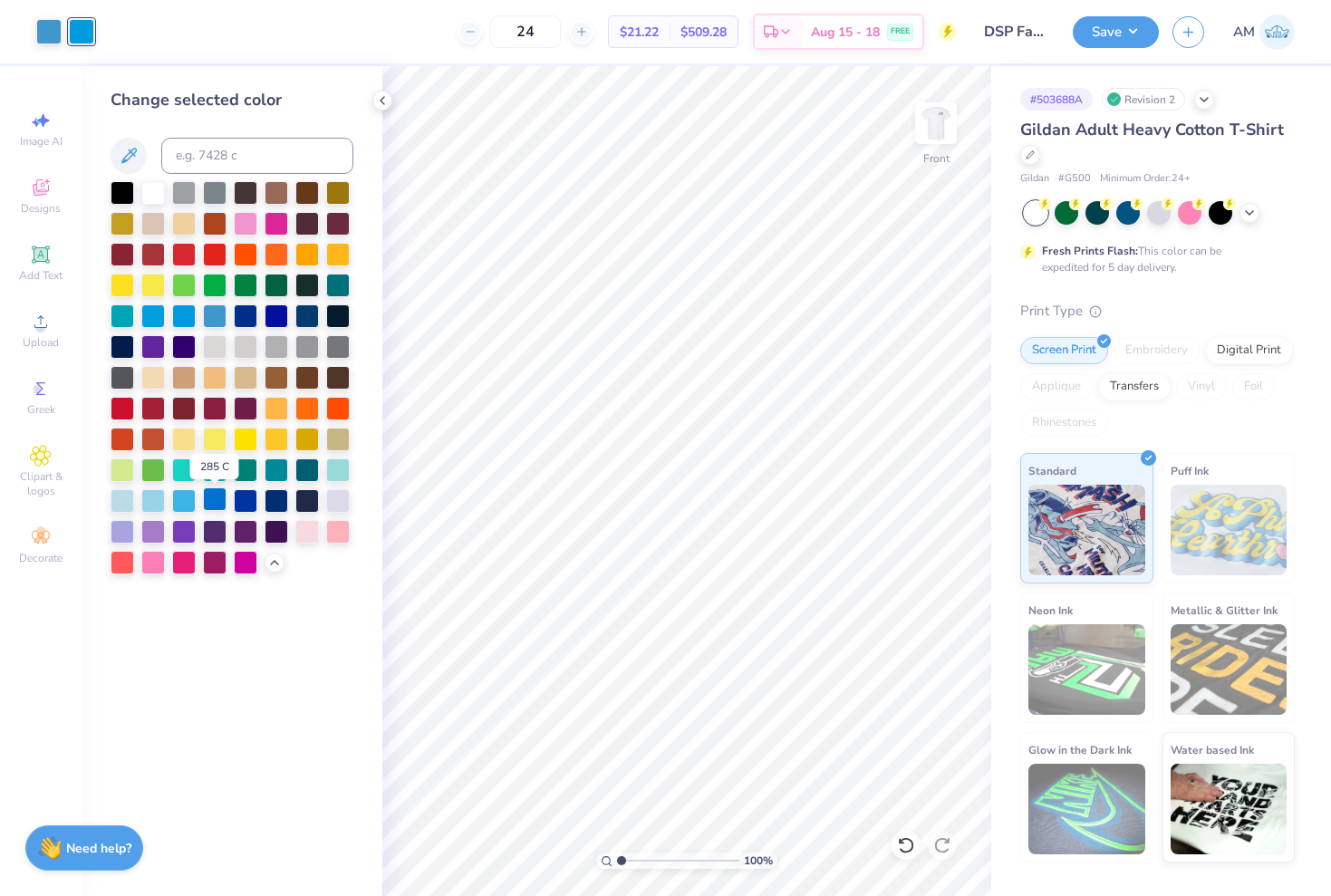click at bounding box center (215, 499) 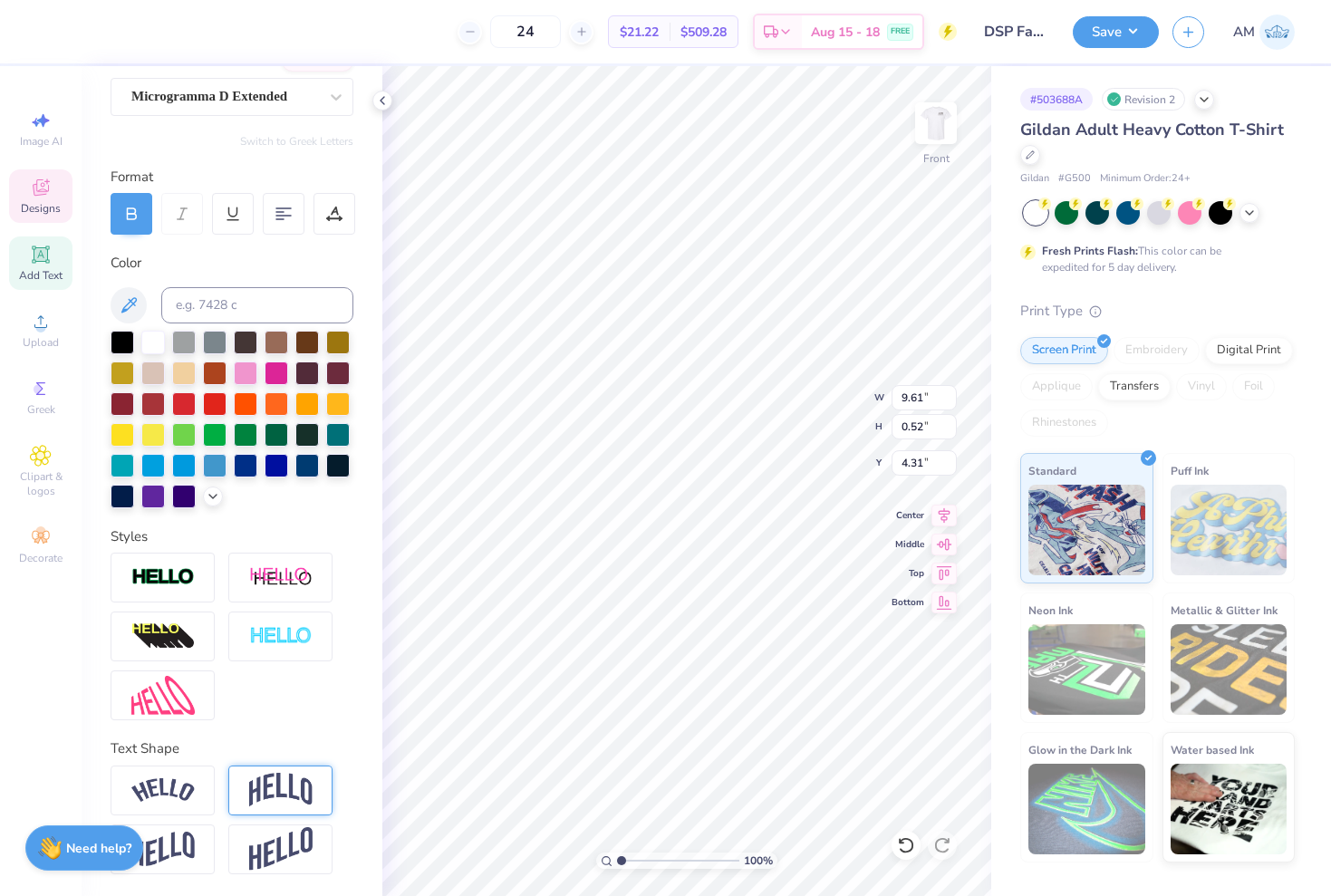 scroll, scrollTop: 159, scrollLeft: 0, axis: vertical 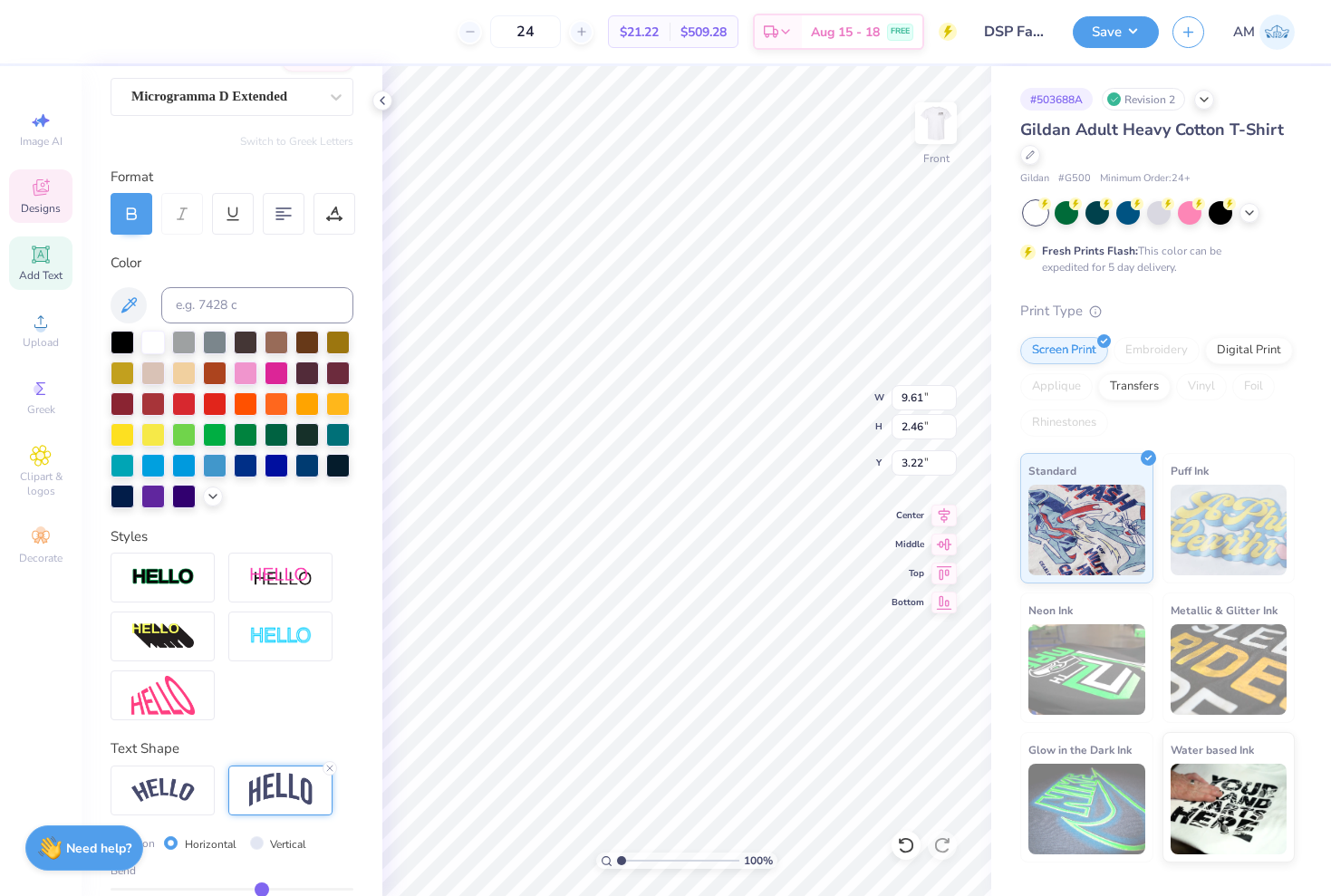 drag, startPoint x: 285, startPoint y: 885, endPoint x: 262, endPoint y: 885, distance: 23 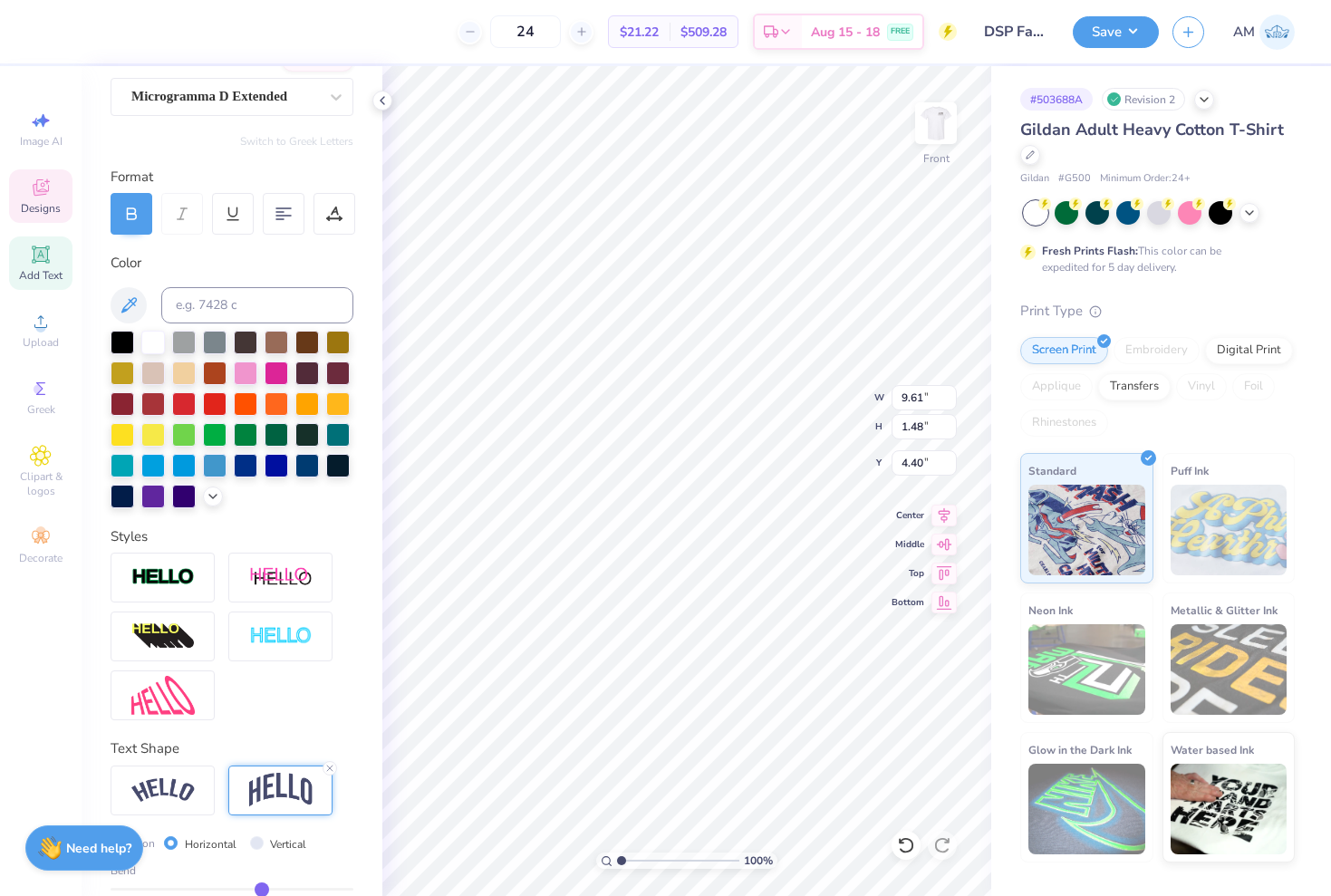 click on "Text Shape Direction Horizontal Vertical Bend 0.26" at bounding box center [232, 859] 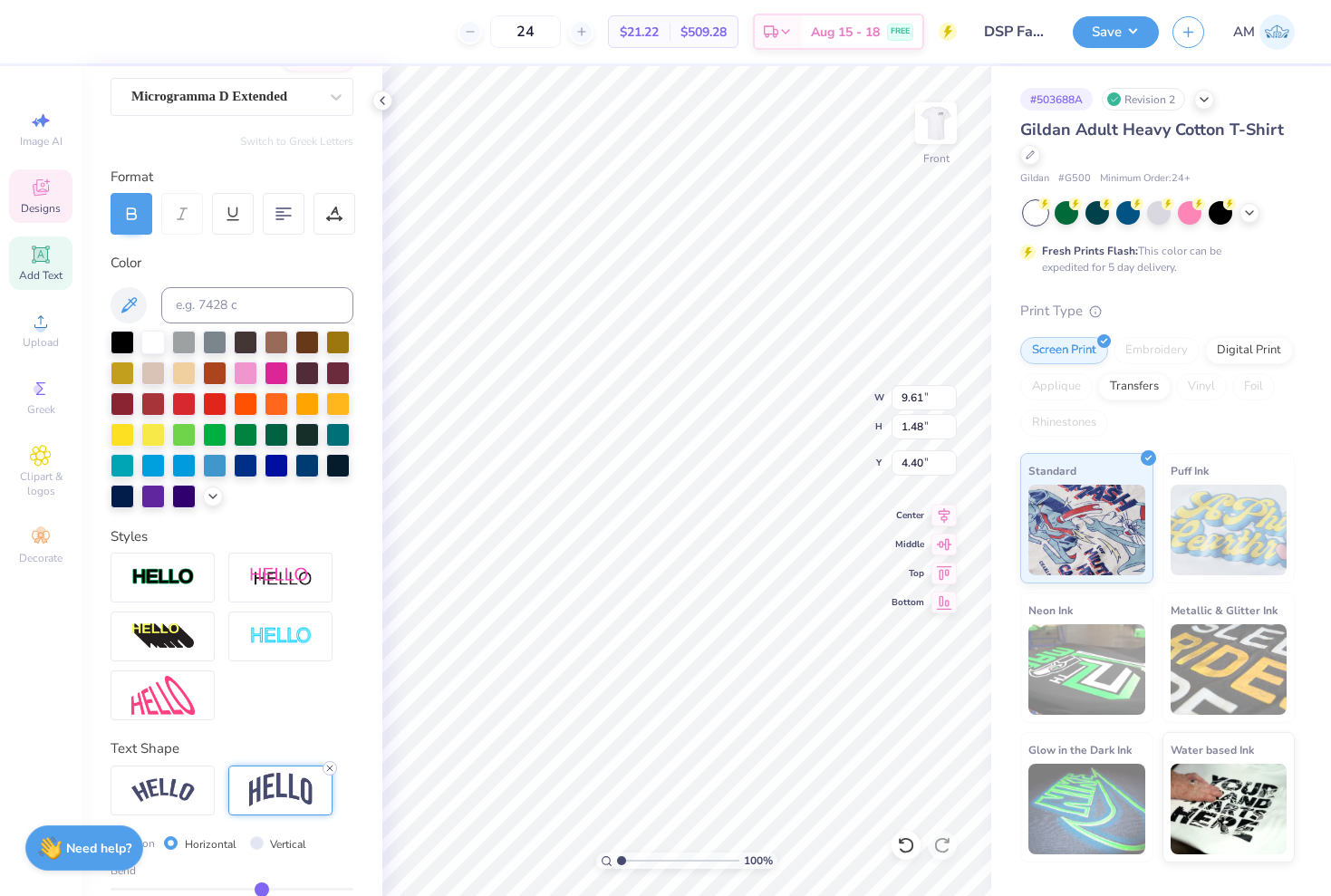 click 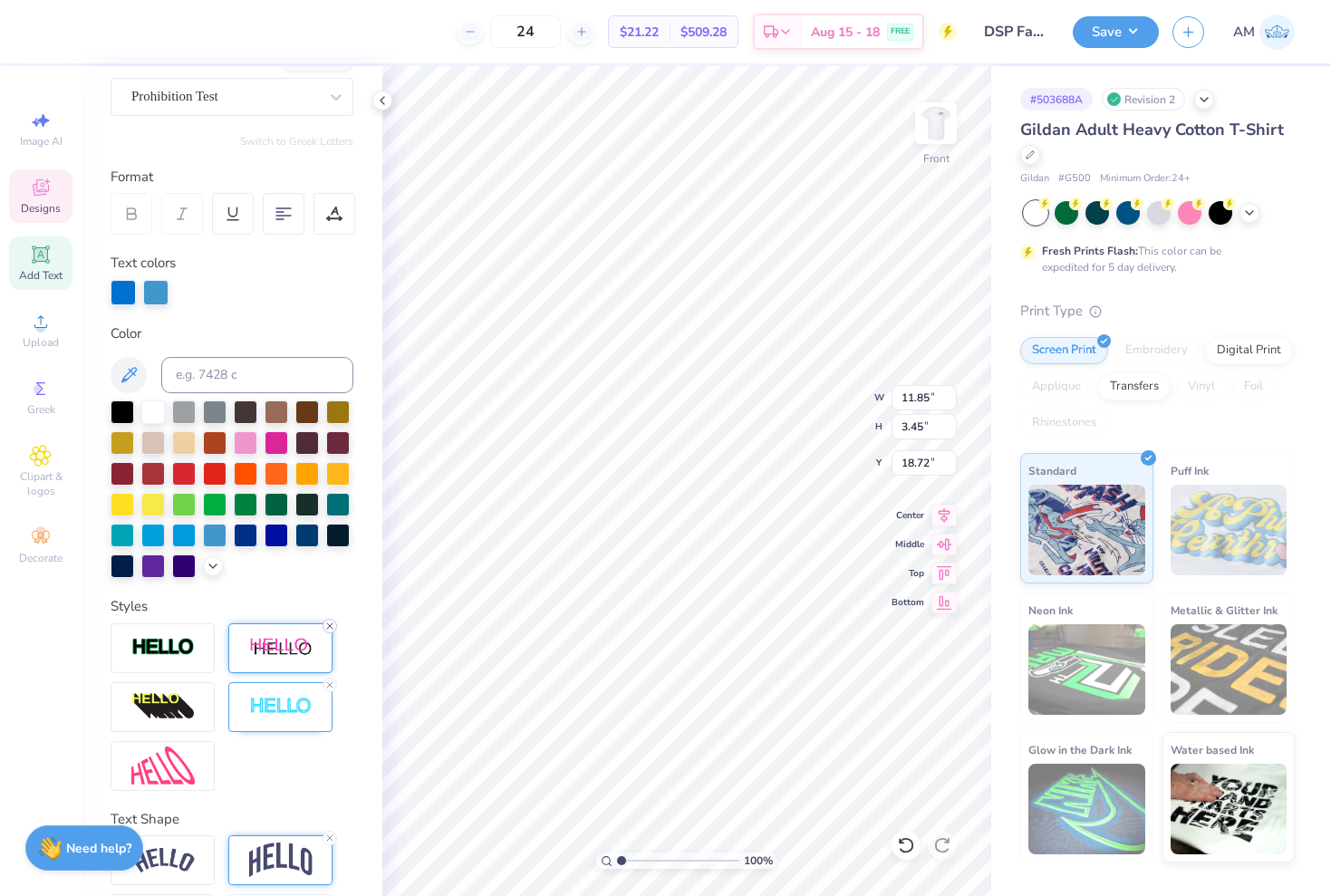 click 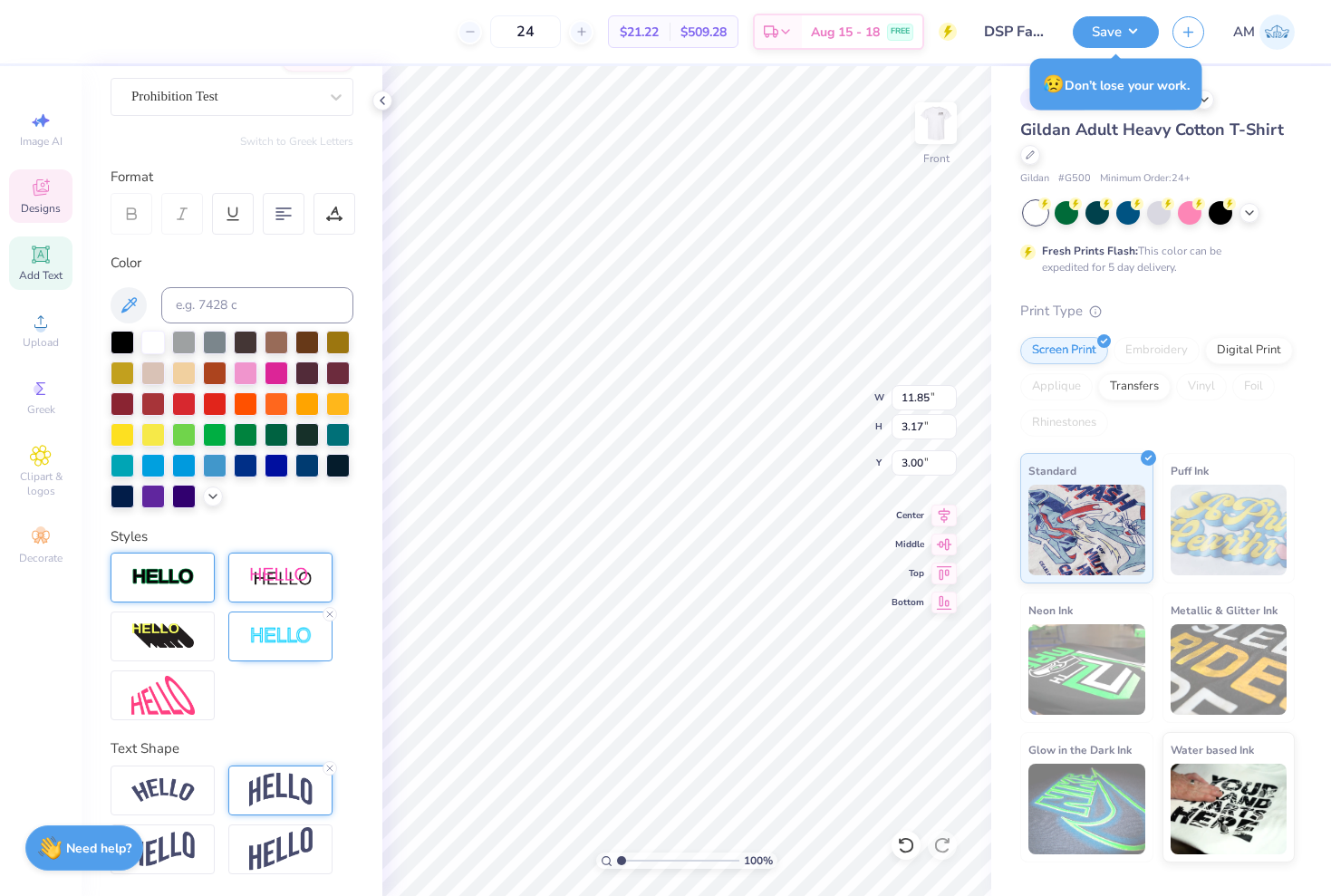 click at bounding box center [162, 577] 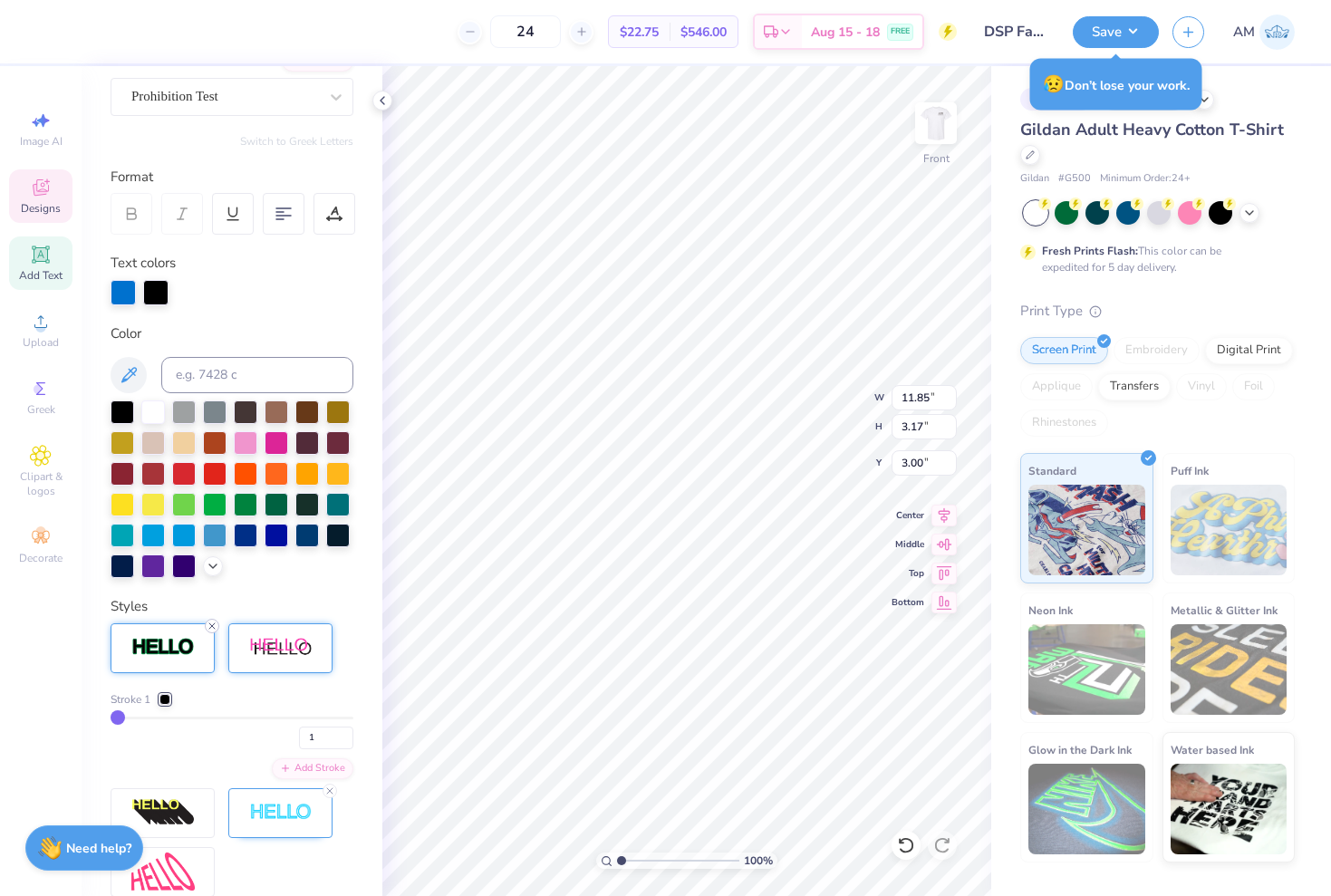 click 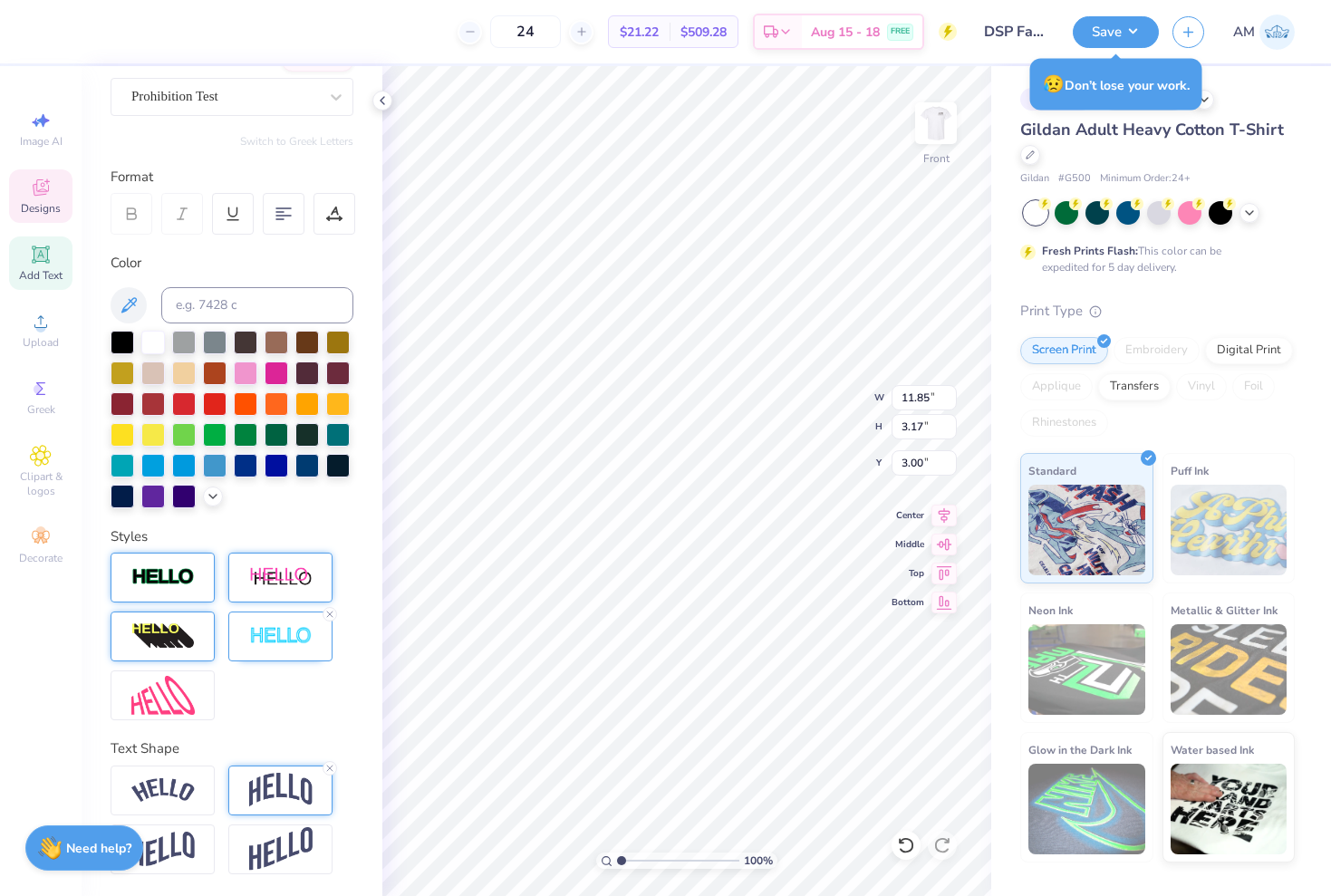 click at bounding box center [163, 637] 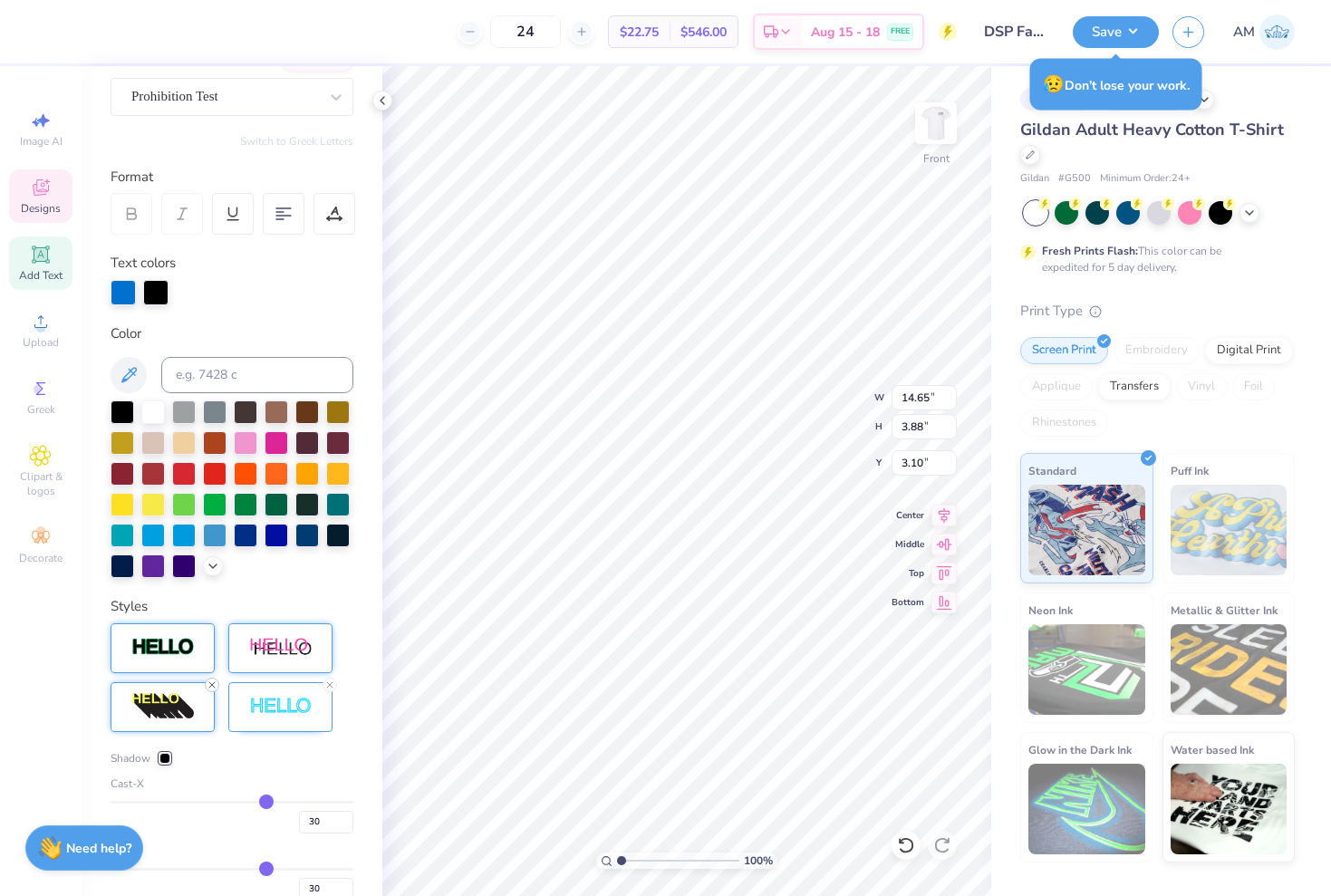 click 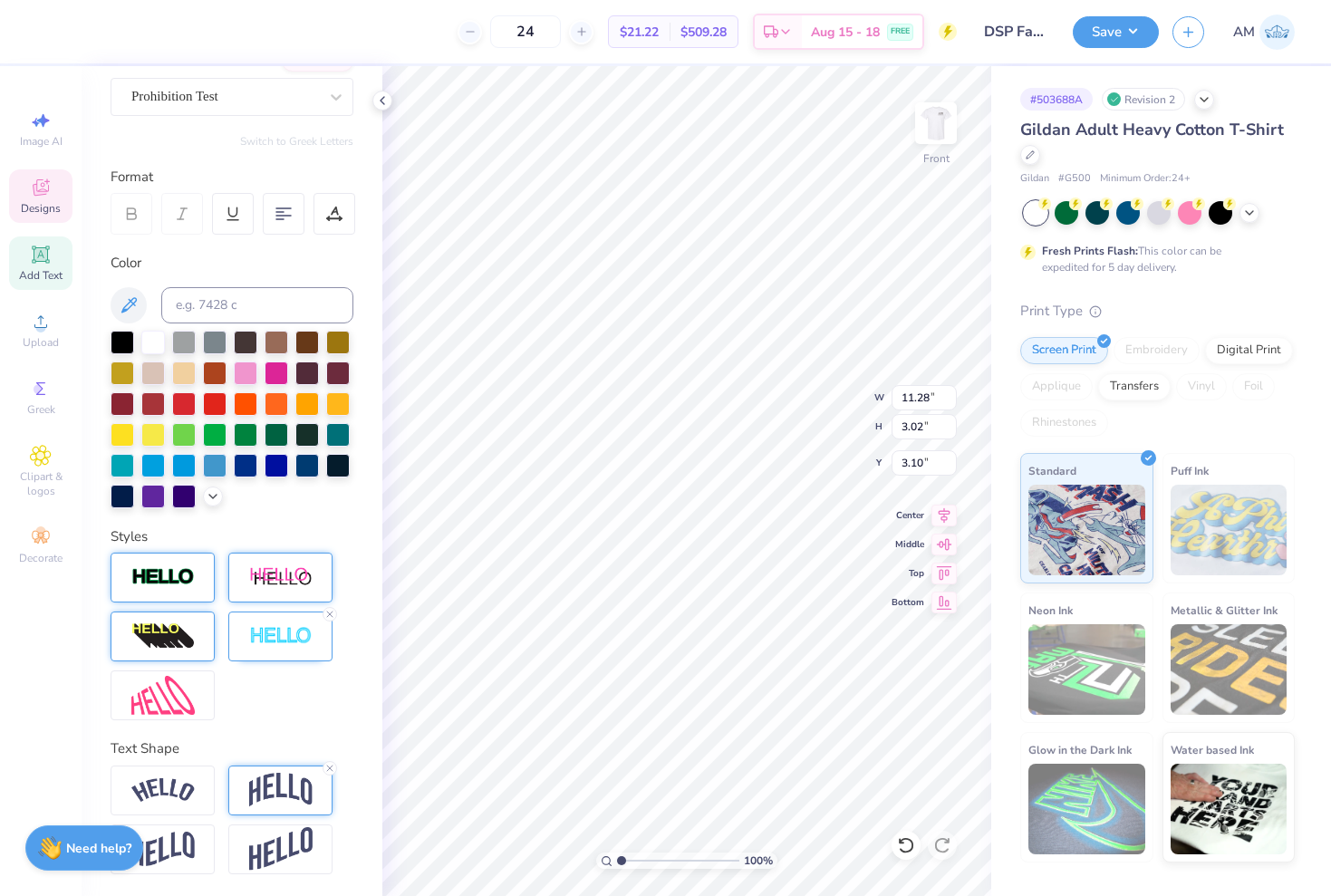 click at bounding box center [281, 577] 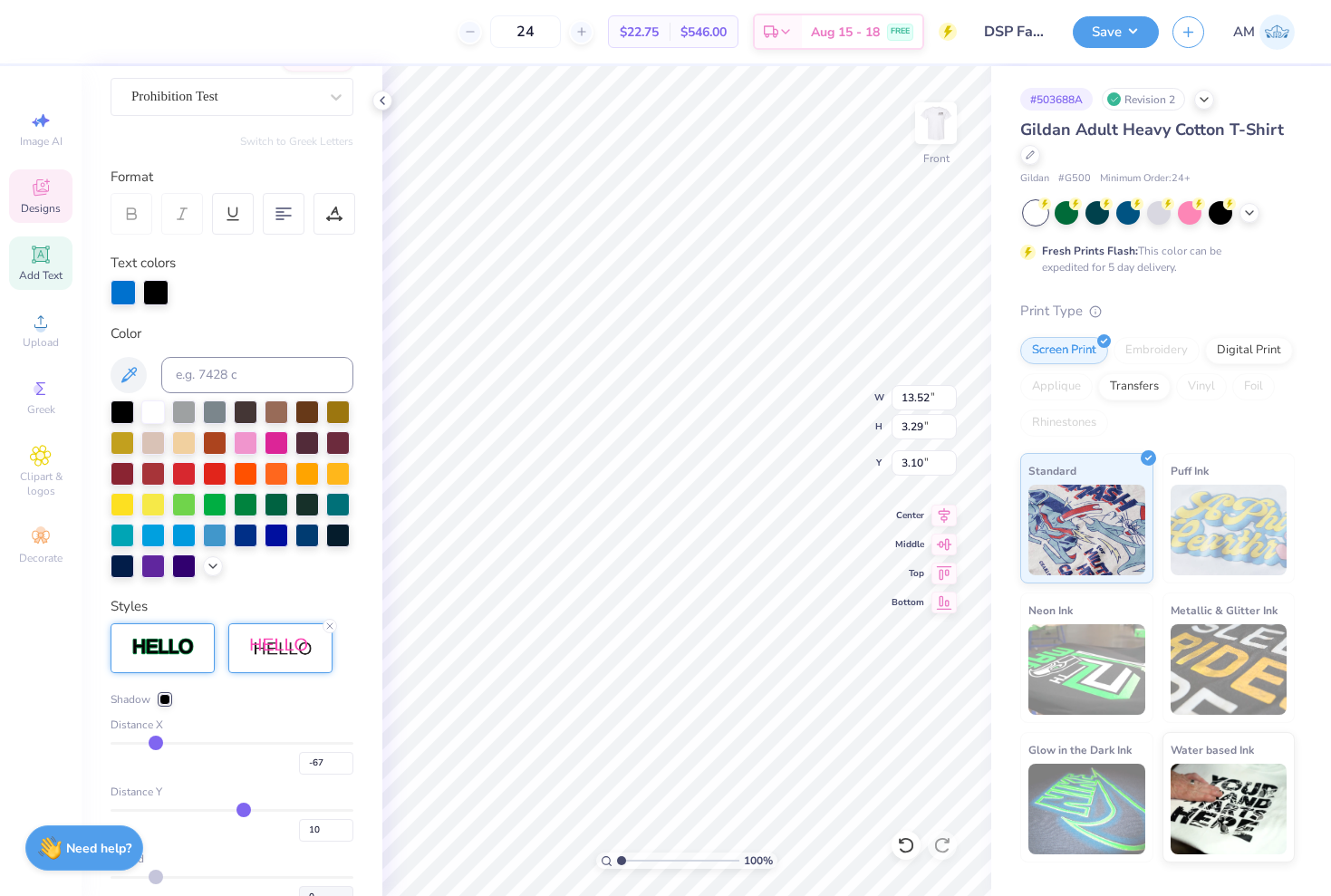 drag, startPoint x: 255, startPoint y: 742, endPoint x: 155, endPoint y: 737, distance: 100.12492 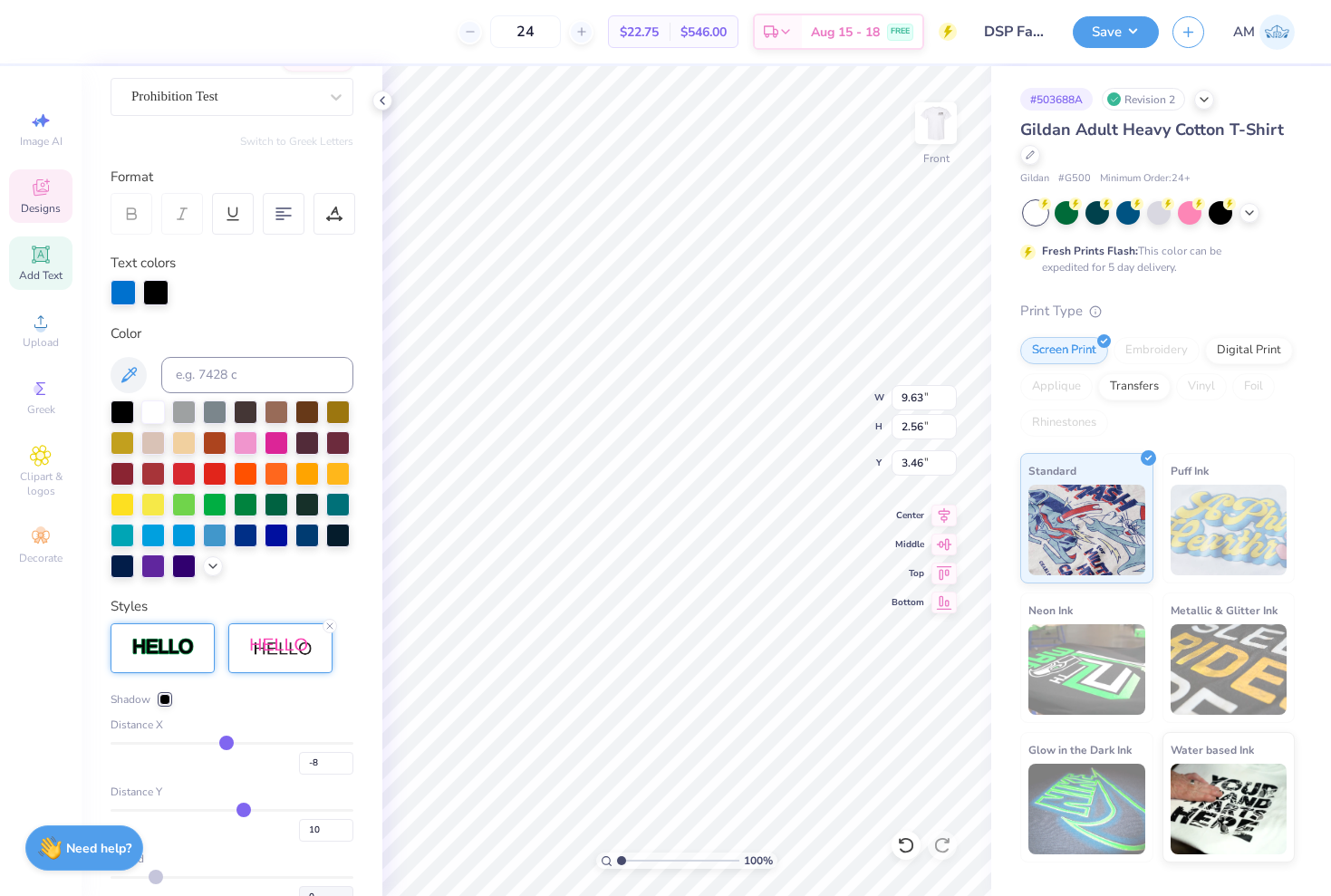 drag, startPoint x: 157, startPoint y: 738, endPoint x: 227, endPoint y: 749, distance: 70.85901 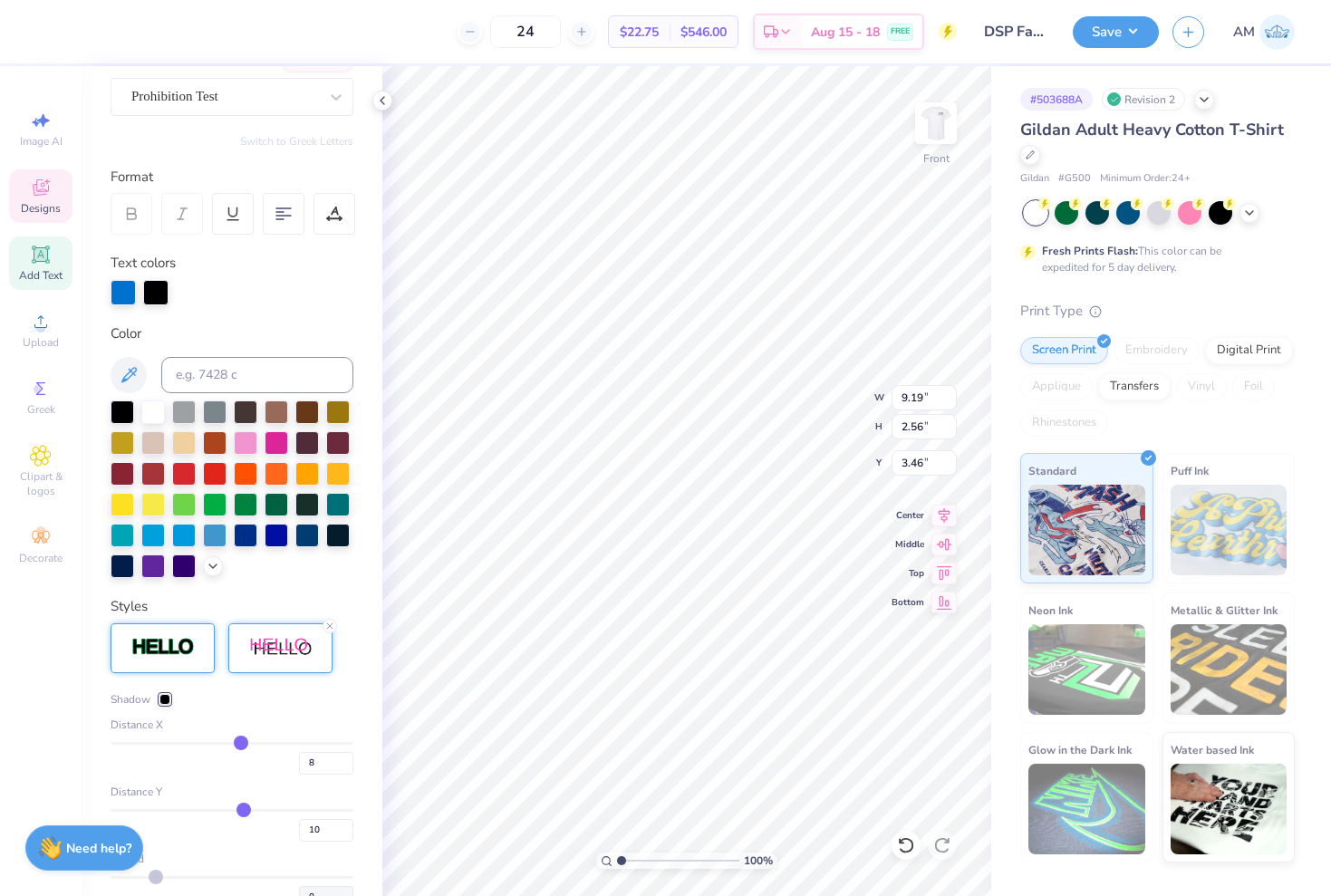 drag, startPoint x: 228, startPoint y: 741, endPoint x: 242, endPoint y: 741, distance: 14 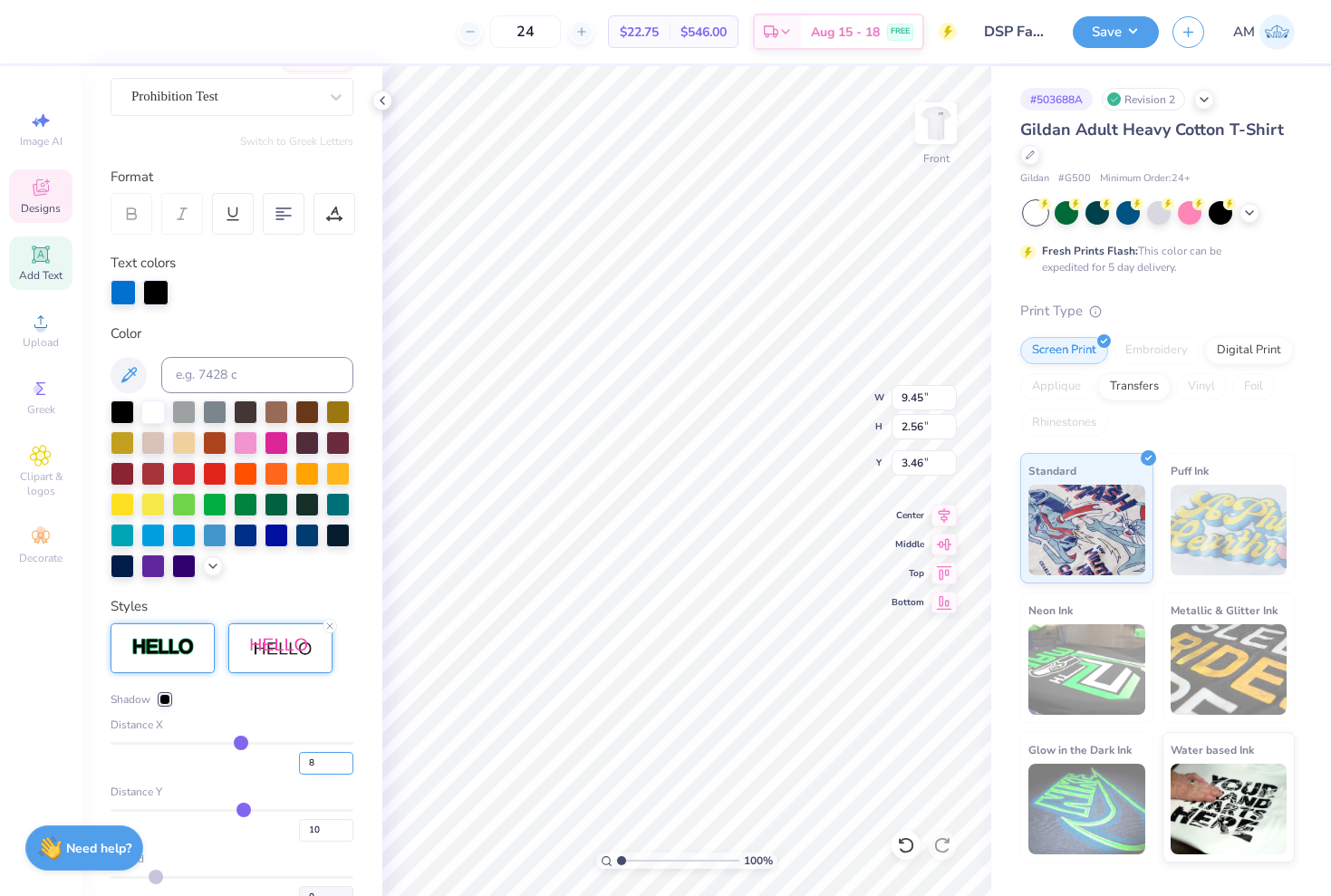 click on "8" at bounding box center [326, 763] 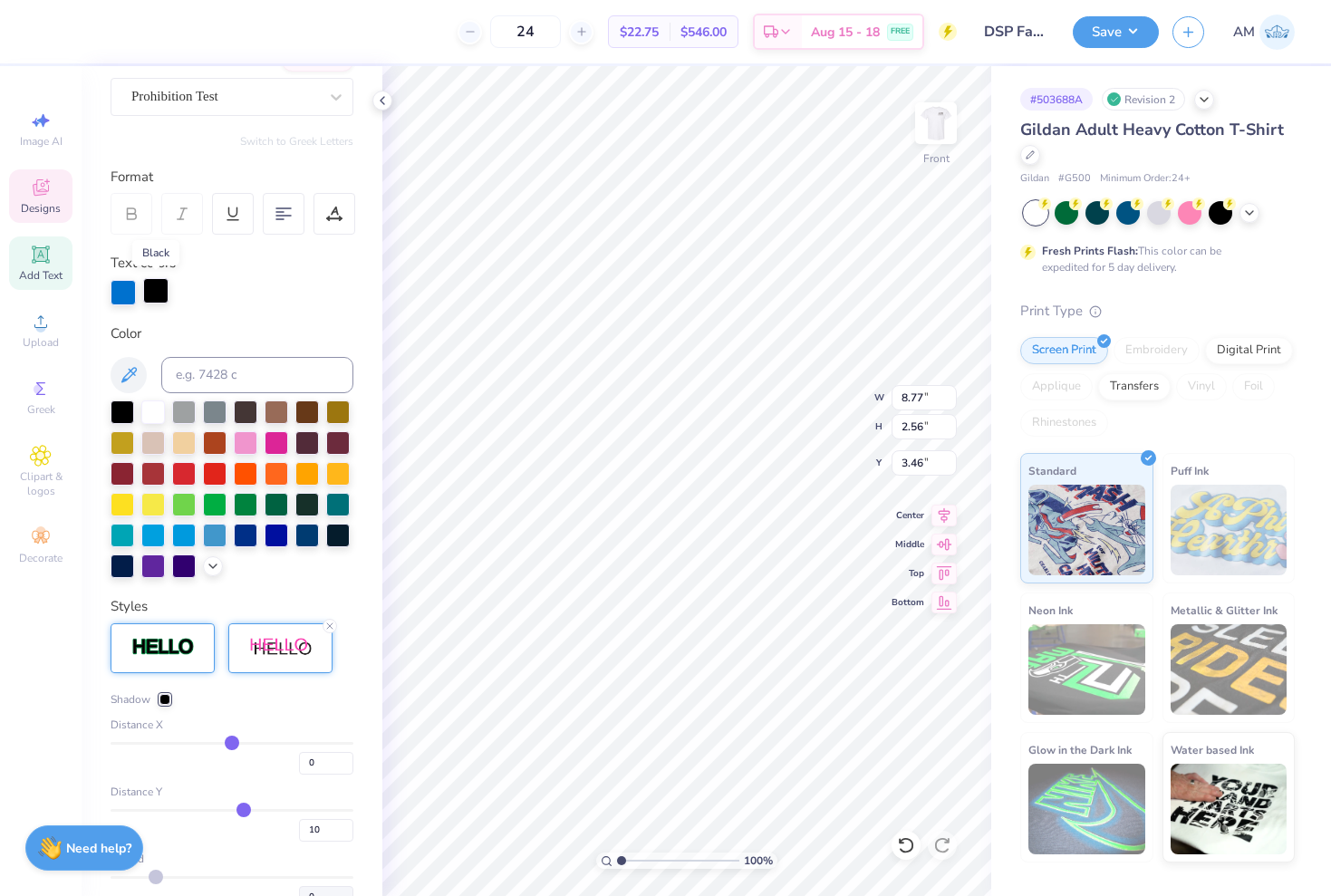 click at bounding box center (156, 291) 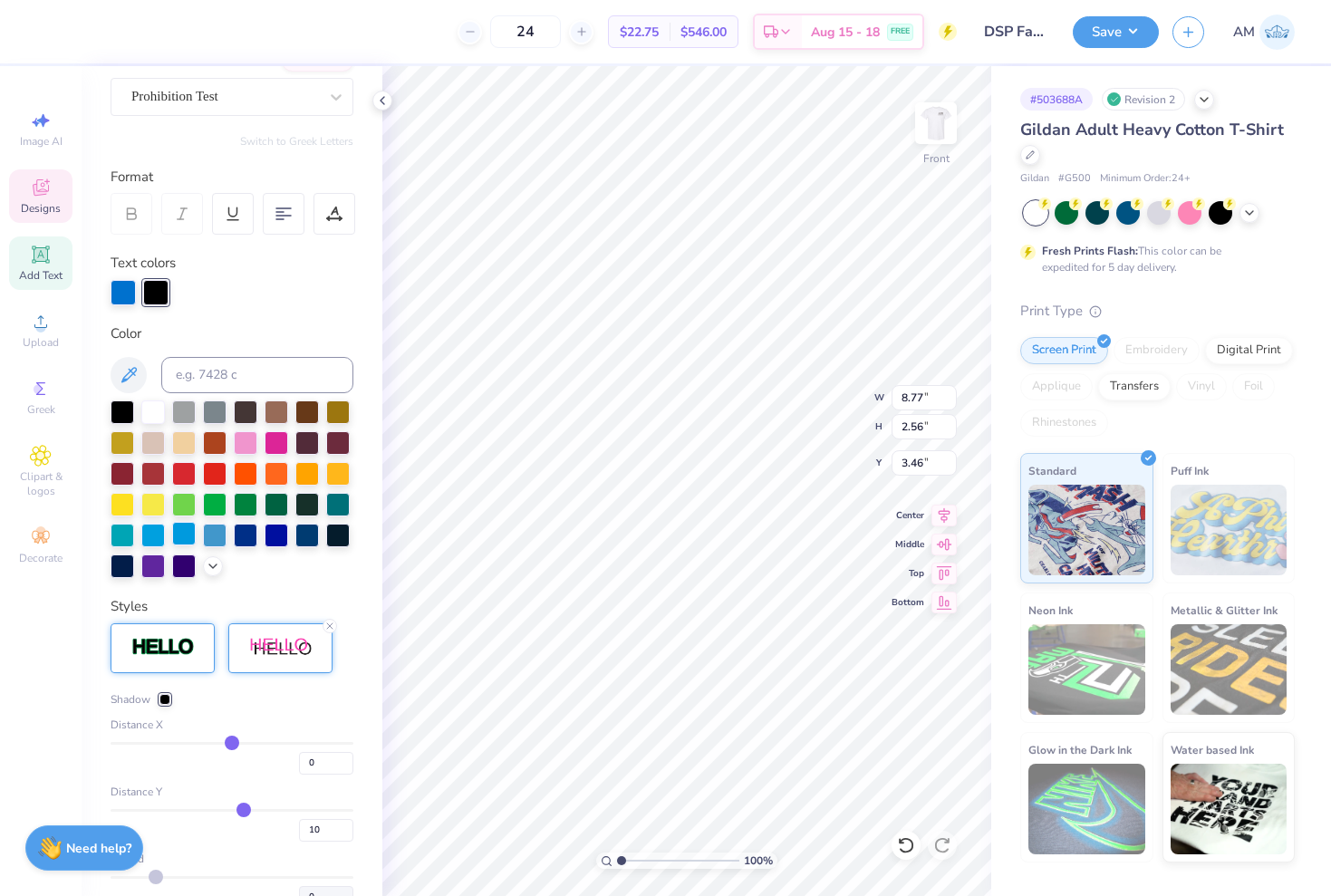 click at bounding box center [184, 534] 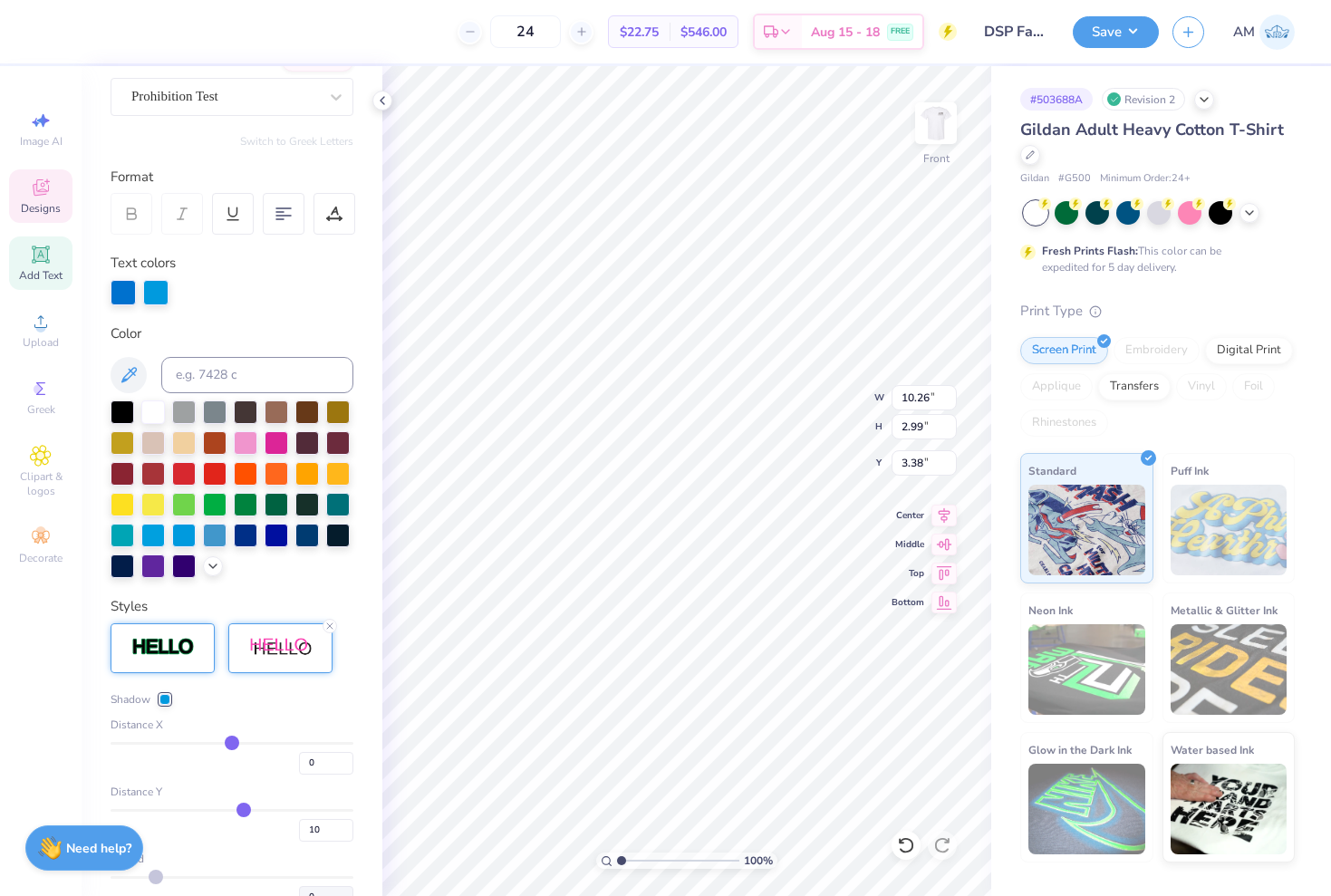 scroll, scrollTop: 234, scrollLeft: 0, axis: vertical 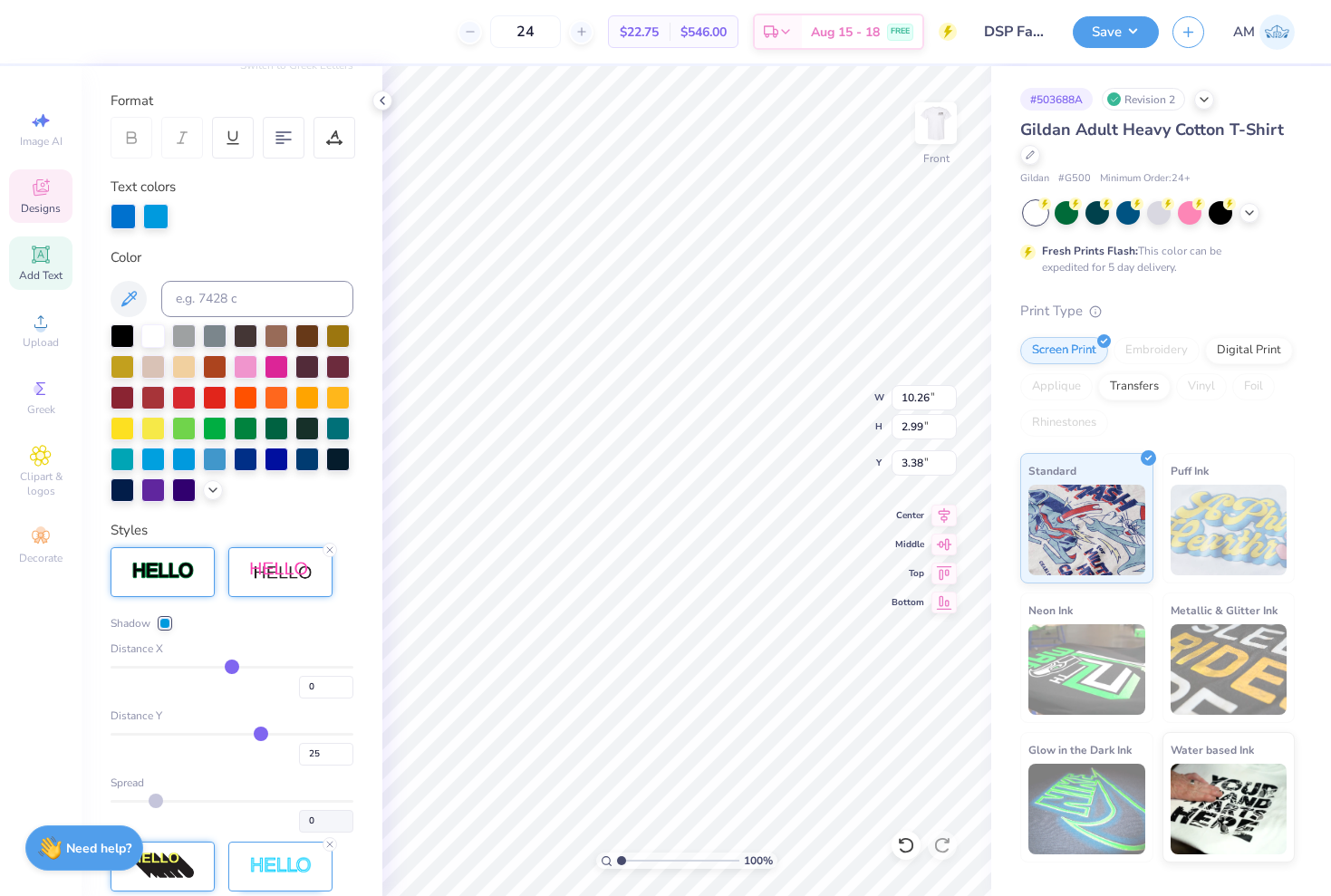 drag, startPoint x: 244, startPoint y: 735, endPoint x: 260, endPoint y: 735, distance: 16 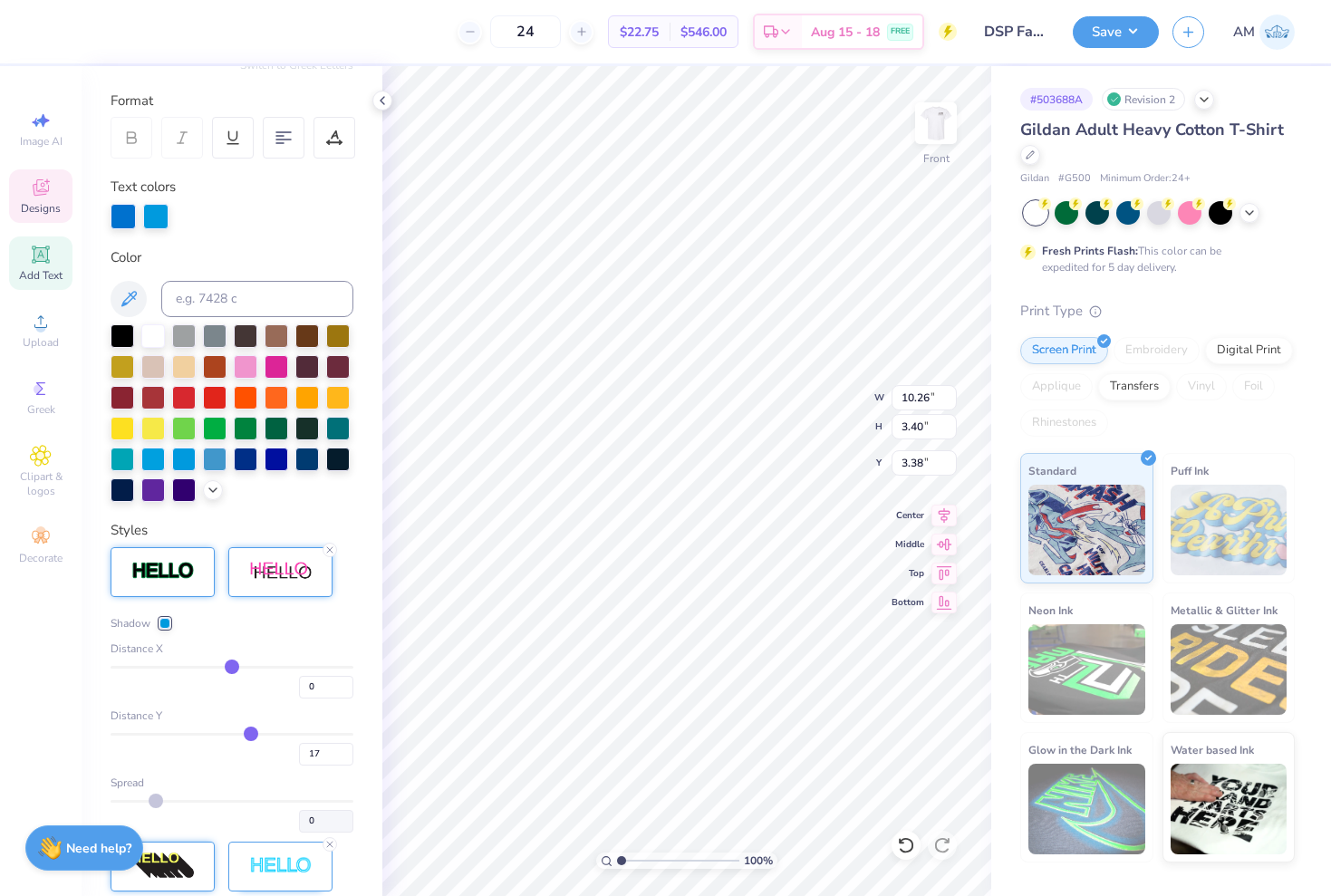 click at bounding box center (232, 734) 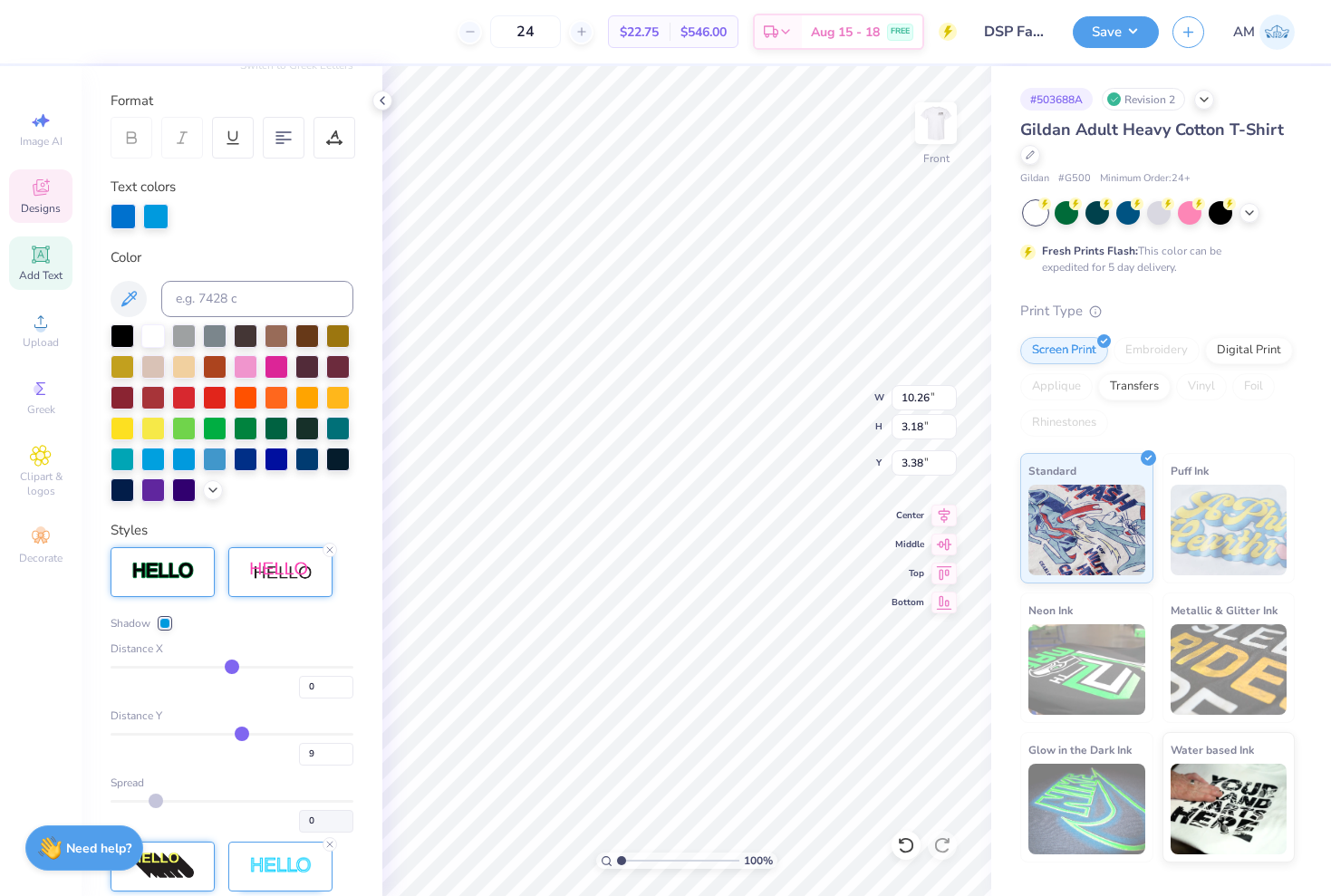 click at bounding box center [232, 734] 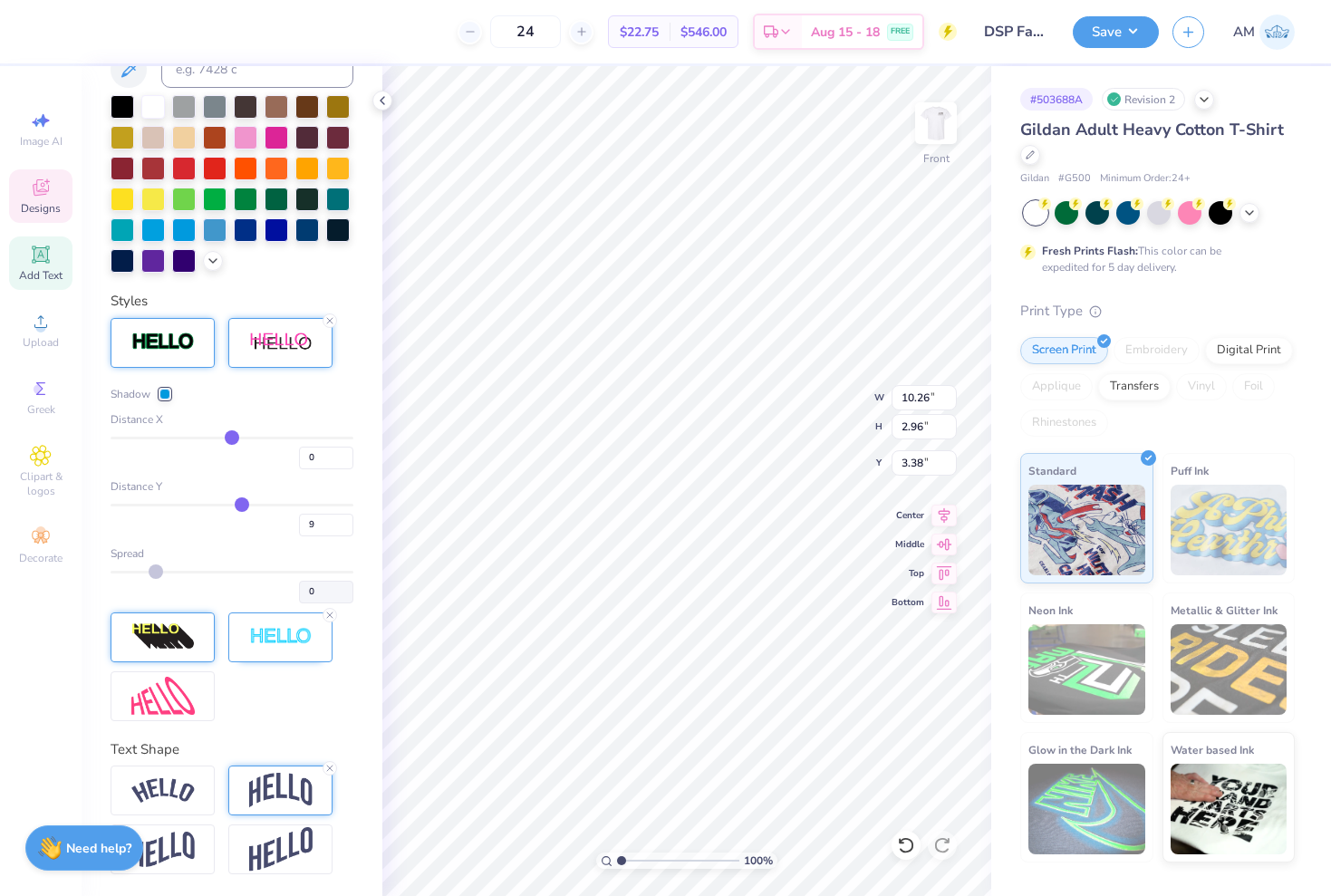 scroll, scrollTop: 463, scrollLeft: 0, axis: vertical 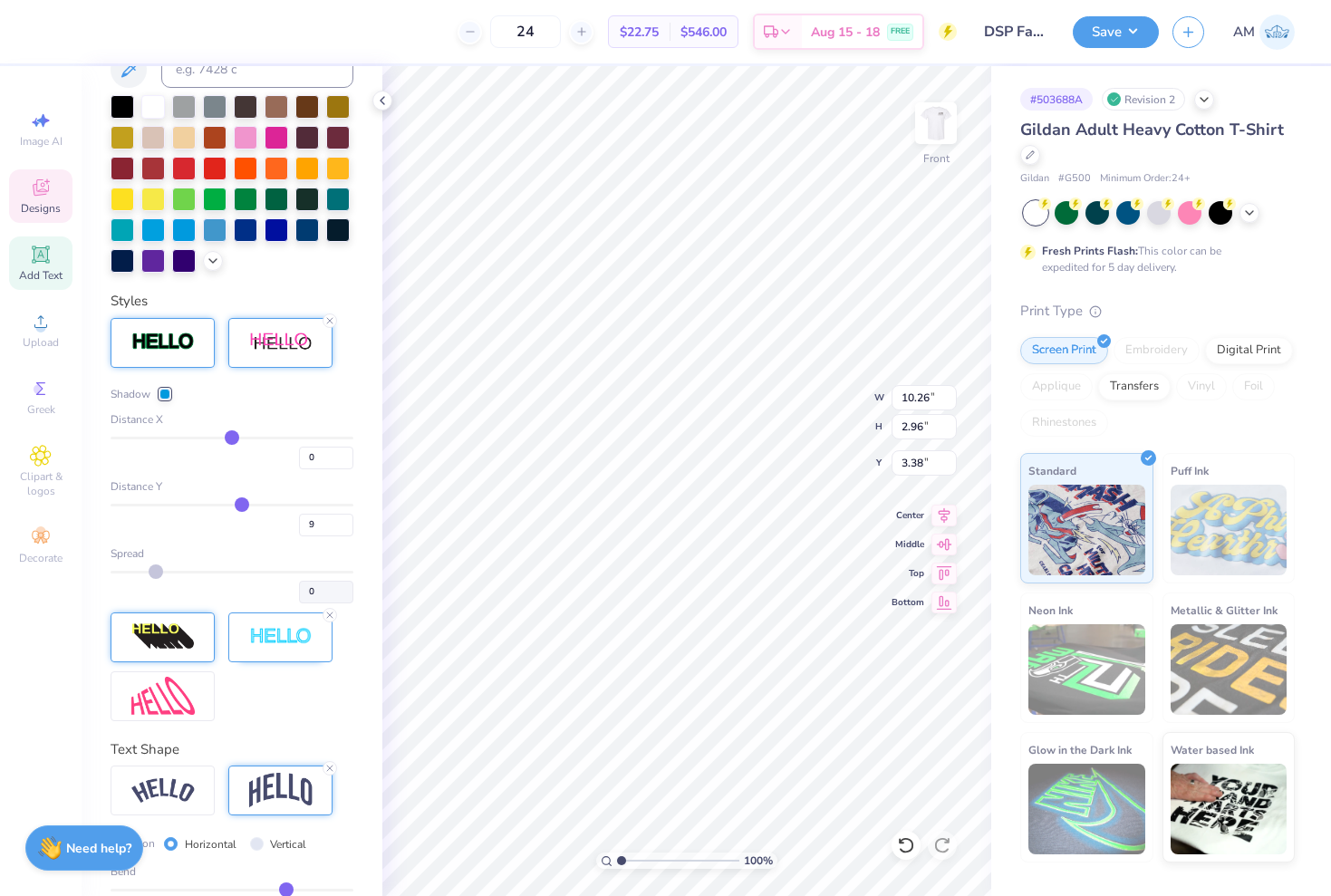 drag, startPoint x: 272, startPoint y: 886, endPoint x: 287, endPoint y: 886, distance: 15 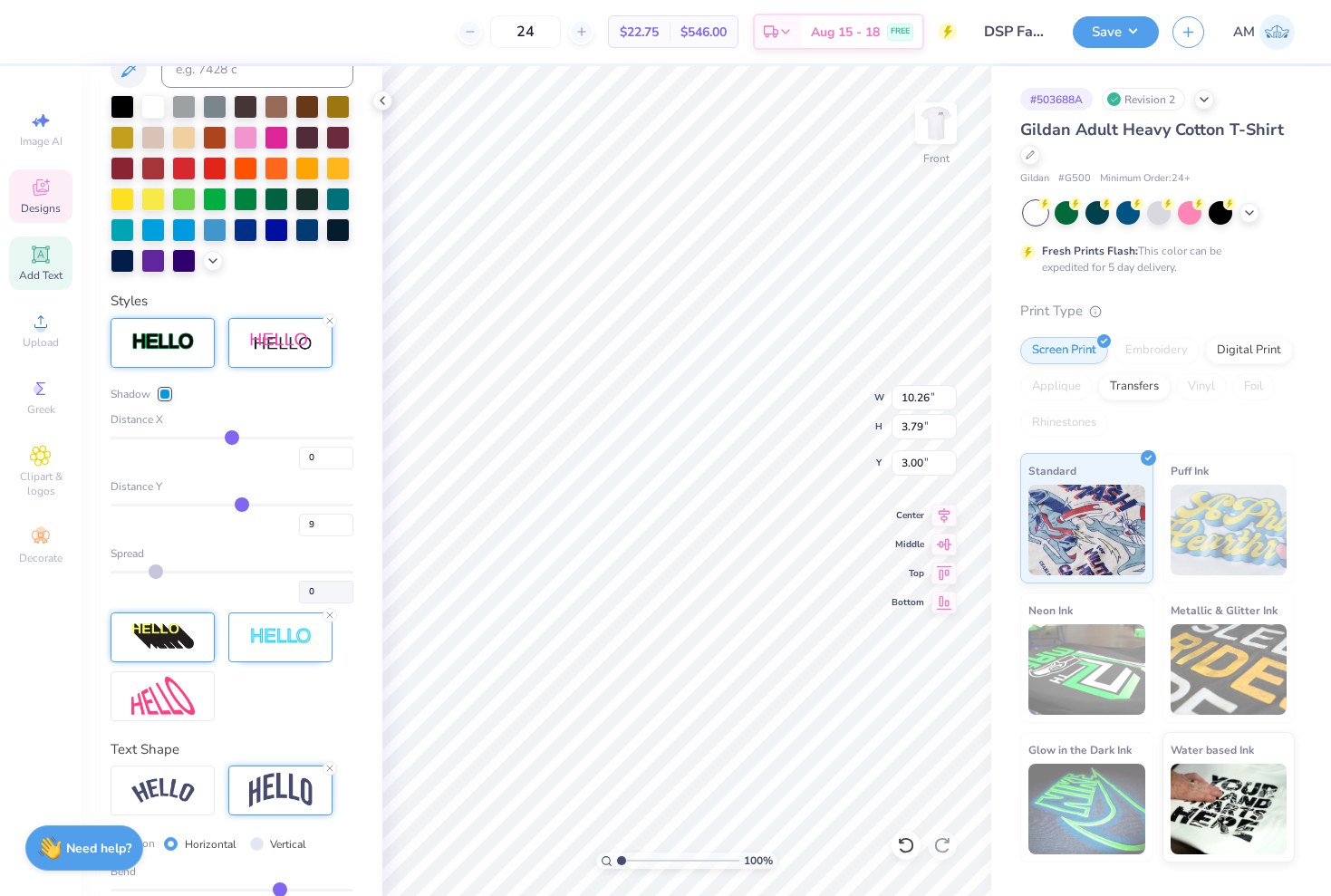 click at bounding box center [232, 890] 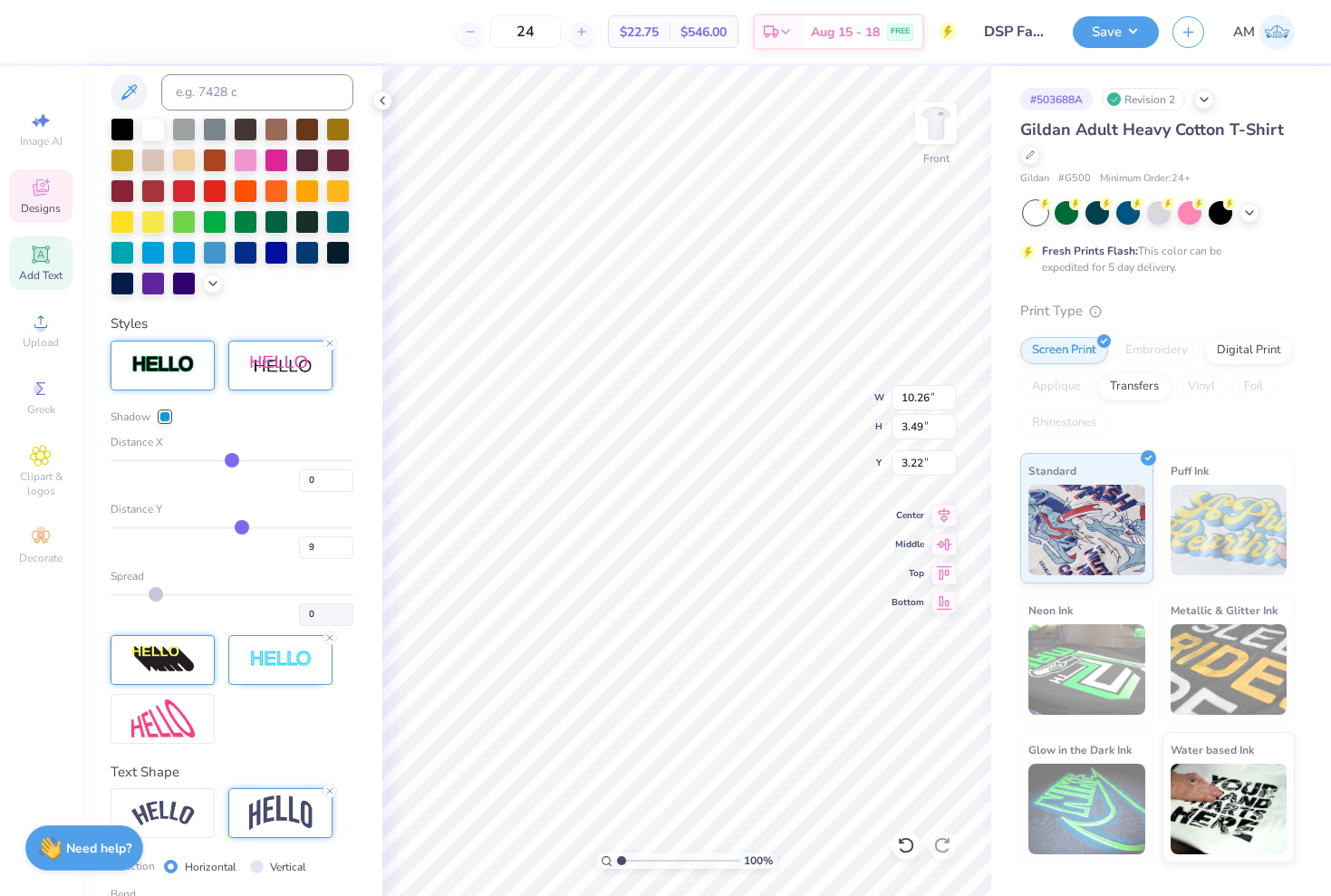 scroll, scrollTop: 413, scrollLeft: 0, axis: vertical 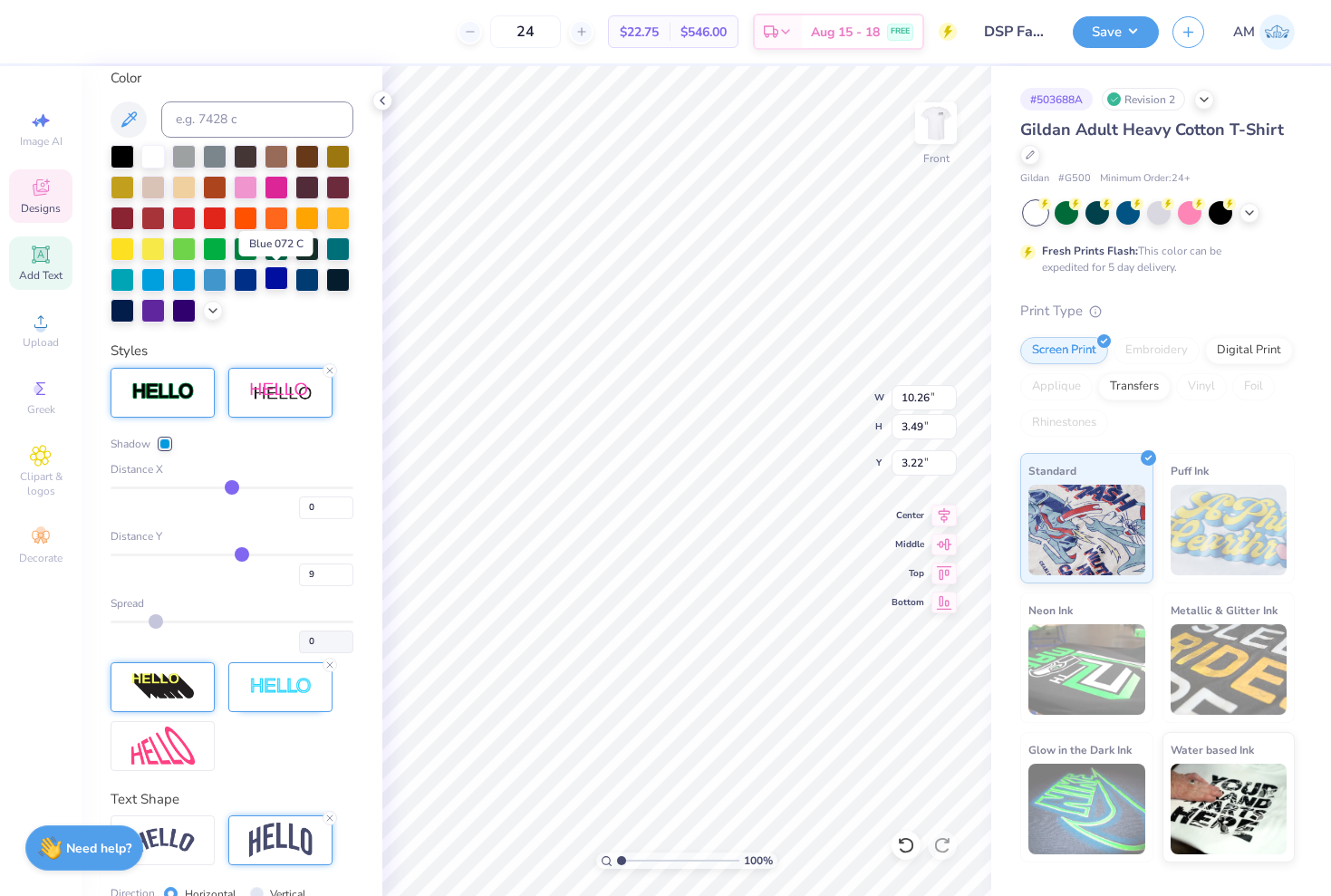 click at bounding box center [276, 278] 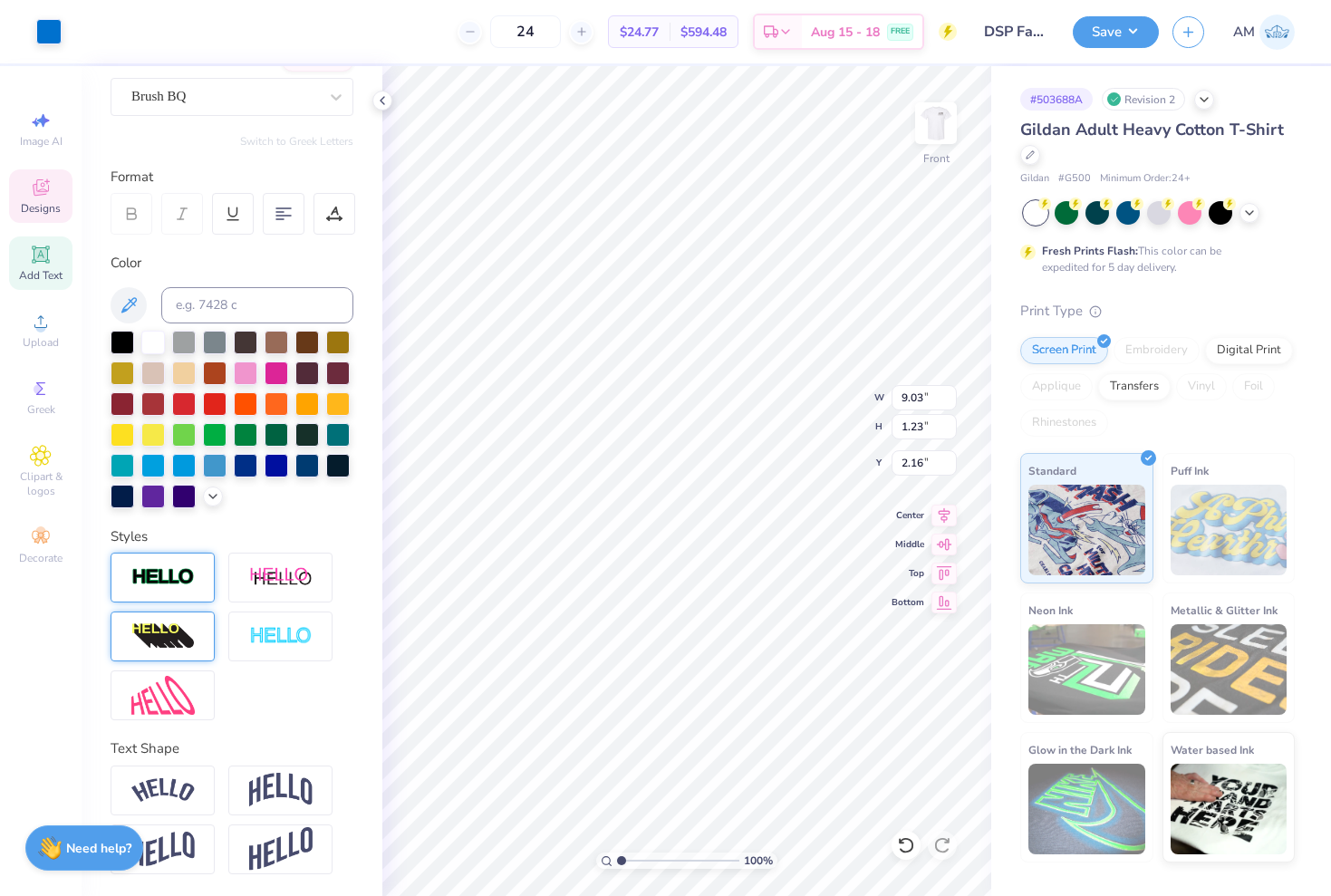 scroll, scrollTop: 158, scrollLeft: 0, axis: vertical 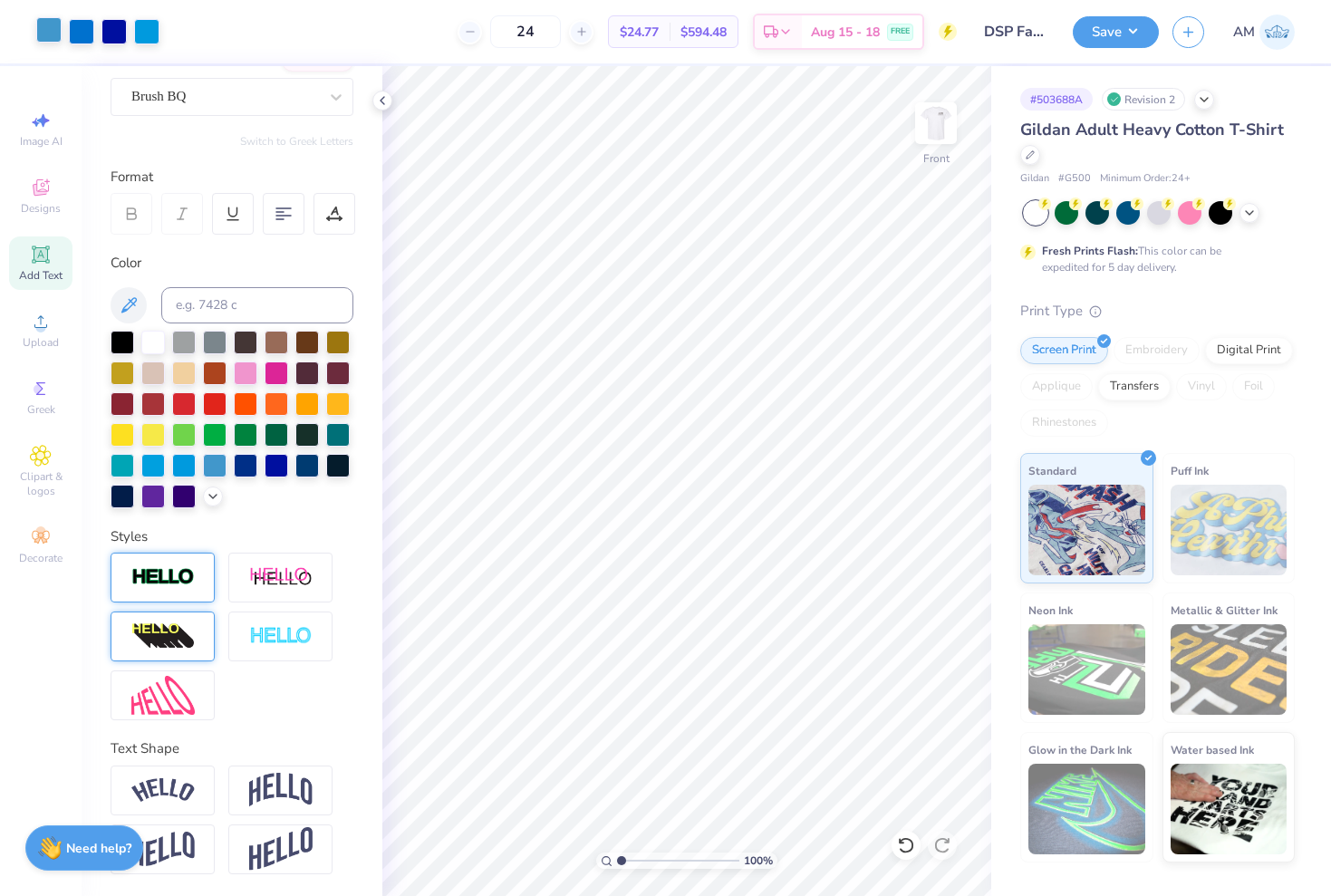 click at bounding box center (49, 30) 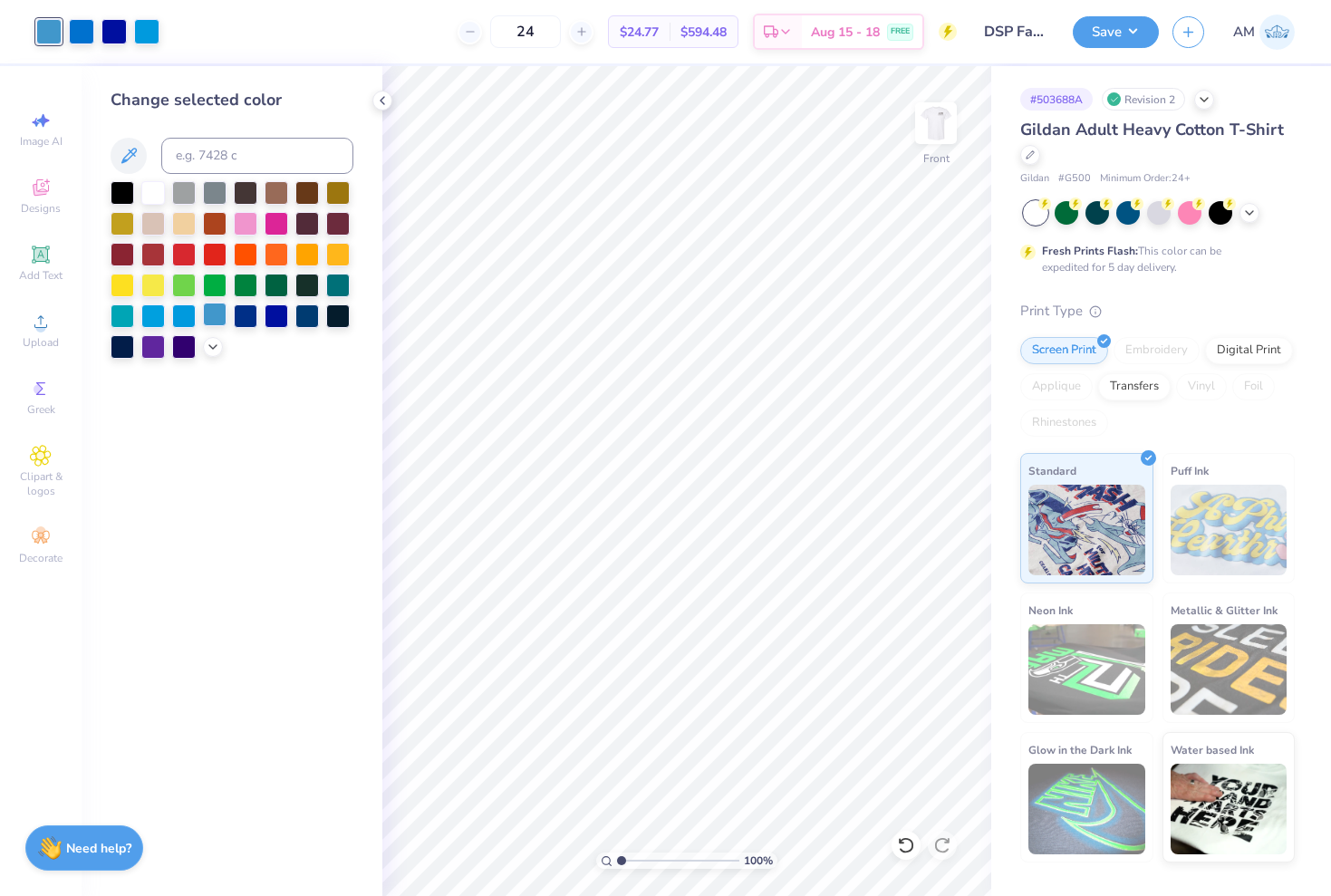 click at bounding box center (215, 314) 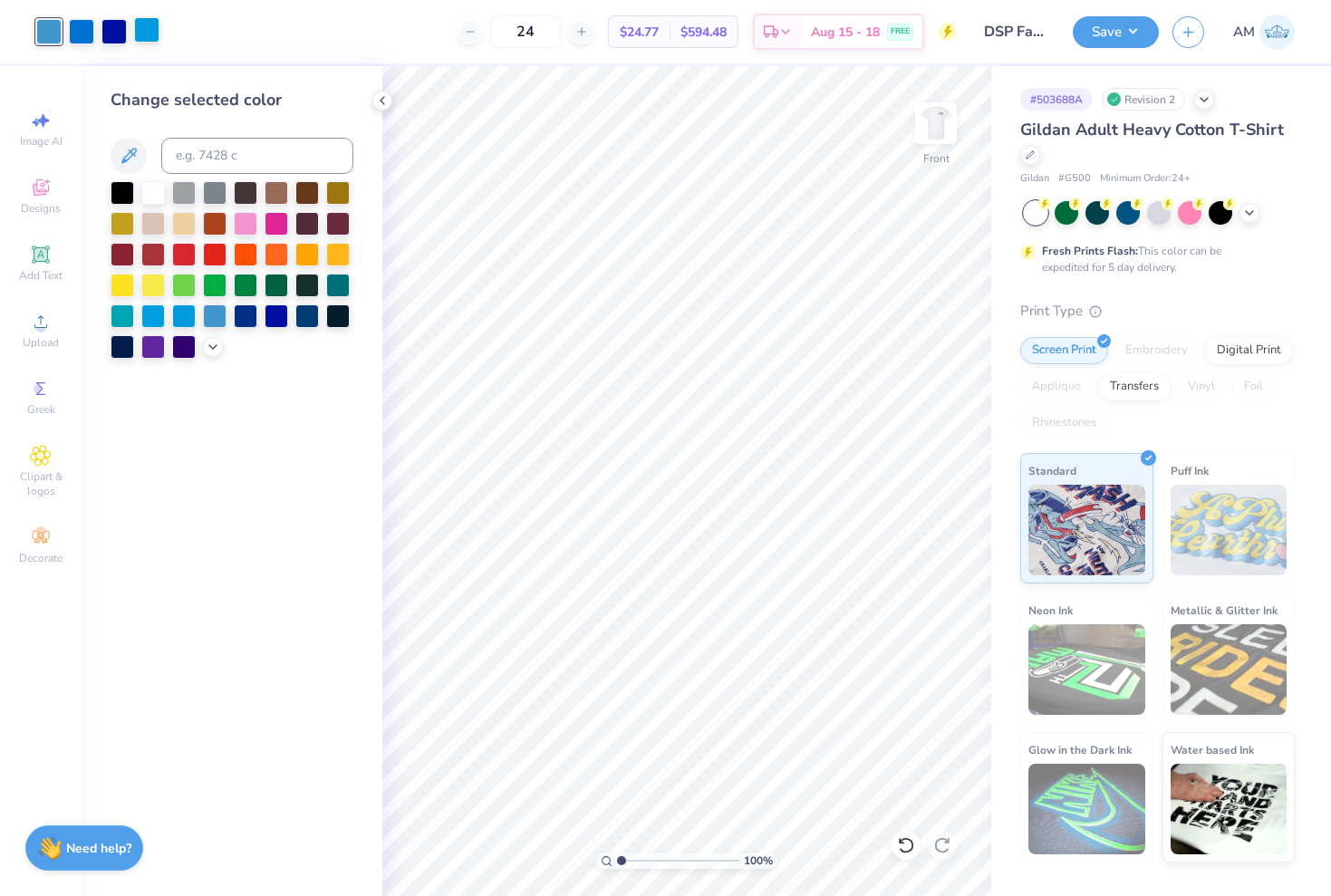 click at bounding box center [147, 30] 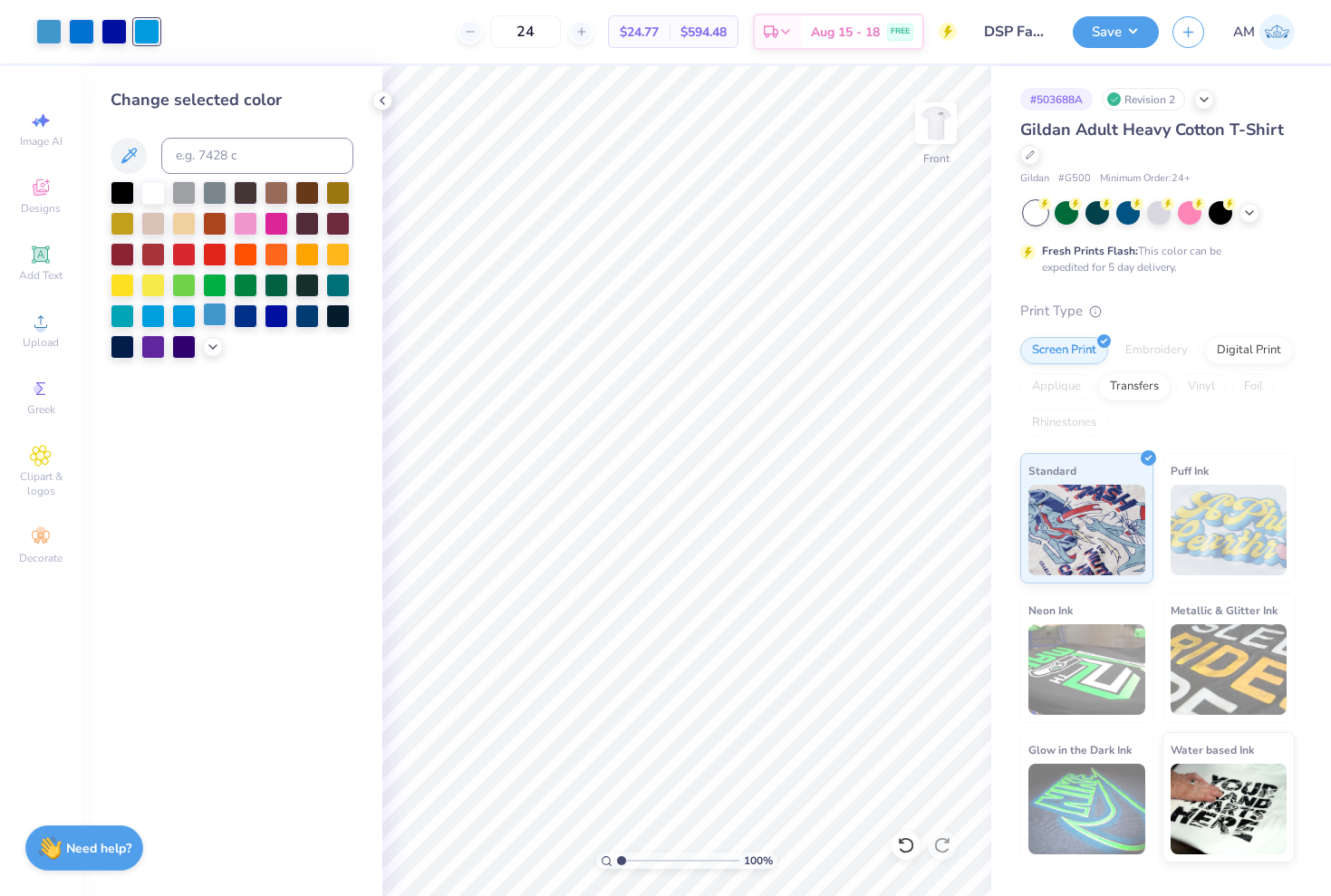 click at bounding box center [215, 314] 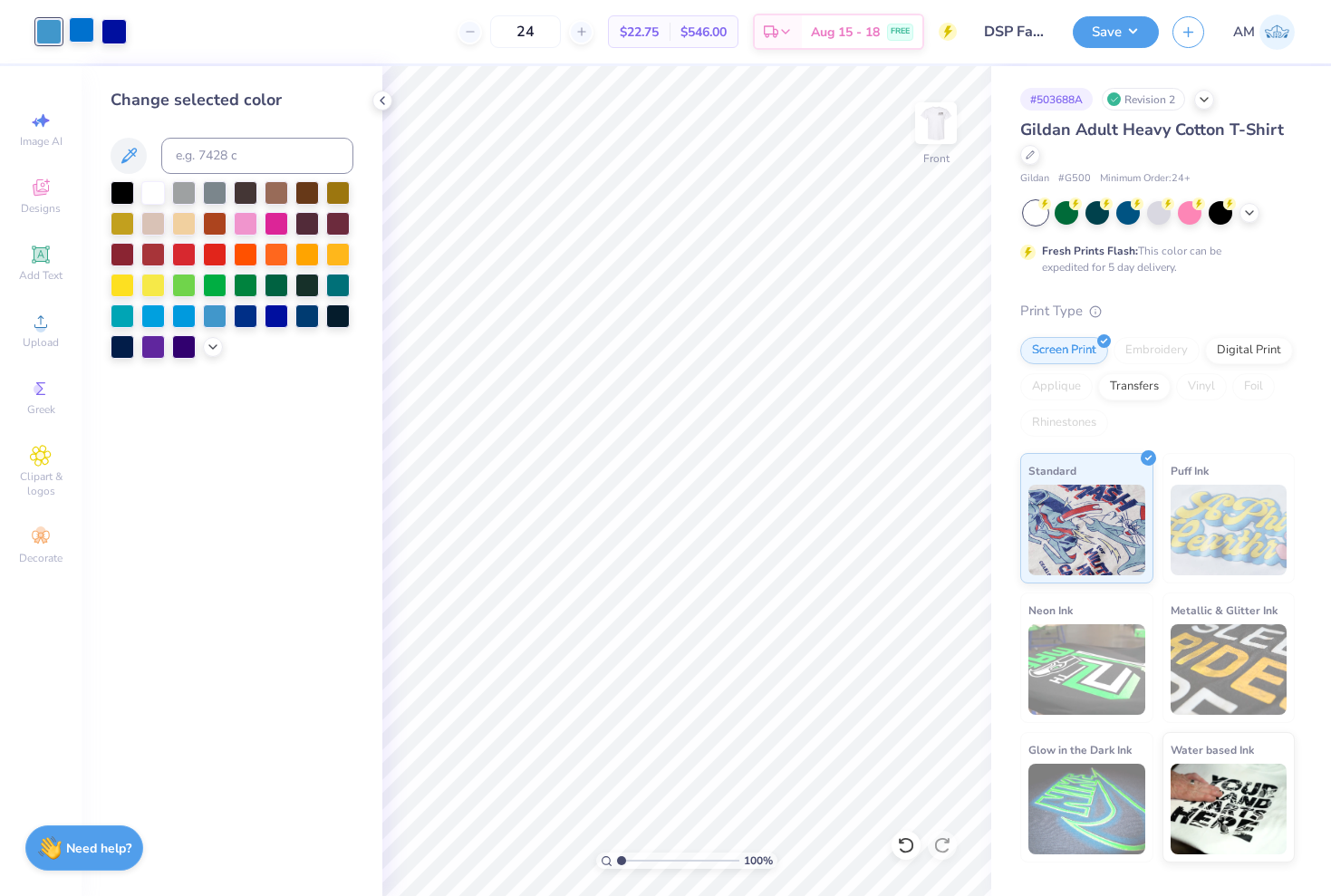 click at bounding box center (82, 30) 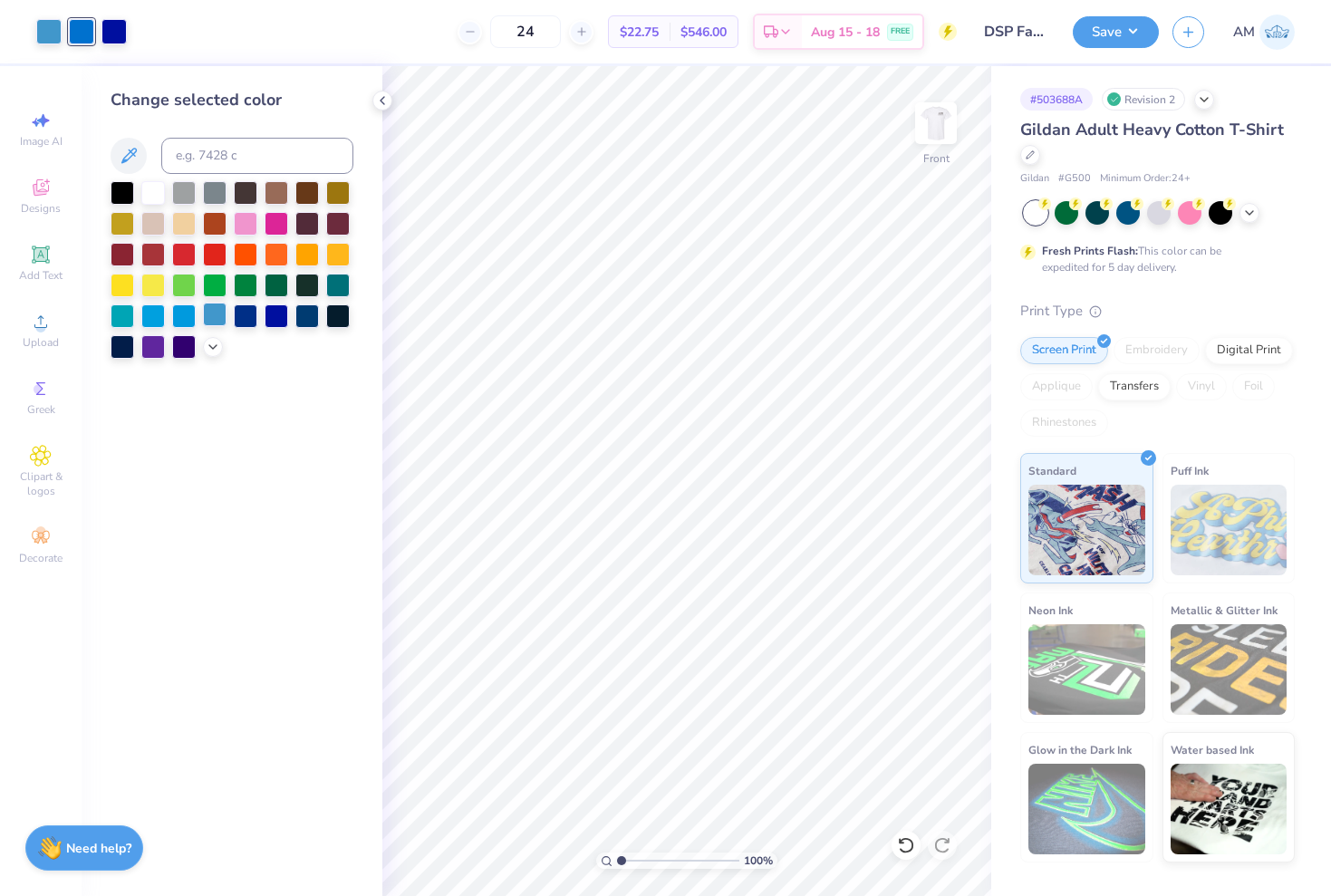 click at bounding box center (215, 314) 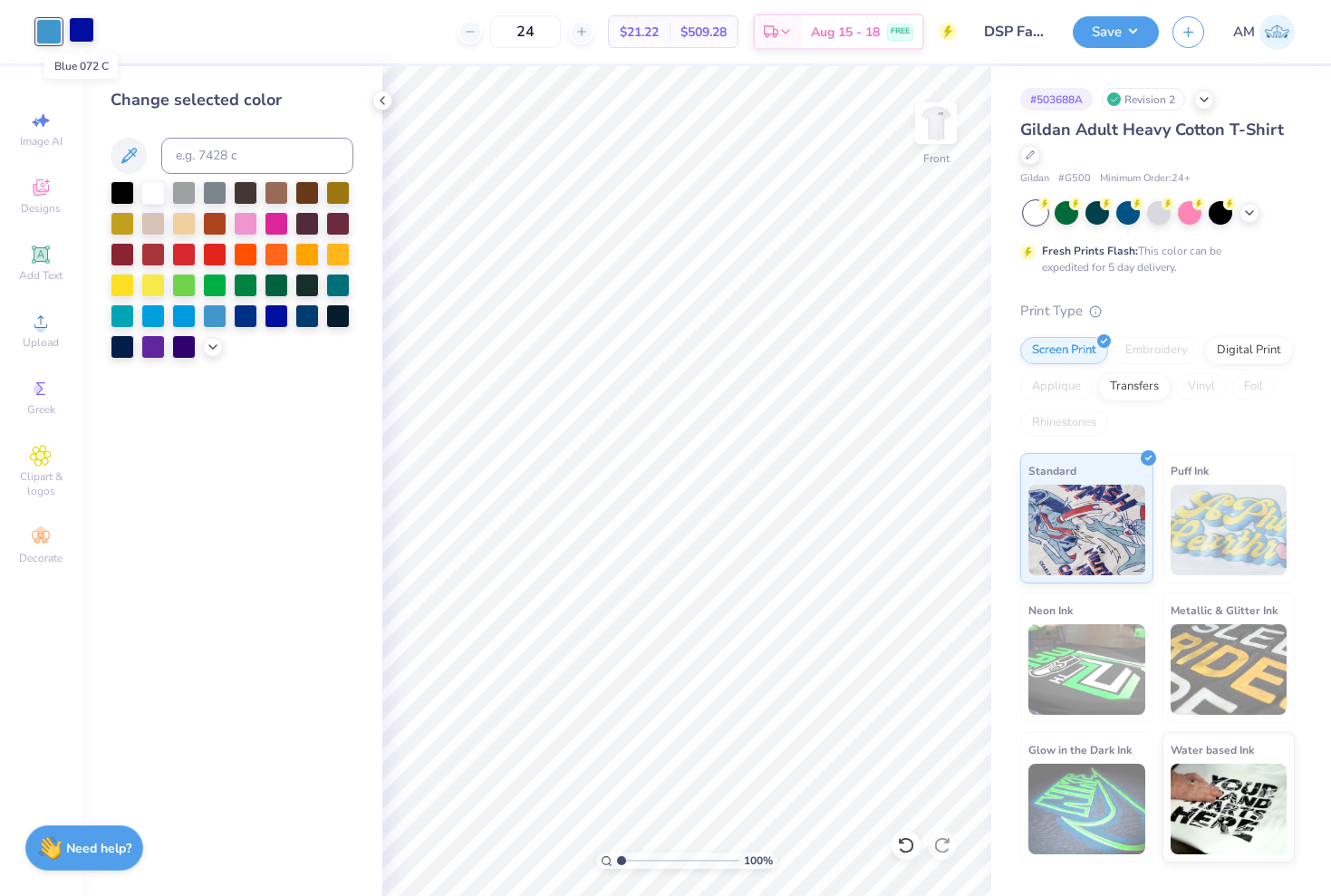click at bounding box center [82, 30] 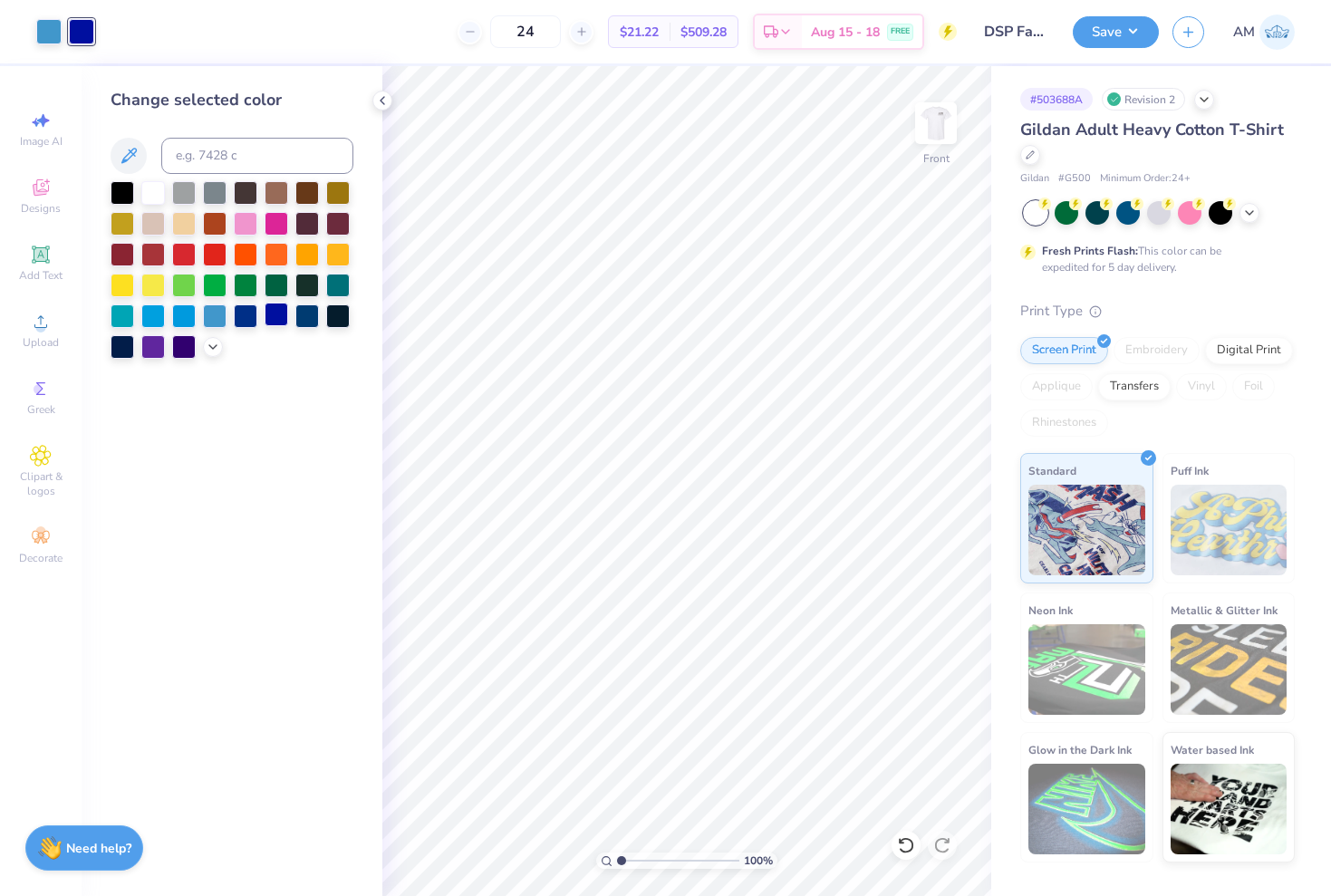 click at bounding box center (276, 314) 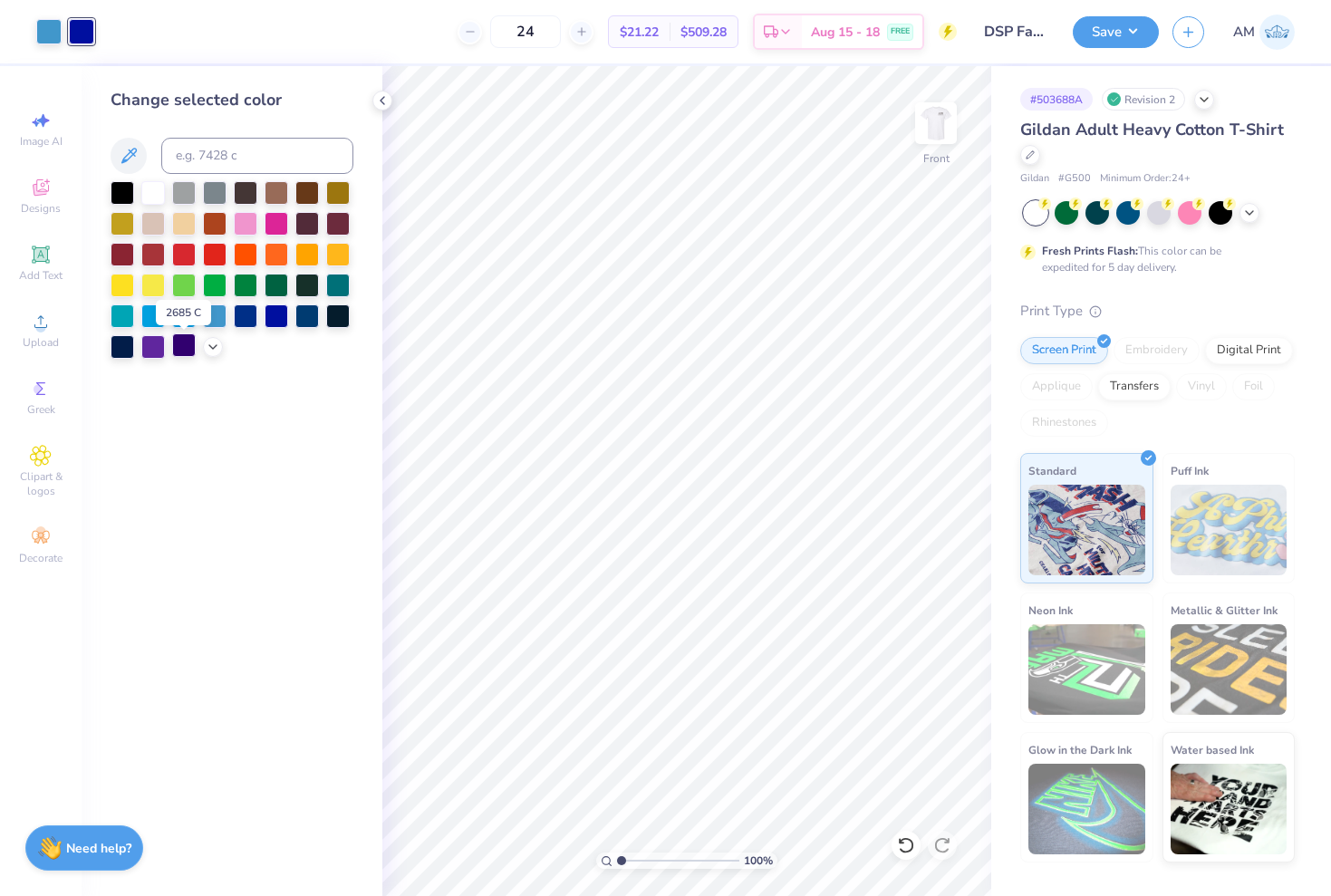 click at bounding box center [184, 345] 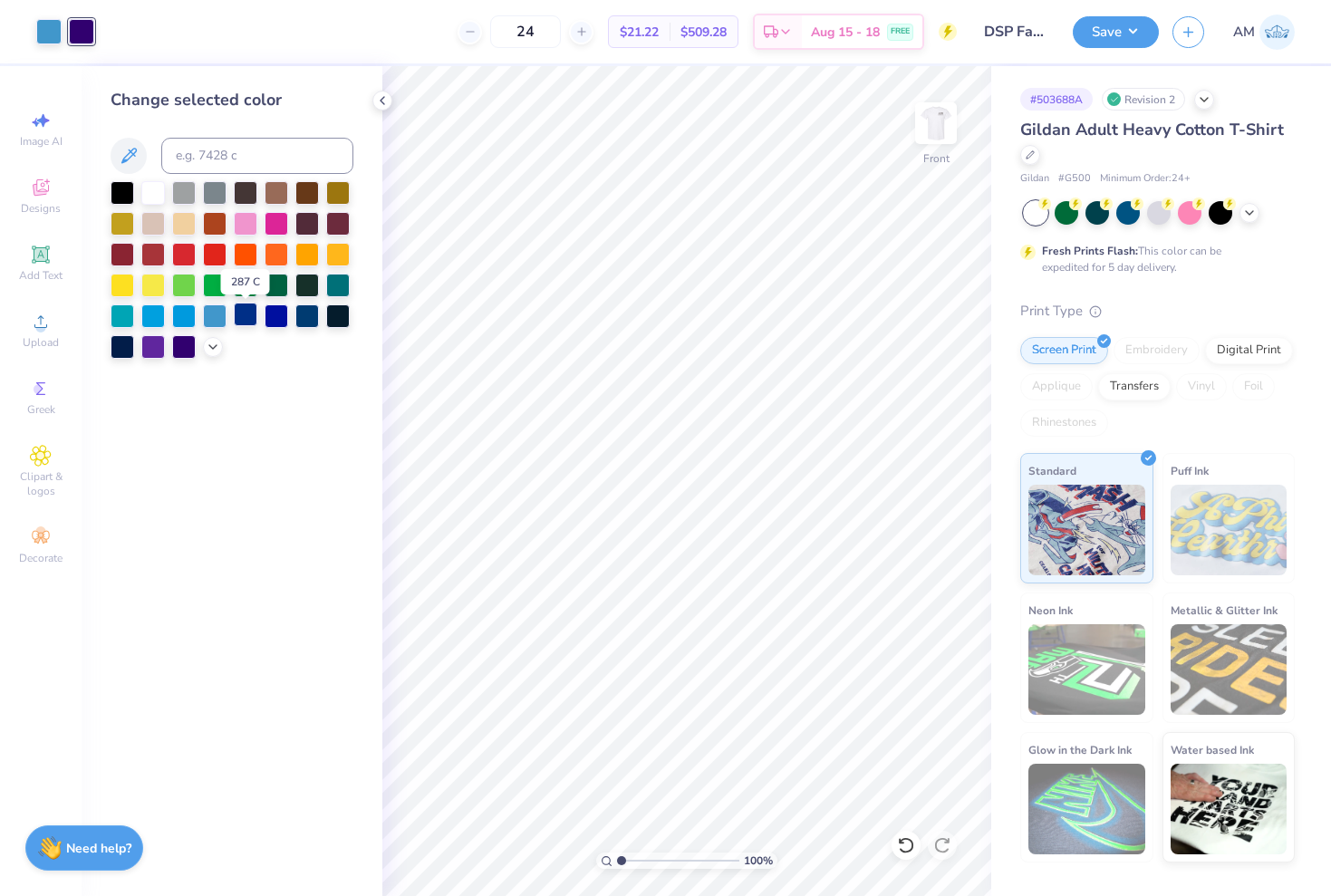 click at bounding box center [246, 314] 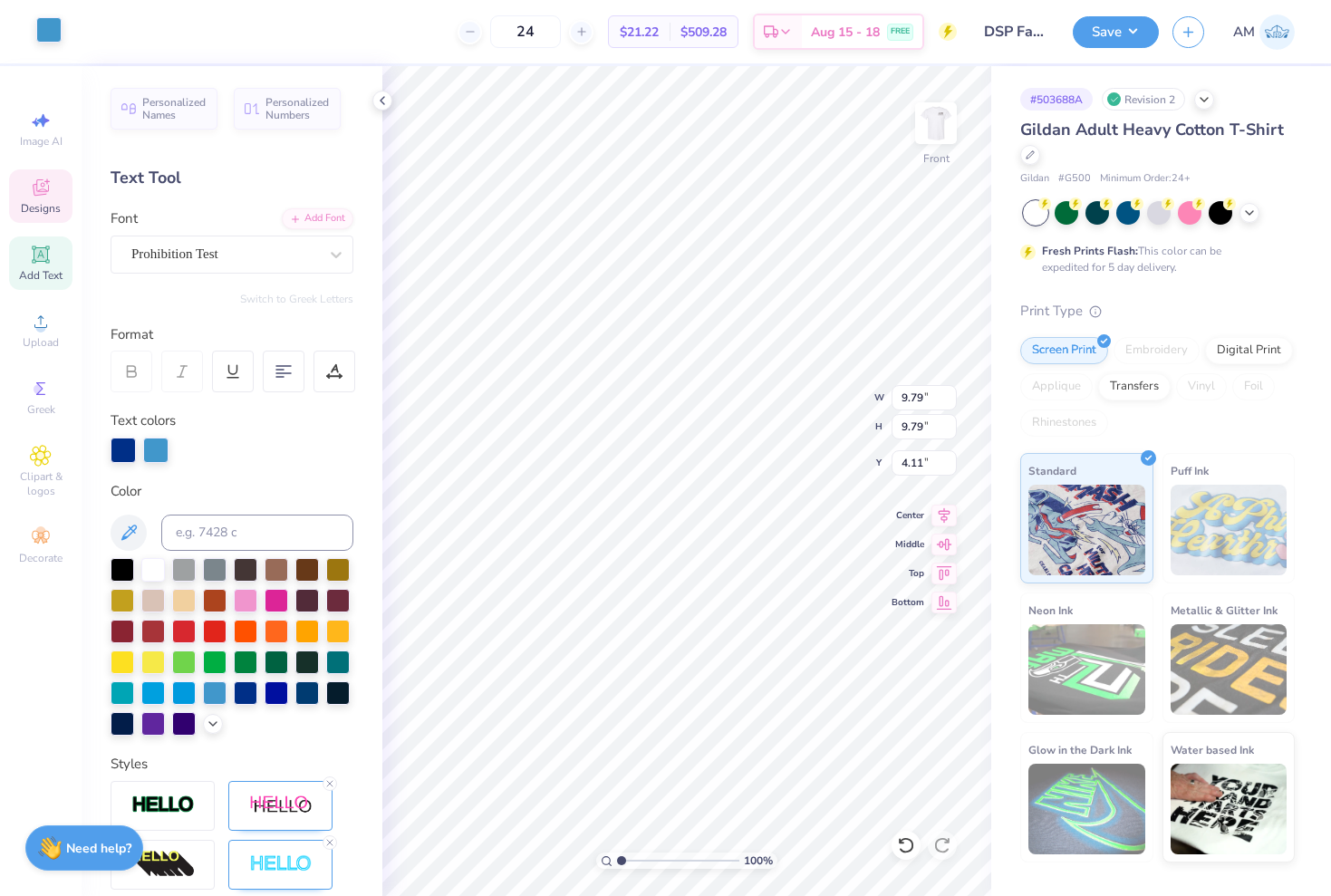 click at bounding box center [49, 30] 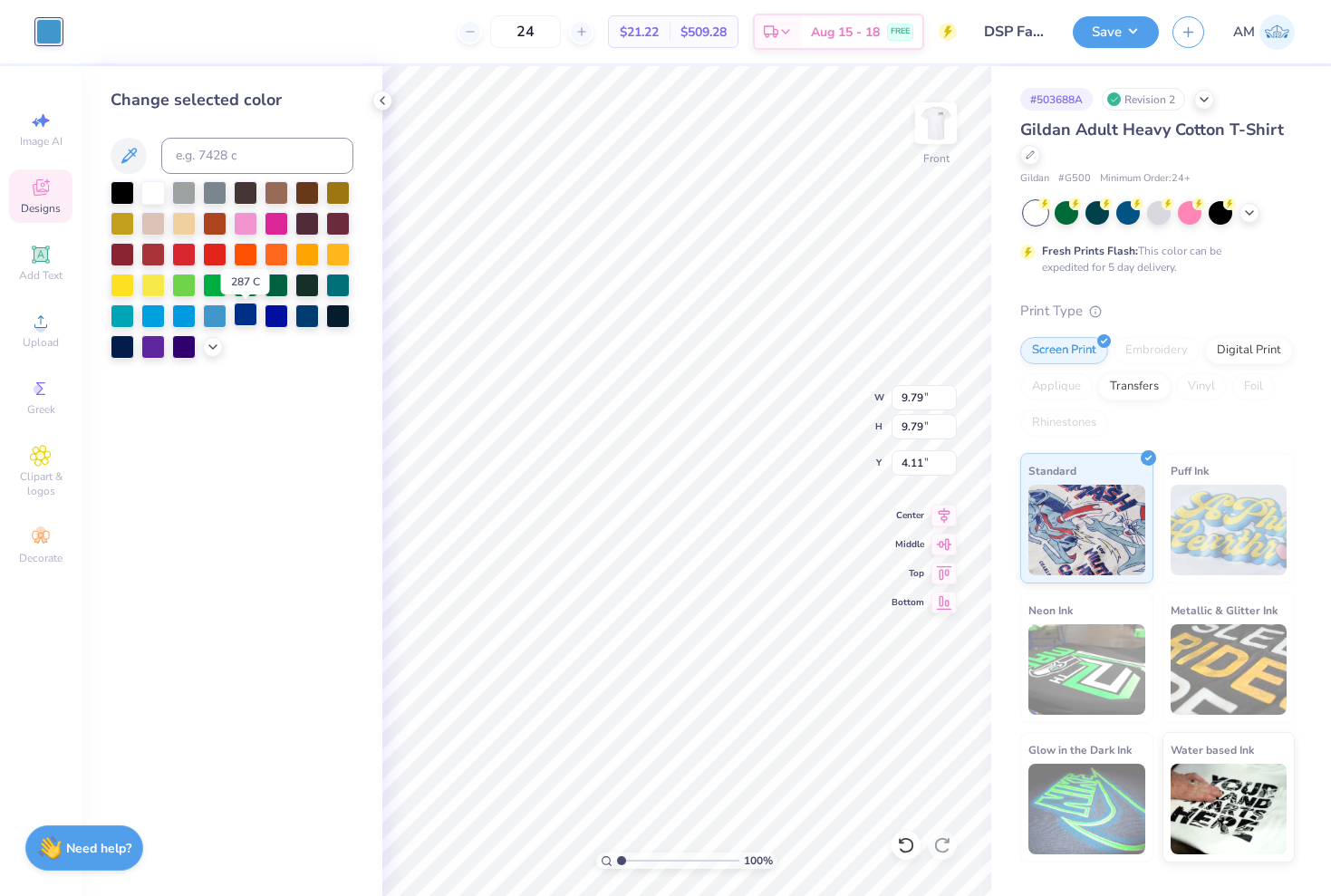 click at bounding box center (246, 314) 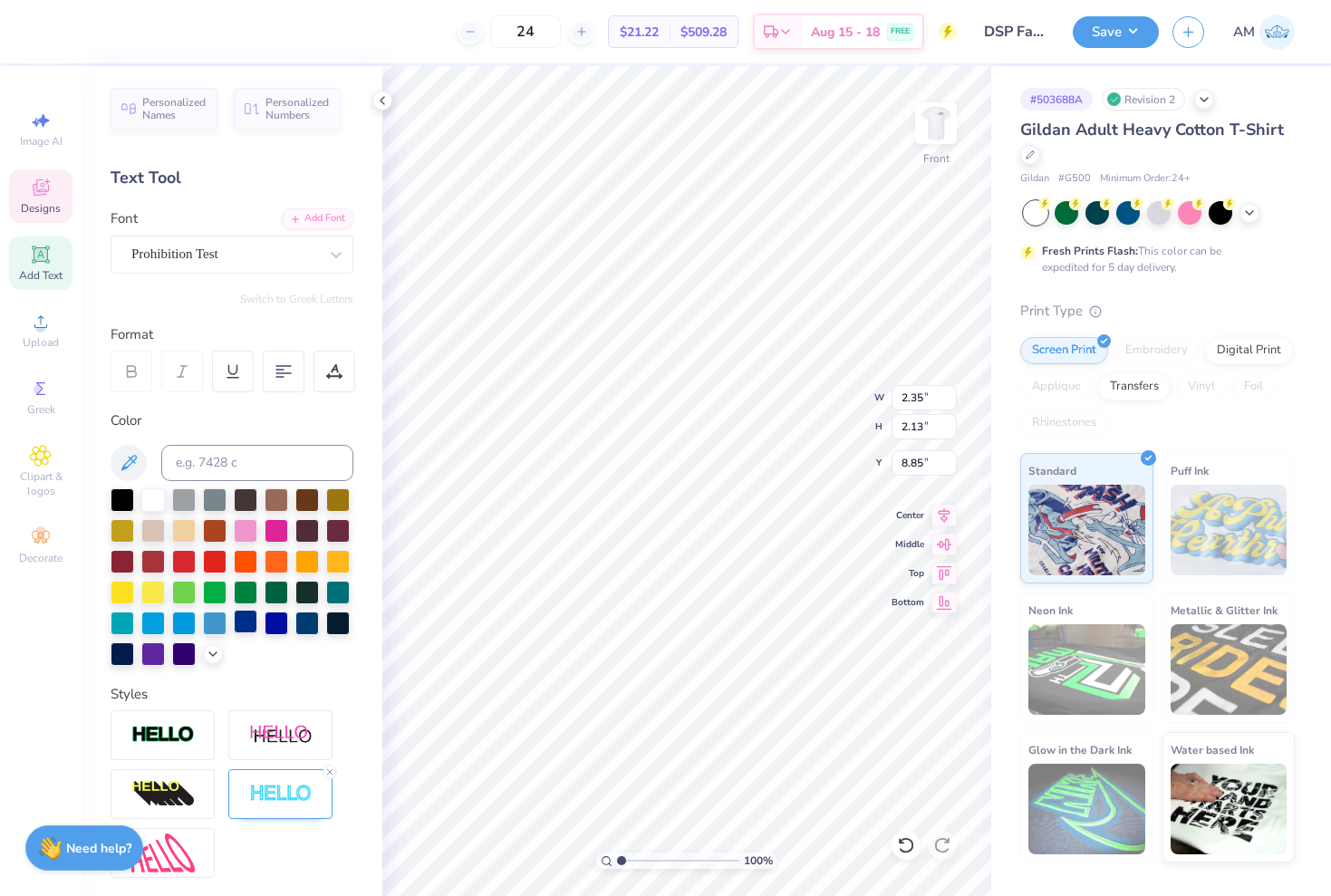 click at bounding box center [246, 621] 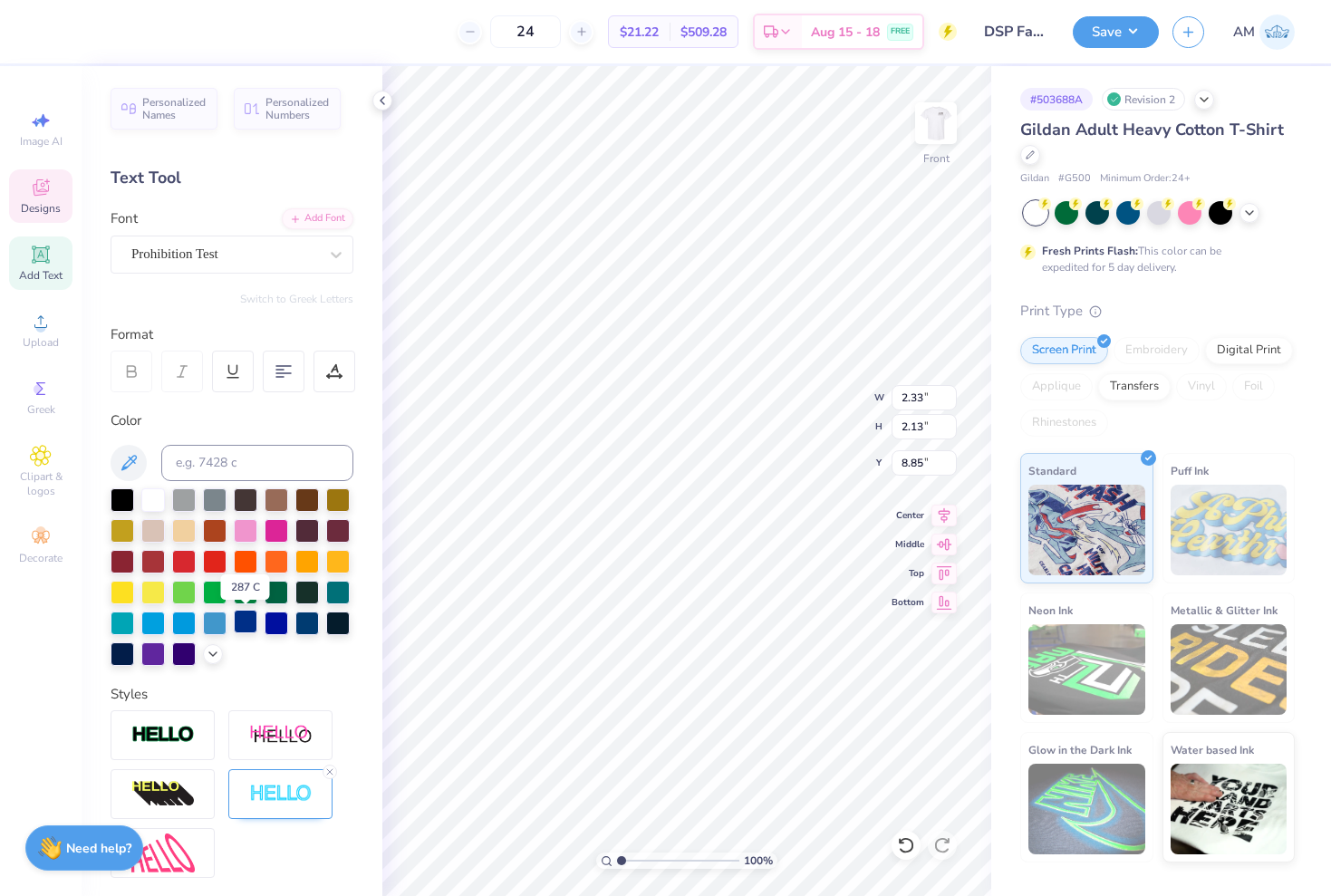 click at bounding box center [246, 621] 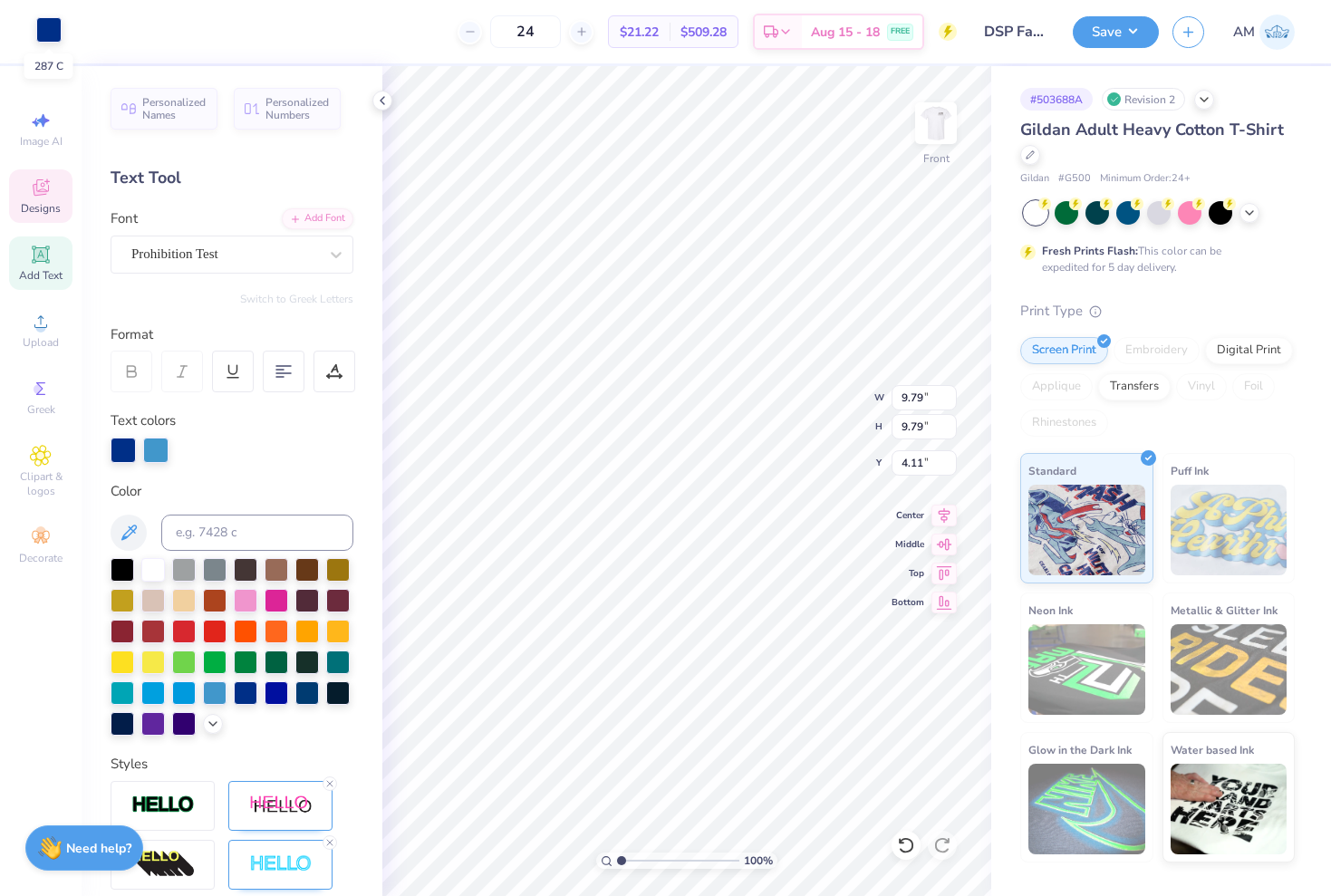 click at bounding box center [49, 30] 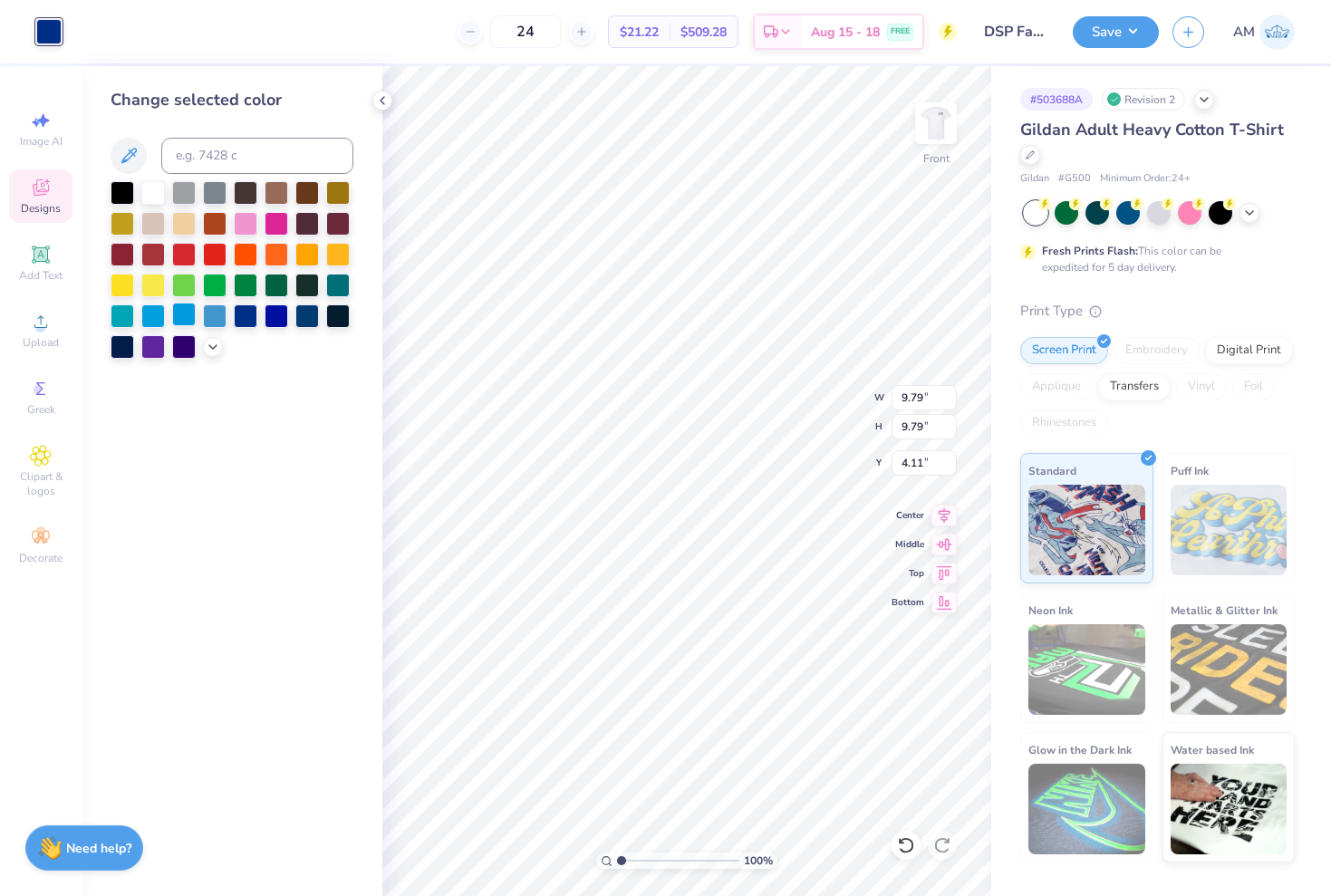 click at bounding box center (184, 314) 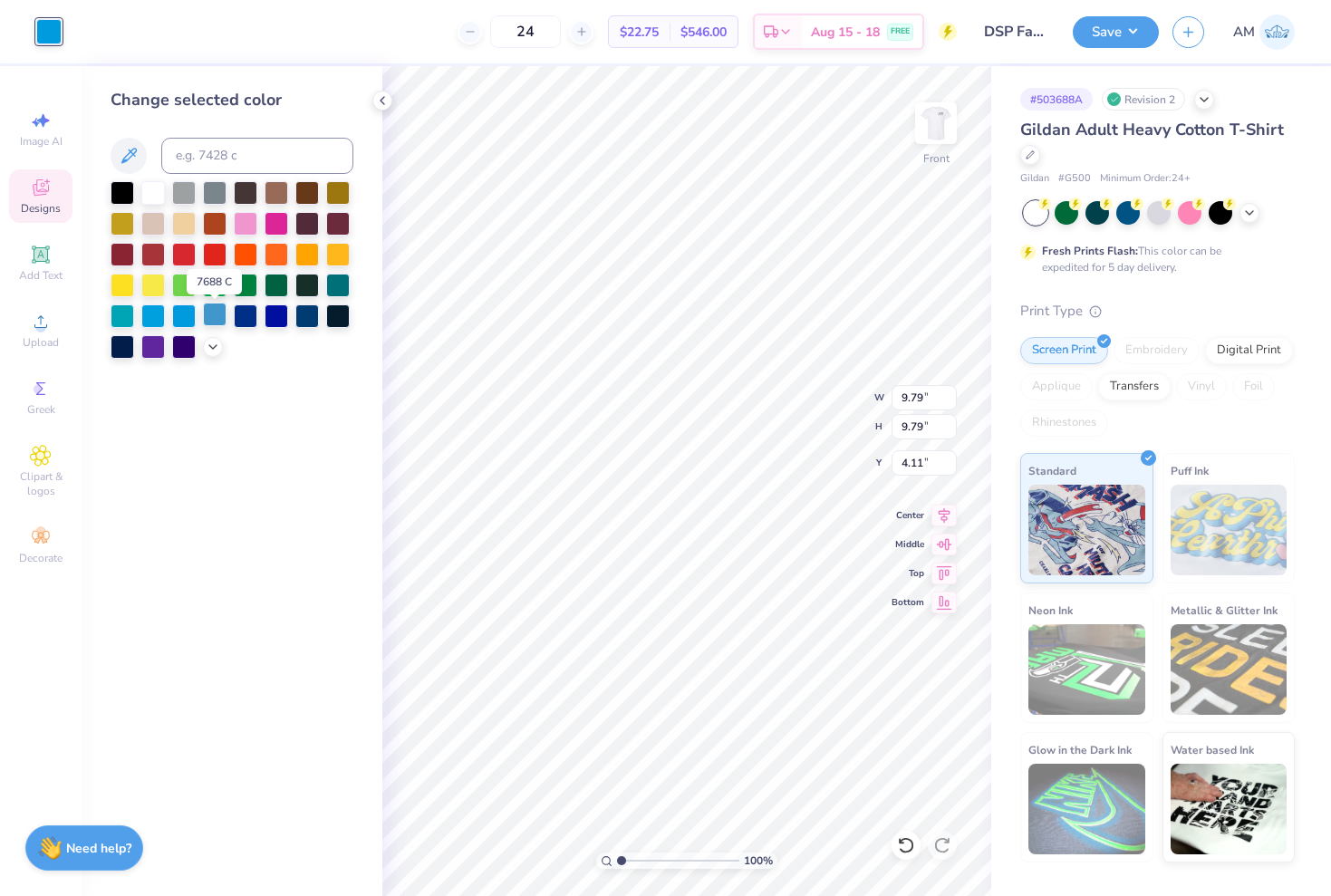 click at bounding box center (215, 314) 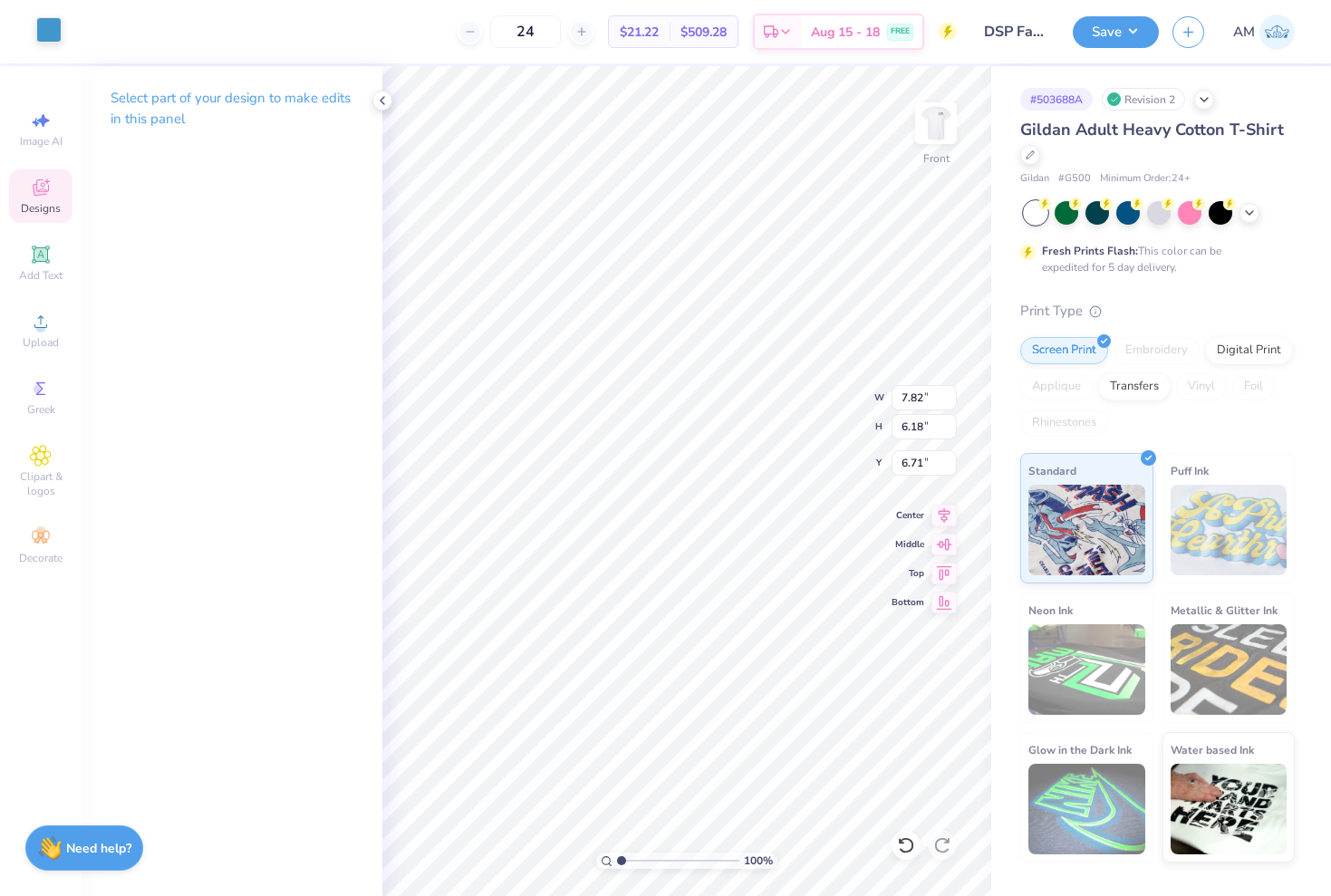 click at bounding box center (49, 30) 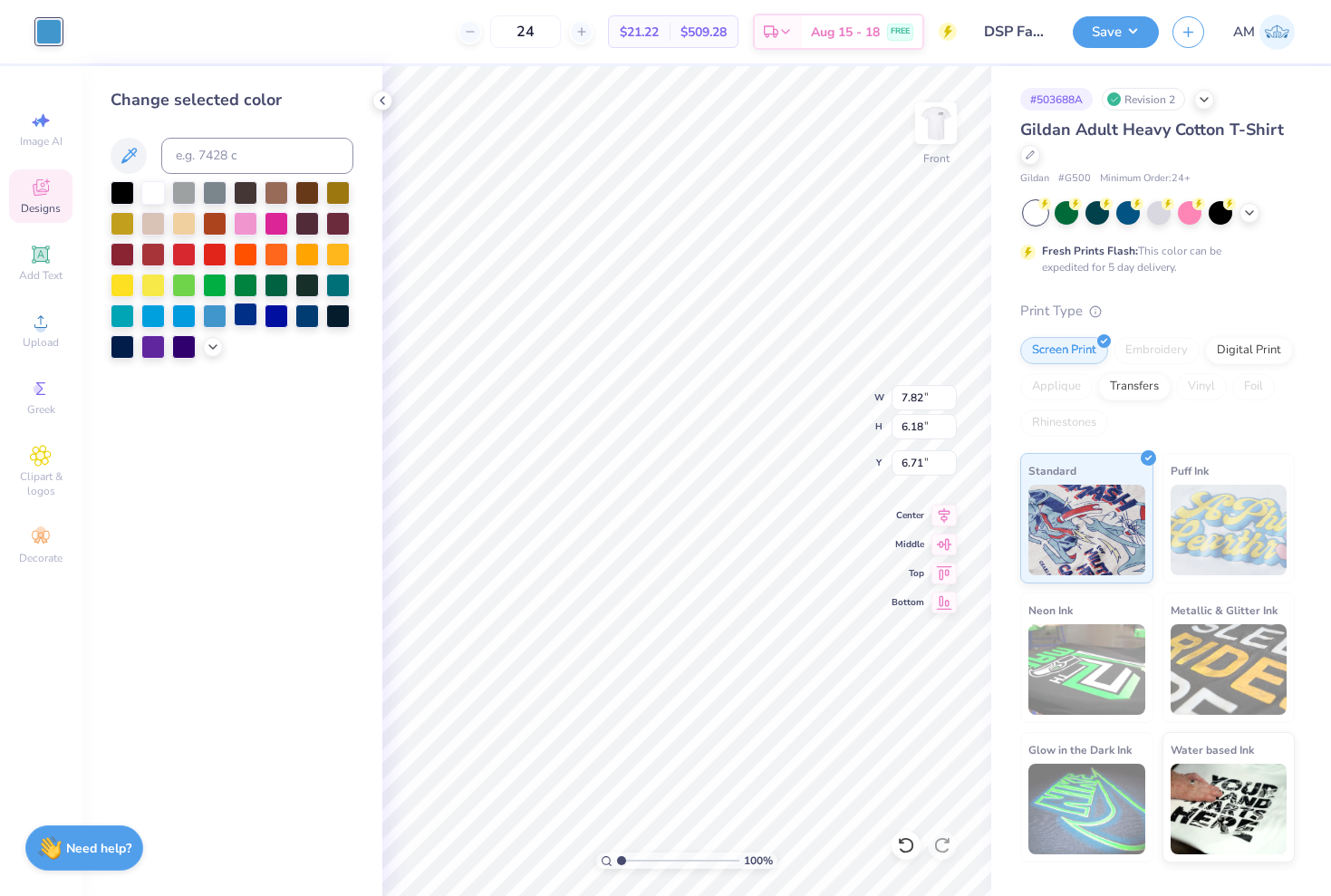 click at bounding box center (246, 314) 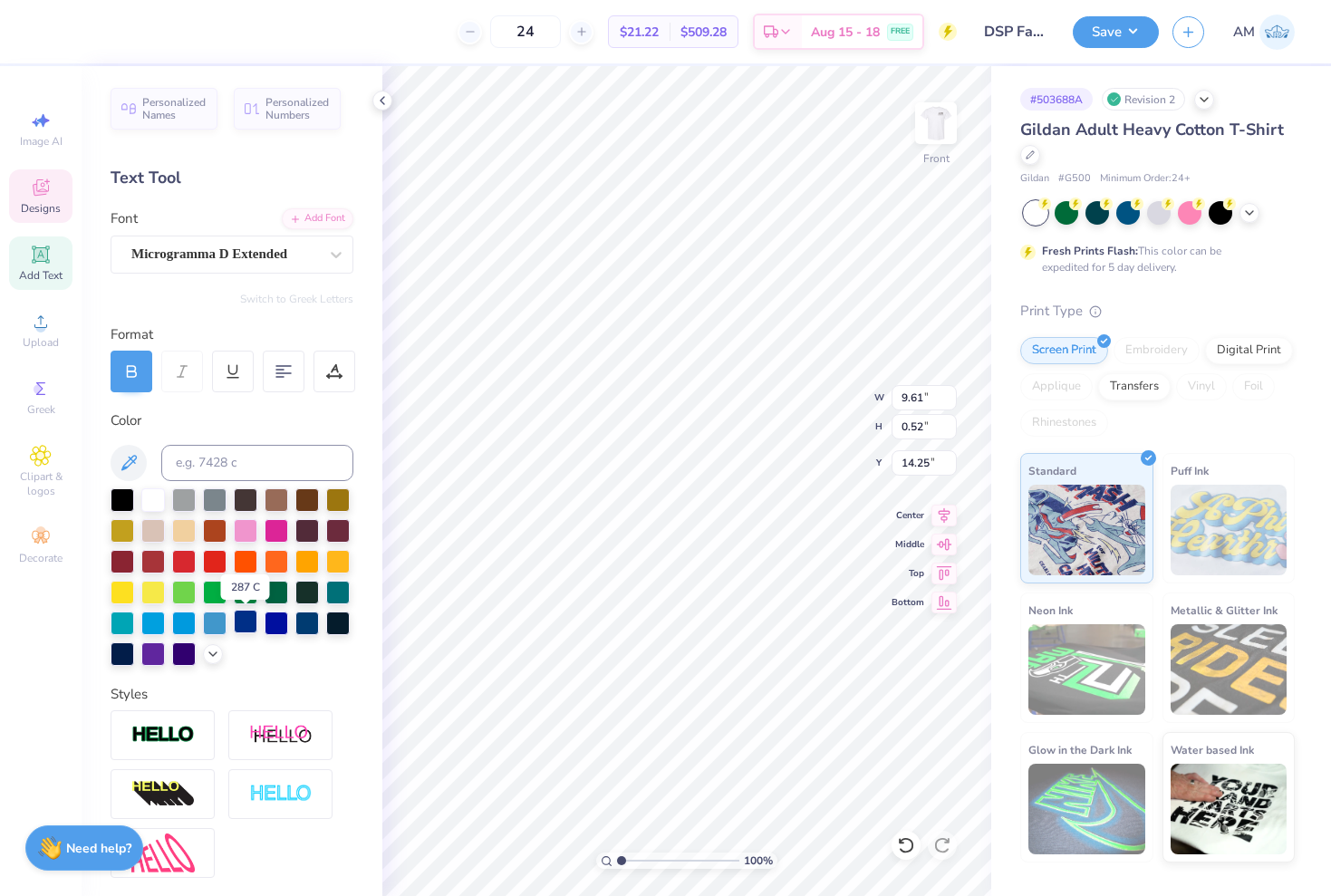 click at bounding box center [246, 621] 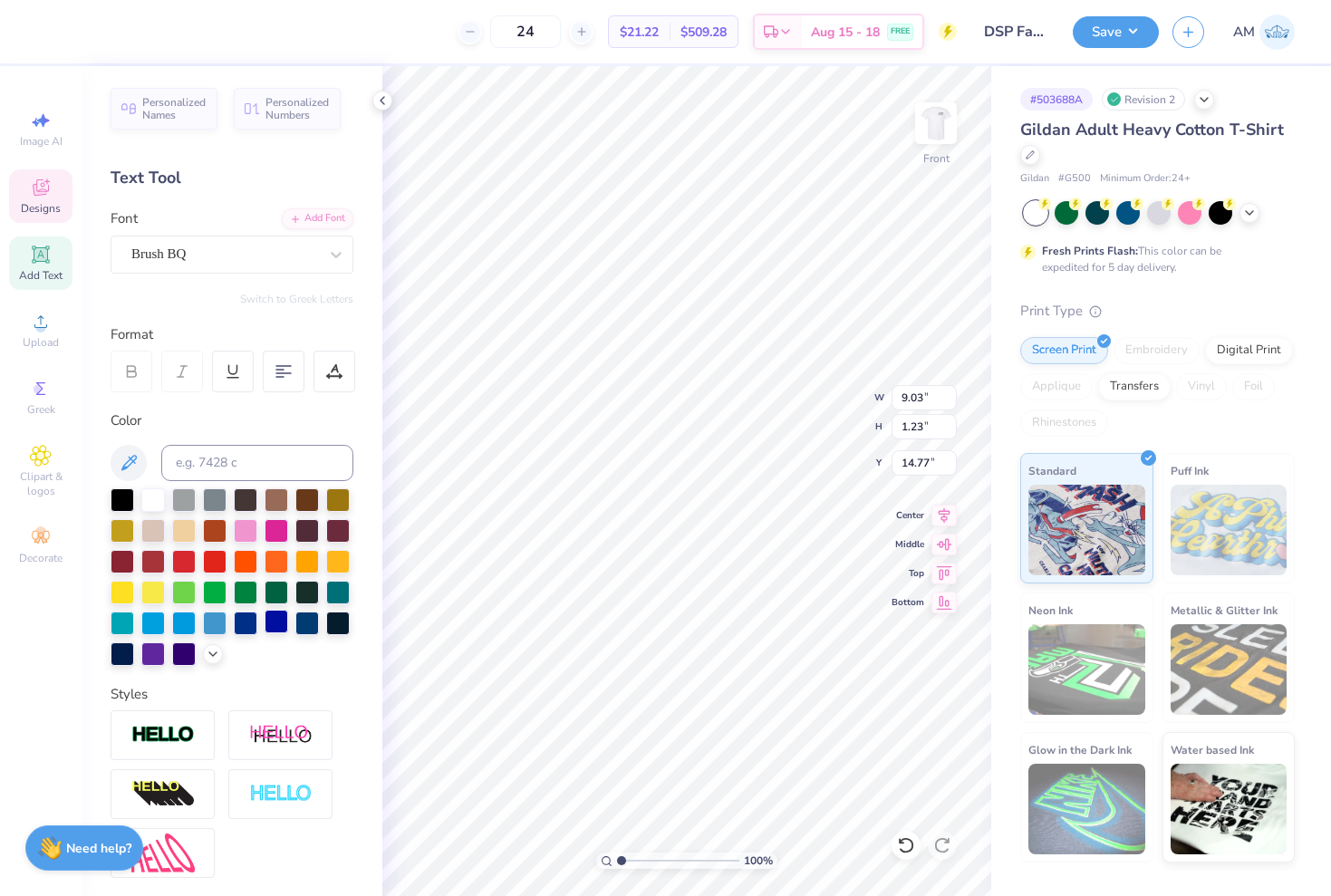 click at bounding box center [276, 621] 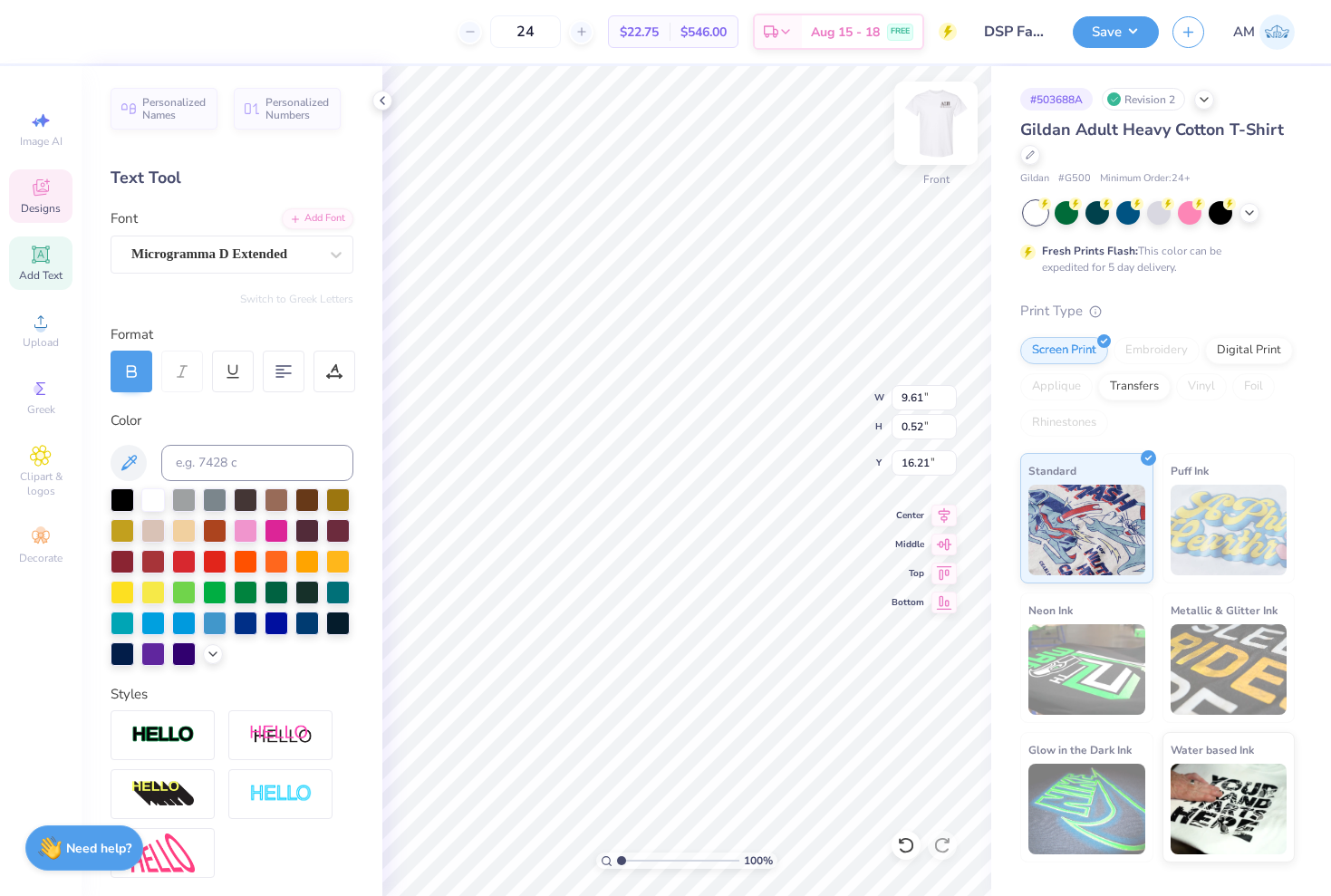 click at bounding box center [936, 123] 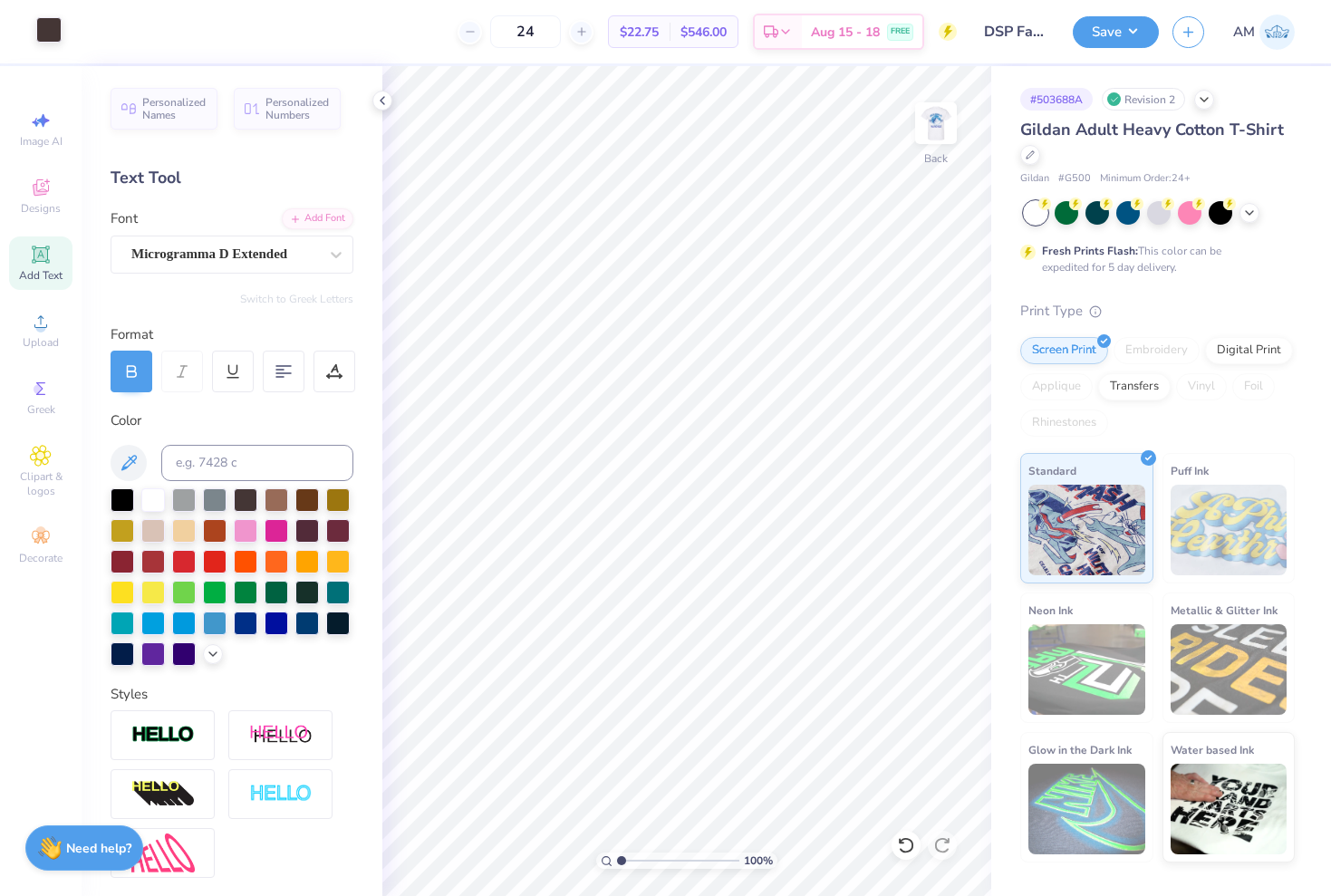 click at bounding box center [49, 30] 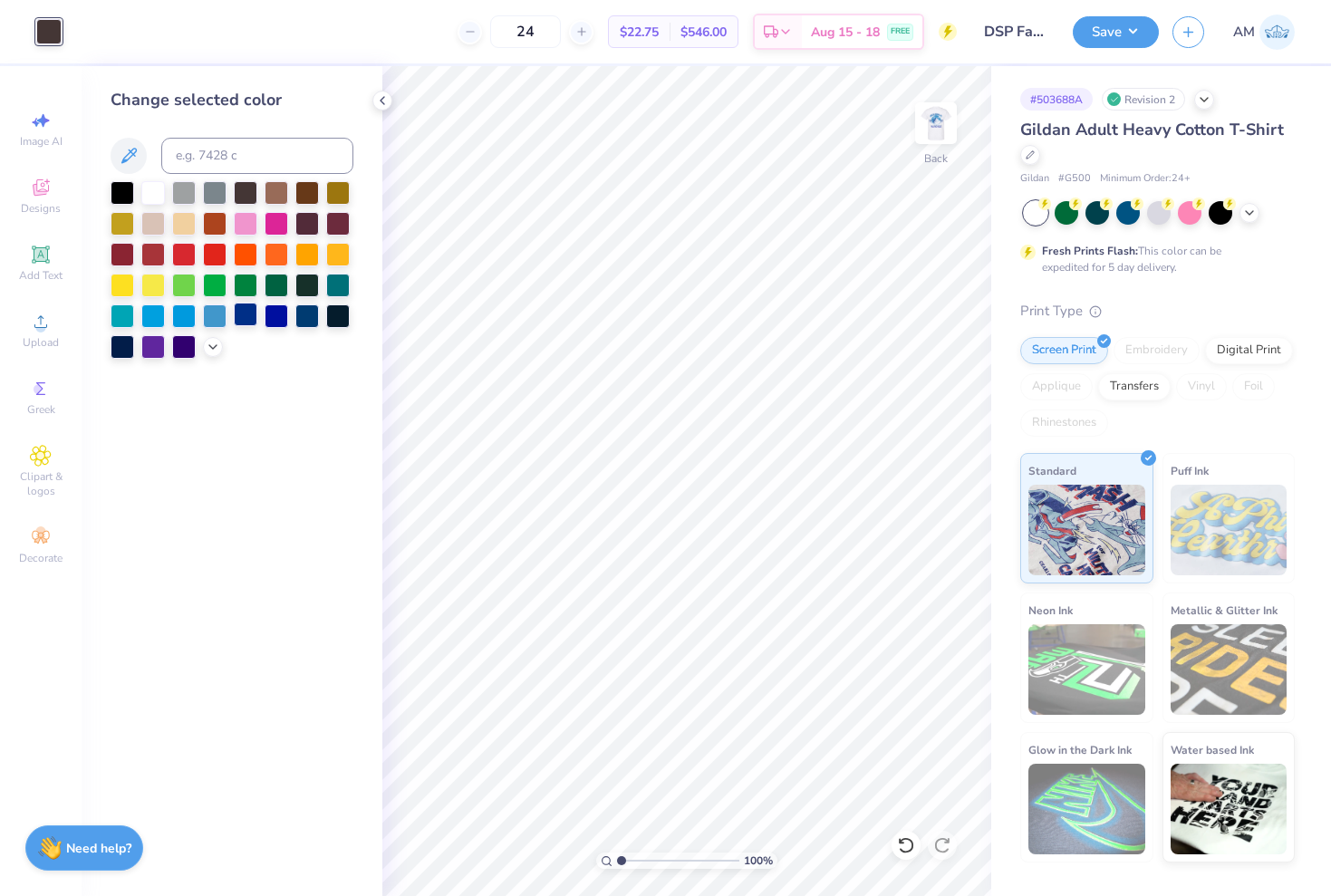 click at bounding box center [246, 314] 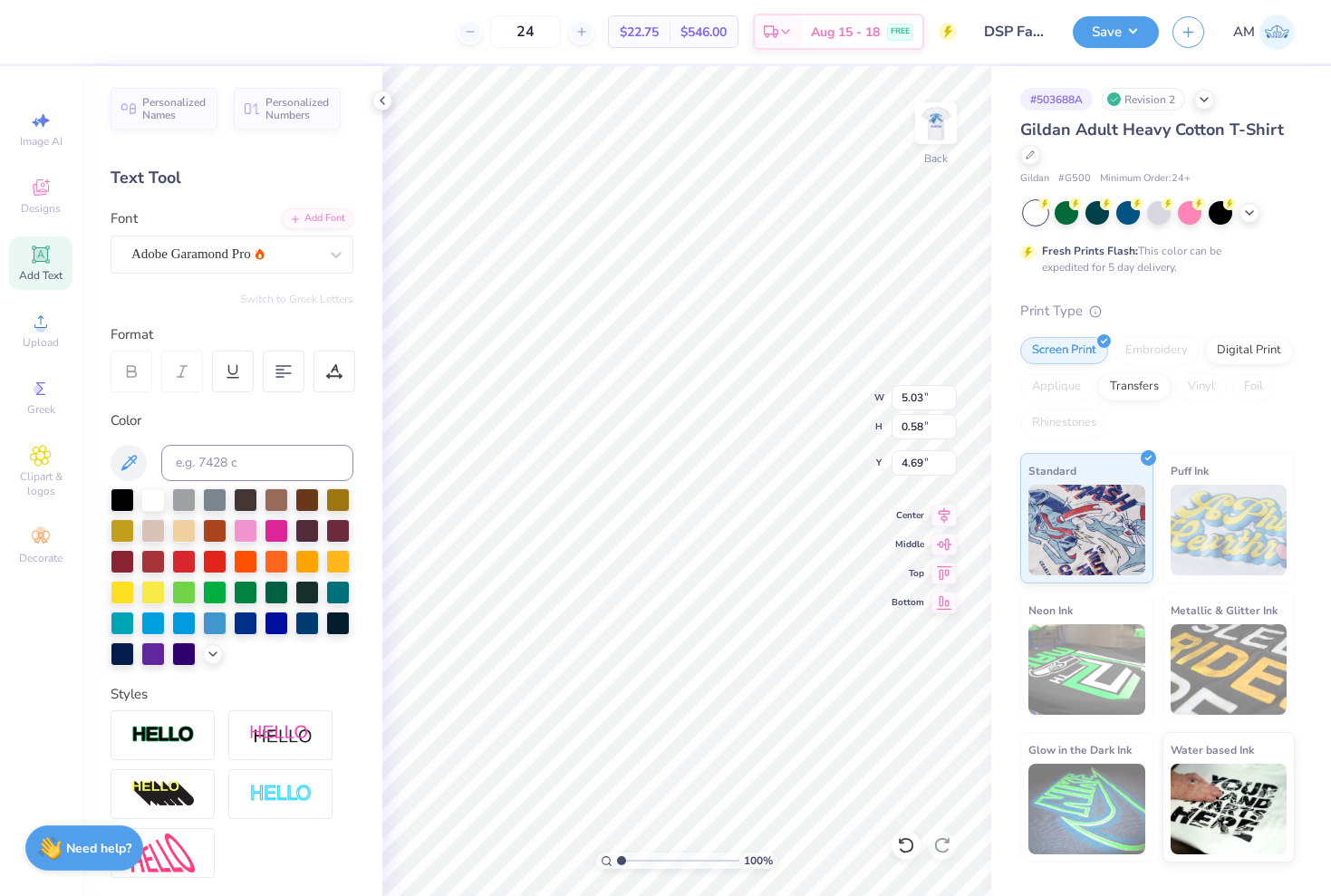 scroll, scrollTop: 0, scrollLeft: 1, axis: horizontal 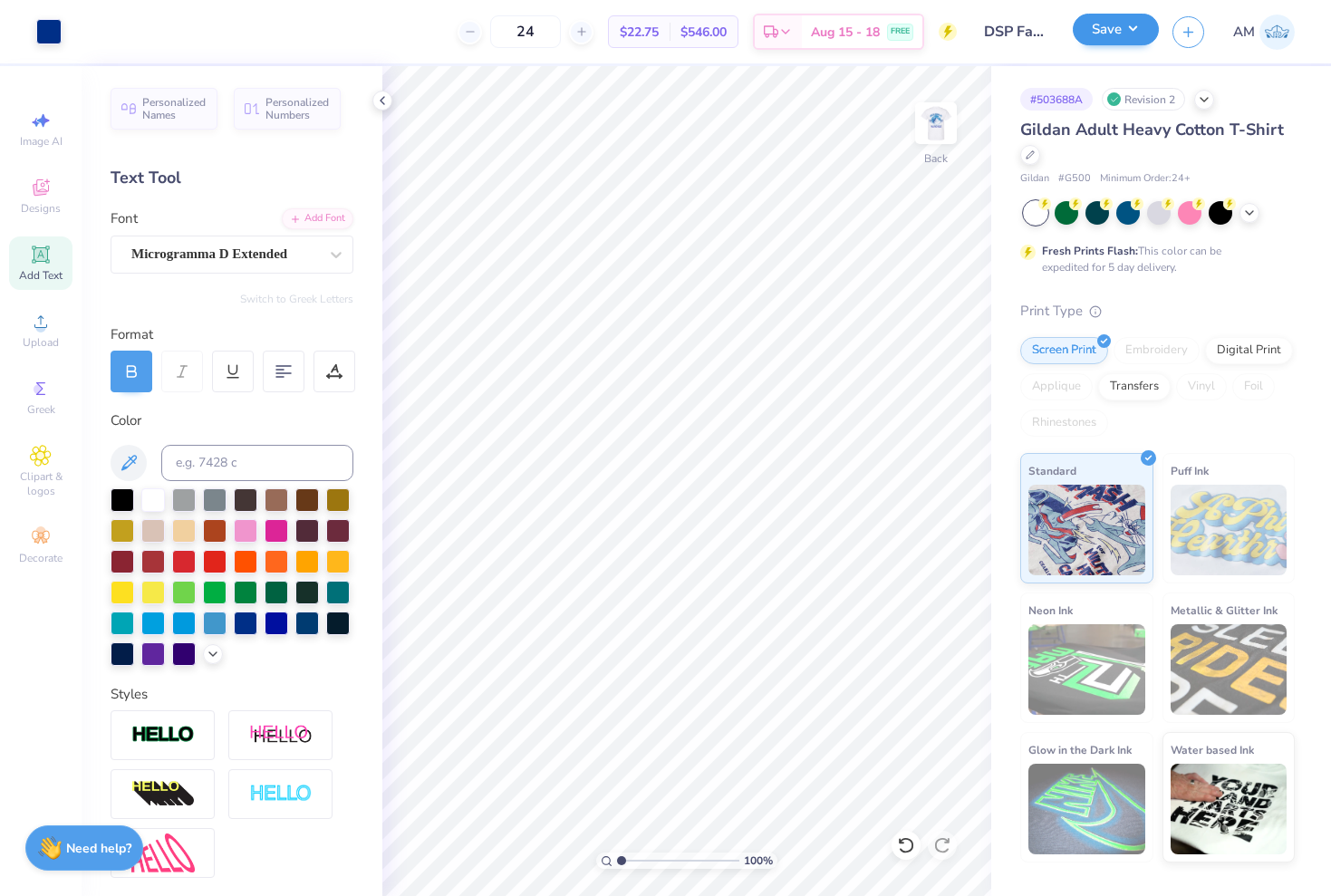click on "Save" at bounding box center [1115, 29] 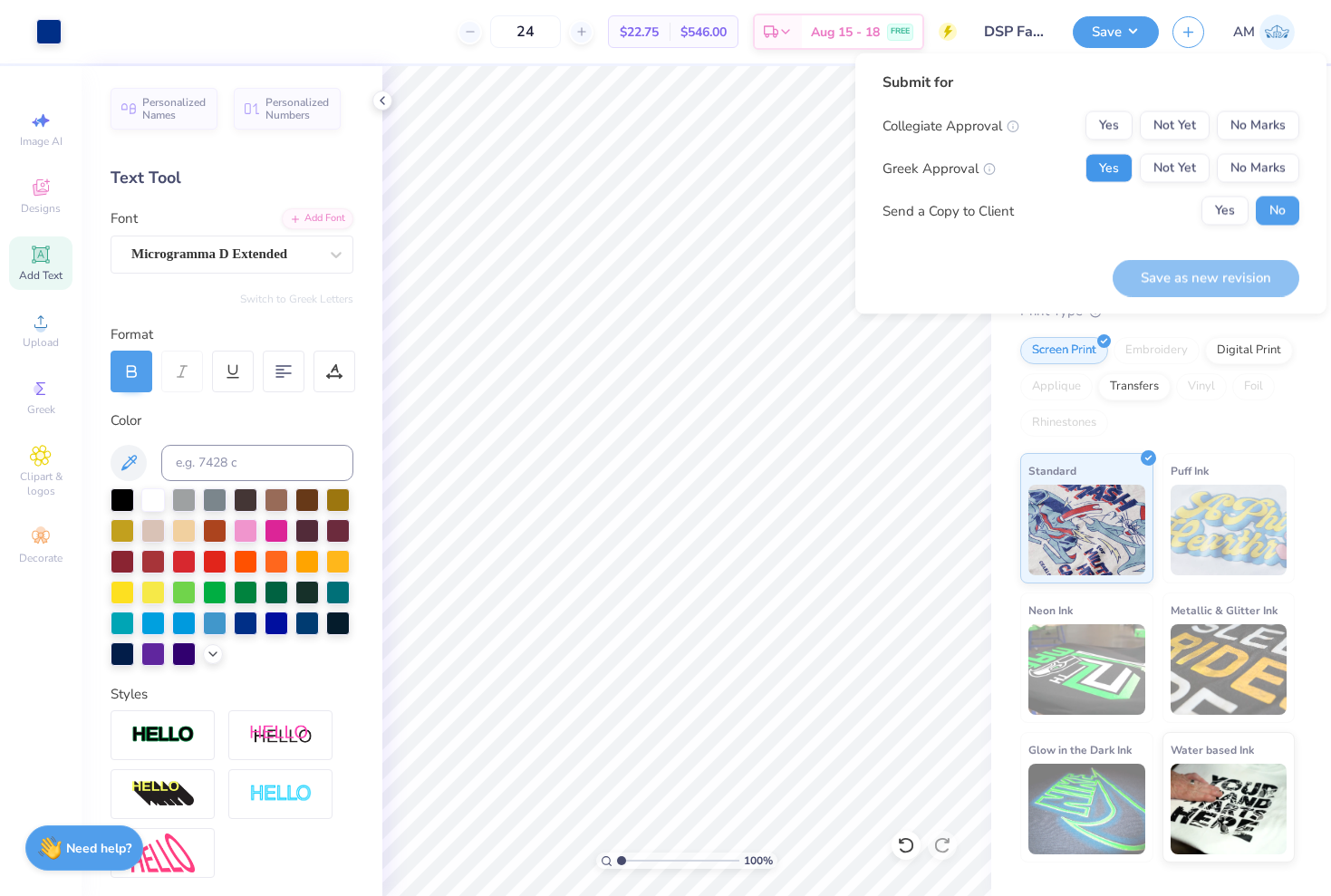 click on "Yes" at bounding box center (1109, 169) 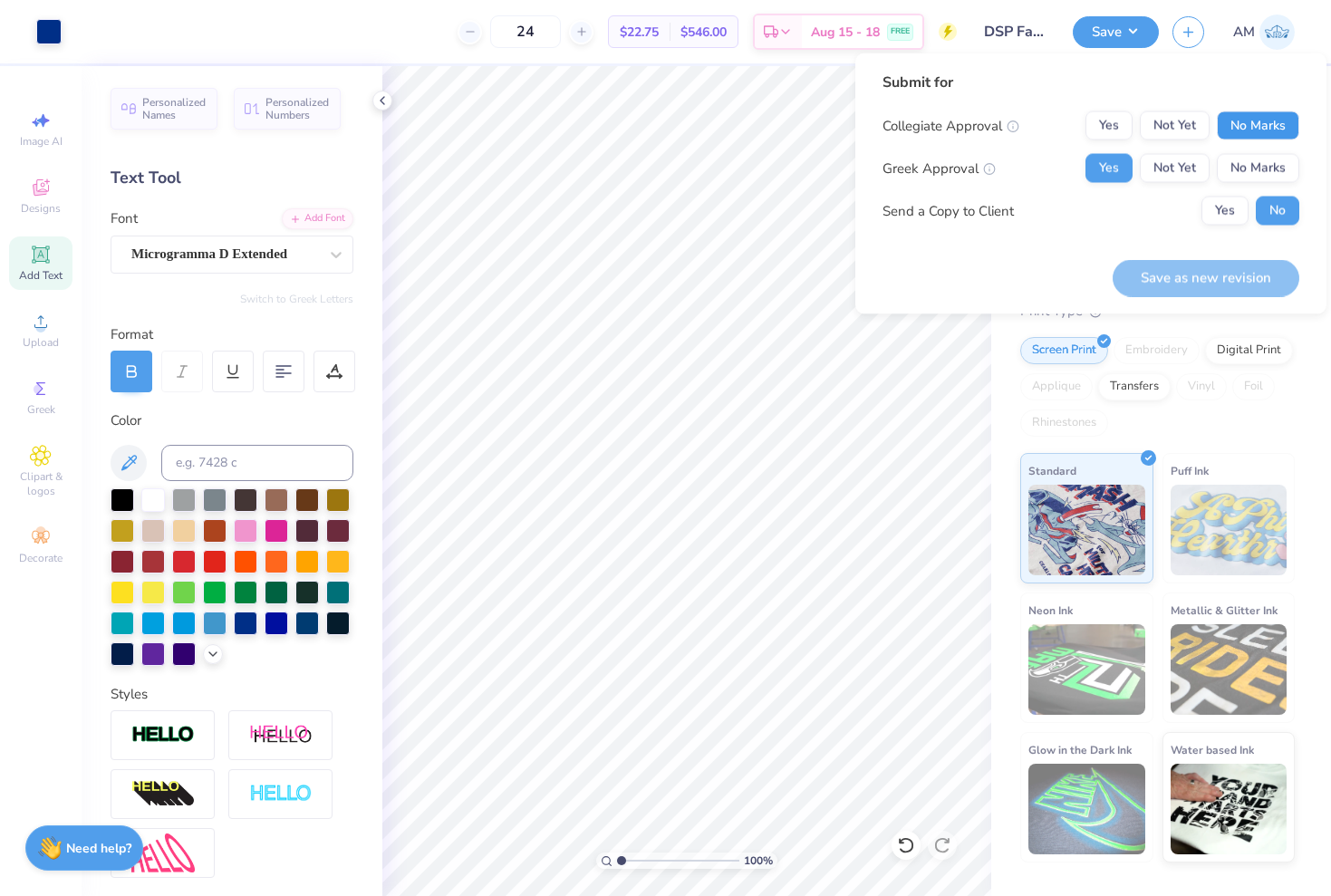 click on "No Marks" at bounding box center [1258, 126] 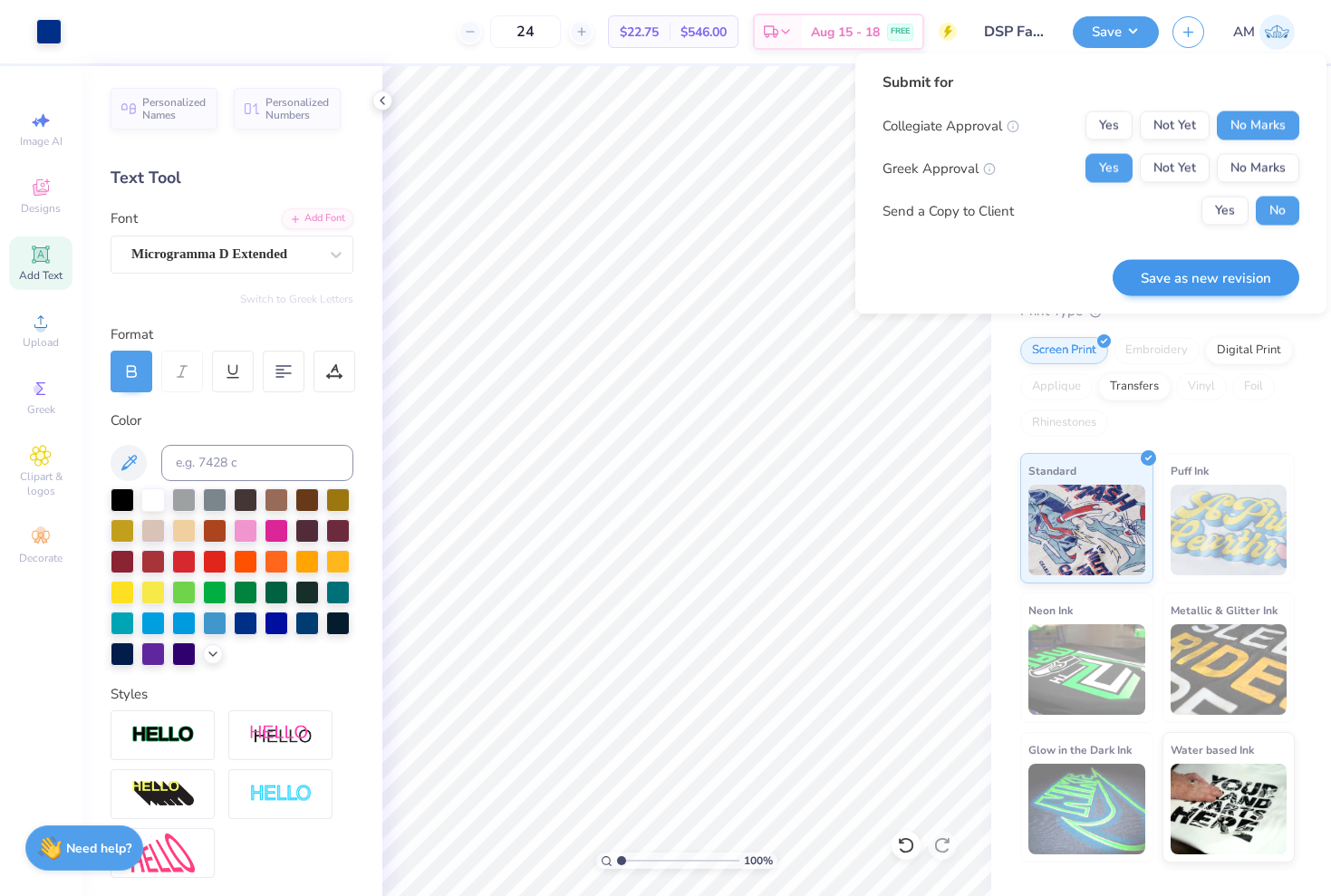 click on "Save as new revision" at bounding box center [1206, 277] 